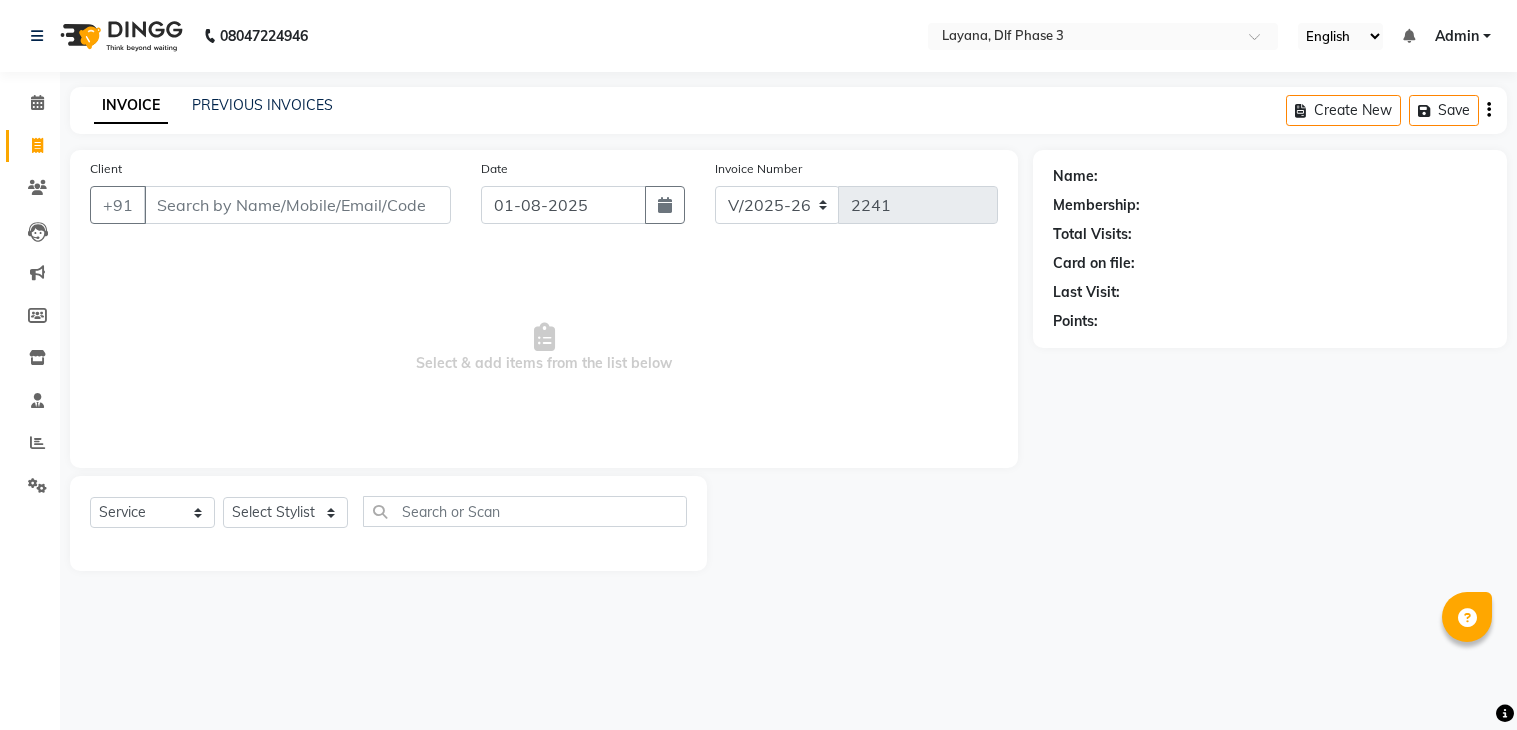 select on "6973" 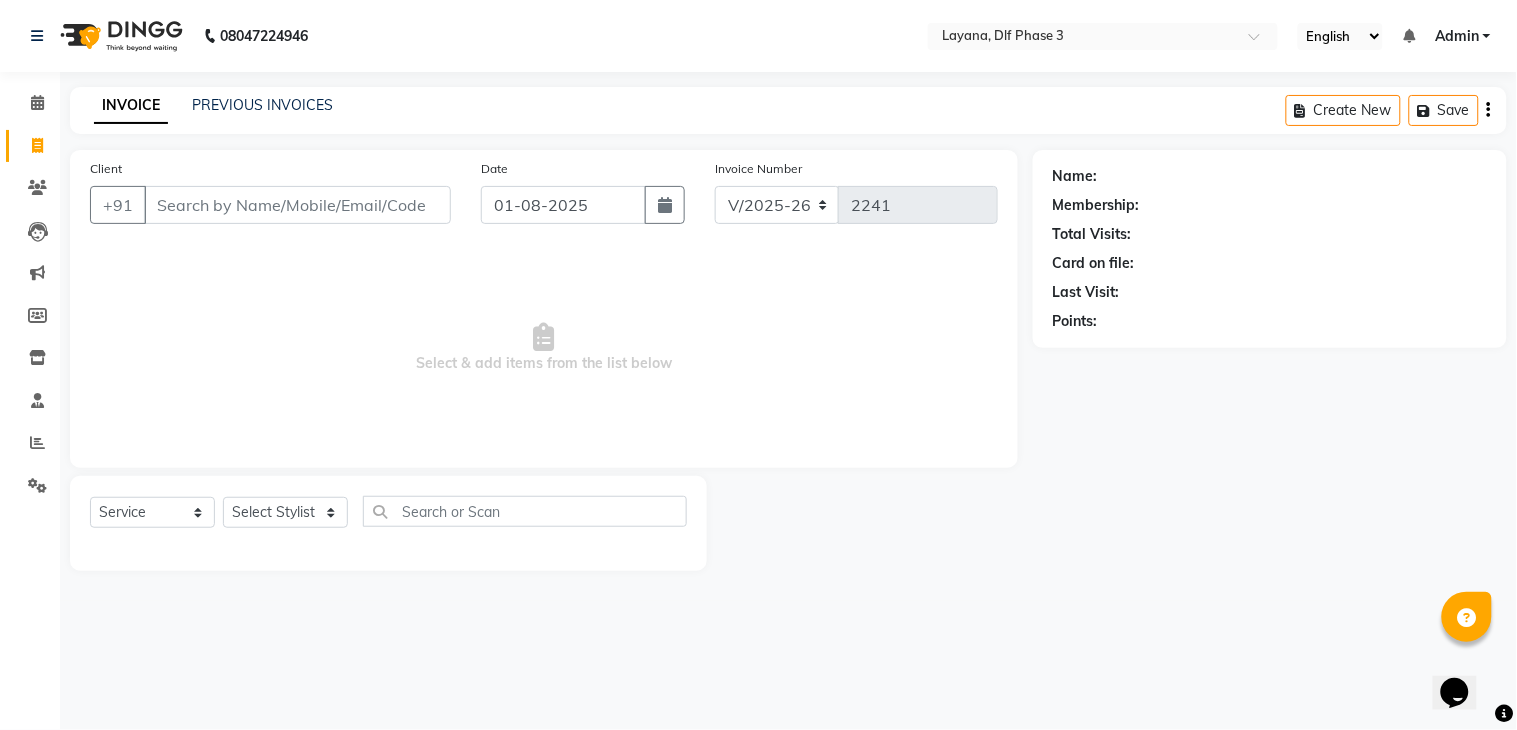 scroll, scrollTop: 0, scrollLeft: 0, axis: both 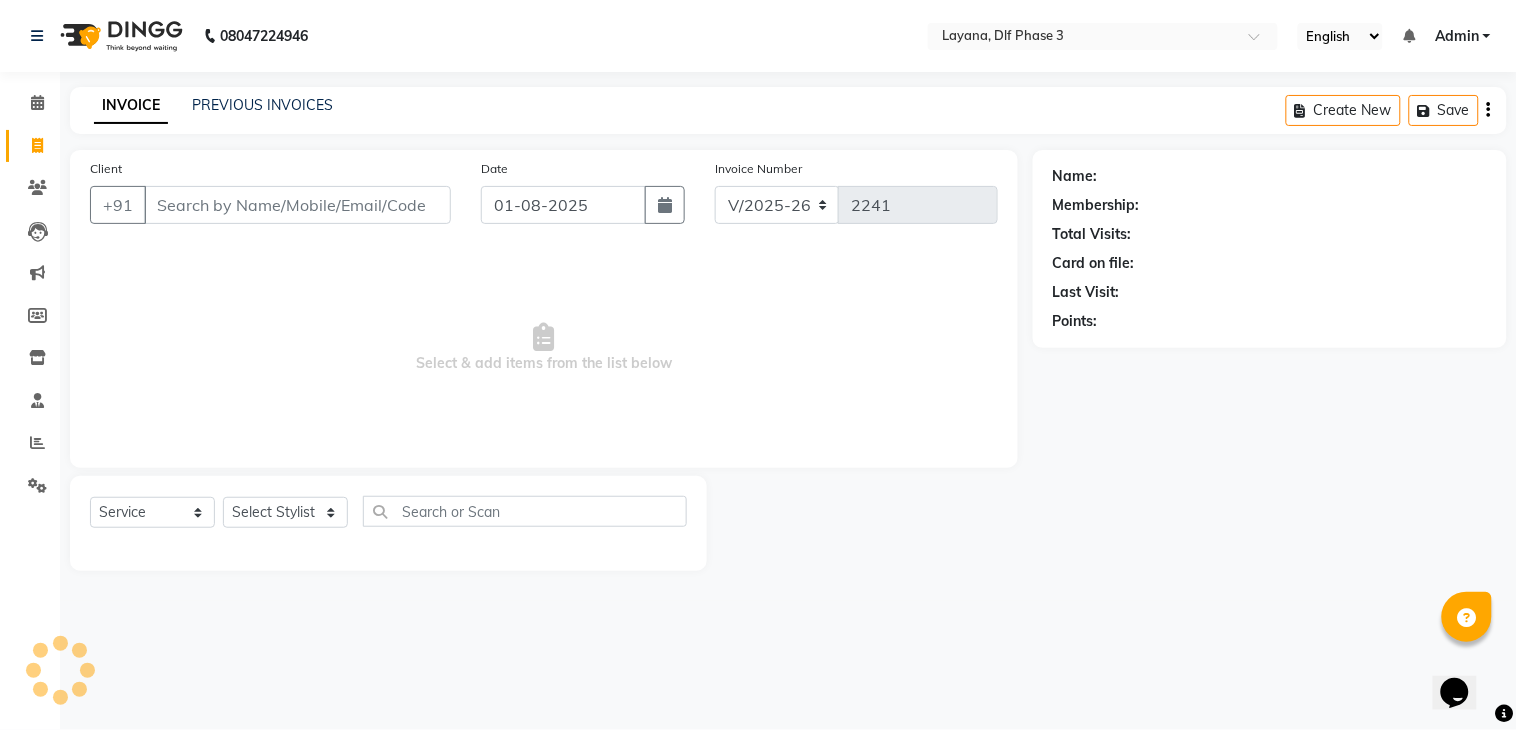 drag, startPoint x: 211, startPoint y: 188, endPoint x: 201, endPoint y: 195, distance: 12.206555 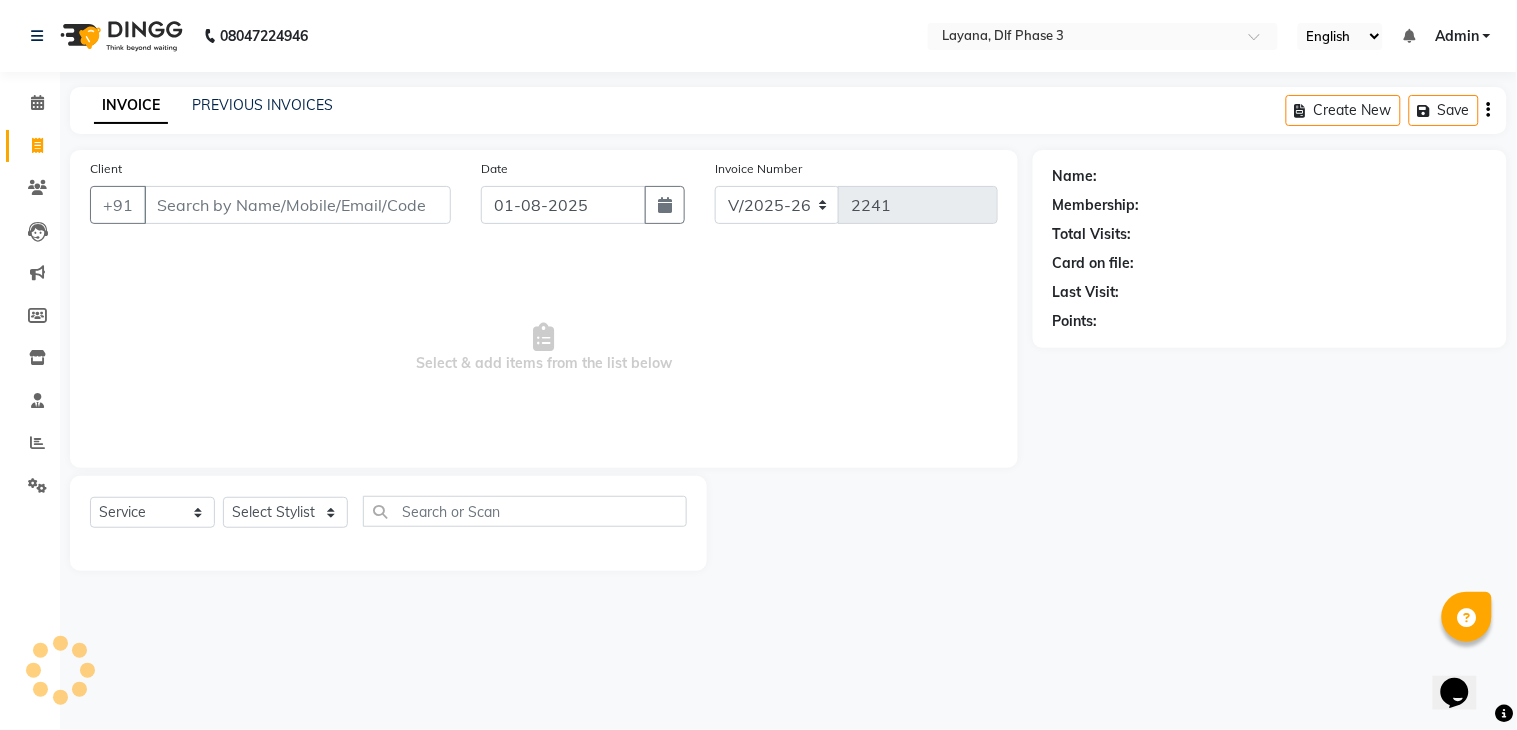 click on "Client" at bounding box center [297, 205] 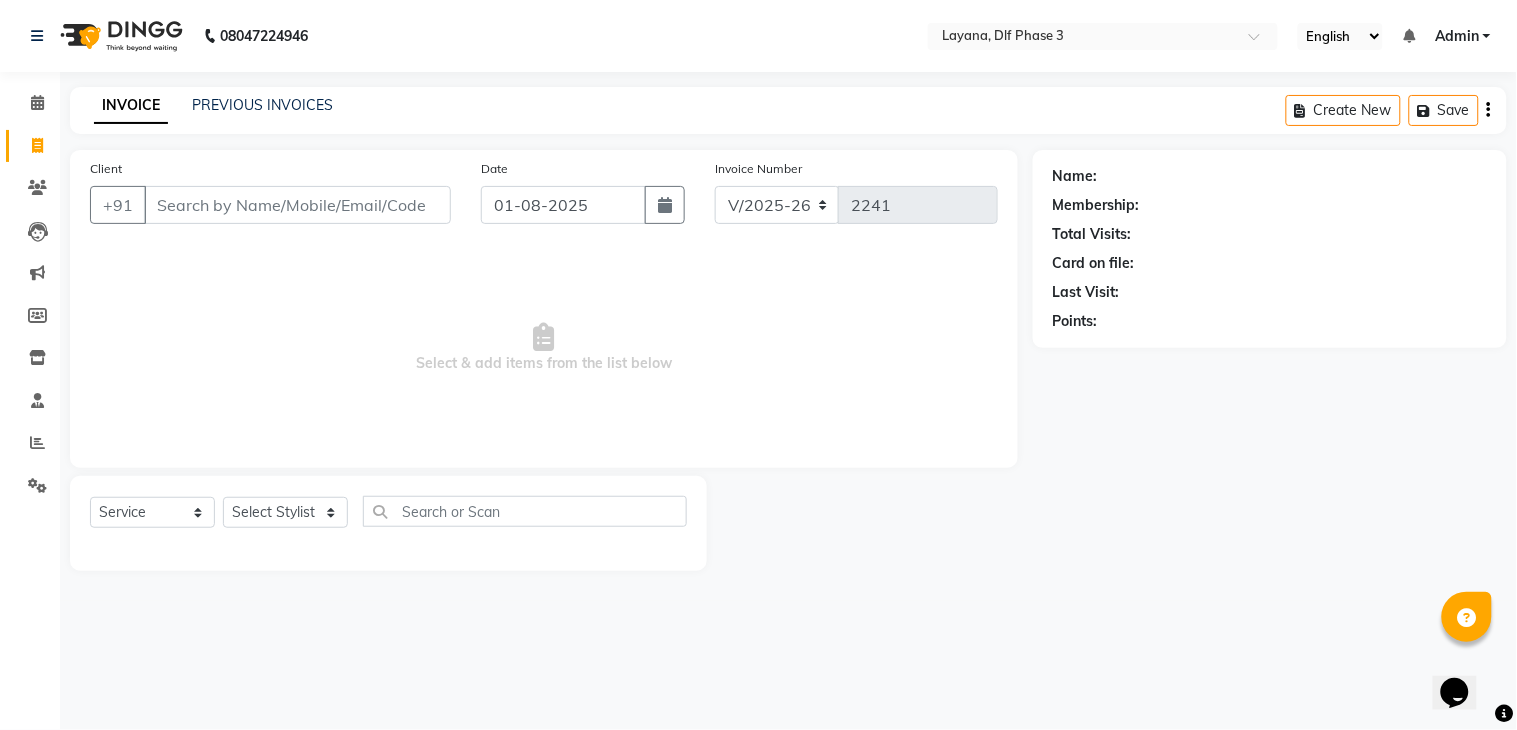 click on "Client" at bounding box center [297, 205] 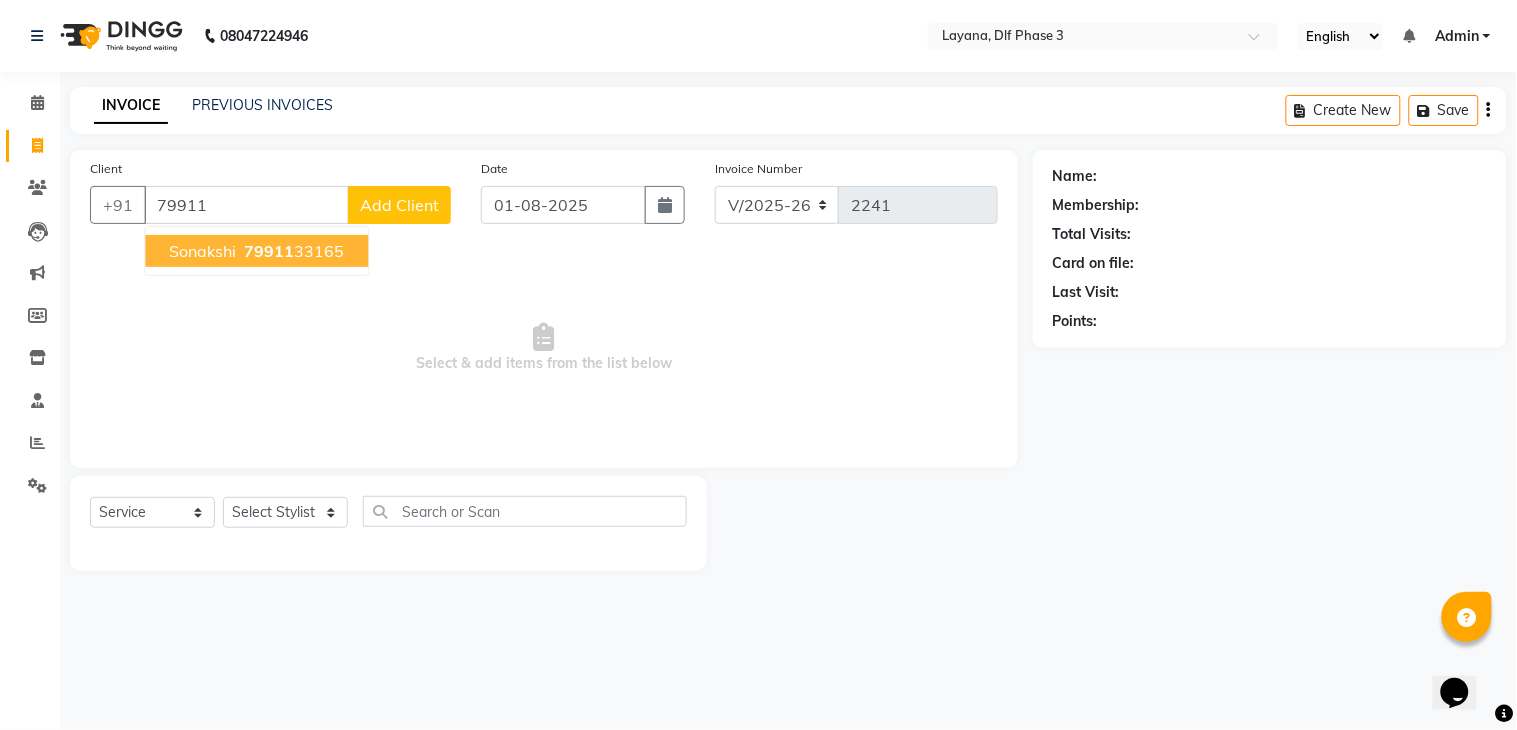 click on "79911" at bounding box center [269, 251] 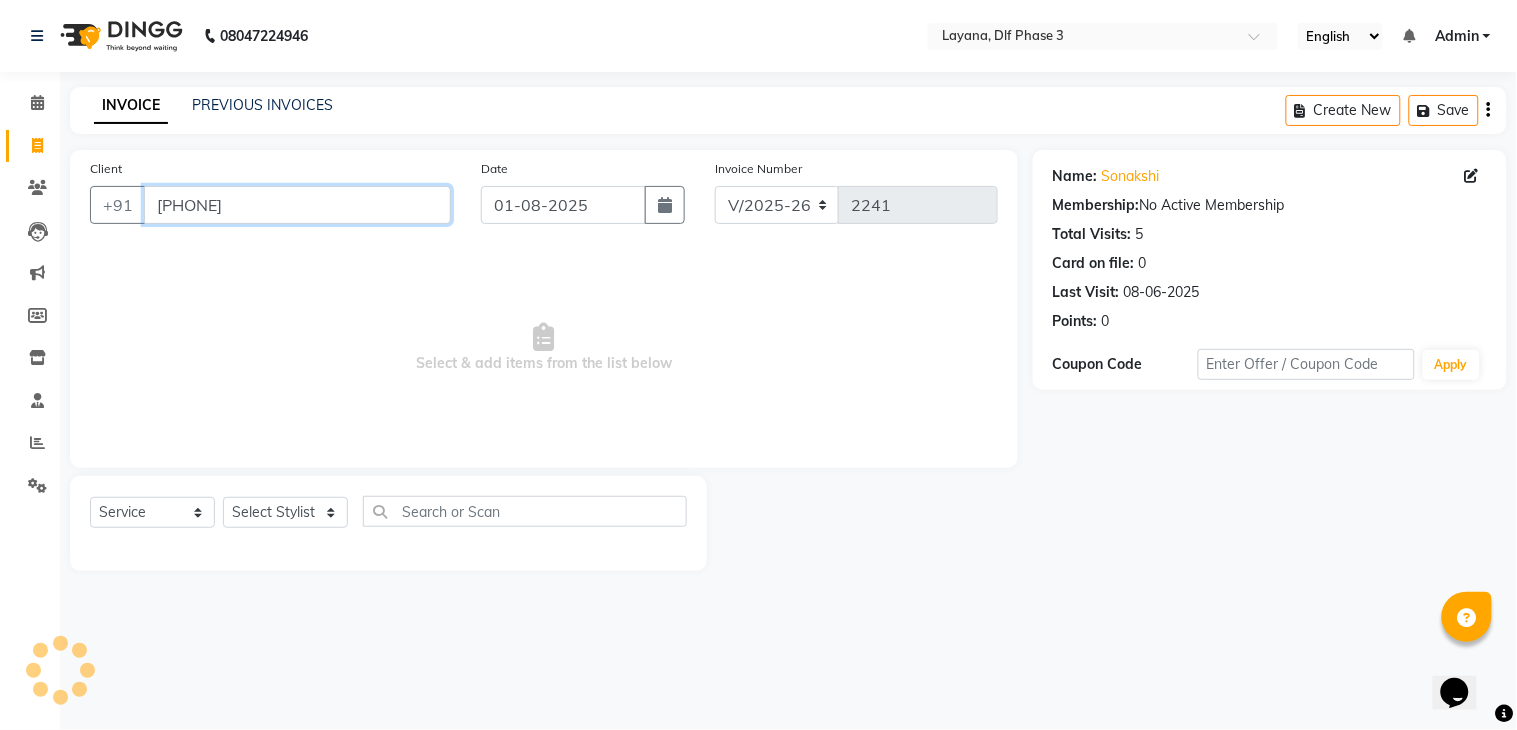 click on "[PHONE]" at bounding box center (297, 205) 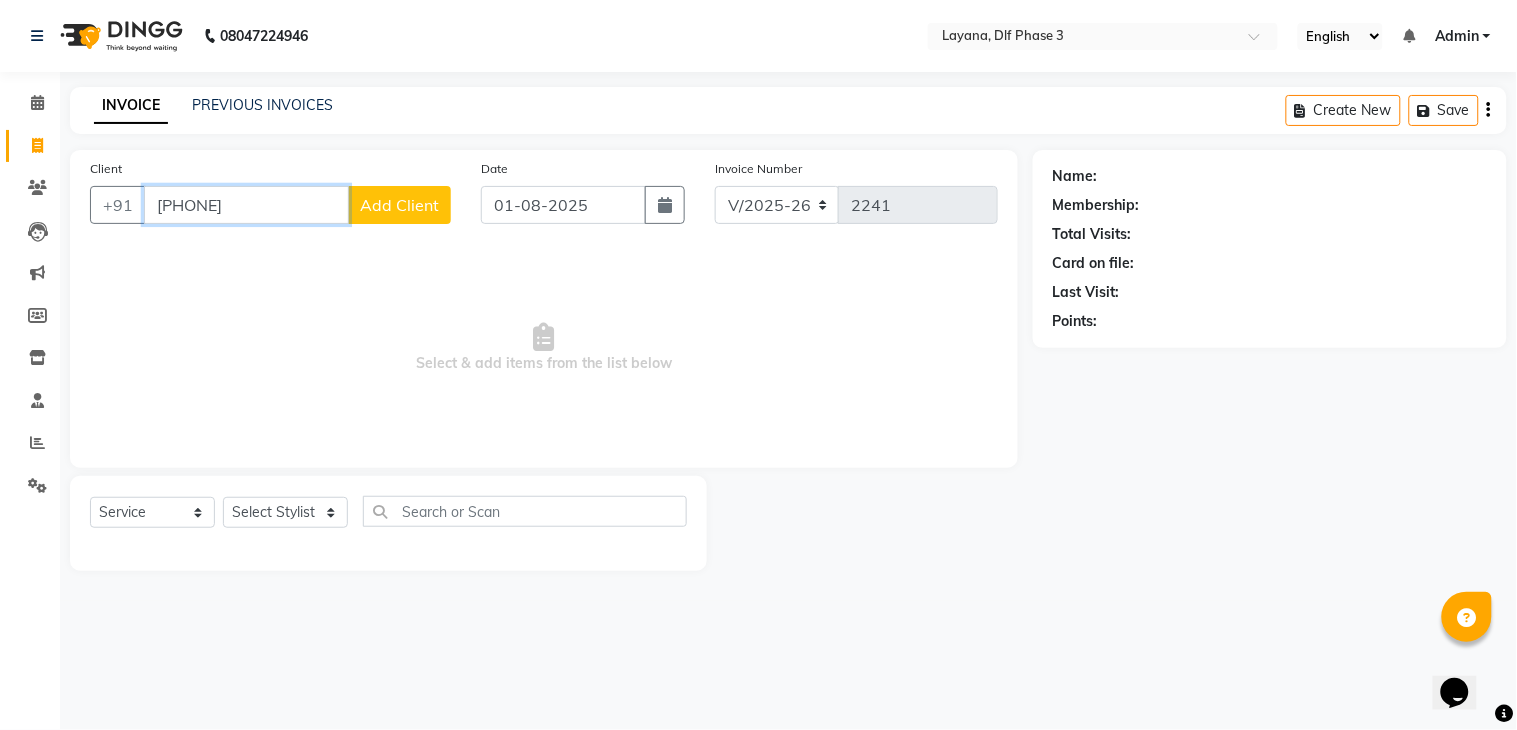 click on "[PHONE]" at bounding box center (246, 205) 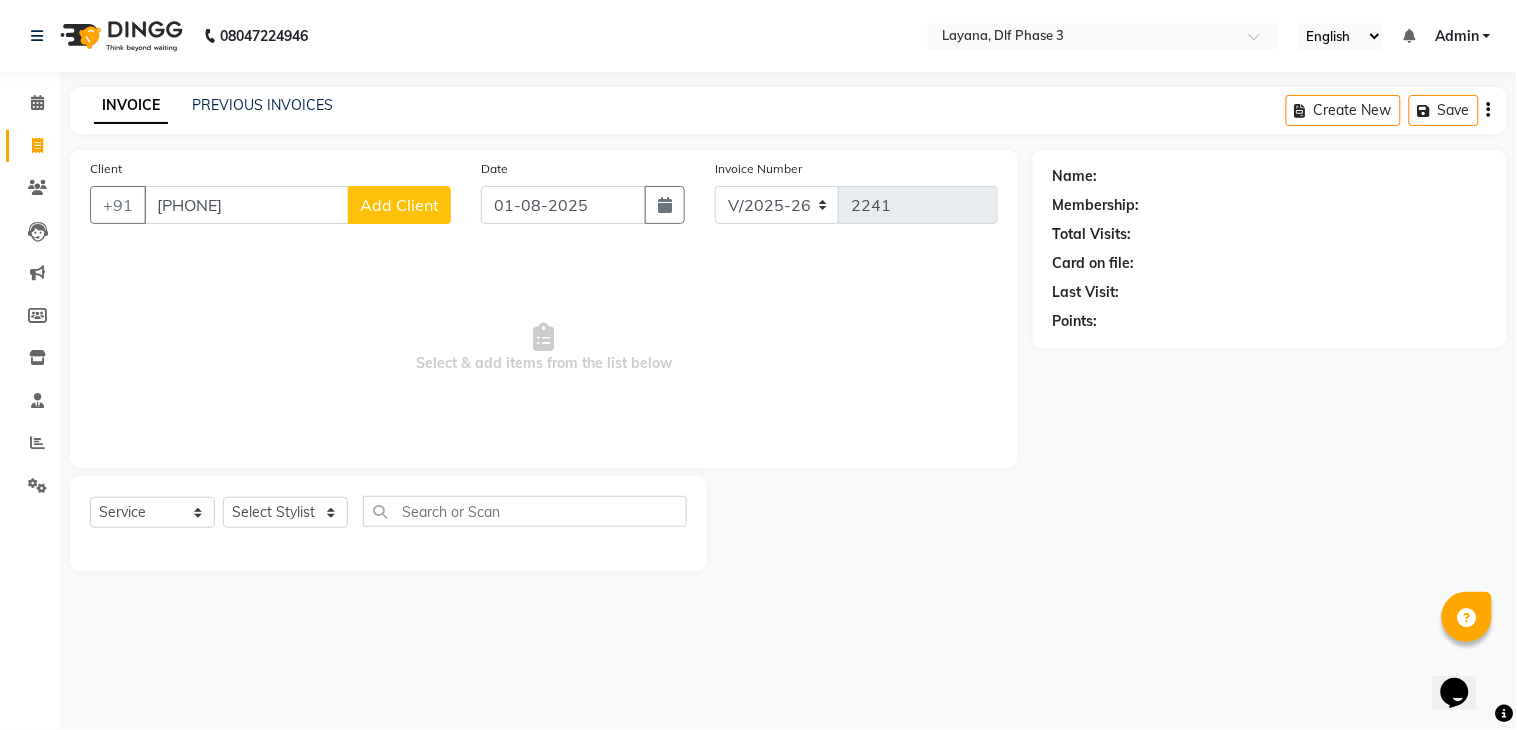 click on "Add Client" 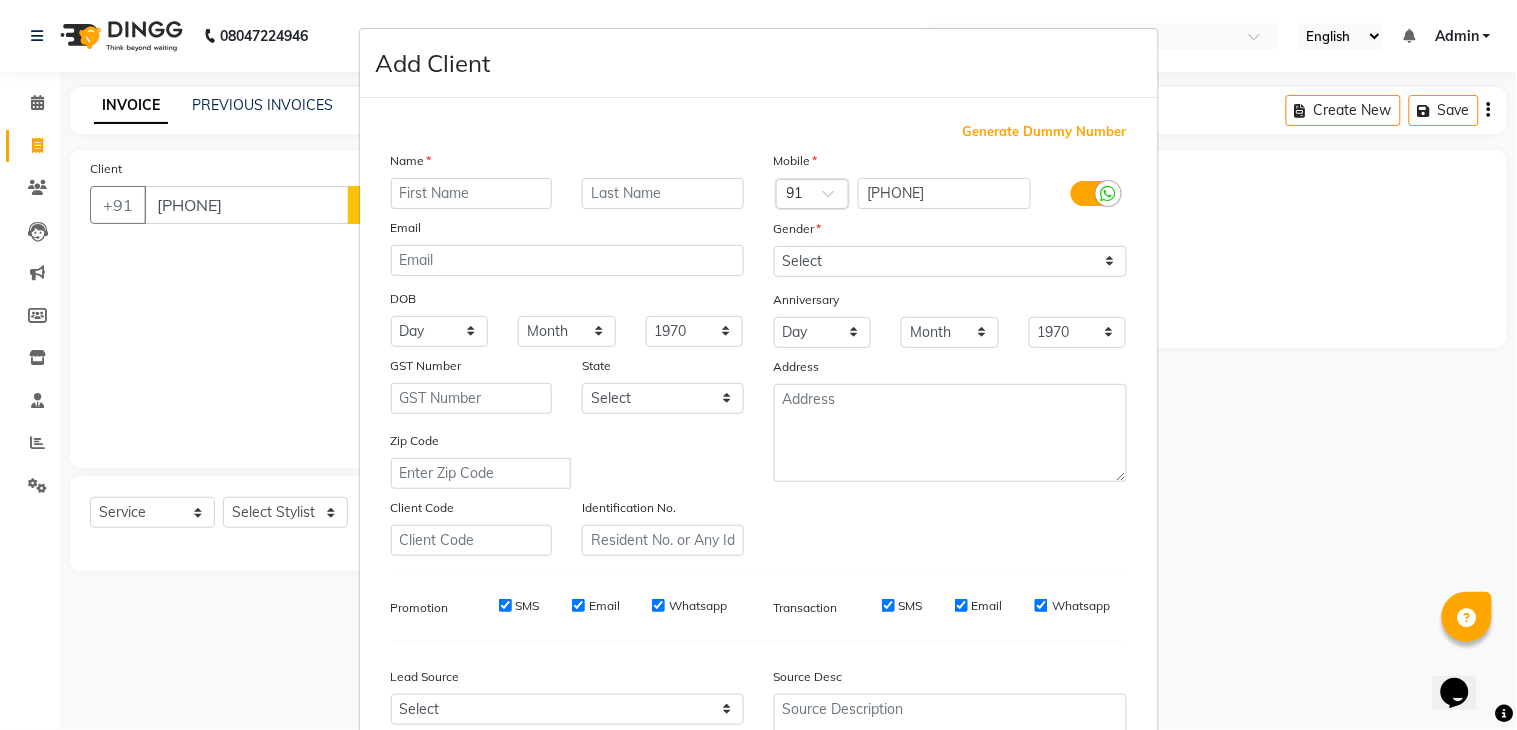 click at bounding box center [472, 193] 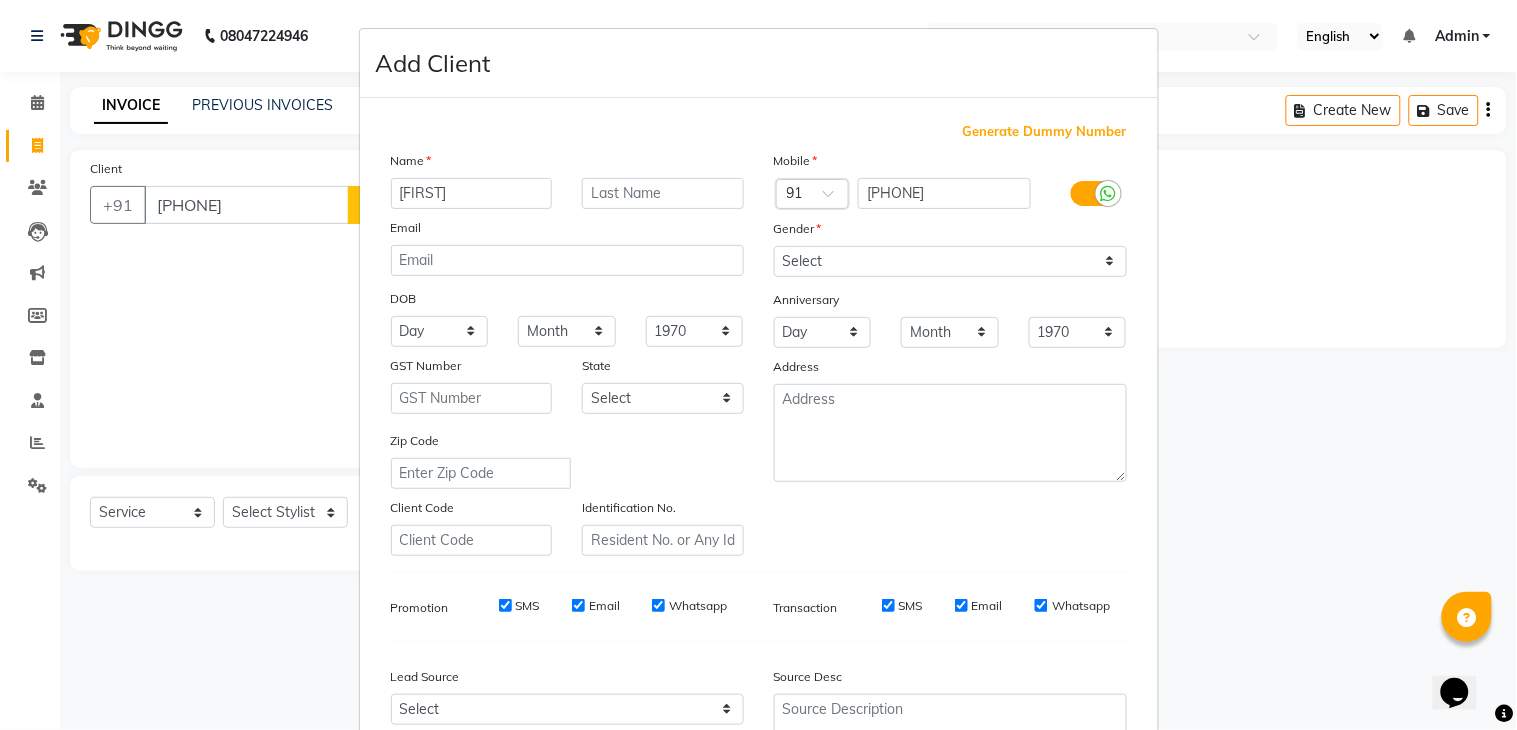 type on "[FIRST]" 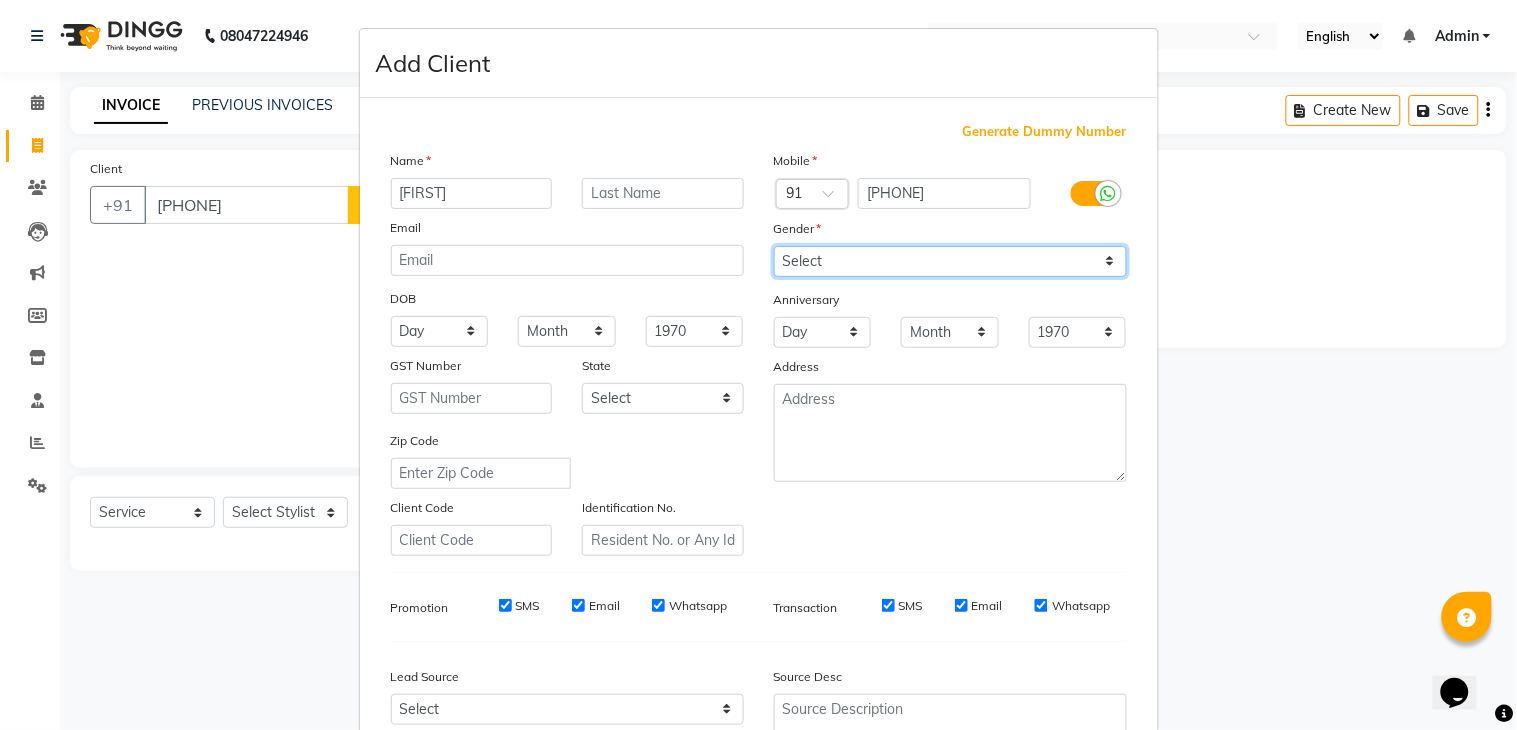 click on "Select Male Female Other Prefer Not To Say" at bounding box center (950, 261) 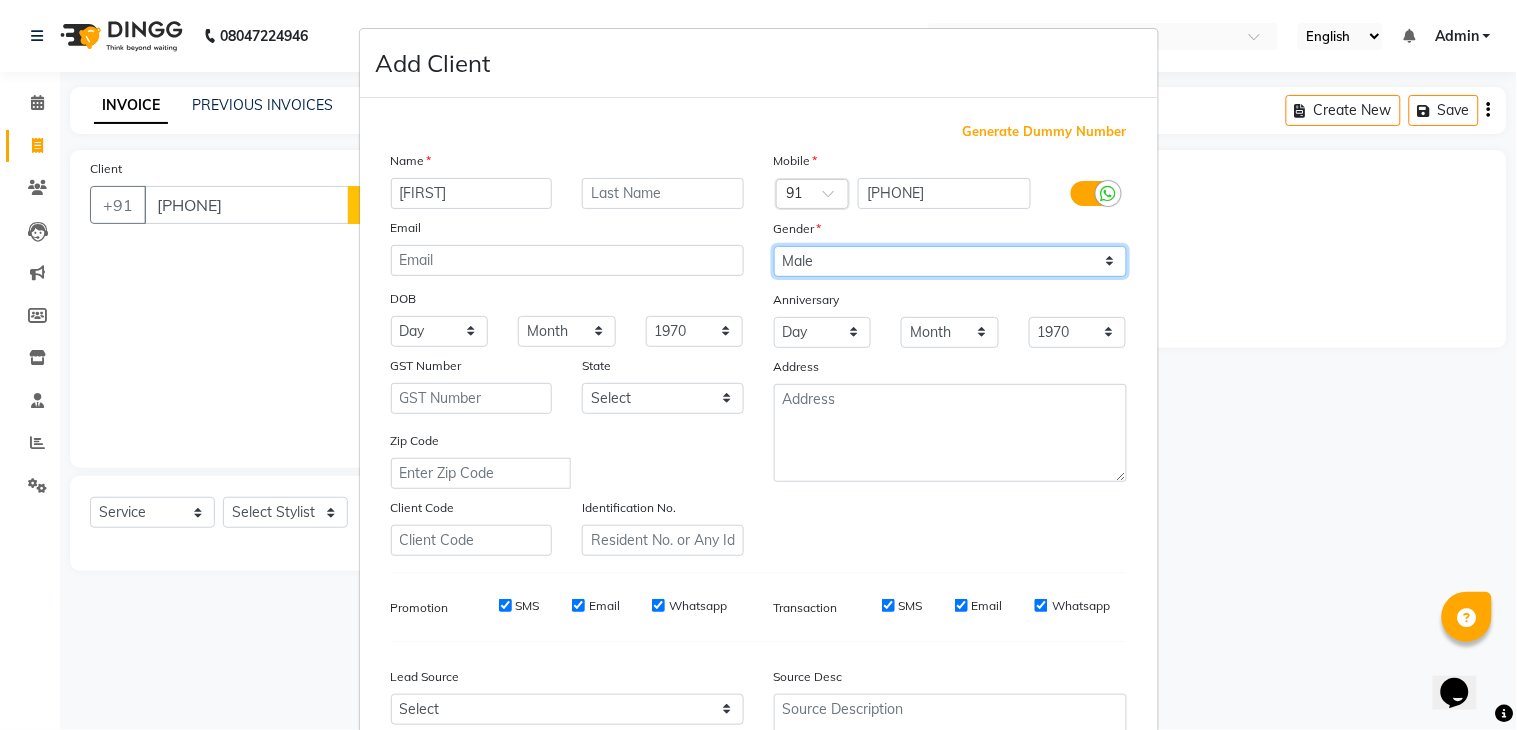 click on "Select Male Female Other Prefer Not To Say" at bounding box center (950, 261) 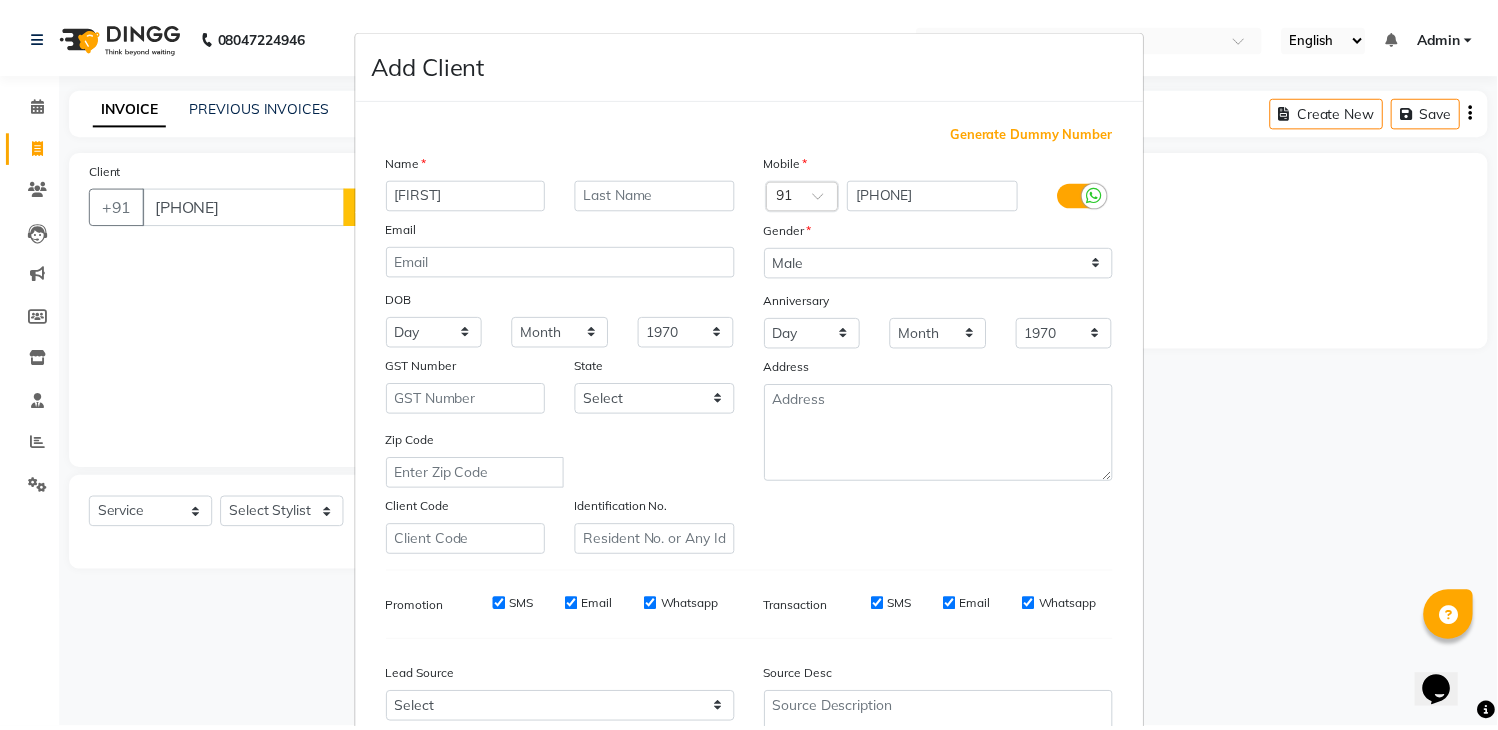 scroll, scrollTop: 194, scrollLeft: 0, axis: vertical 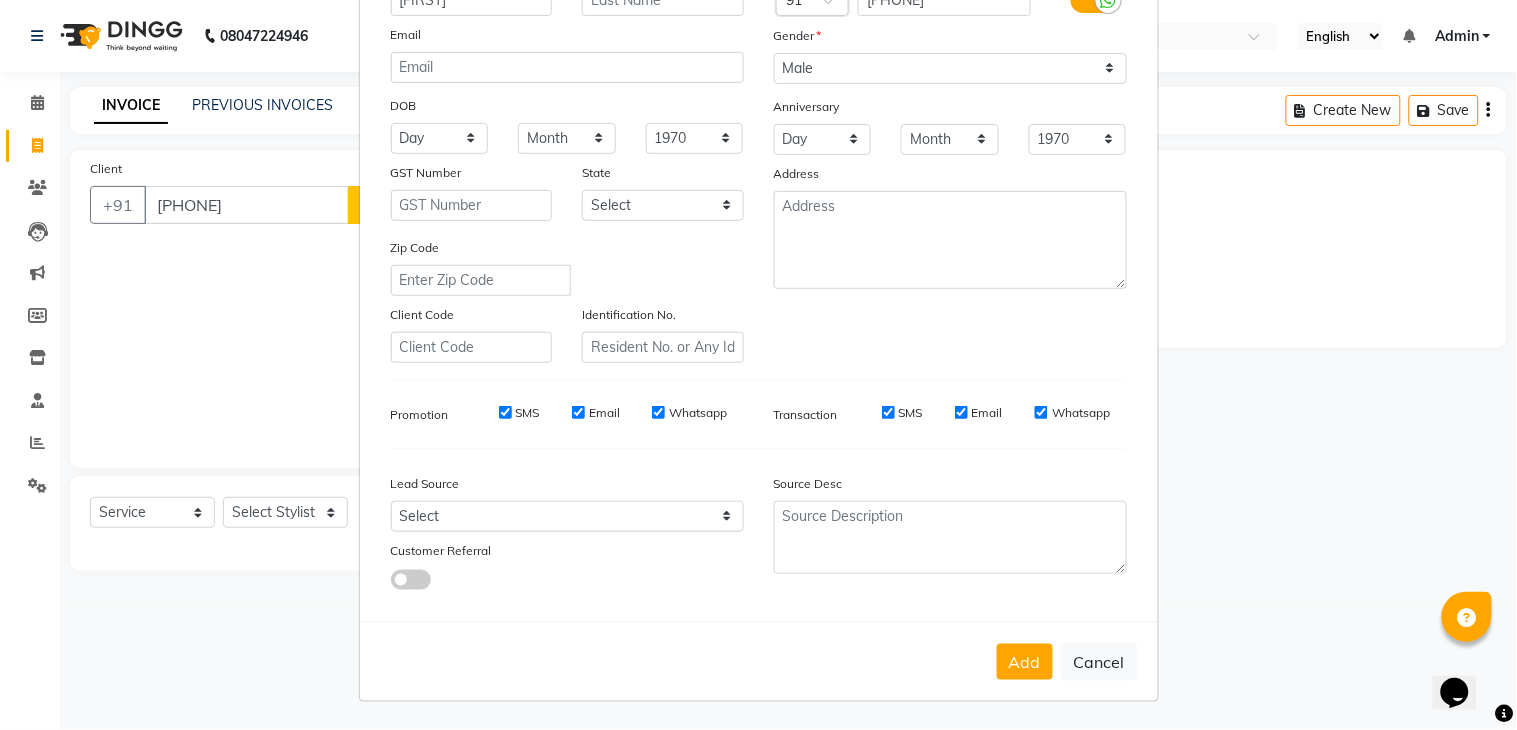 click on "Add" at bounding box center (1025, 662) 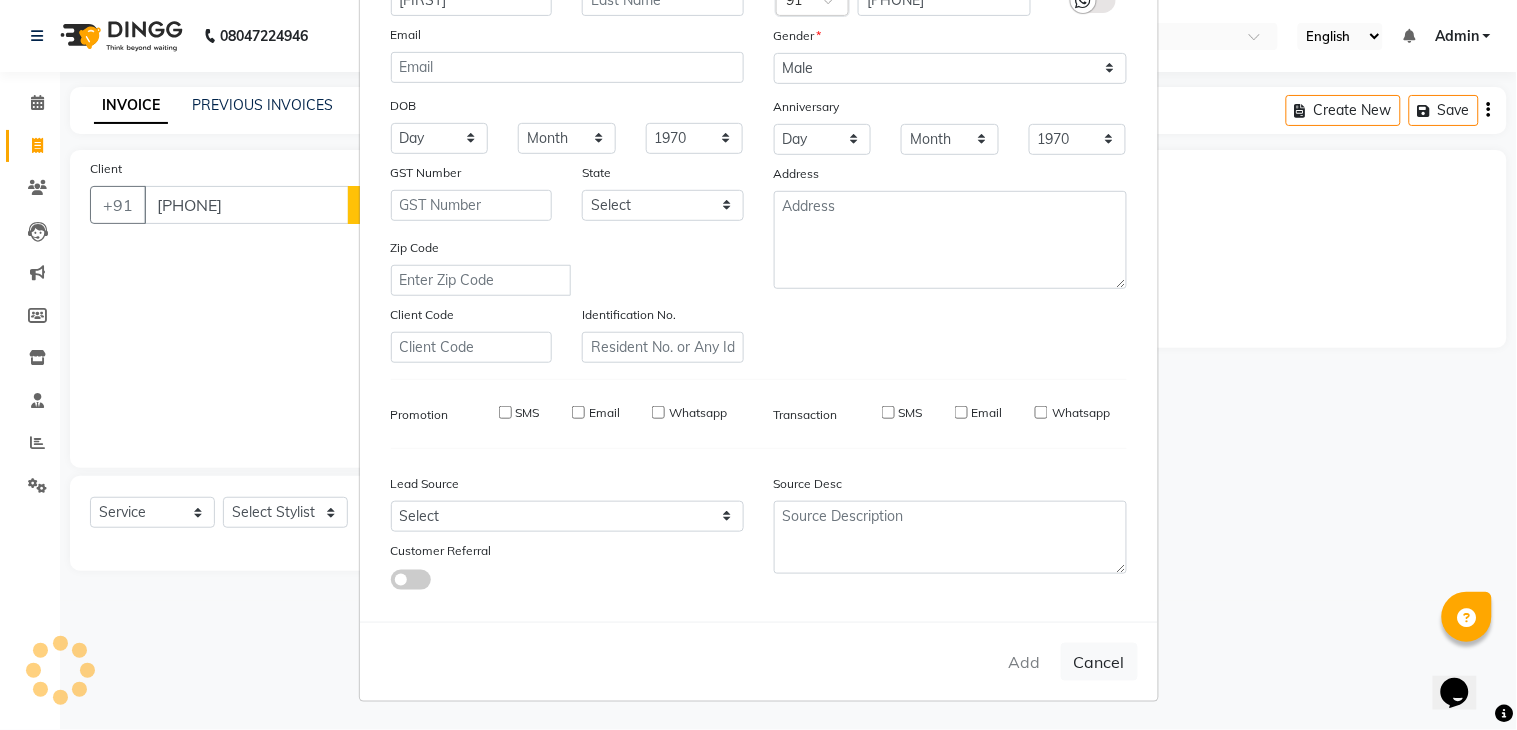 type 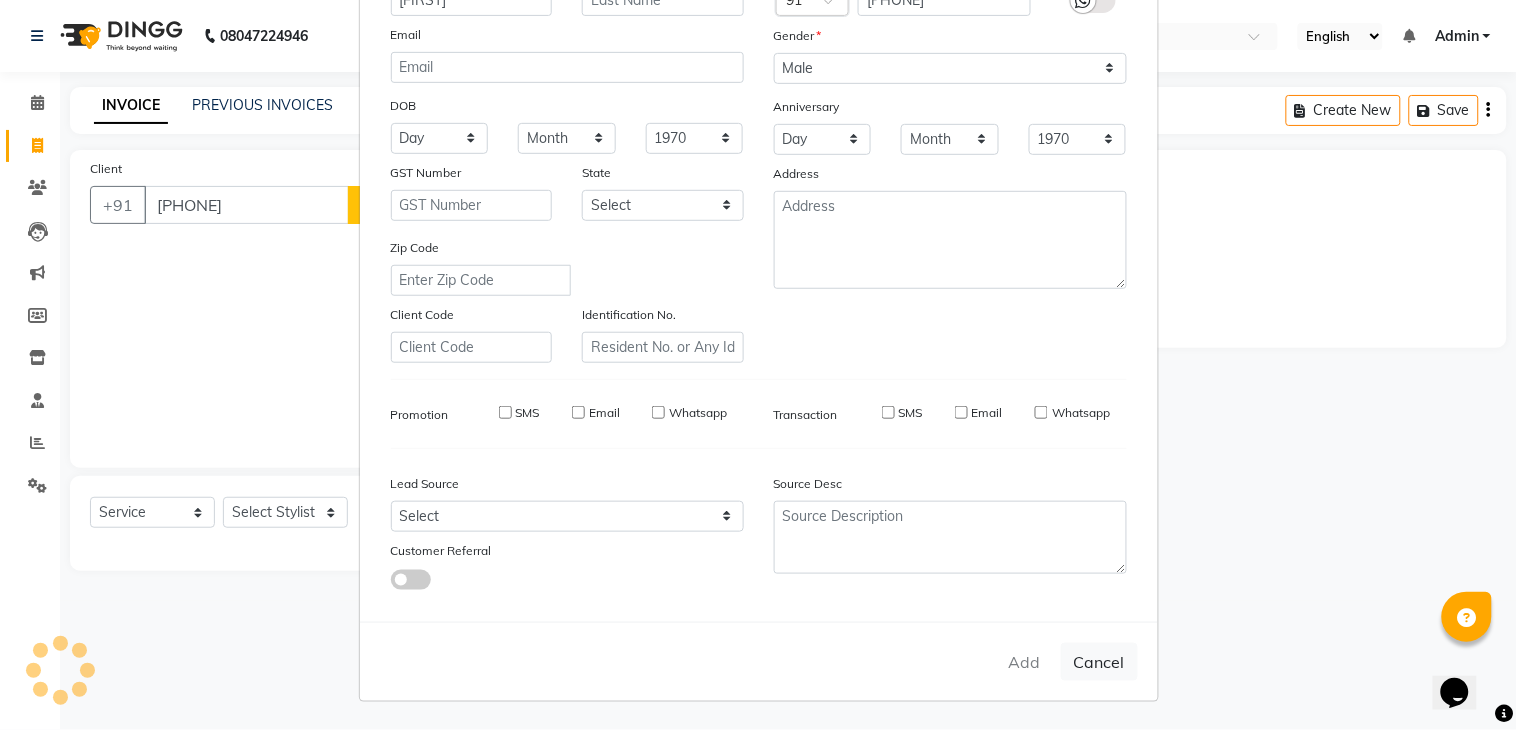 select 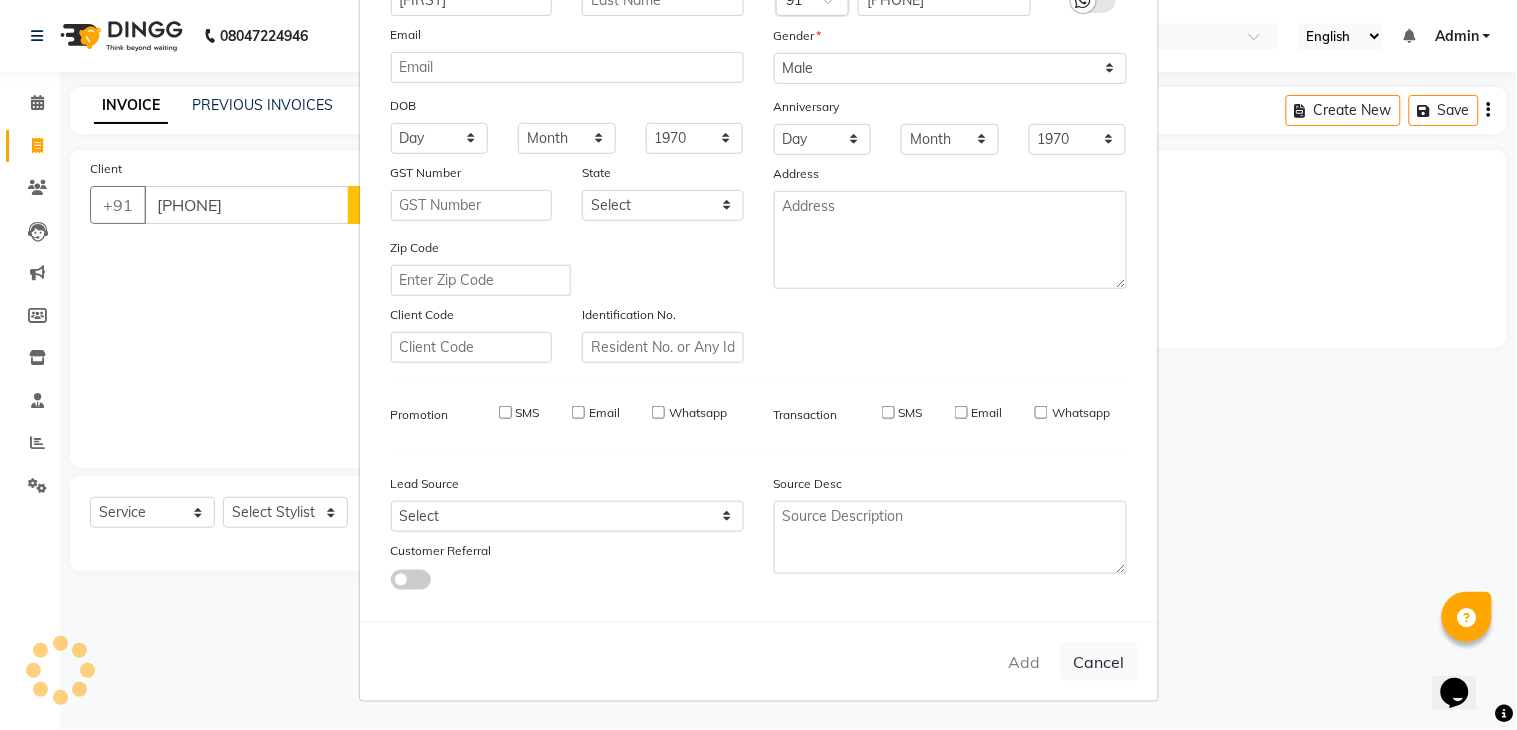 select 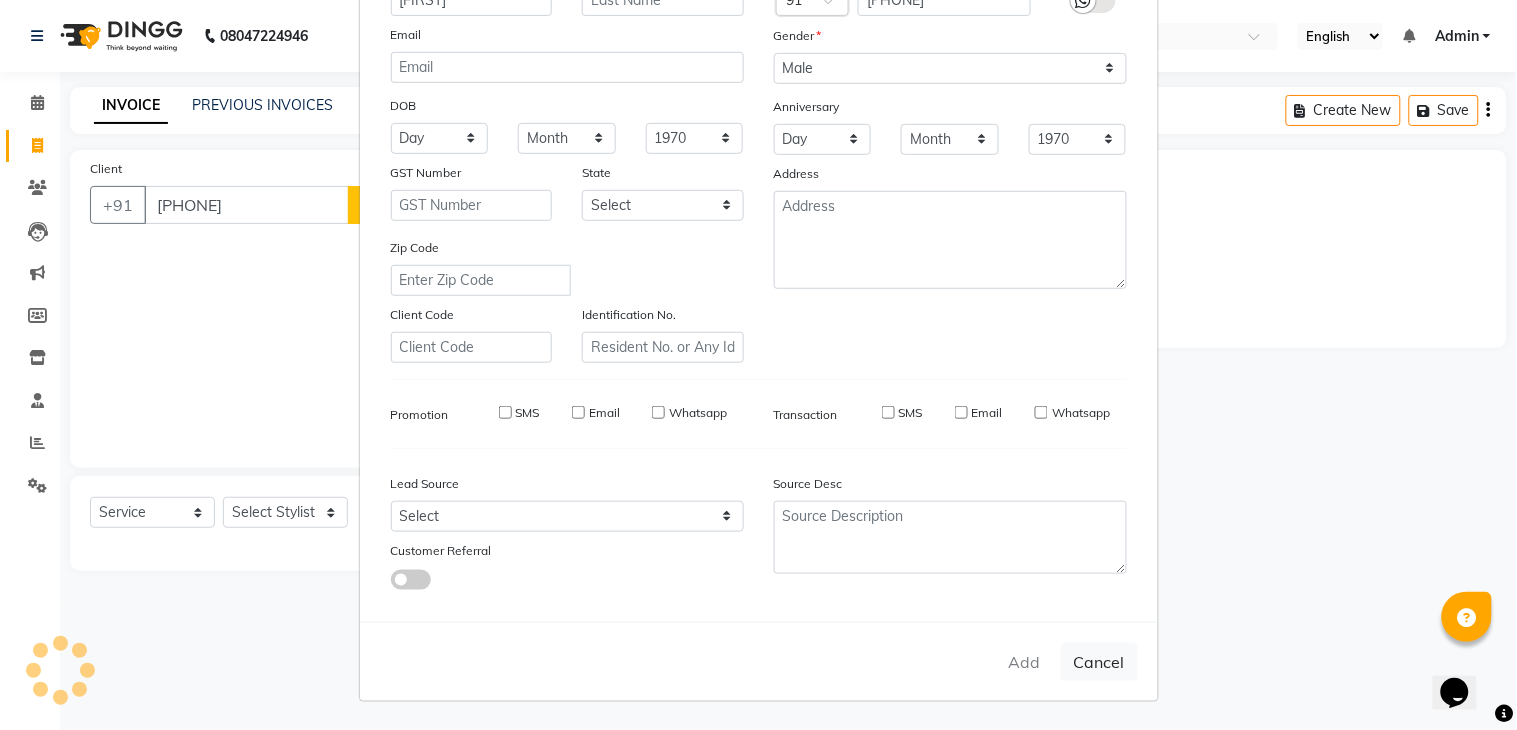 select 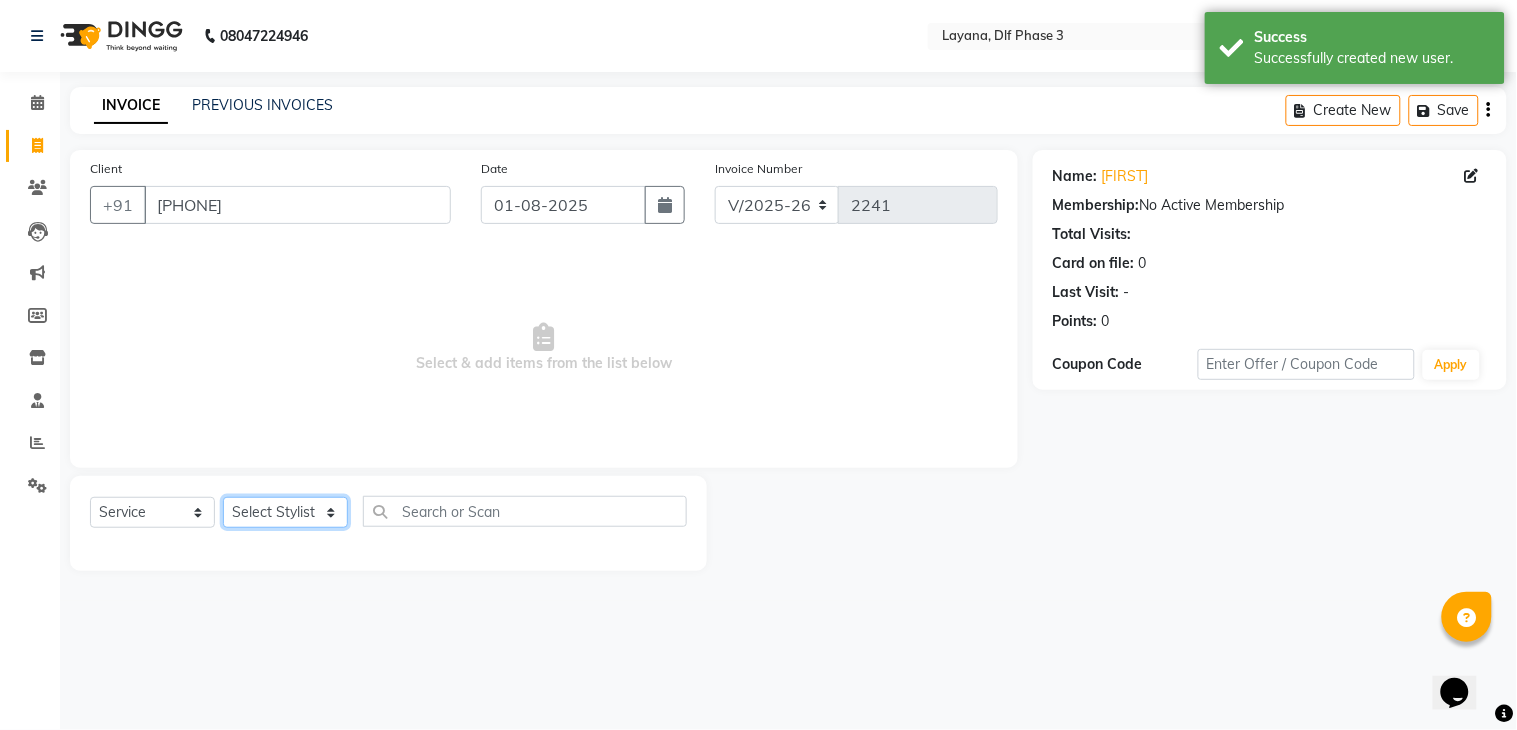 click on "Select Stylist [FIRST] Attul [FIRST] [FIRST] [FIRST] [FIRST] [FIRST] [FIRST]" 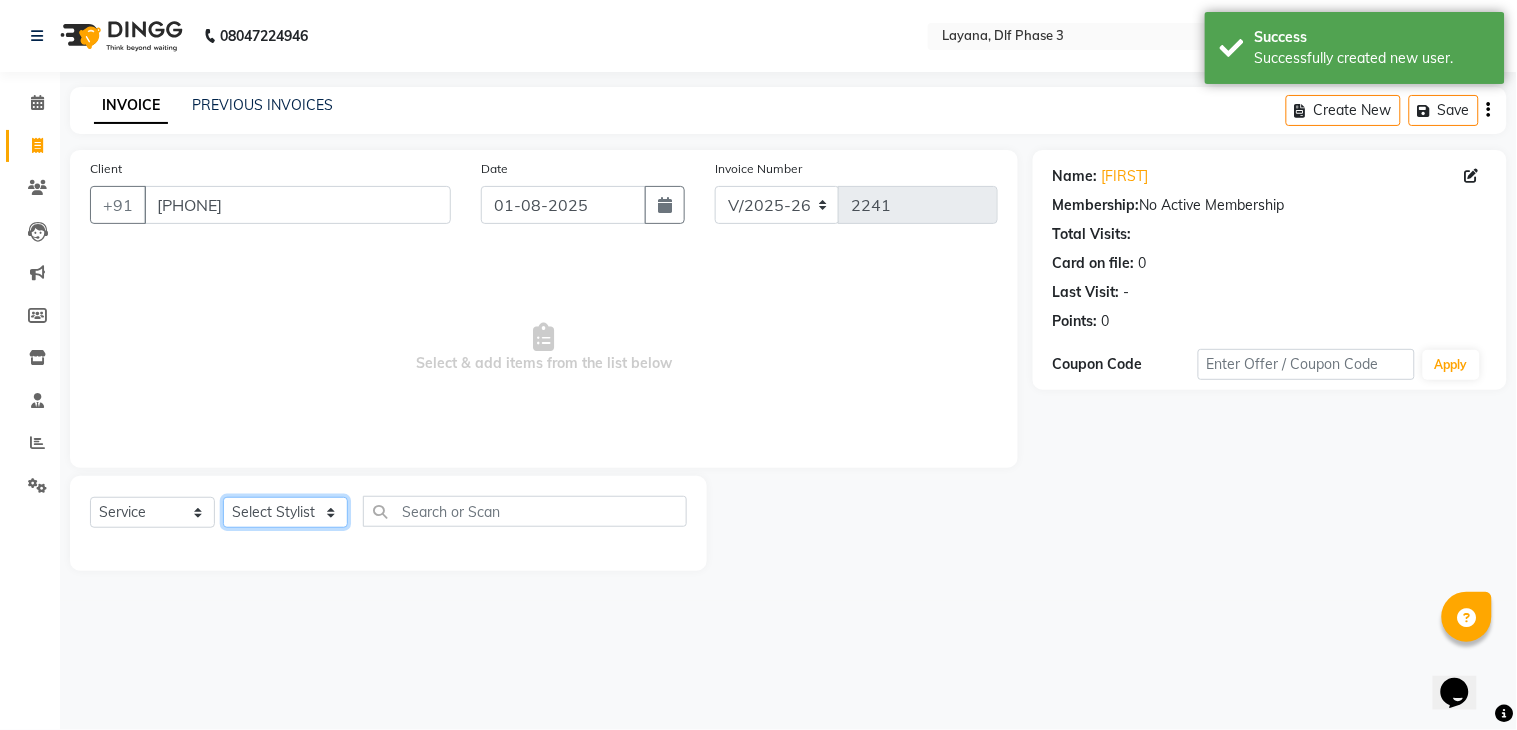 select on "86266" 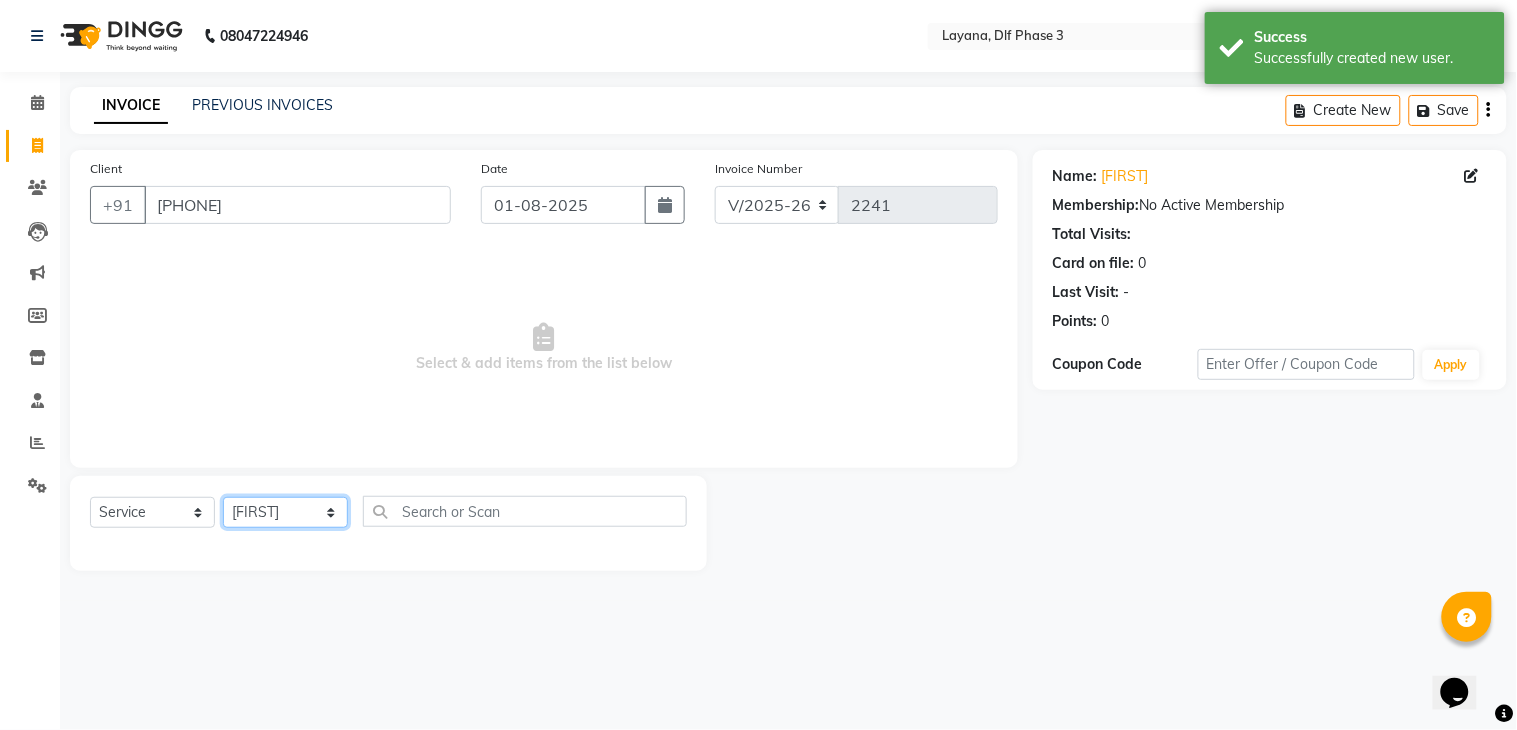 click on "Select Stylist [FIRST] Attul [FIRST] [FIRST] [FIRST] [FIRST] [FIRST] [FIRST]" 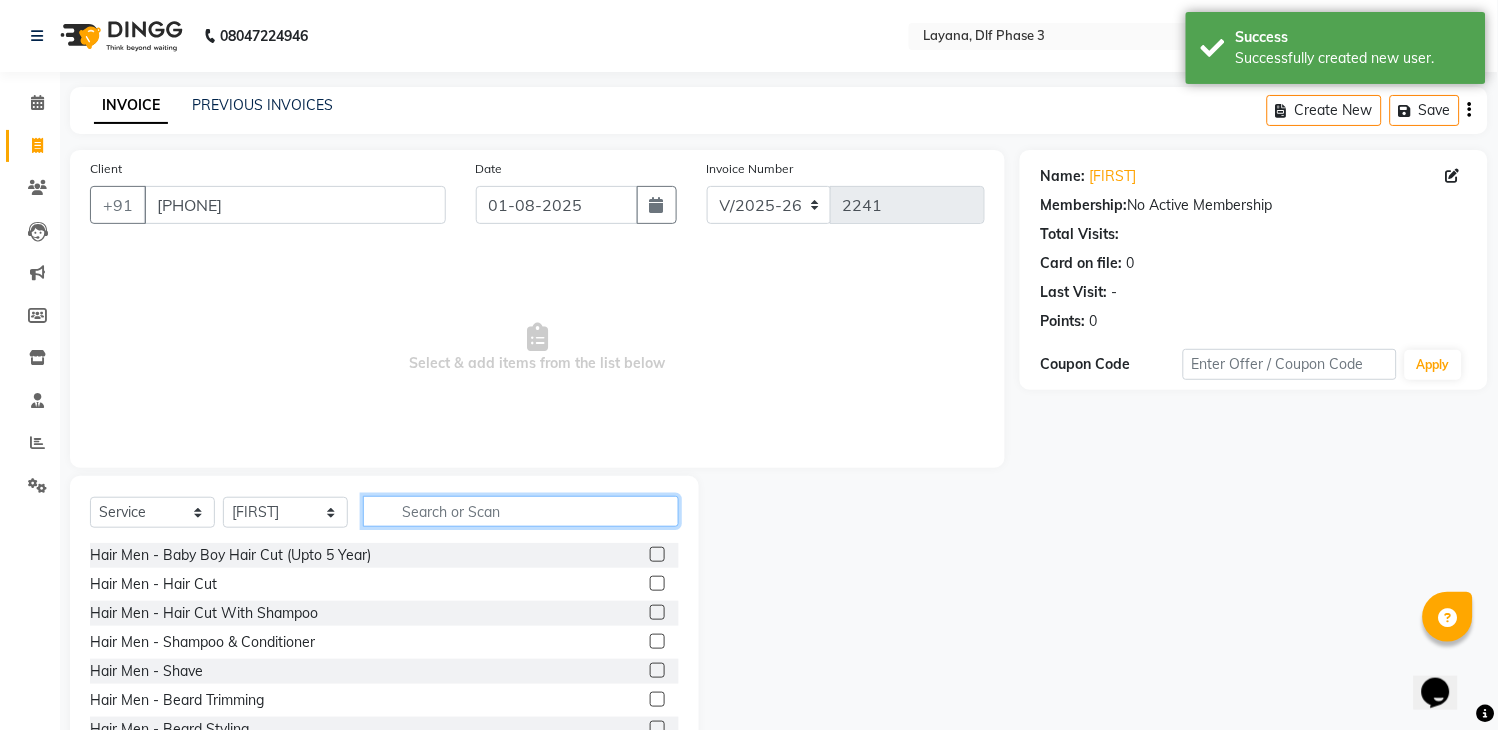 click 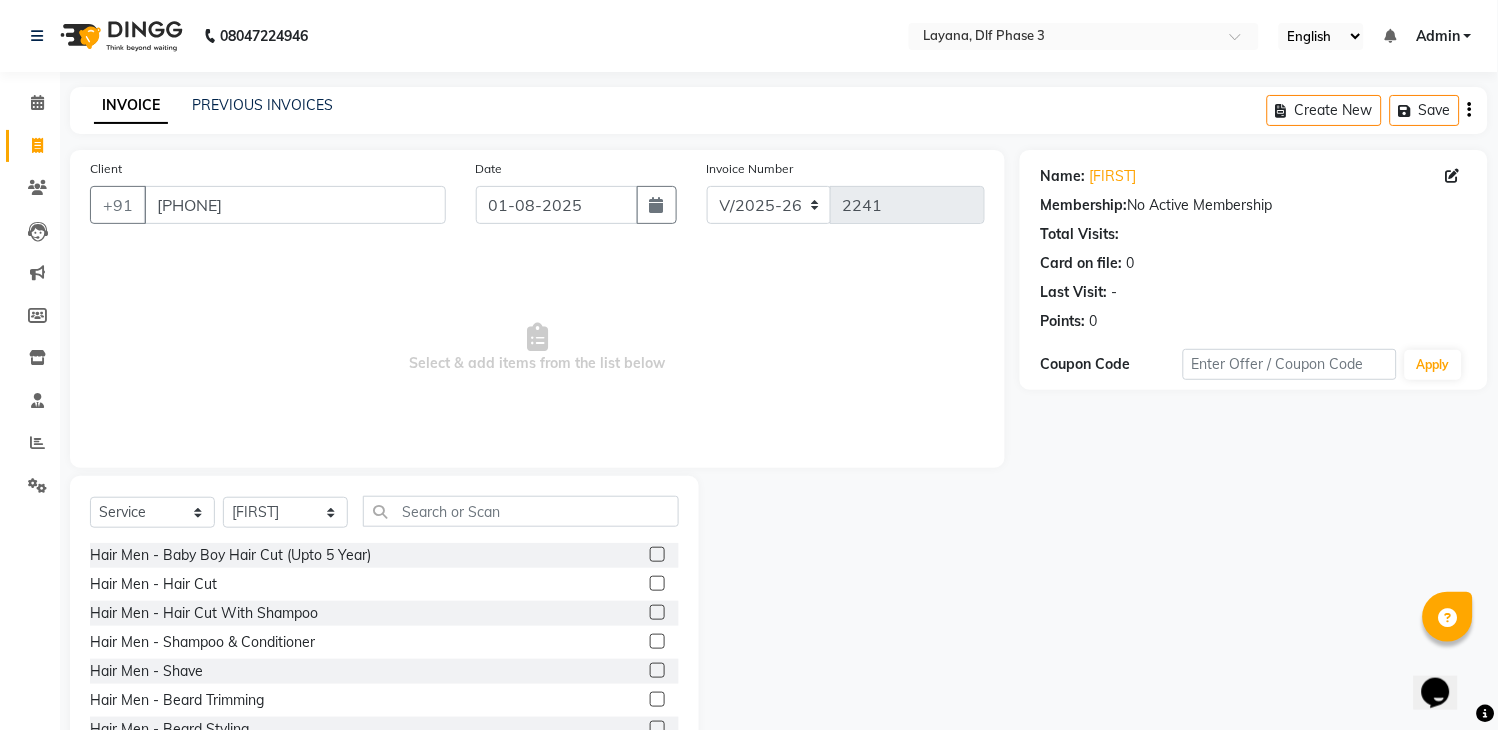 click on "Hair Men - Hair Cut" 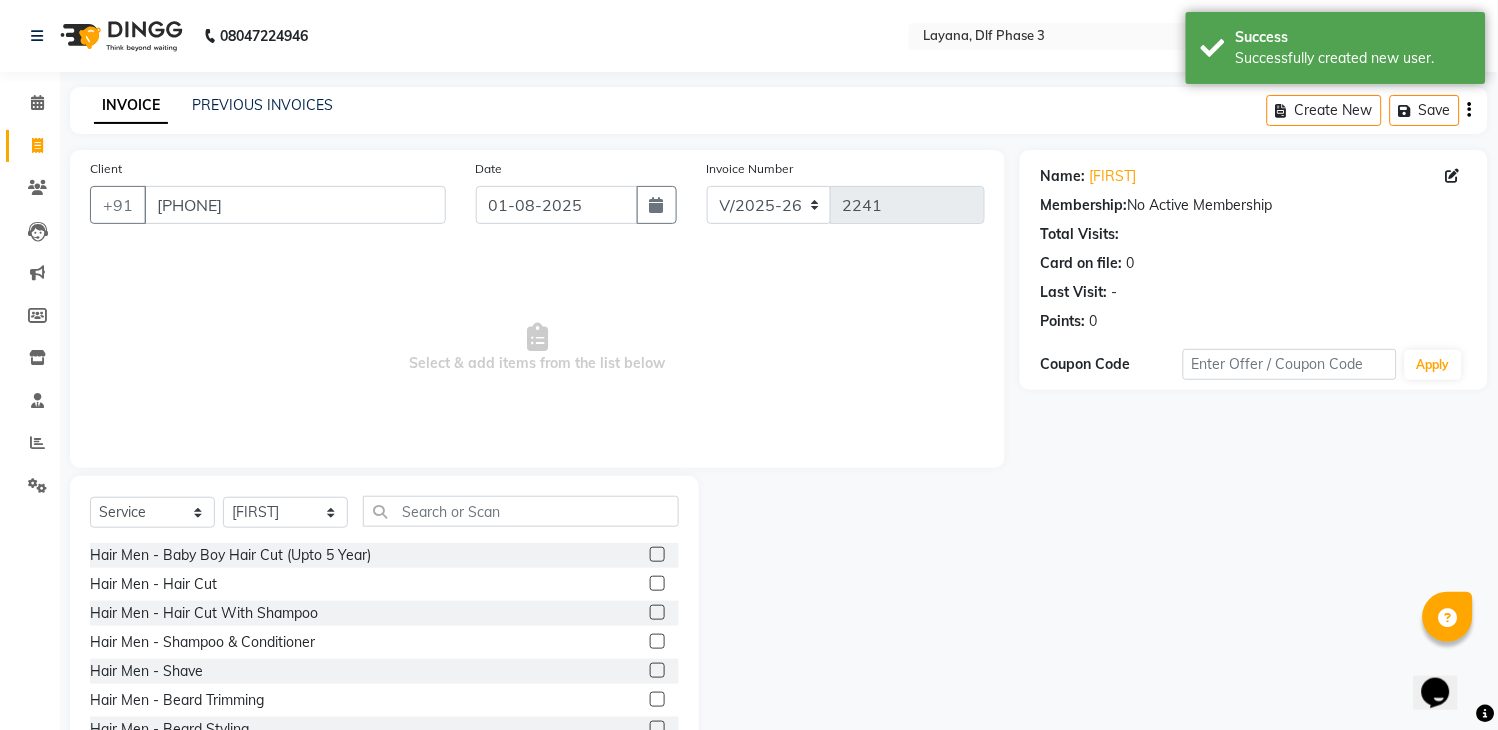 click 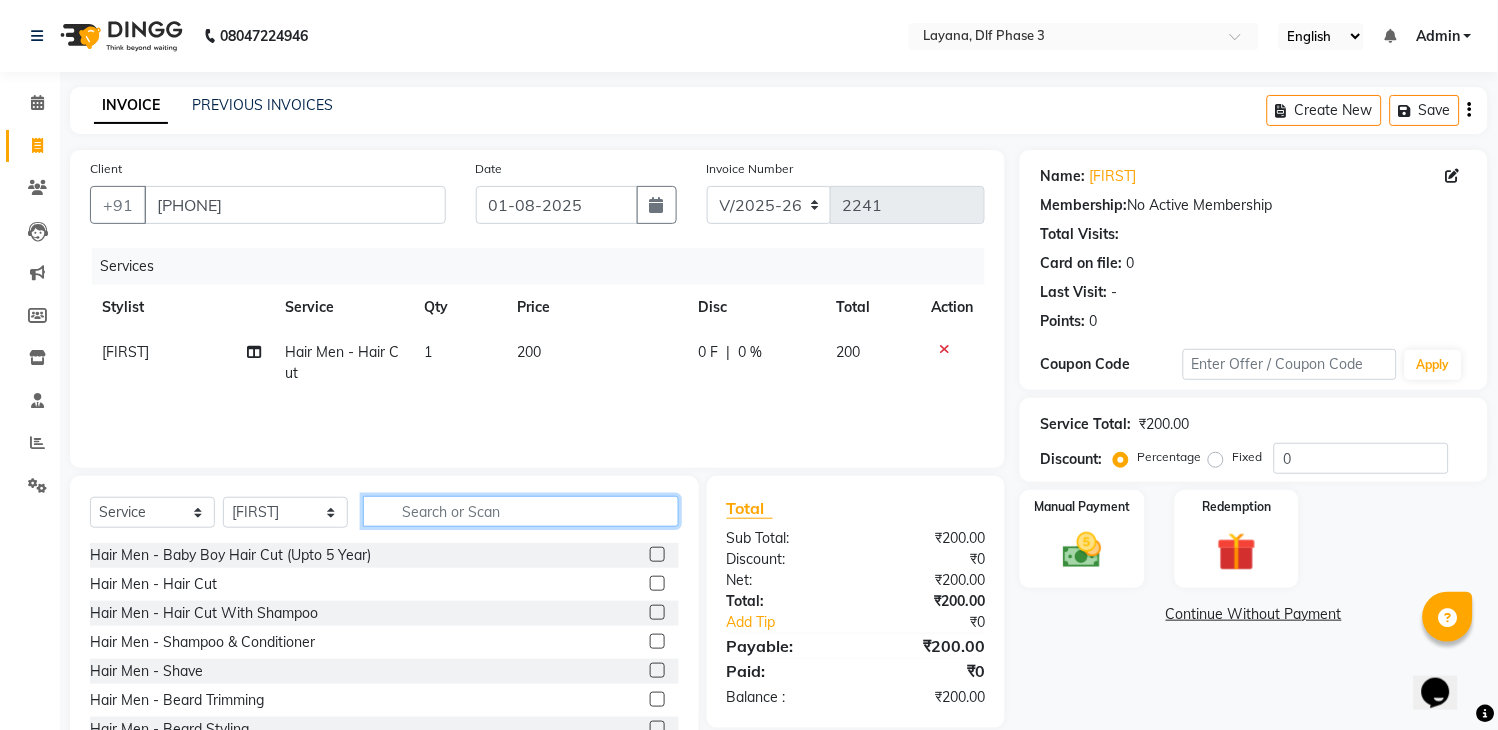 checkbox on "false" 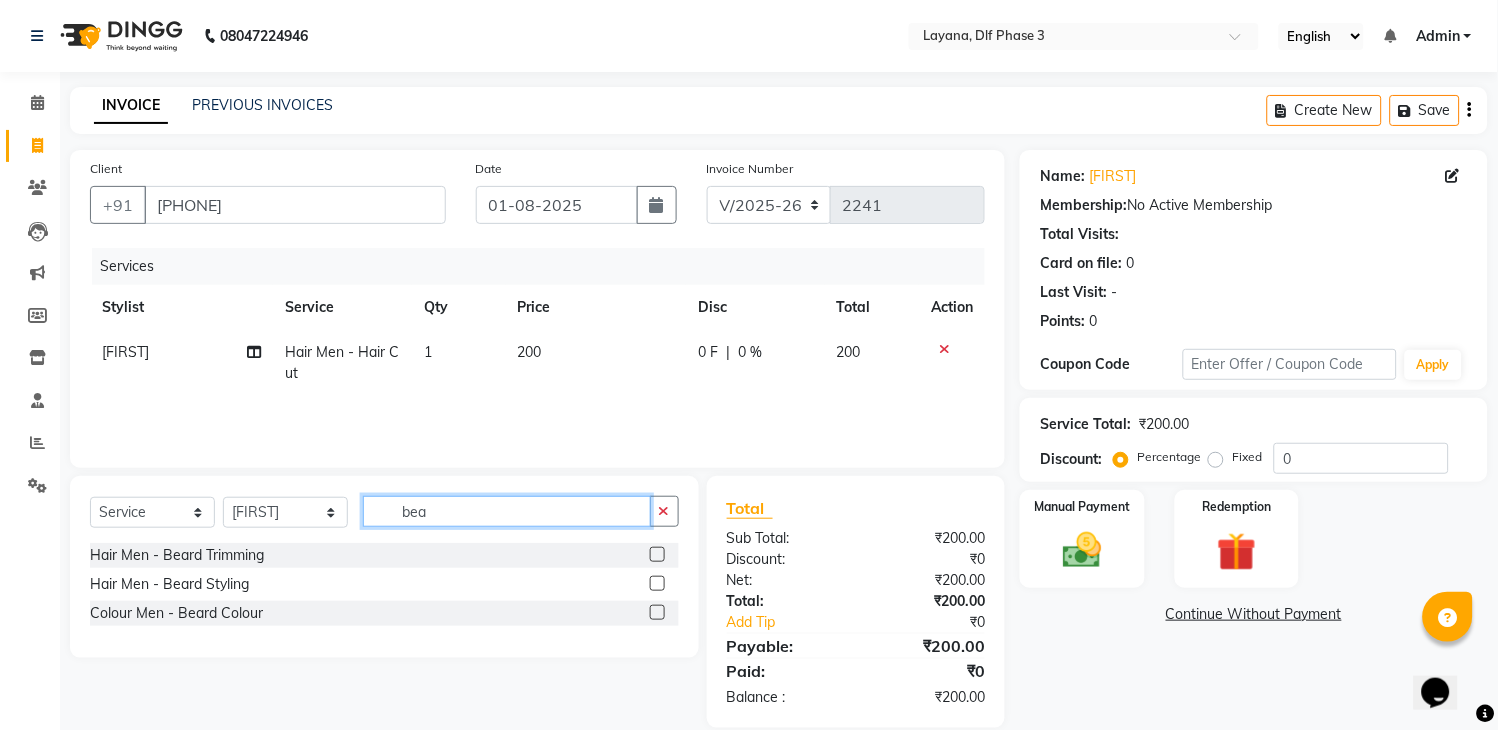 type on "bea" 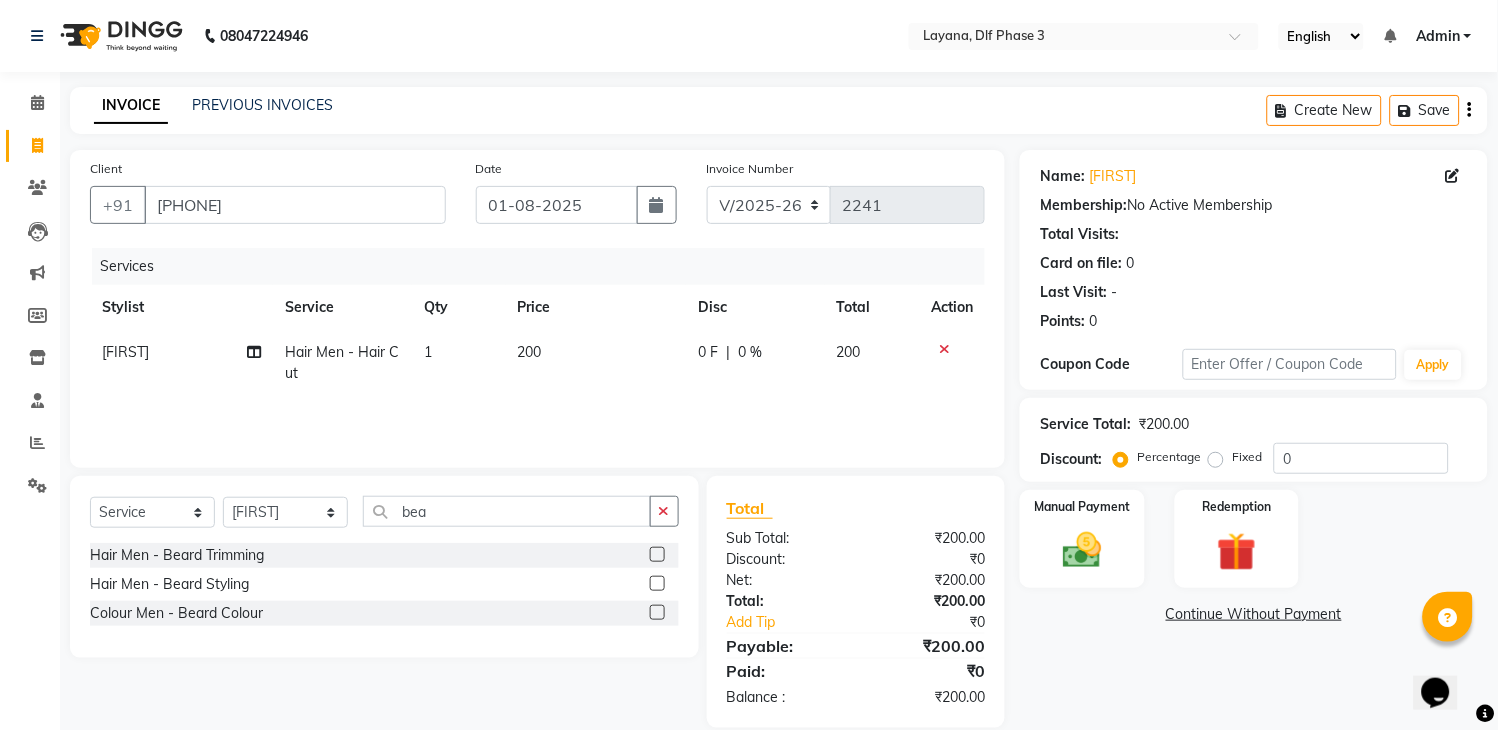 click 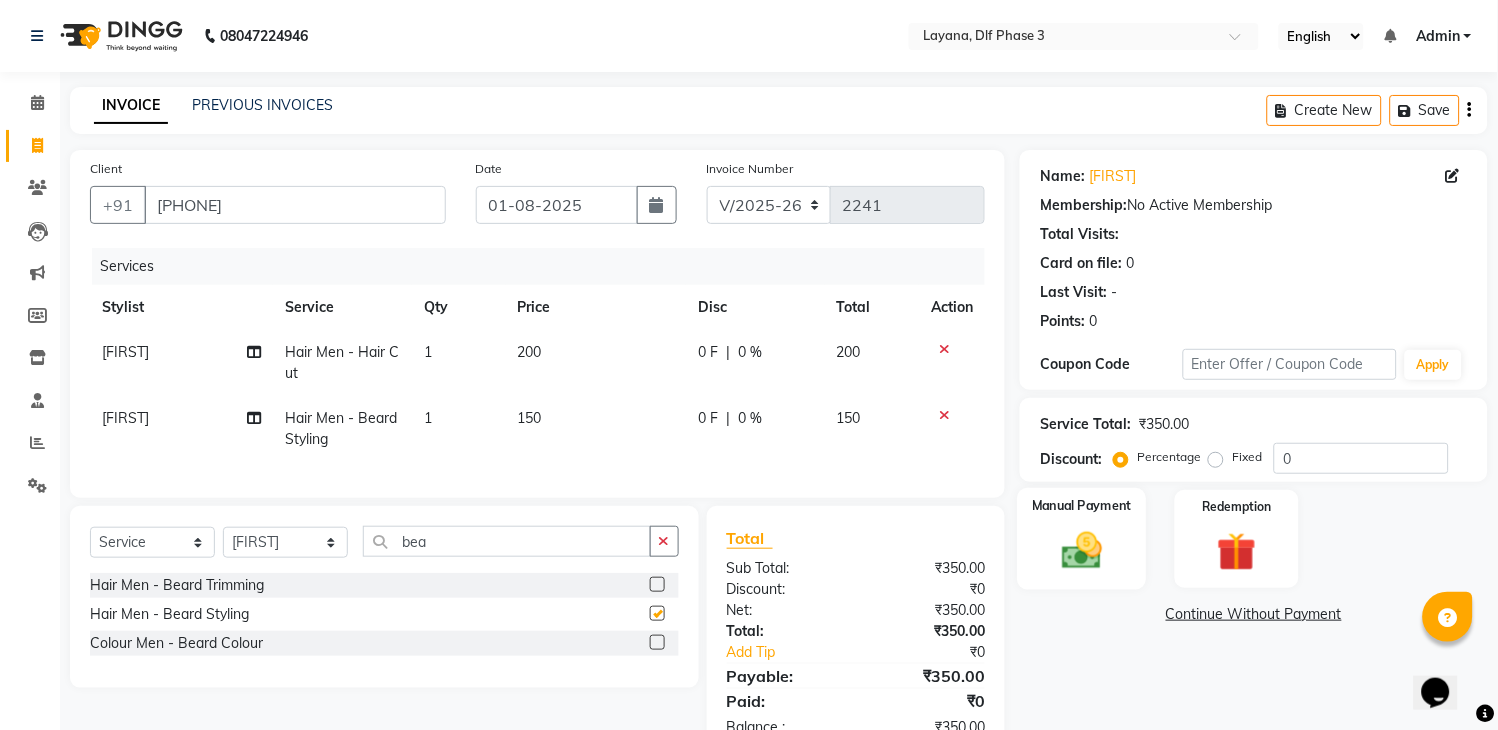 checkbox on "false" 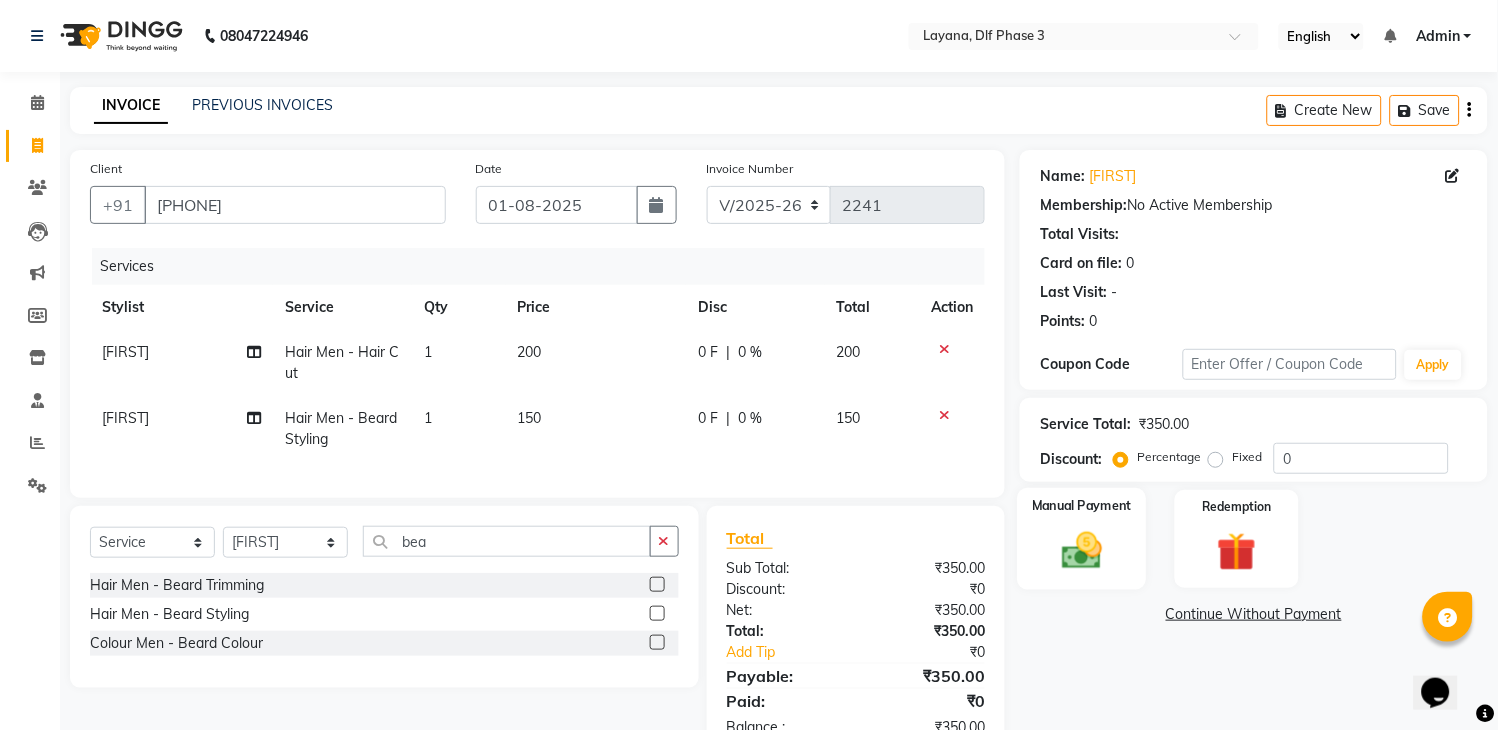 click 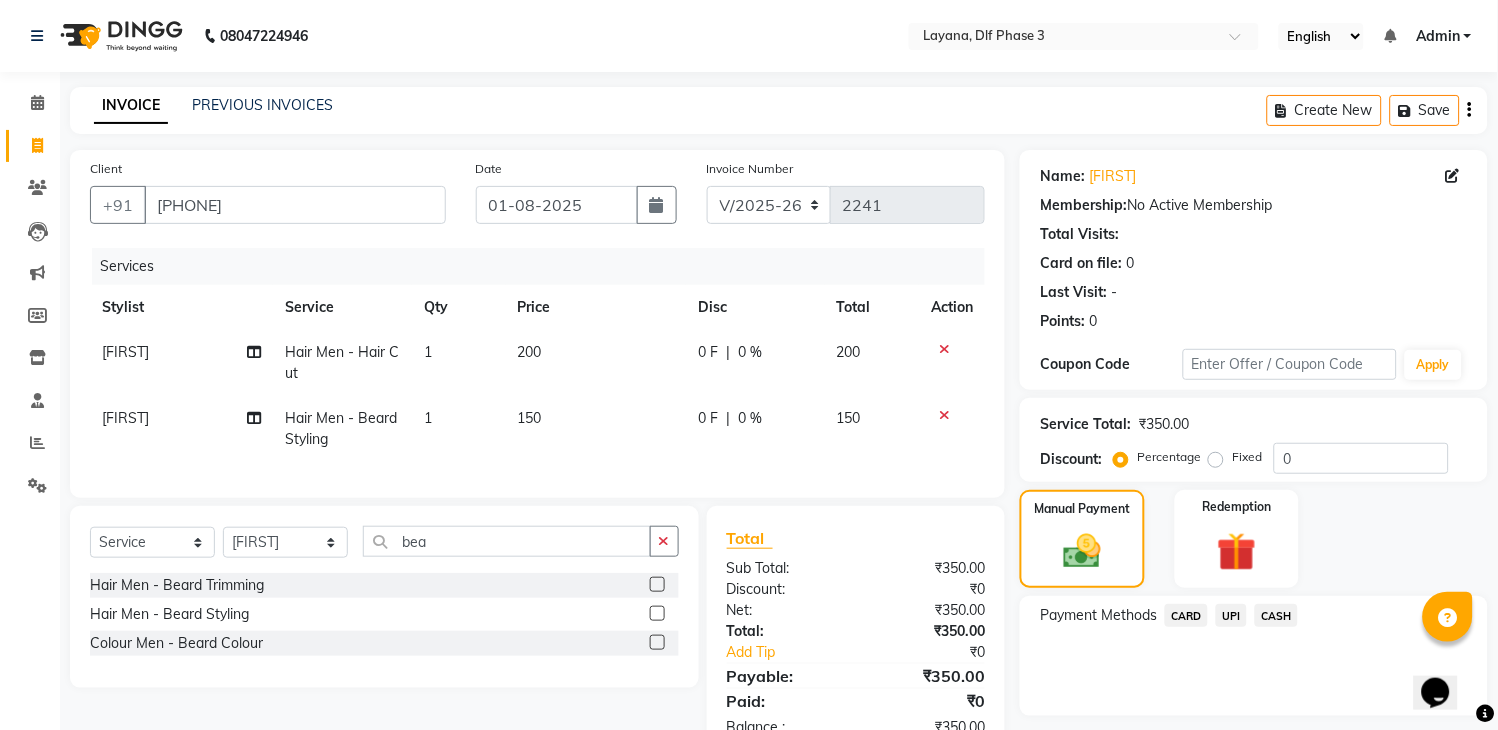 click on "UPI" 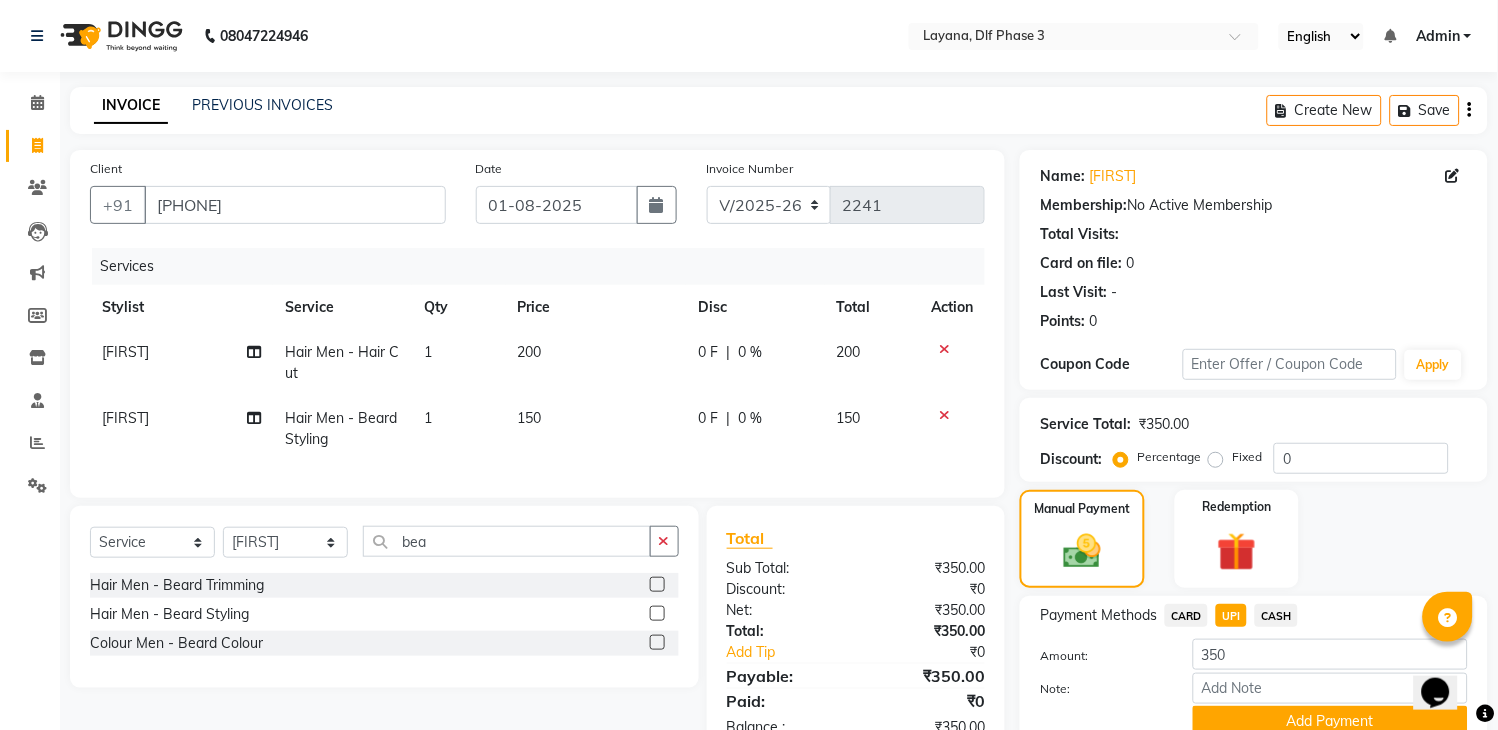 scroll, scrollTop: 86, scrollLeft: 0, axis: vertical 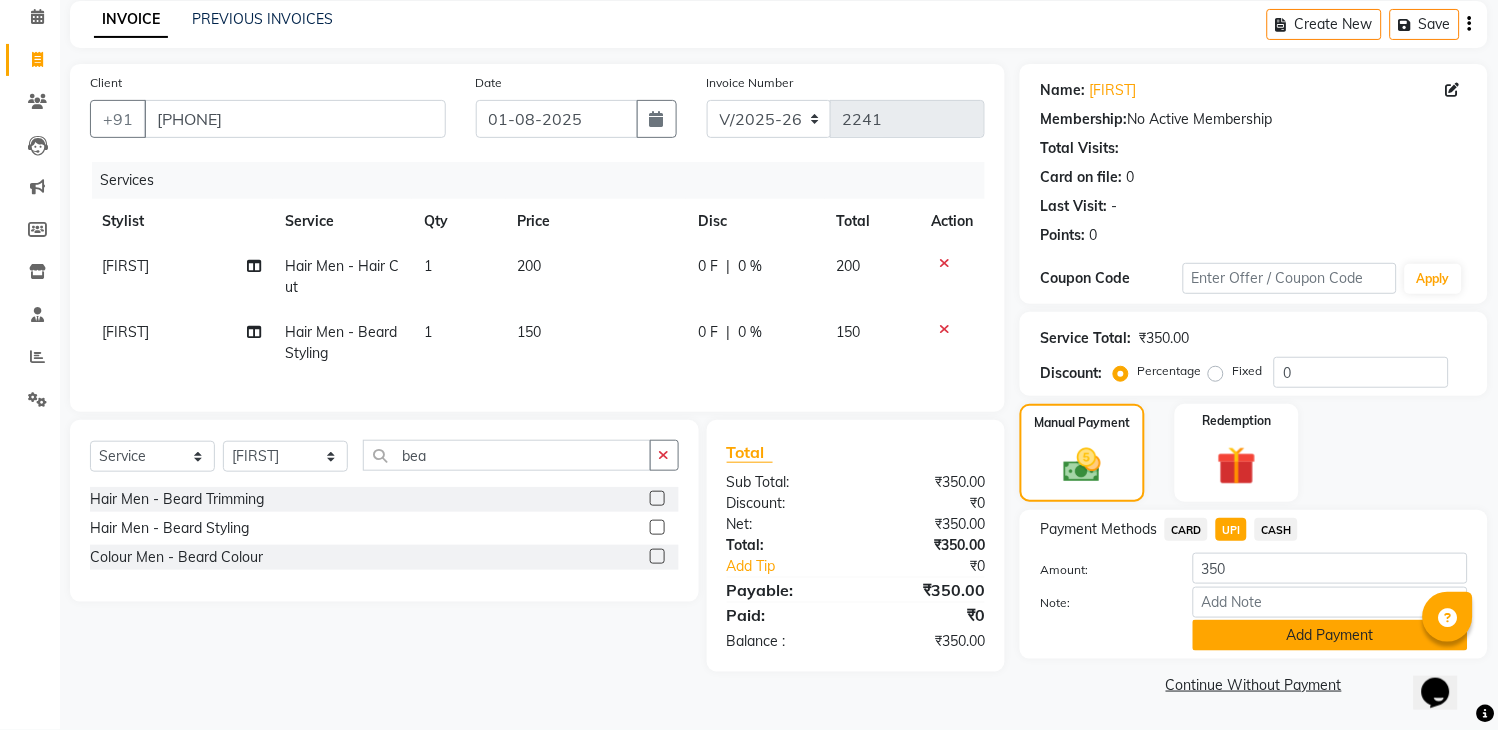 click on "Add Payment" 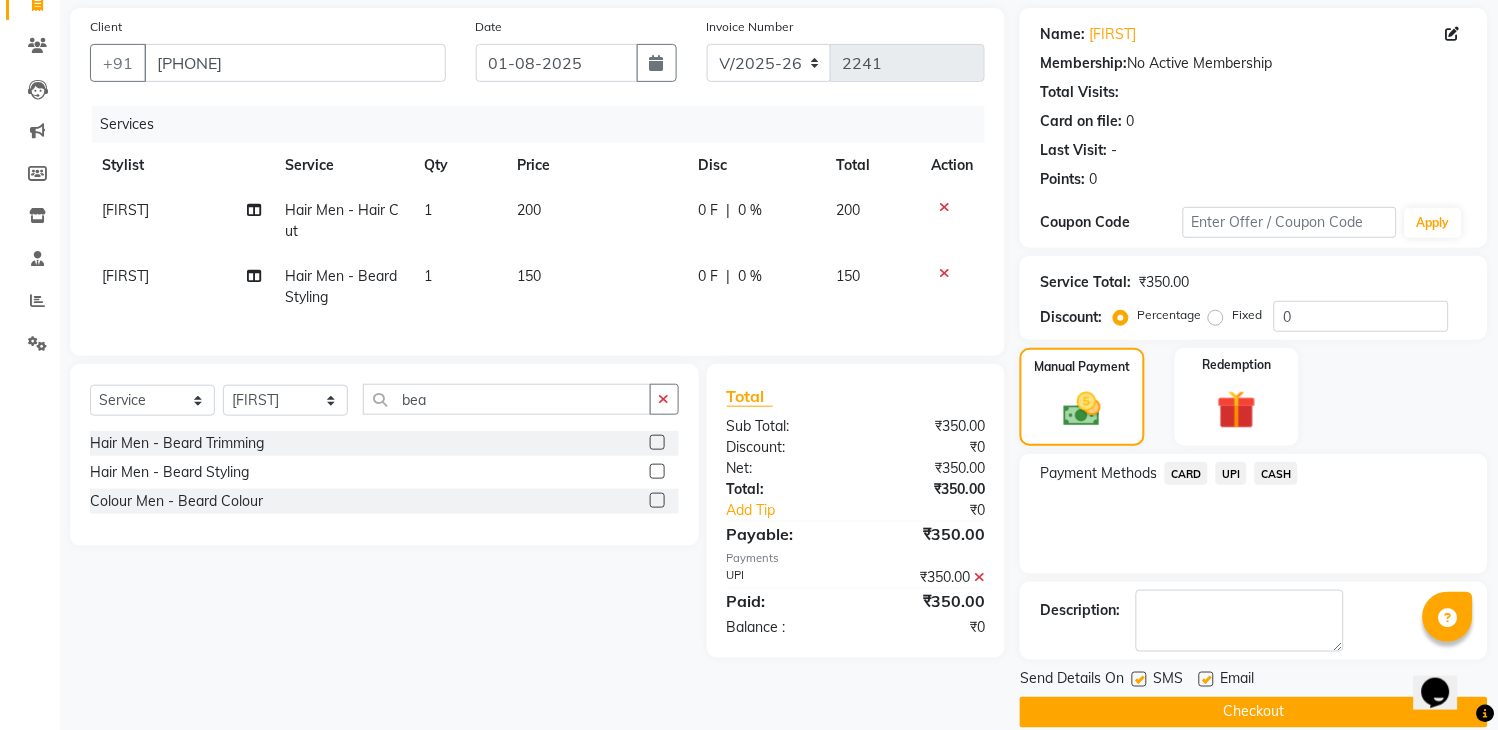 scroll, scrollTop: 170, scrollLeft: 0, axis: vertical 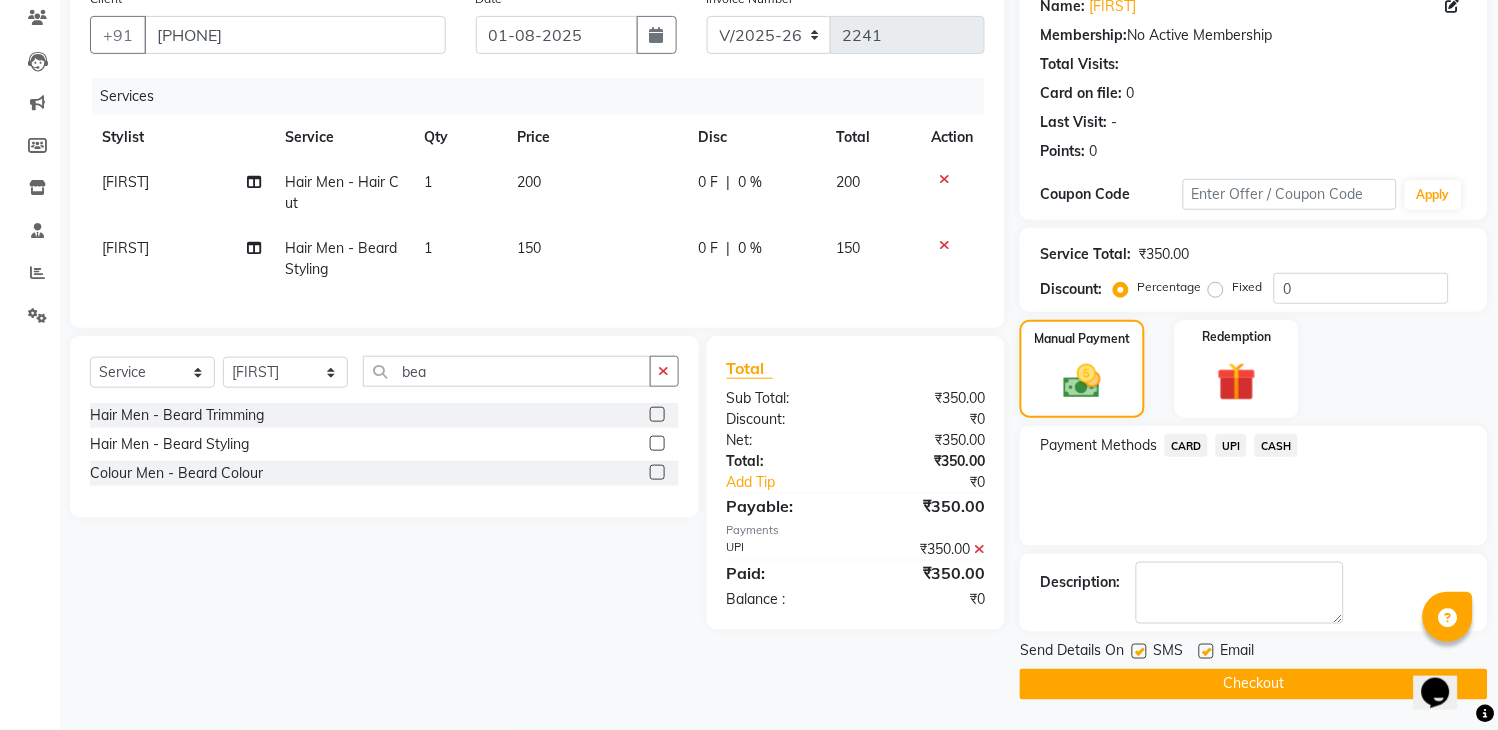 click on "Checkout" 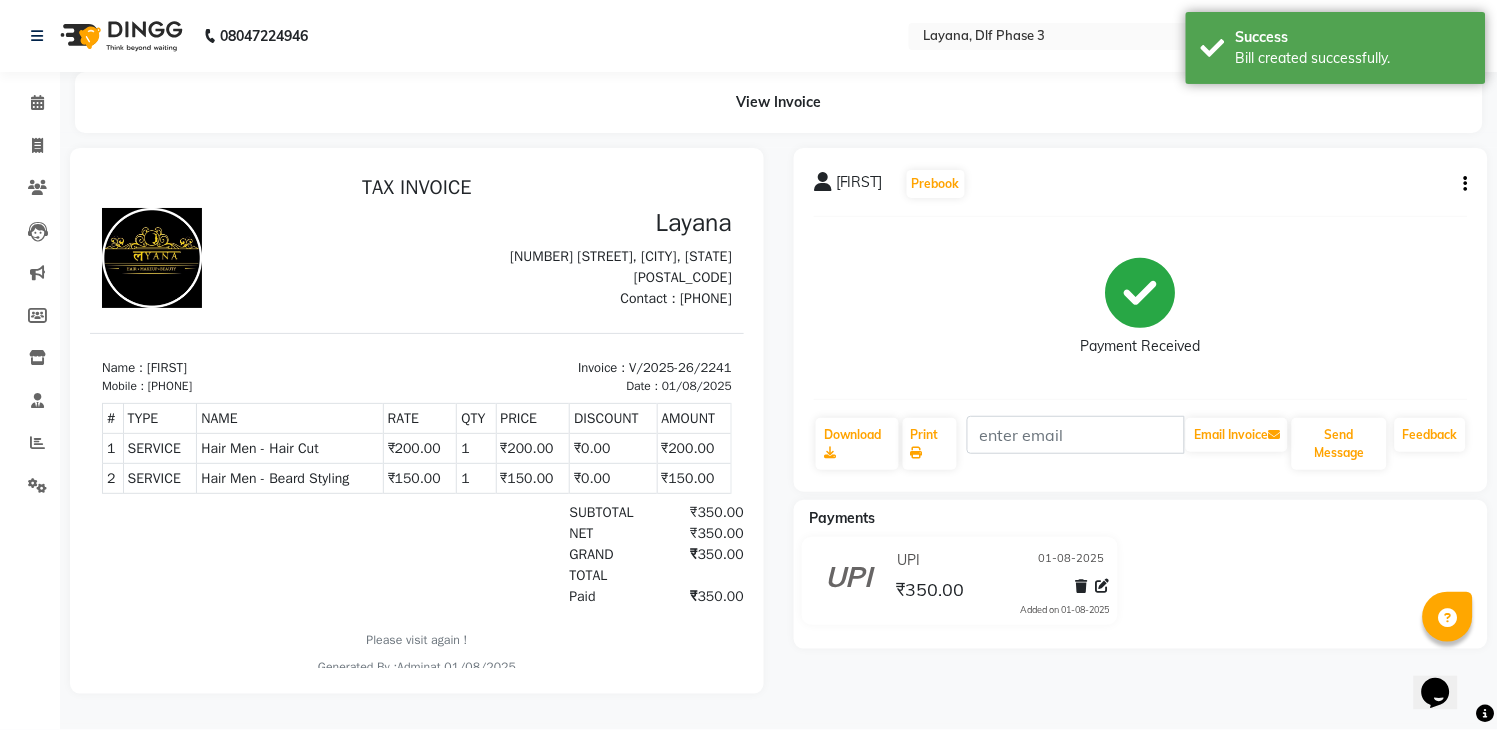 scroll, scrollTop: 0, scrollLeft: 0, axis: both 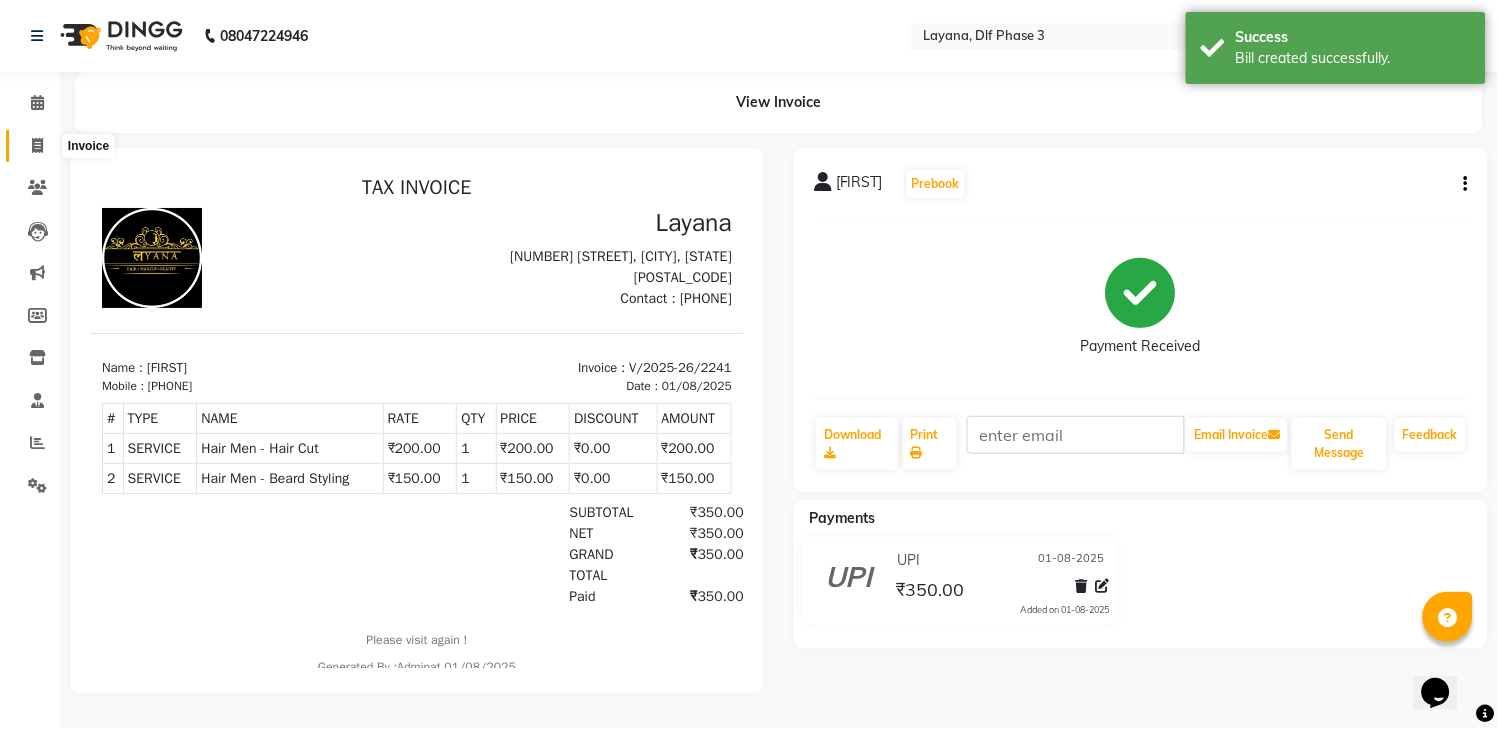 click 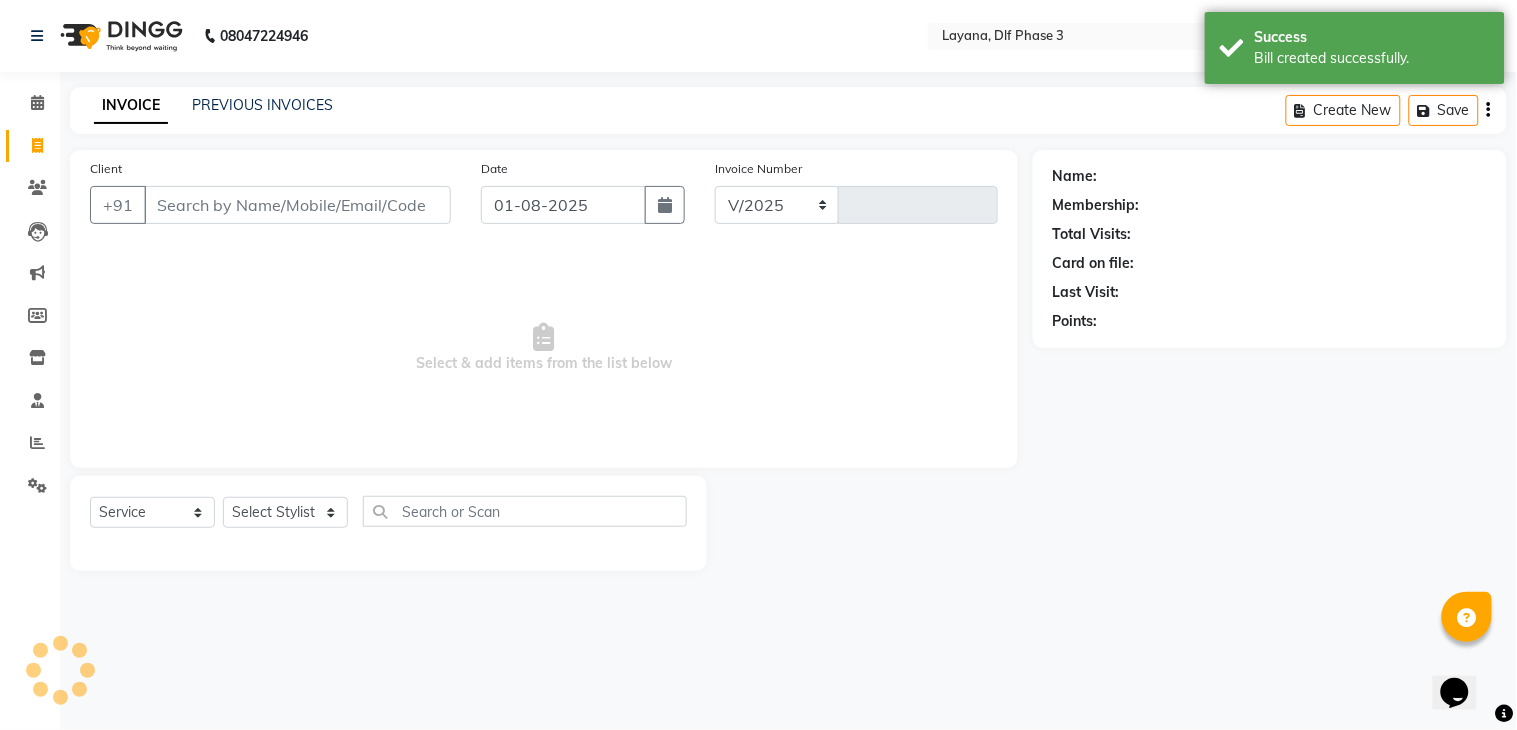 select on "6973" 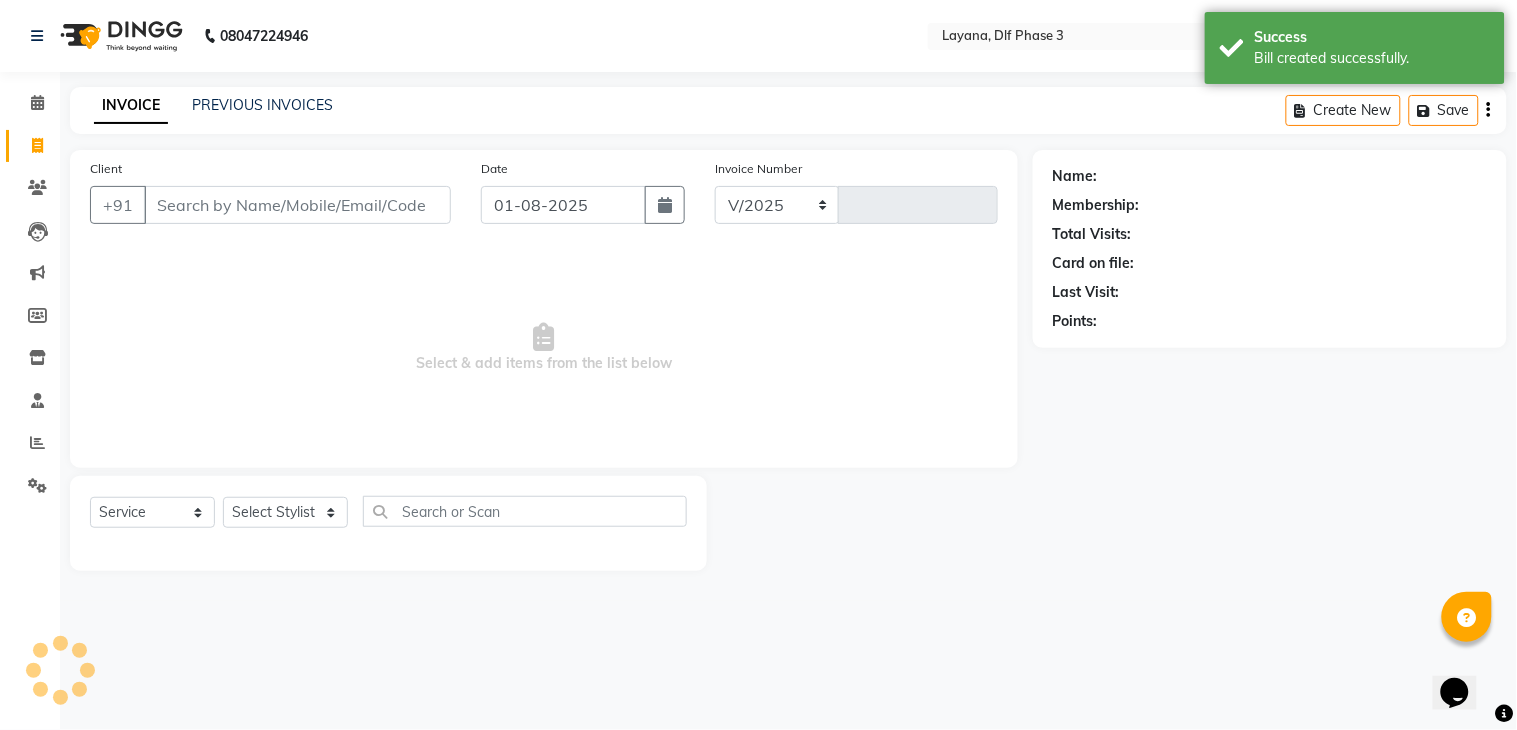 type on "2242" 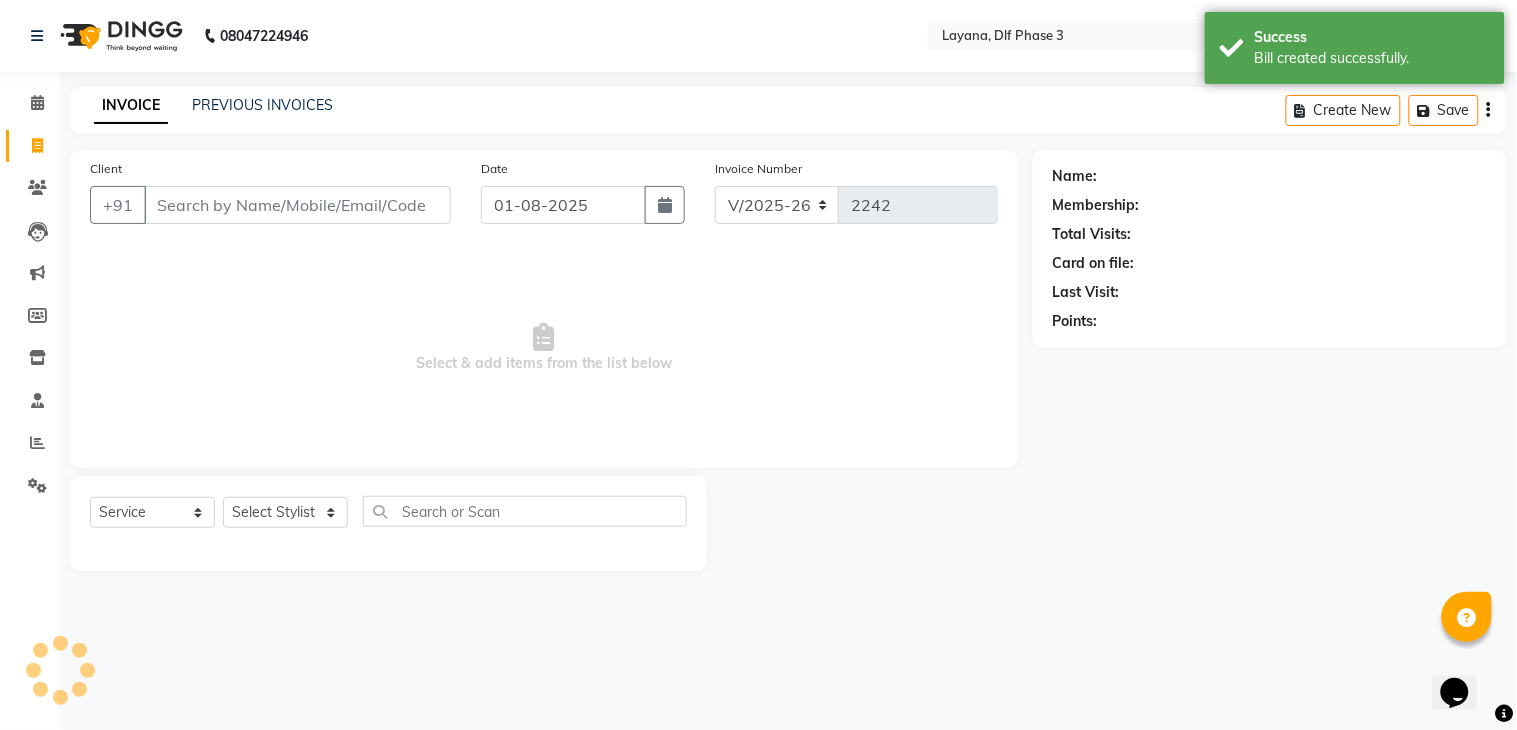 click on "Client" at bounding box center [297, 205] 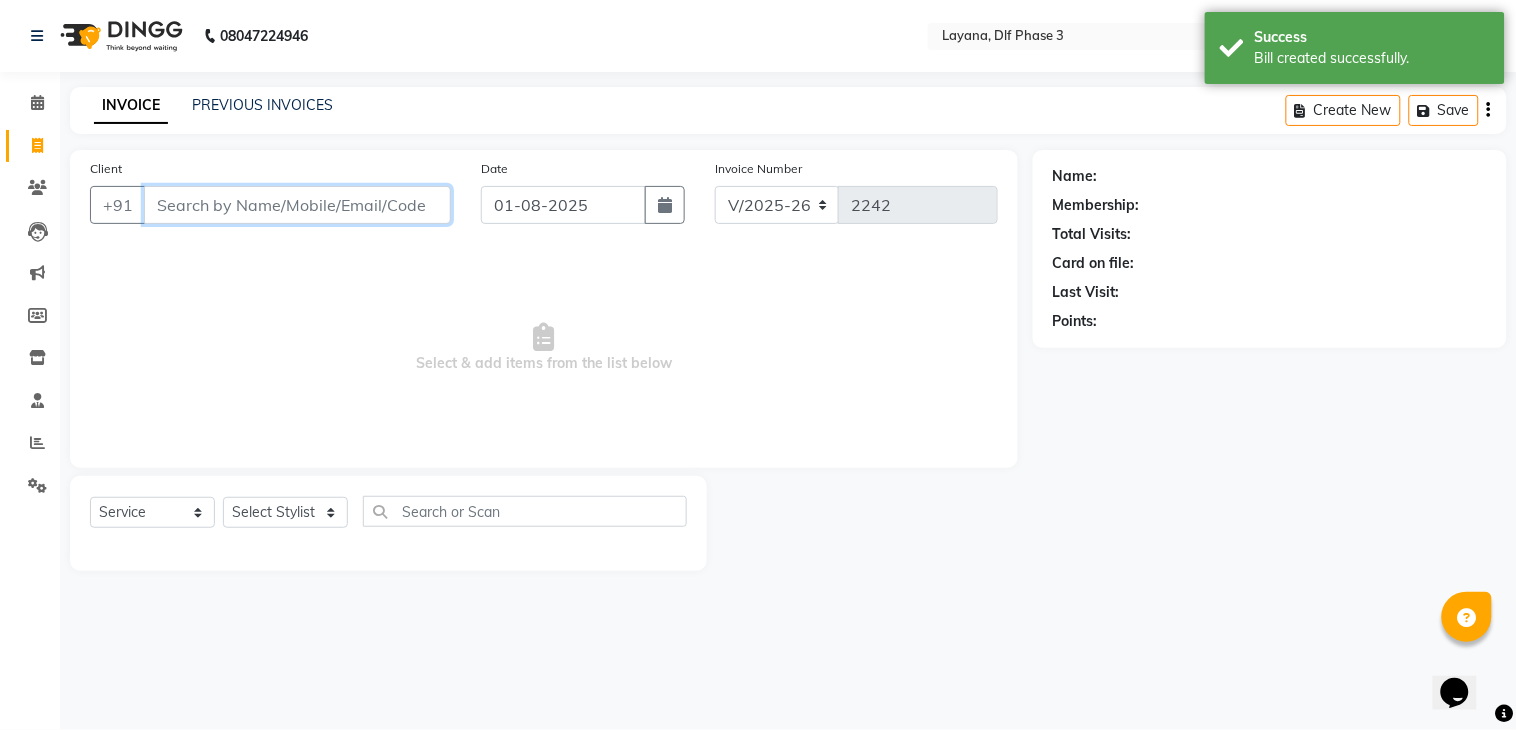 click on "Client" at bounding box center (297, 205) 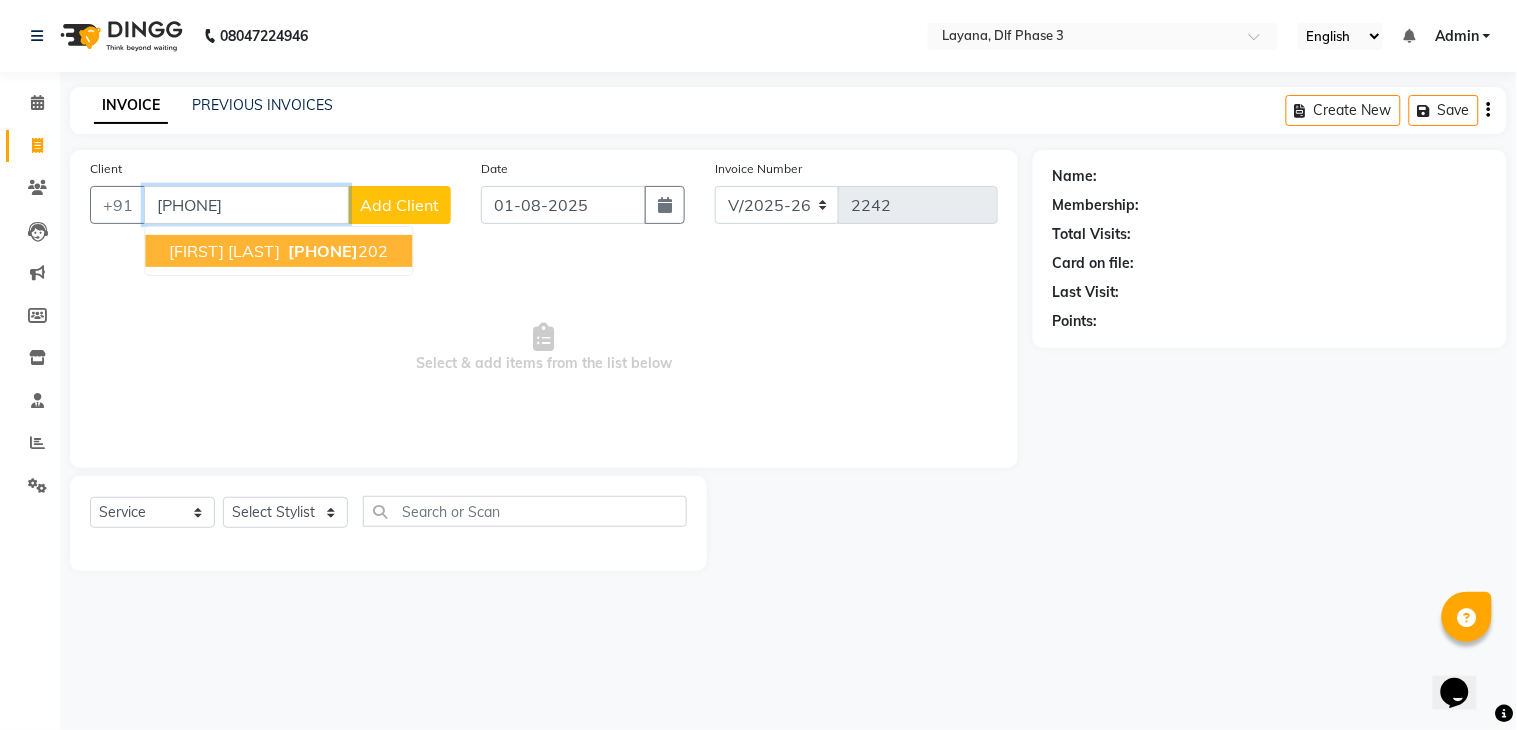 click on "[FIRST] [LAST]" at bounding box center [224, 251] 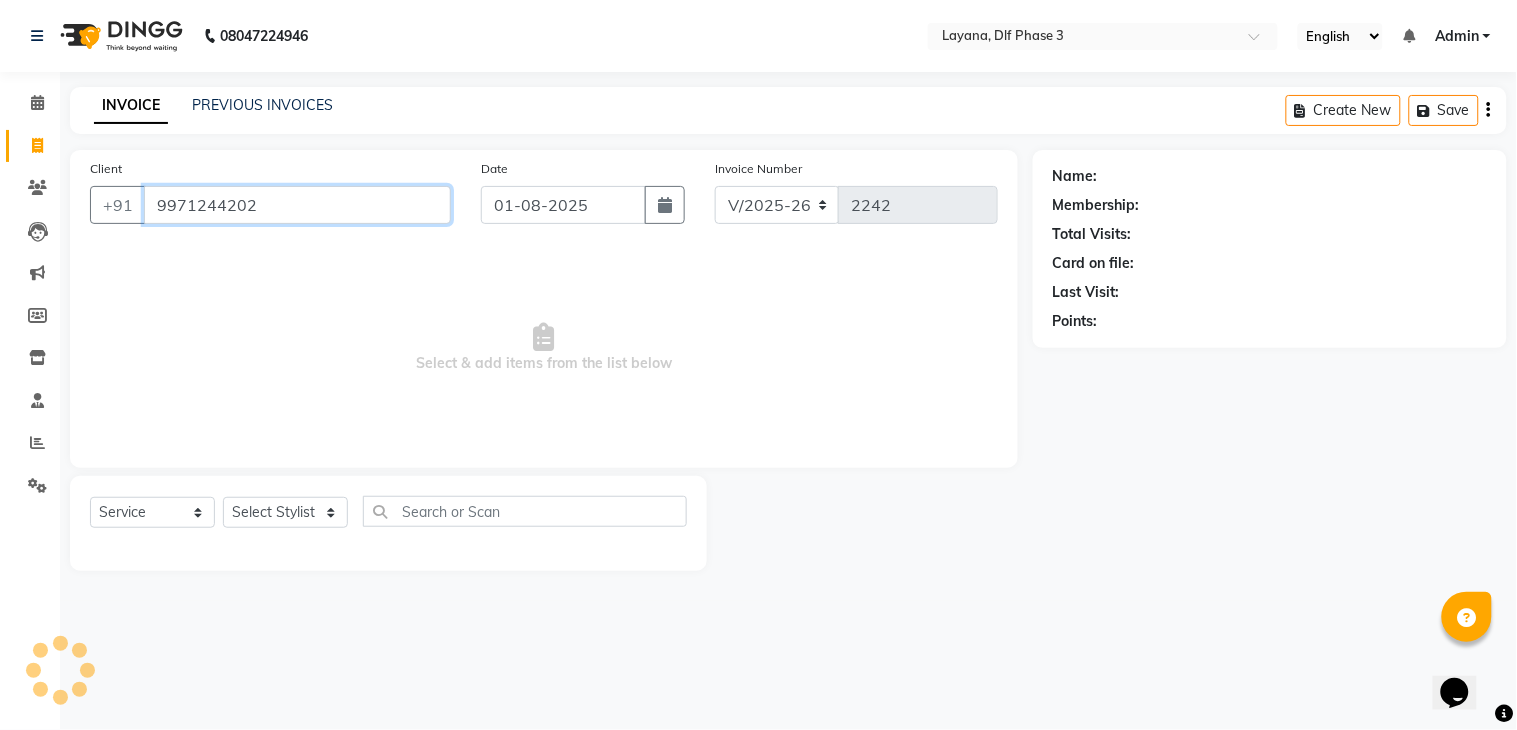 type on "9971244202" 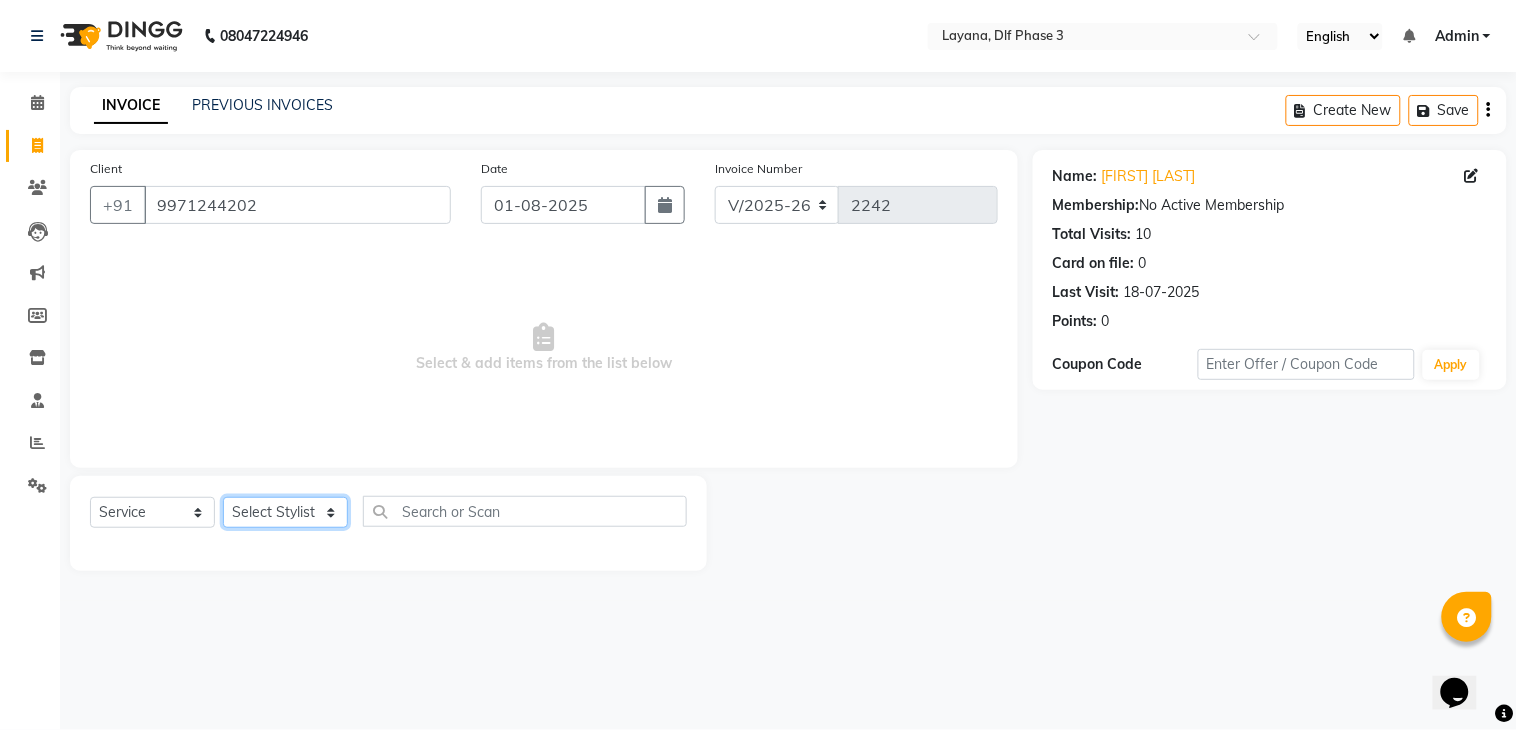 click on "Select Stylist [FIRST] Attul [FIRST] [FIRST] [FIRST] [FIRST] [FIRST] [FIRST]" 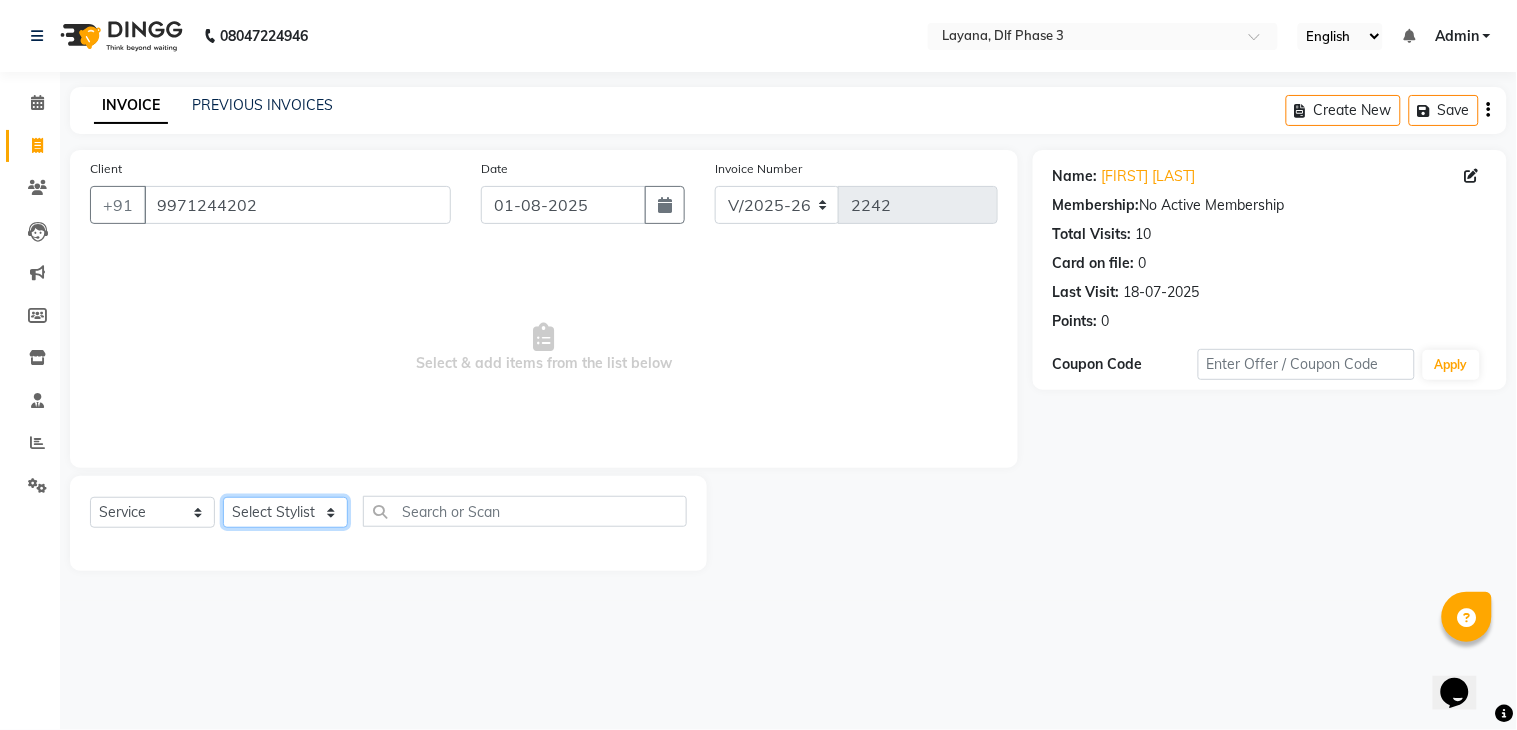 select on "68217" 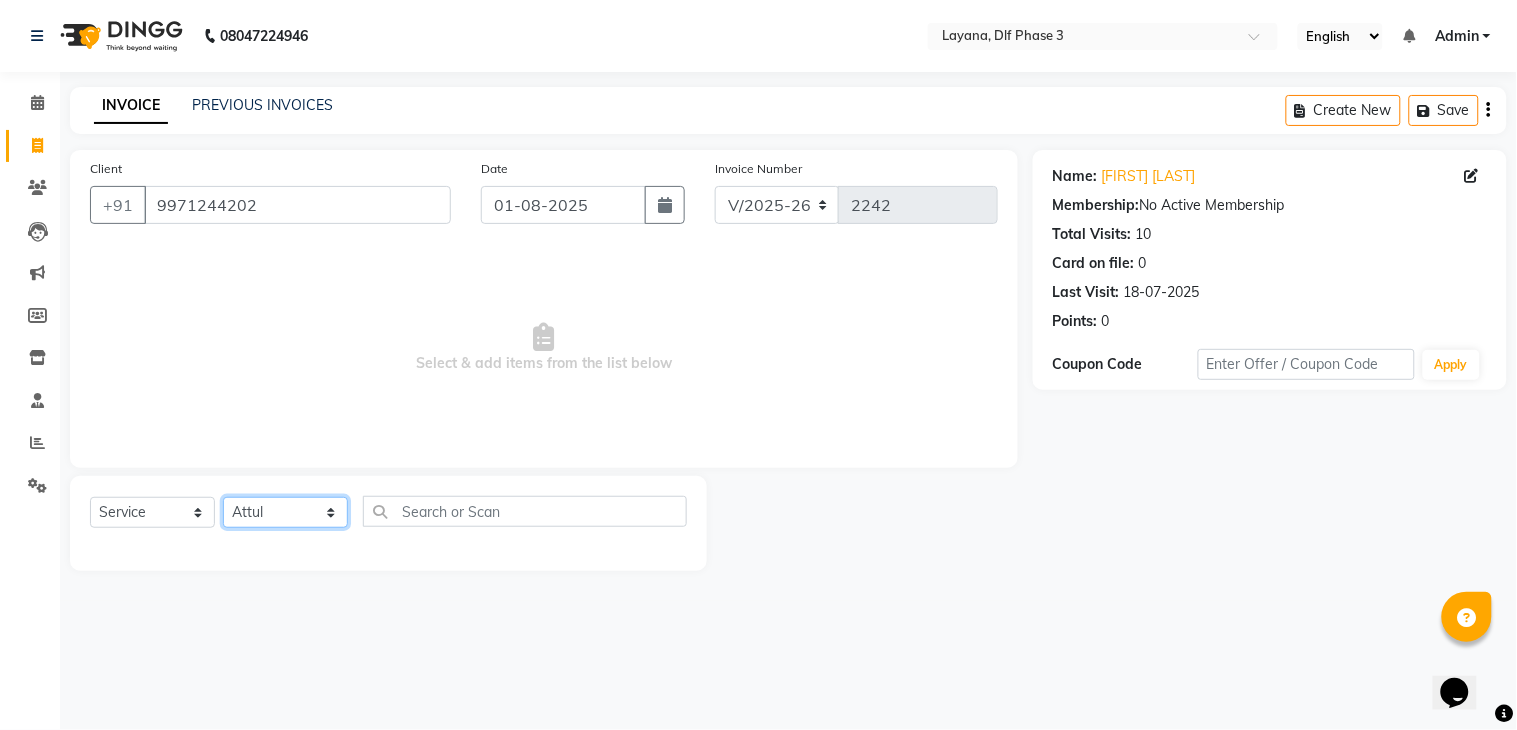 click on "Select Stylist [FIRST] Attul [FIRST] [FIRST] [FIRST] [FIRST] [FIRST] [FIRST]" 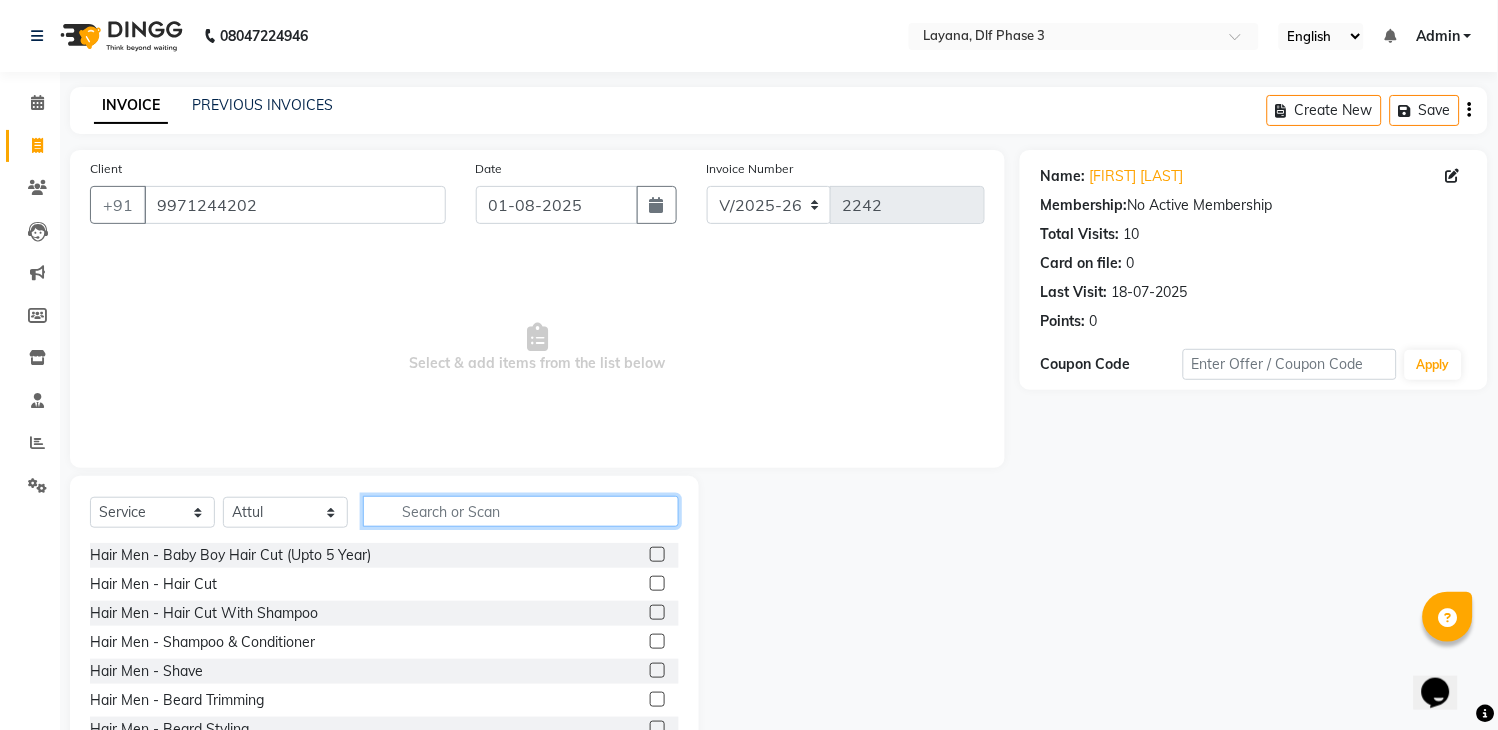 click 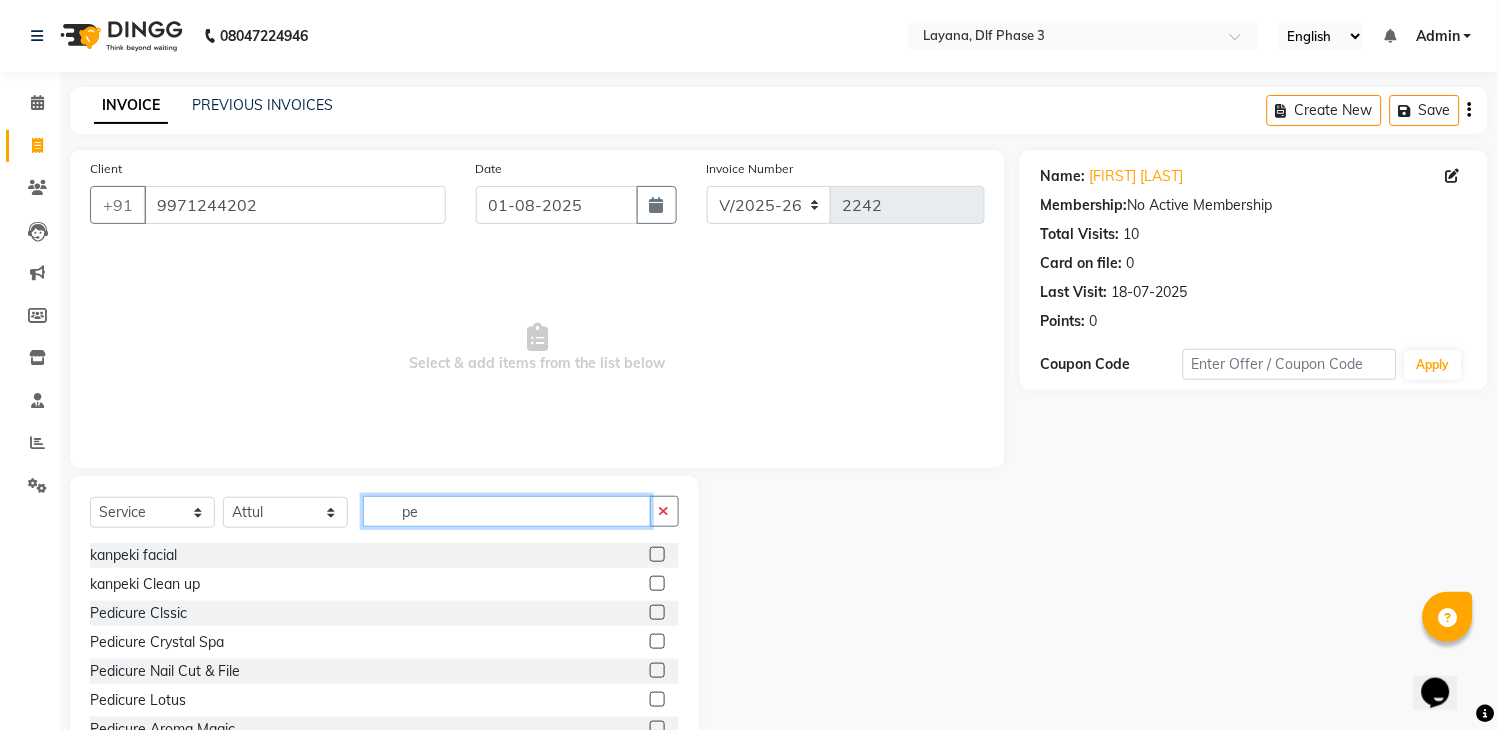 type on "pe" 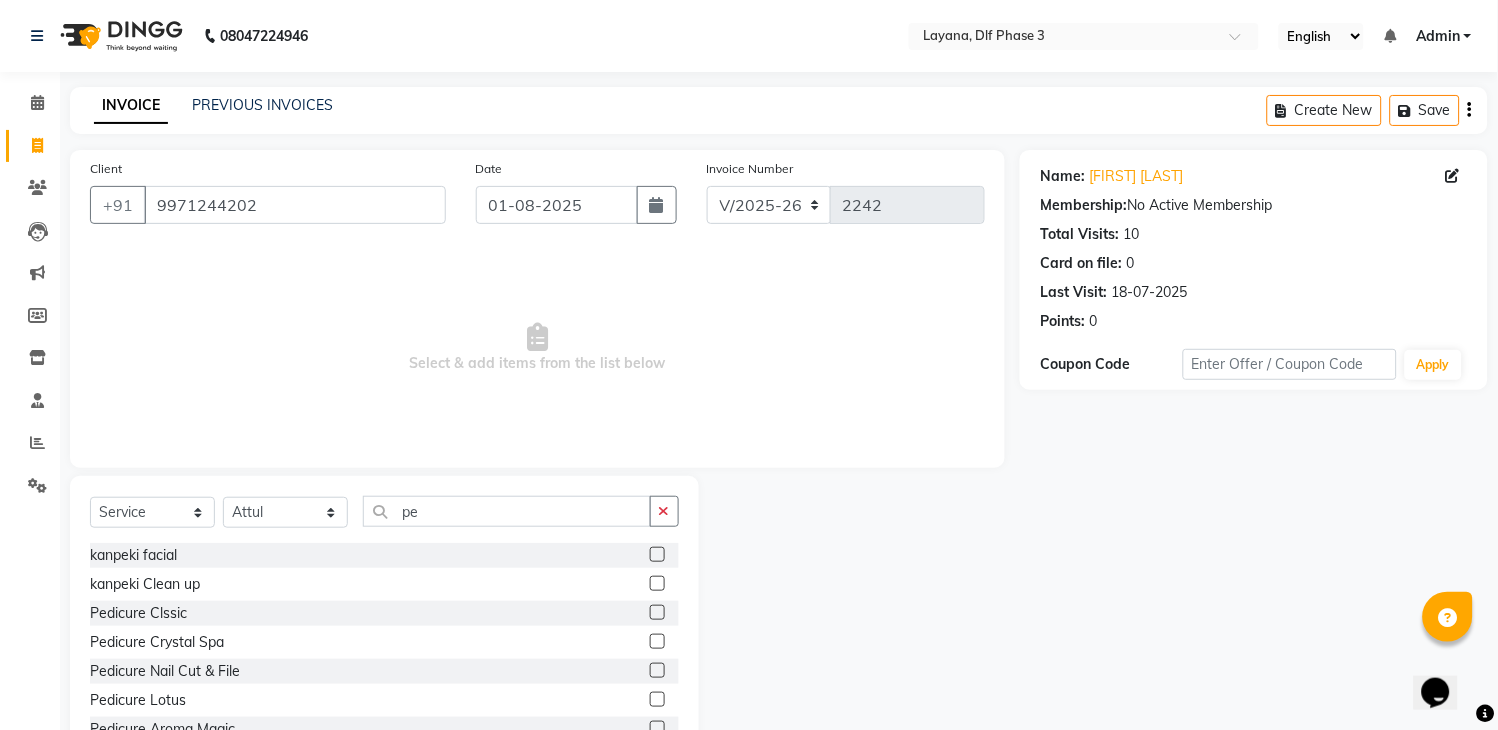 click 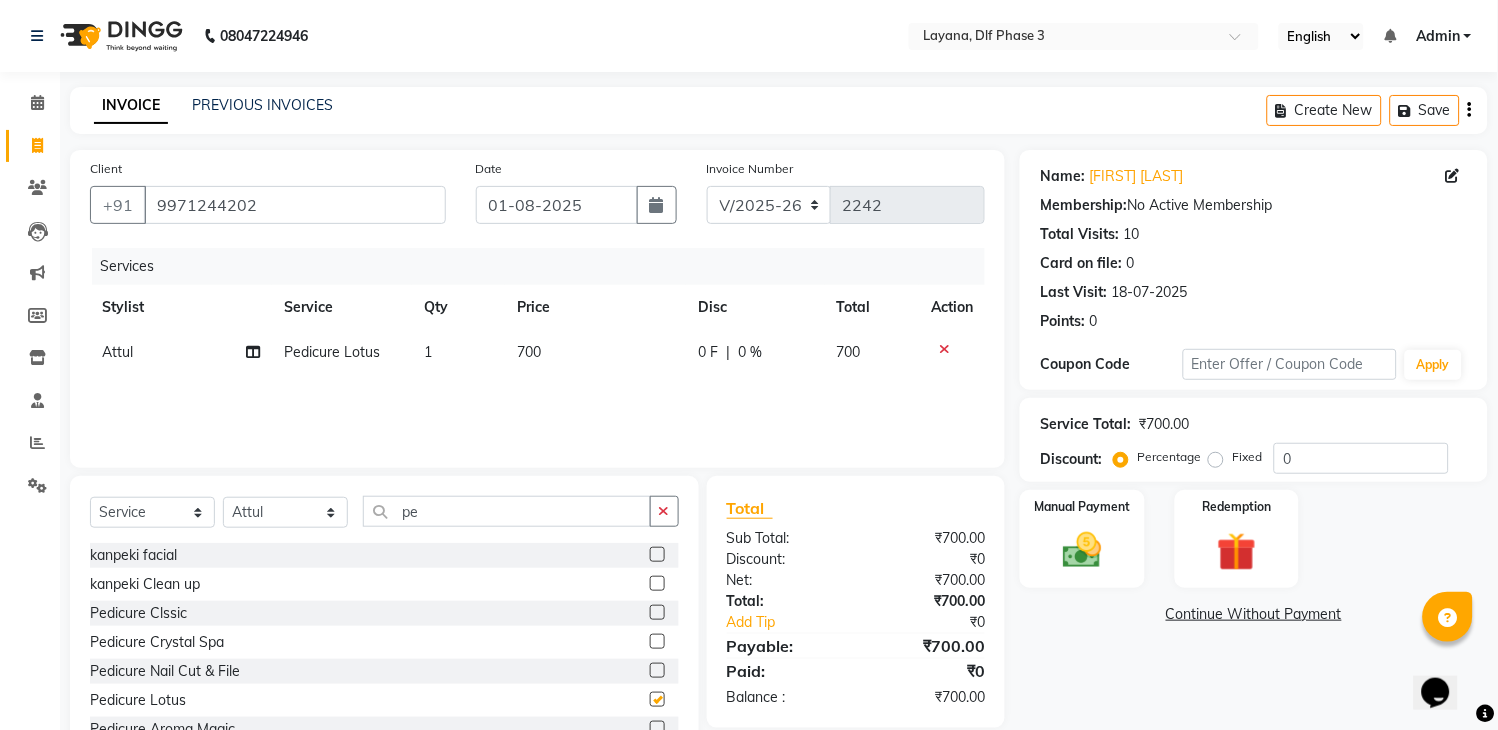 checkbox on "false" 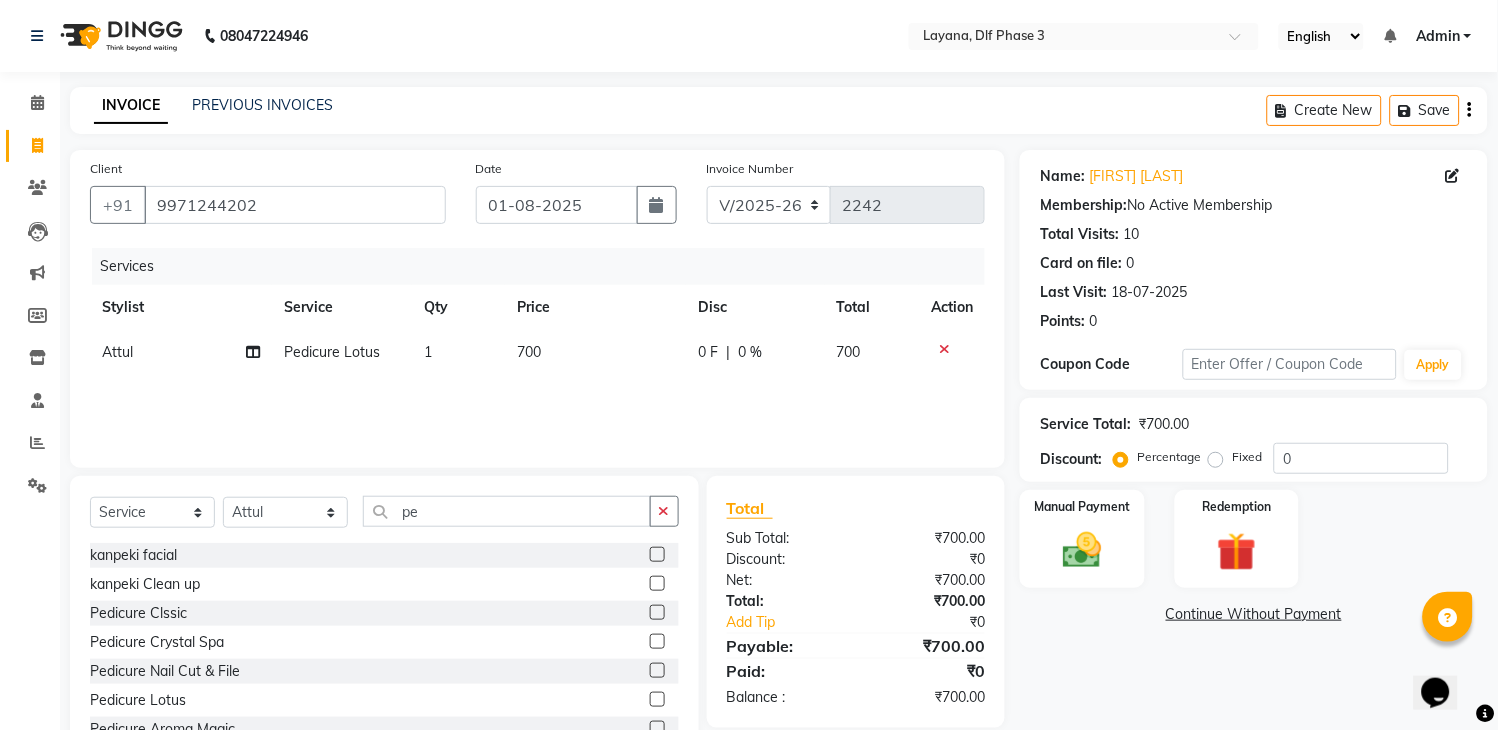 click on "0 %" 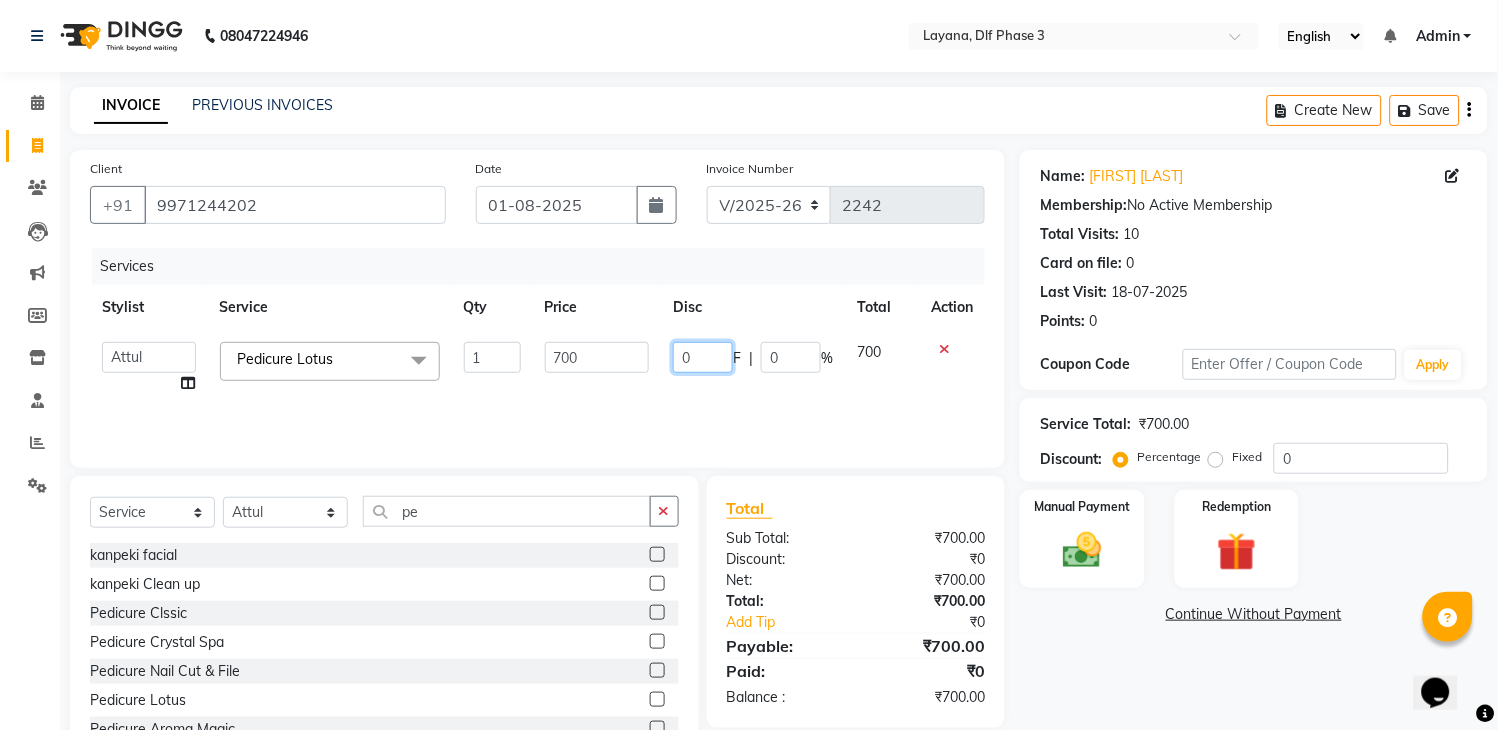 click on "0" 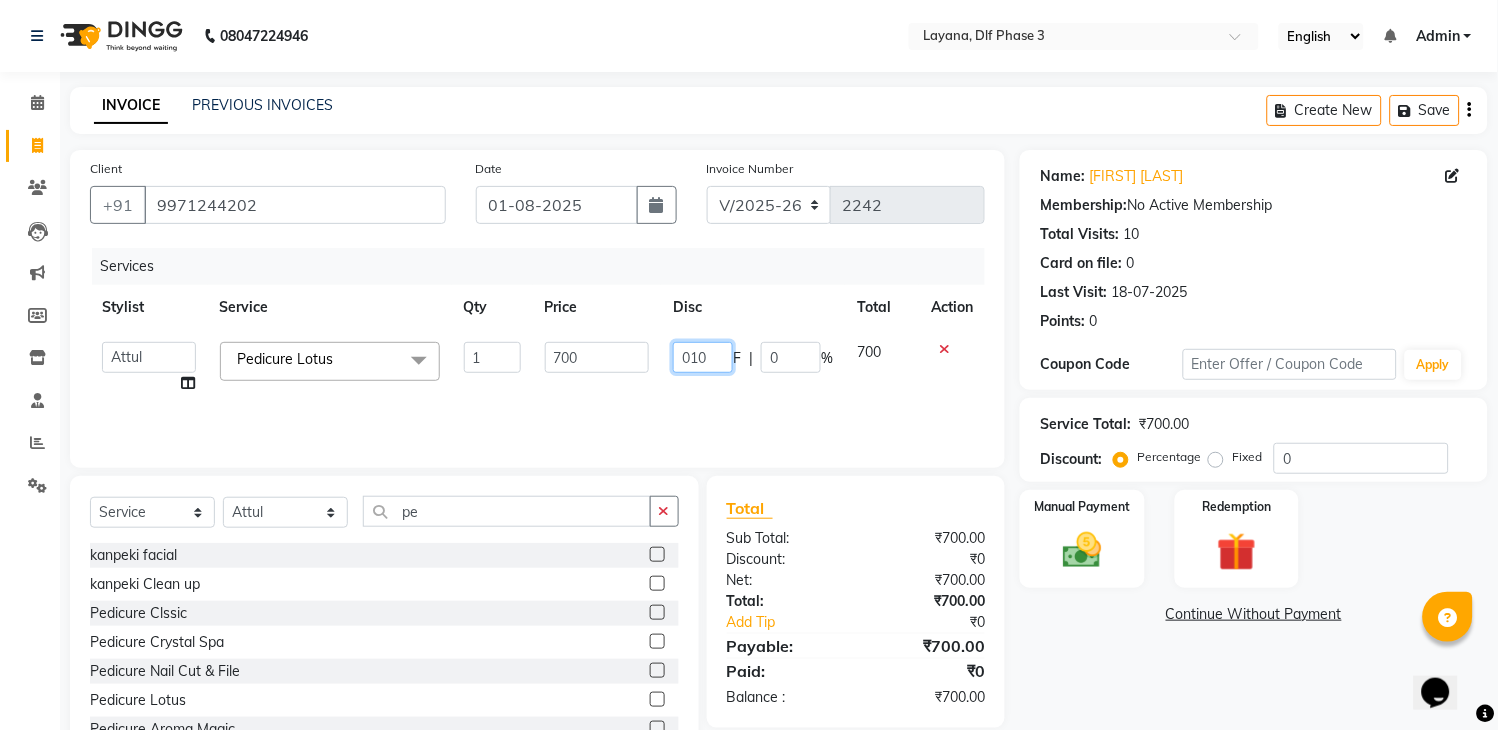 type on "0100" 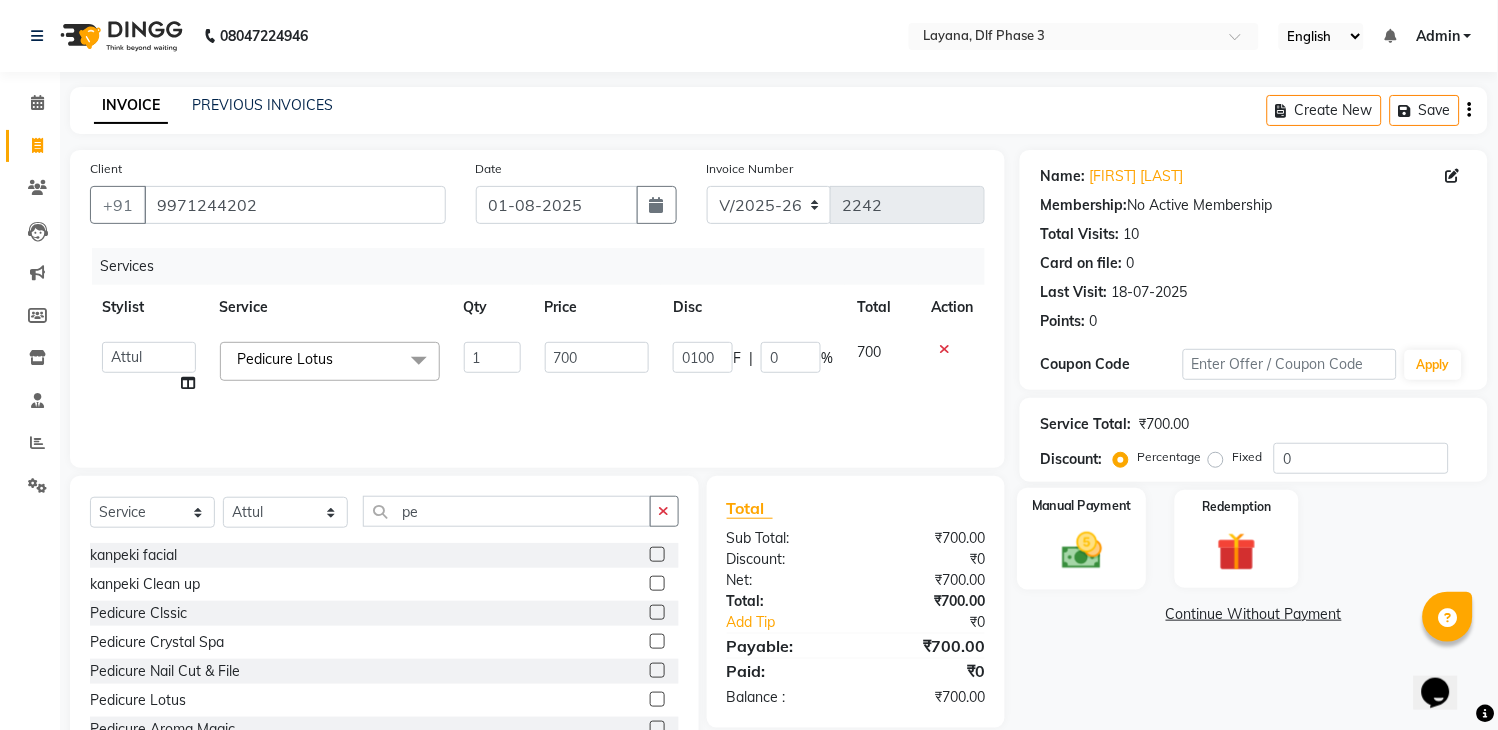 click 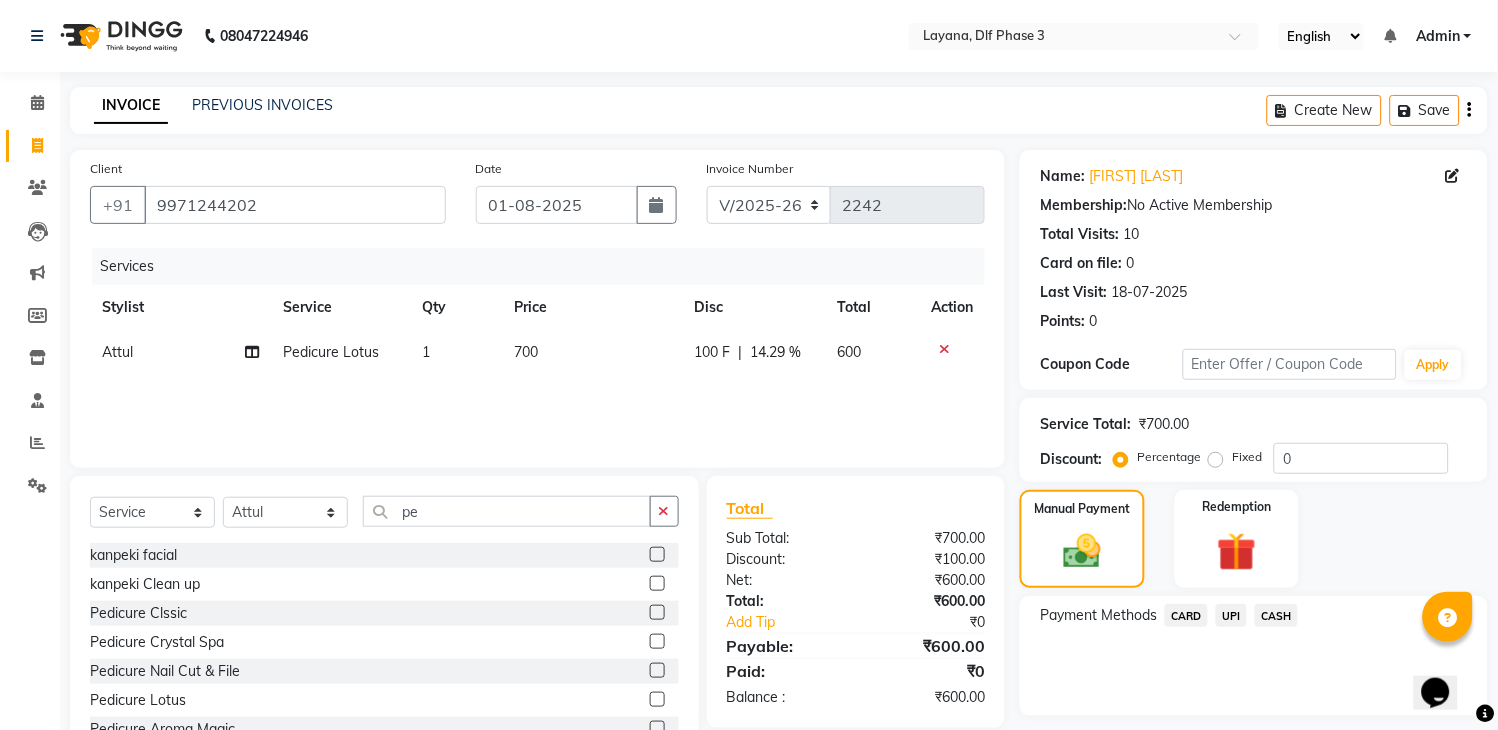 click on "UPI" 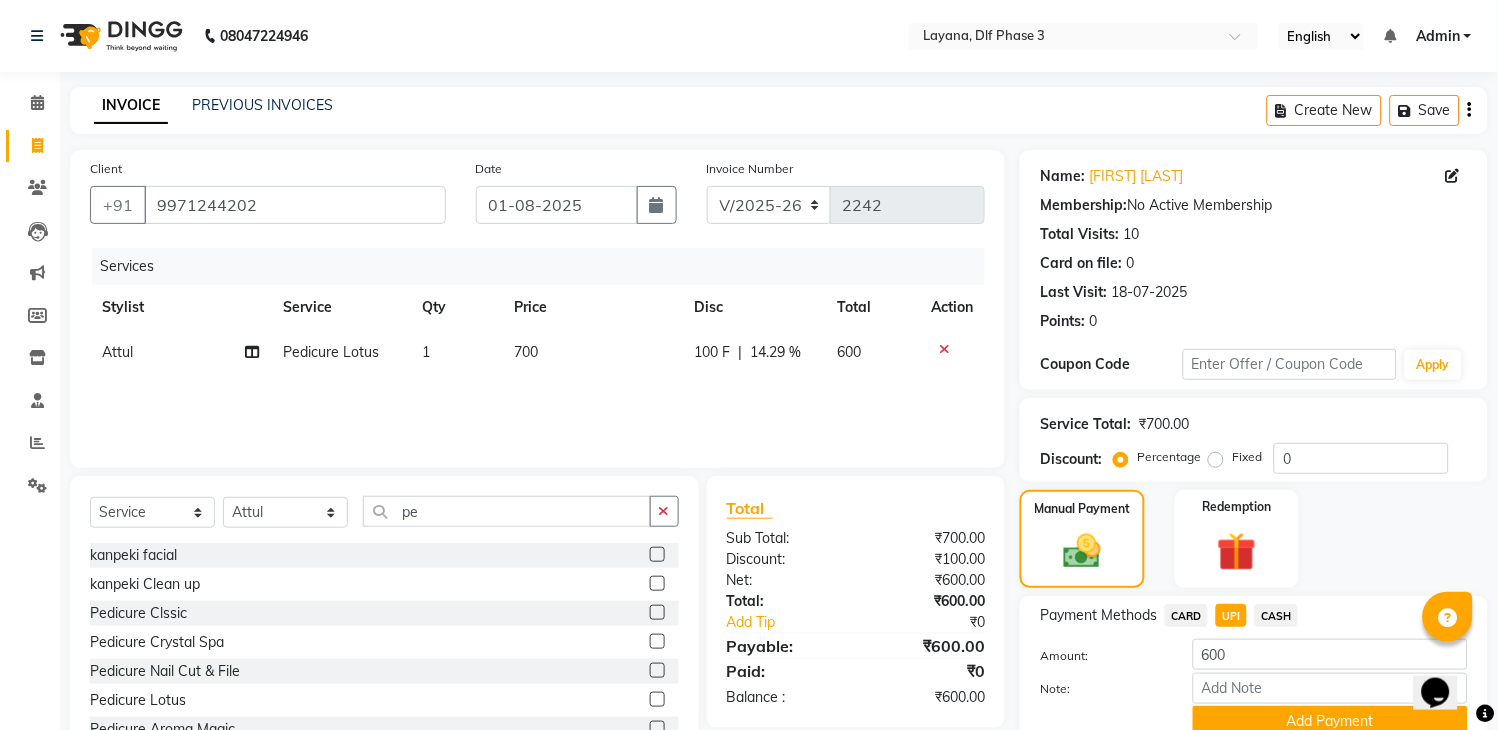scroll, scrollTop: 86, scrollLeft: 0, axis: vertical 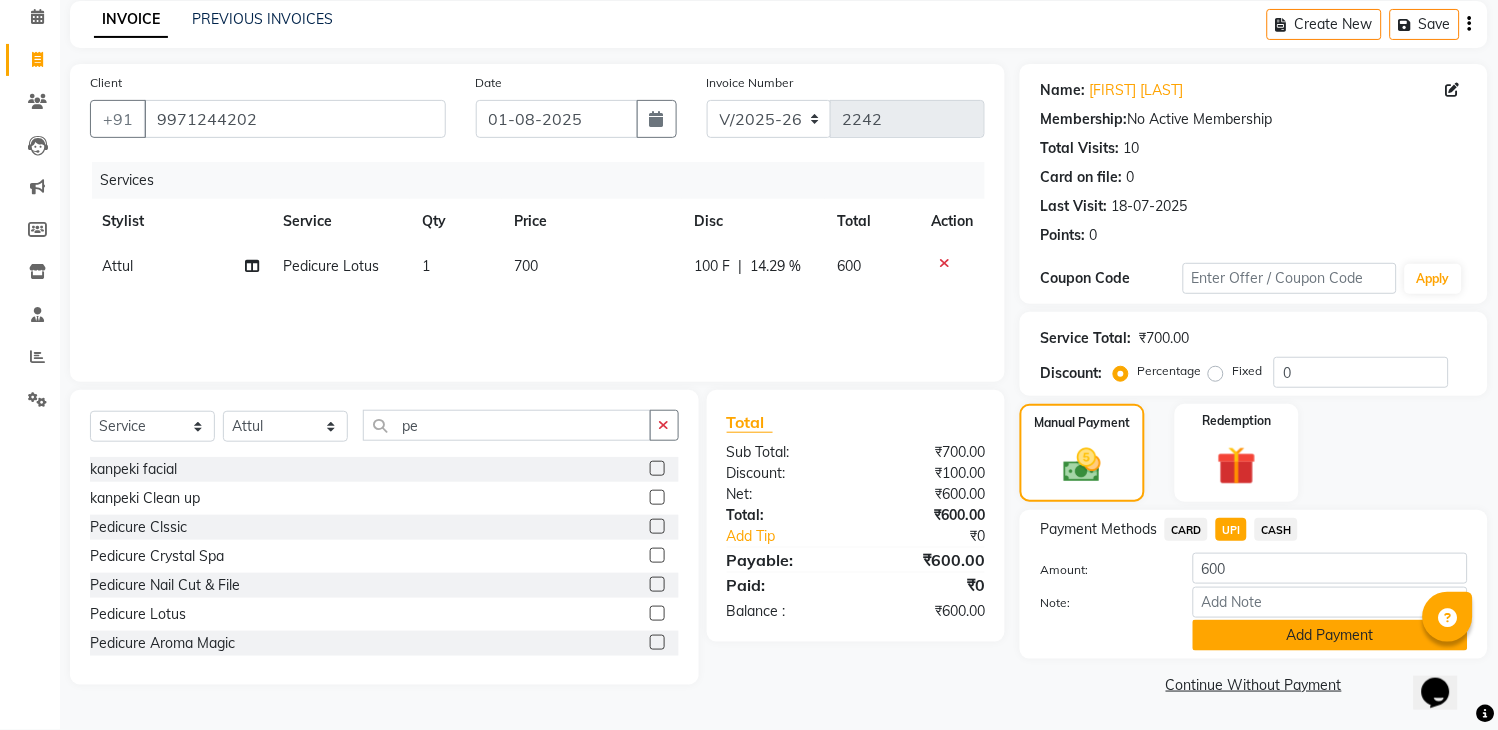 click on "Add Payment" 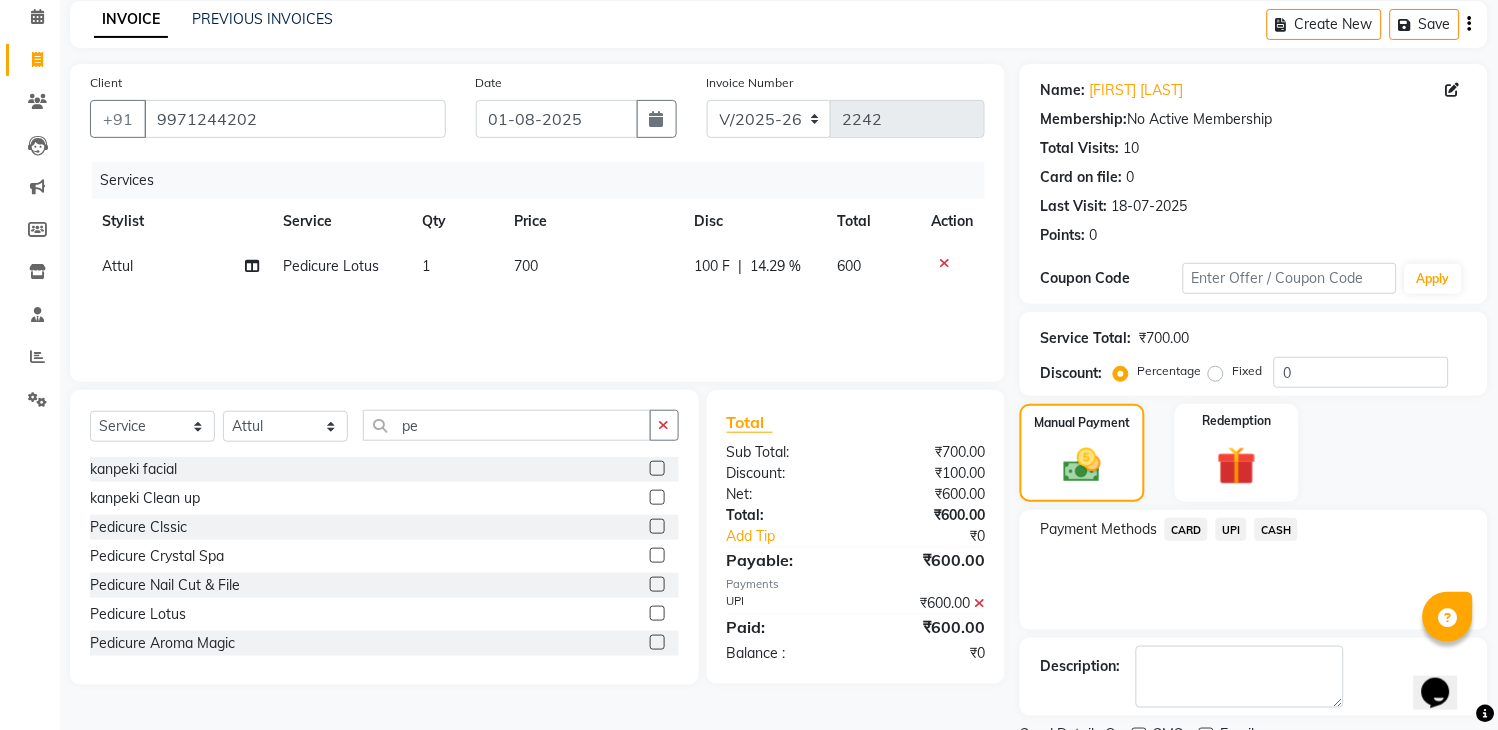 scroll, scrollTop: 170, scrollLeft: 0, axis: vertical 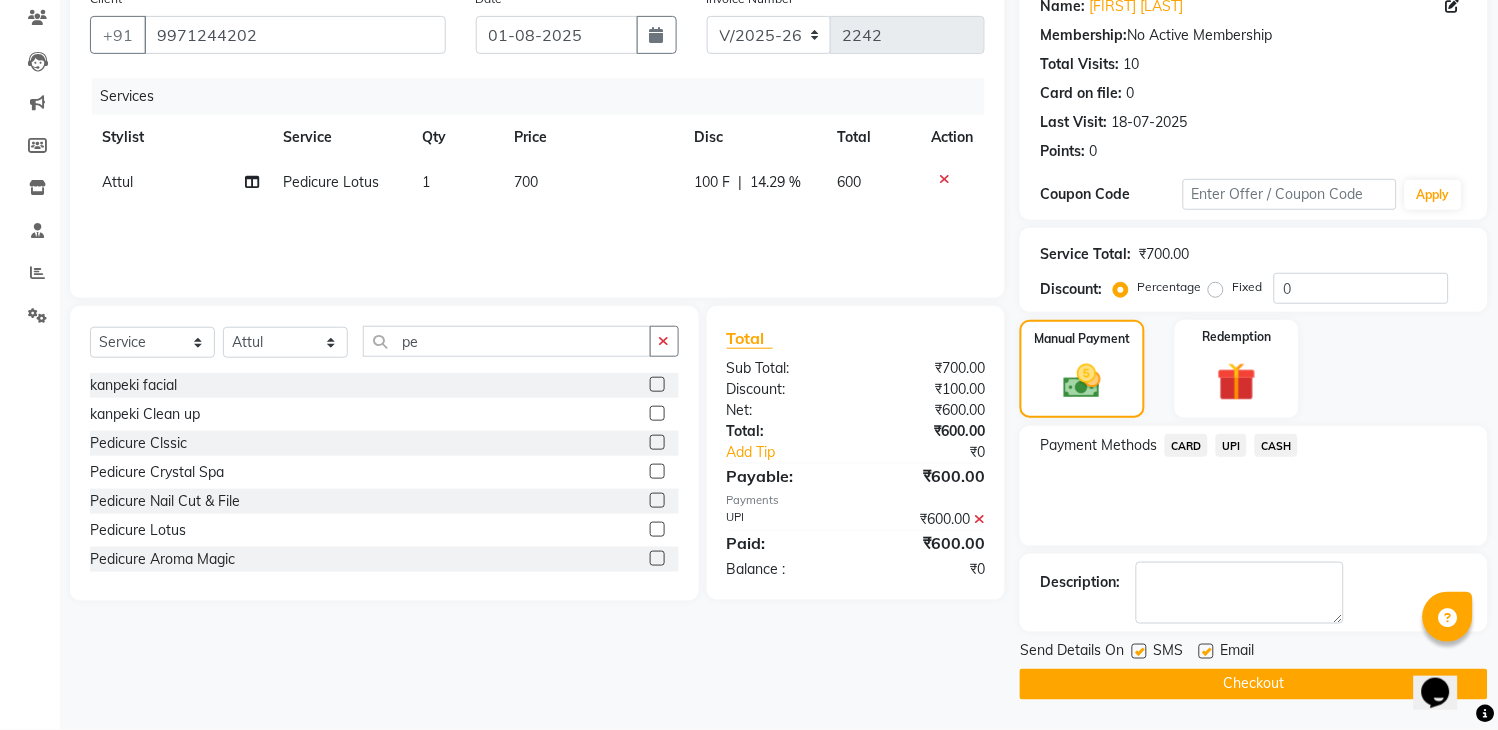 click 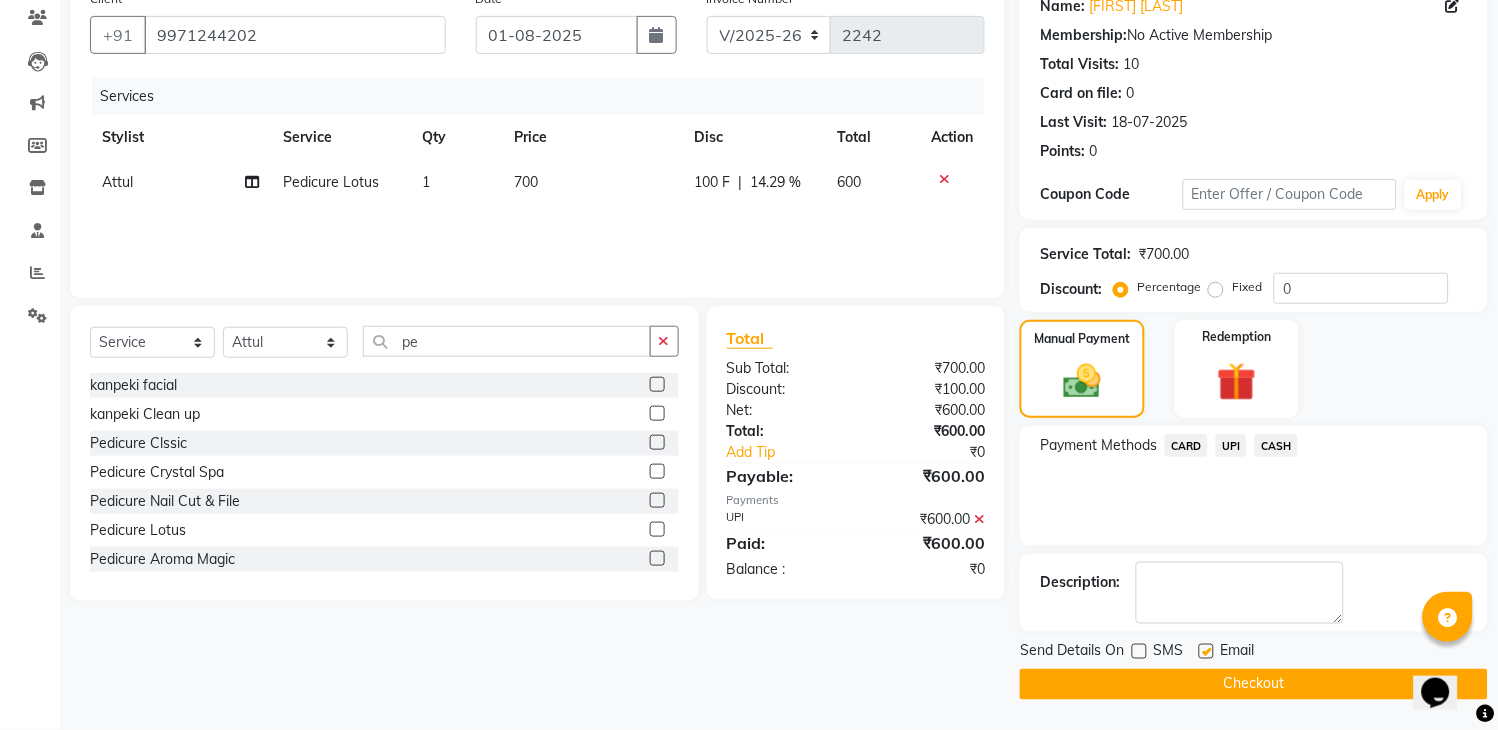 click on "Checkout" 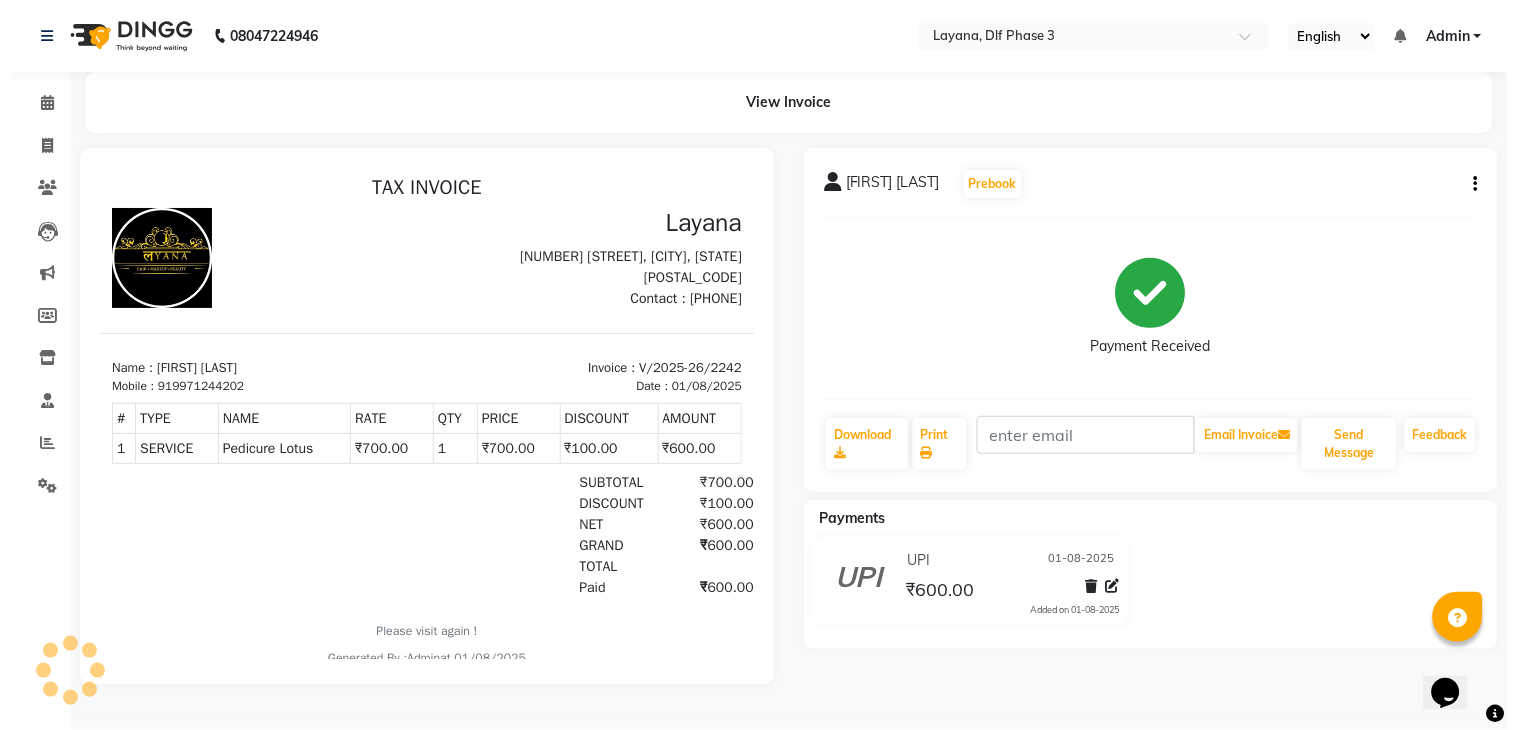 scroll, scrollTop: 0, scrollLeft: 0, axis: both 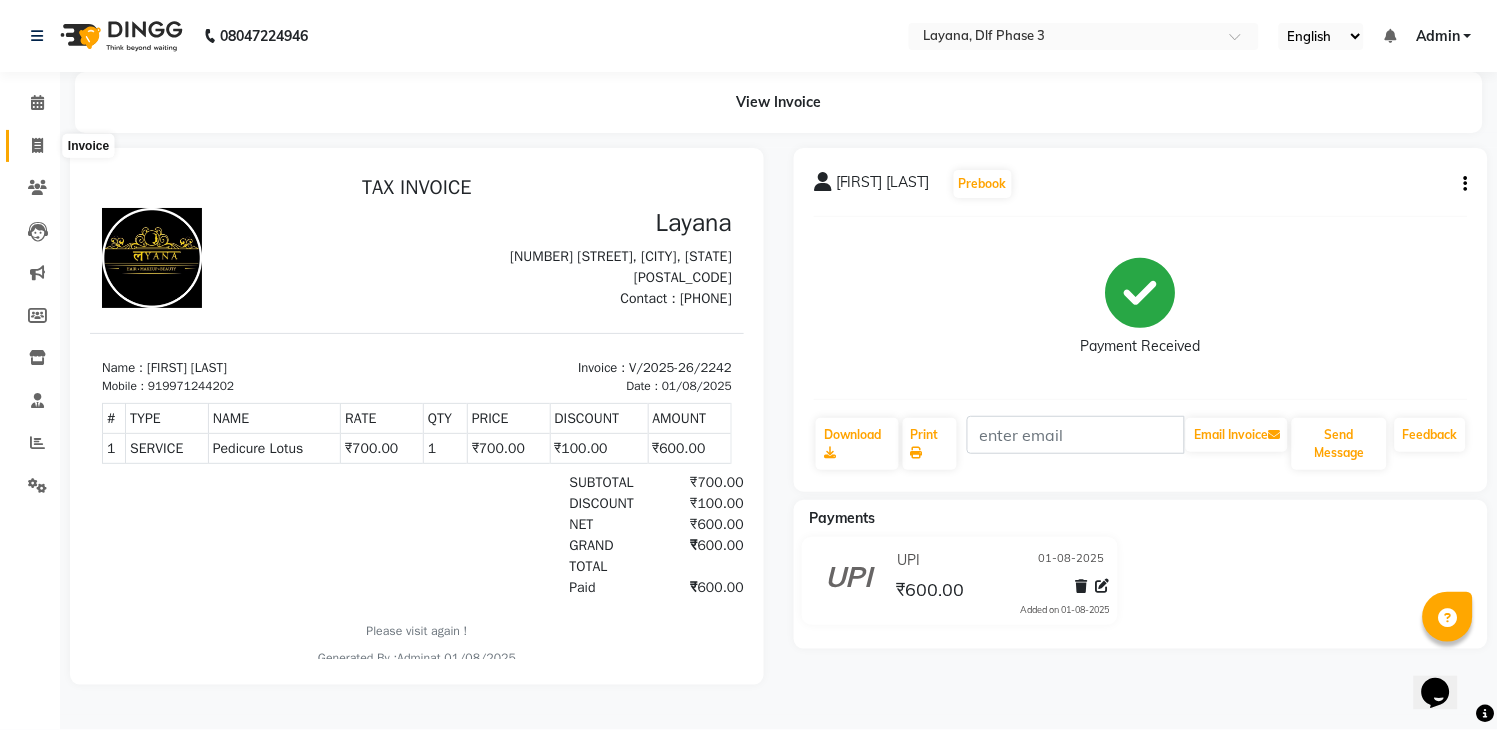 click 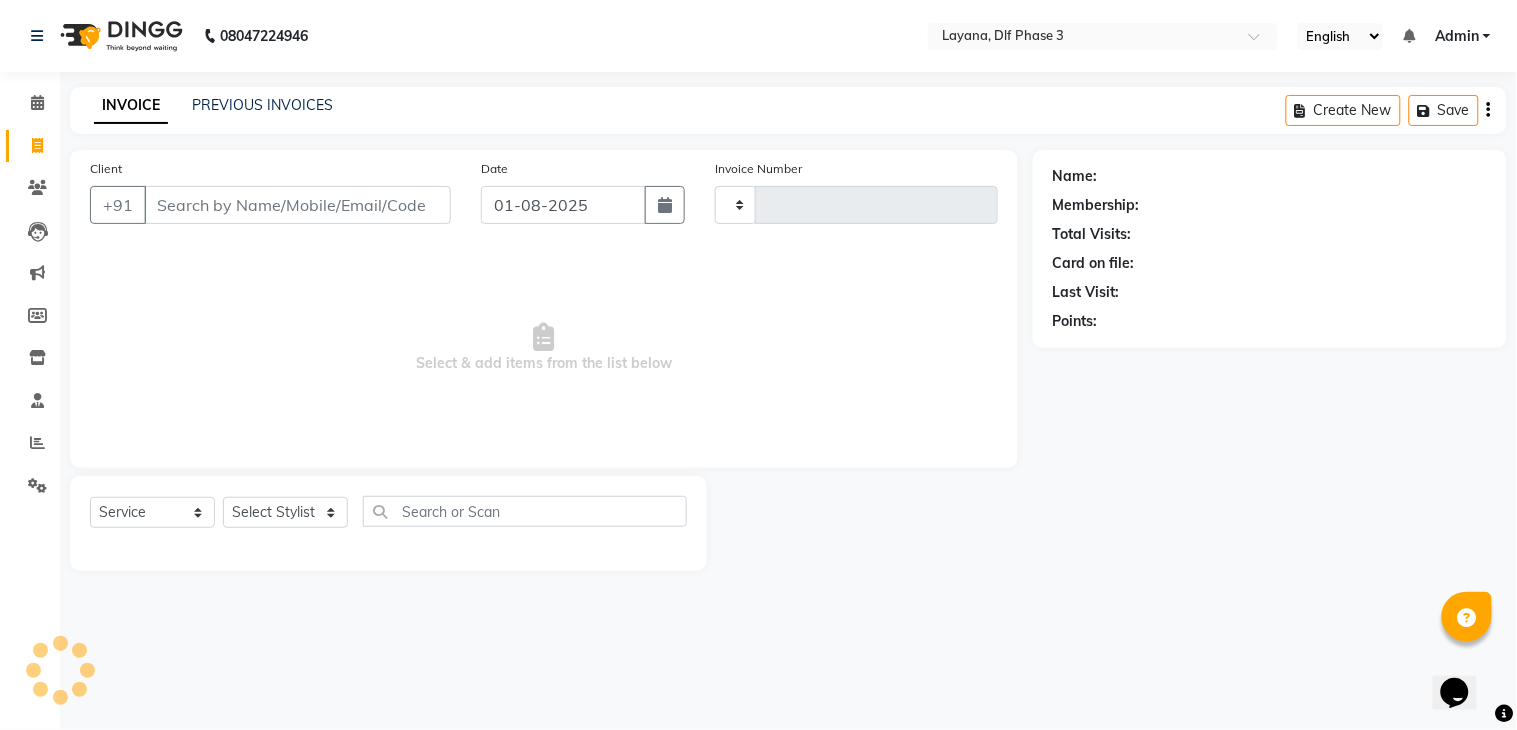 type on "2243" 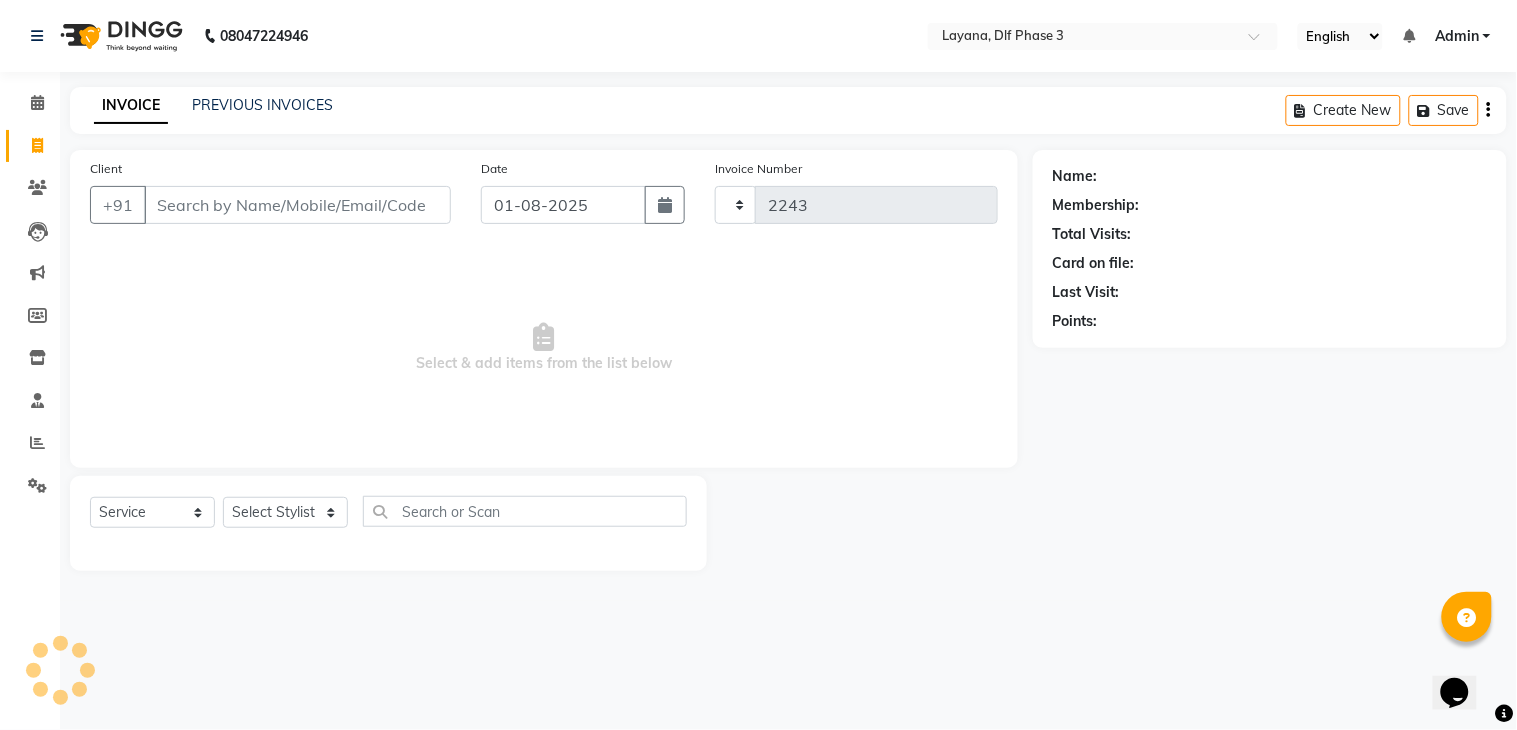 select on "6973" 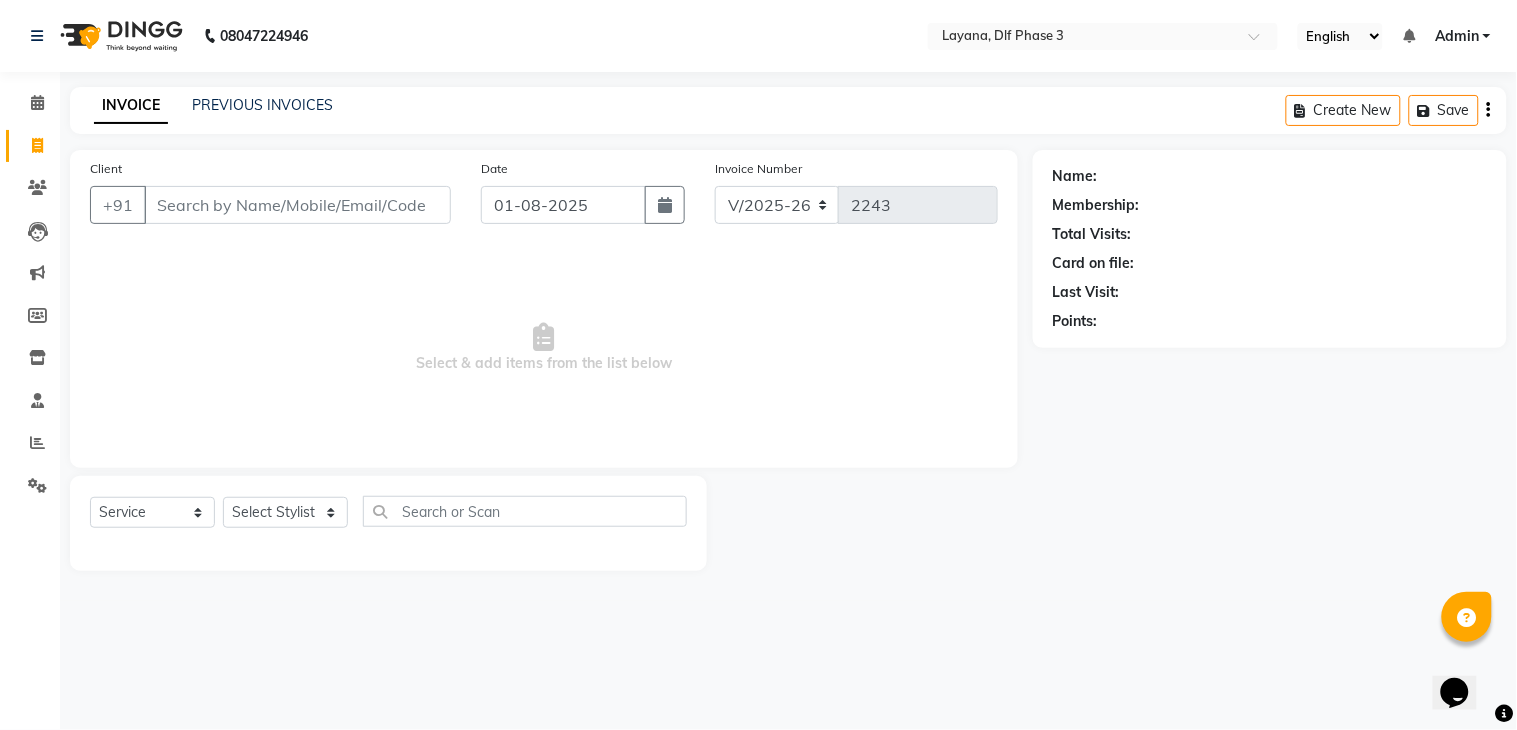 click on "Client" at bounding box center [297, 205] 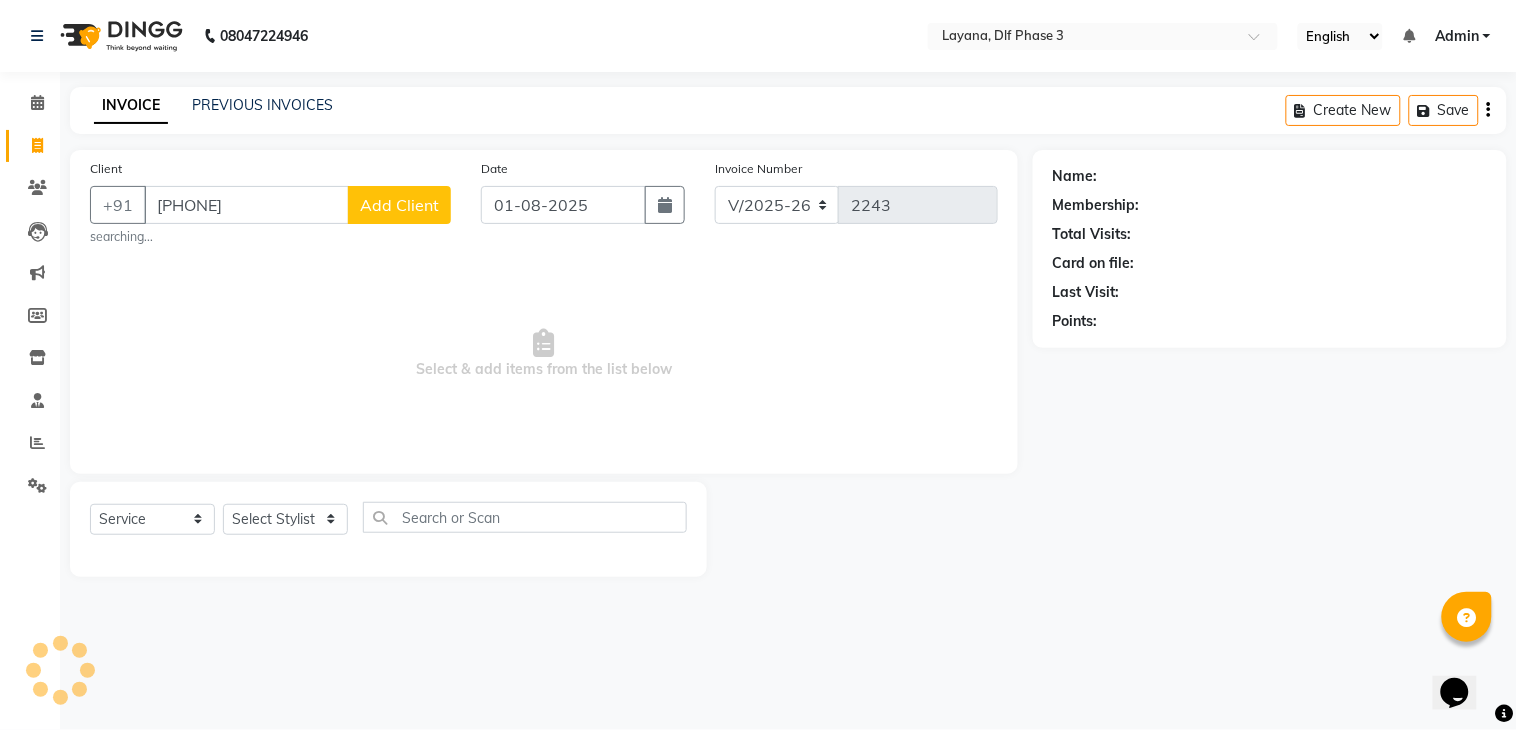 type on "[PHONE]" 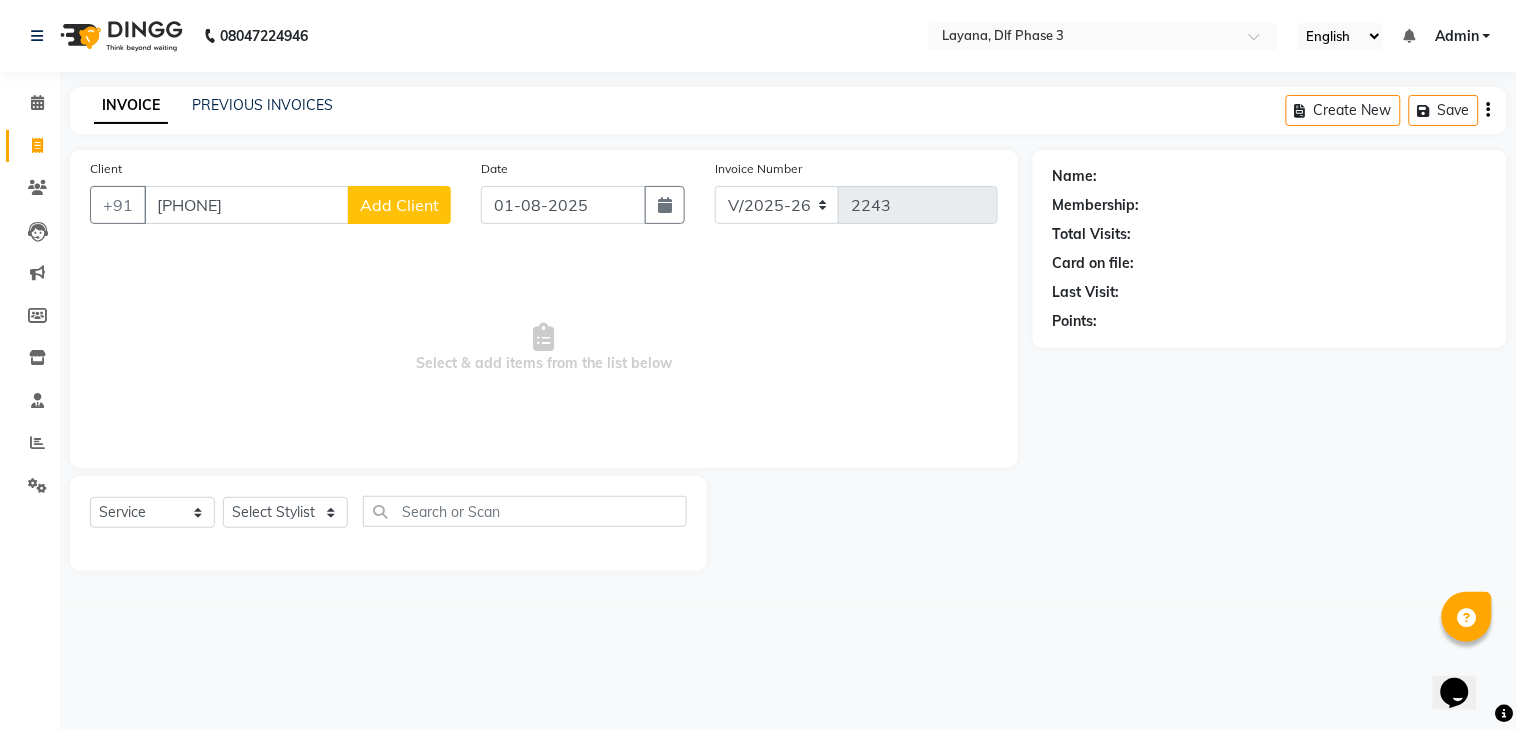 click on "Add Client" 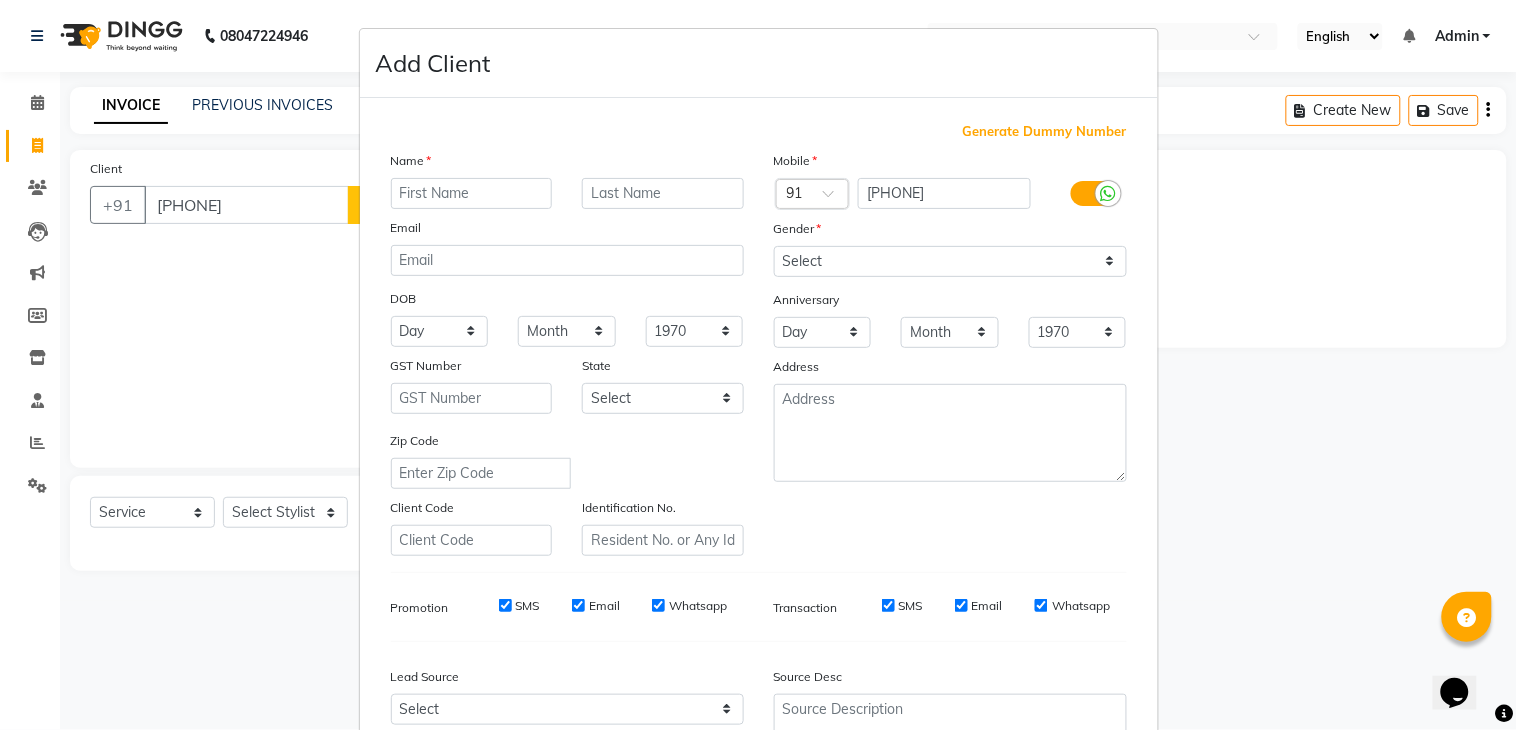 click at bounding box center (472, 193) 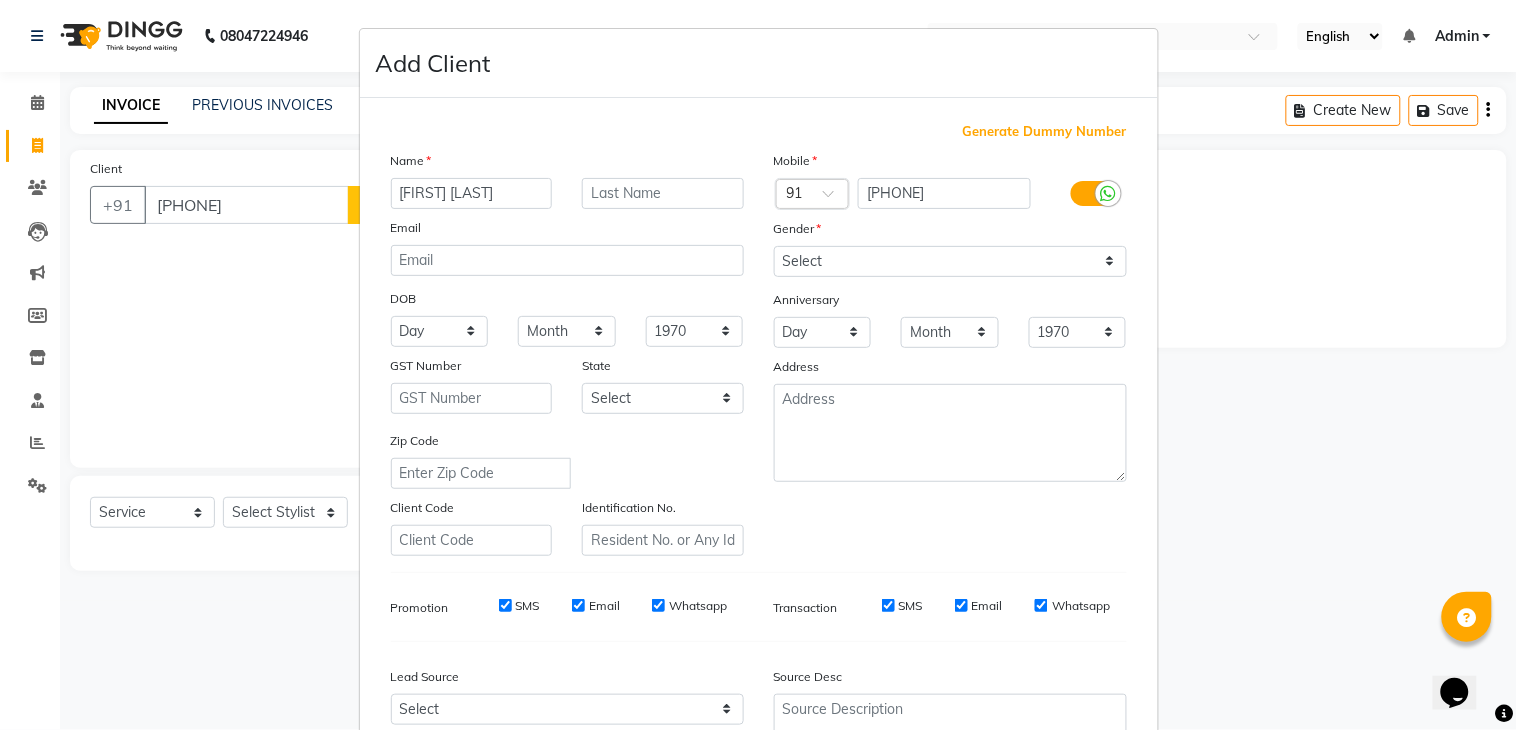 type on "[FIRST] [LAST]" 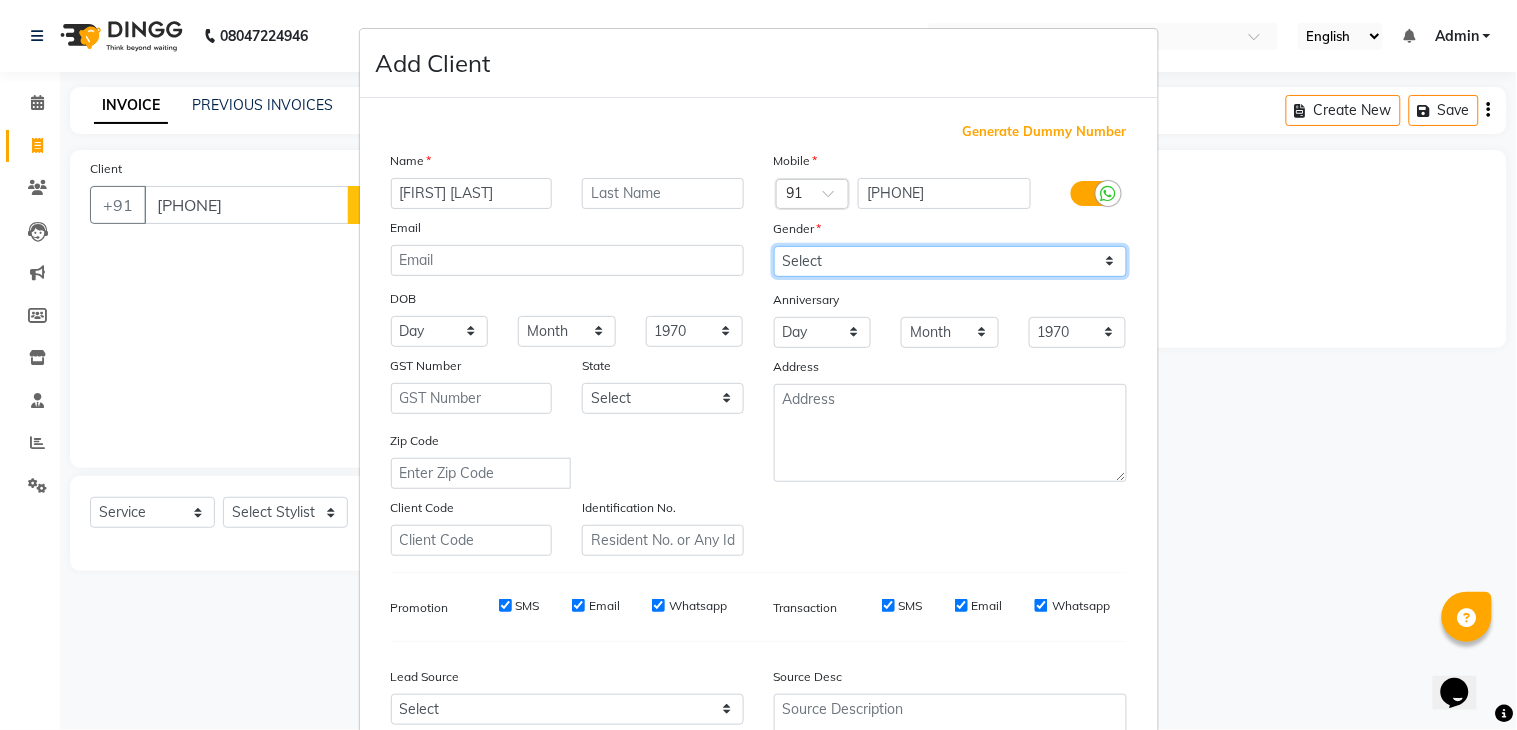 click on "Select Male Female Other Prefer Not To Say" at bounding box center (950, 261) 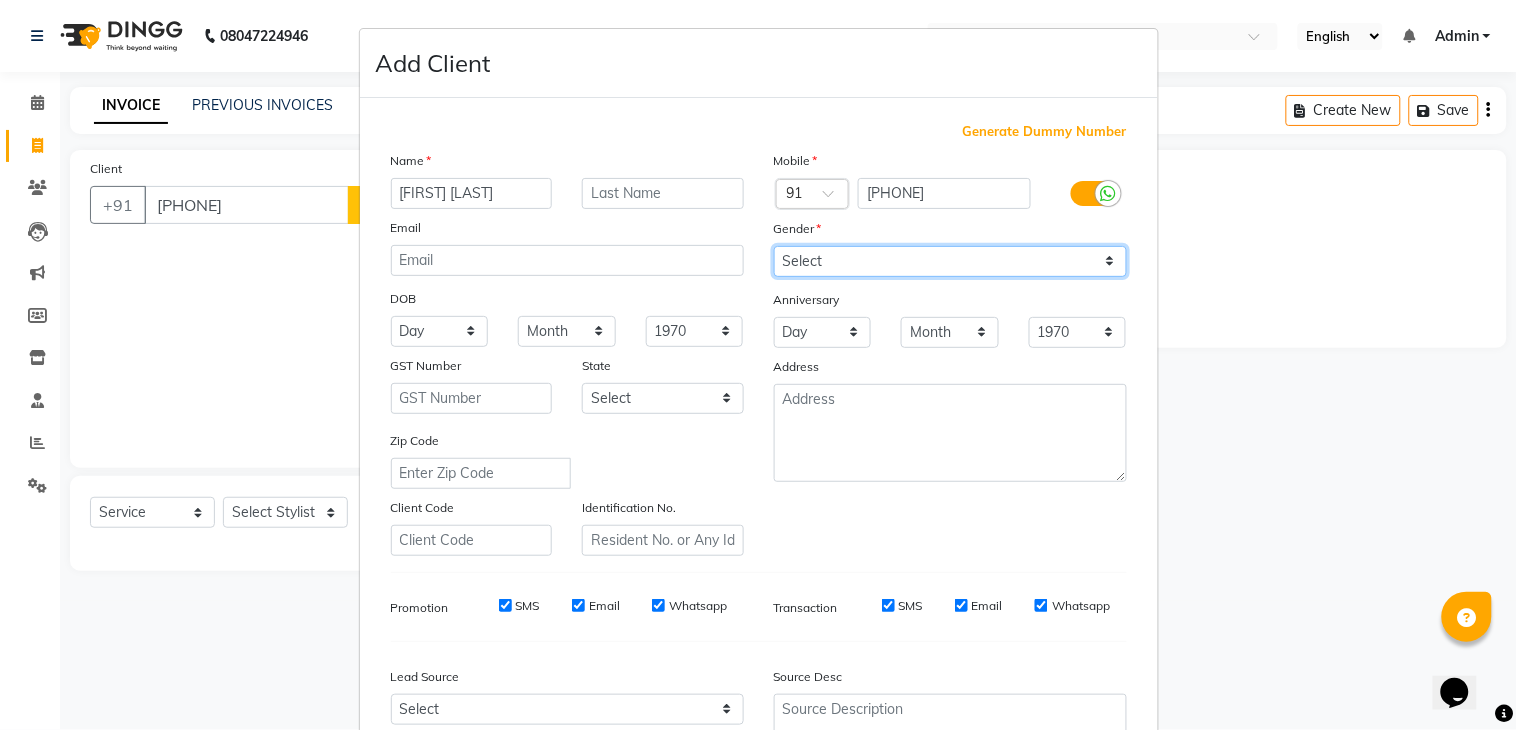 select on "male" 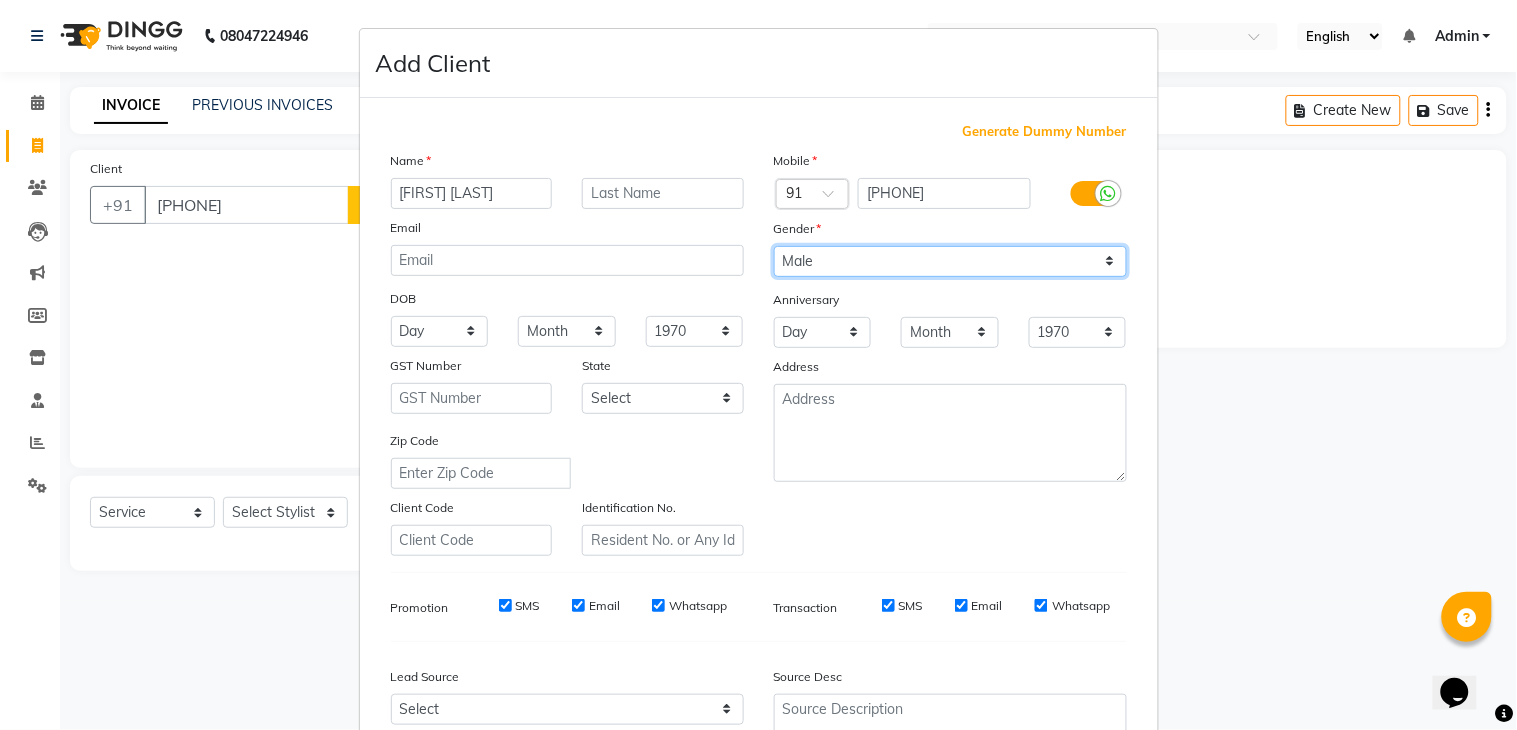 click on "Select Male Female Other Prefer Not To Say" at bounding box center [950, 261] 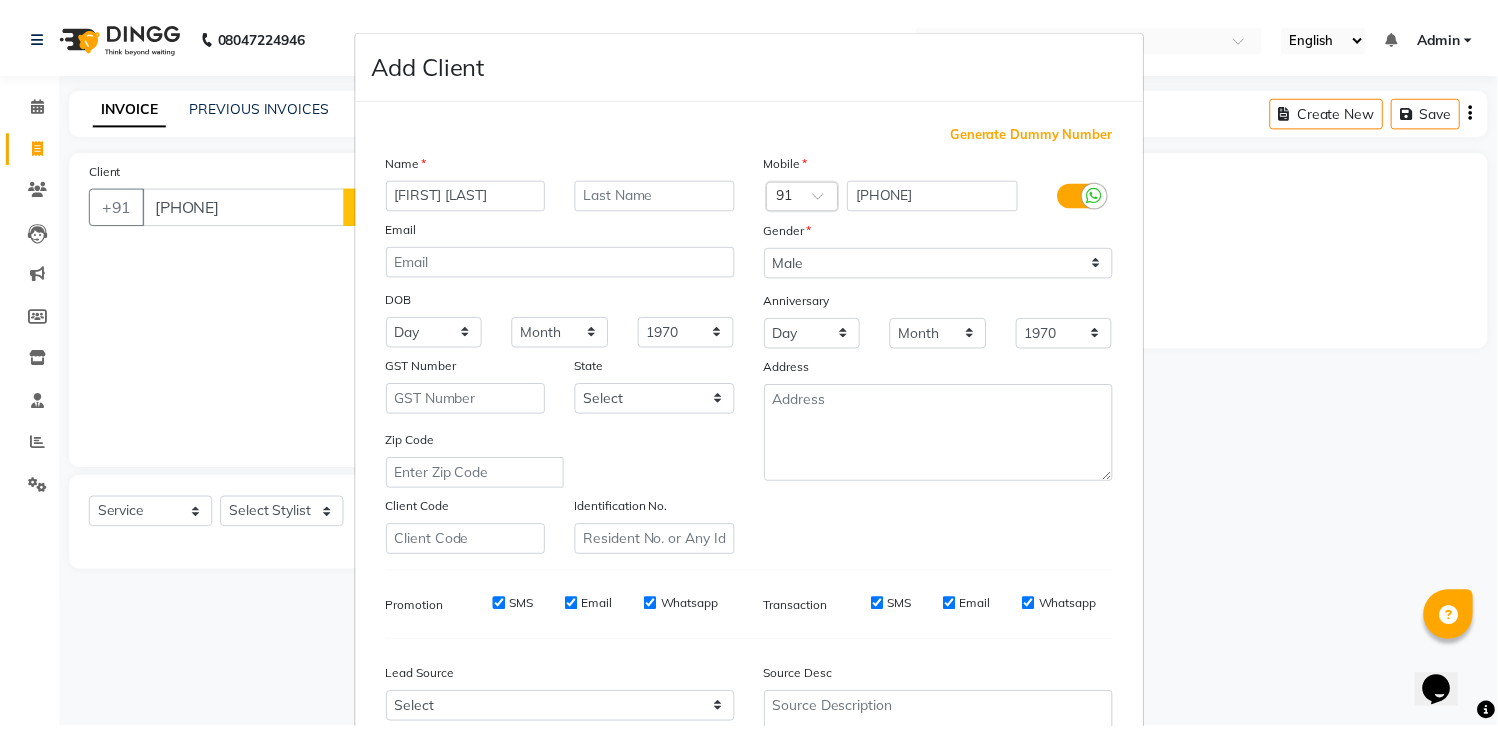 scroll, scrollTop: 194, scrollLeft: 0, axis: vertical 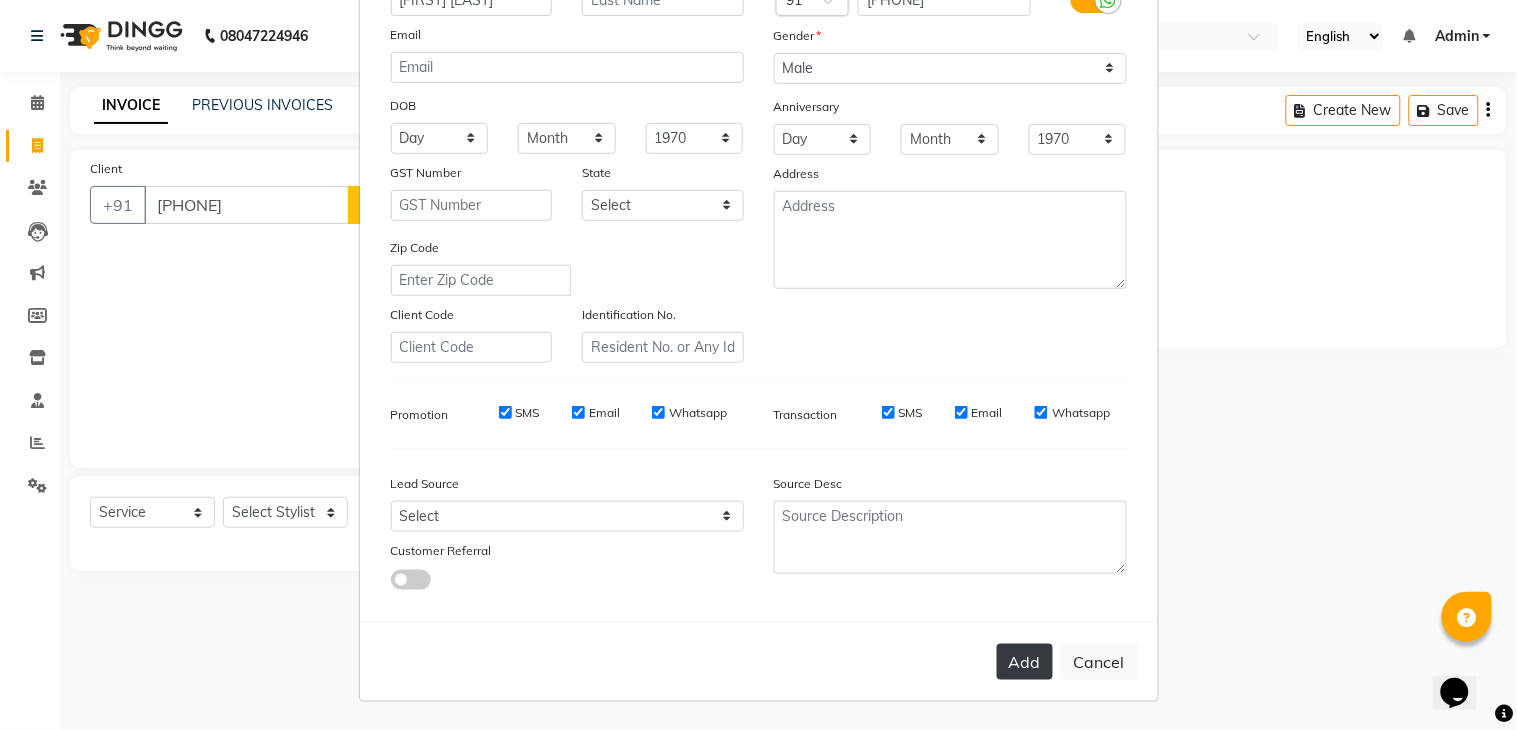 click on "Add" at bounding box center [1025, 662] 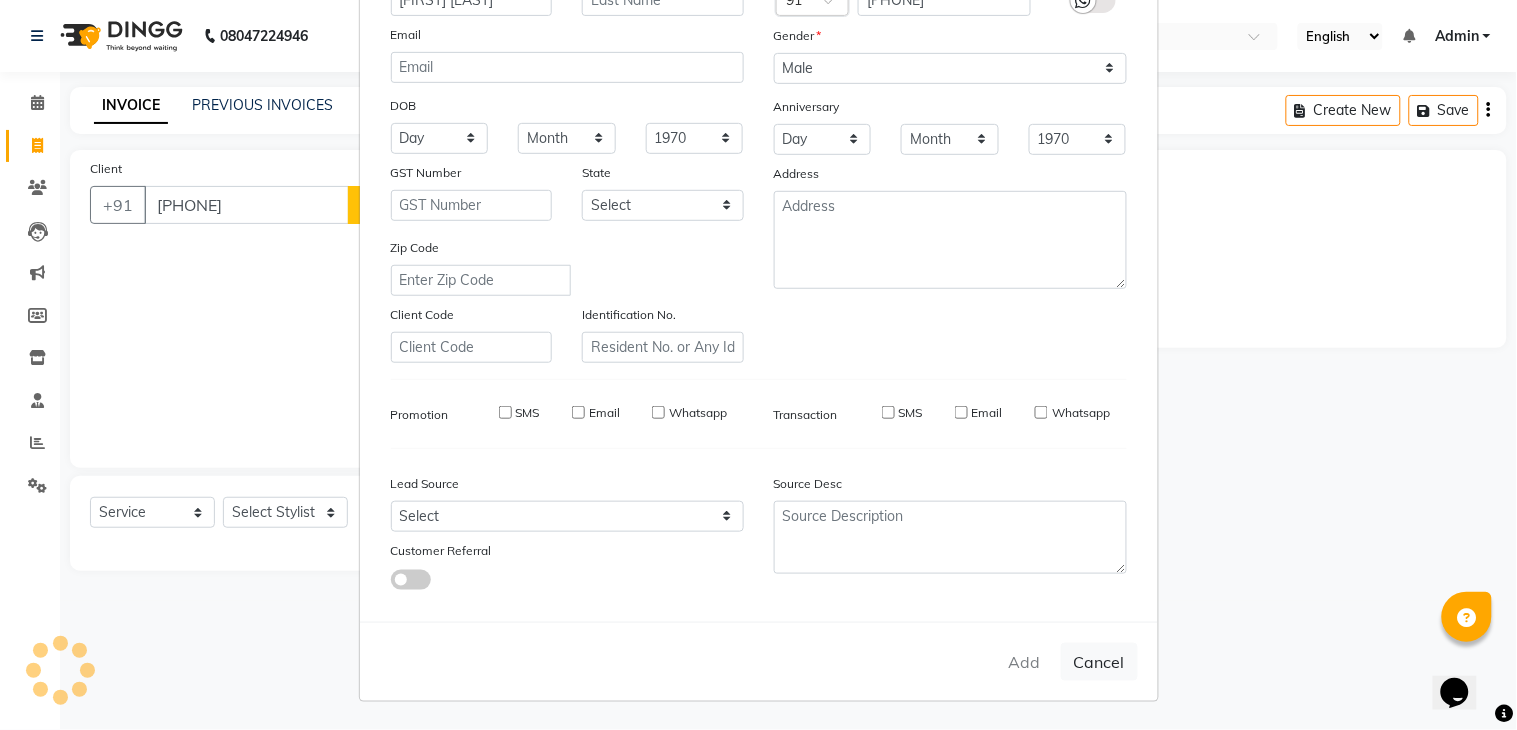type 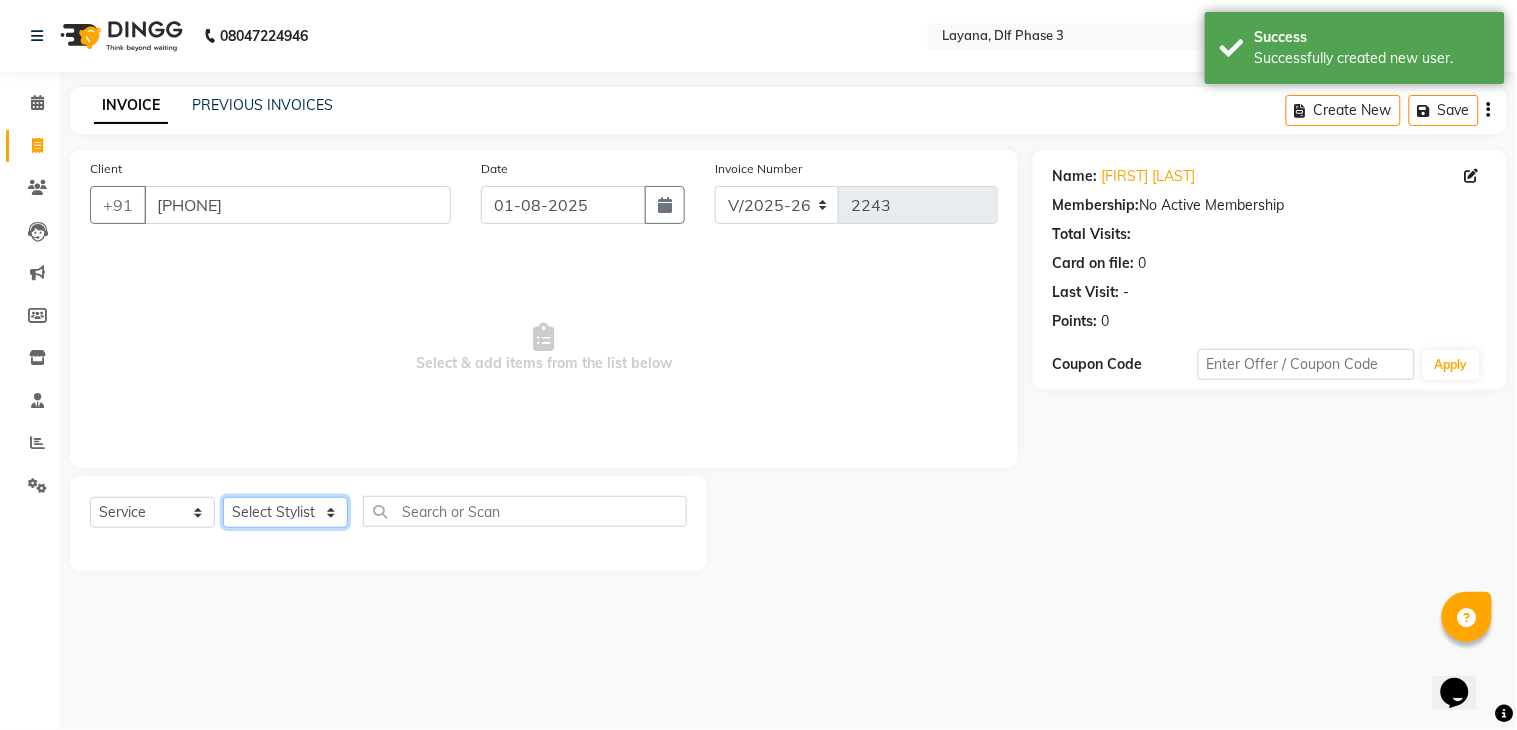 click on "Select Stylist [FIRST] Attul [FIRST] [FIRST] [FIRST] [FIRST] [FIRST] [FIRST]" 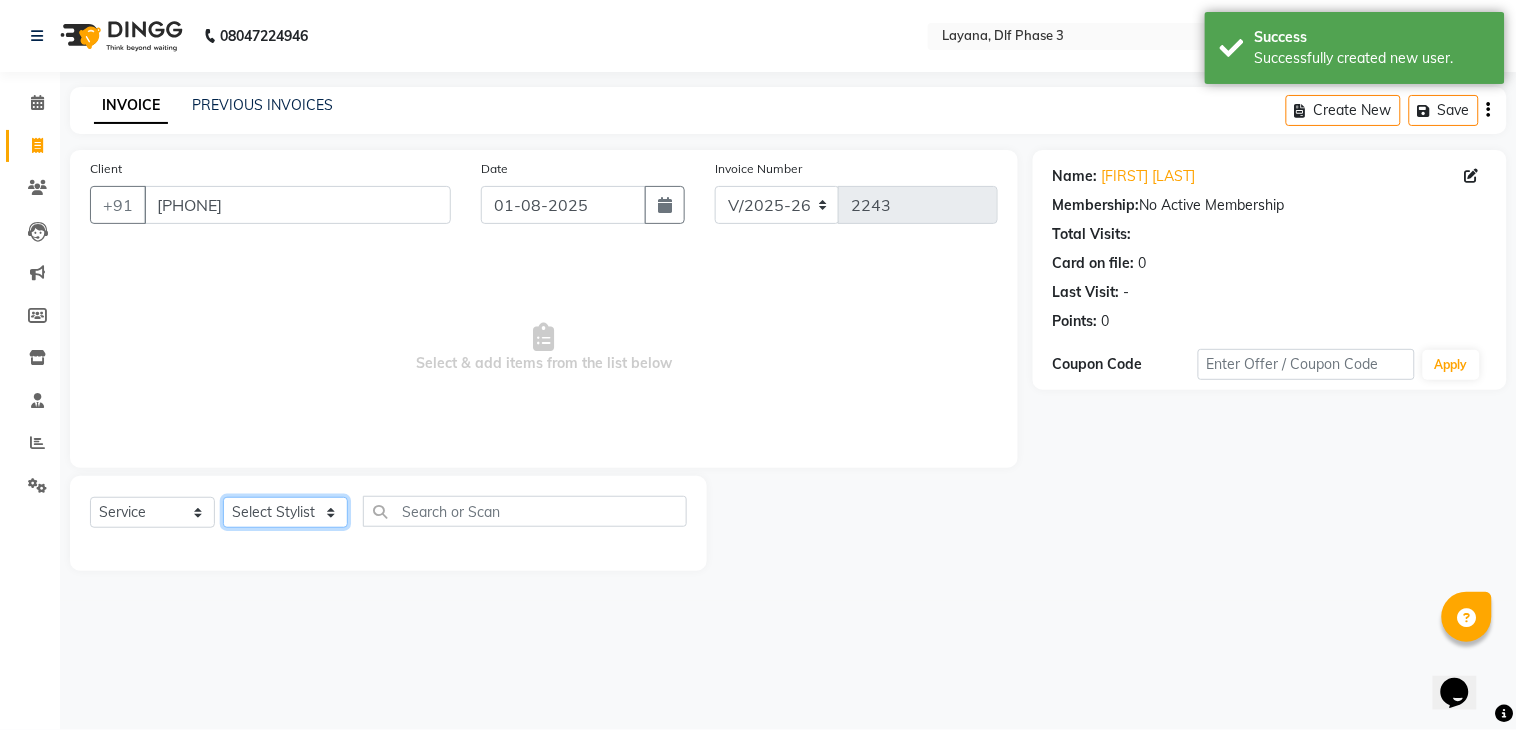 select on "74482" 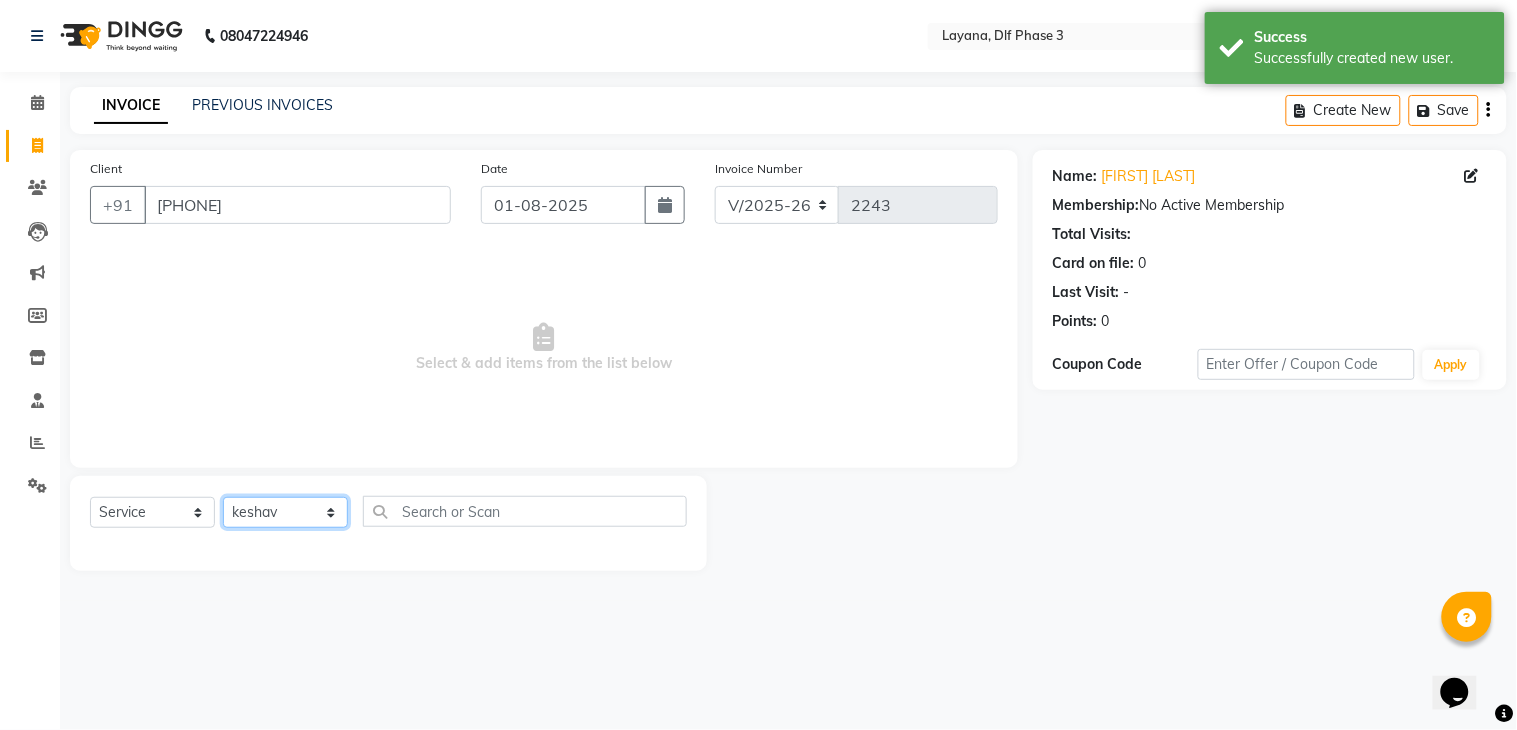 click on "Select Stylist [FIRST] Attul [FIRST] [FIRST] [FIRST] [FIRST] [FIRST] [FIRST]" 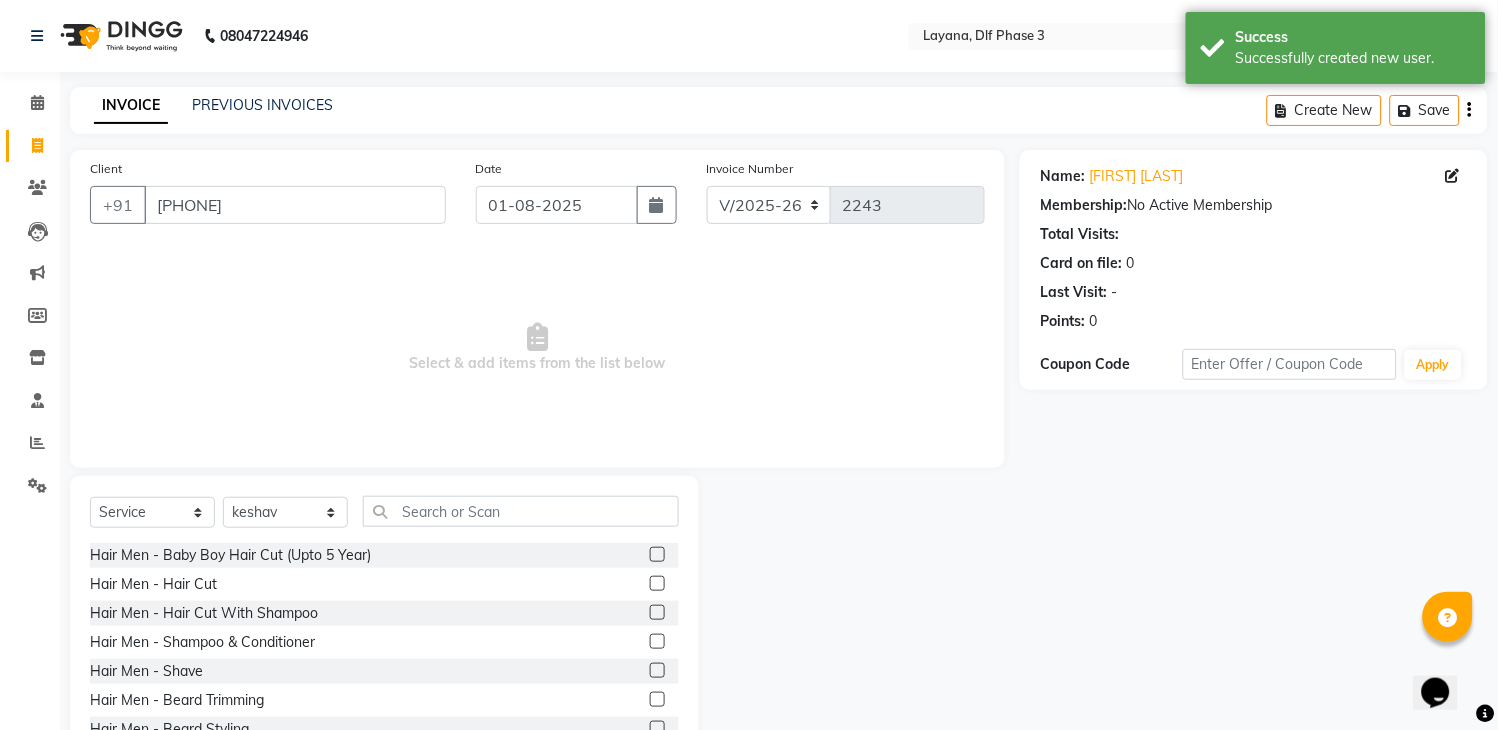 click 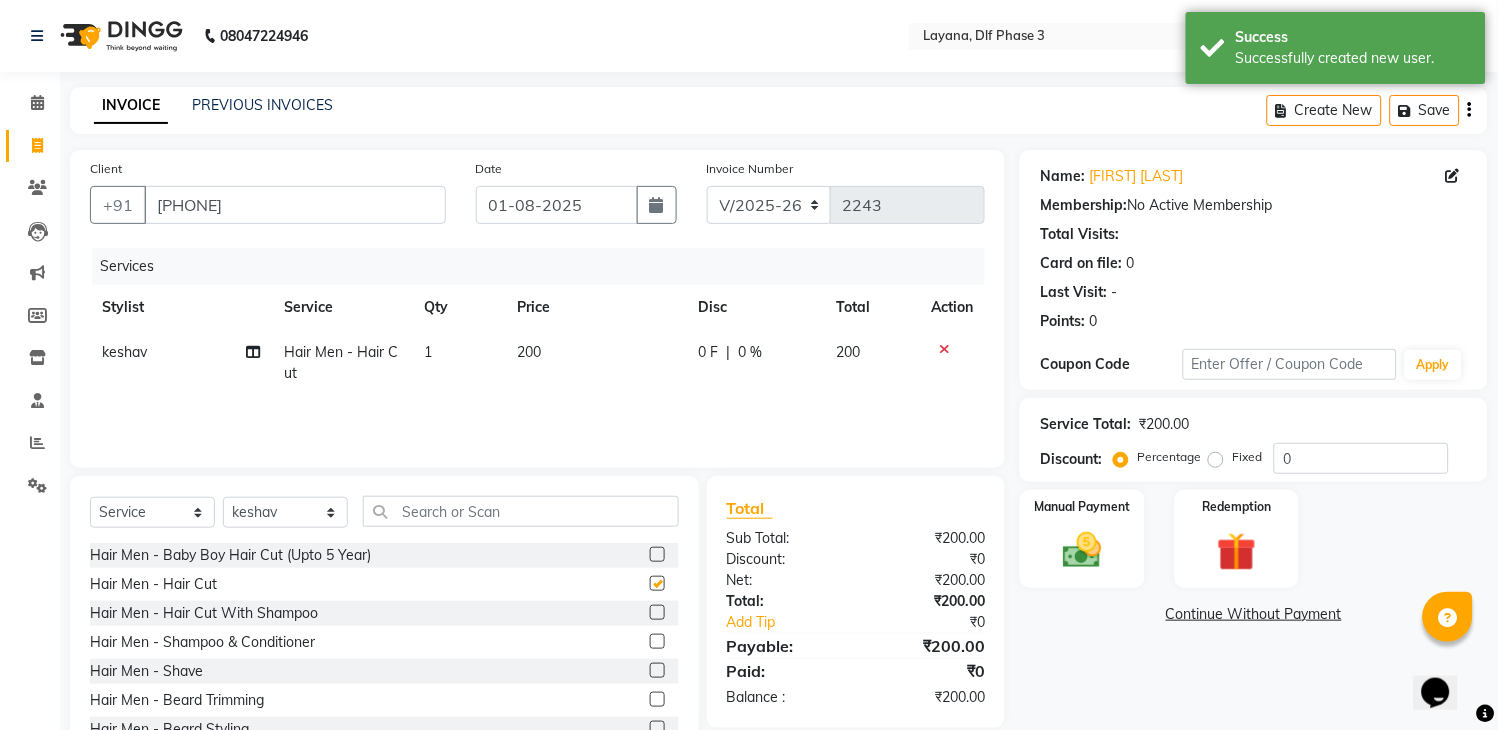 checkbox on "false" 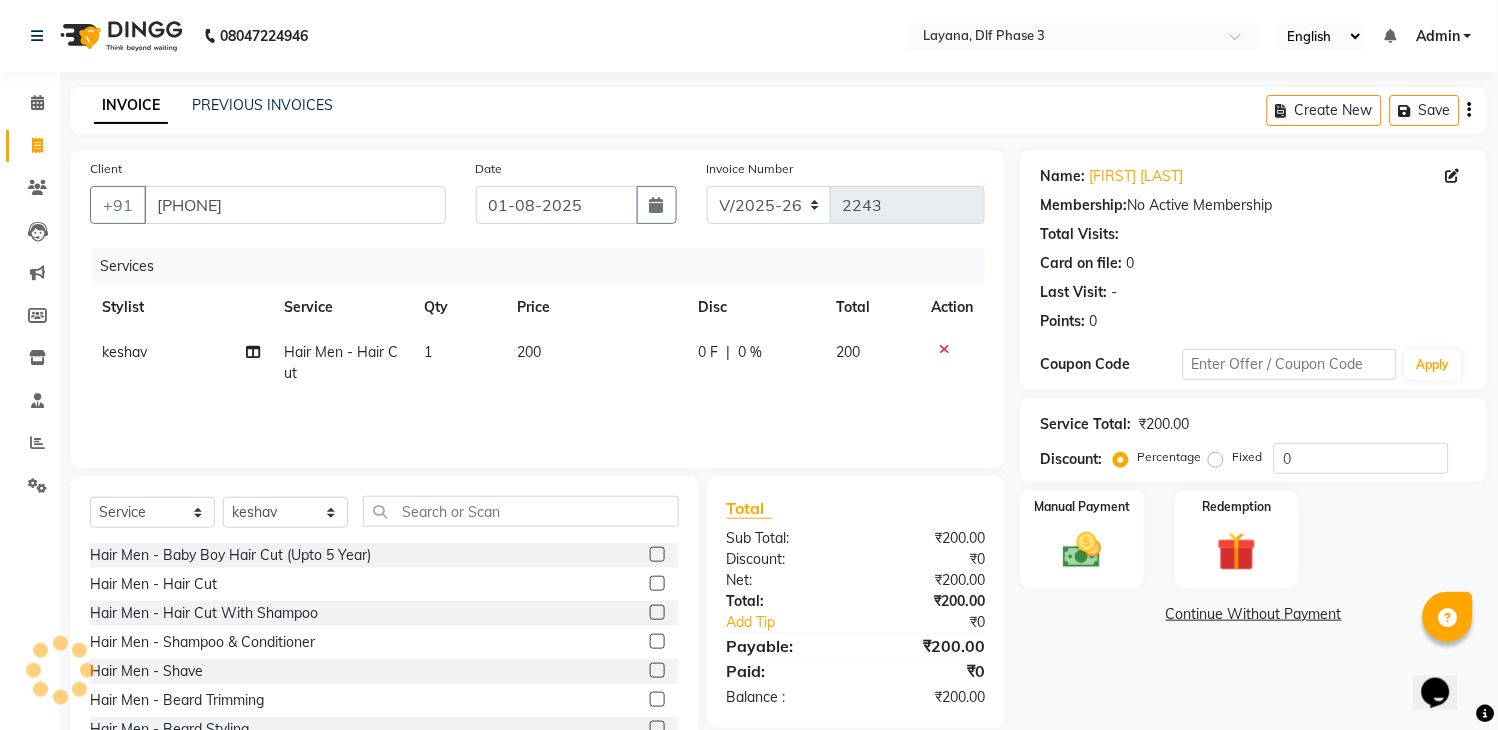 click 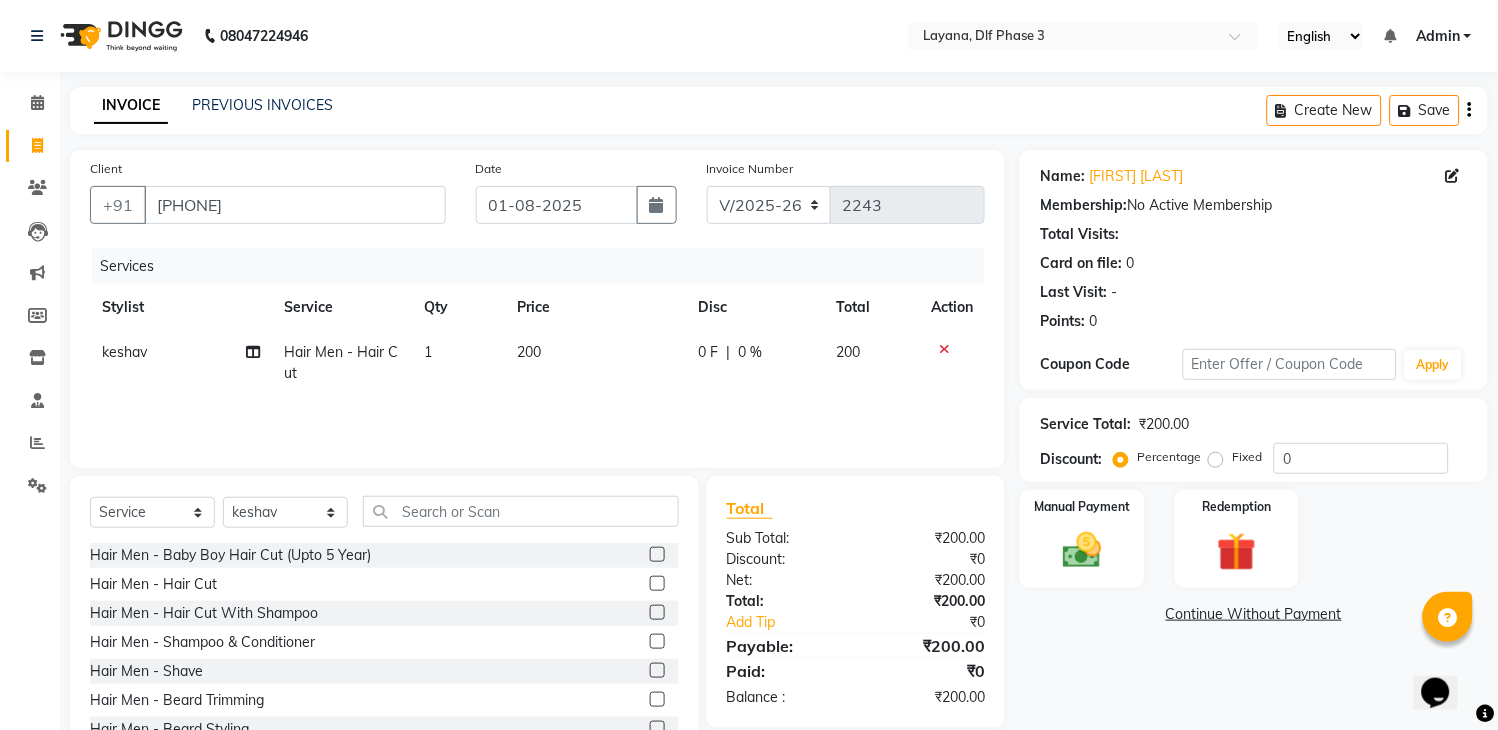 click 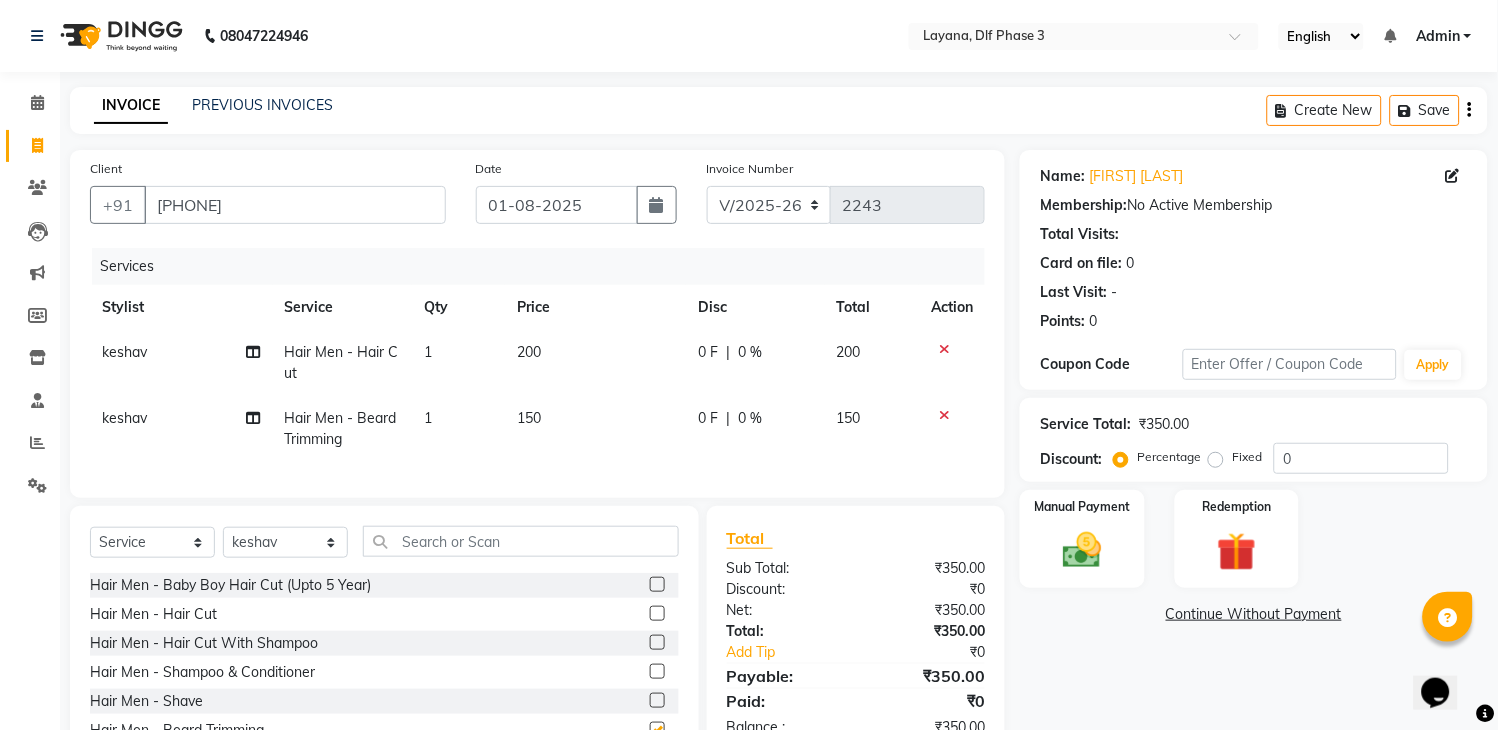 checkbox on "false" 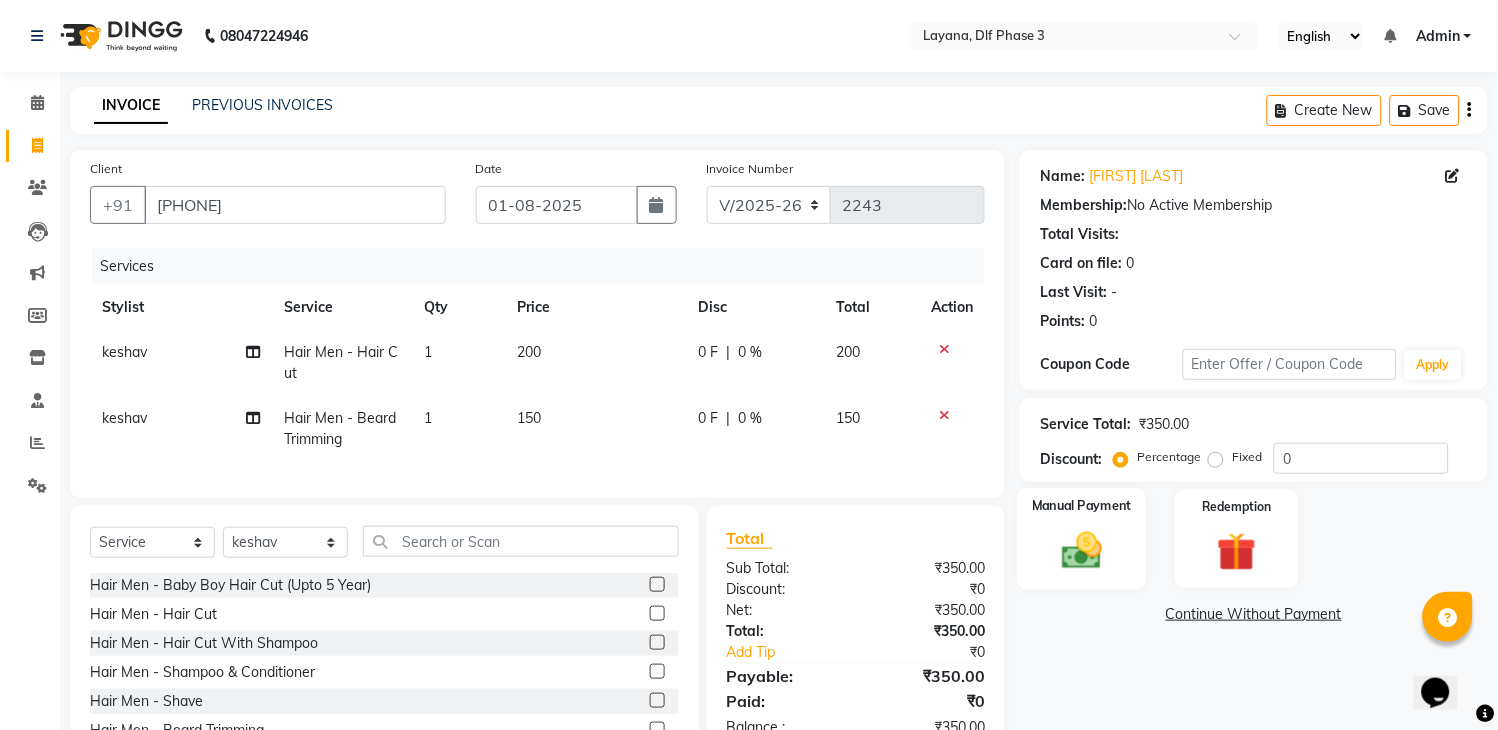 click 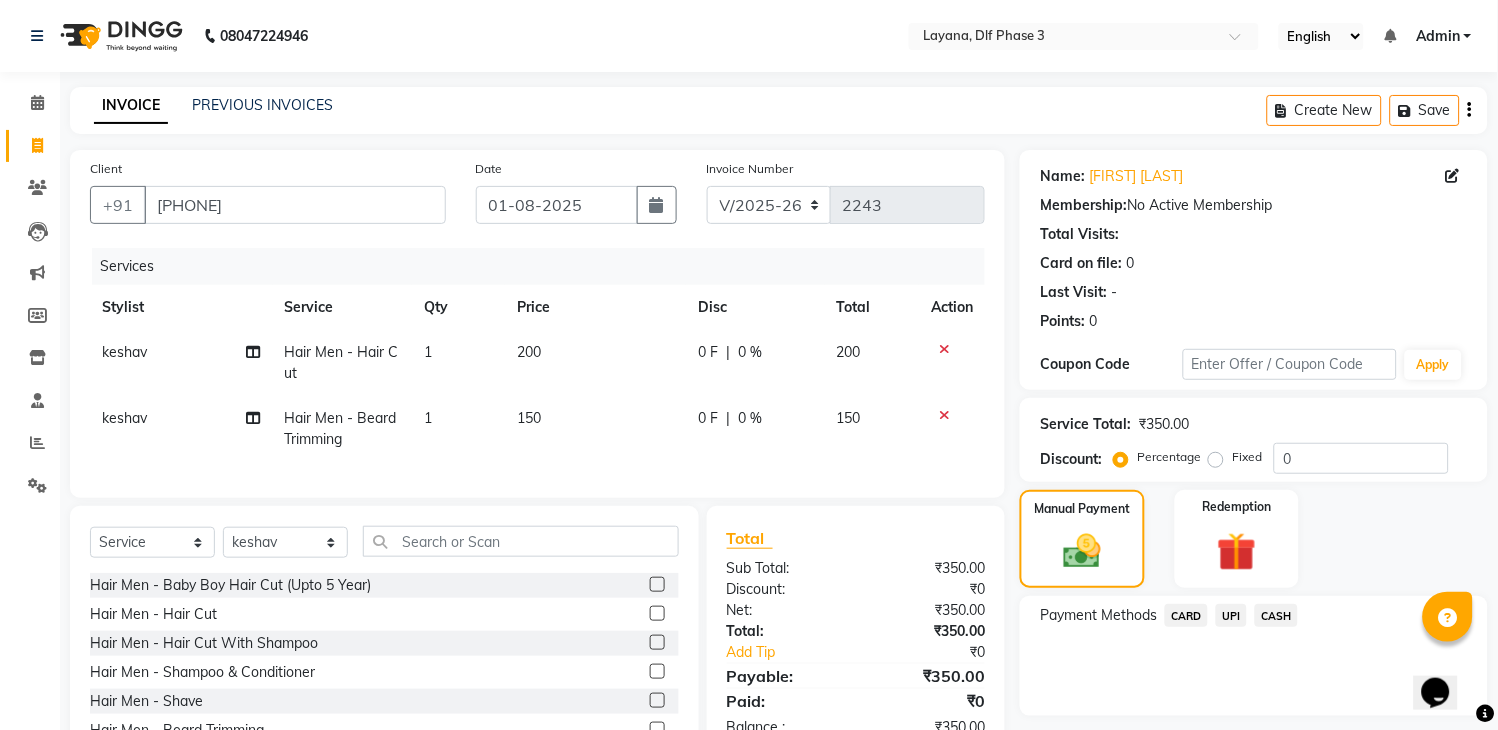 click on "UPI" 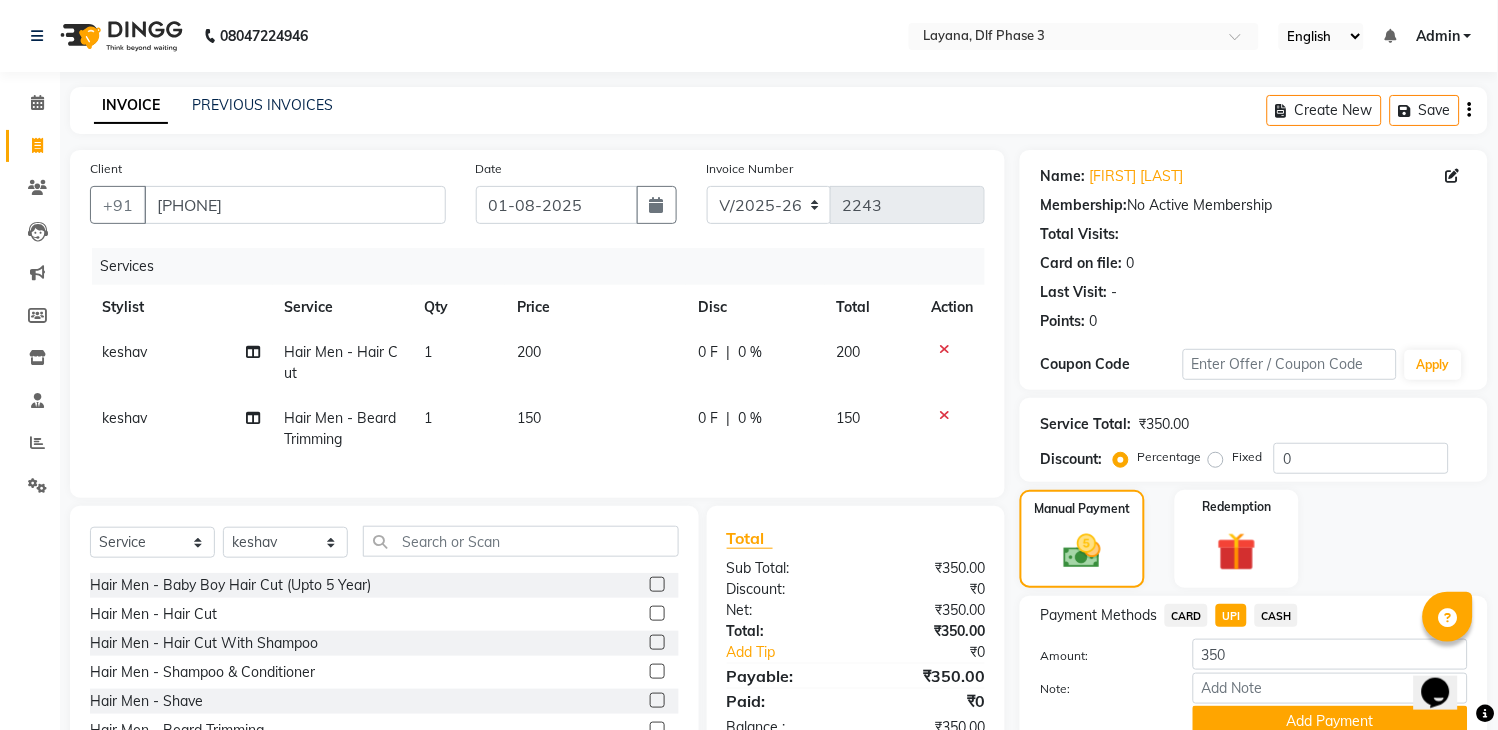 scroll, scrollTop: 120, scrollLeft: 0, axis: vertical 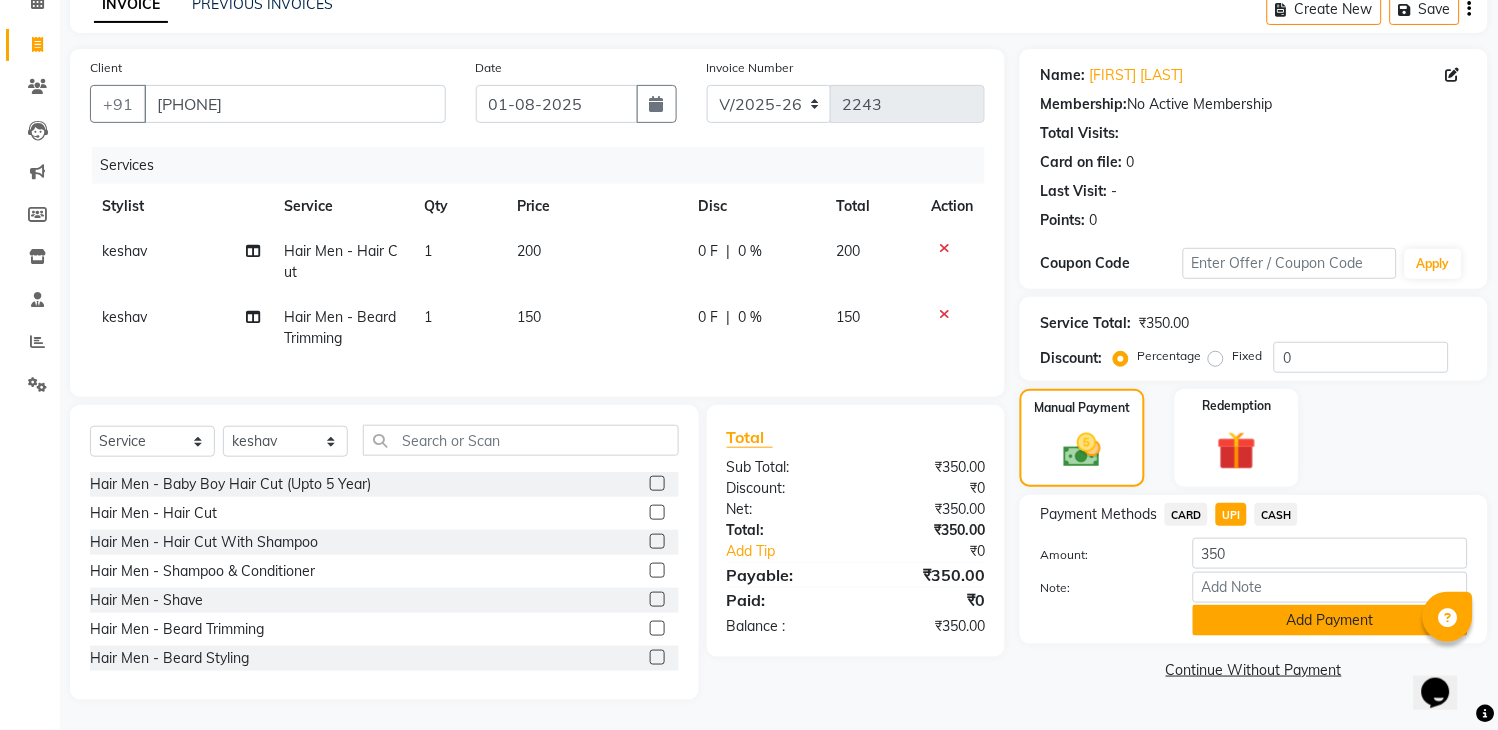 click on "Add Payment" 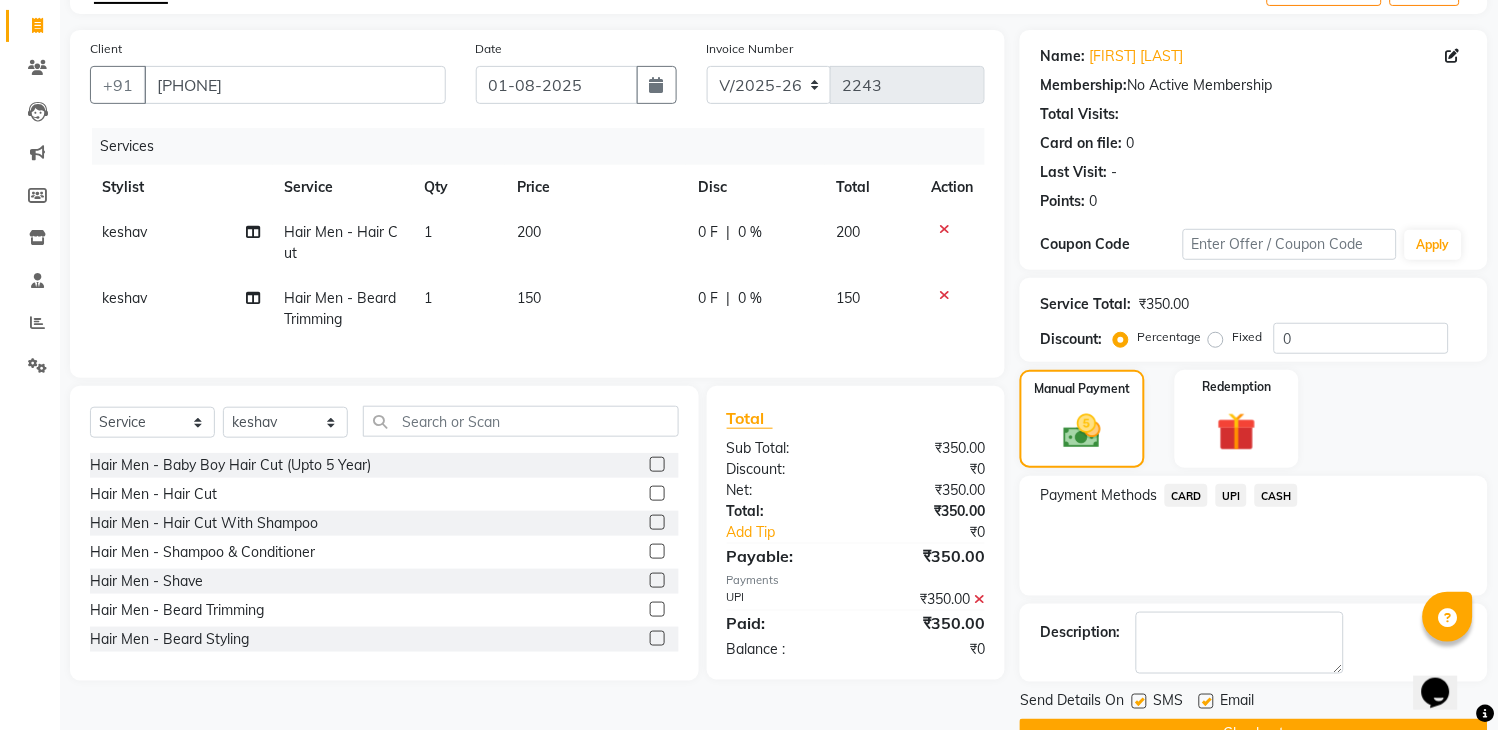 scroll, scrollTop: 170, scrollLeft: 0, axis: vertical 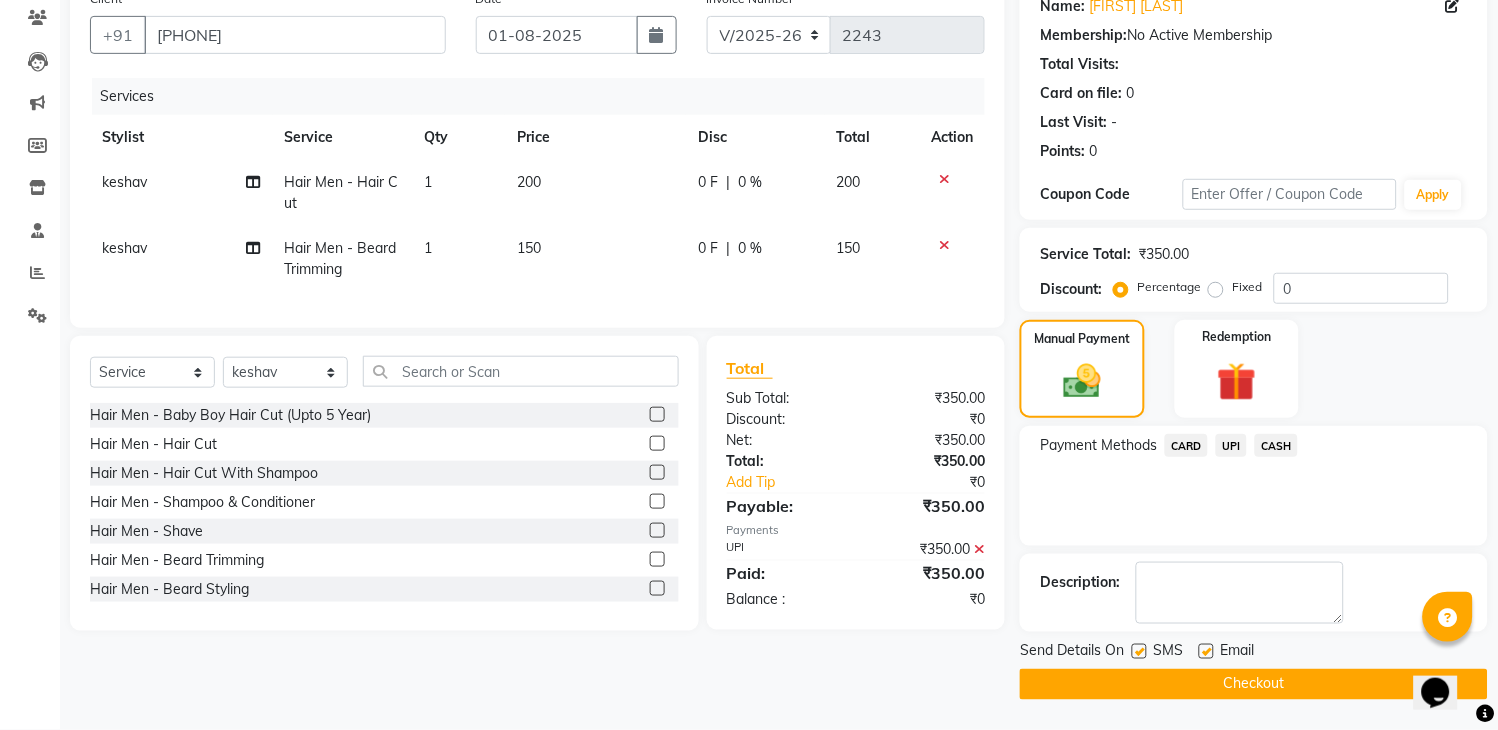 click on "Checkout" 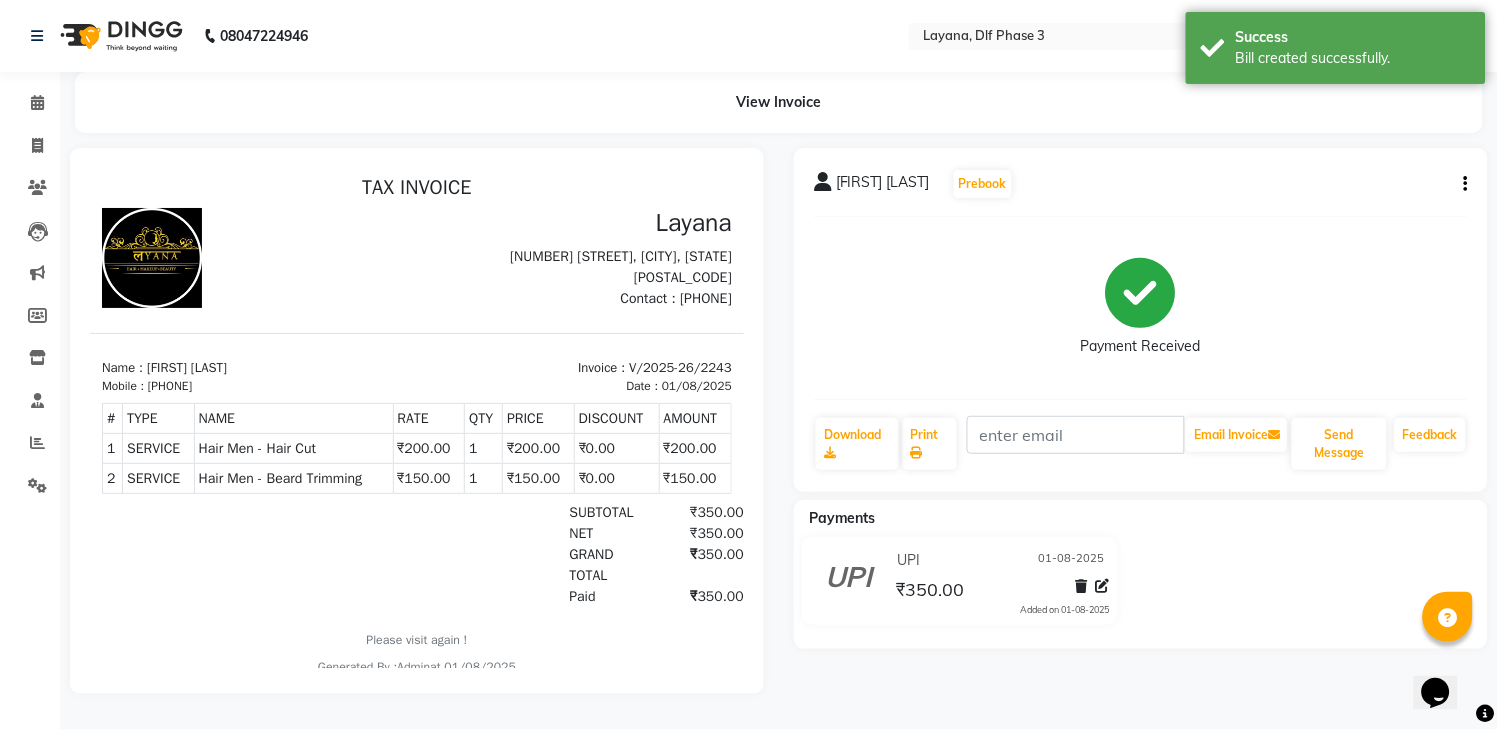 scroll, scrollTop: 0, scrollLeft: 0, axis: both 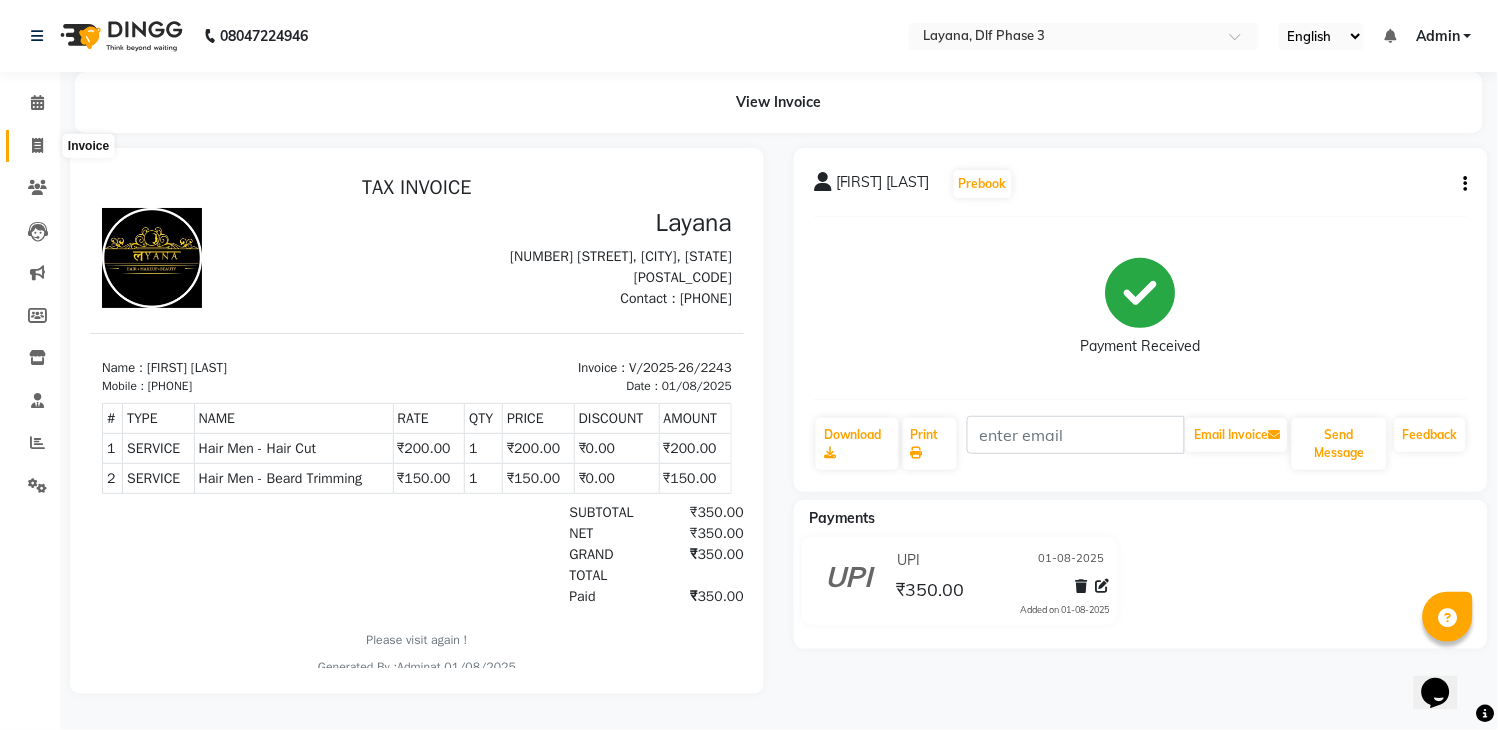 click 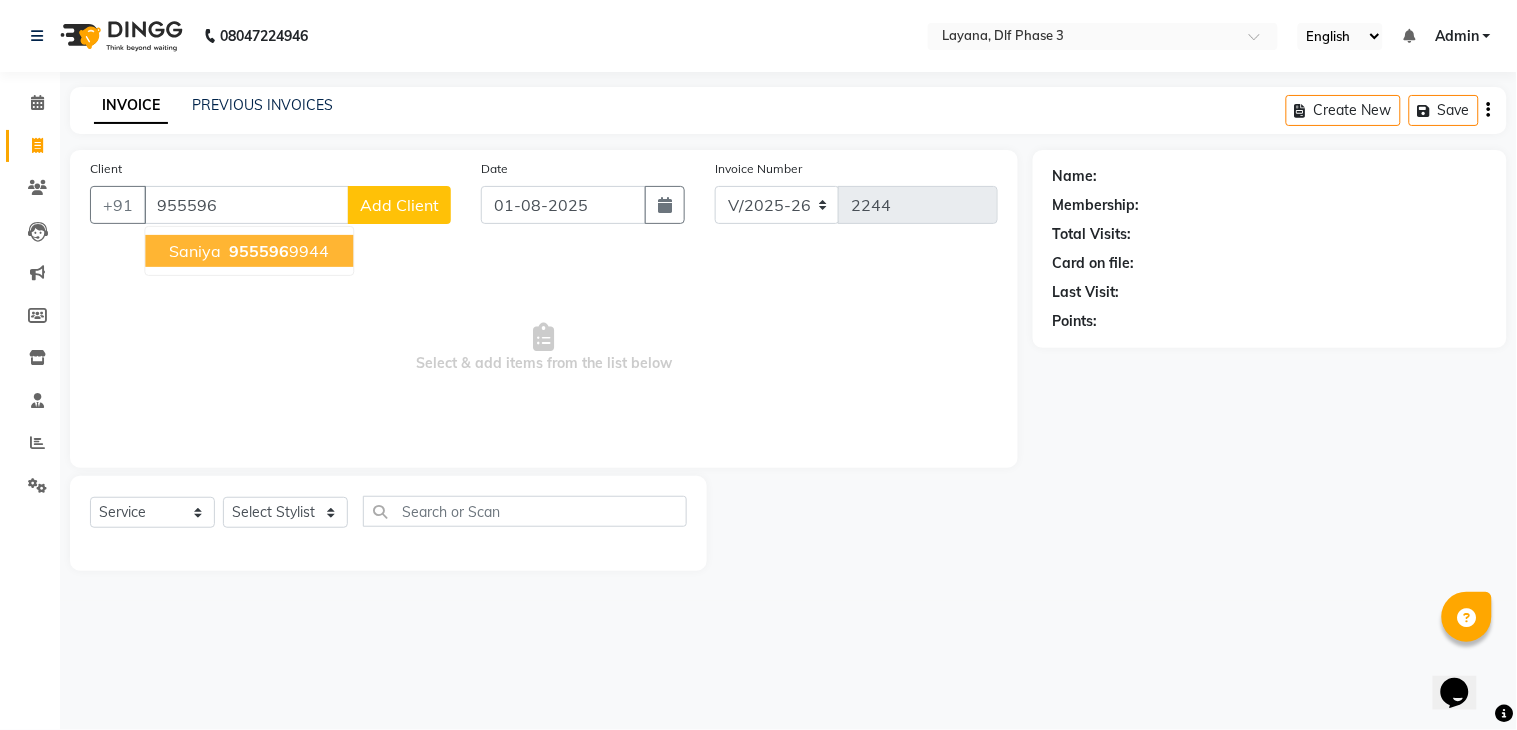 click on "955596" at bounding box center (259, 251) 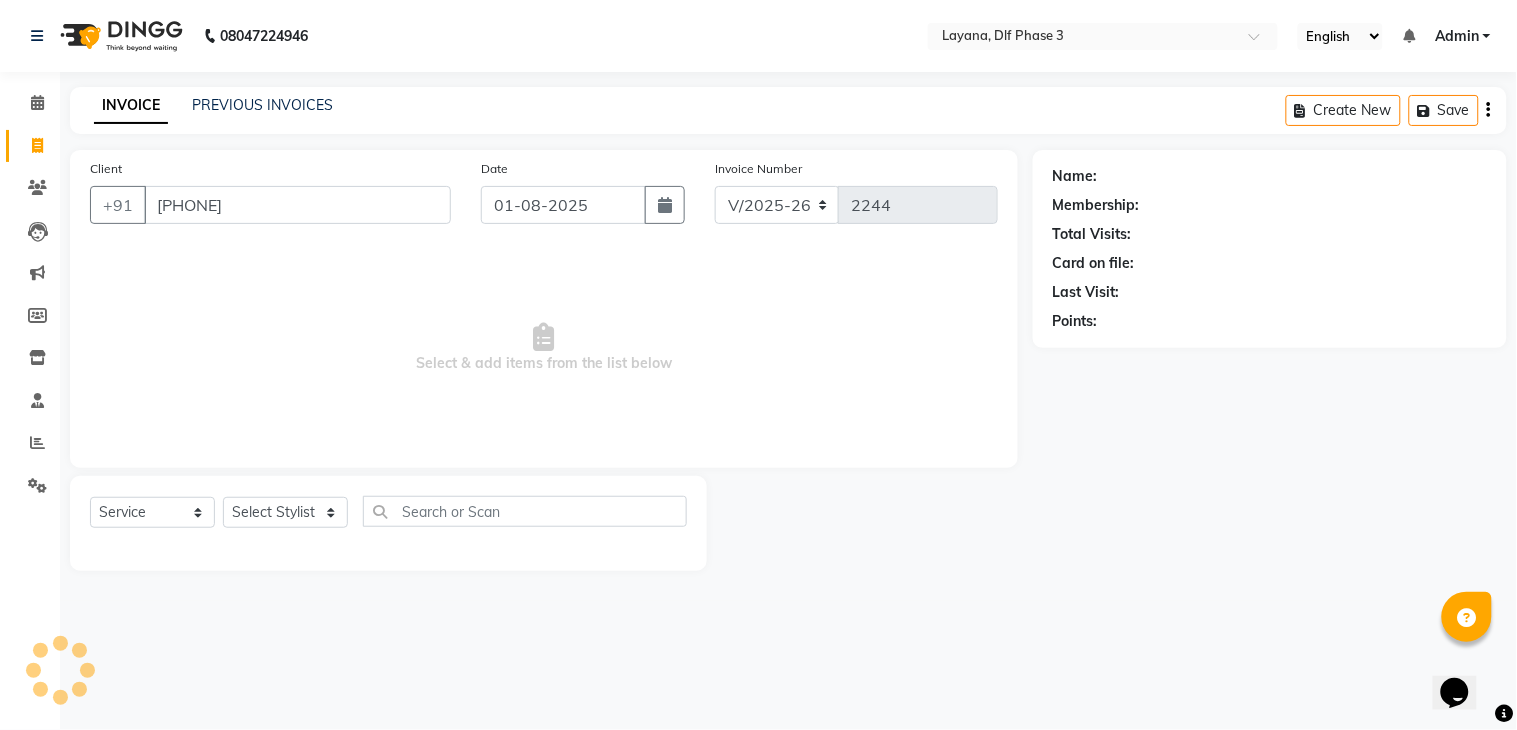 type on "[PHONE]" 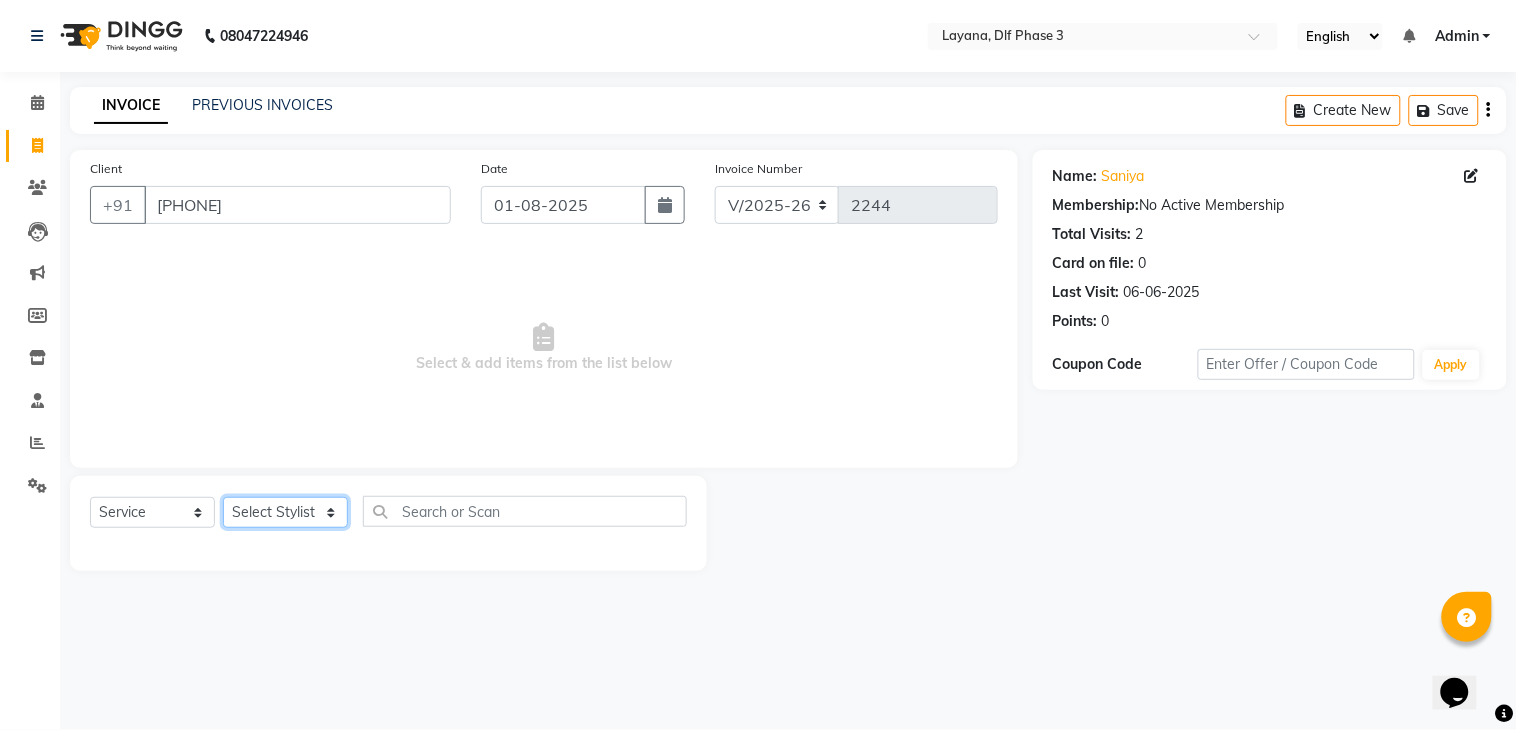 click on "Select Stylist [FIRST] Attul [FIRST] [FIRST] [FIRST] [FIRST] [FIRST] [FIRST]" 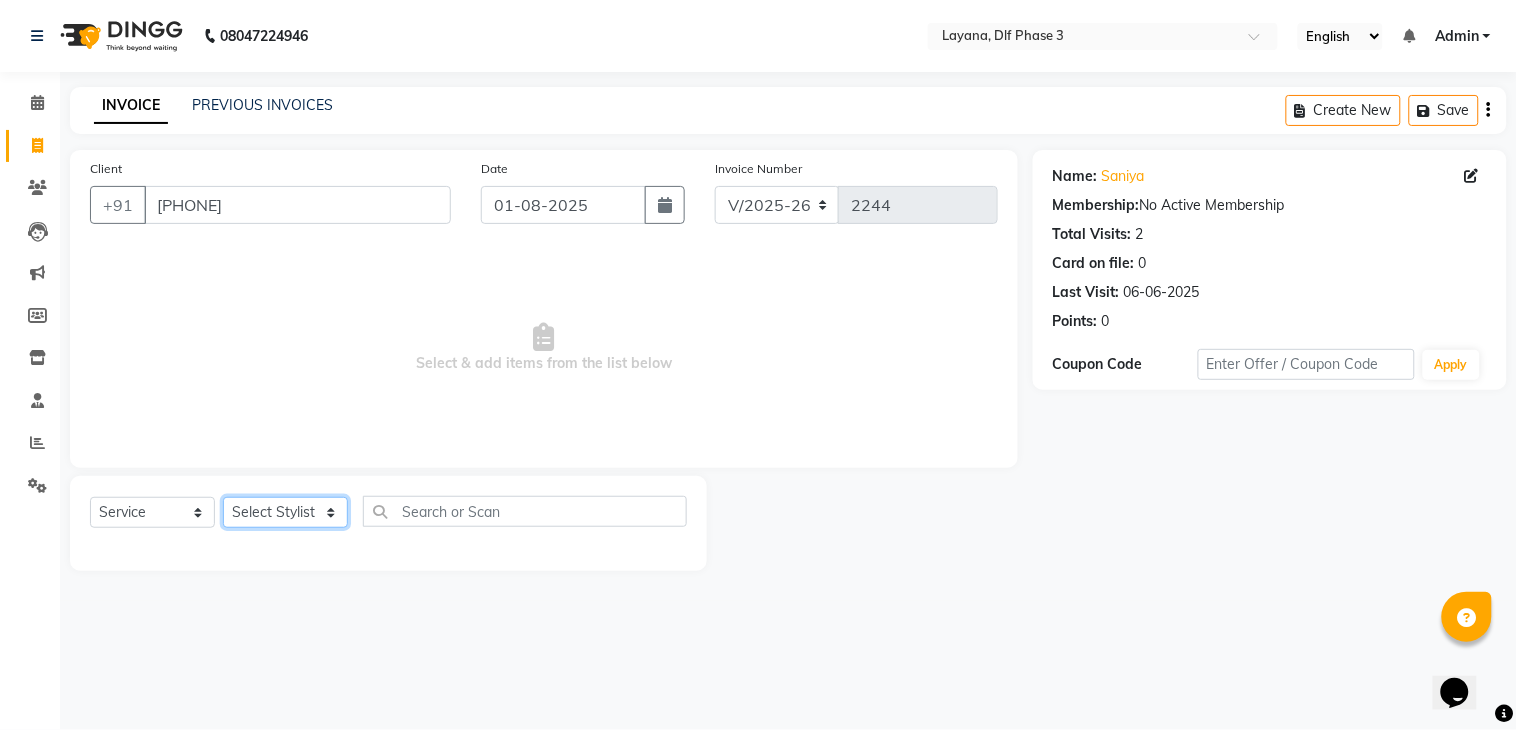 select on "70193" 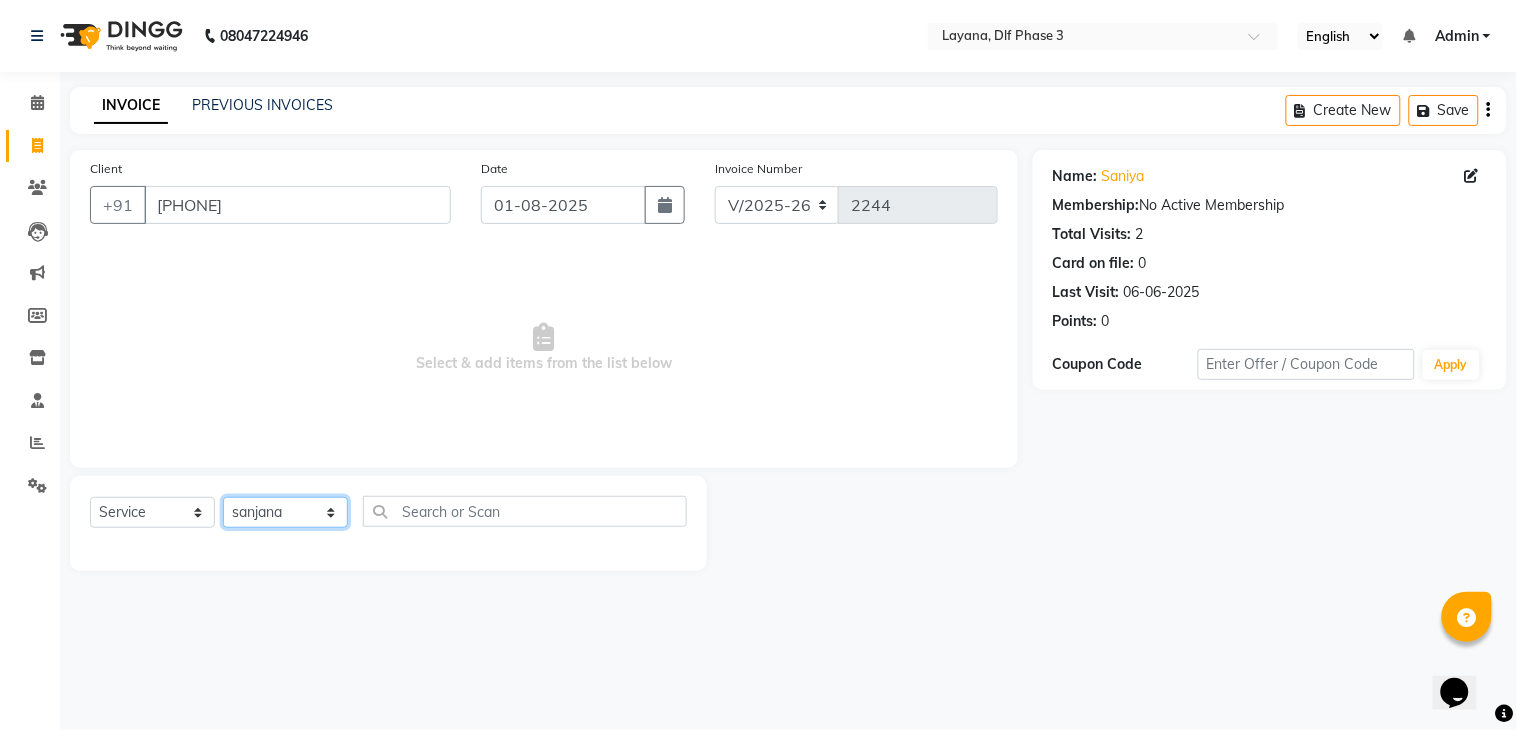 click on "Select Stylist [FIRST] Attul [FIRST] [FIRST] [FIRST] [FIRST] [FIRST] [FIRST]" 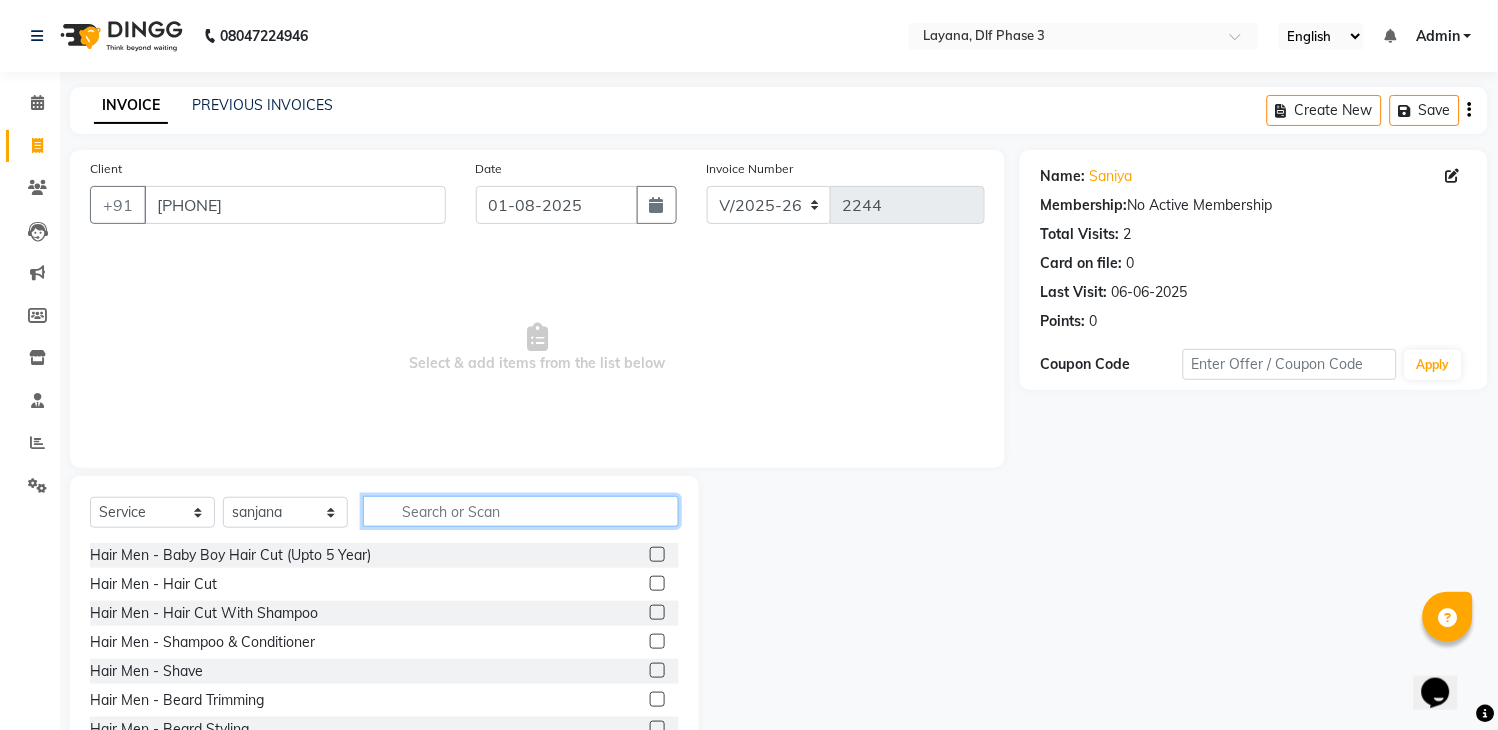 click 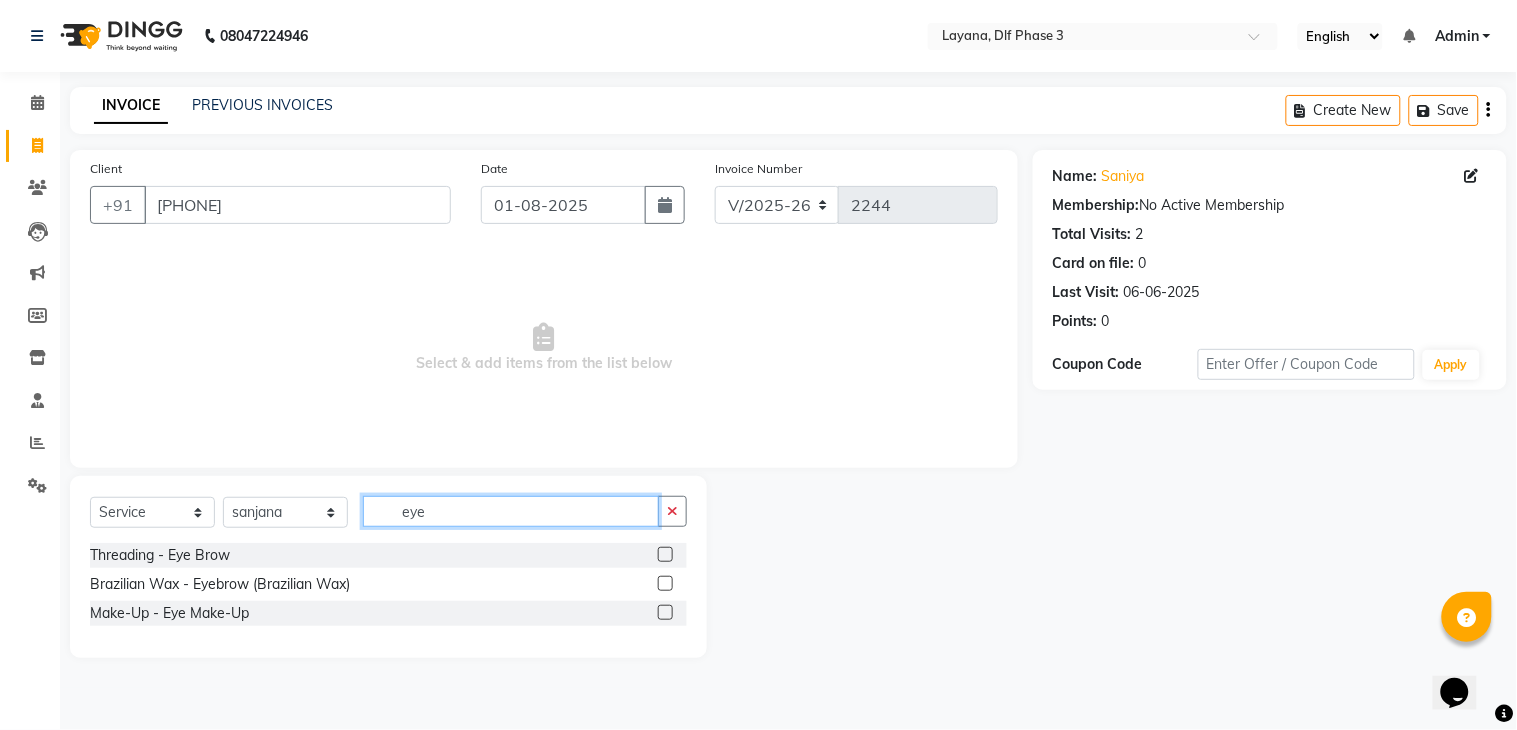 type on "eye" 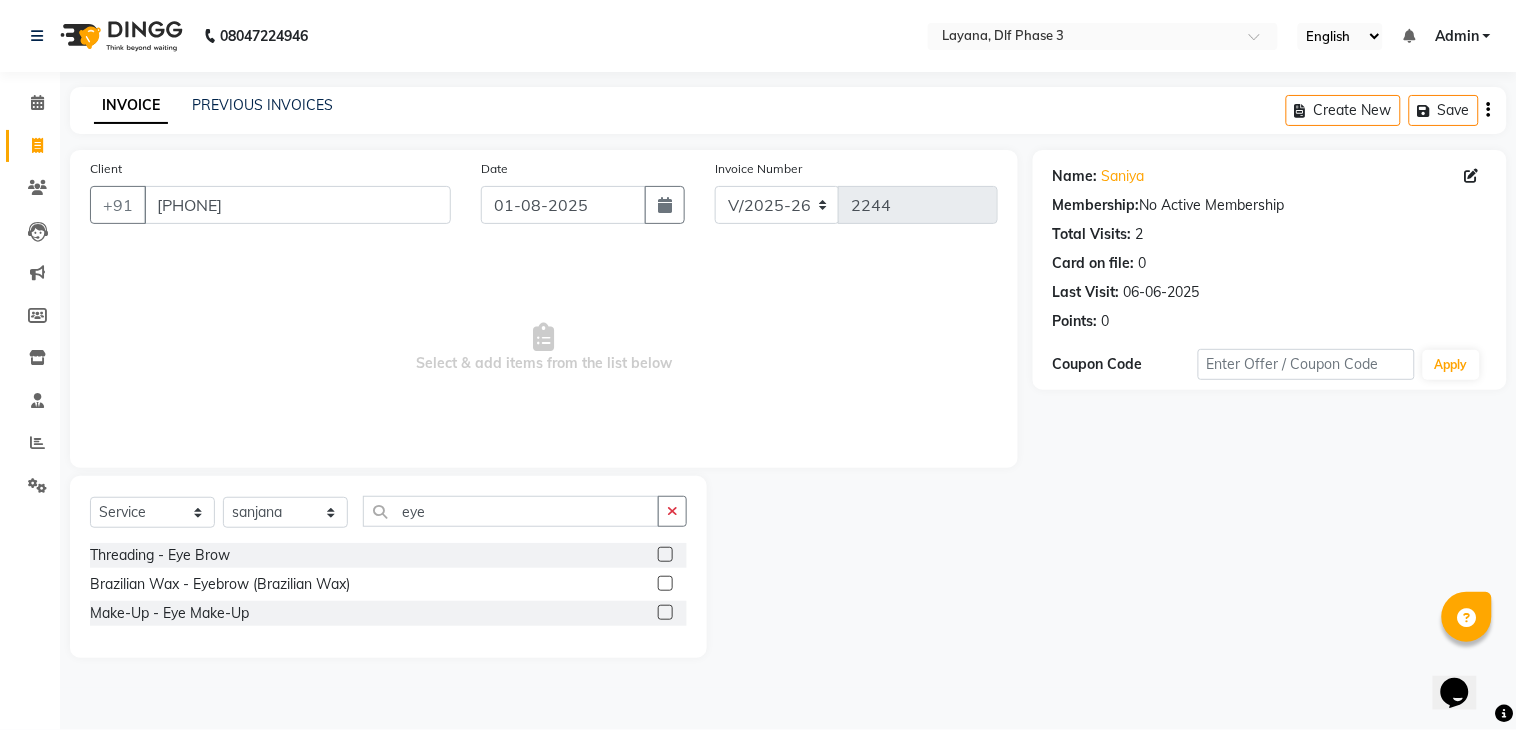 click 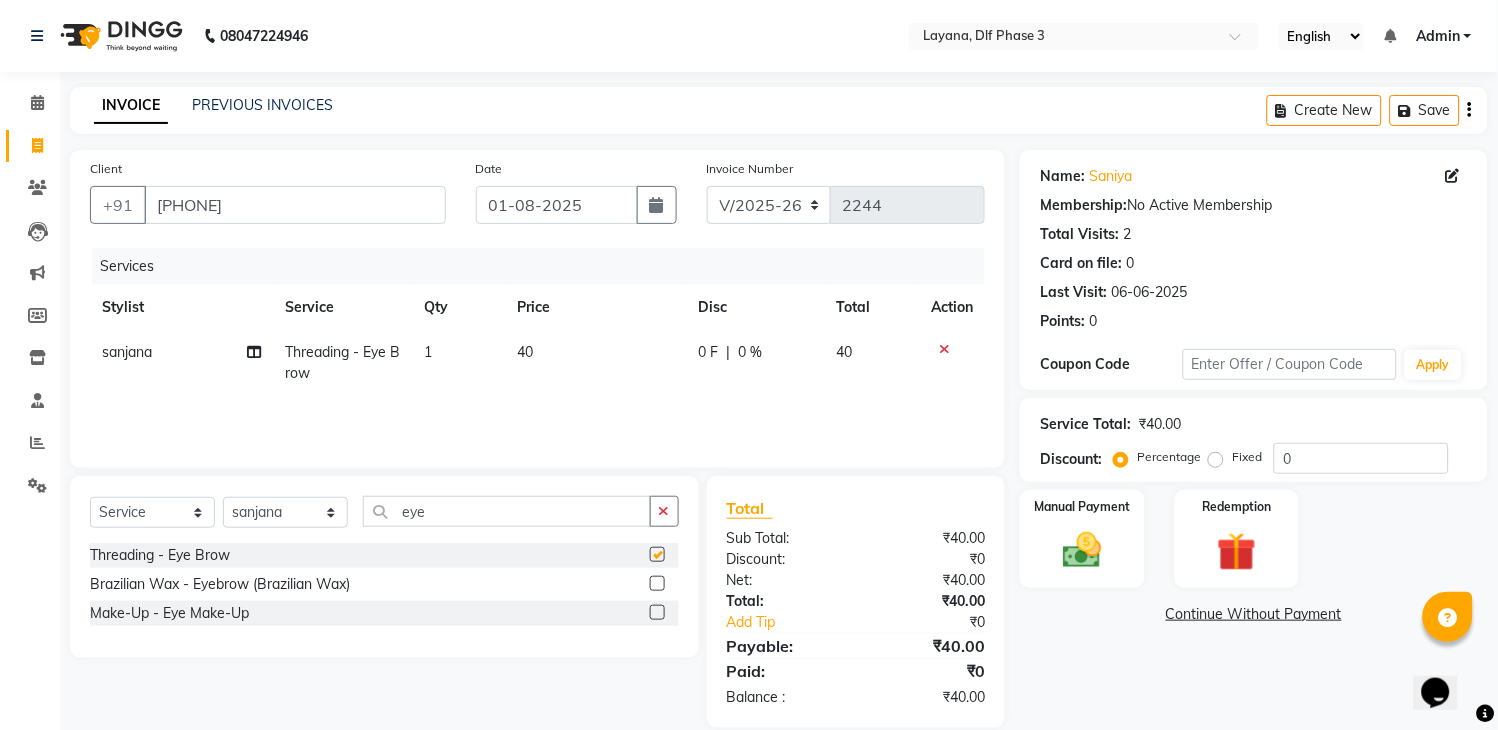 checkbox on "false" 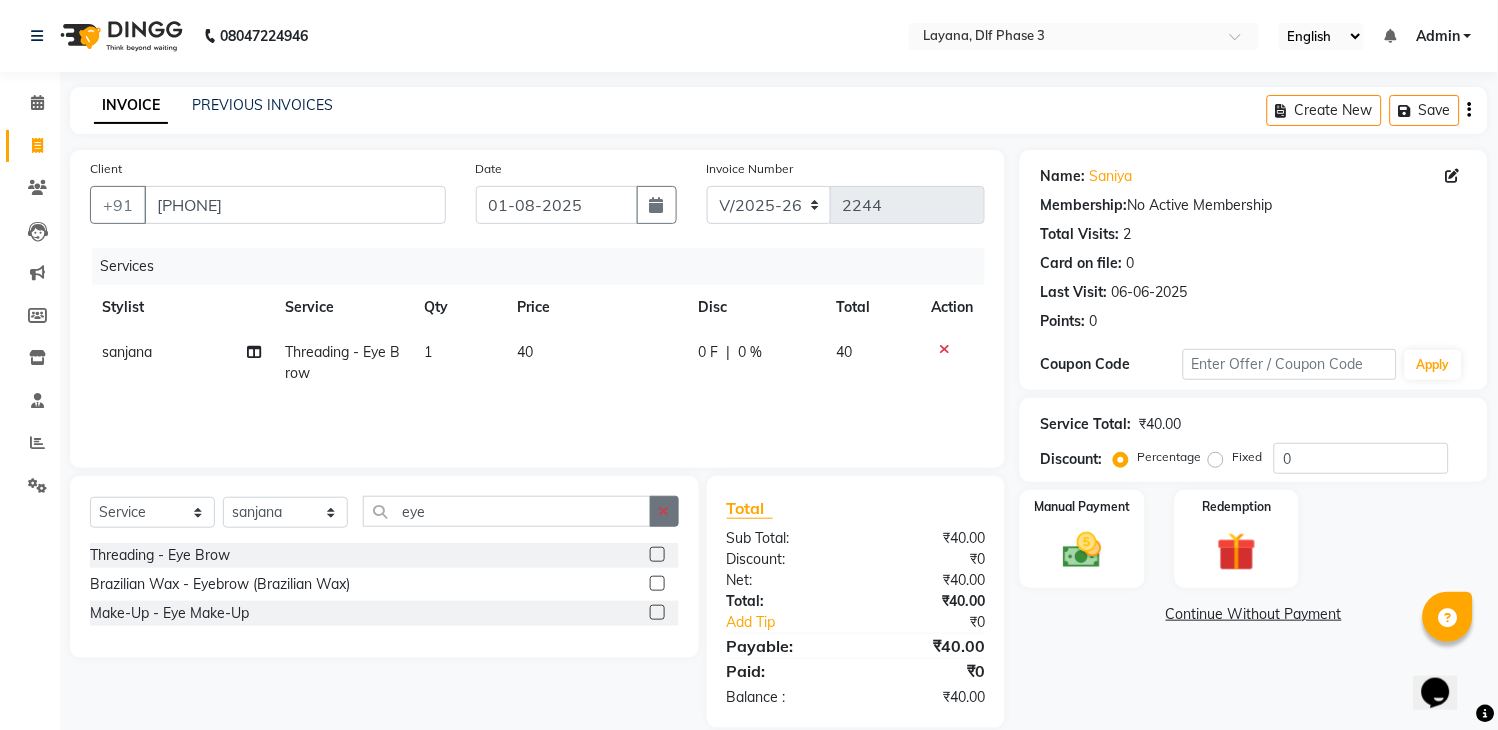 click 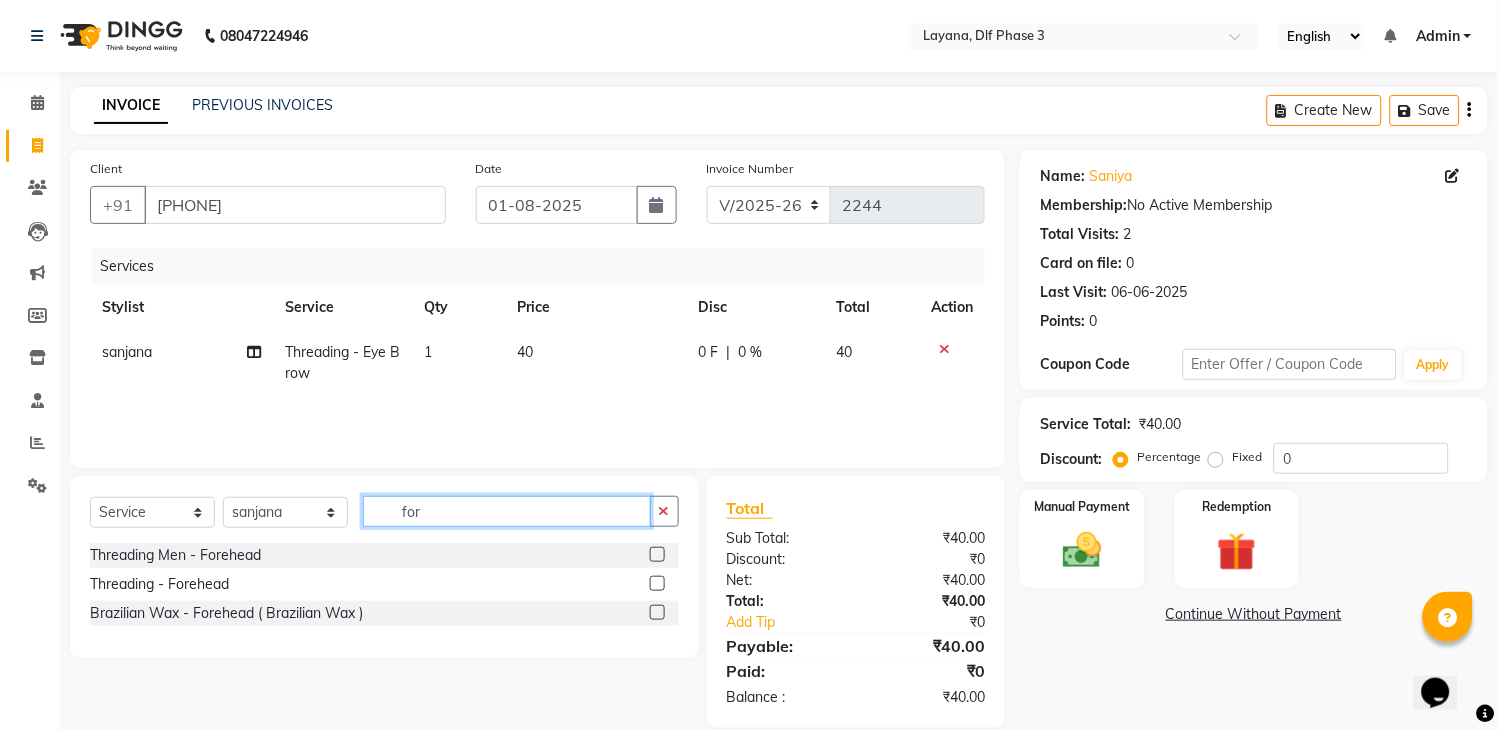 type on "for" 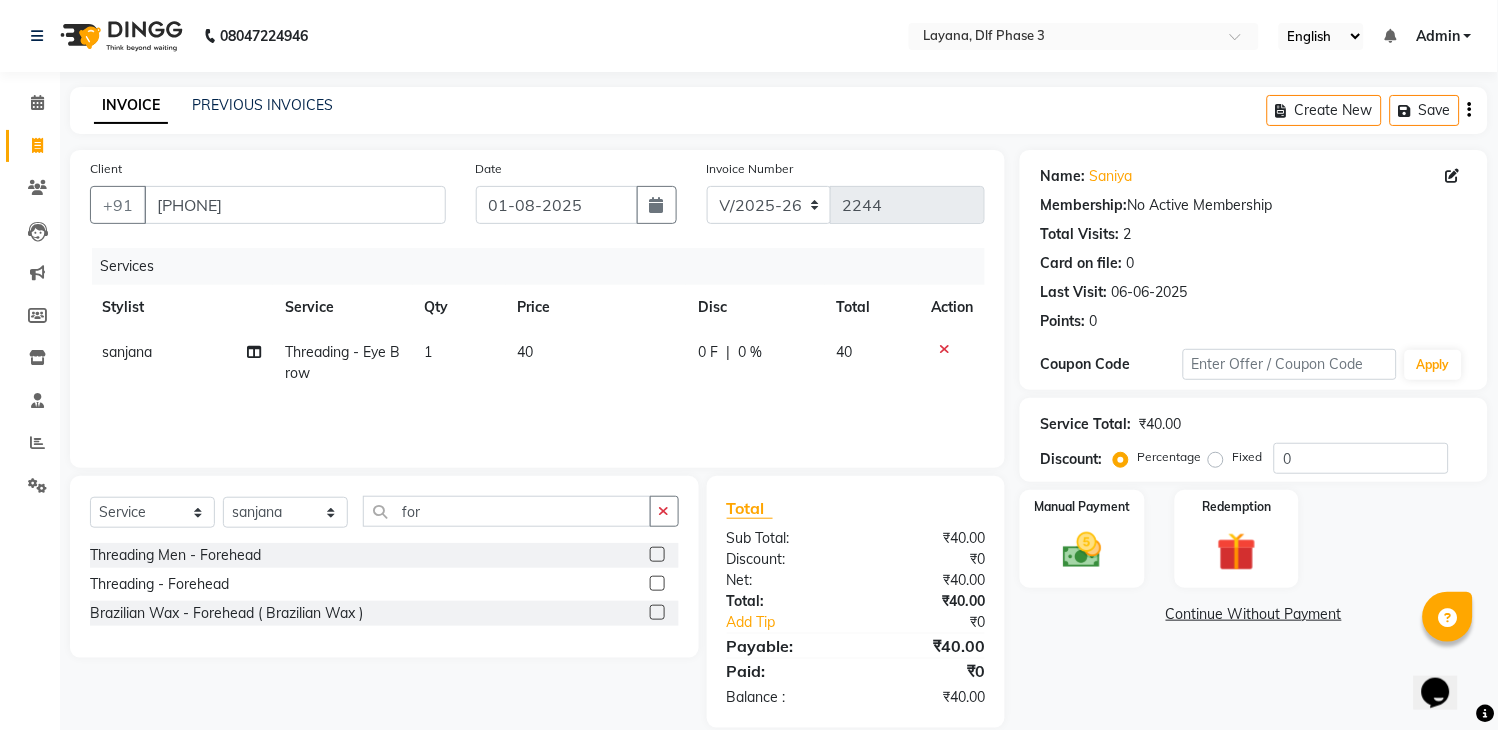 click 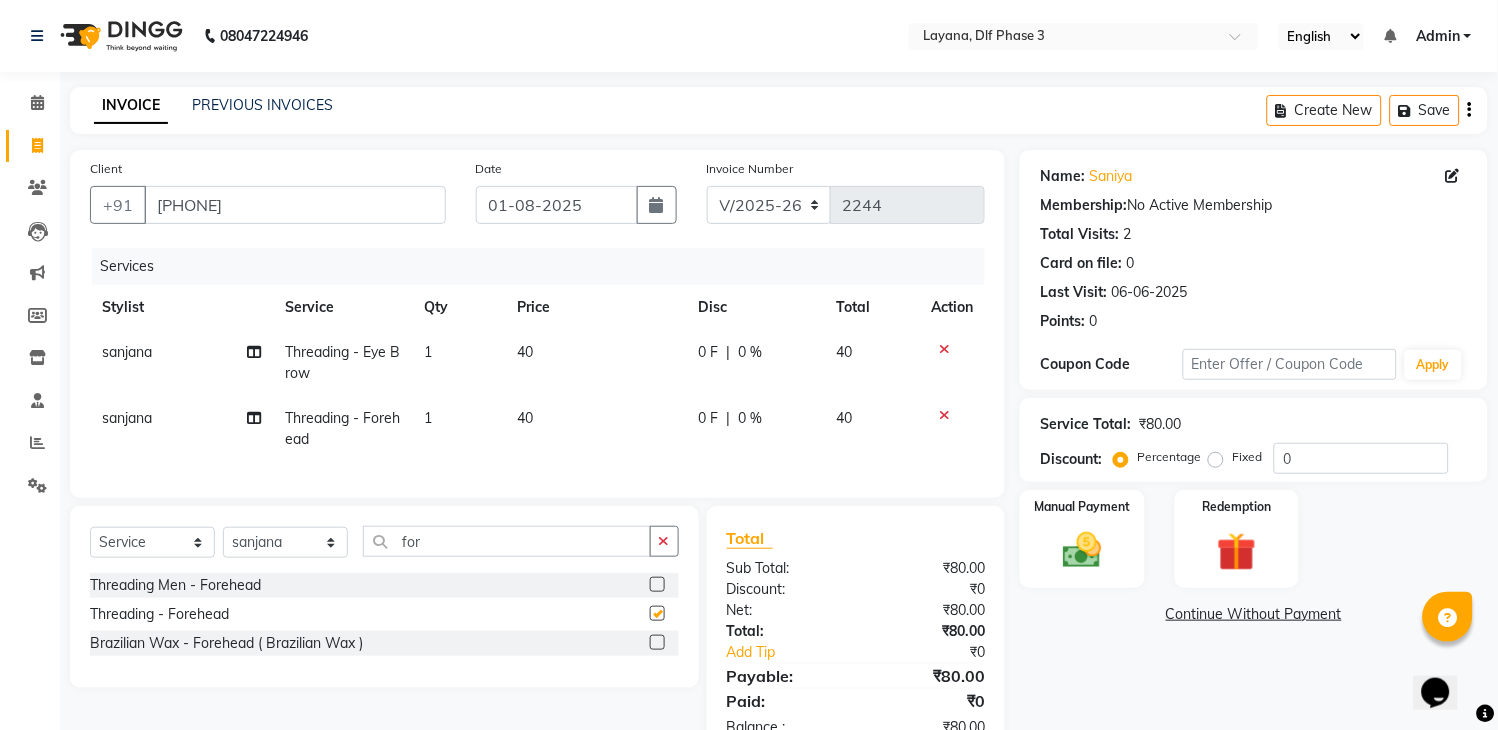 checkbox on "false" 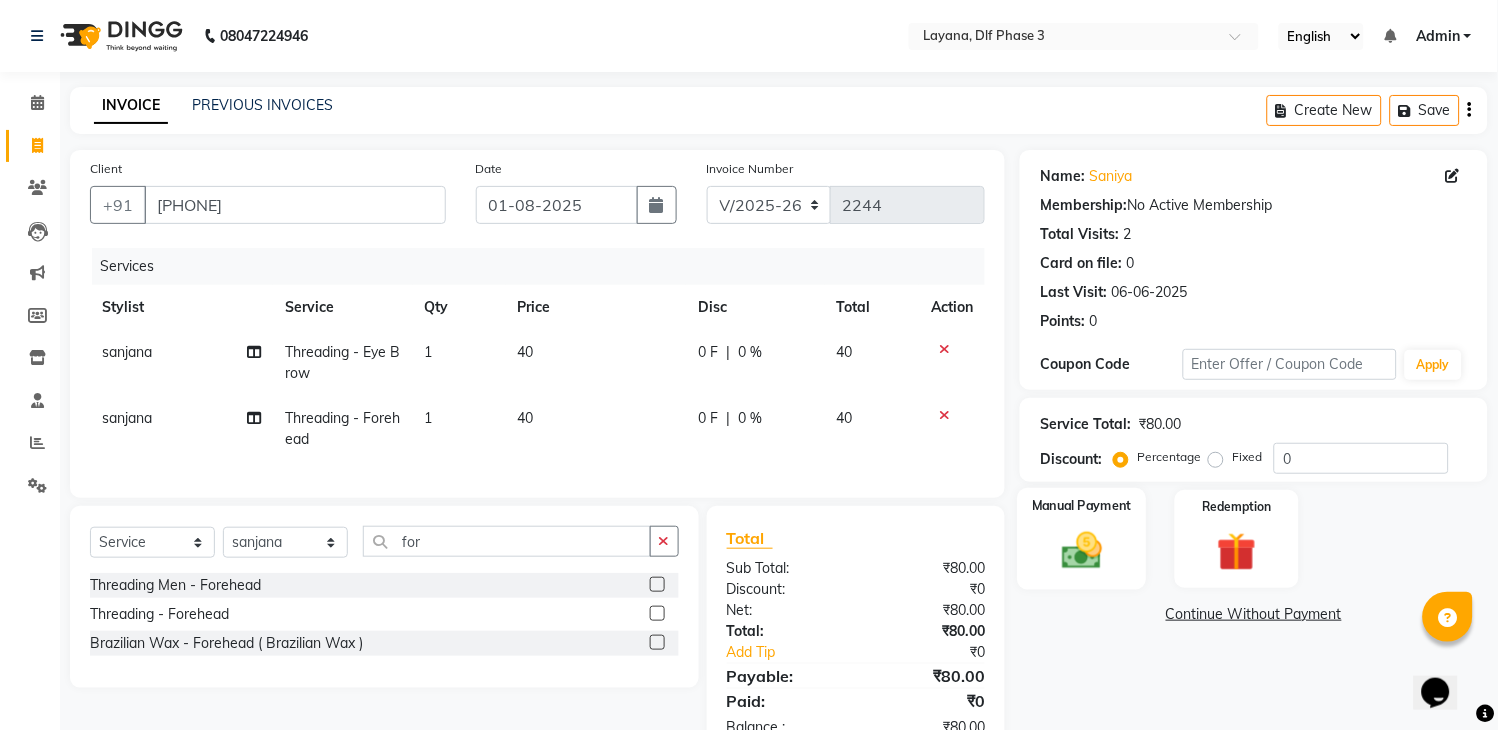click on "Manual Payment" 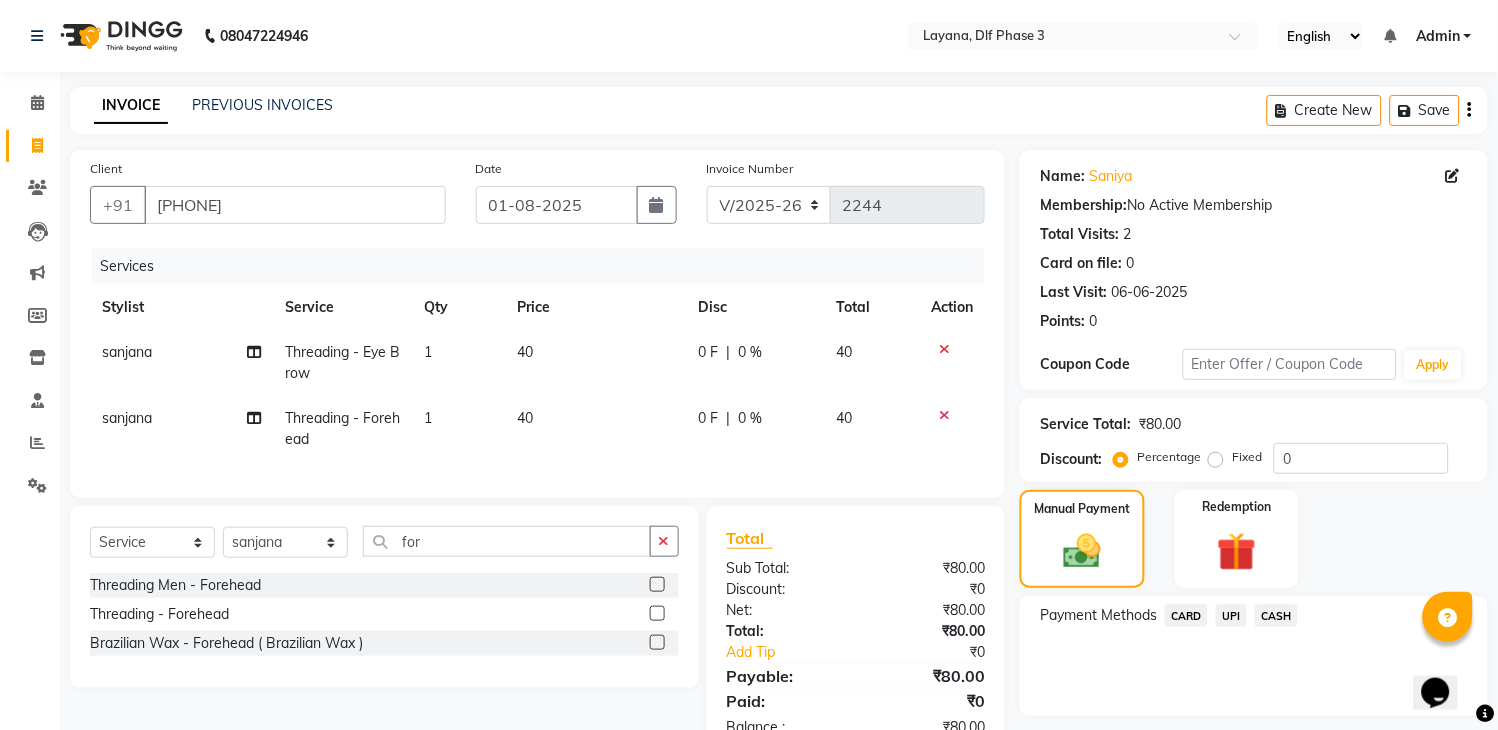 click on "UPI" 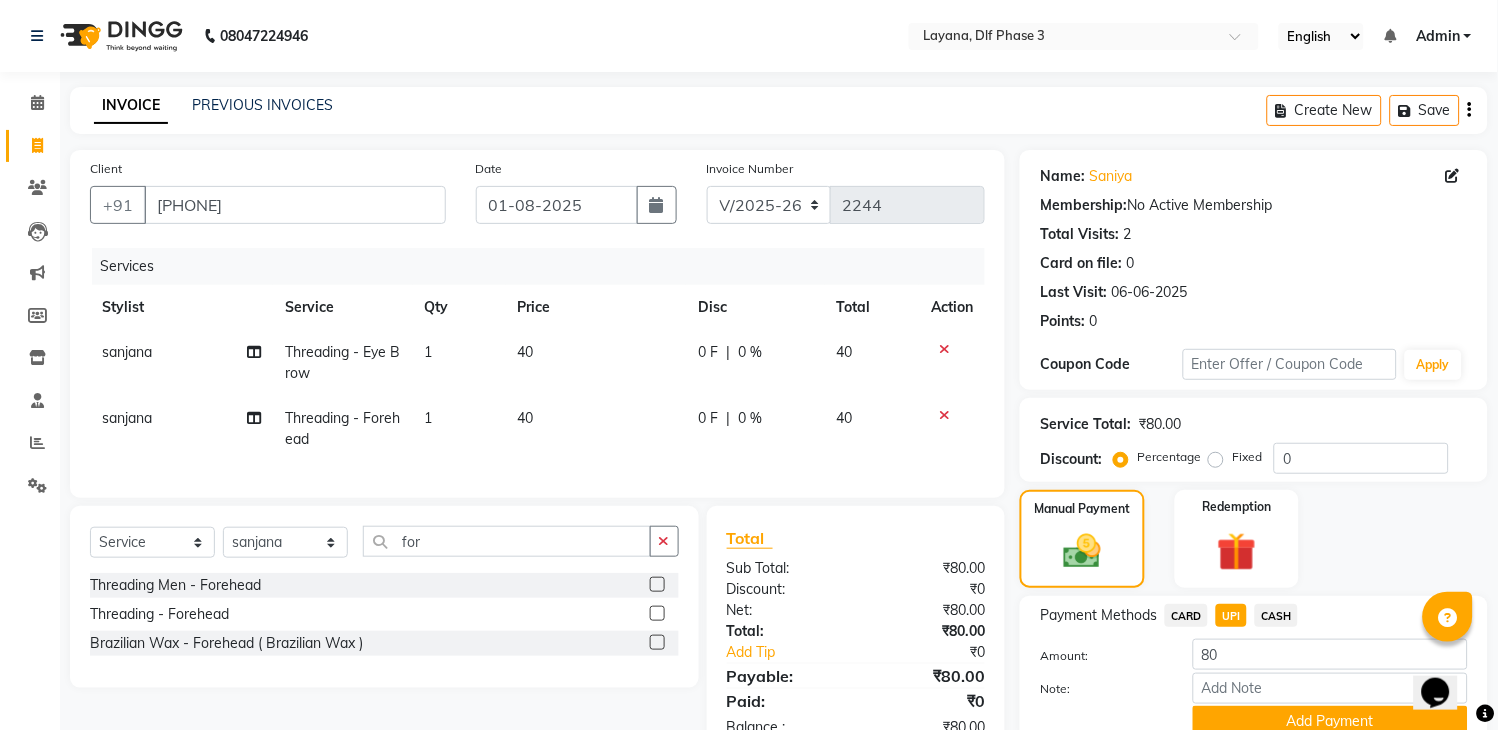 scroll, scrollTop: 86, scrollLeft: 0, axis: vertical 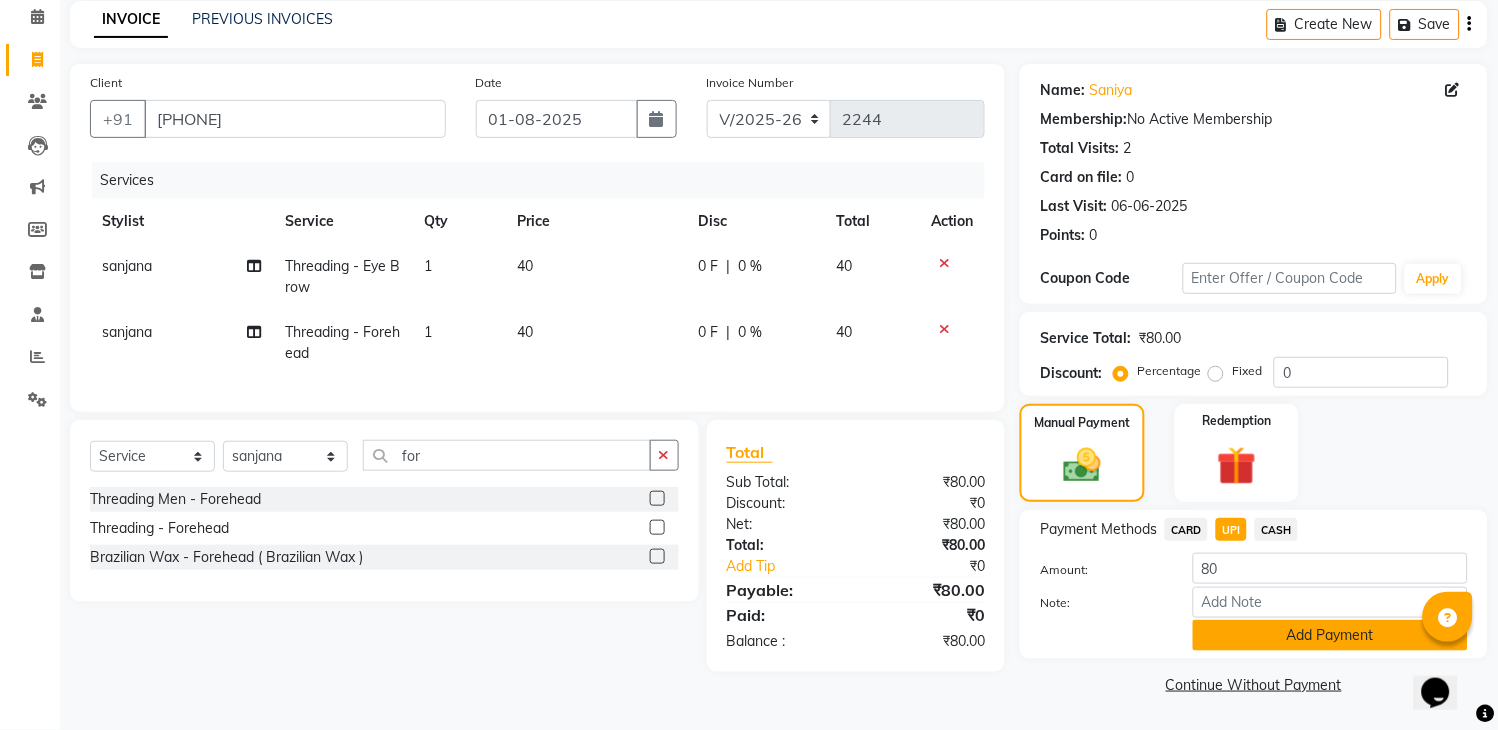 click on "Add Payment" 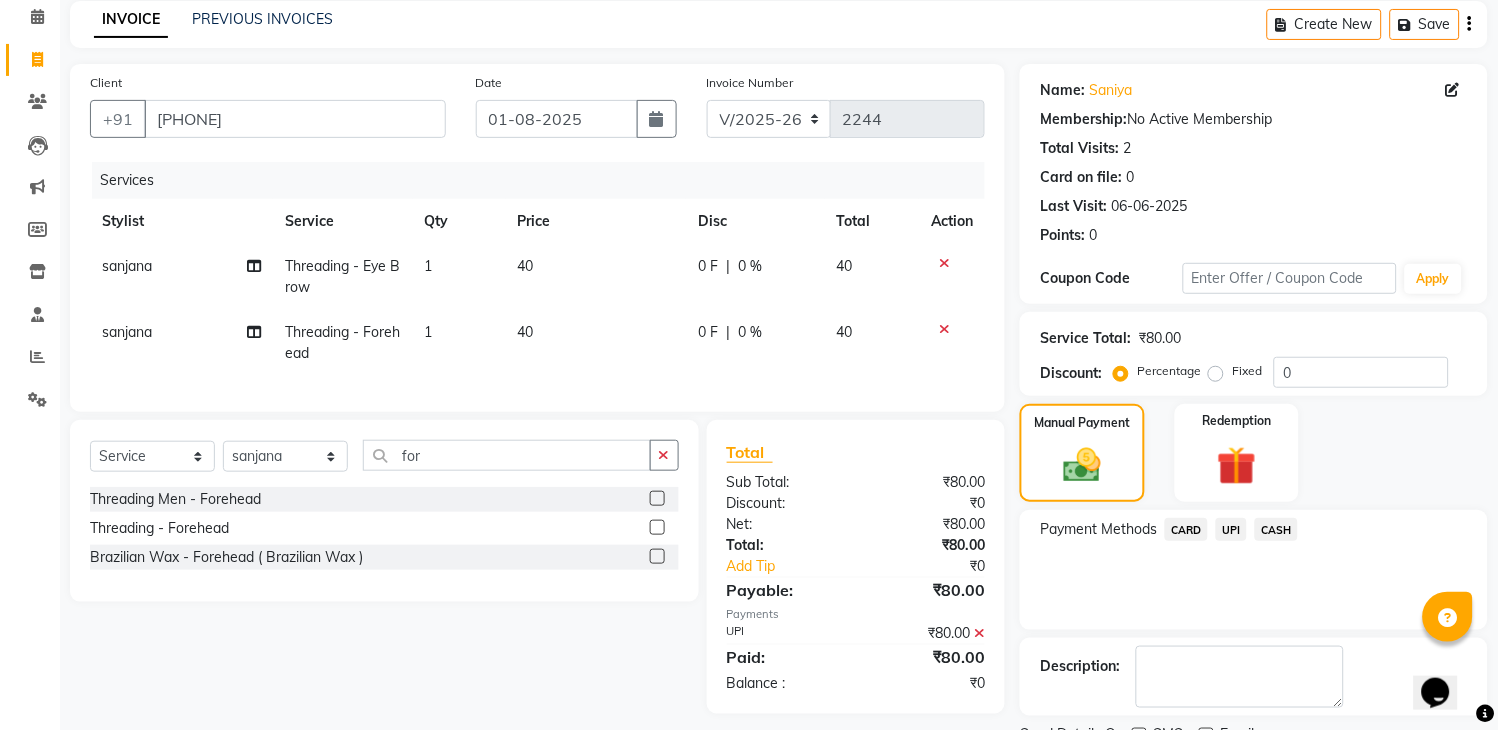 scroll, scrollTop: 170, scrollLeft: 0, axis: vertical 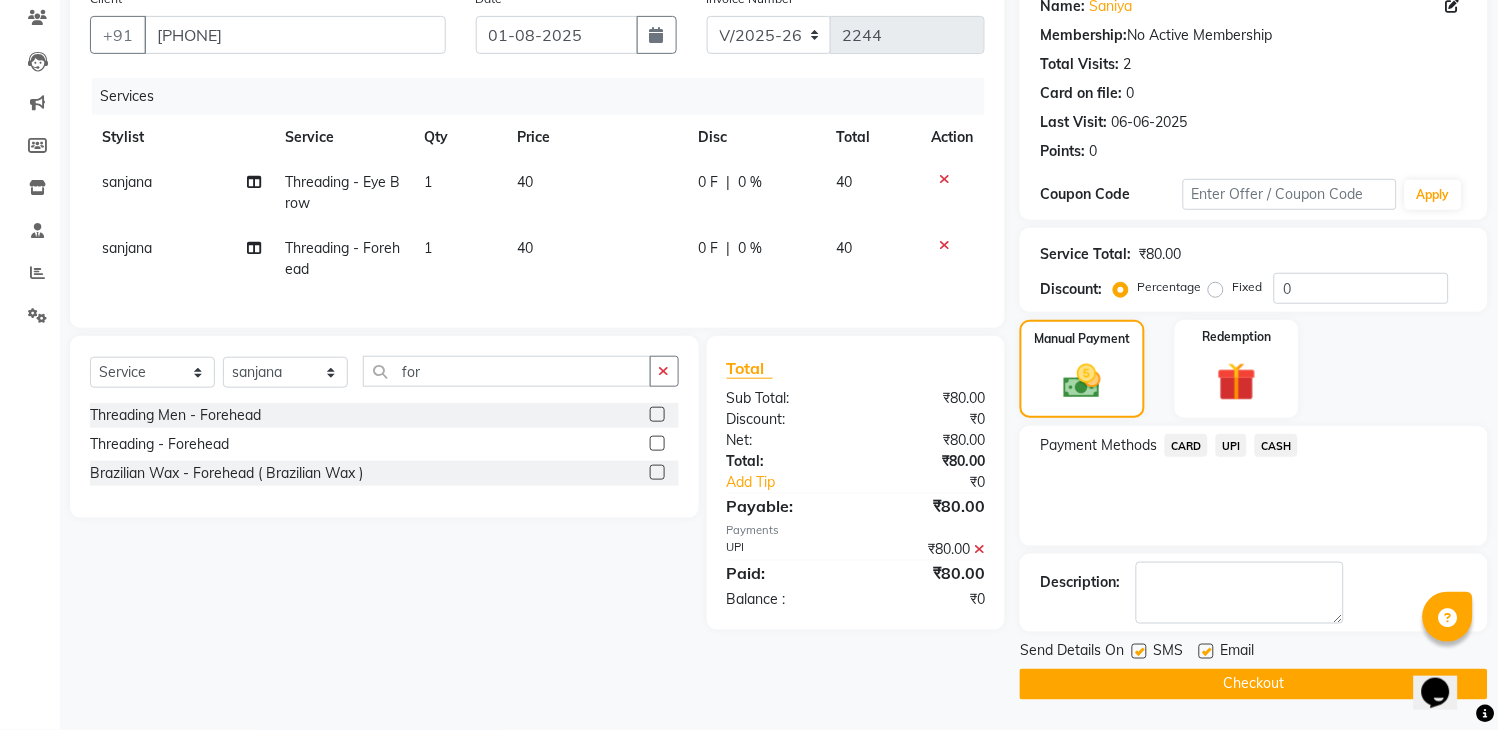 click 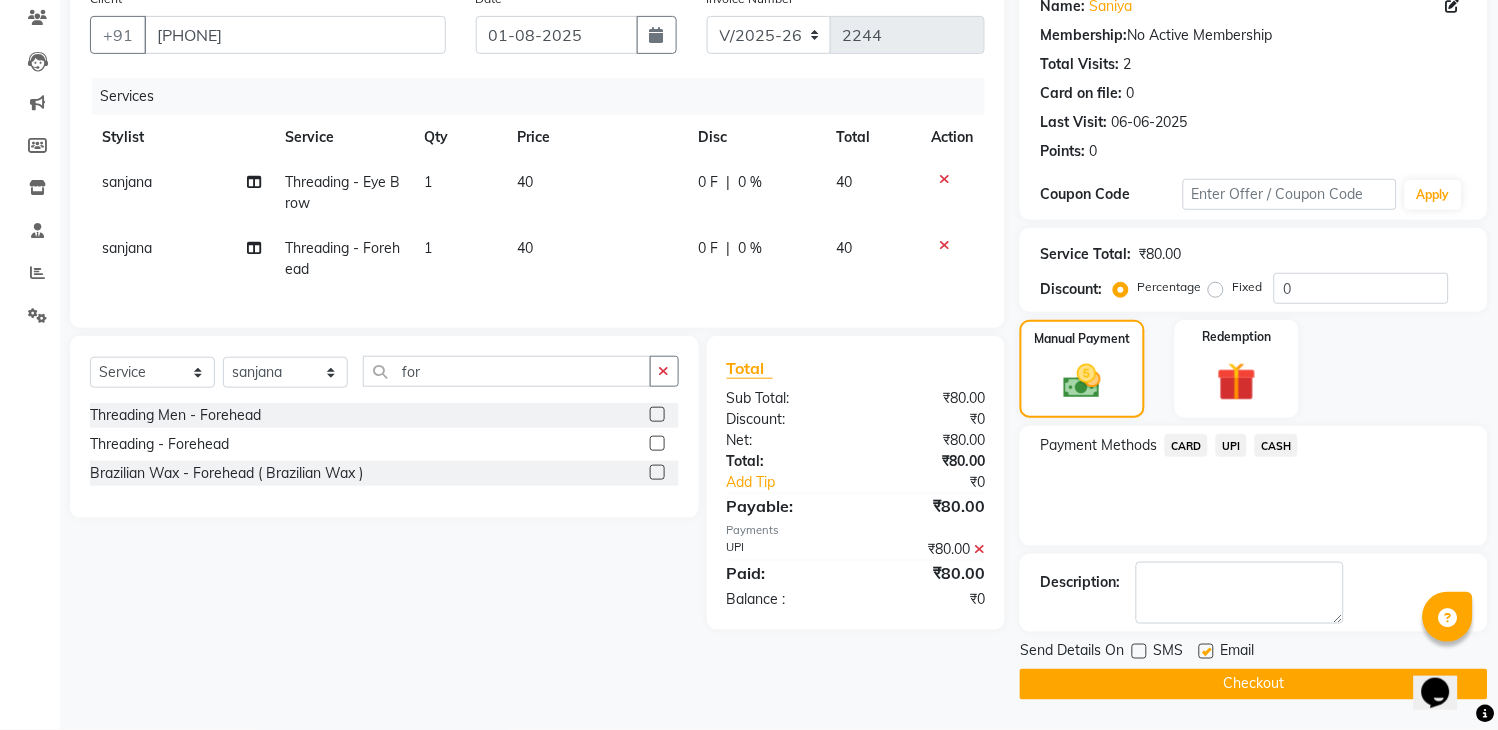click on "Send Details On SMS Email" 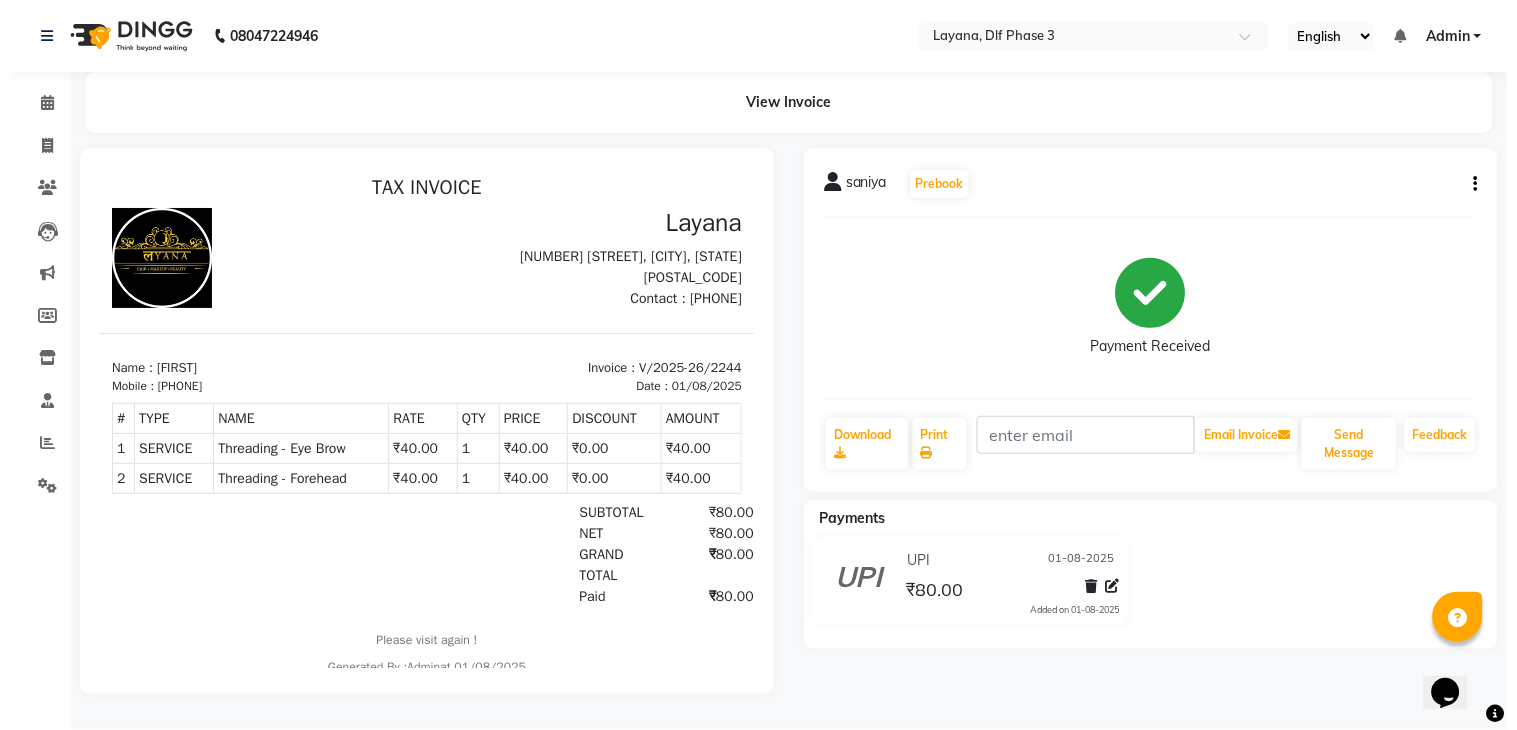 scroll, scrollTop: 0, scrollLeft: 0, axis: both 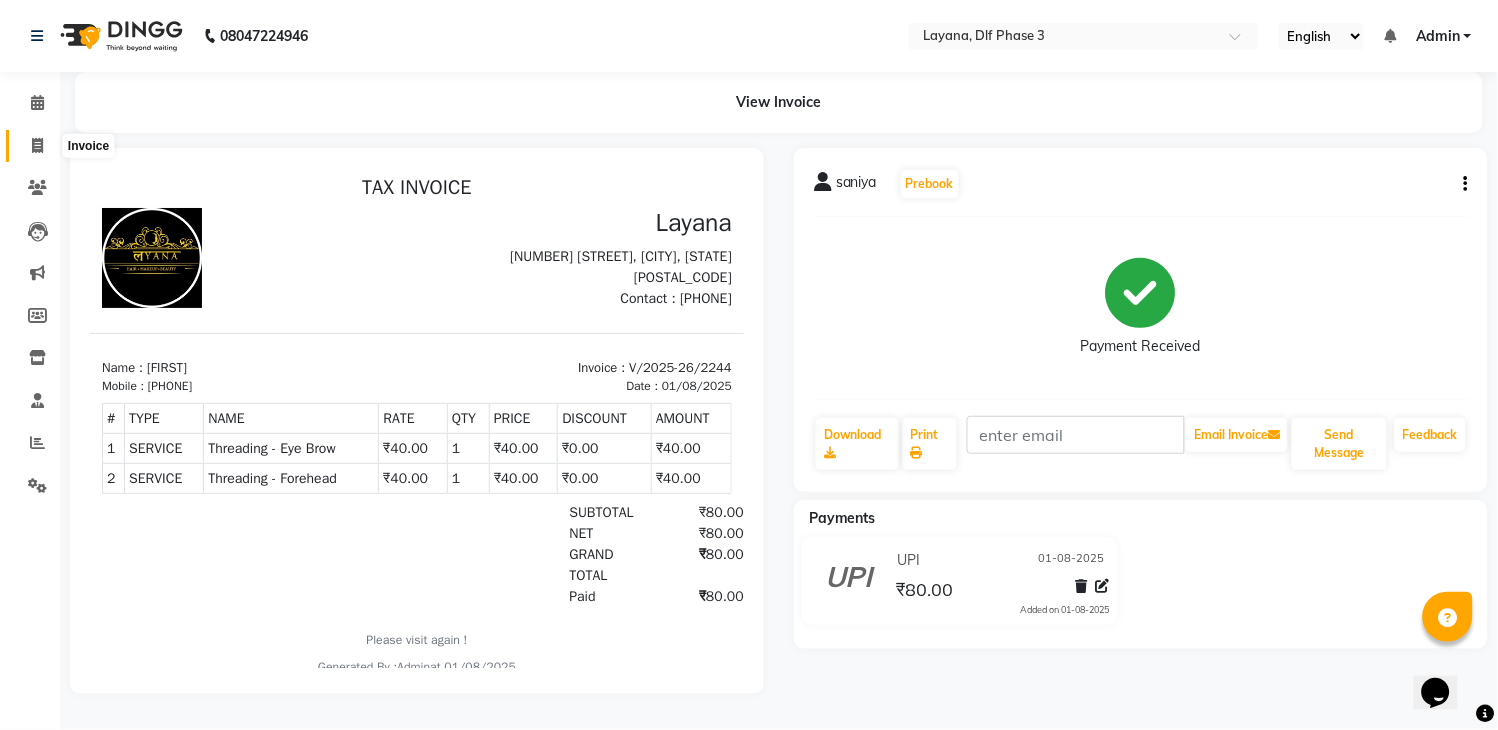 click 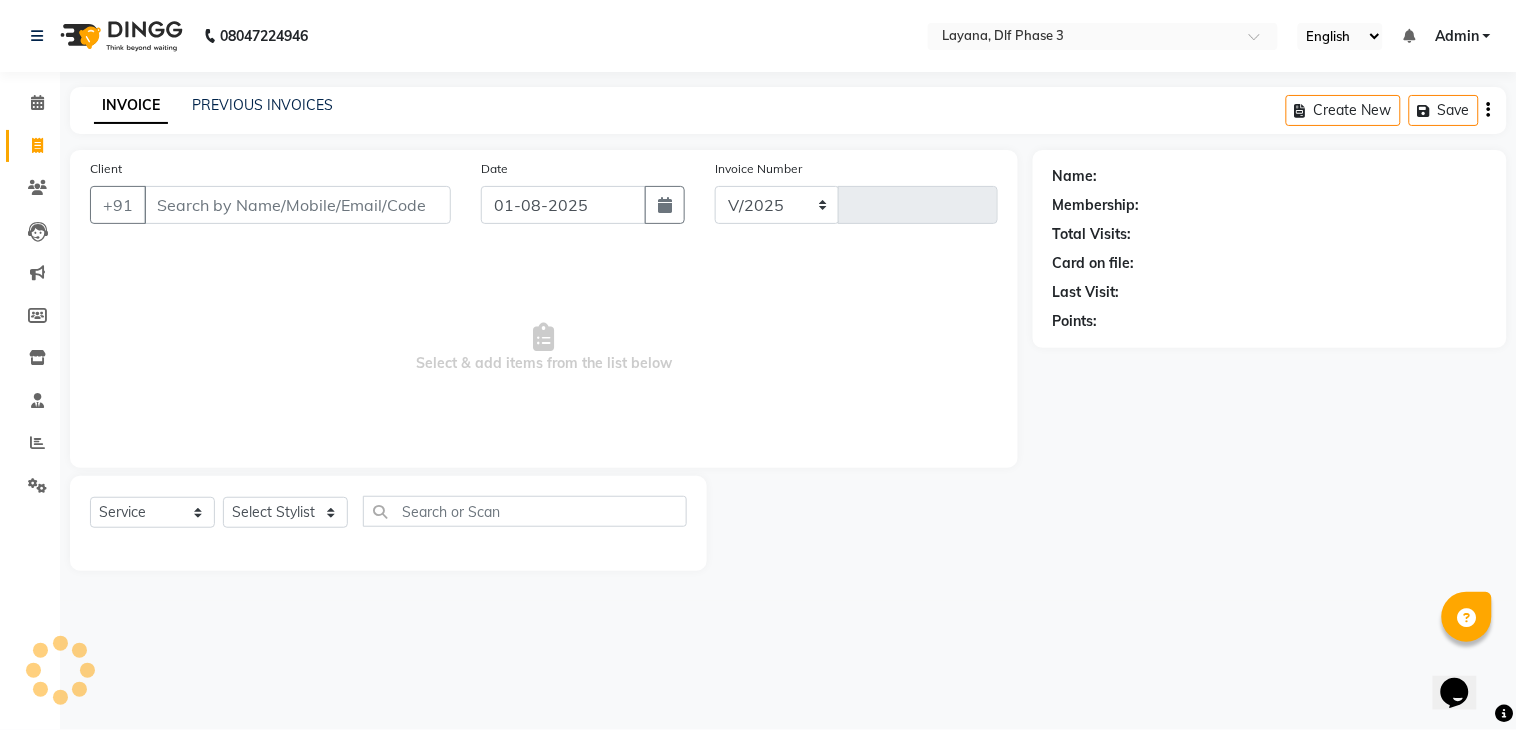 select on "6973" 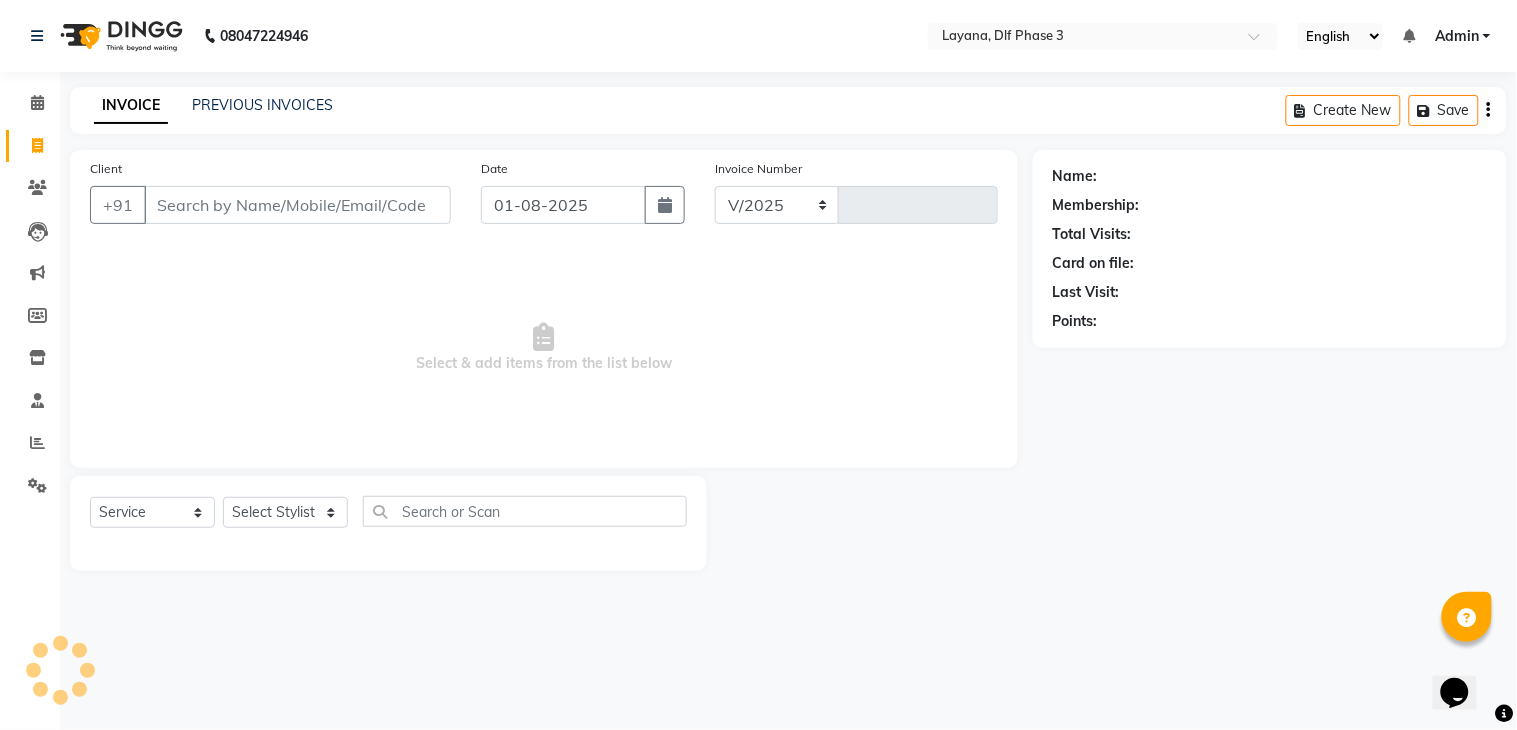 type on "2245" 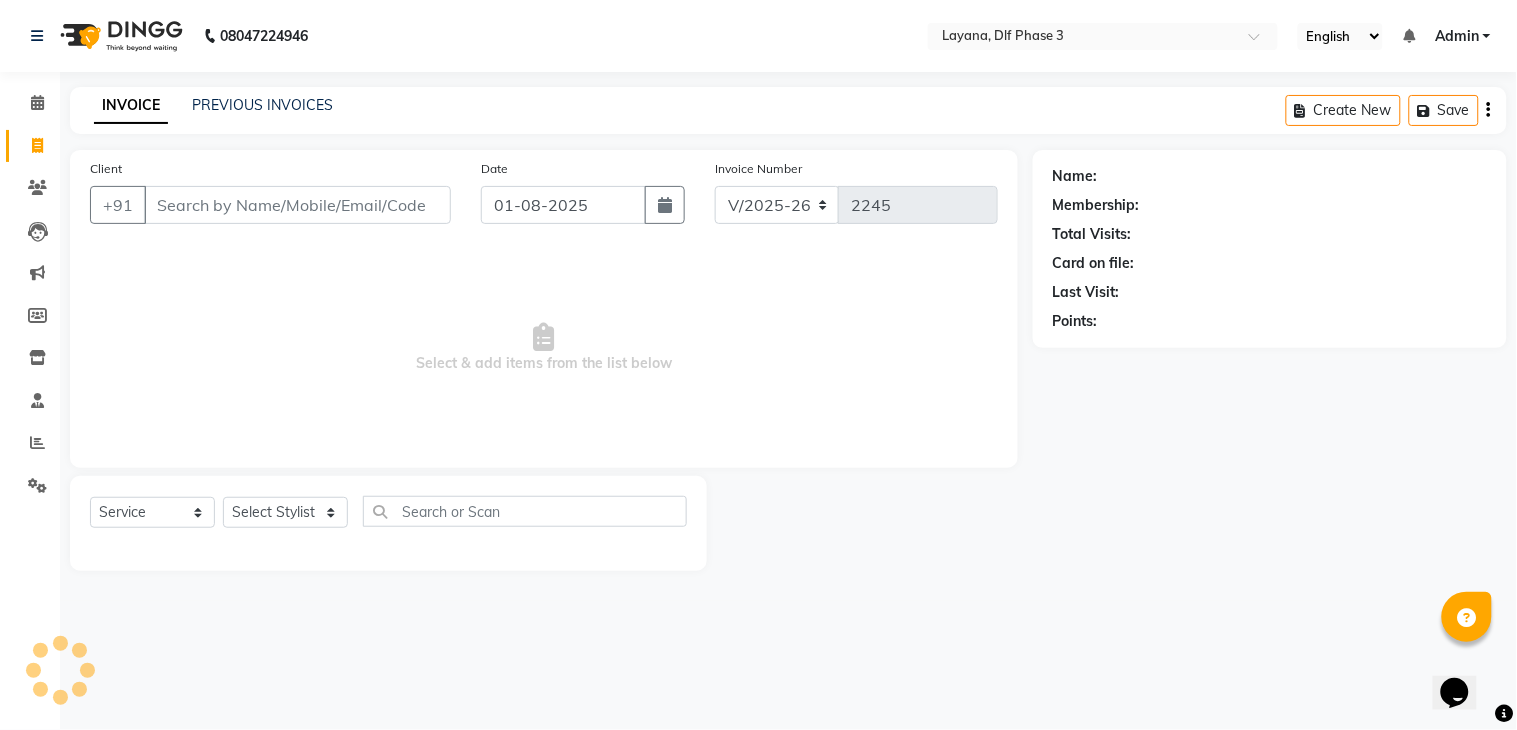 click on "Client" at bounding box center [297, 205] 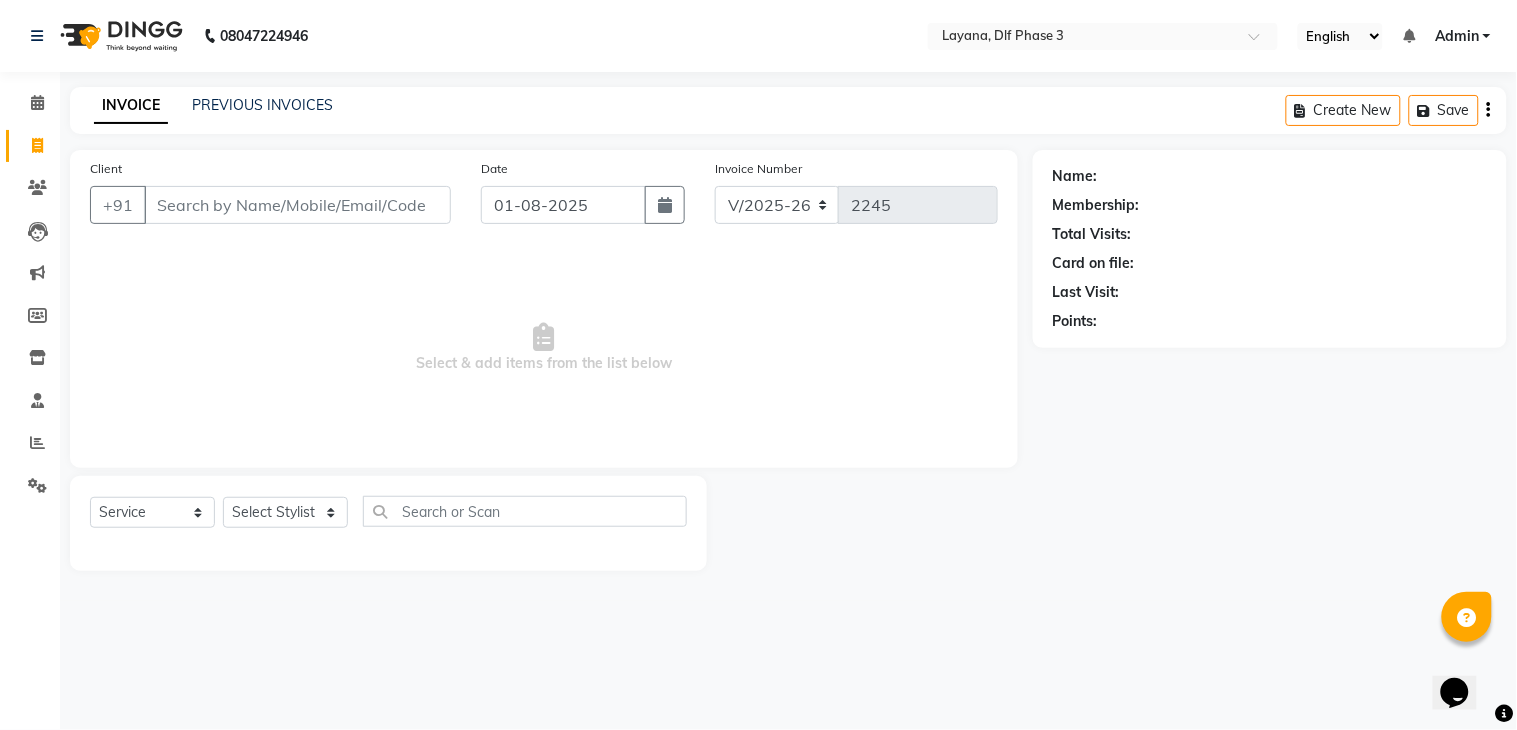 click on "Client" at bounding box center [297, 205] 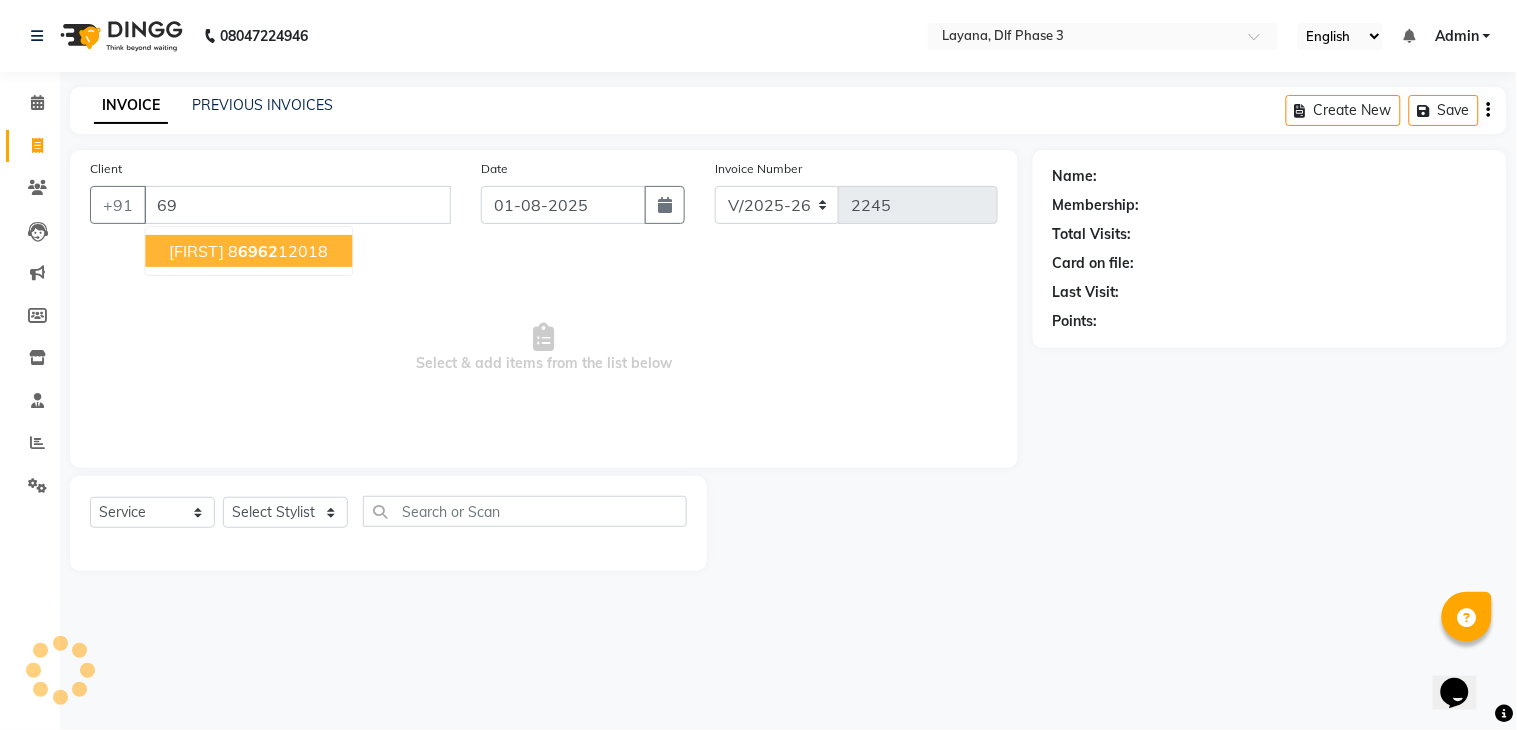 type on "6" 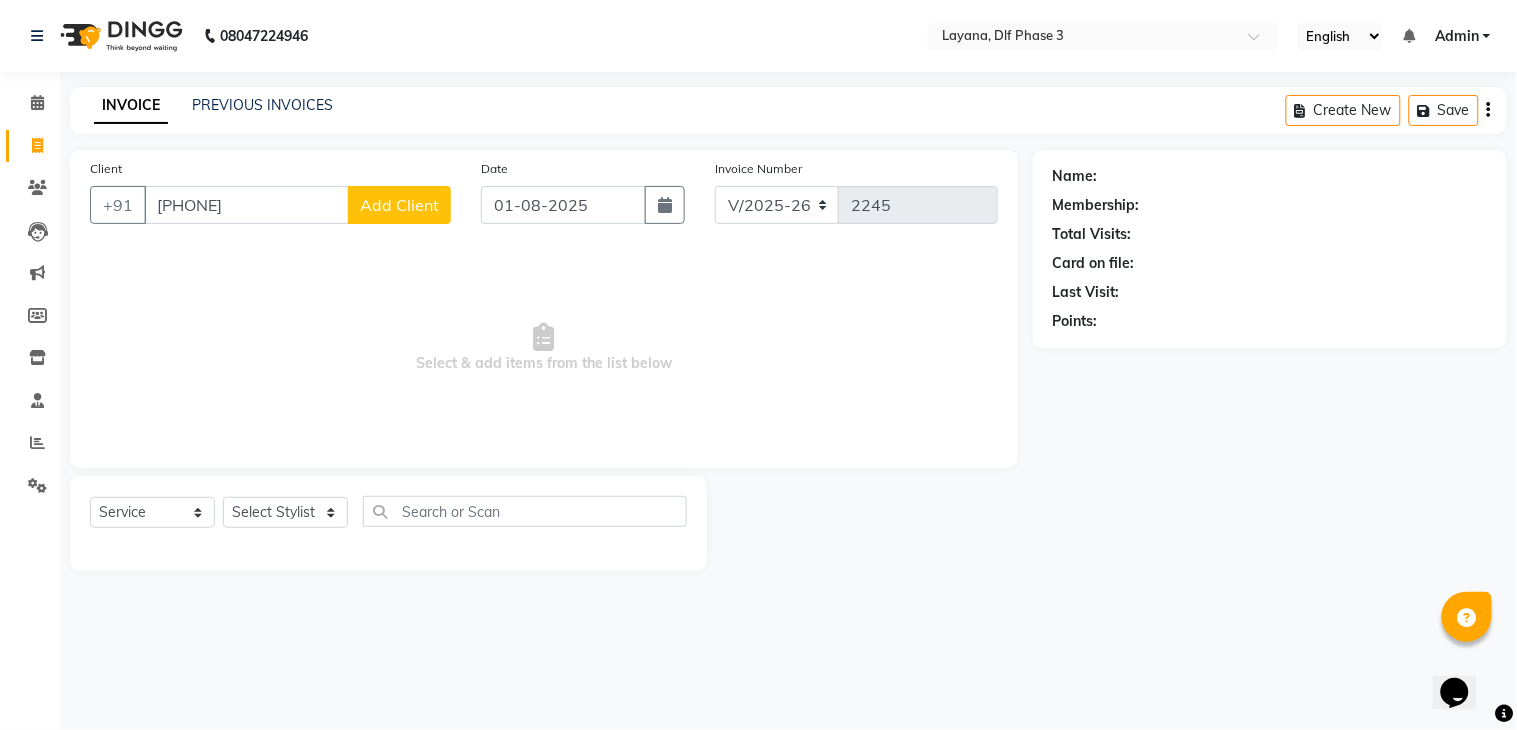 type on "[PHONE]" 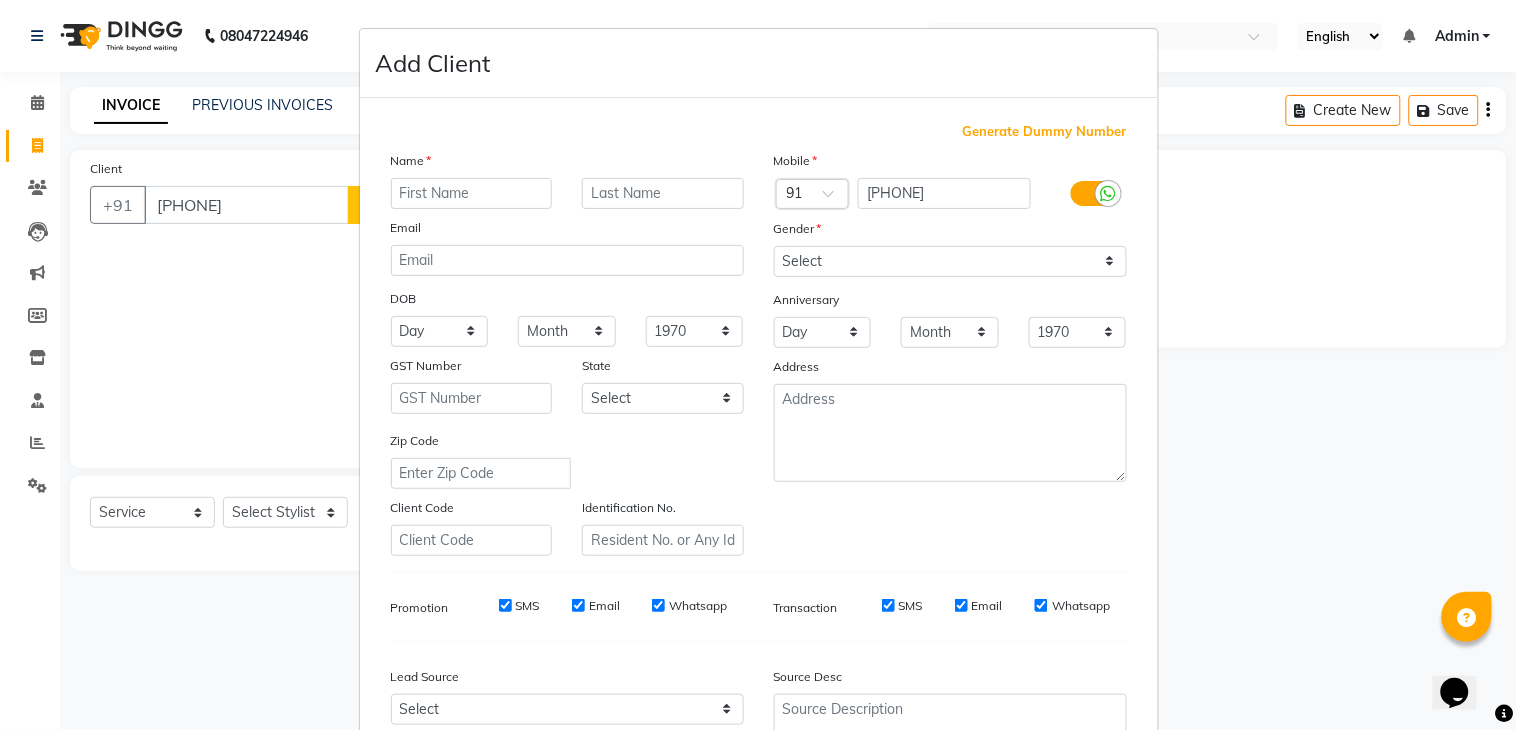 click at bounding box center (472, 193) 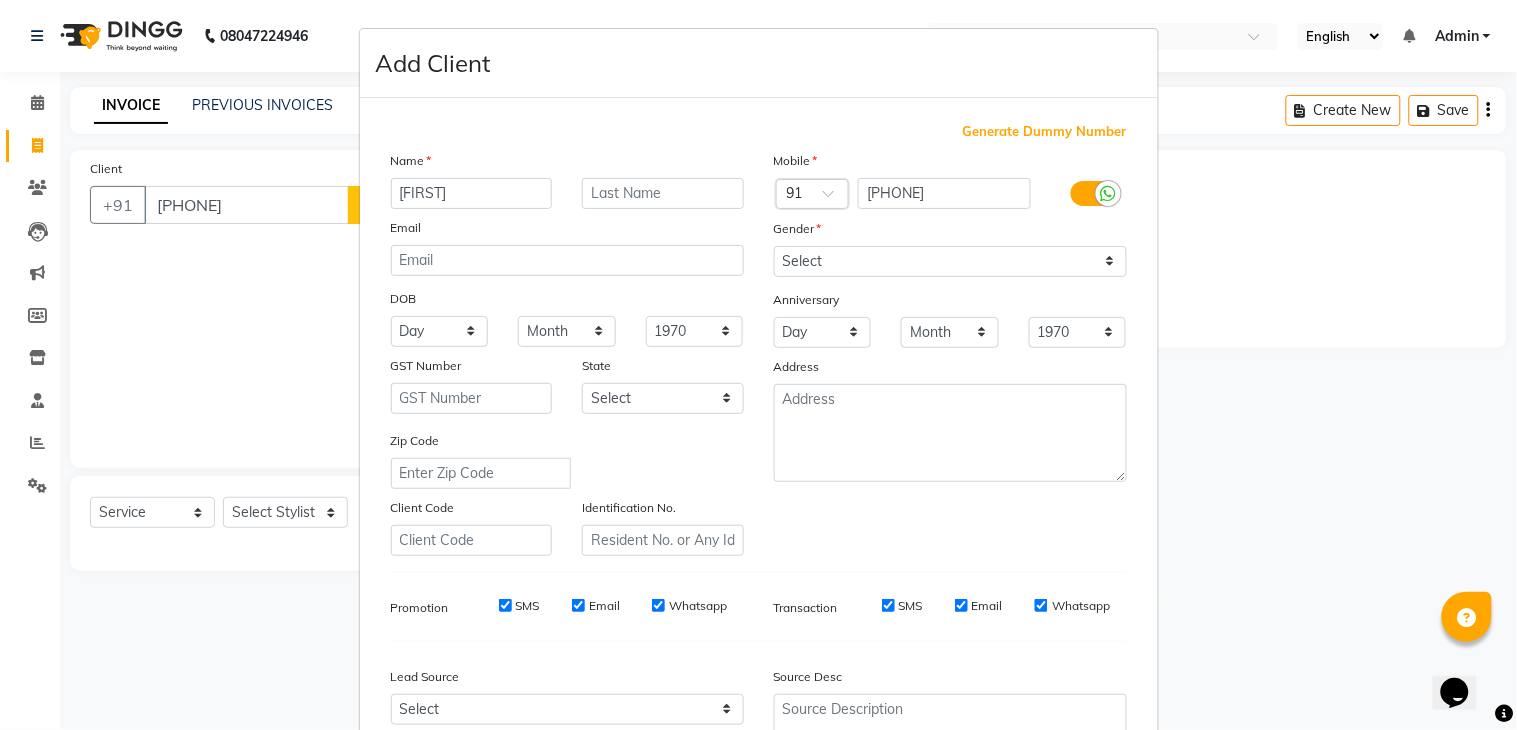 type on "[FIRST]" 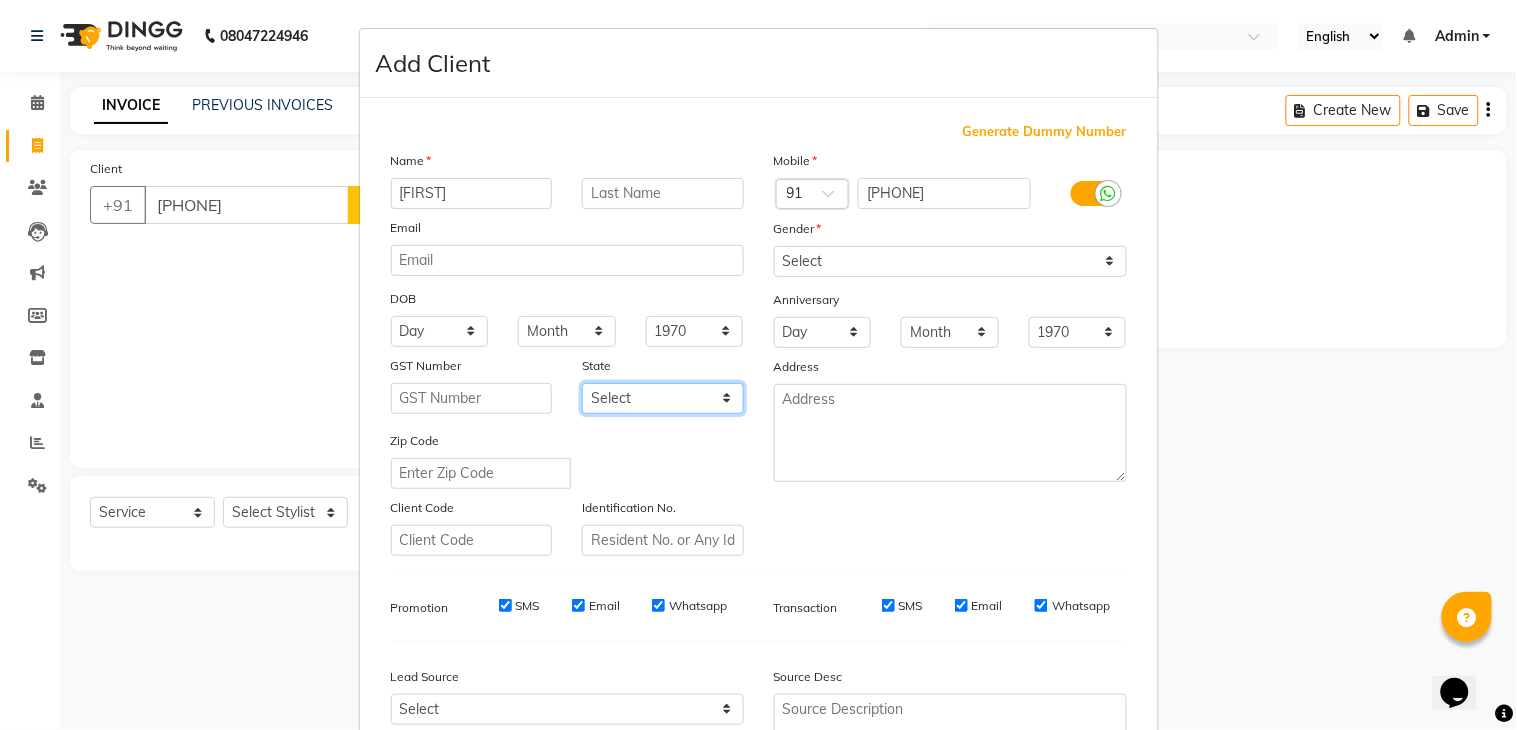 click on "Select Andaman and Nicobar Islands Andhra Pradesh Arunachal Pradesh Assam Bihar Chandigarh Chhattisgarh Dadra and Nagar Haveli Daman and Diu Delhi Goa Gujarat Haryana Himachal Pradesh Jammu and Kashmir Jharkhand Karnataka Kerala Lakshadweep Madhya Pradesh Maharashtra Manipur Meghalaya Mizoram Nagaland Odisha Pondicherry Punjab Rajasthan Sikkim Tamil Nadu Telangana Tripura Uttar Pradesh Uttarakhand West Bengal Ladakh Other Territory Centre Jurisdiction" at bounding box center (663, 398) 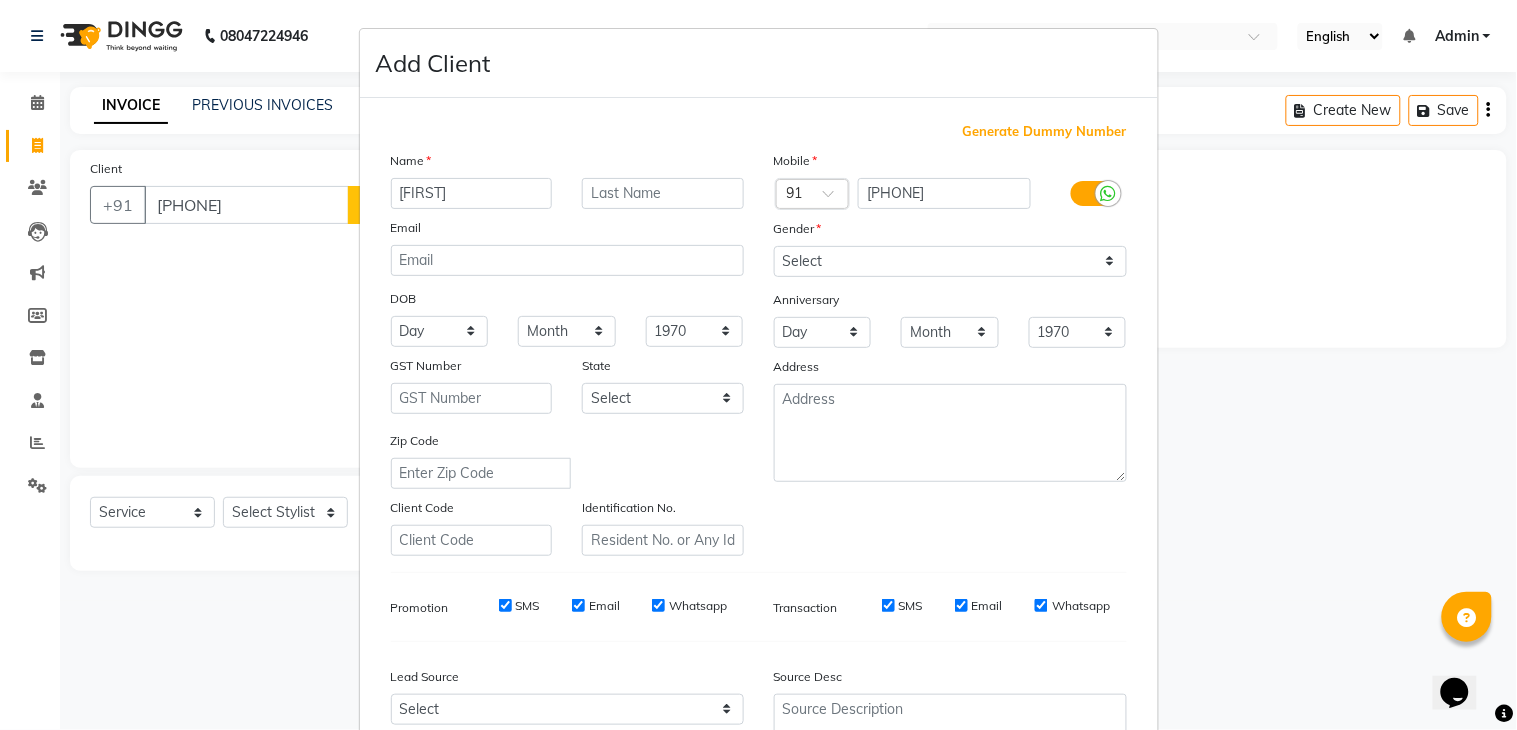 click on "Add Client Generate Dummy Number Name [FIRST] Email DOB Day 01 02 03 04 05 06 07 08 09 10 11 12 13 14 15 16 17 18 19 20 21 22 23 24 25 26 27 28 29 30 31 Month January February March April May June July August September October November December 1940 1941 1942 1943 1944 1945 1946 1947 1948 1949 1950 1951 1952 1953 1954 1955 1956 1957 1958 1959 1960 1961 1962 1963 1964 1965 1966 1967 1968 1969 1970 1971 1972 1973 1974 1975 1976 1977 1978 1979 1980 1981 1982 1983 1984 1985 1986 1987 1988 1989 1990 1991 1992 1993 1994 1995 1996 1997 1998 1999 2000 2001 2002 2003 2004 2005 2006 2007 2008 2009 2010 2011 2012 2013 2014 2015 2016 2017 2018 2019 2020 2021 2022 2023 2024 GST Number State Select Andaman and Nicobar Islands Andhra Pradesh Arunachal Pradesh Assam Bihar Chandigarh Chhattisgarh Dadra and Nagar Haveli Daman and Diu Delhi Goa Gujarat Haryana Himachal Pradesh Jammu and Kashmir Jharkhand Karnataka Kerala Lakshadweep Madhya Pradesh Maharashtra Manipur Meghalaya Mizoram Nagaland Odisha Pondicherry Punjab Rajasthan" at bounding box center (758, 365) 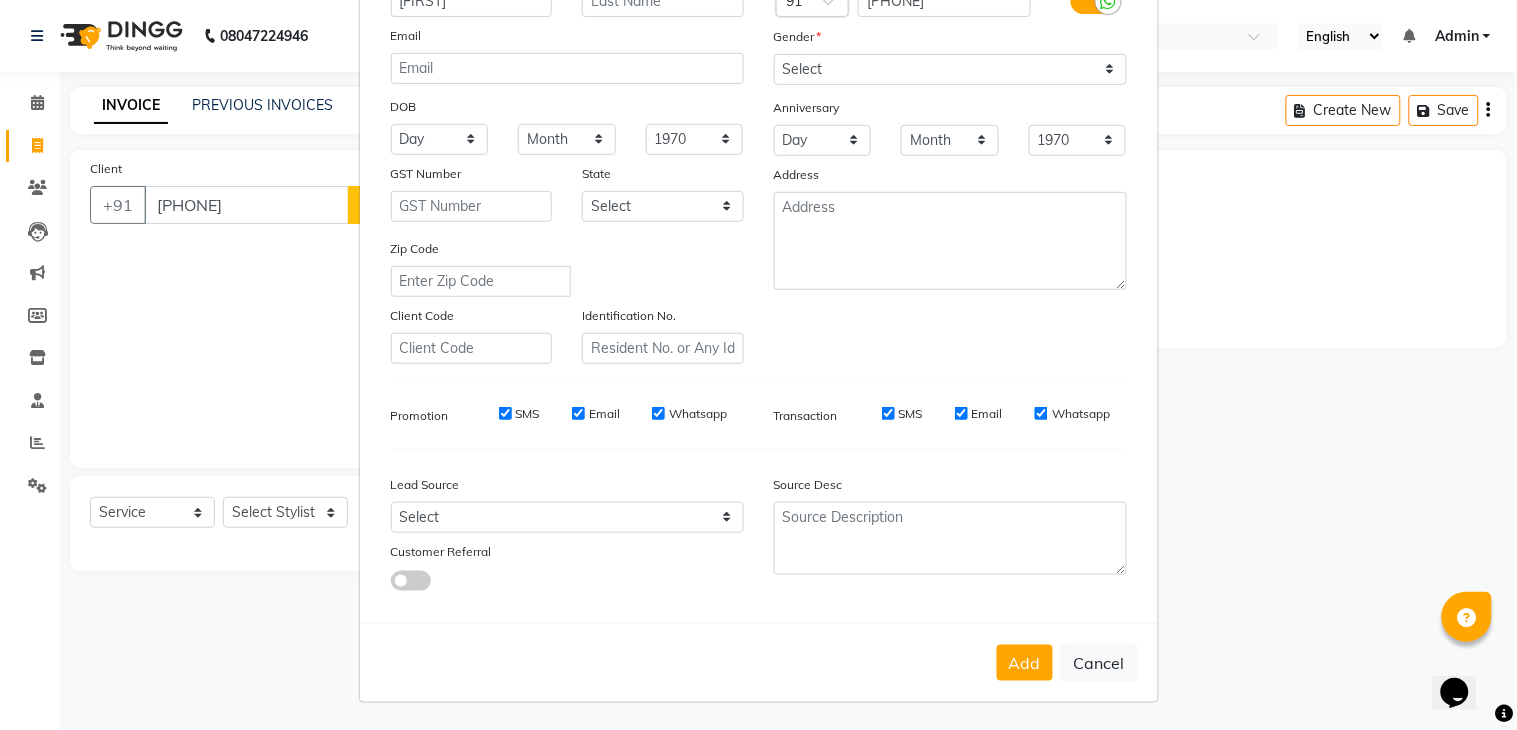 scroll, scrollTop: 188, scrollLeft: 0, axis: vertical 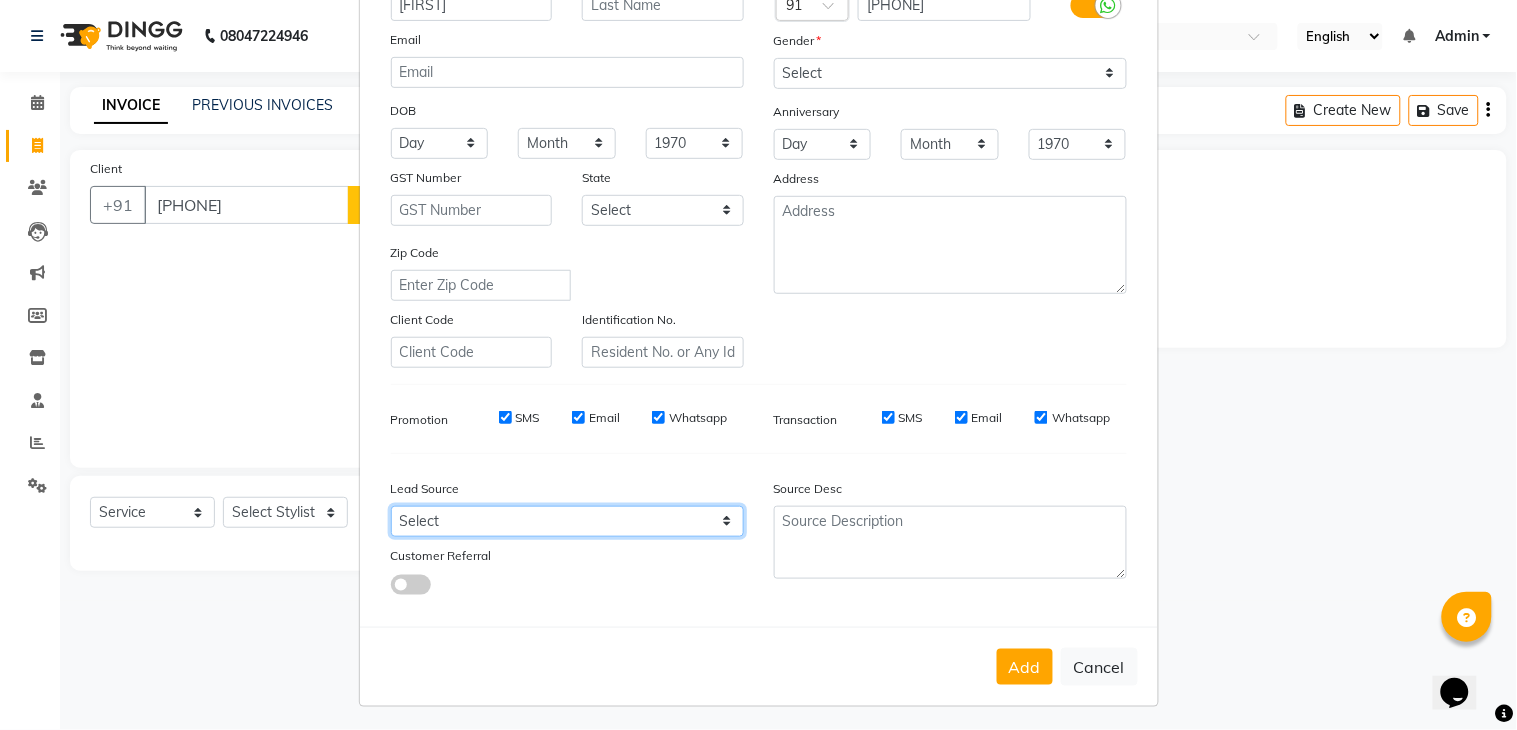 click on "Select Walk-in Referral Internet Friend Word of Mouth Advertisement Facebook JustDial Google Other" at bounding box center [567, 521] 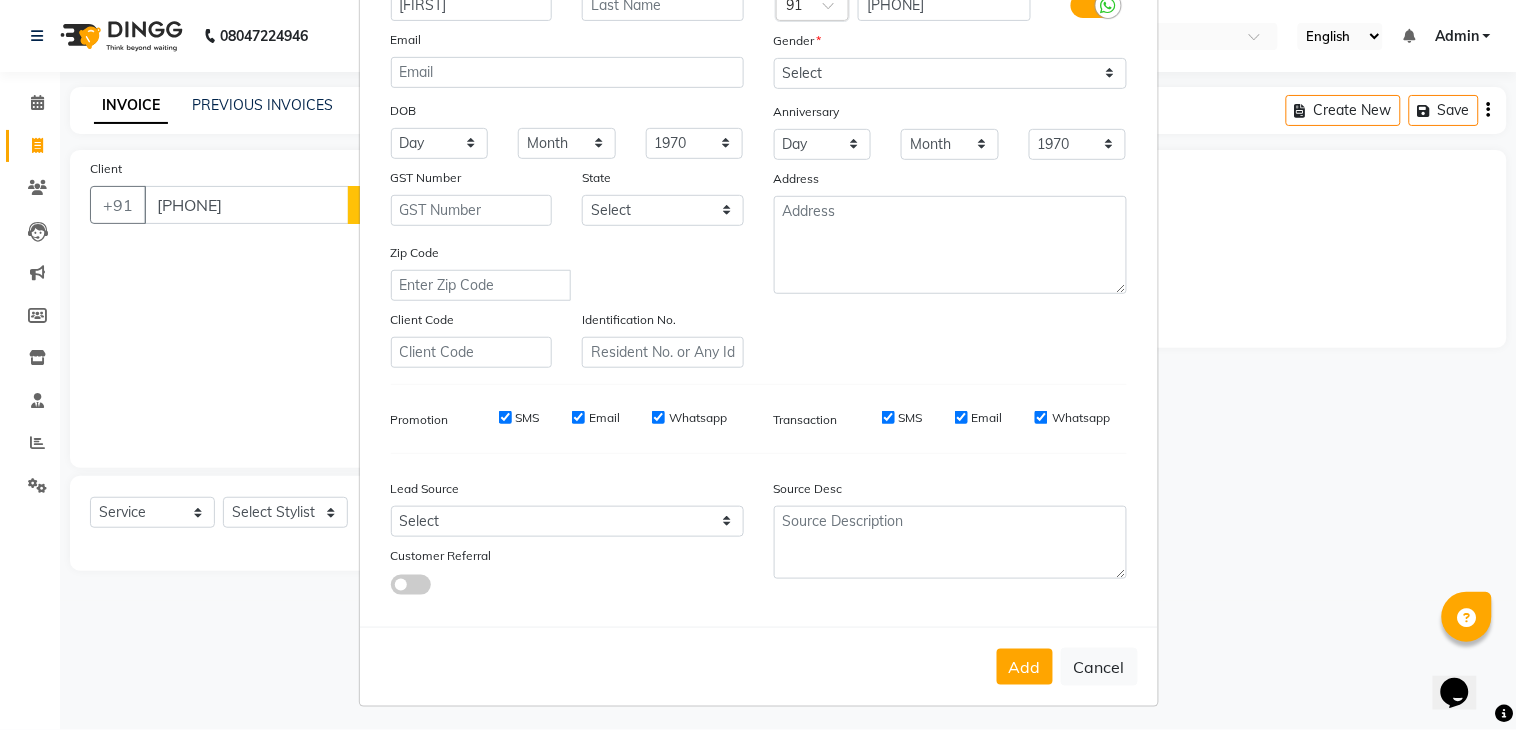 click on "Add   Cancel" at bounding box center (759, 666) 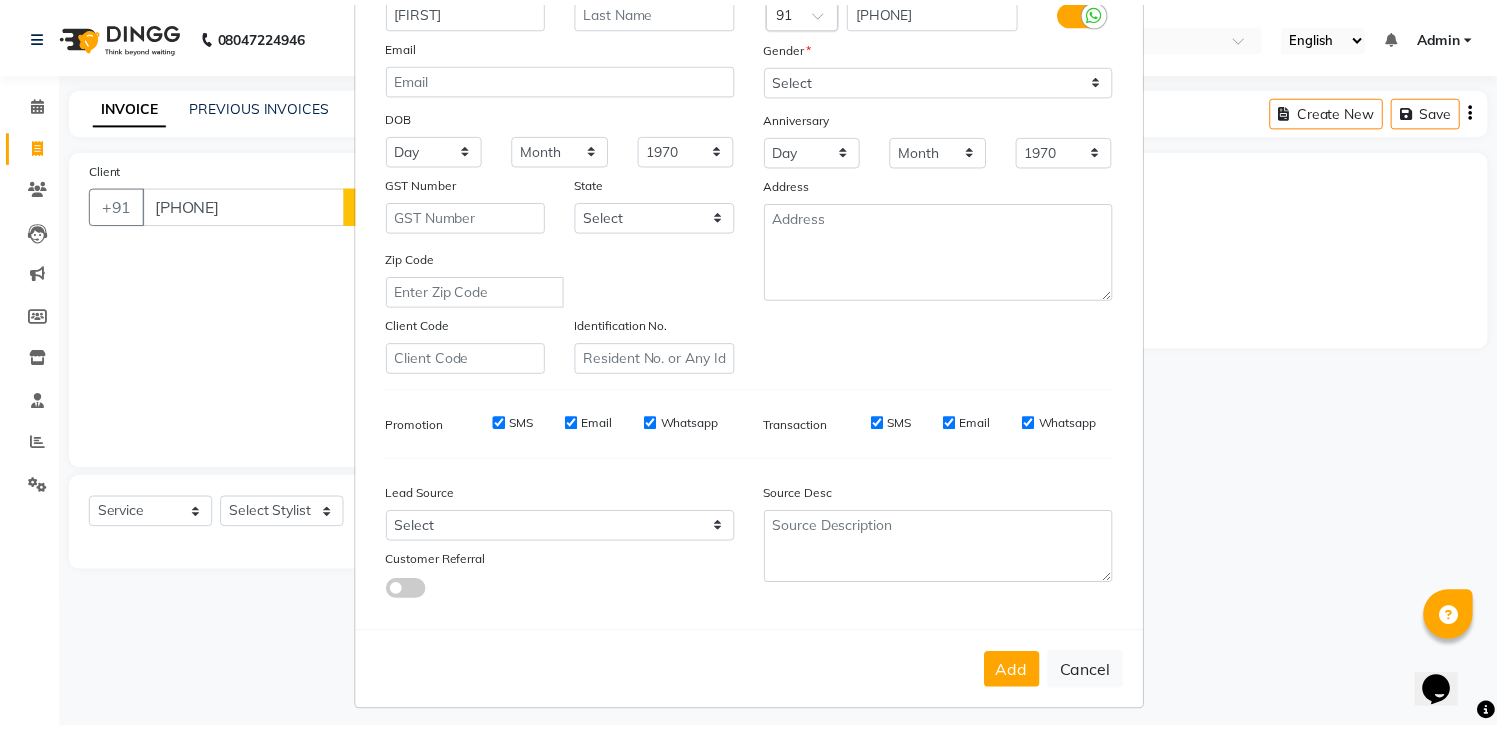 scroll, scrollTop: 194, scrollLeft: 0, axis: vertical 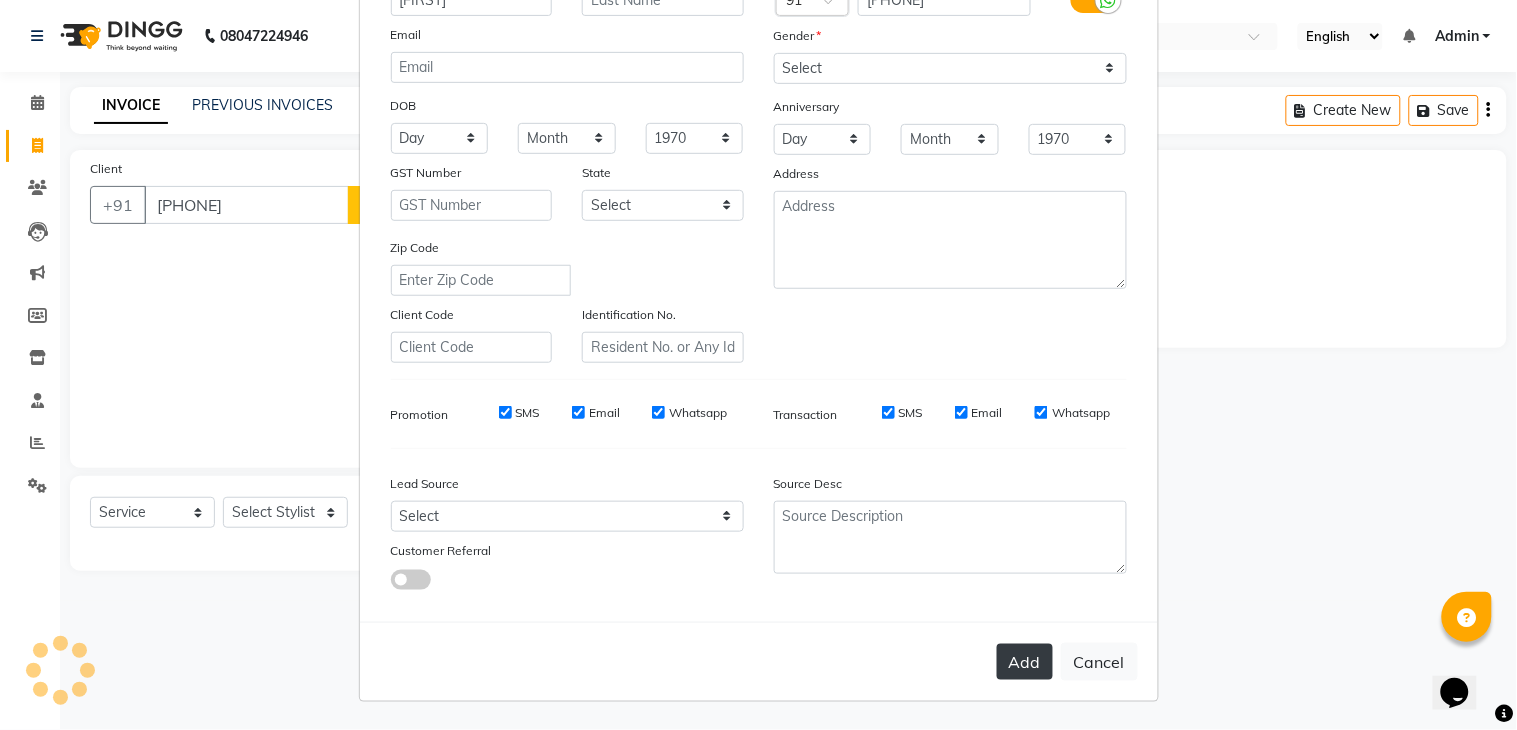 click on "Add" at bounding box center [1025, 662] 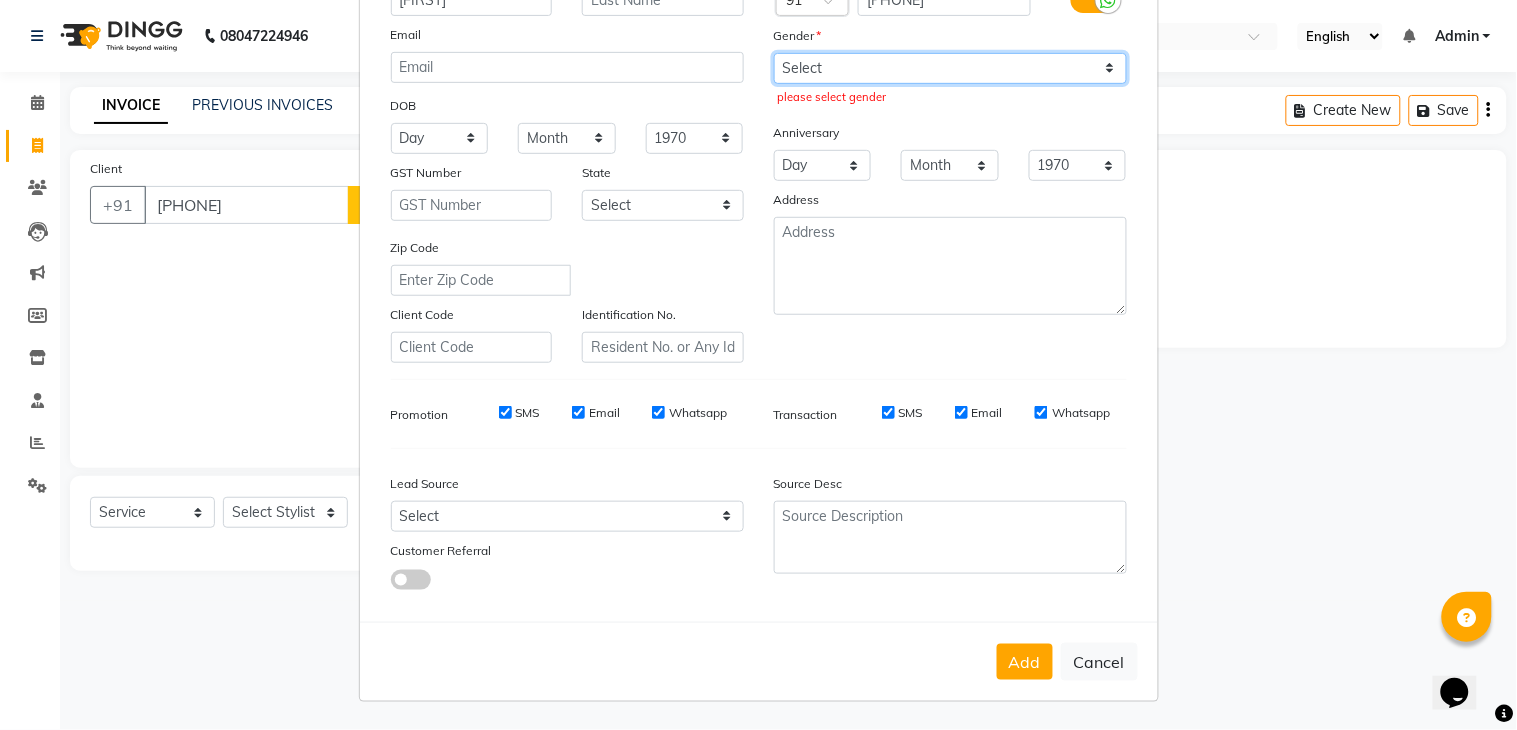 click on "Select Male Female Other Prefer Not To Say" at bounding box center [950, 68] 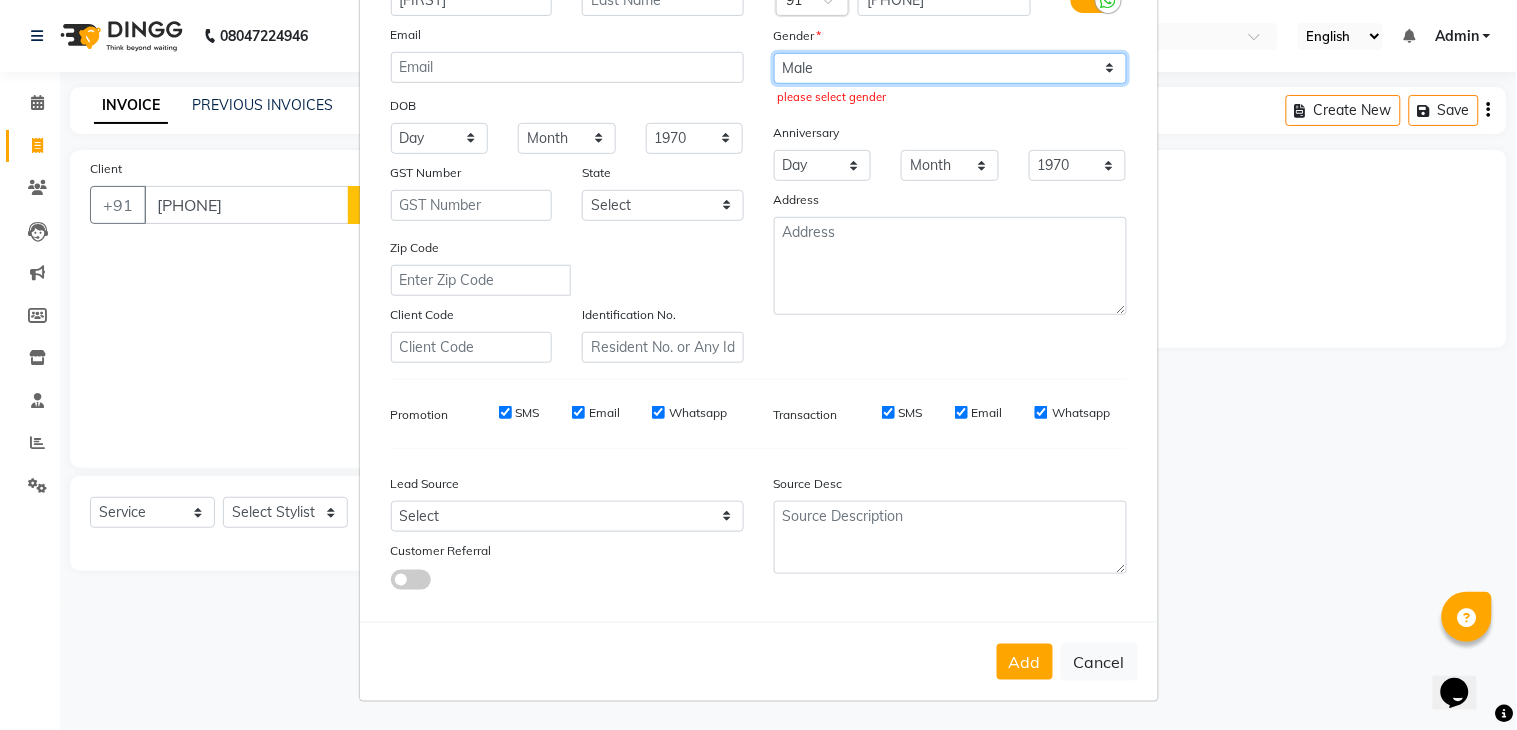 click on "Select Male Female Other Prefer Not To Say" at bounding box center (950, 68) 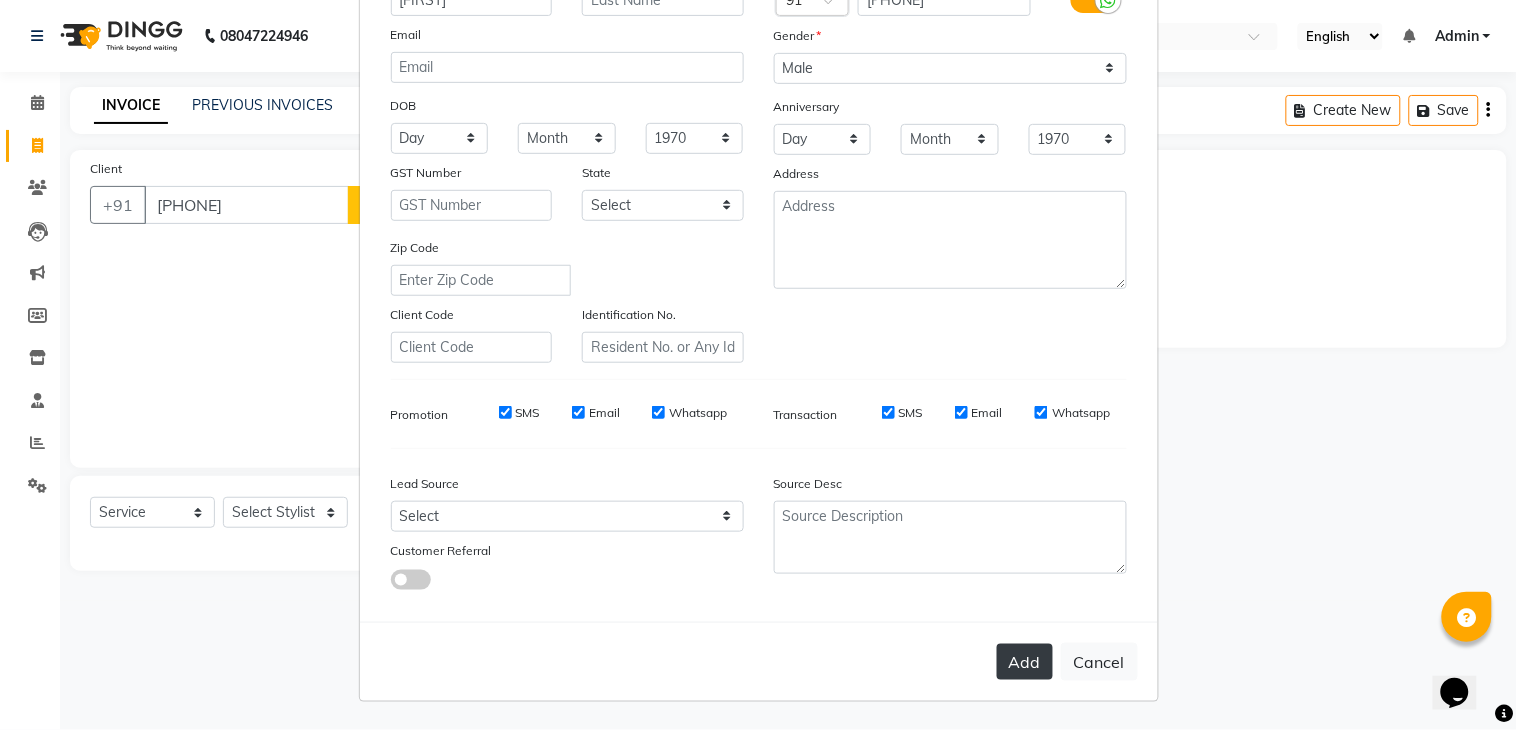 click on "Add" at bounding box center (1025, 662) 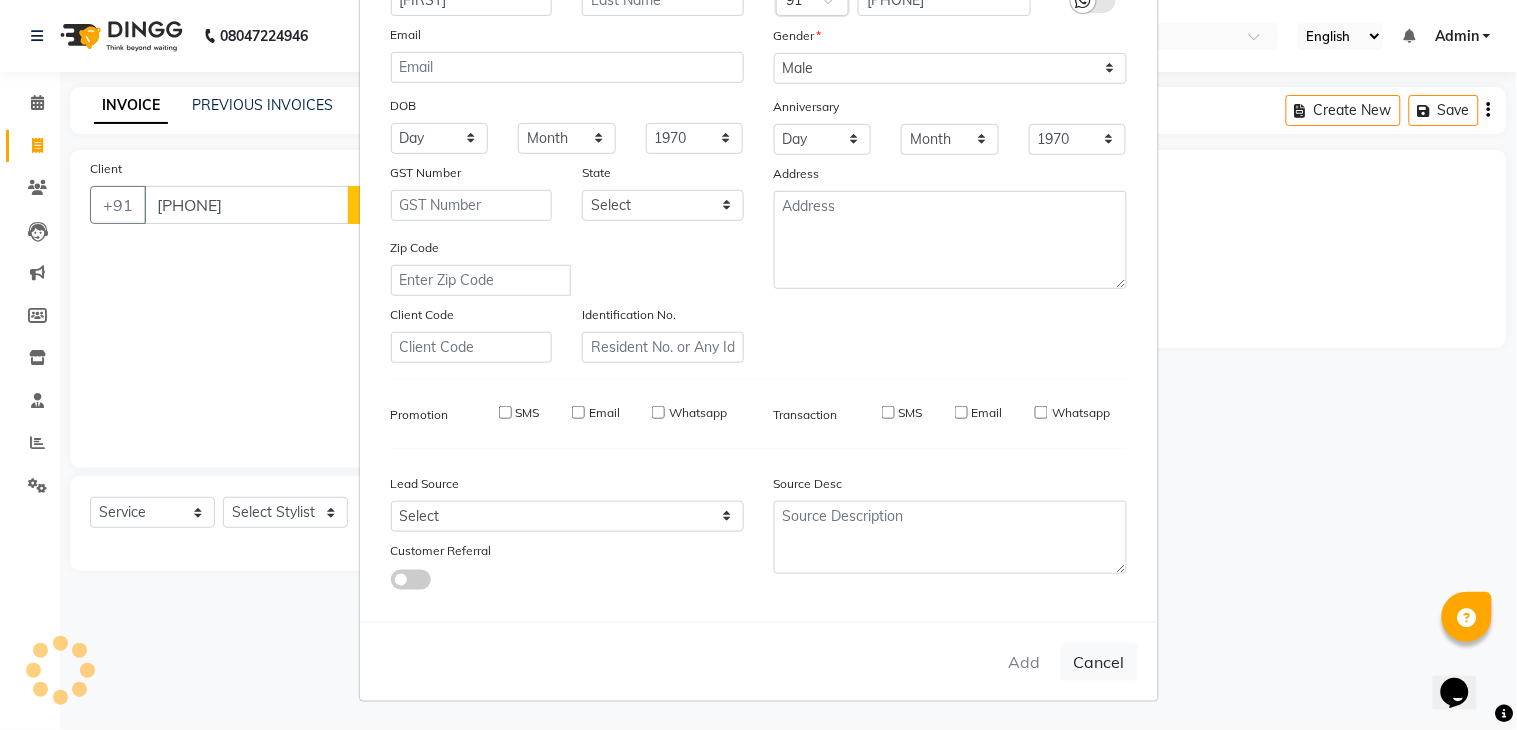 type 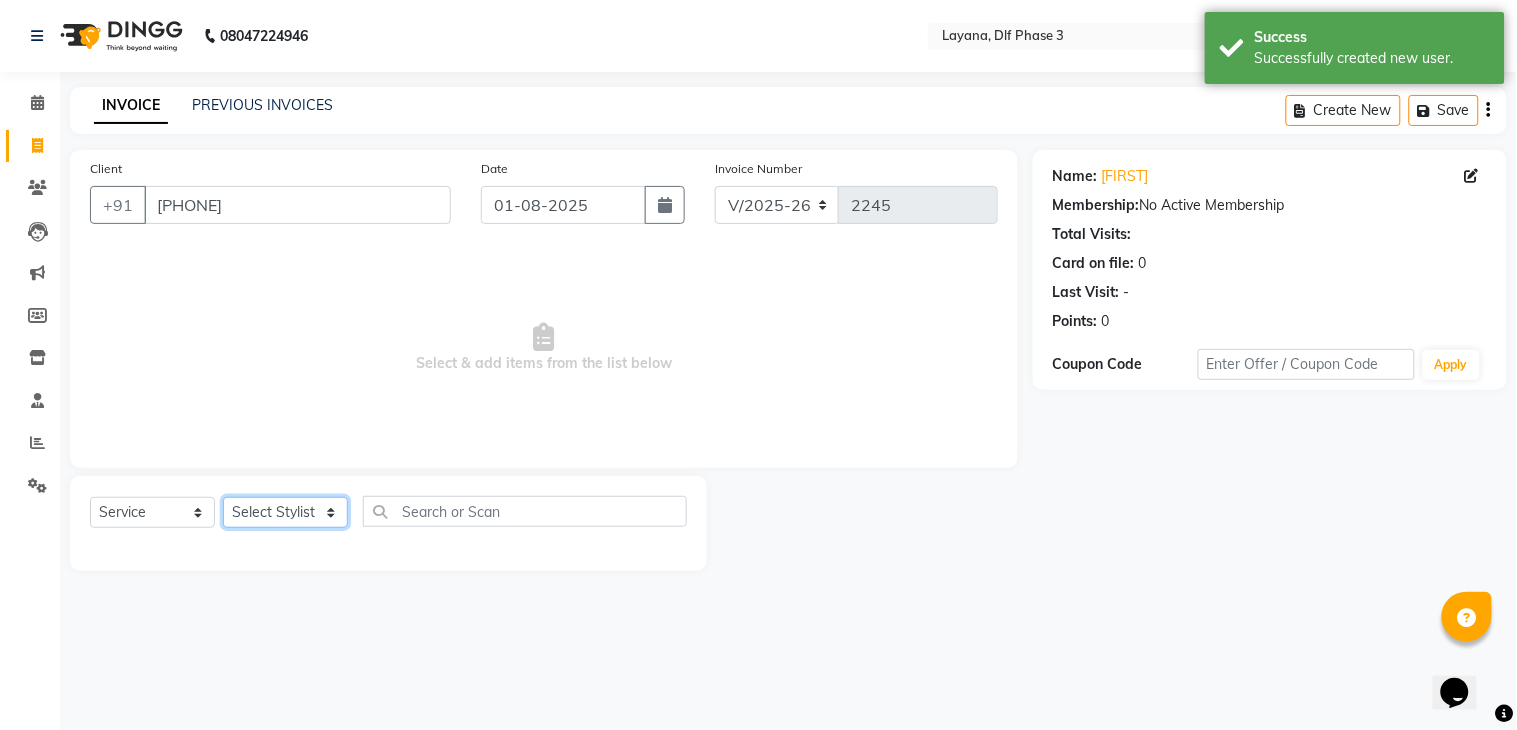 click on "Select Stylist [FIRST] Attul [FIRST] [FIRST] [FIRST] [FIRST] [FIRST] [FIRST]" 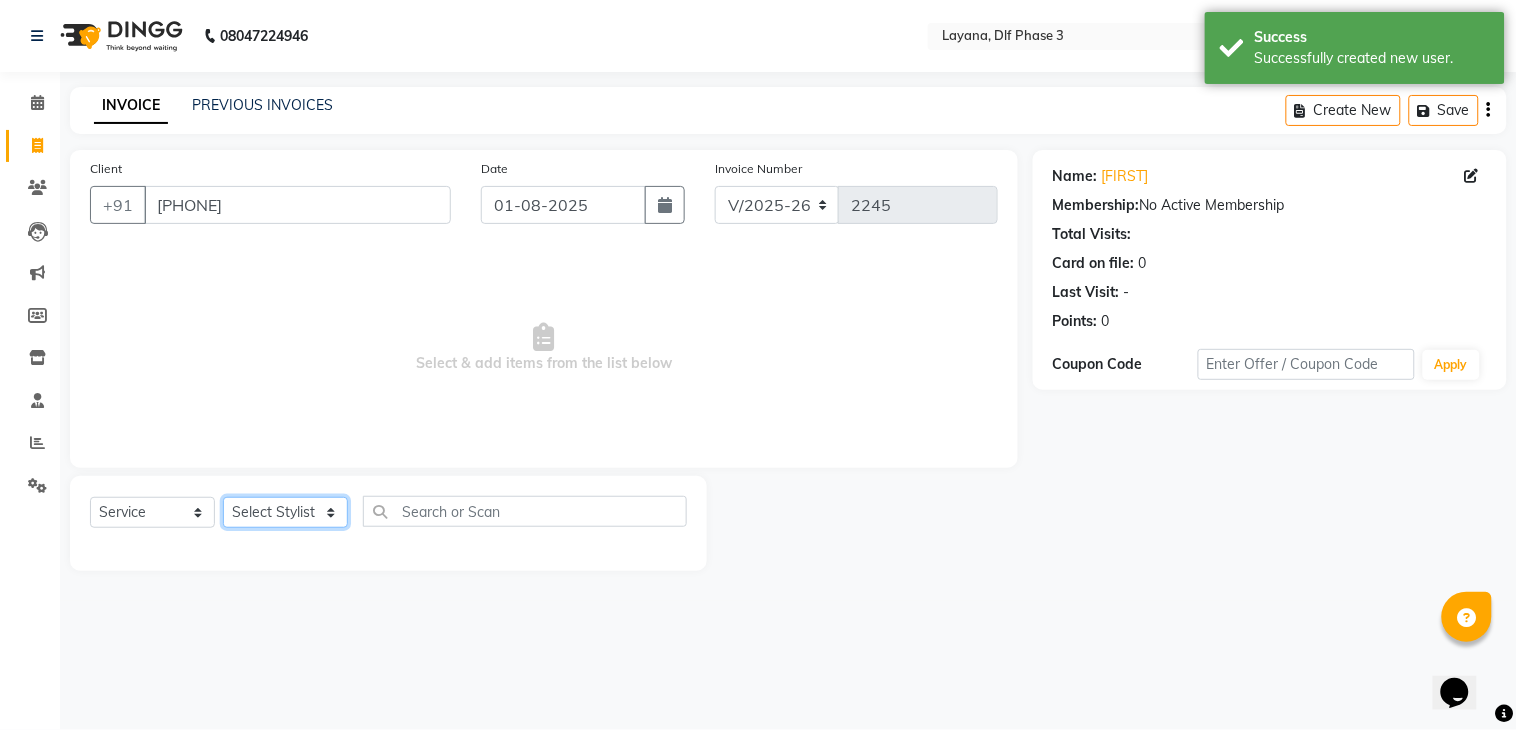 select on "85237" 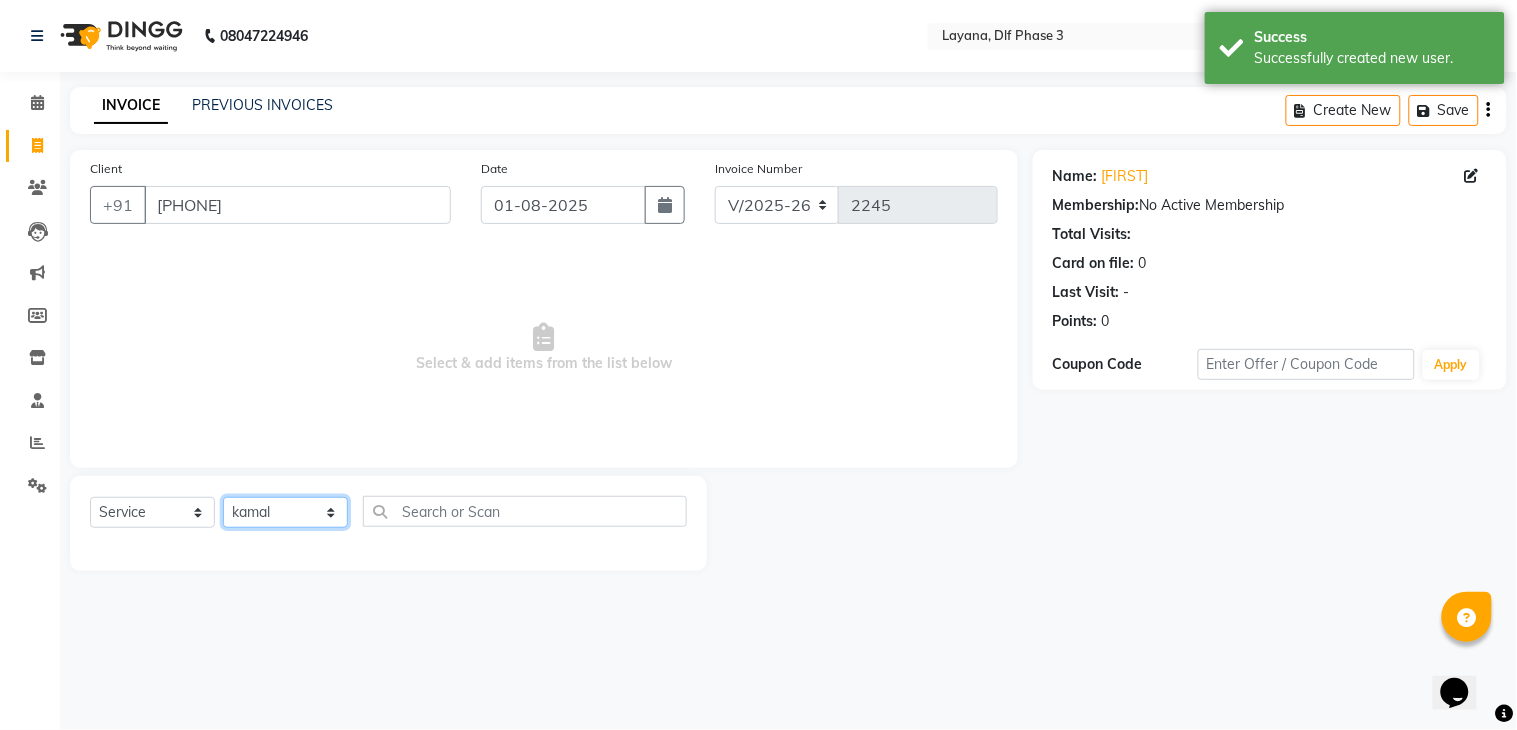 click on "Select Stylist [FIRST] Attul [FIRST] [FIRST] [FIRST] [FIRST] [FIRST] [FIRST]" 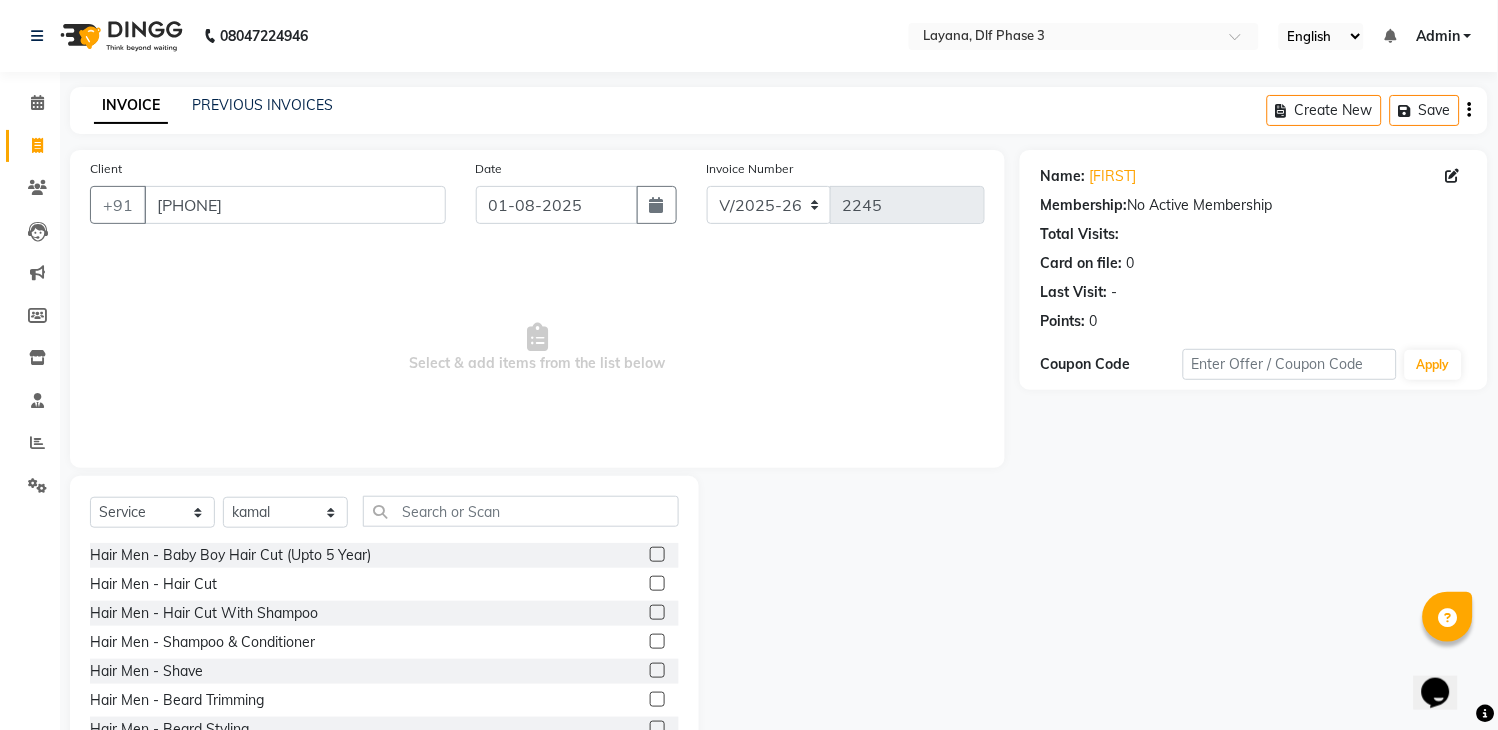 click 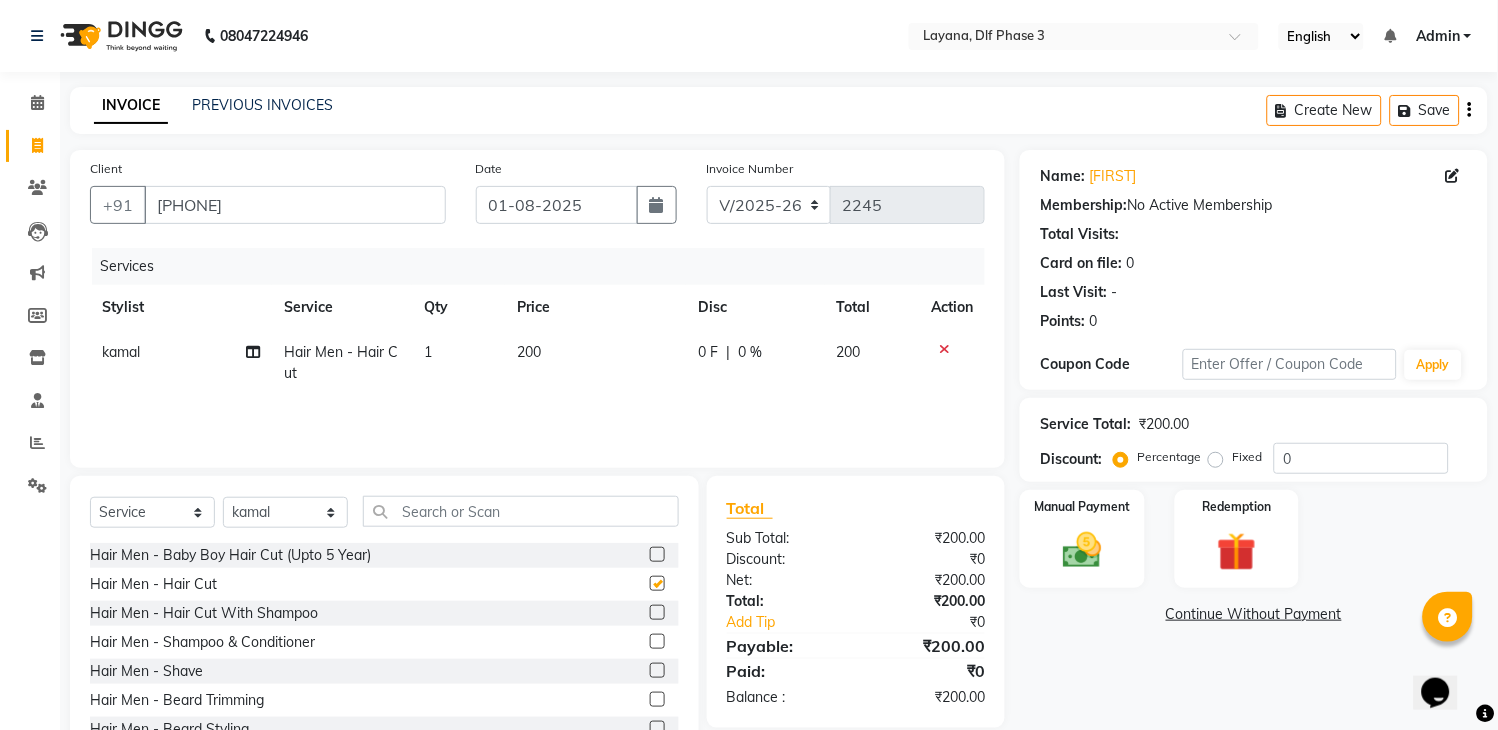 checkbox on "false" 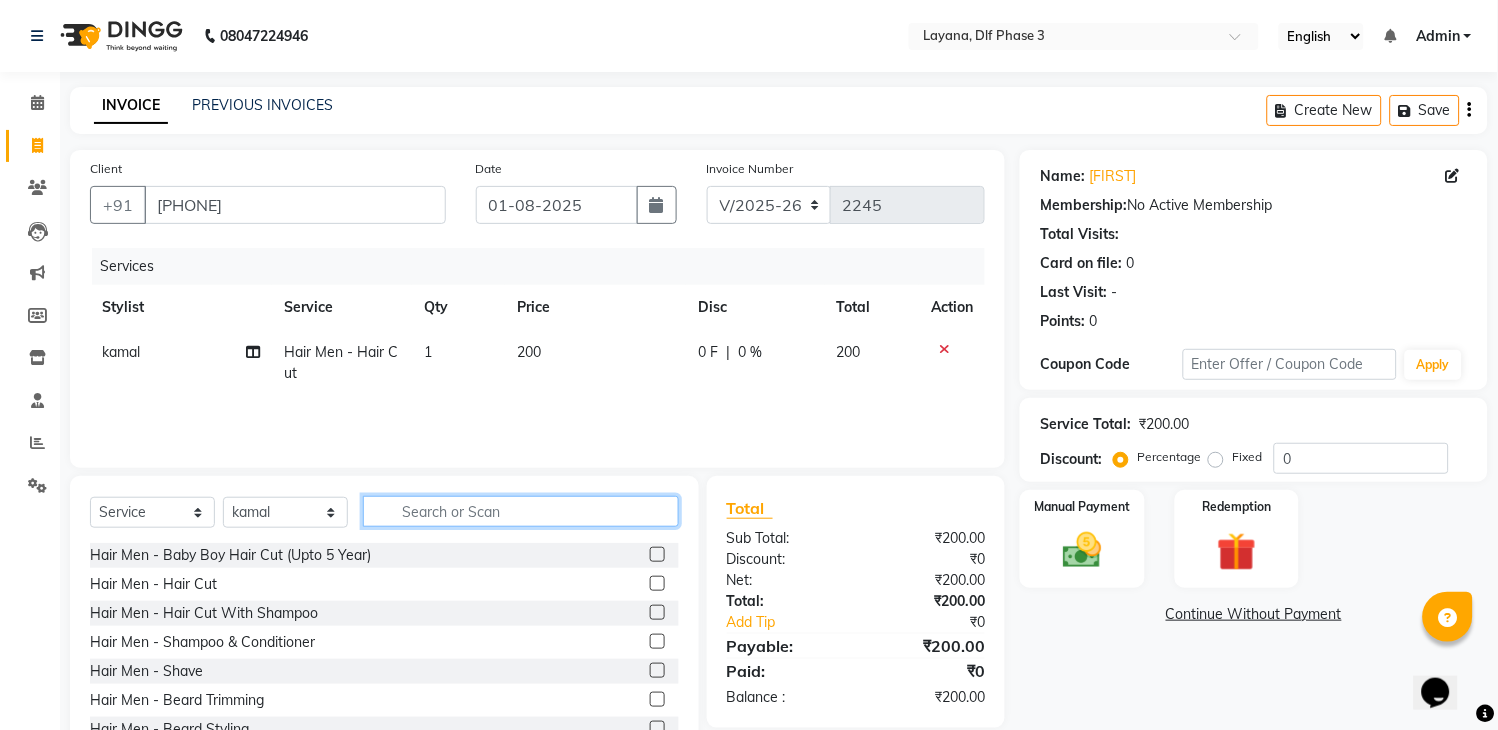 click 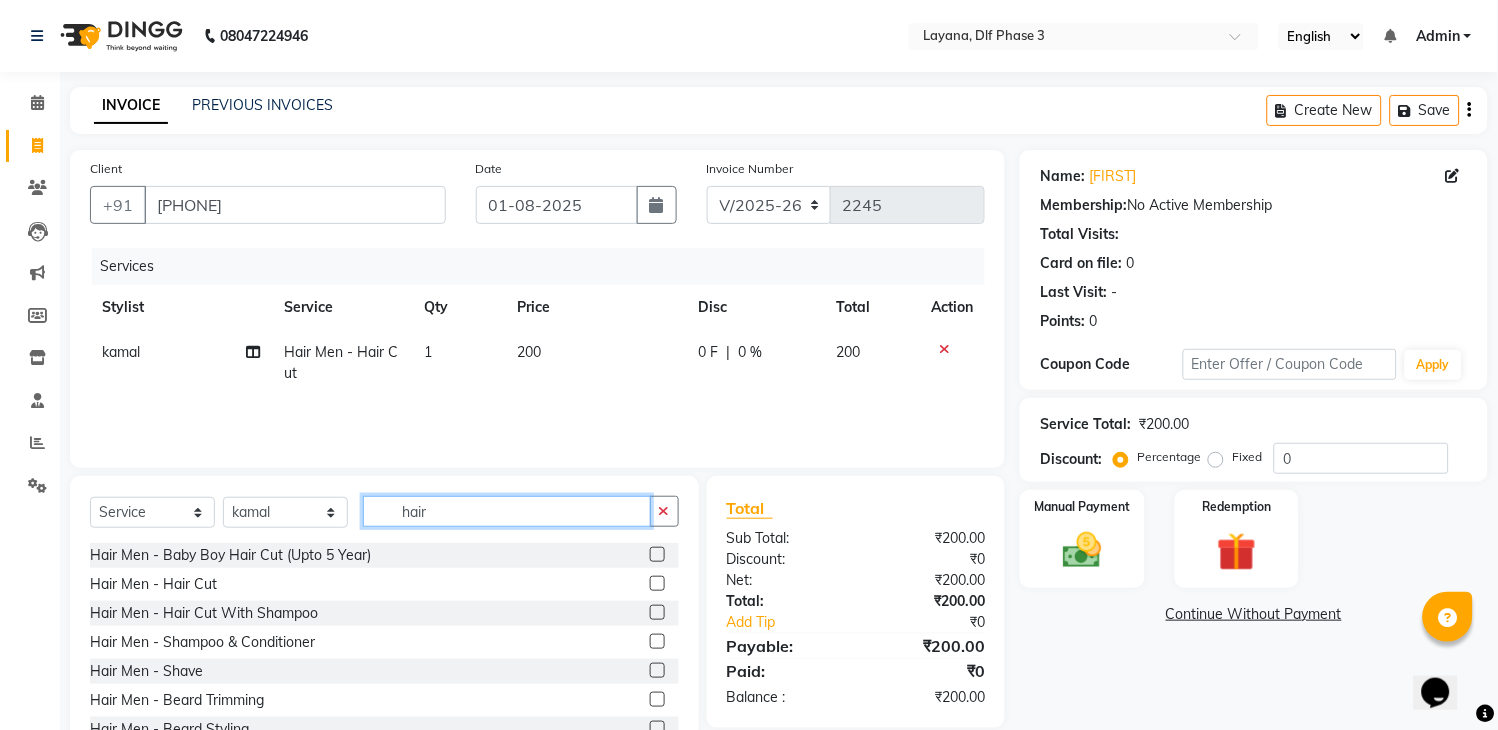 type on "hair" 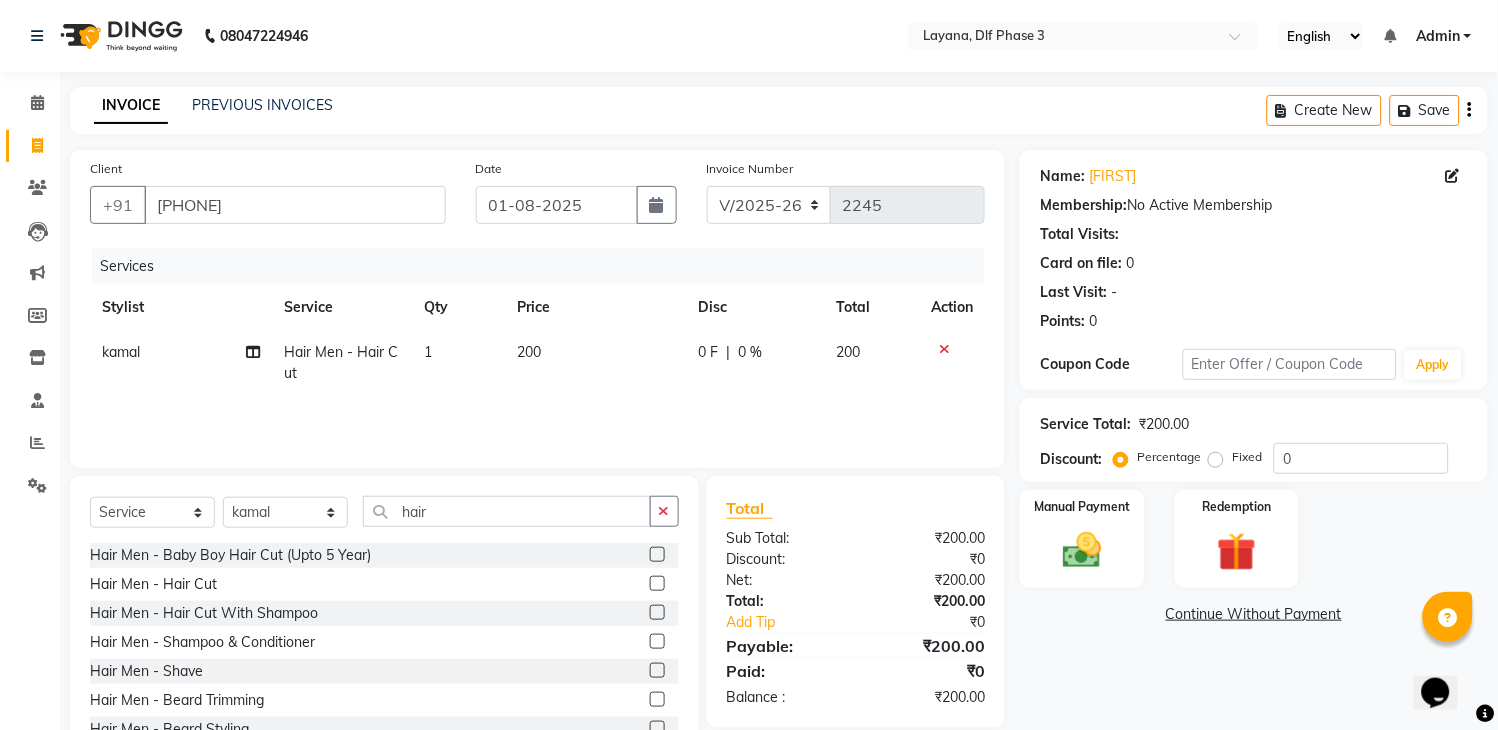 click 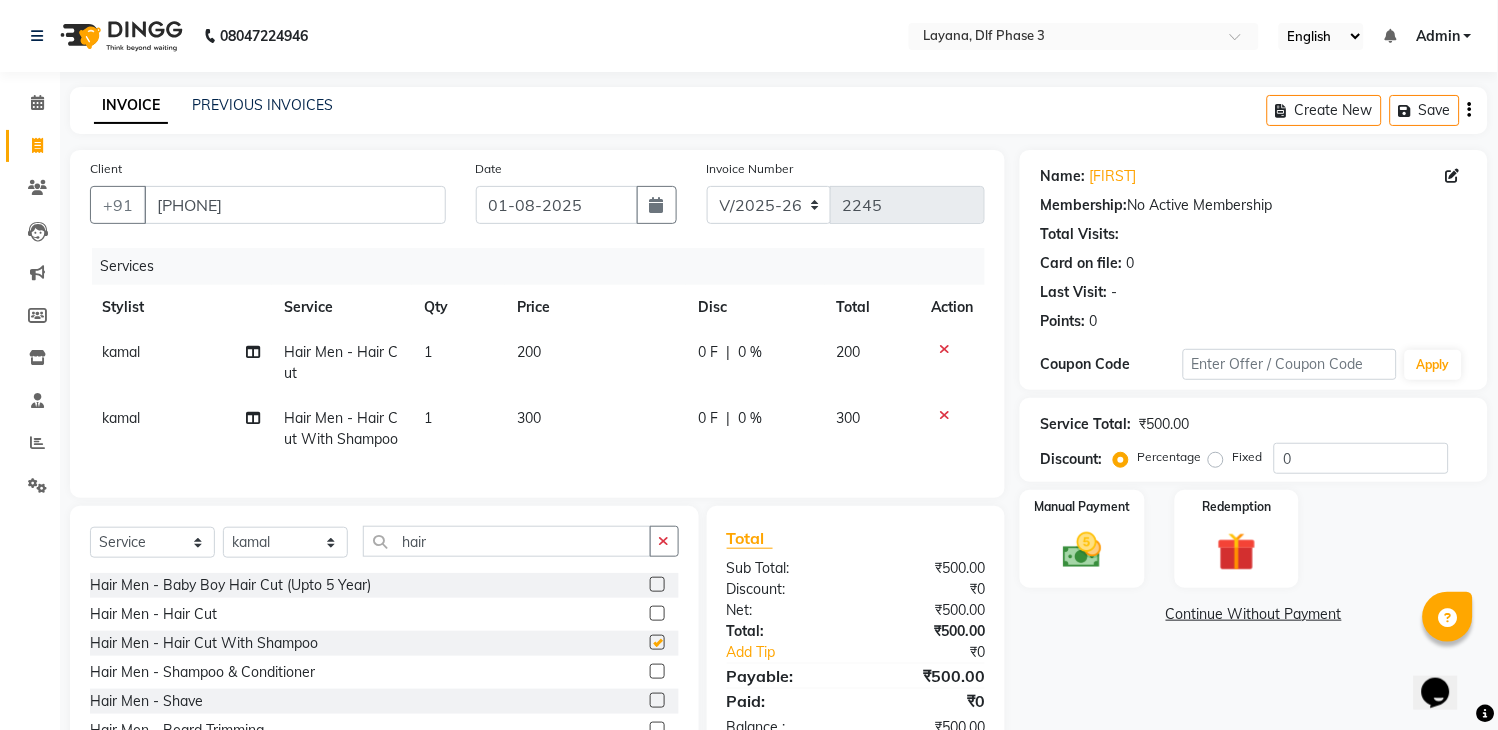 checkbox on "false" 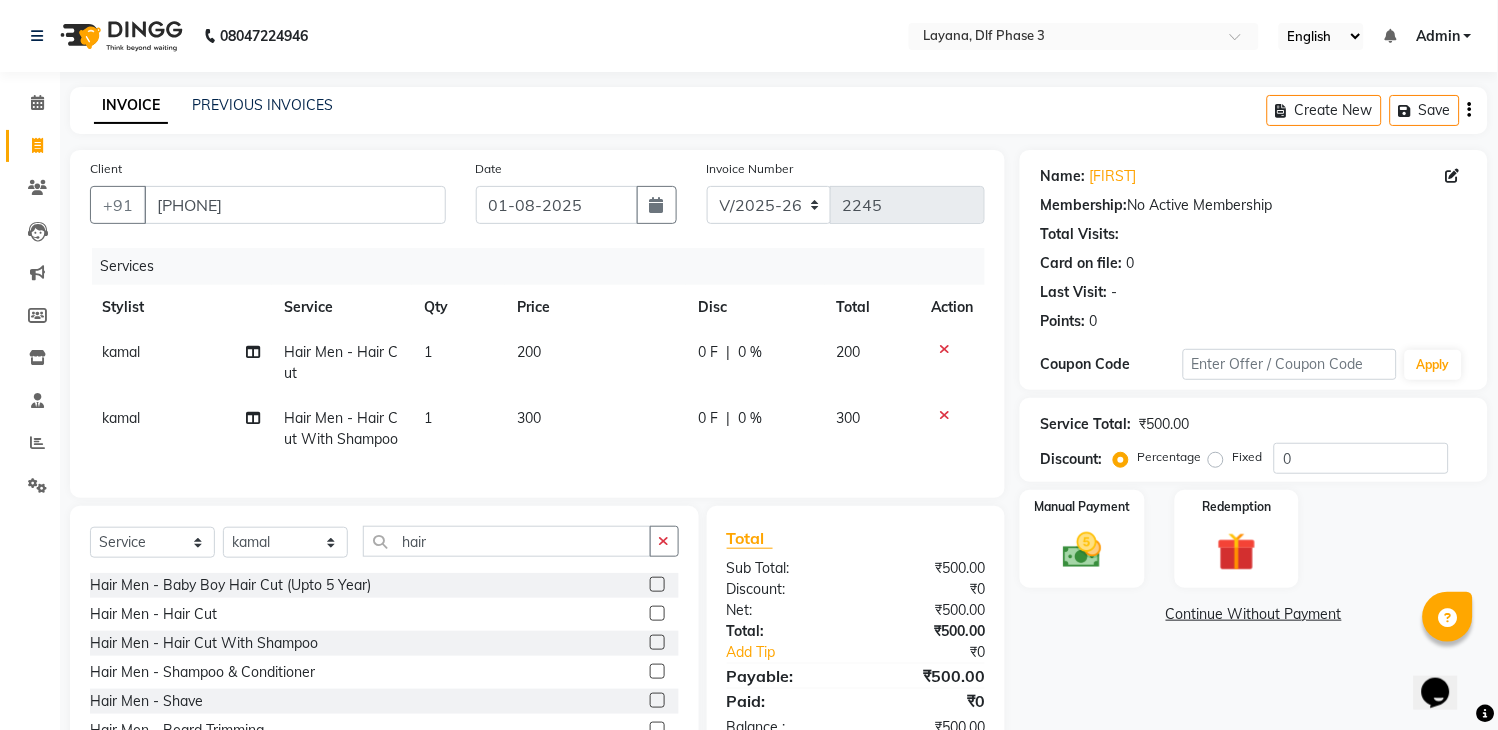 click 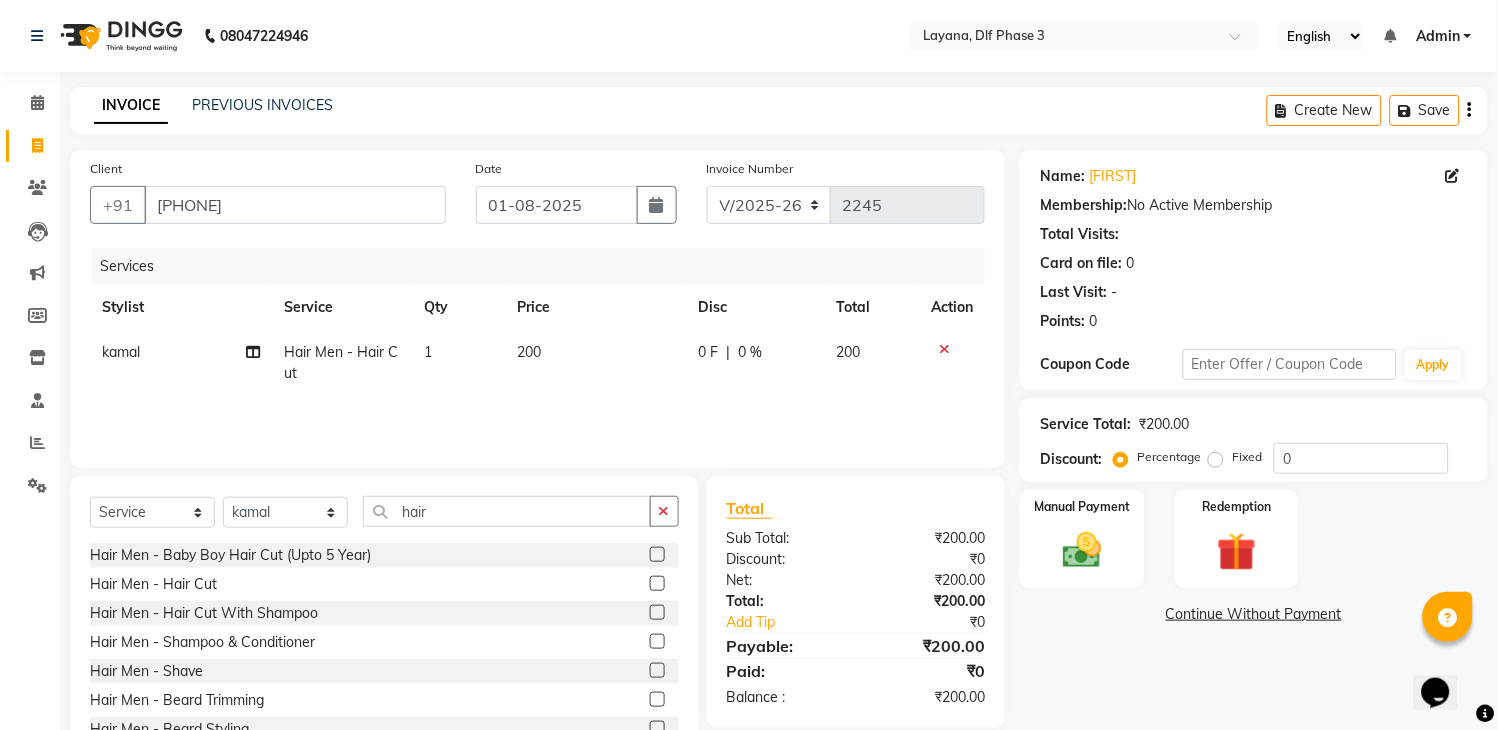 click on "Services Stylist Service Qty Price Disc Total Action [FIRST] [LAST] Hair Men - Hair Cut 1 200 0 F | 0 % 200" 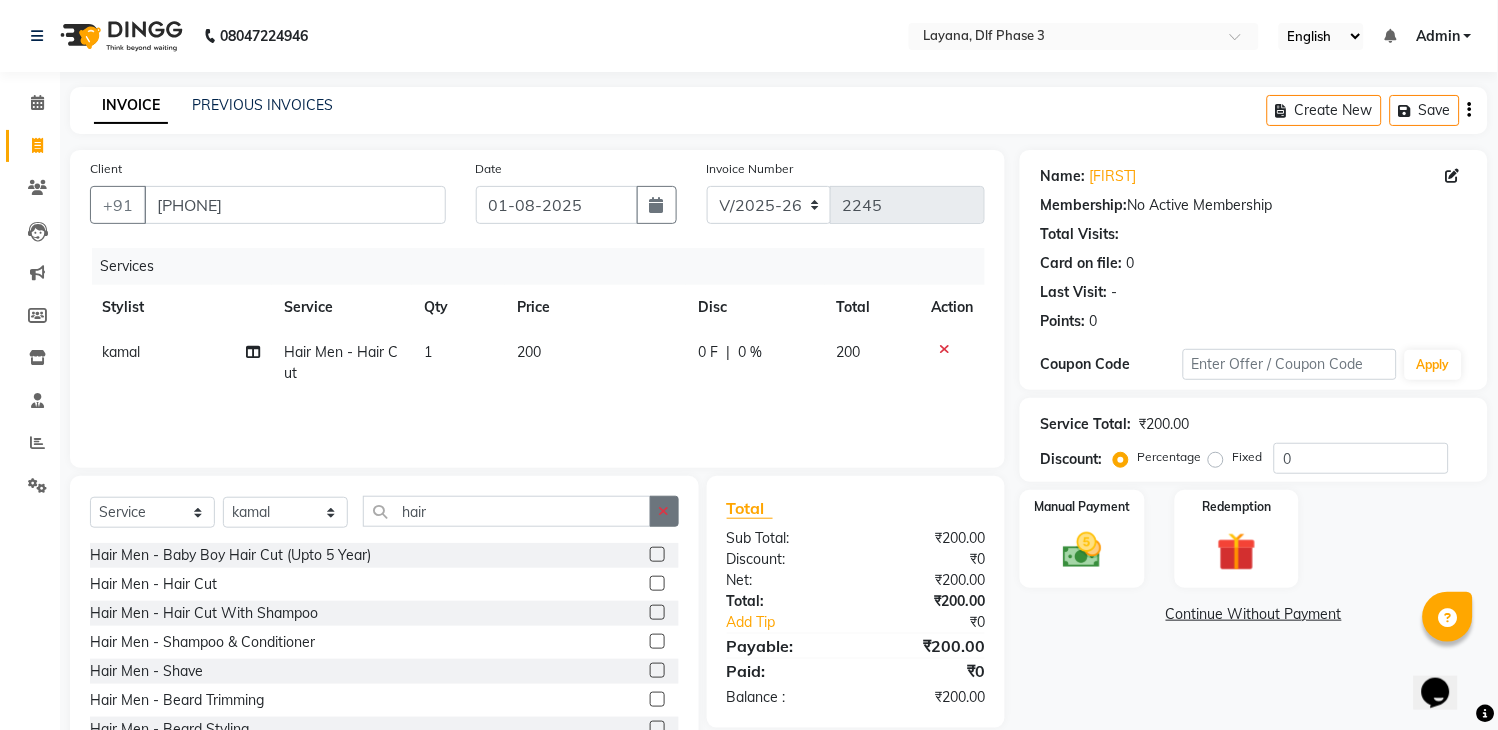 click 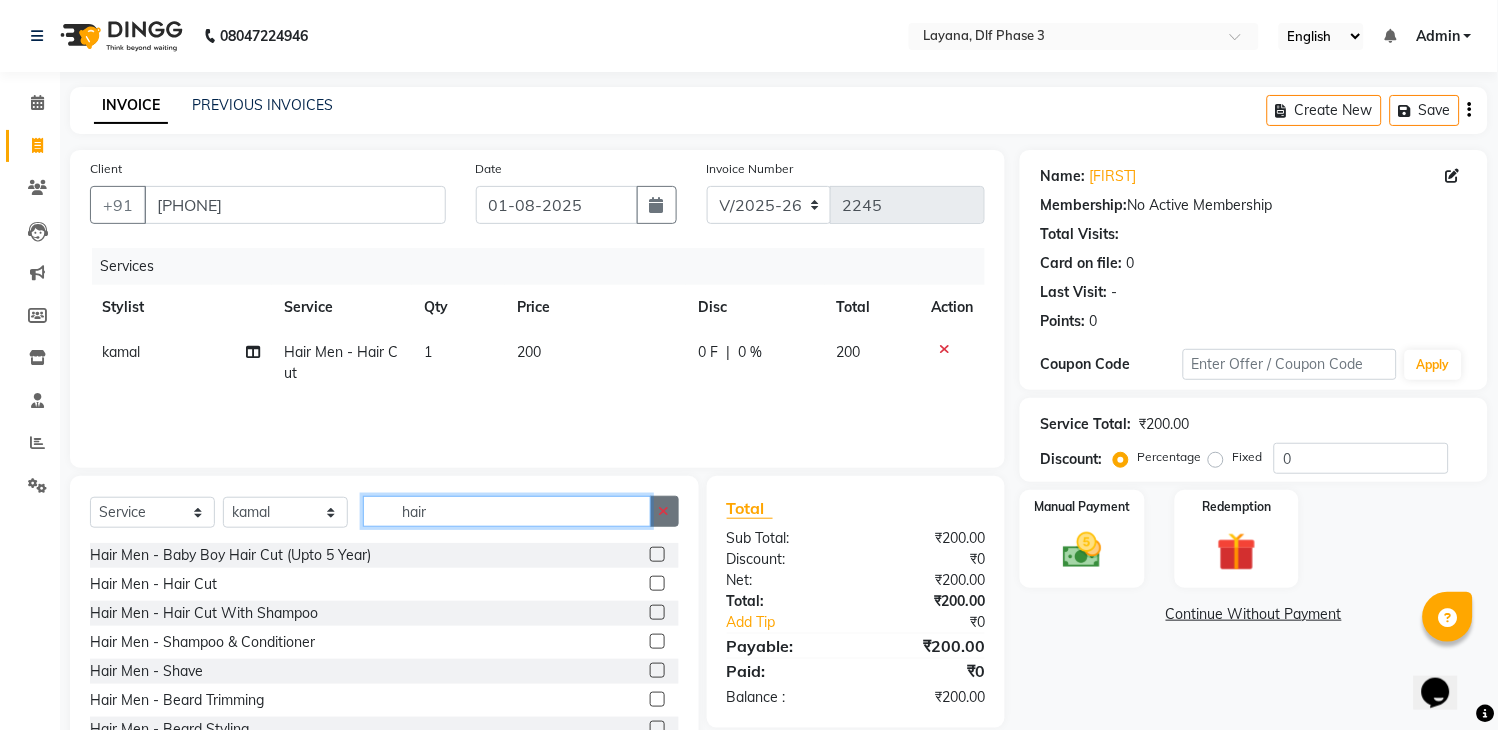 type 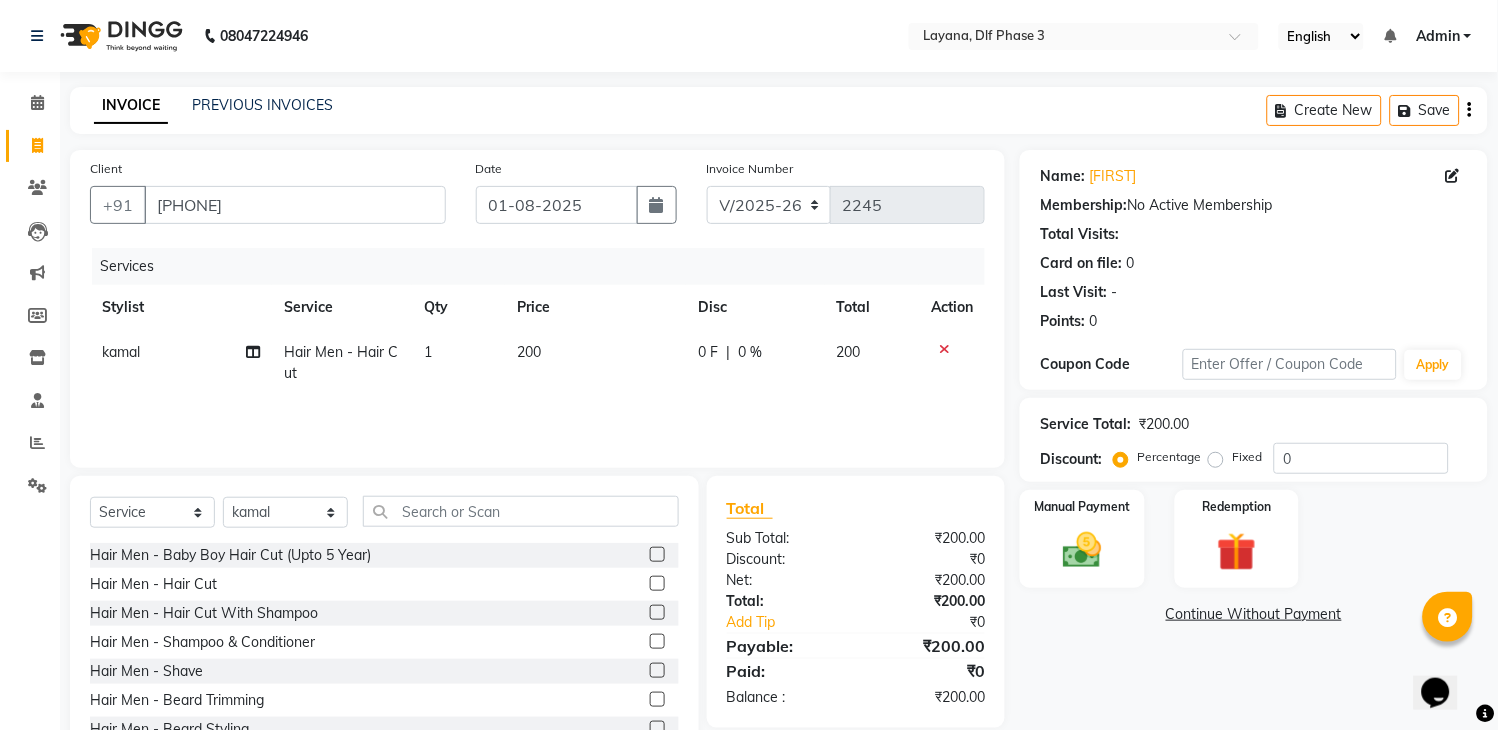 click 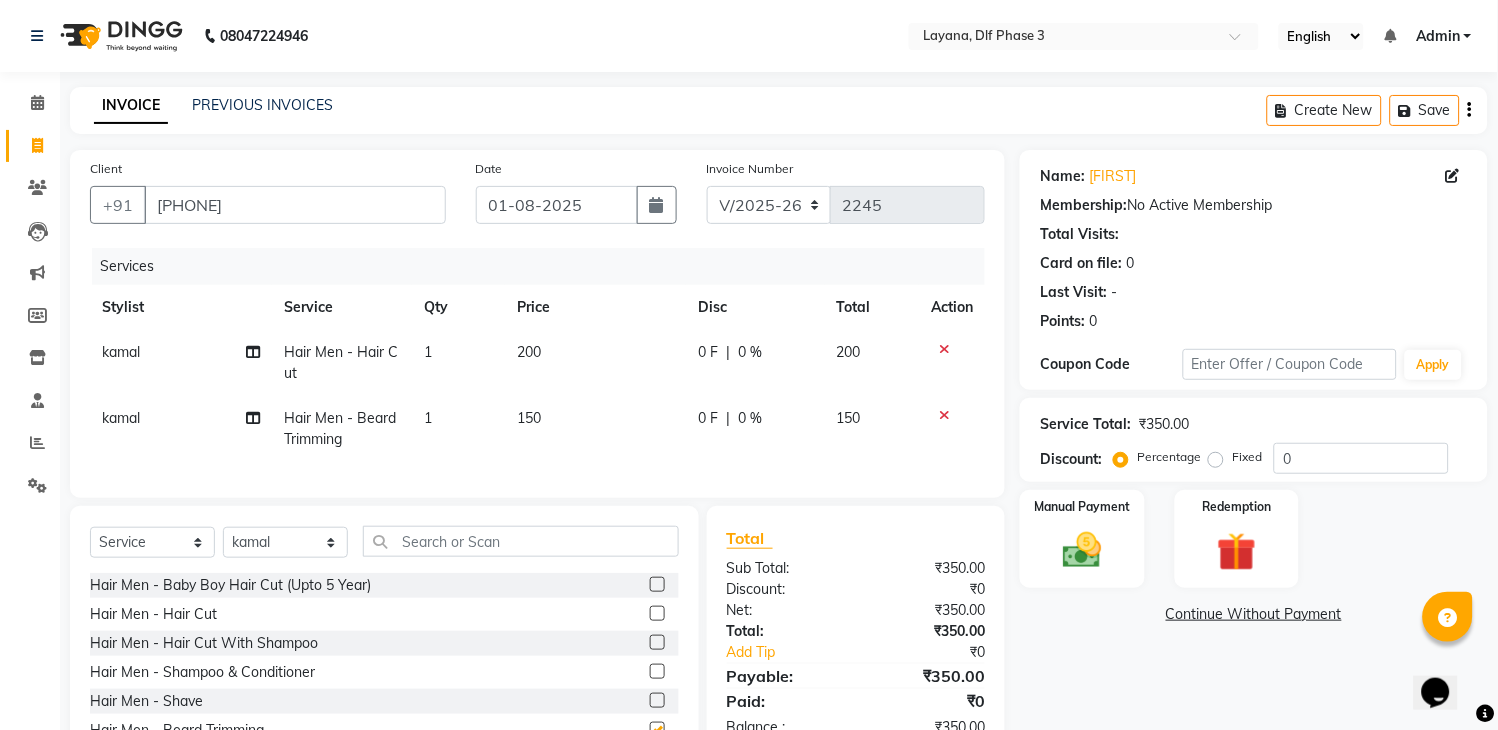 checkbox on "false" 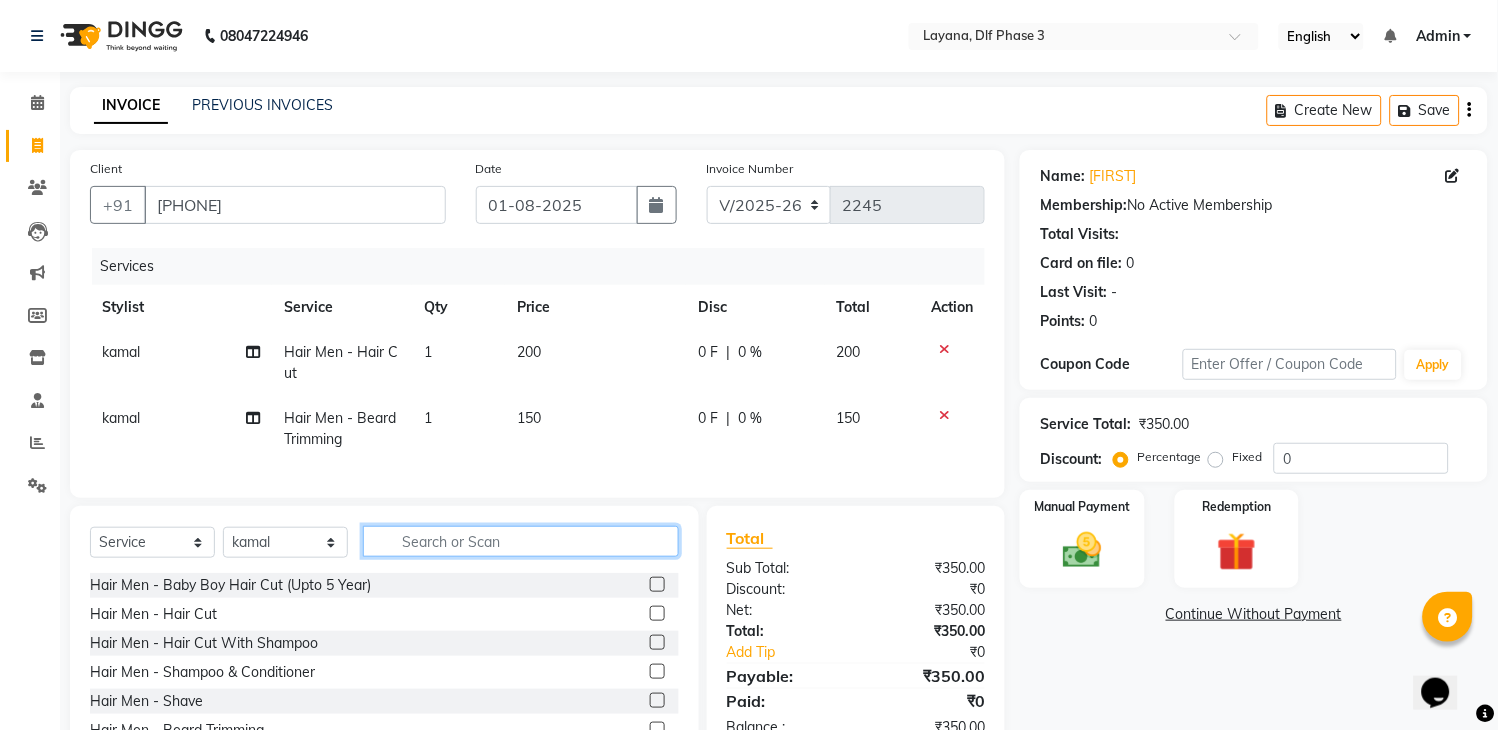 click 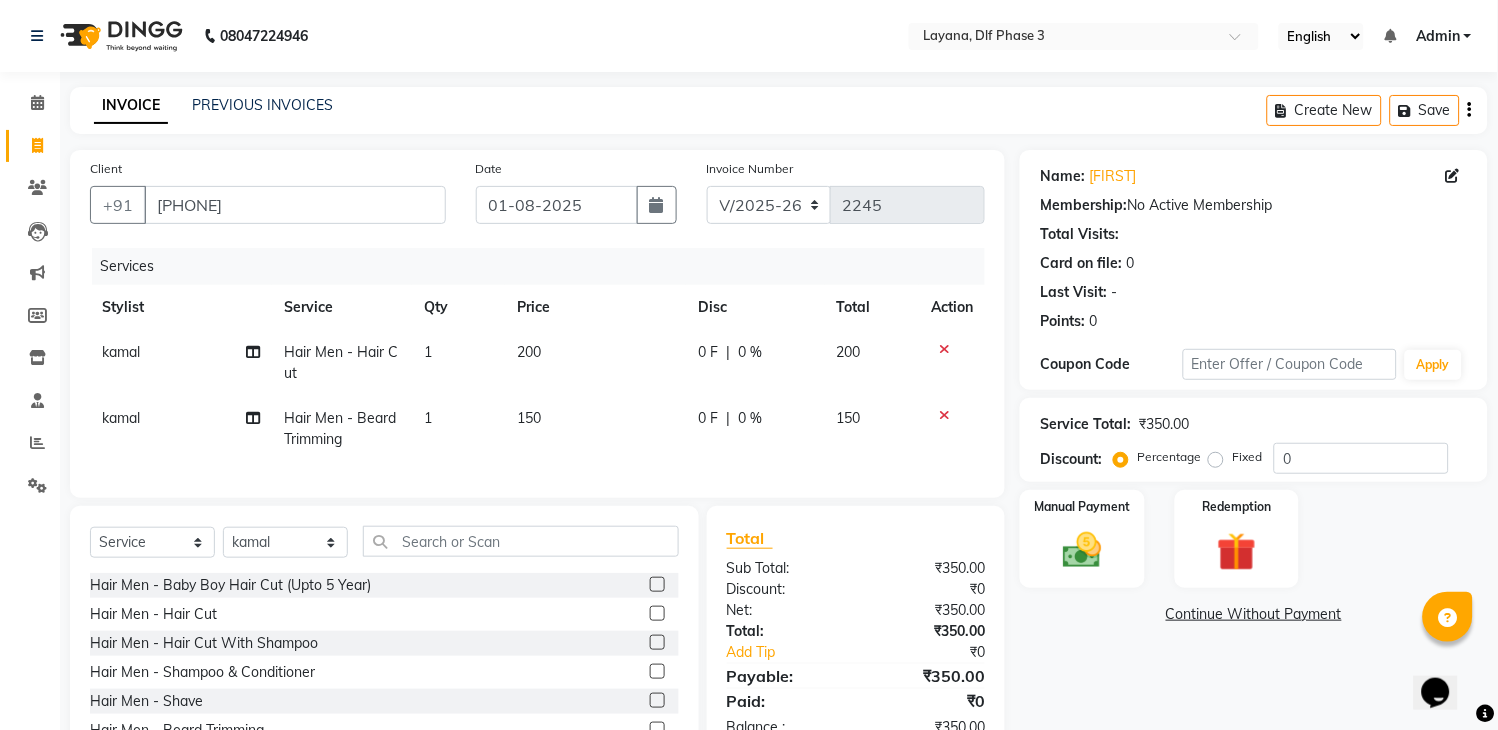 click 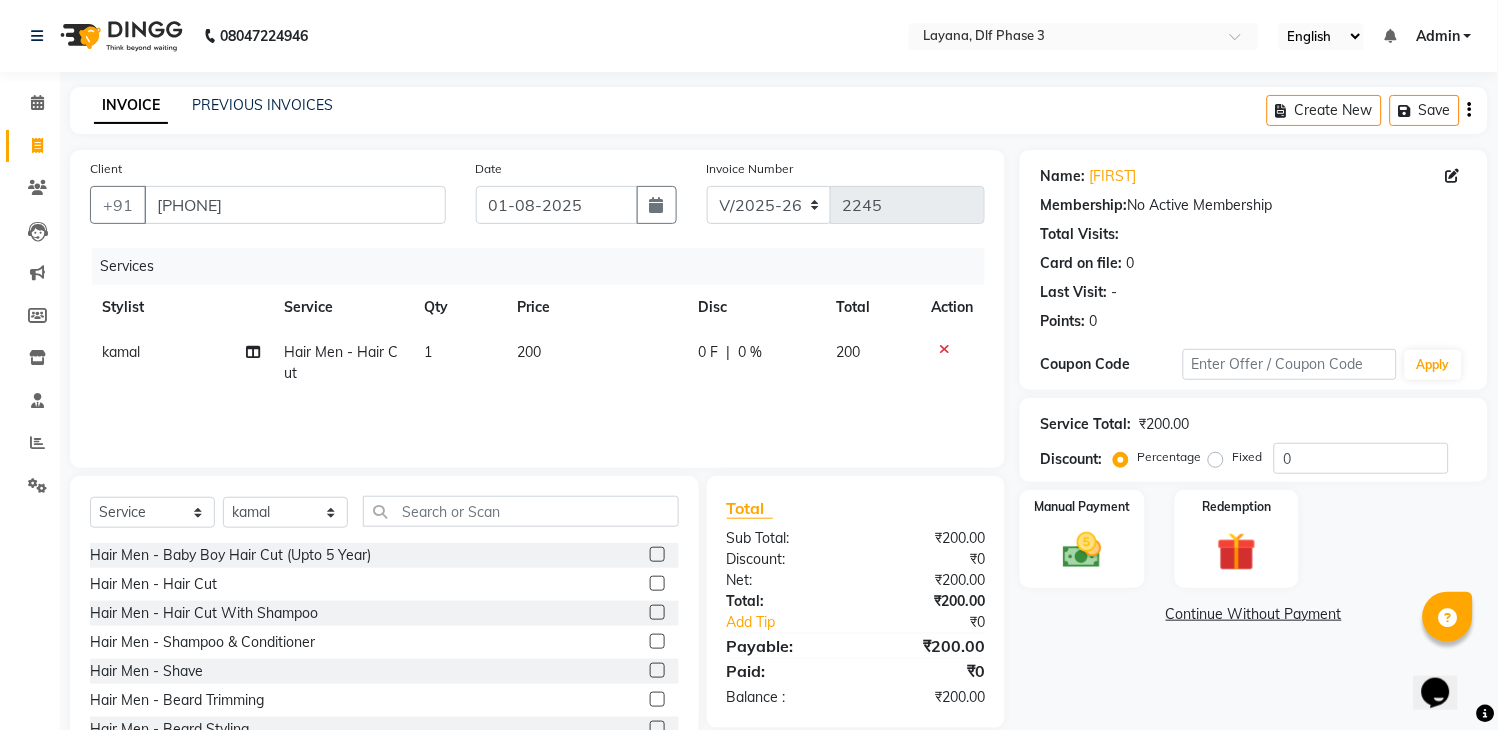 click 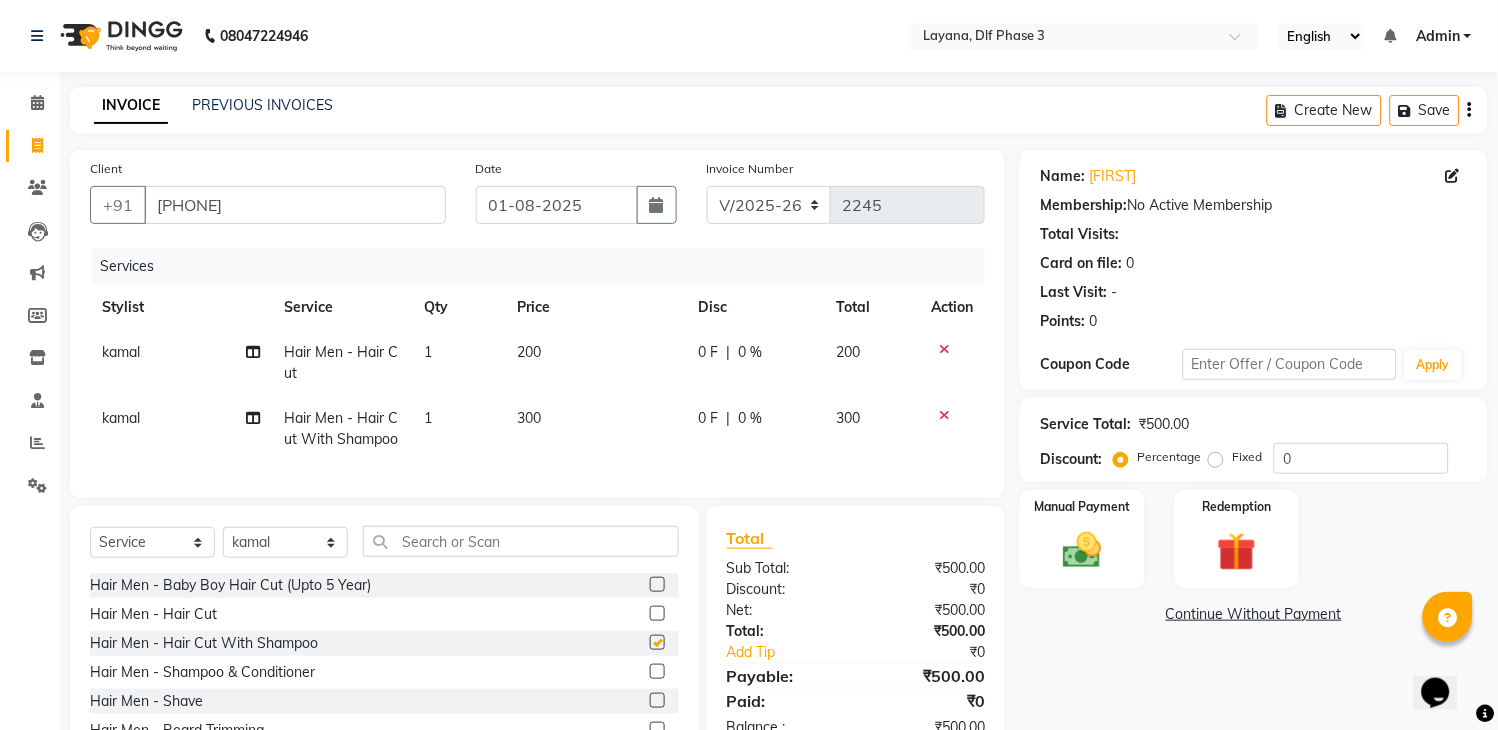 checkbox on "false" 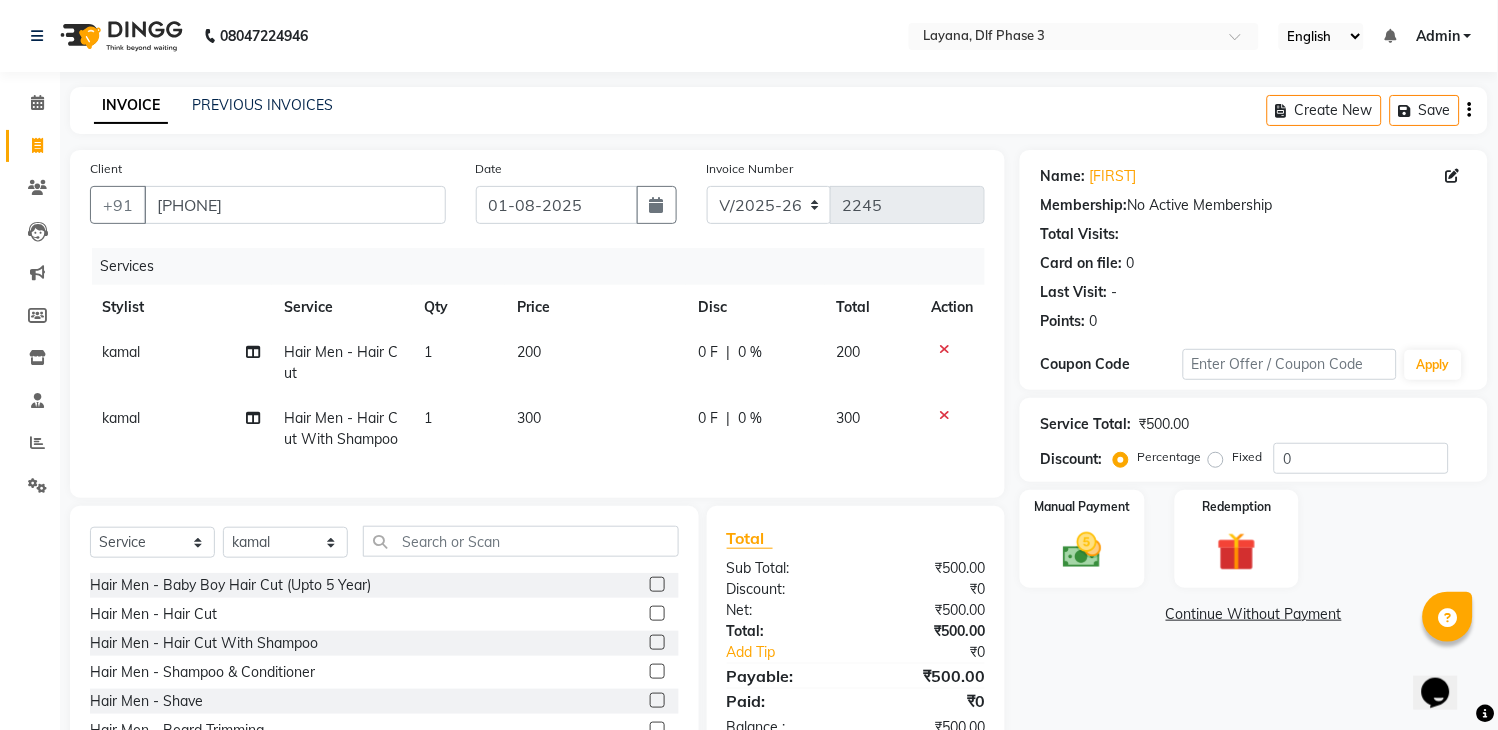 click on "0 F | 0 %" 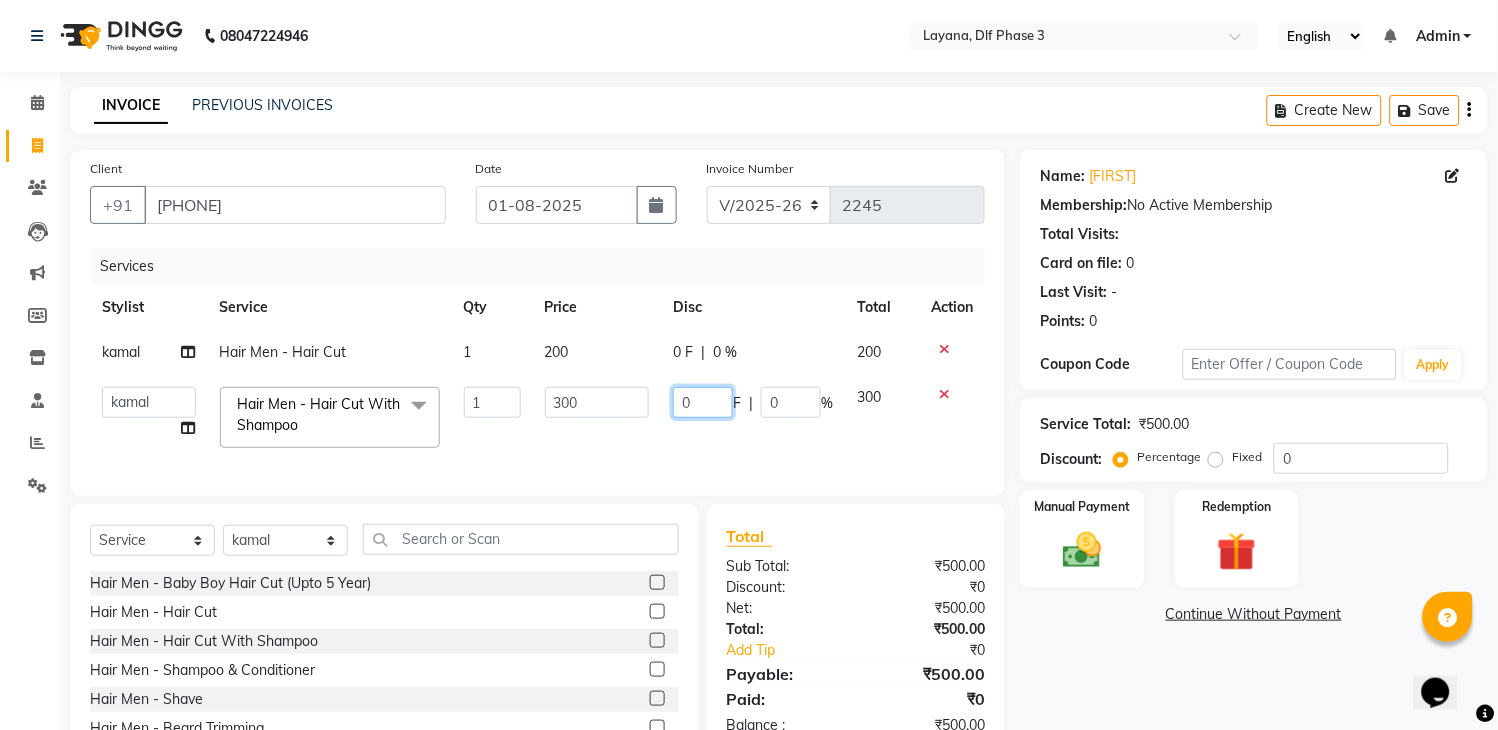 click on "0" 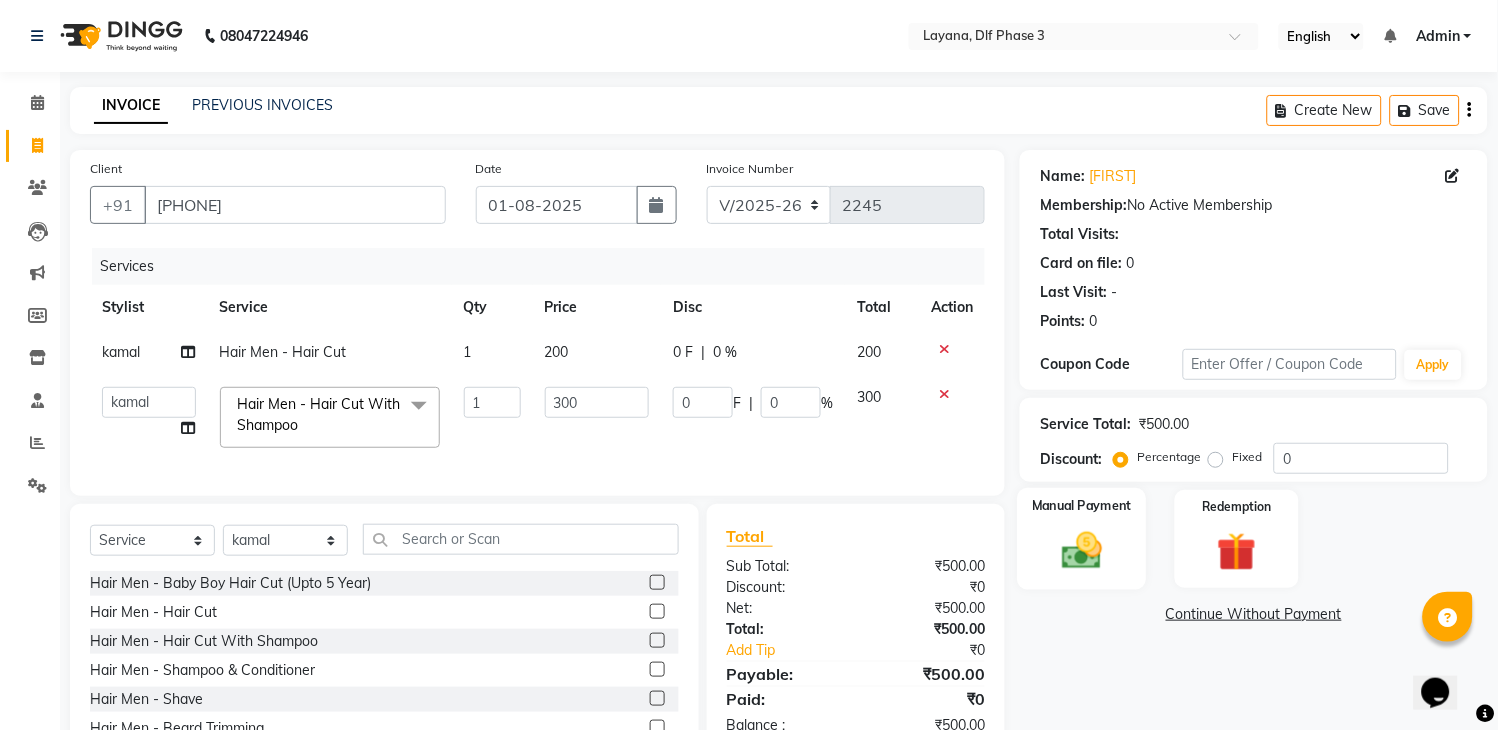 click 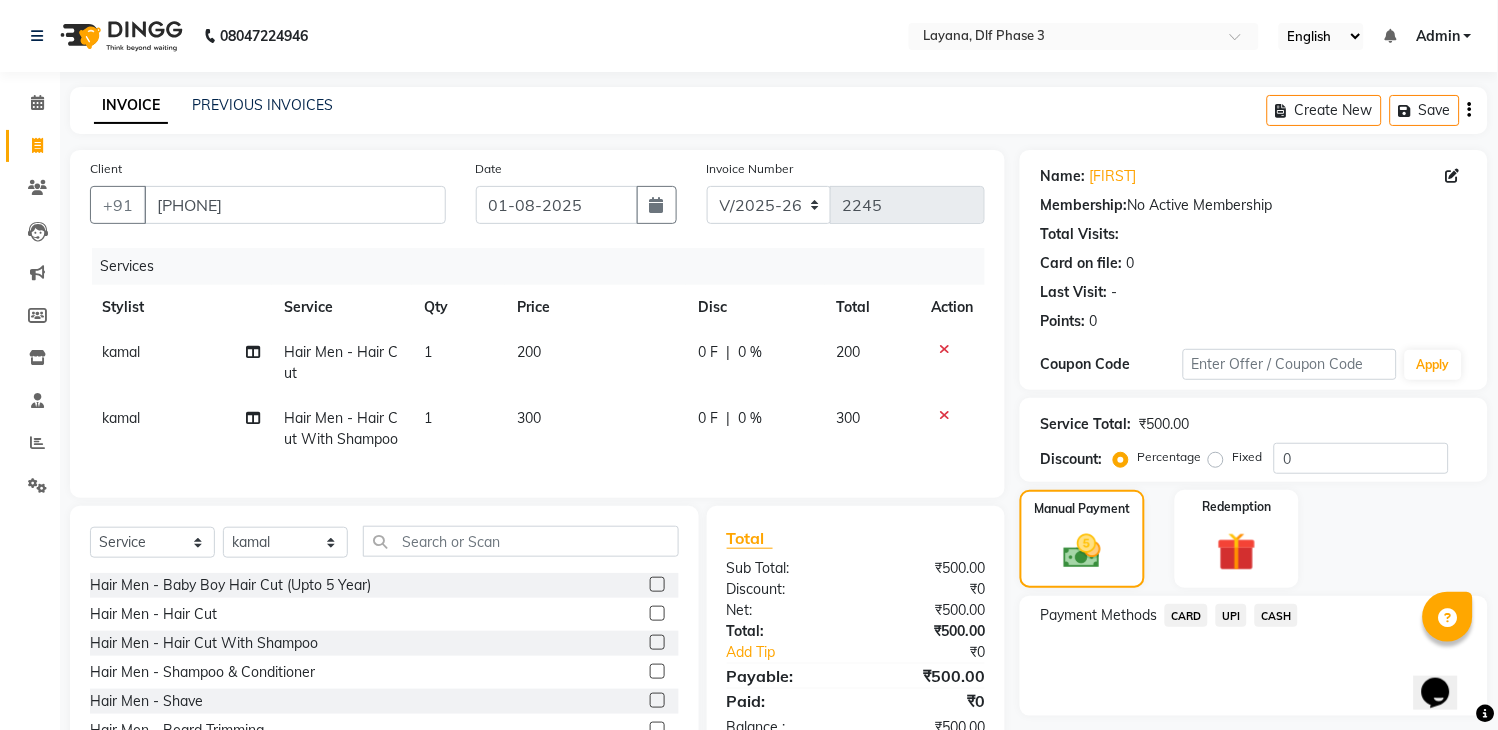 click on "300" 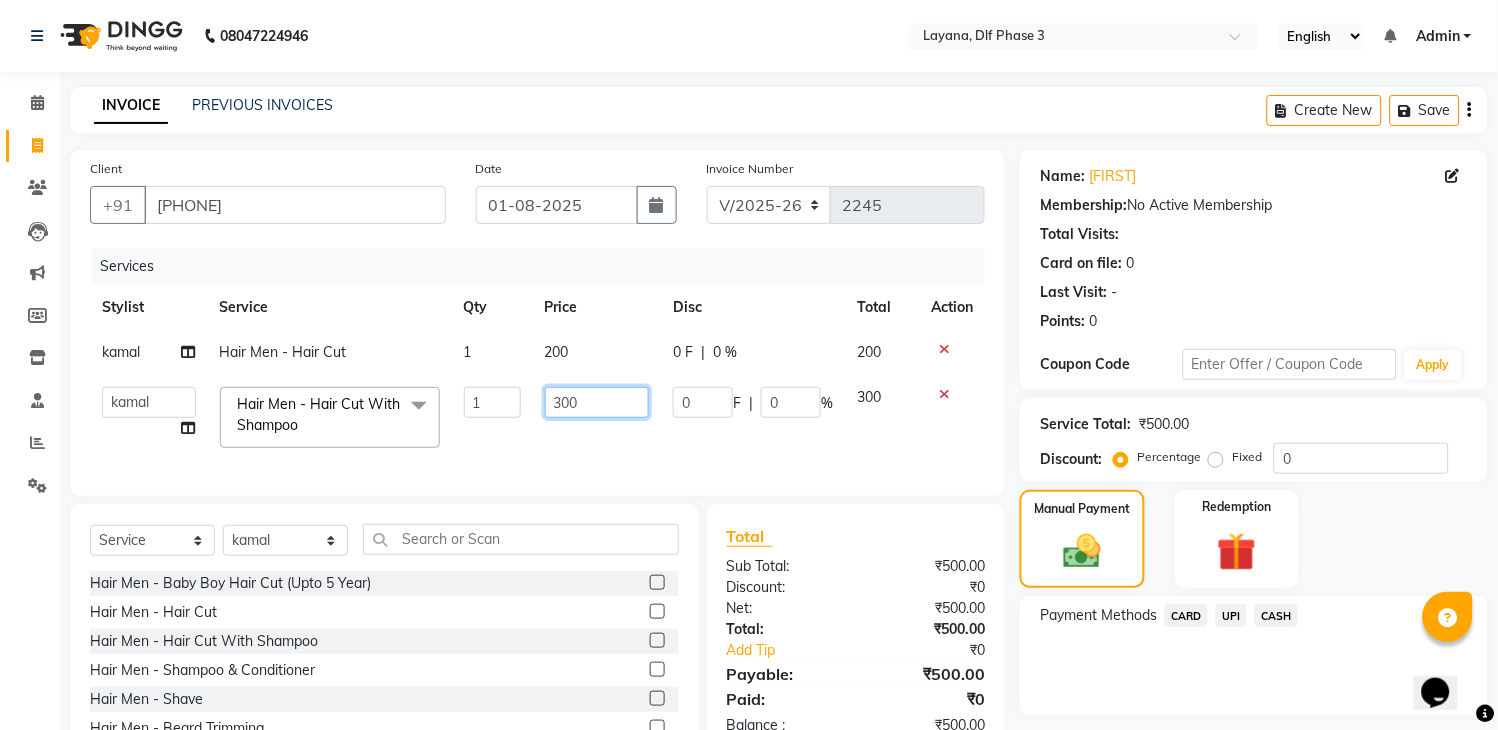 click on "300" 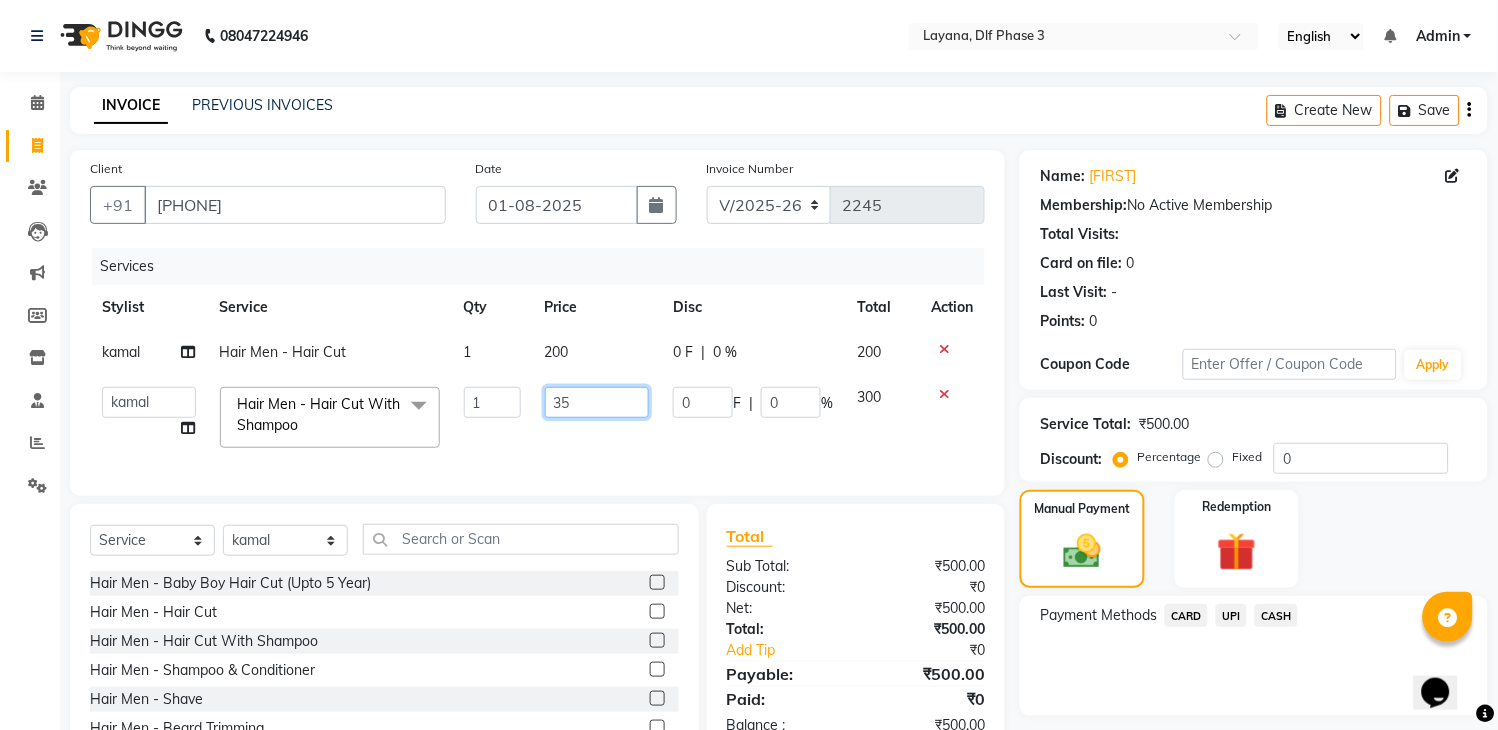 type on "350" 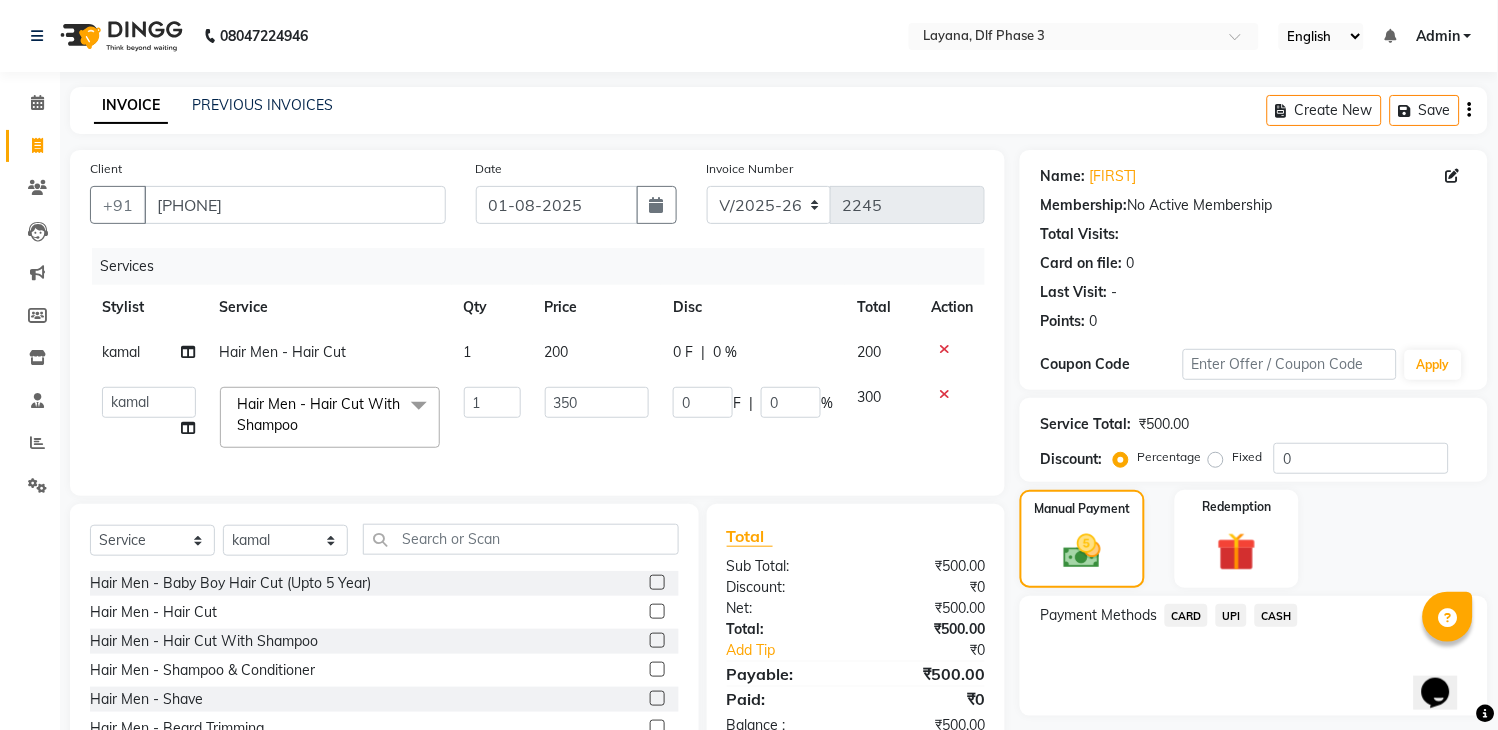 click 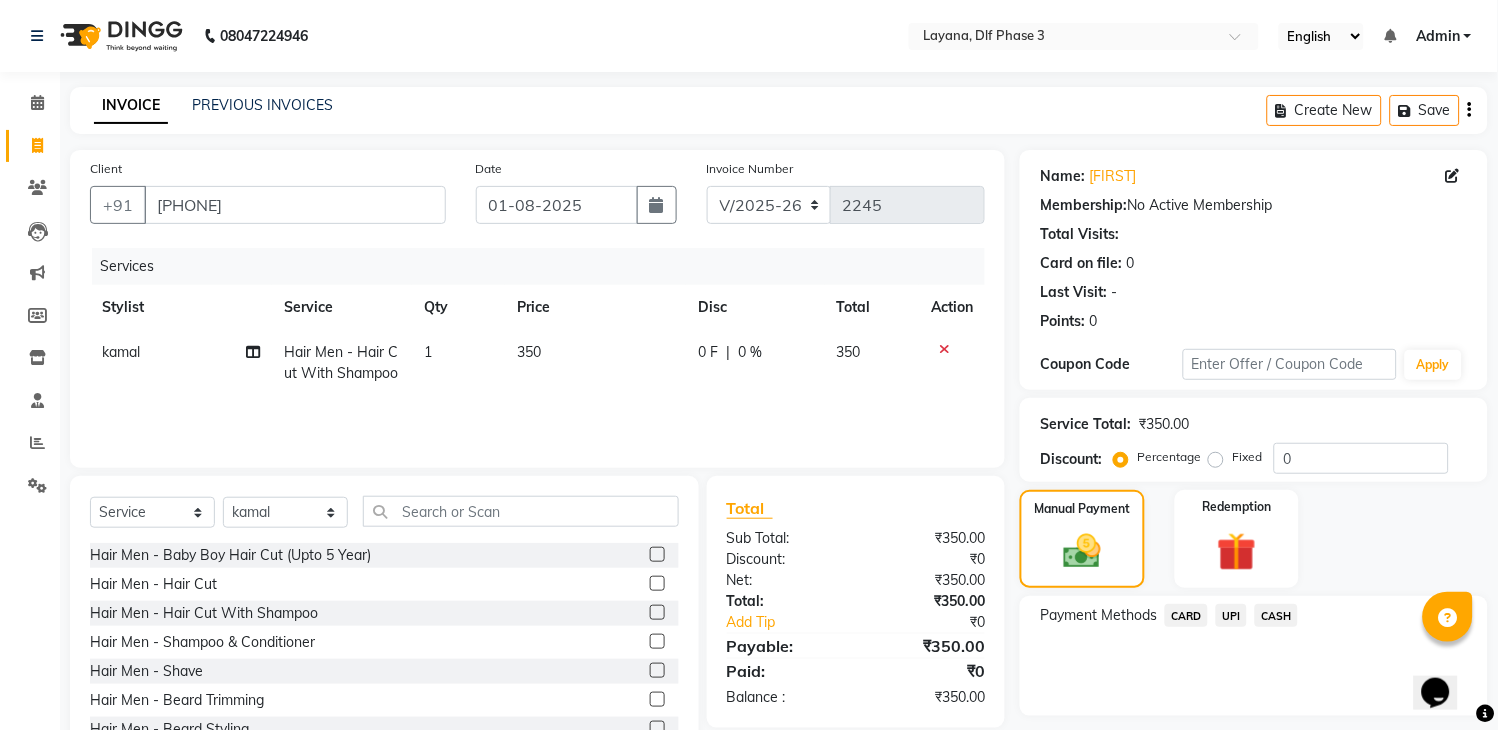 click 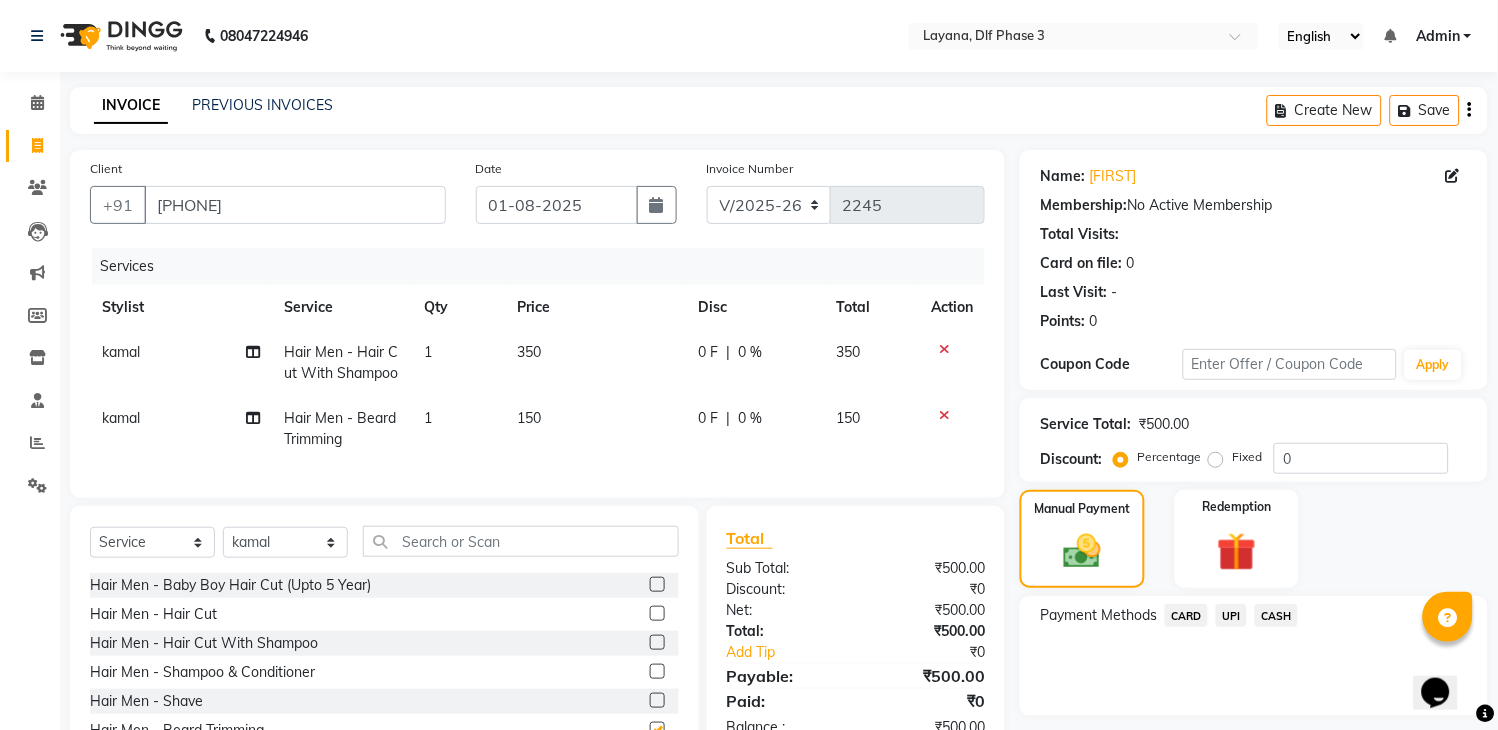 checkbox on "false" 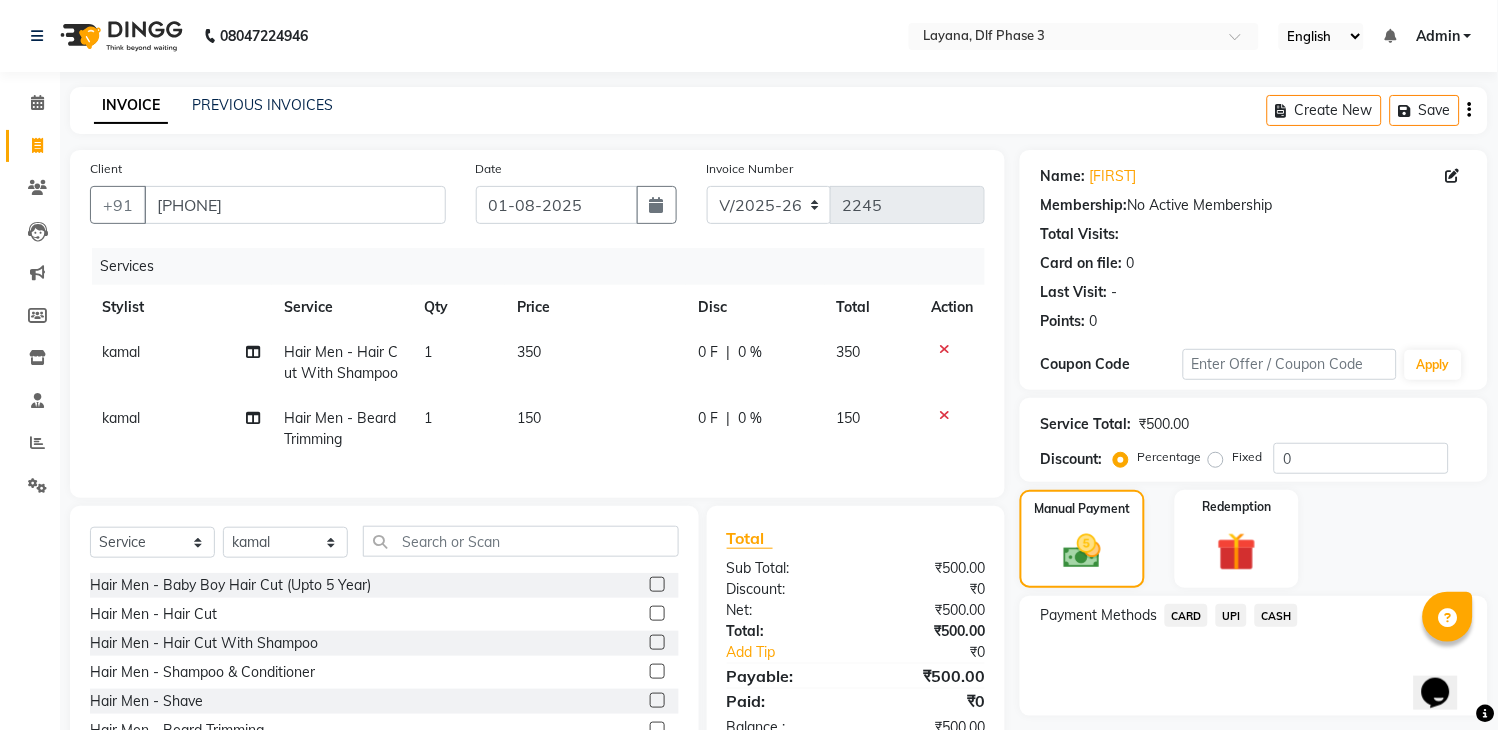 click on "UPI" 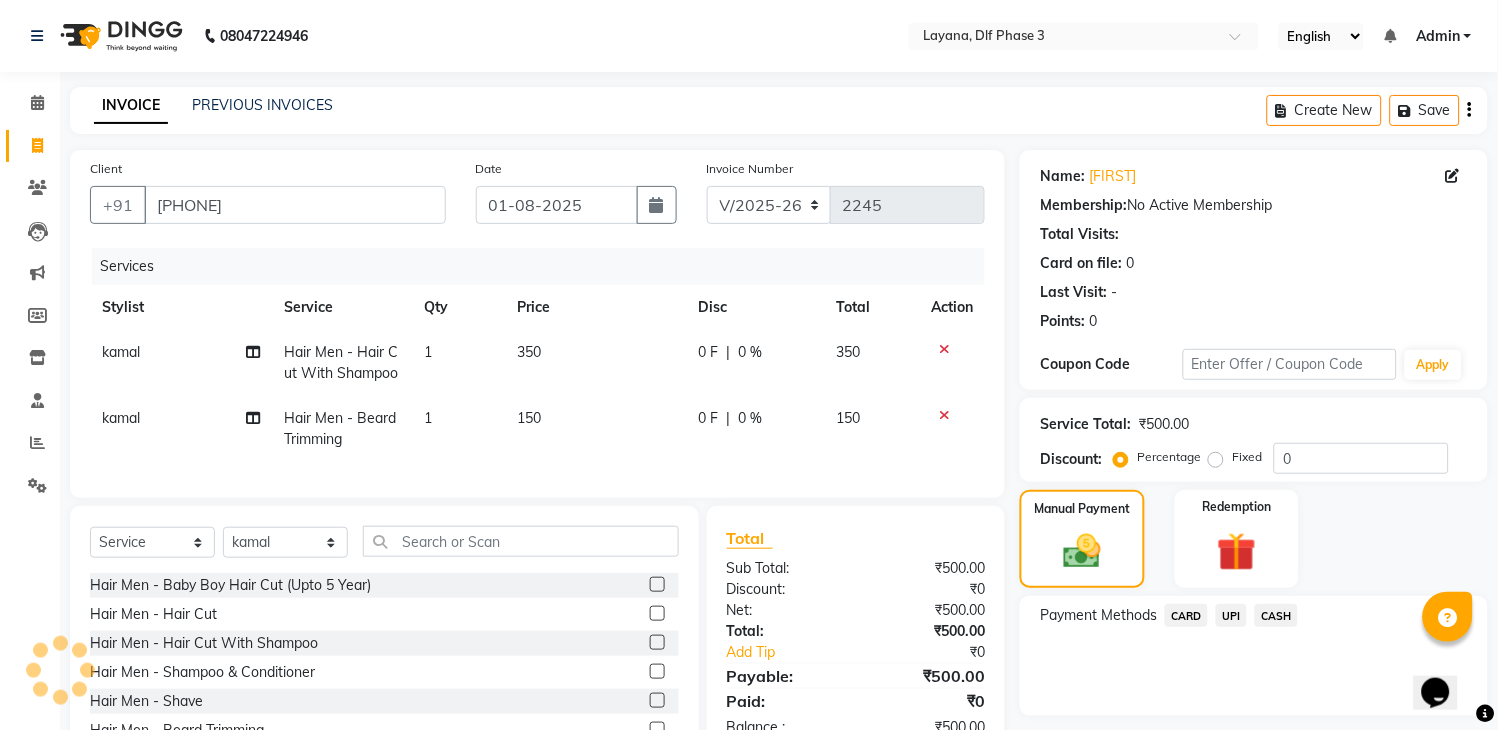 click on "UPI" 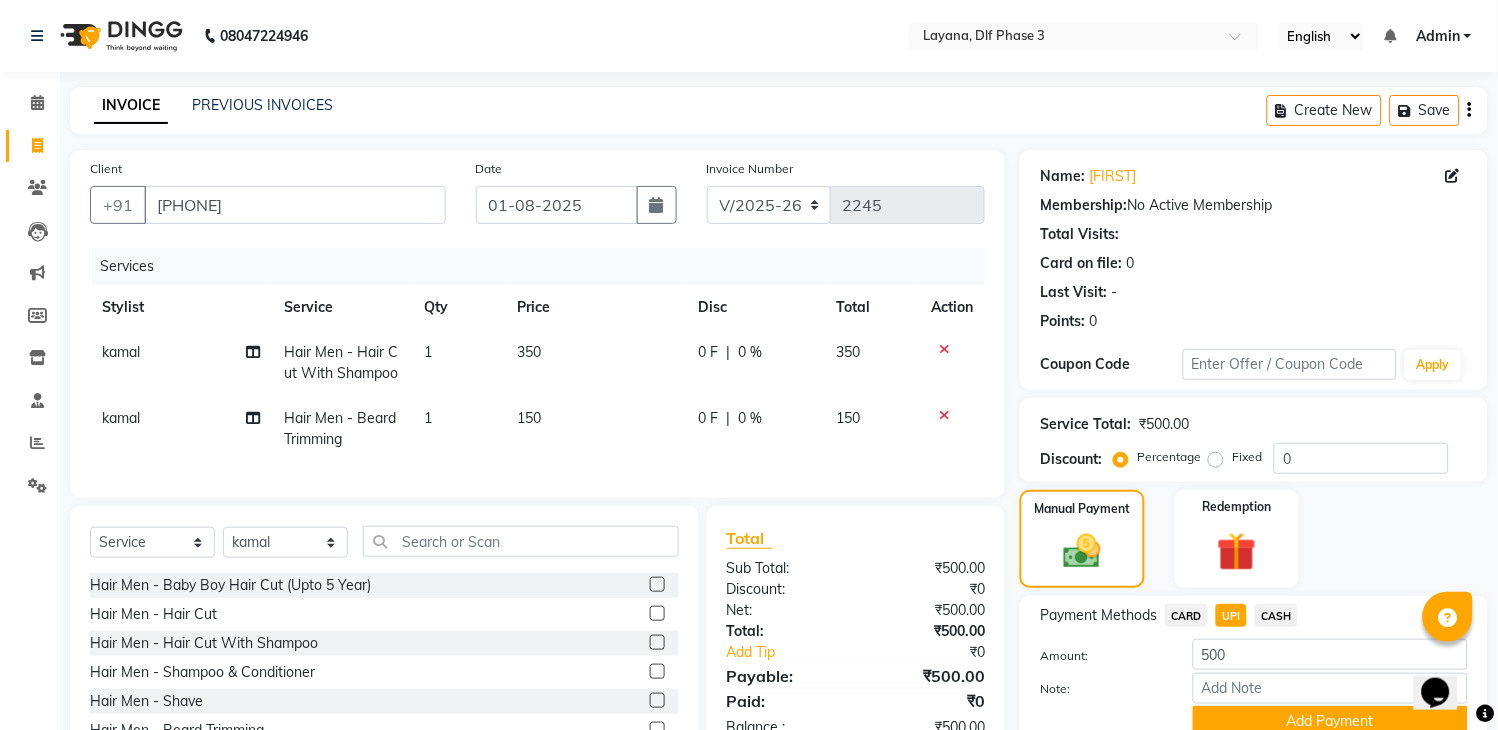 scroll, scrollTop: 120, scrollLeft: 0, axis: vertical 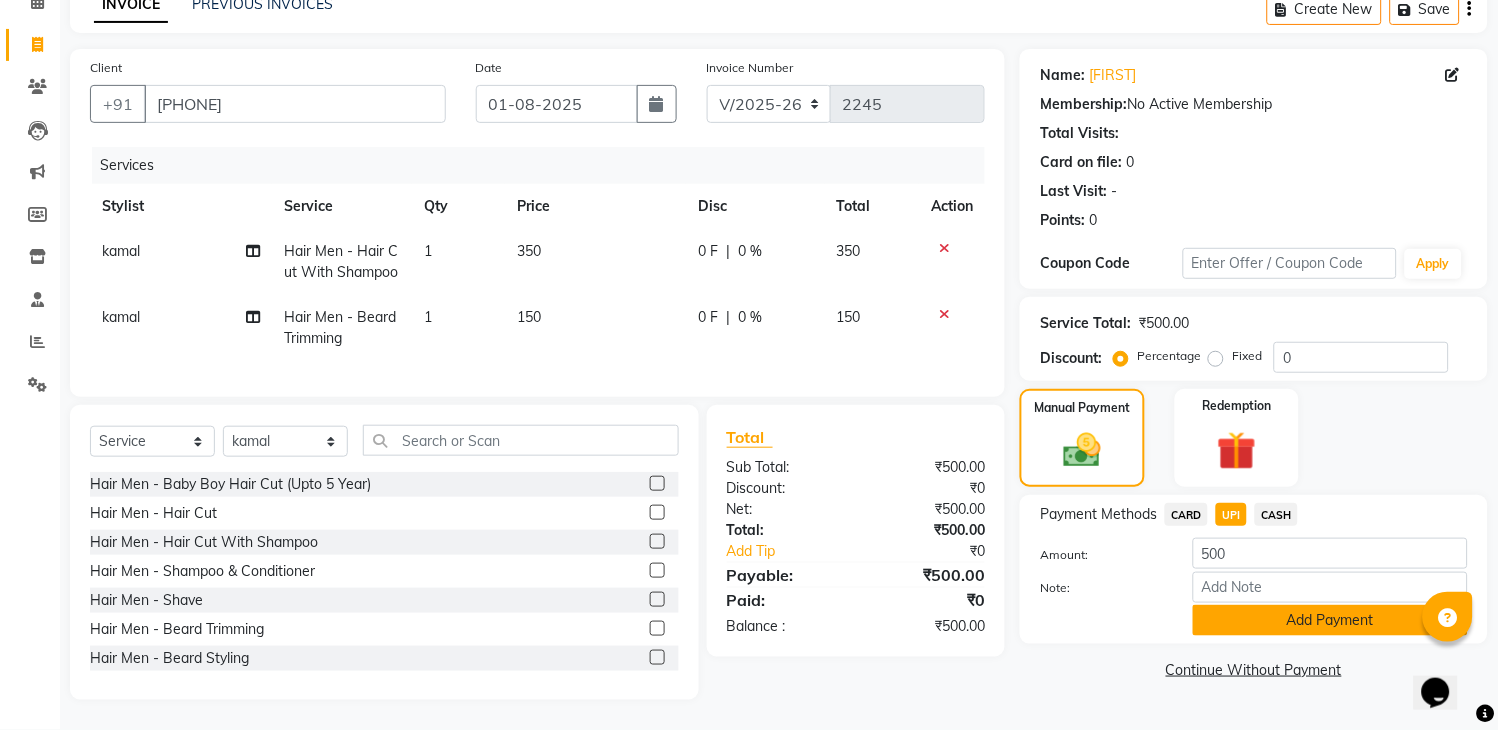 click on "Add Payment" 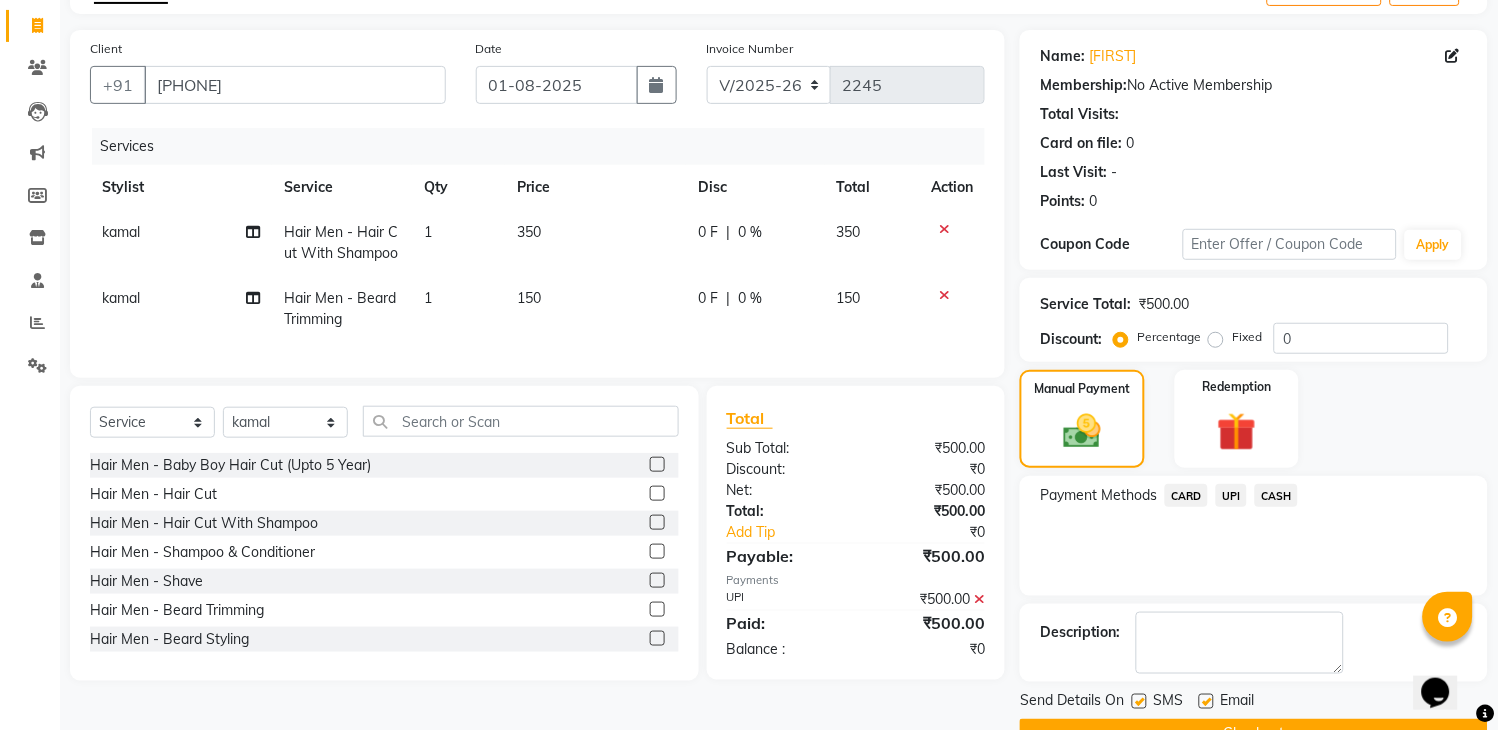 scroll, scrollTop: 170, scrollLeft: 0, axis: vertical 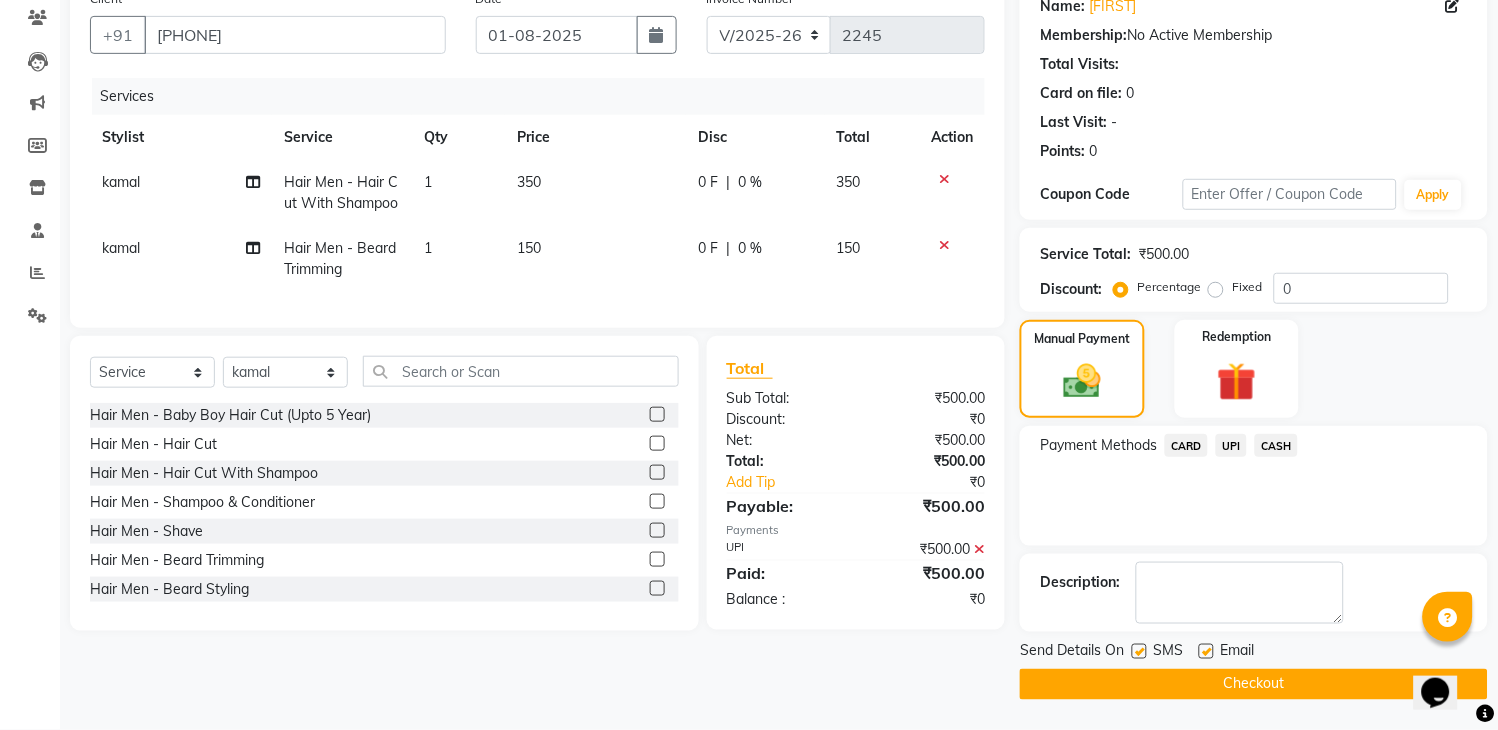 click 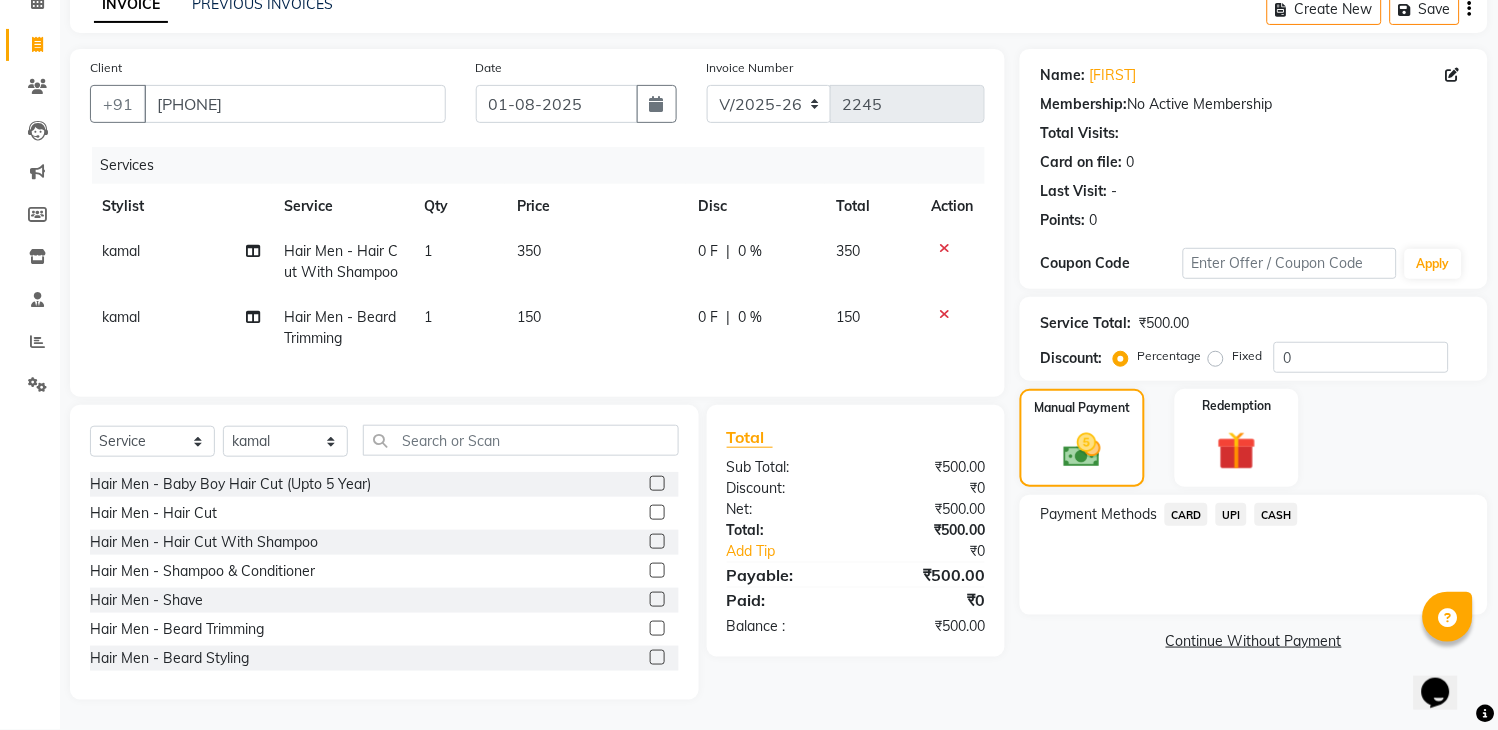 click on "350" 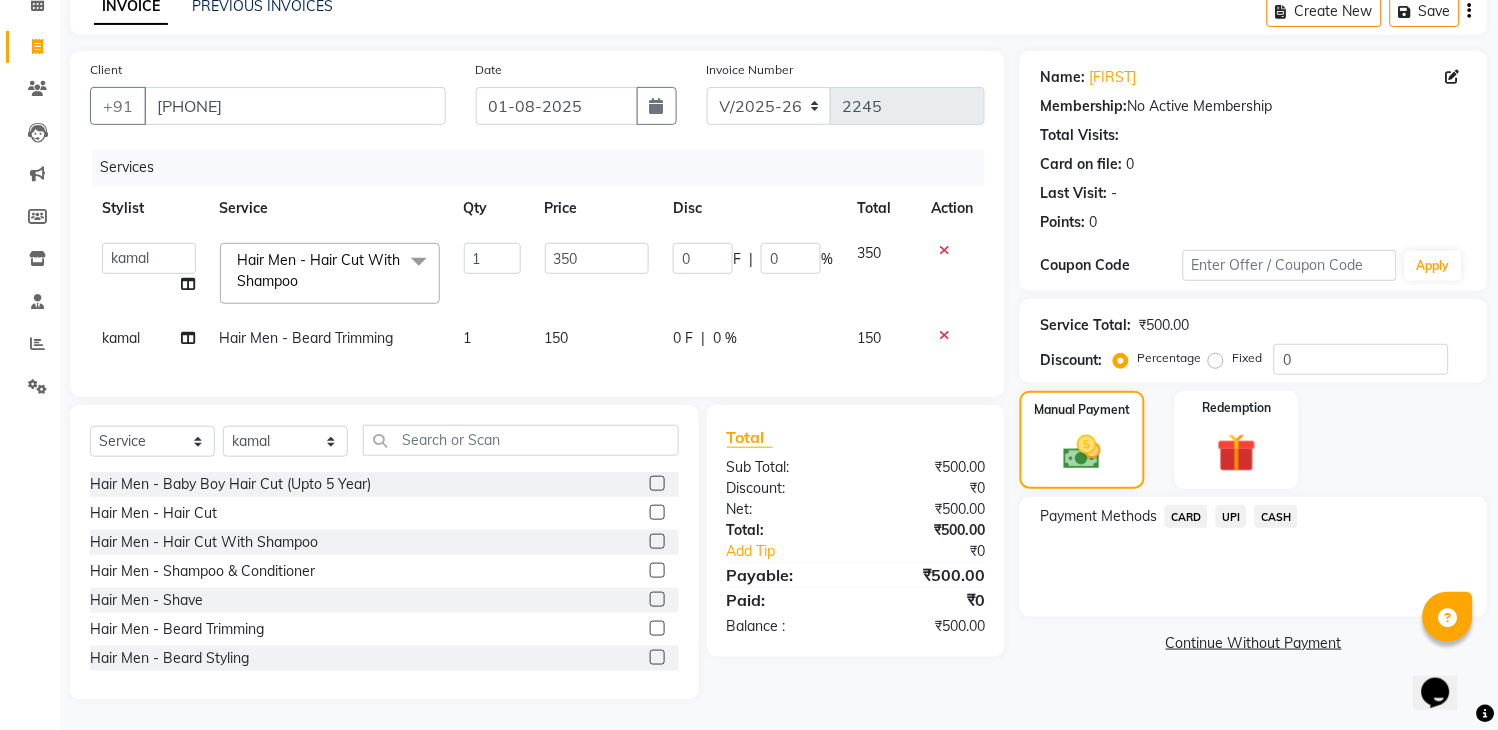 scroll, scrollTop: 117, scrollLeft: 0, axis: vertical 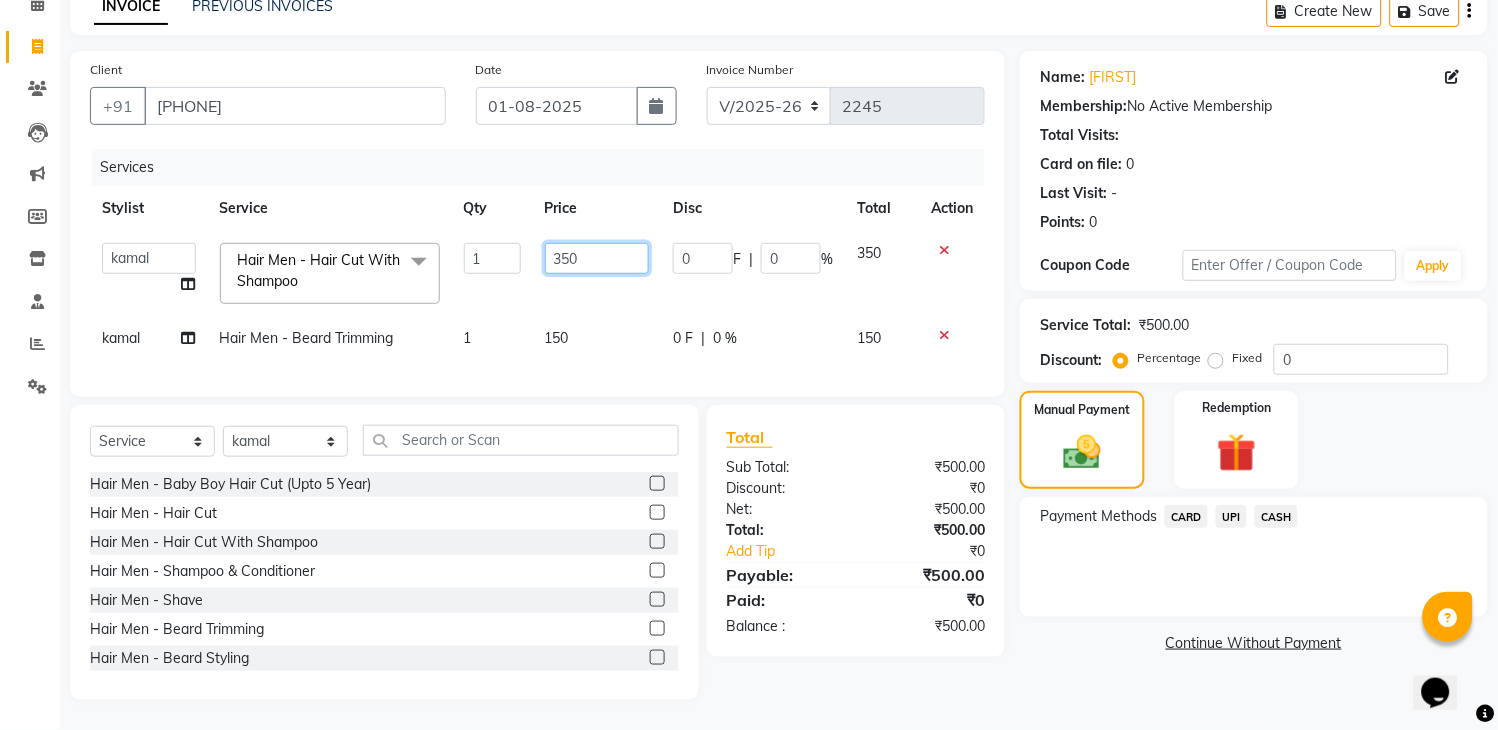 click on "350" 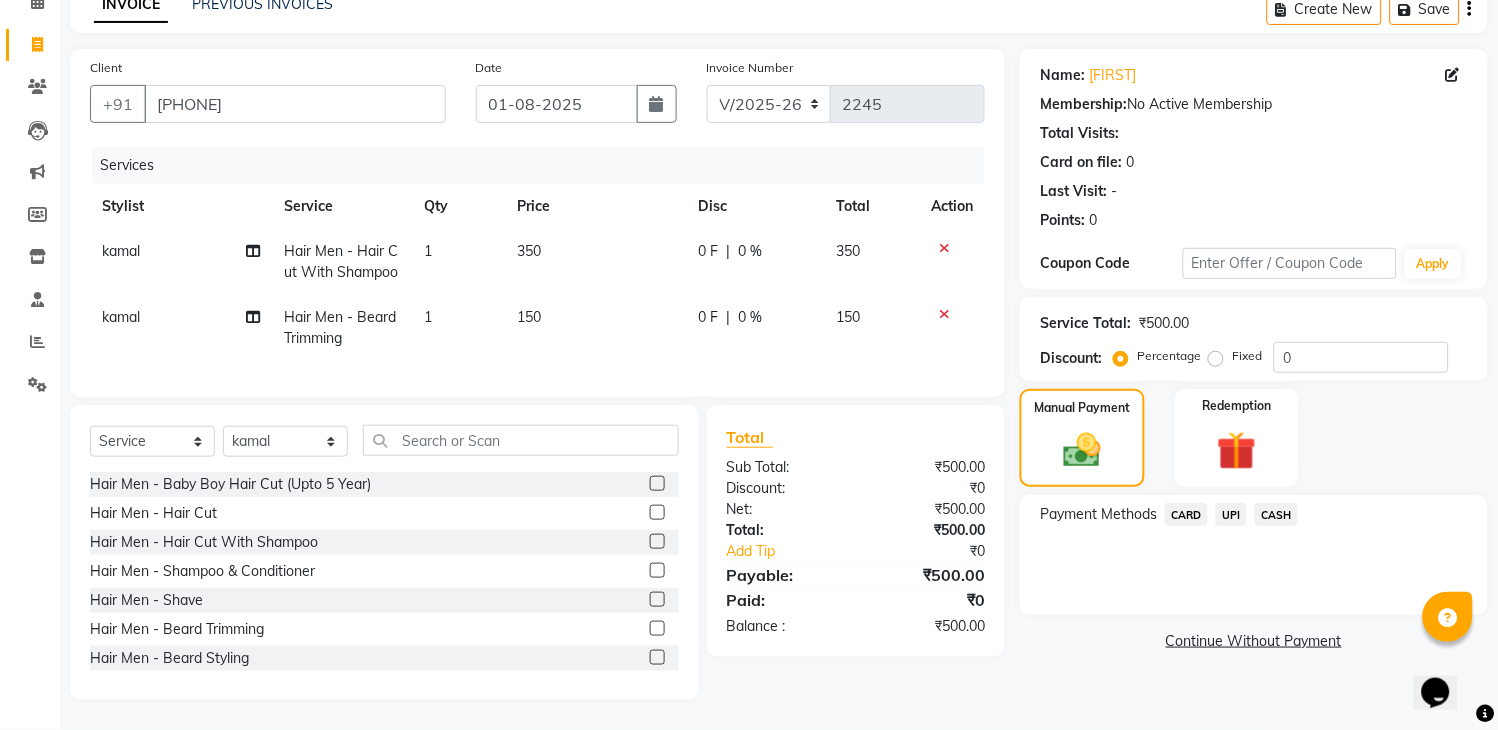 click on "0 F" 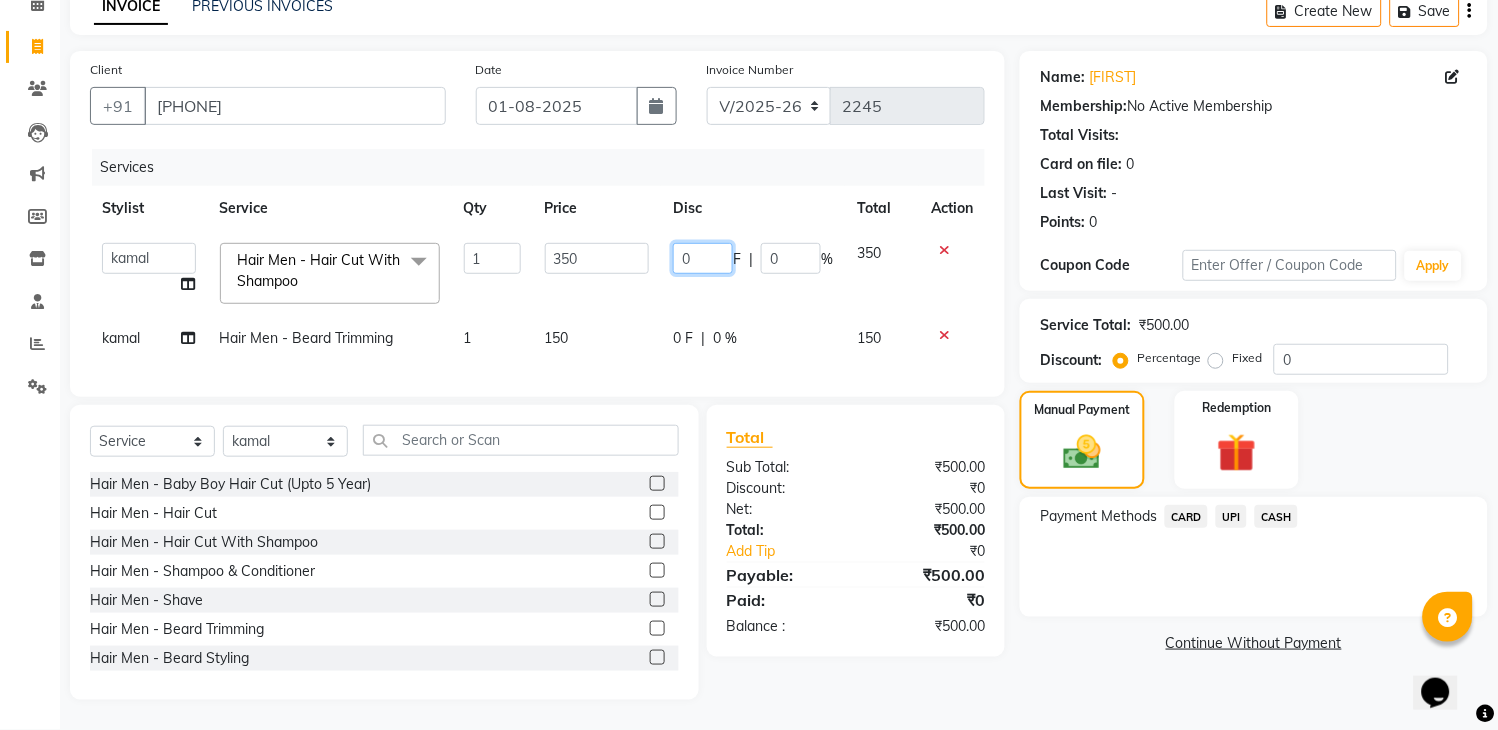 click on "0" 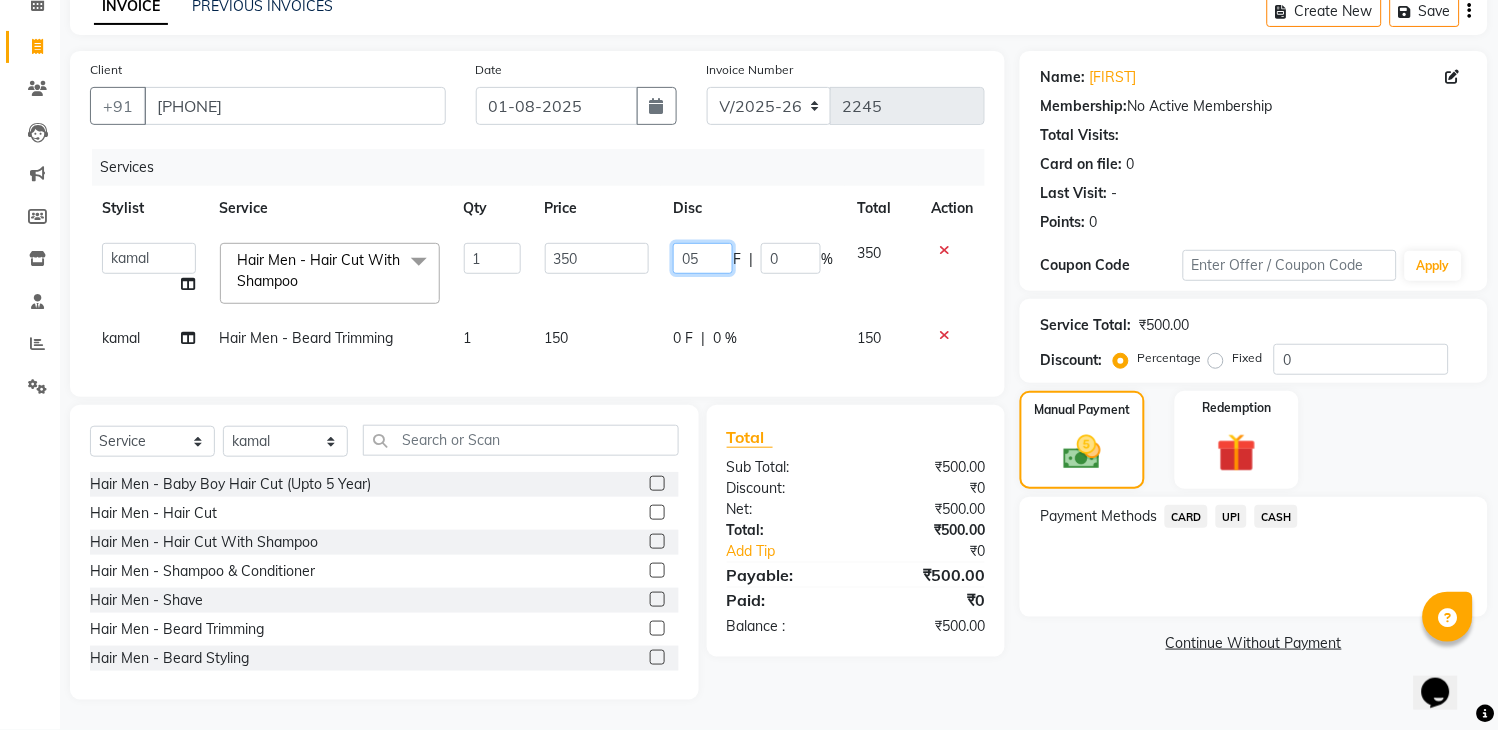 type on "050" 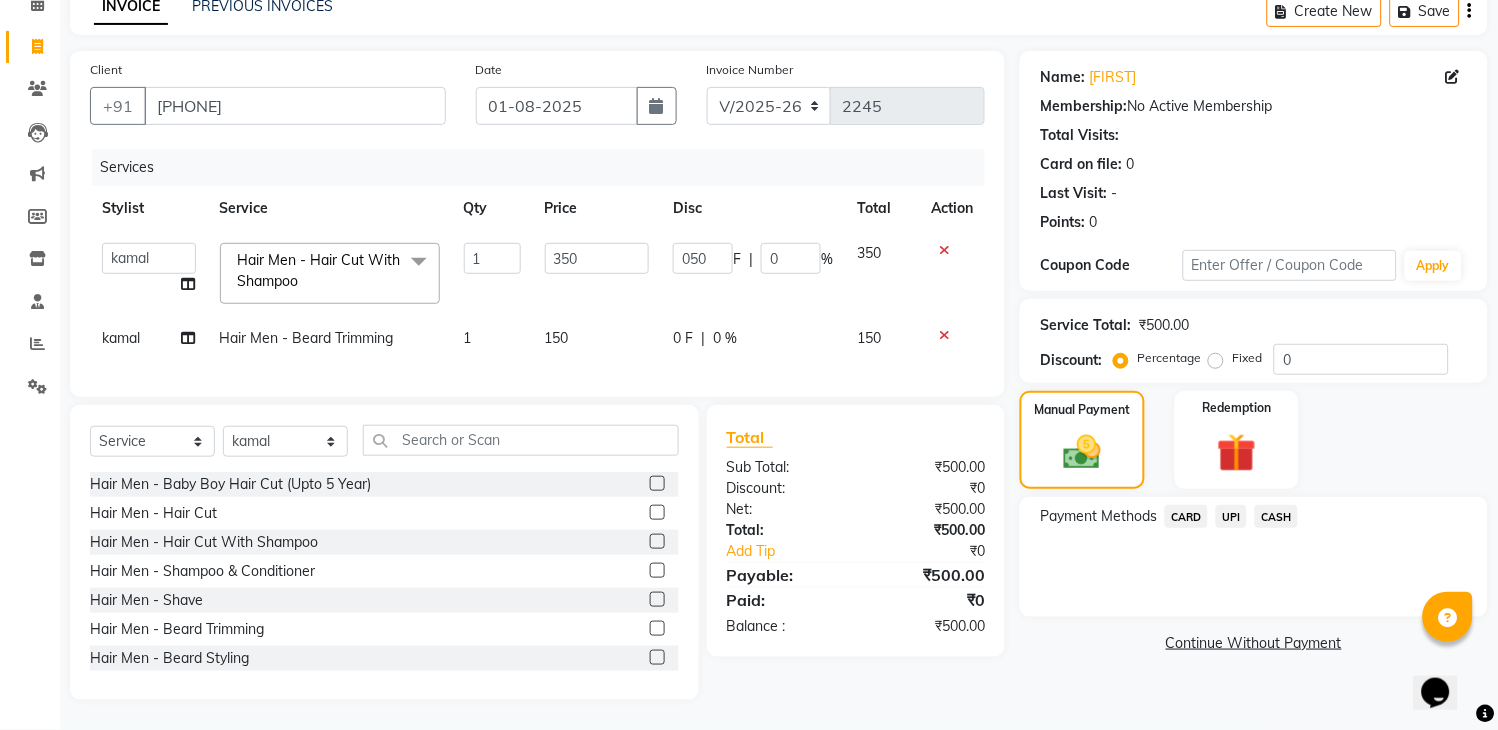 click on "UPI" 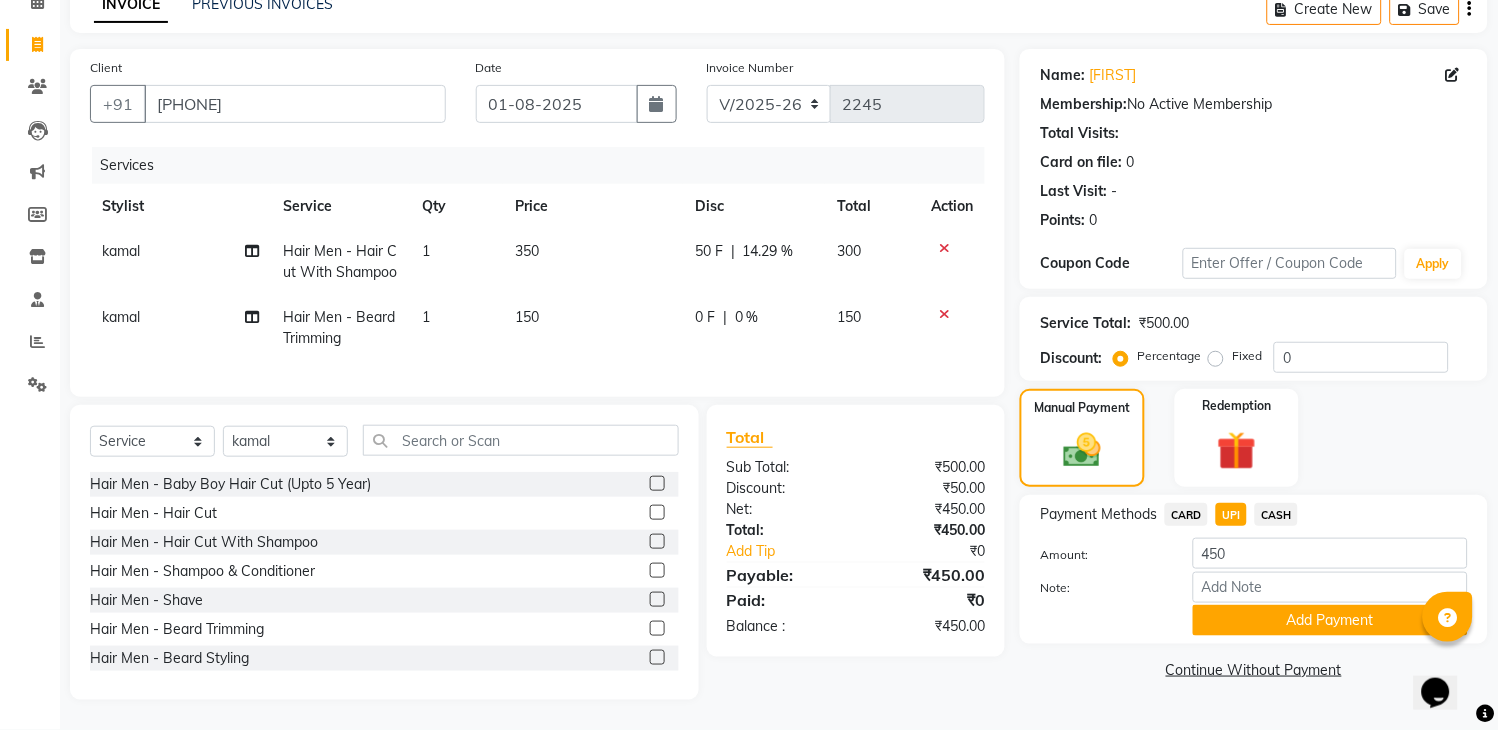 scroll, scrollTop: 120, scrollLeft: 0, axis: vertical 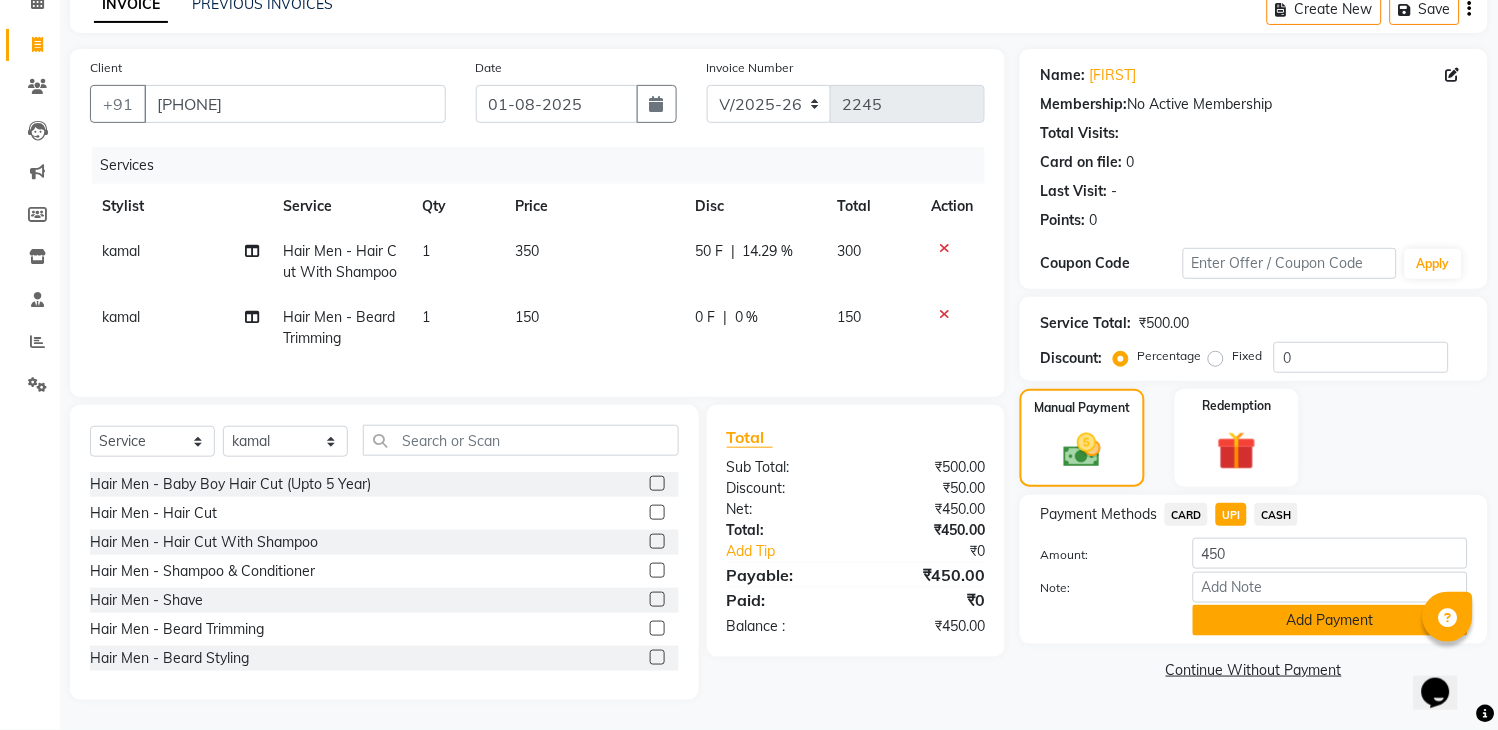 click on "Add Payment" 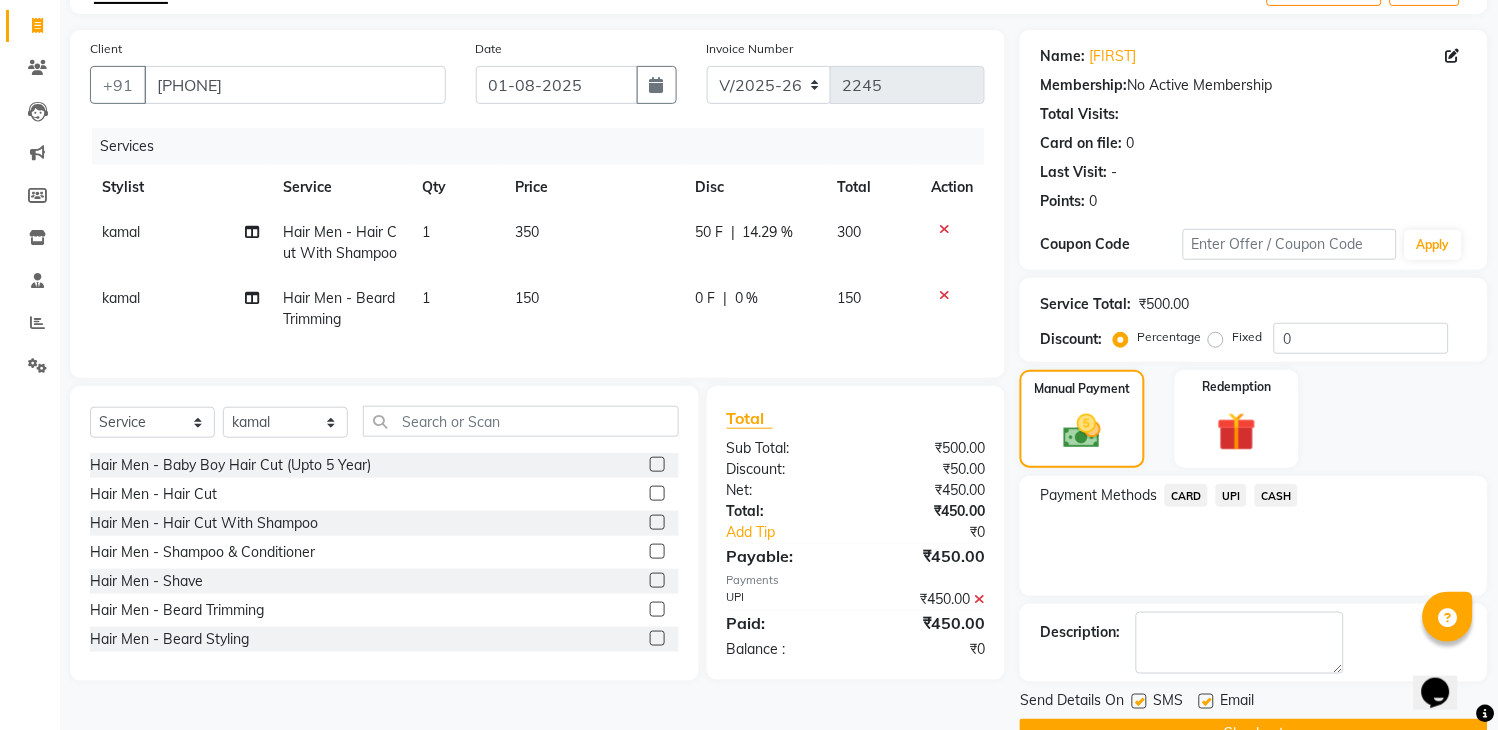 scroll, scrollTop: 170, scrollLeft: 0, axis: vertical 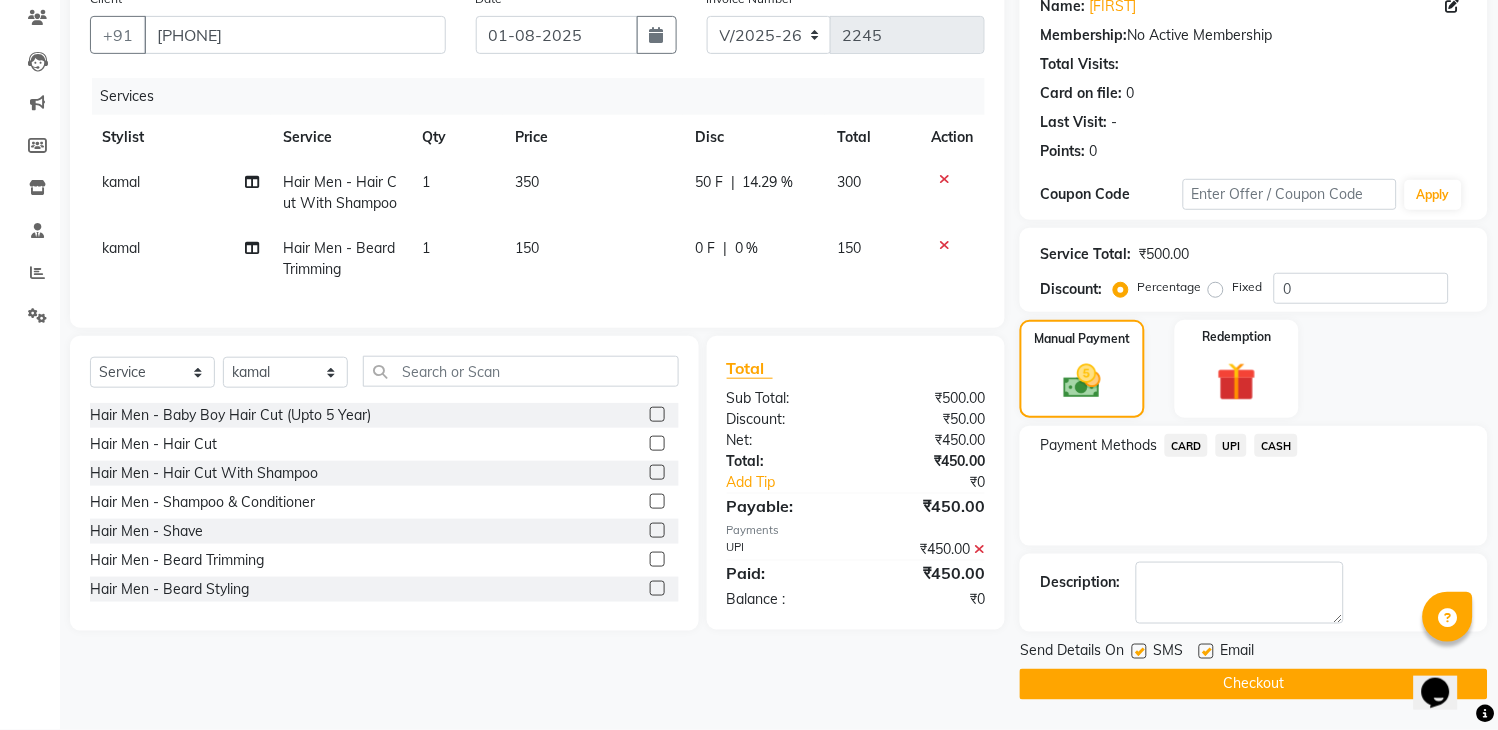 click 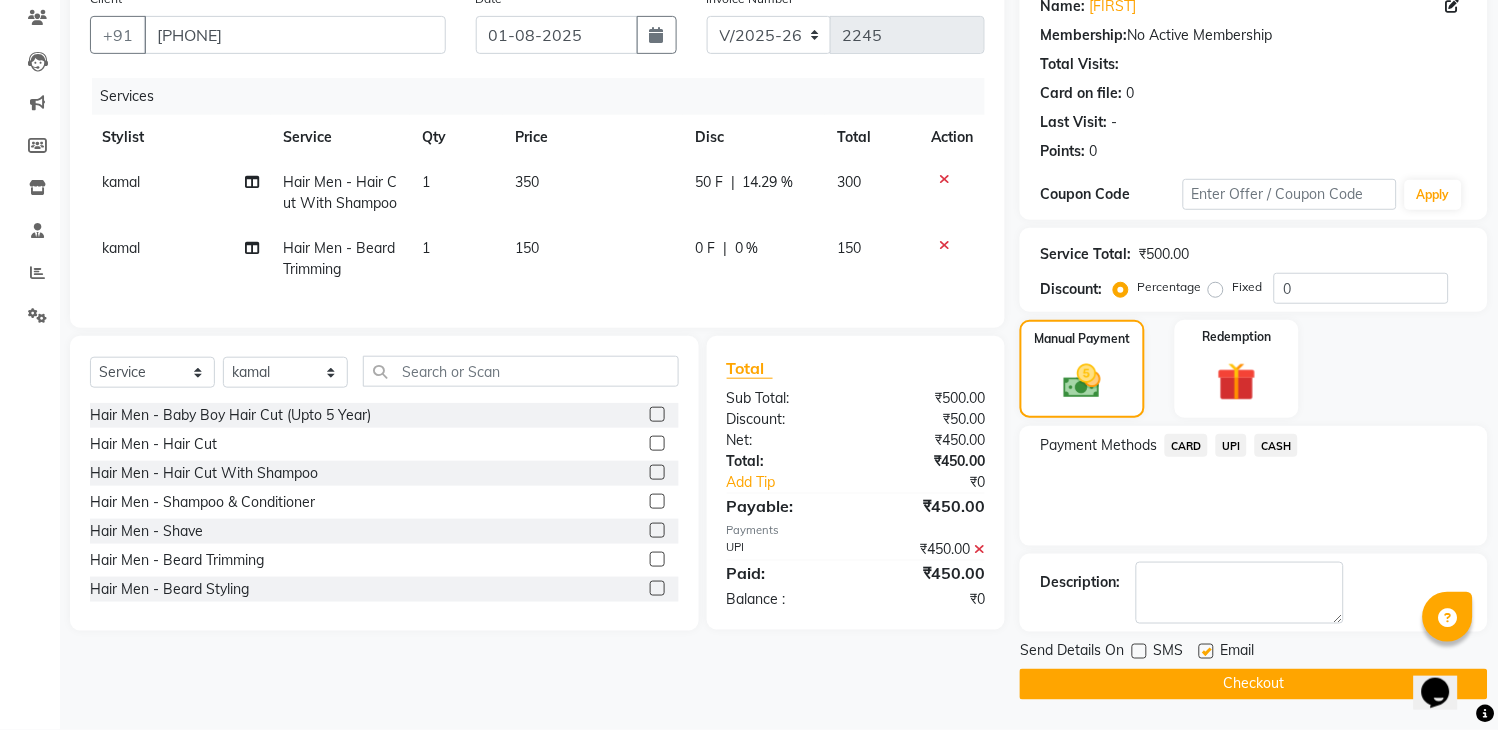click on "Checkout" 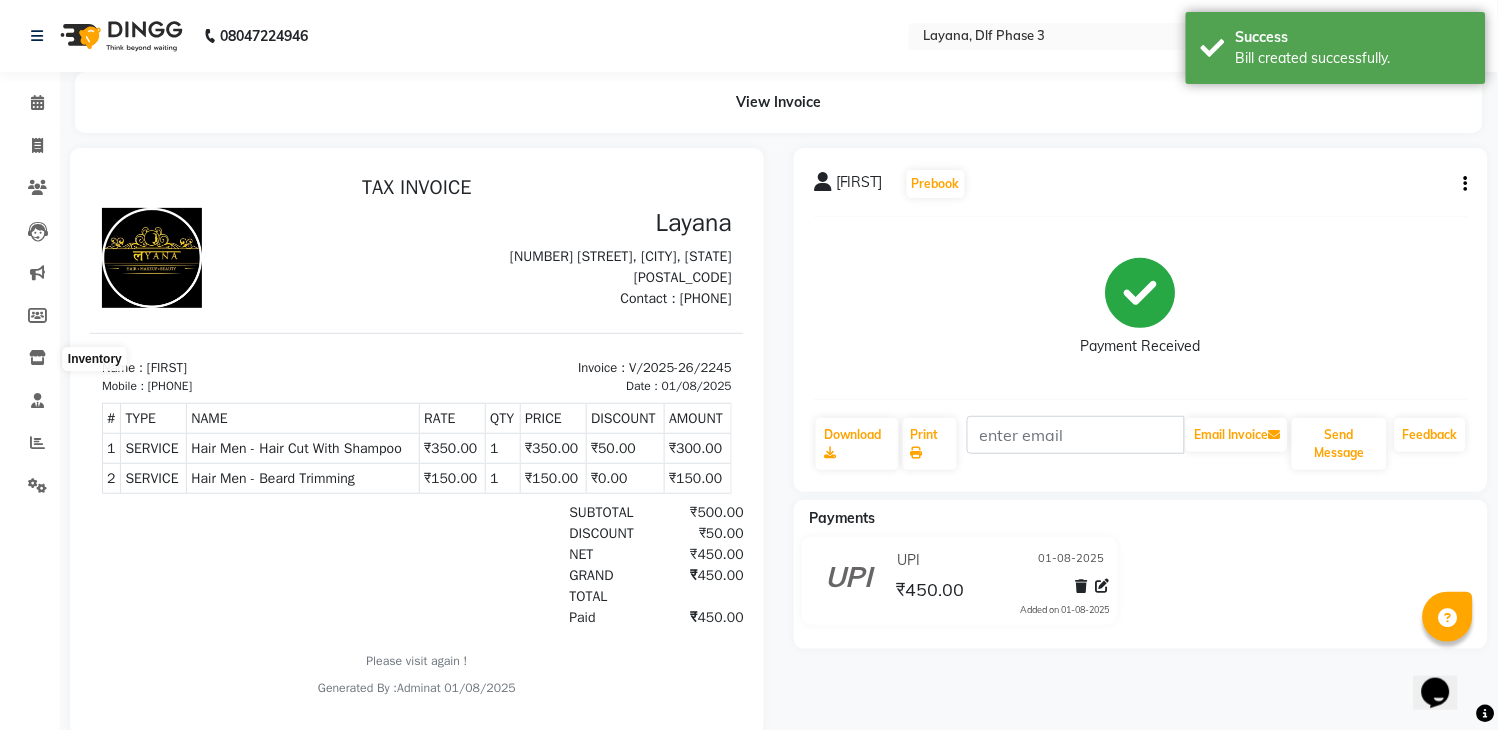 scroll, scrollTop: 0, scrollLeft: 0, axis: both 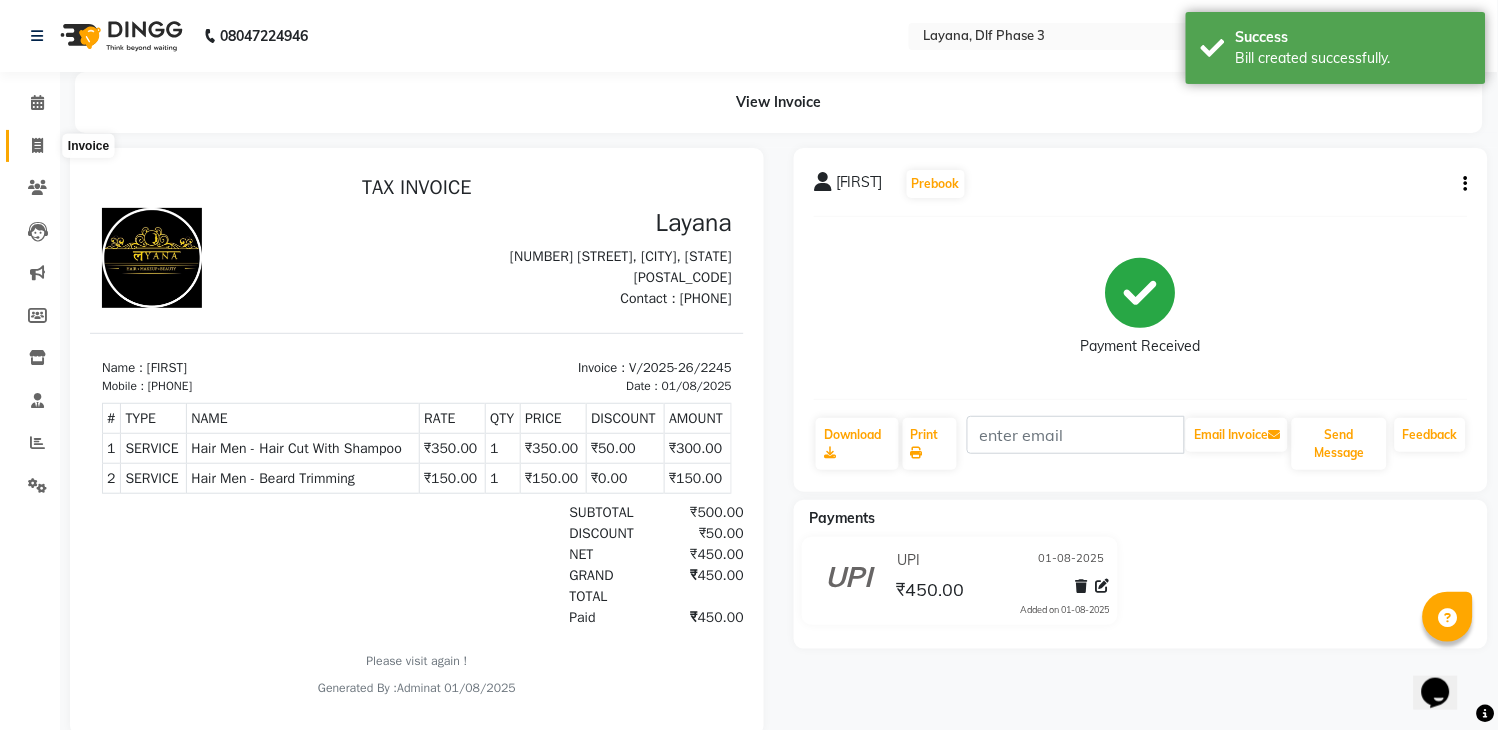 click 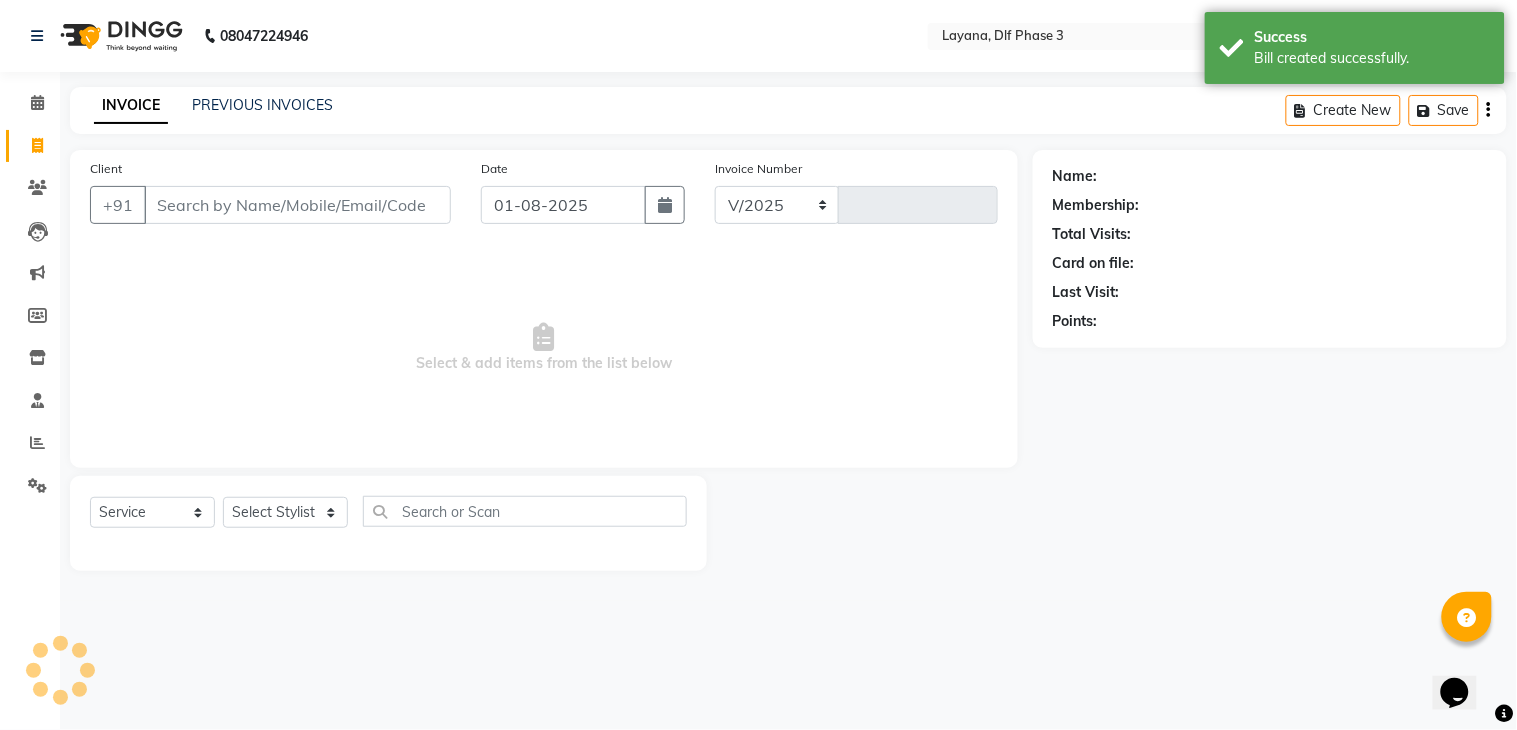 select on "6973" 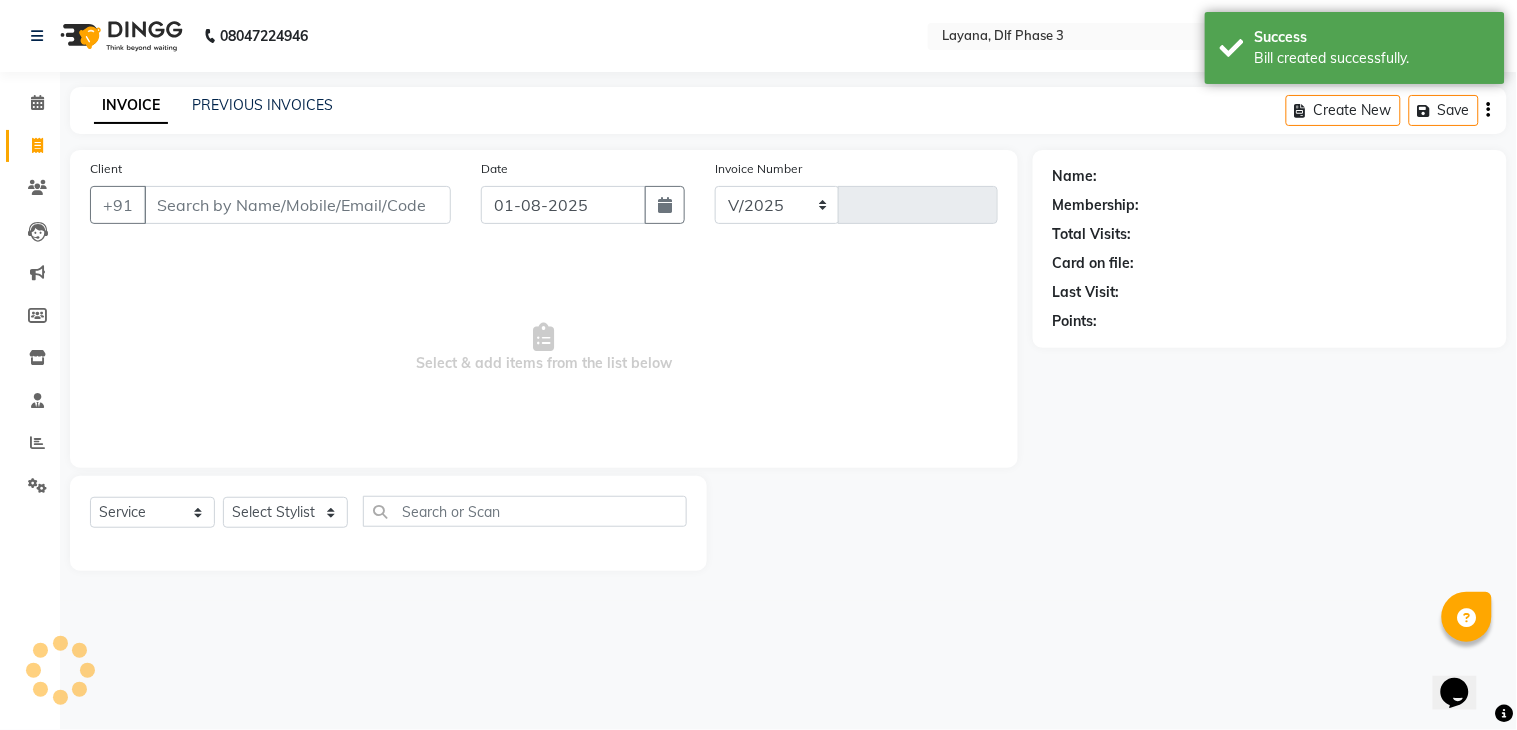 type on "2246" 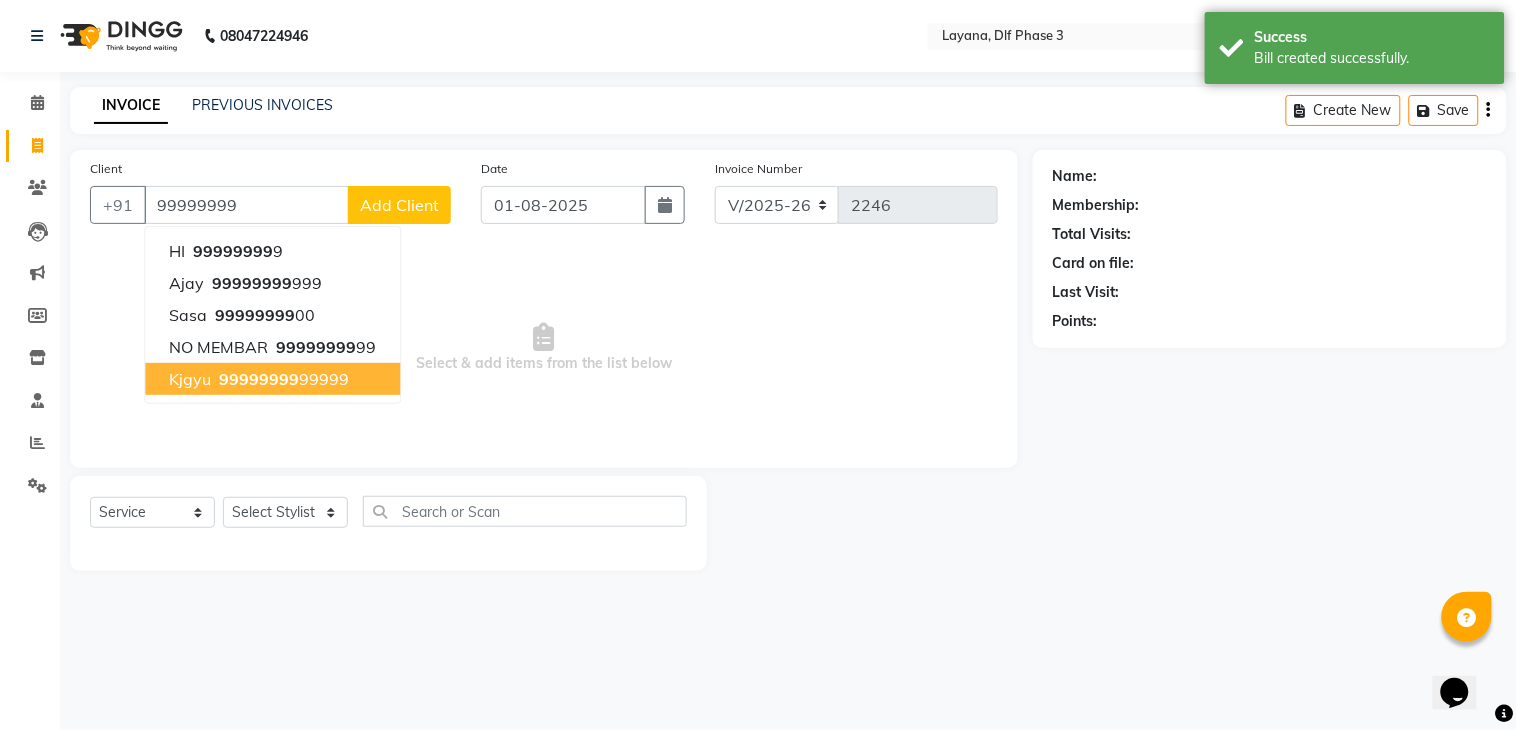 click on "99999999" at bounding box center [259, 379] 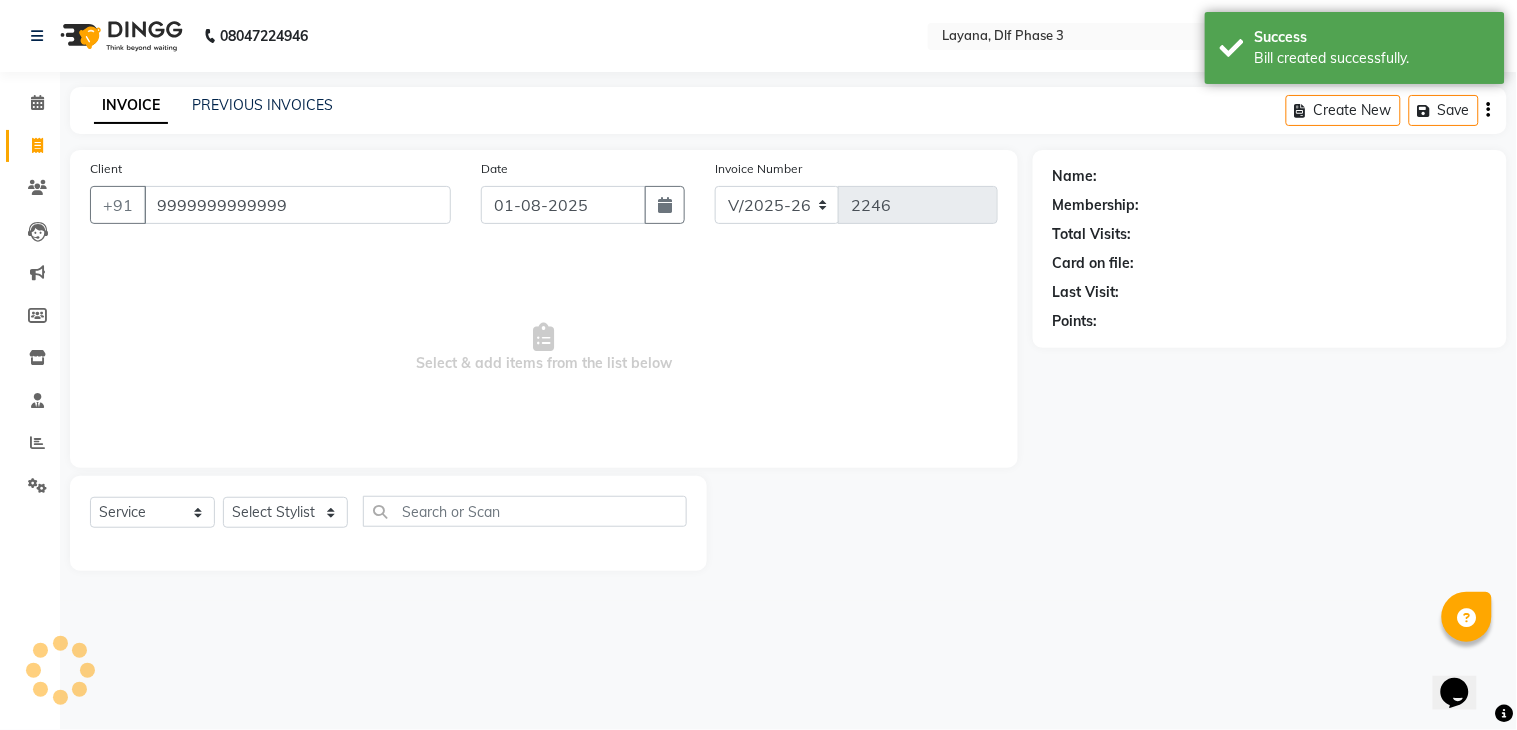 type on "9999999999999" 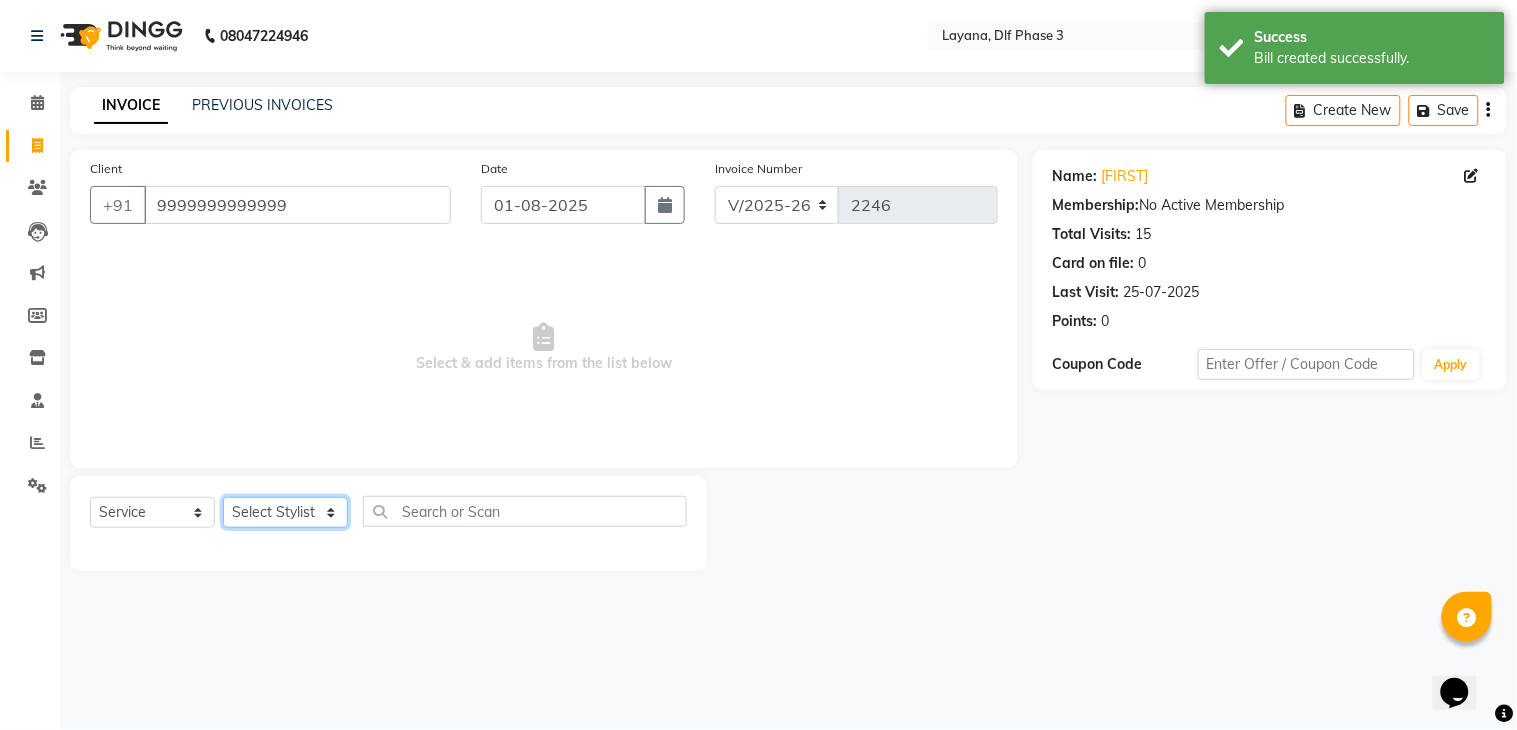 click on "Select Stylist [FIRST] Attul [FIRST] [FIRST] [FIRST] [FIRST] [FIRST] [FIRST]" 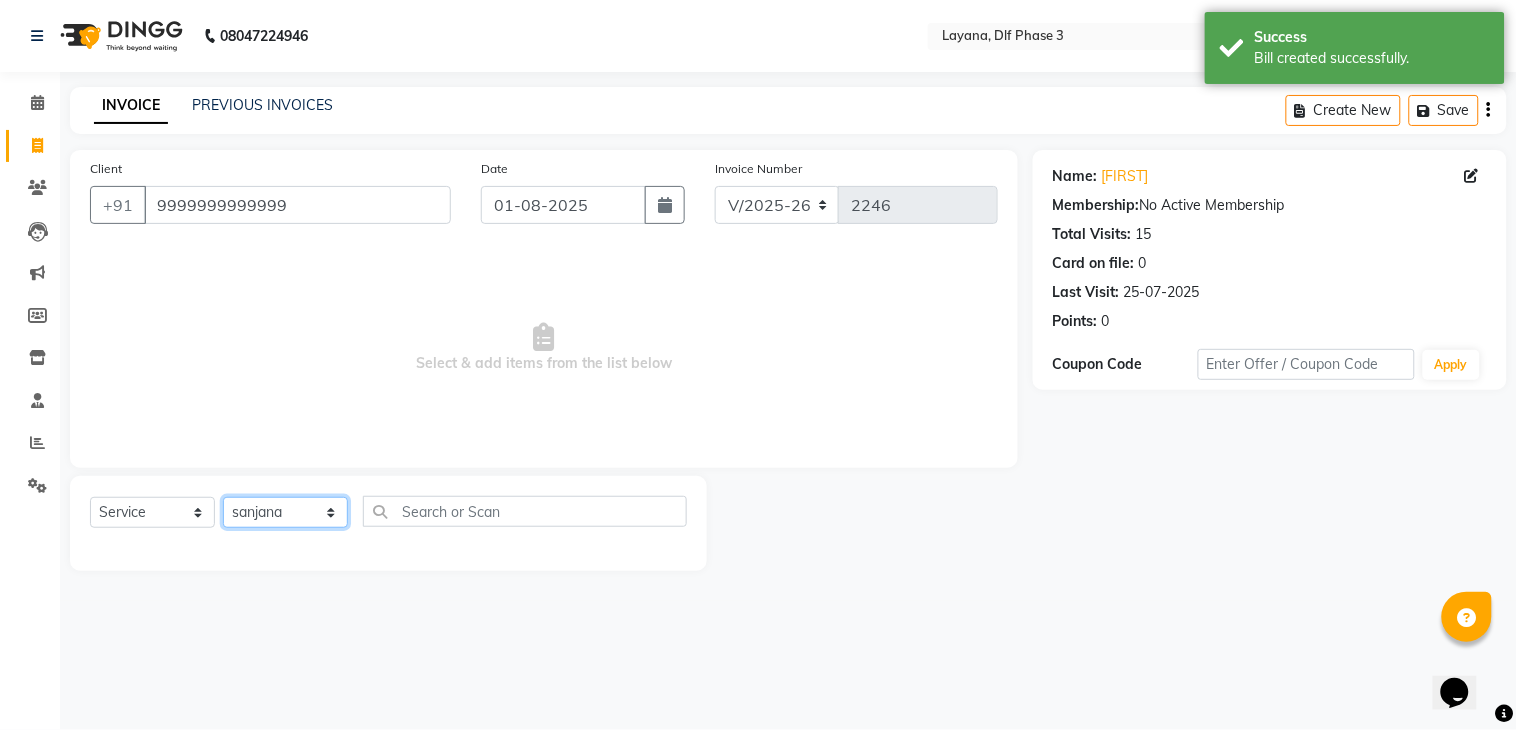 click on "Select Stylist [FIRST] Attul [FIRST] [FIRST] [FIRST] [FIRST] [FIRST] [FIRST]" 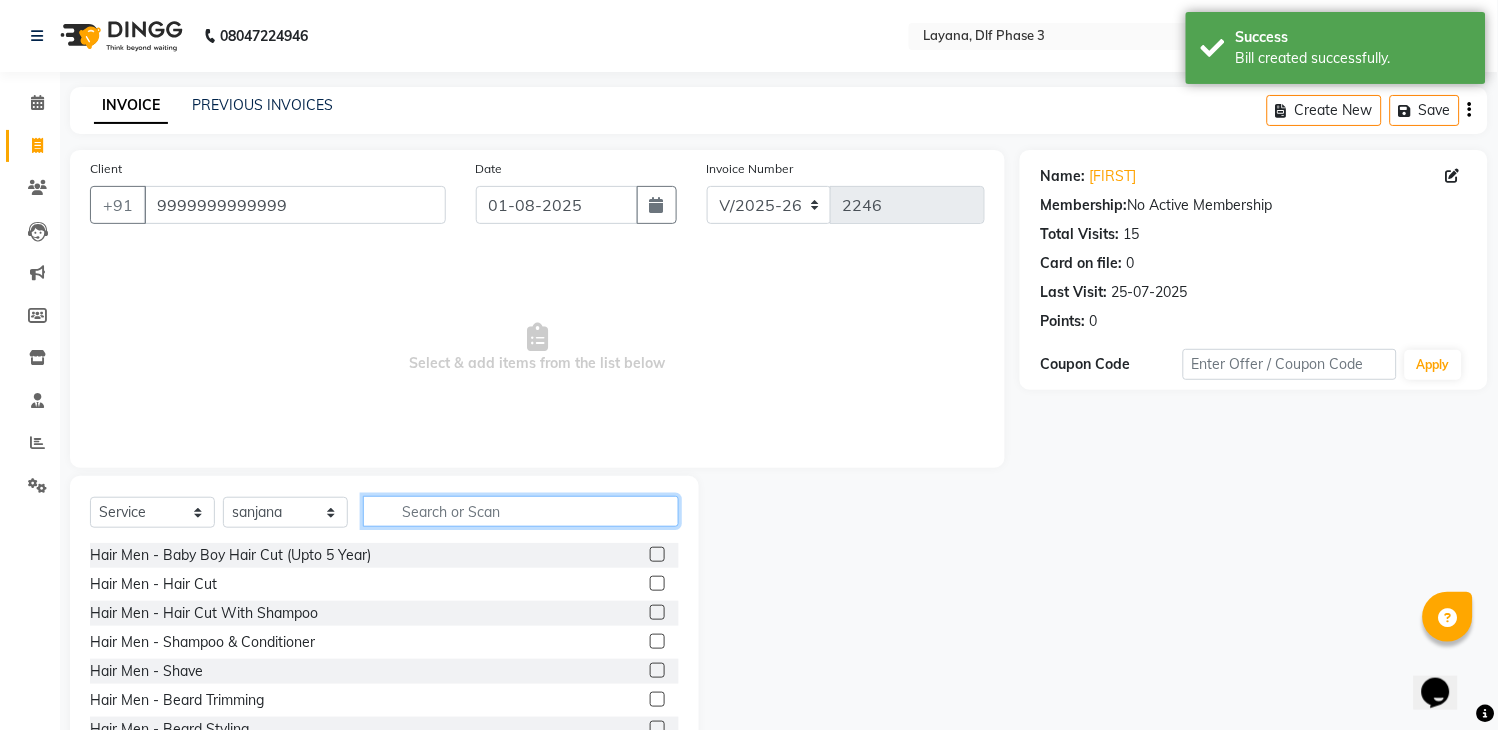 click 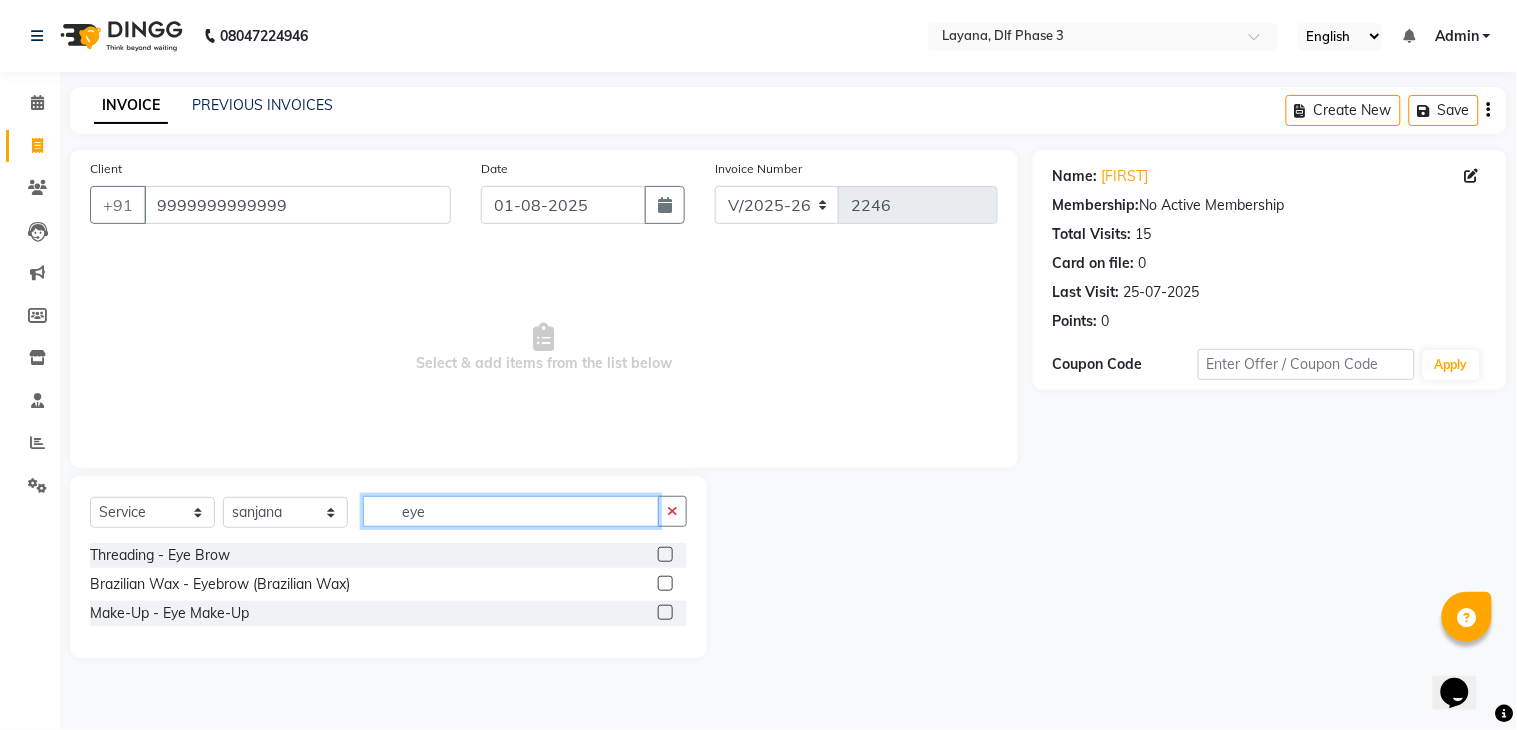 type on "eye" 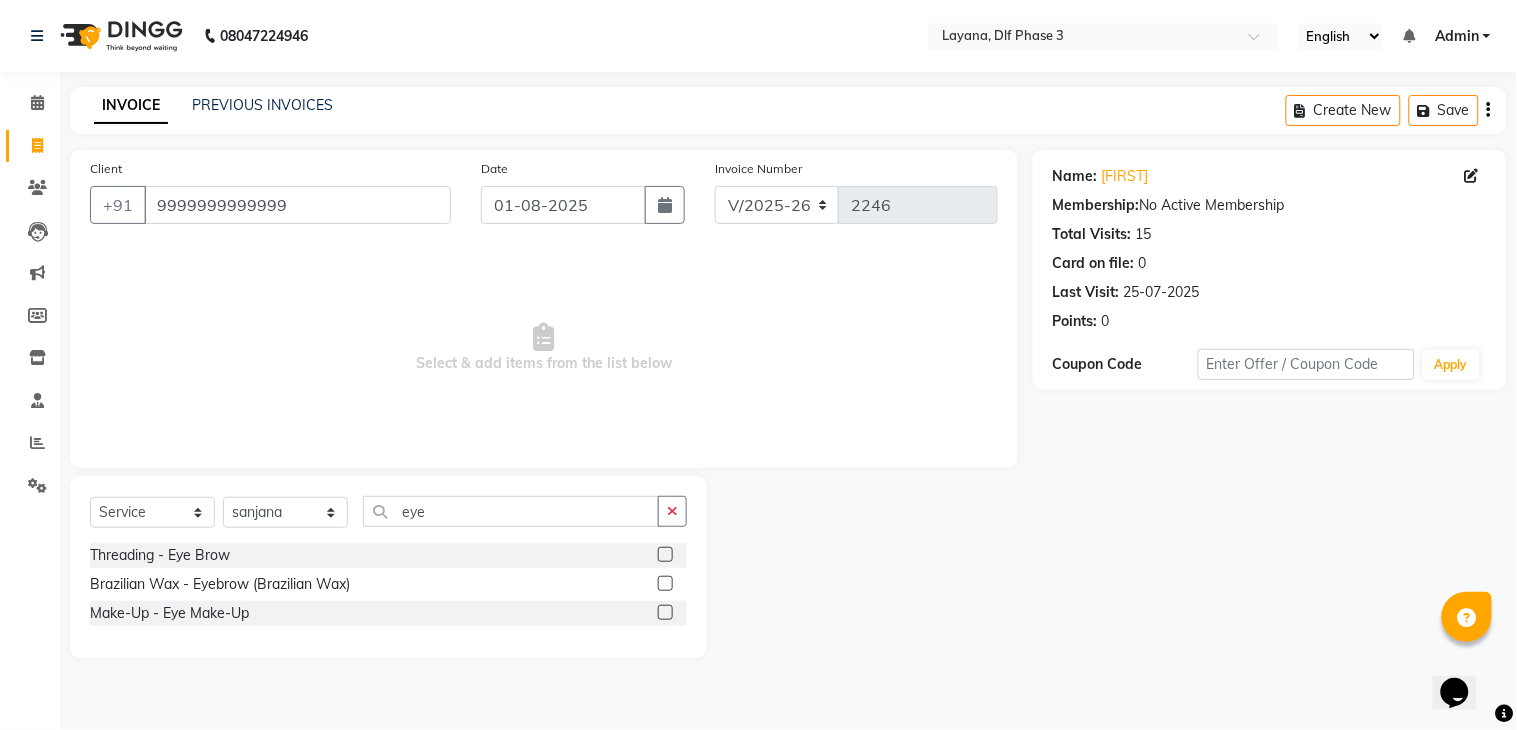 click 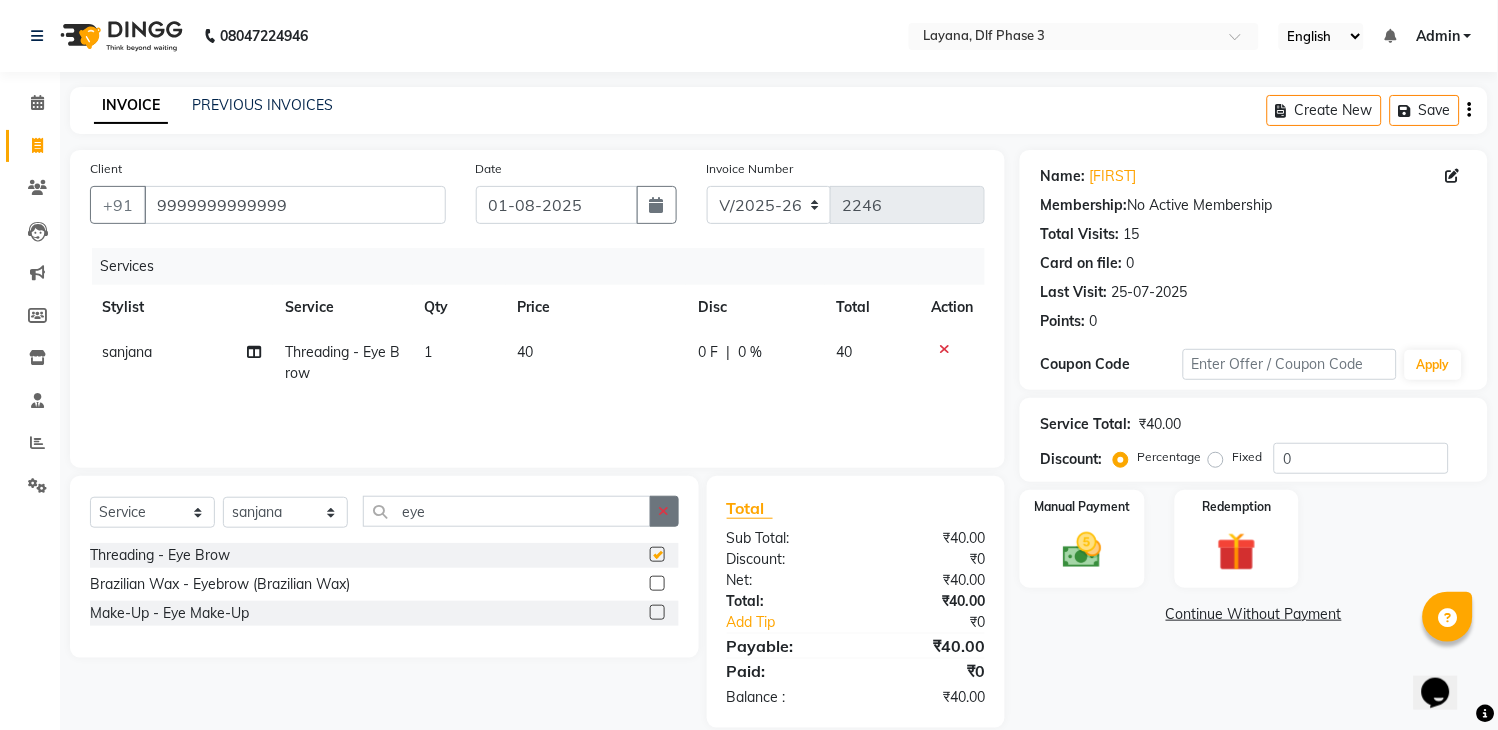 checkbox on "false" 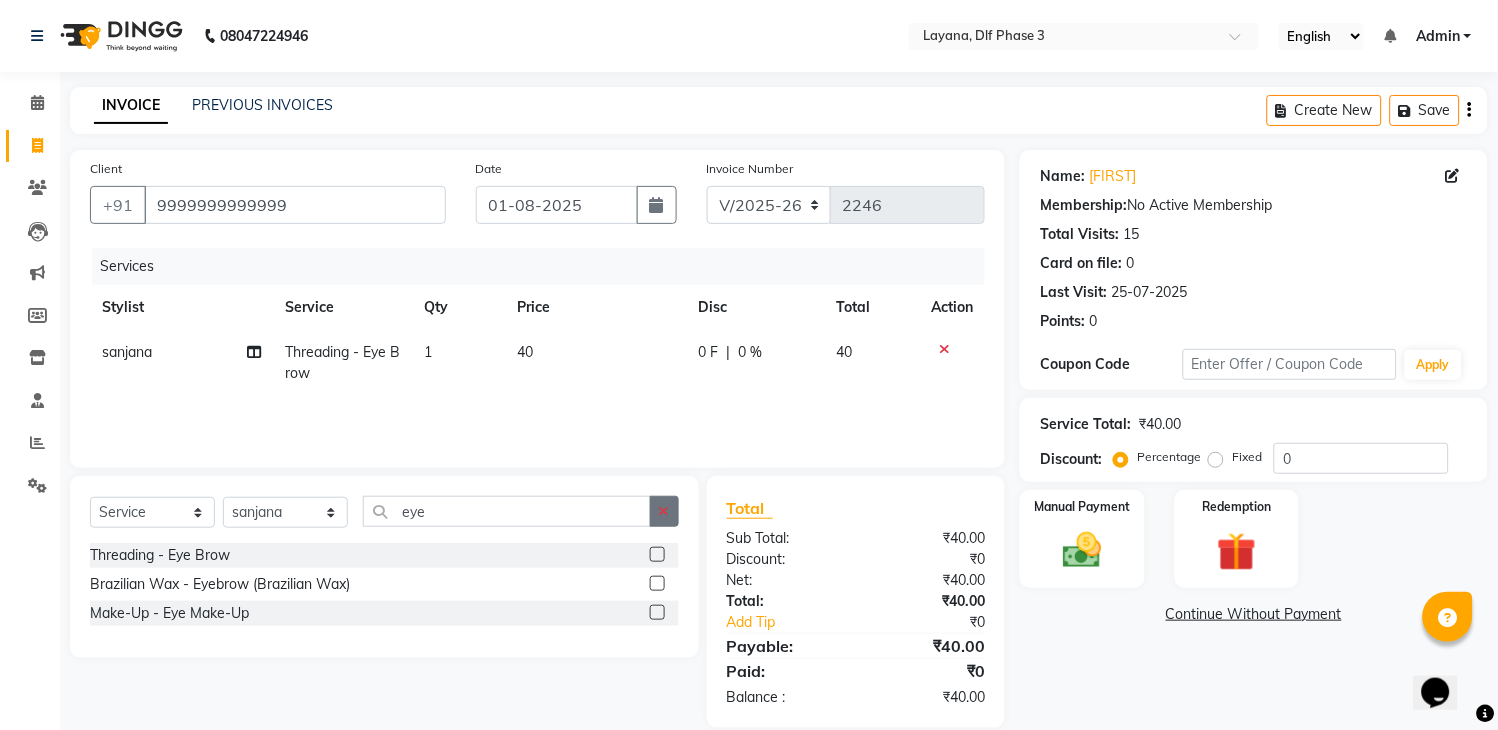 click 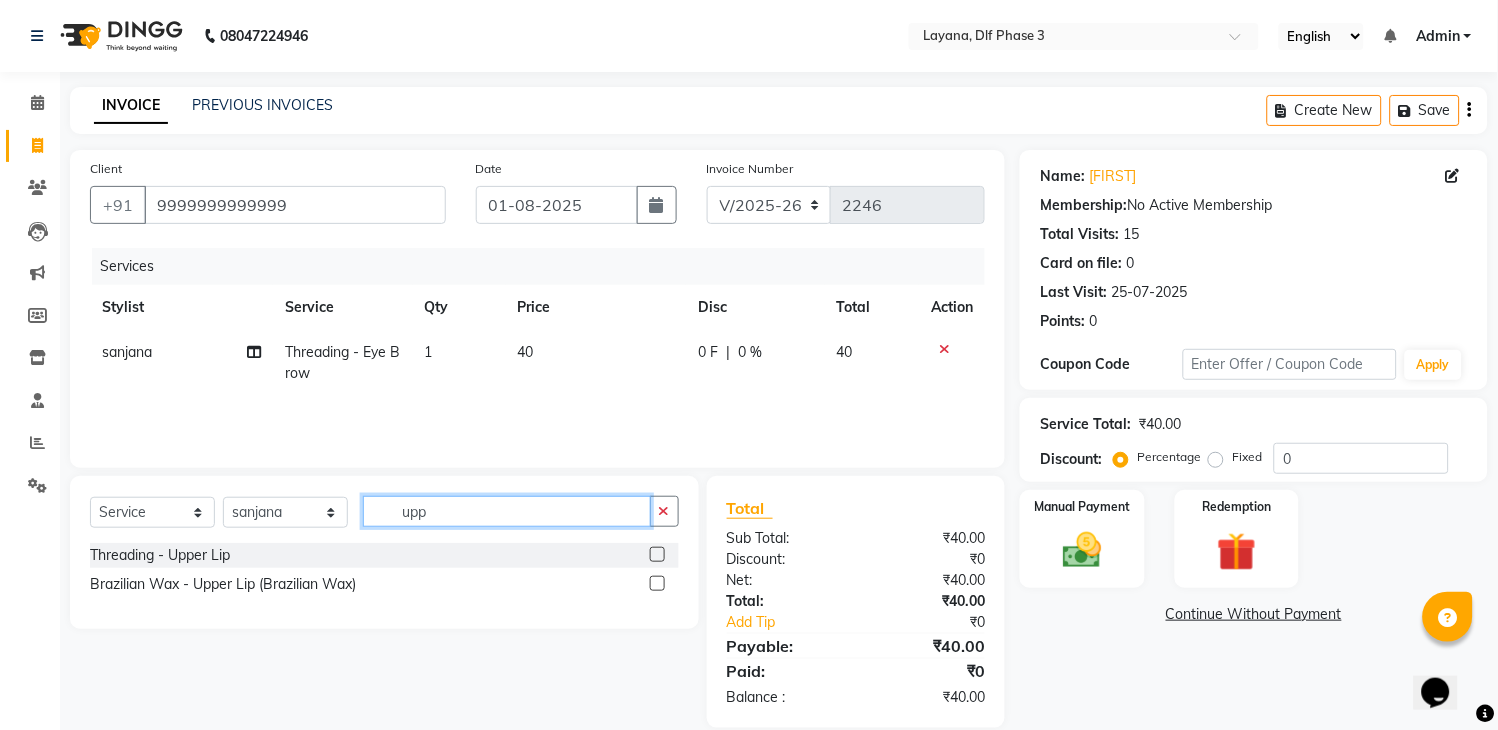 type on "upp" 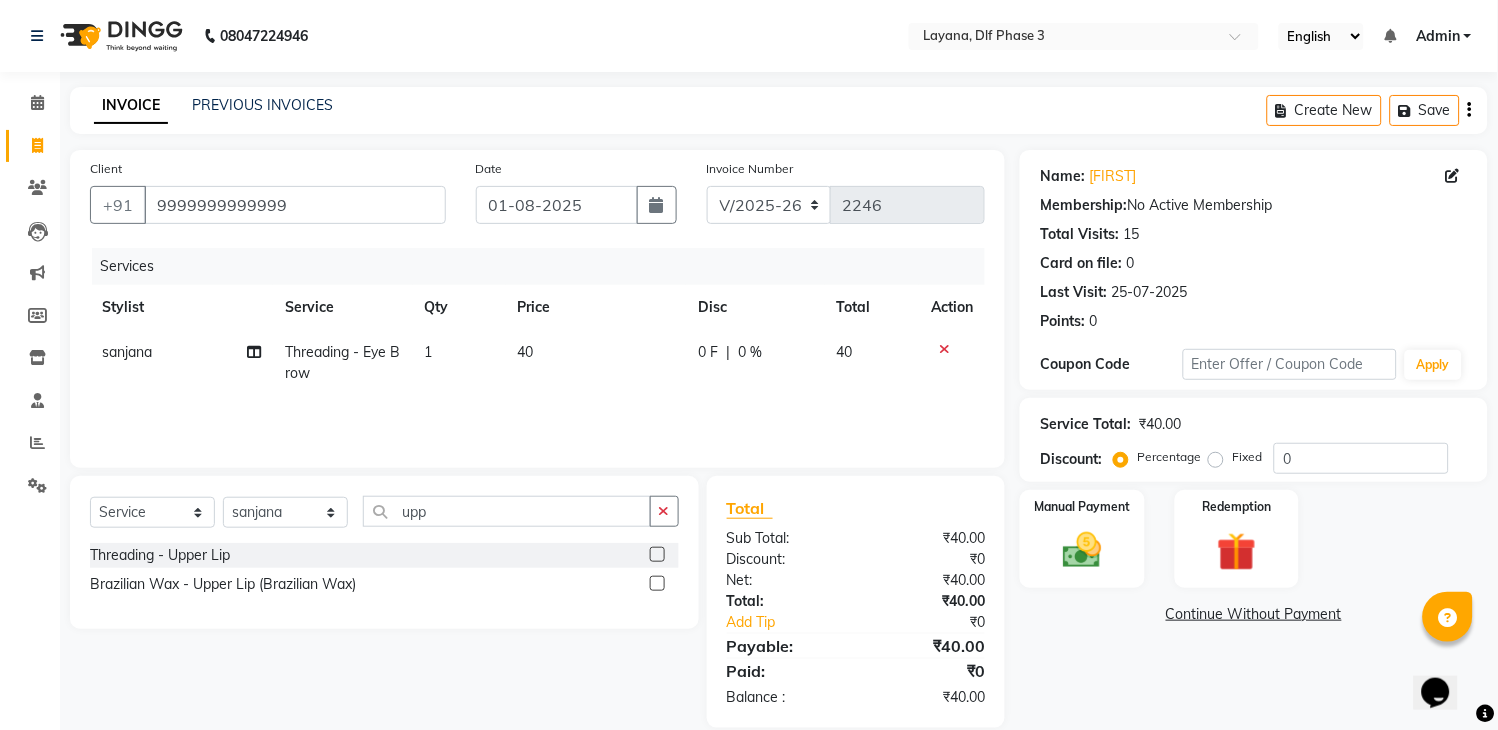 click 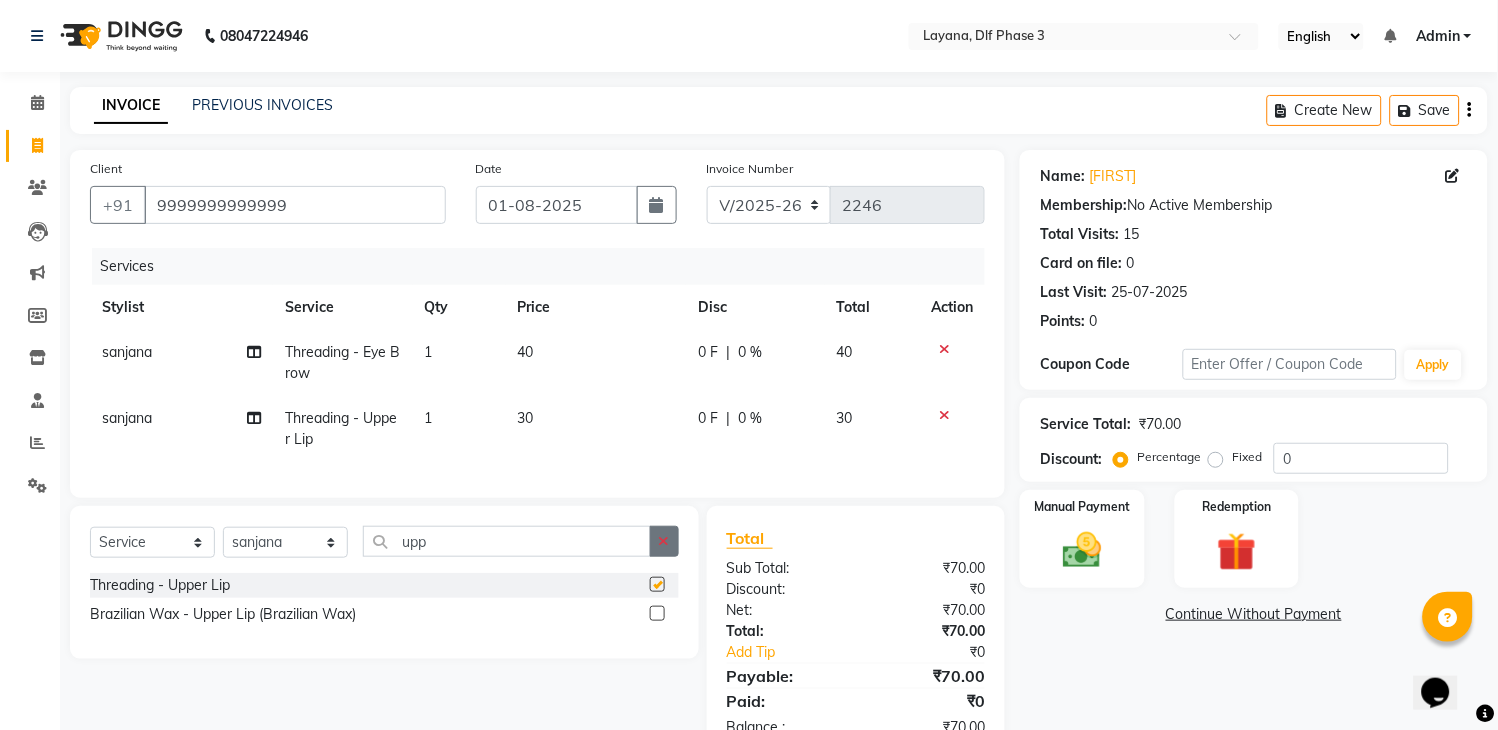 checkbox on "false" 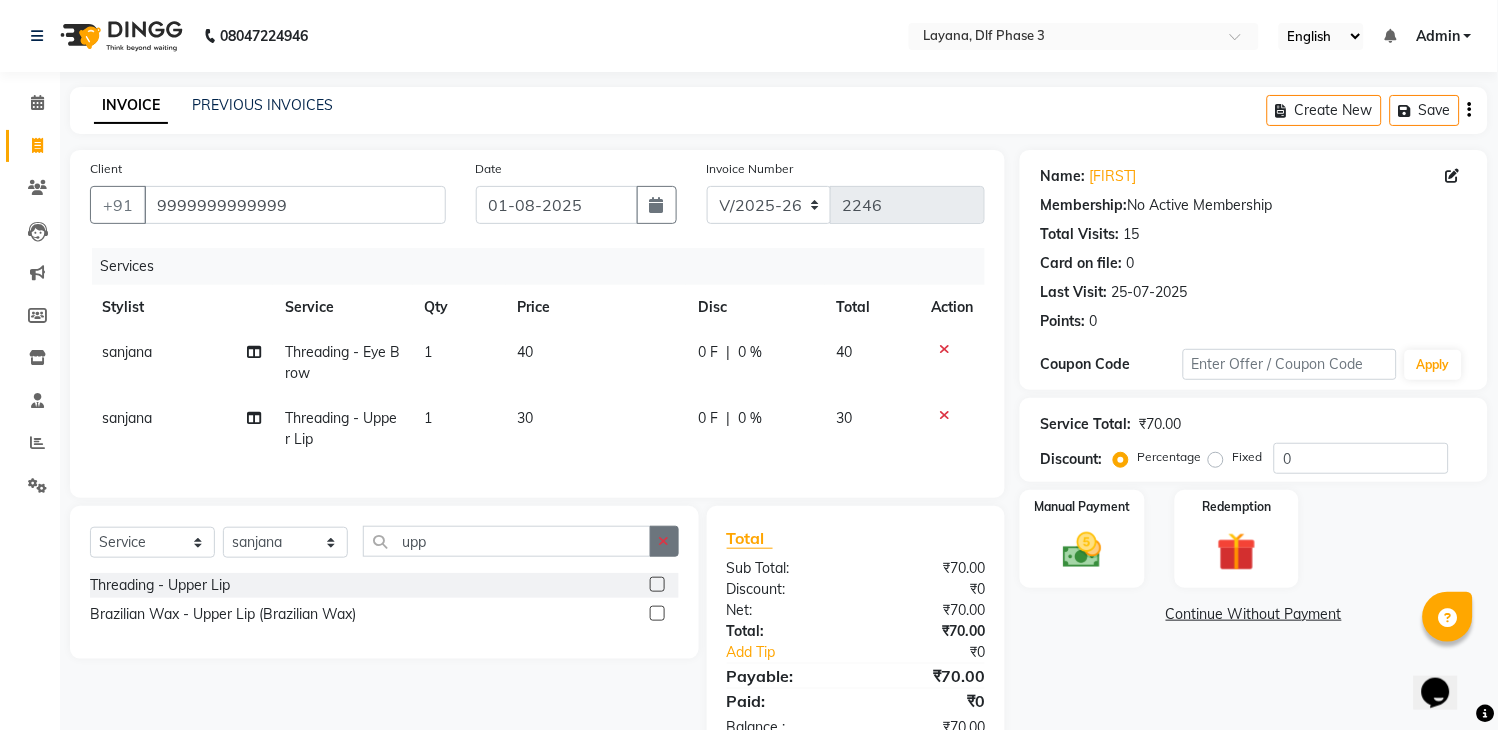 click 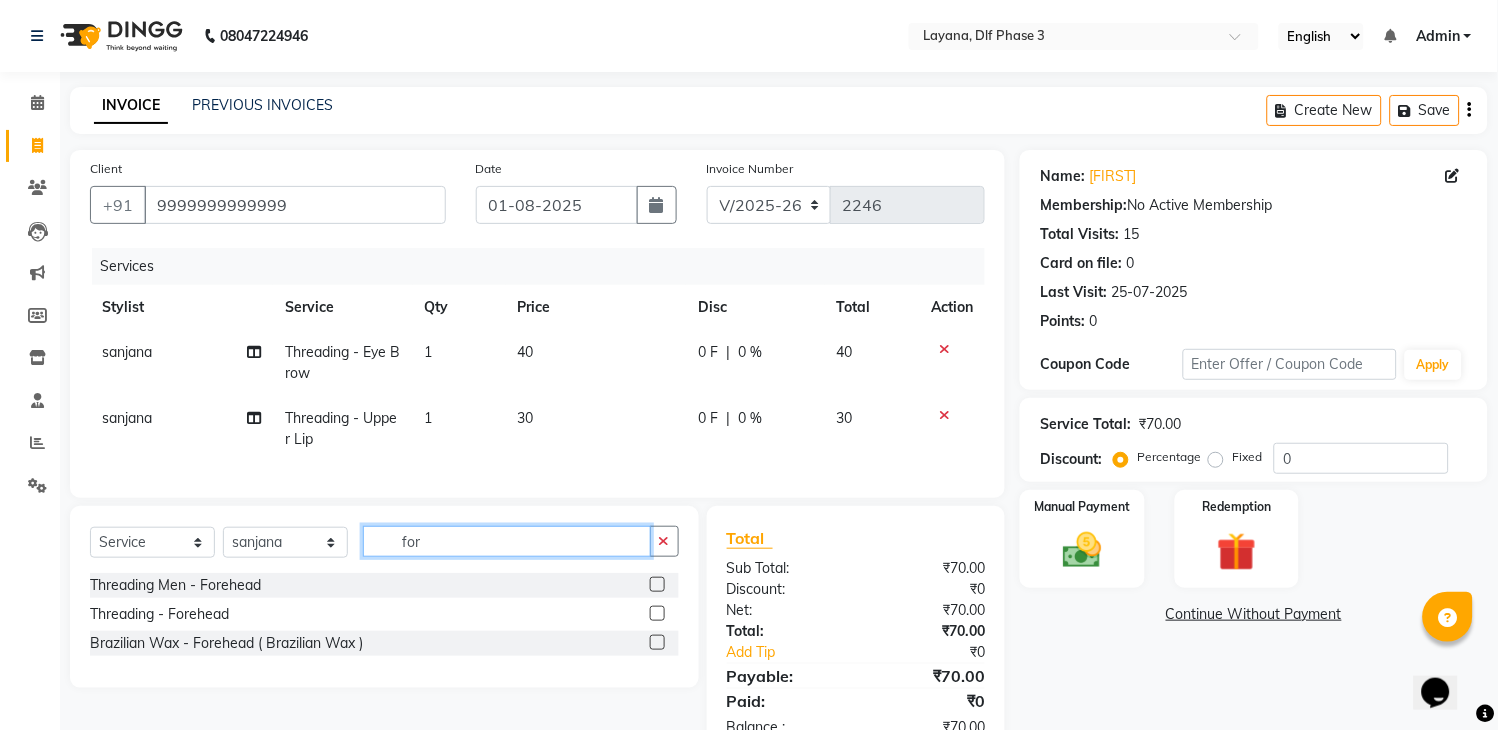 type on "for" 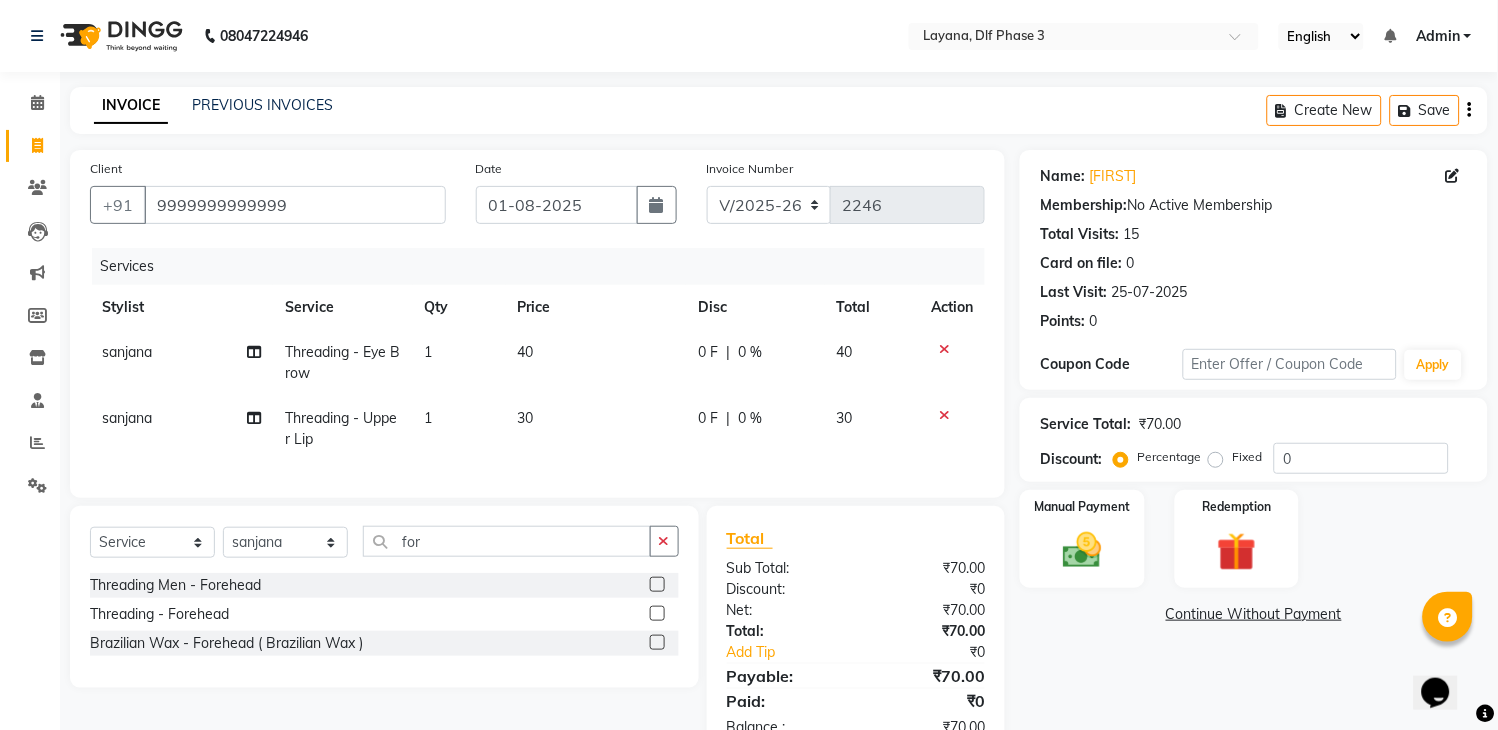 click 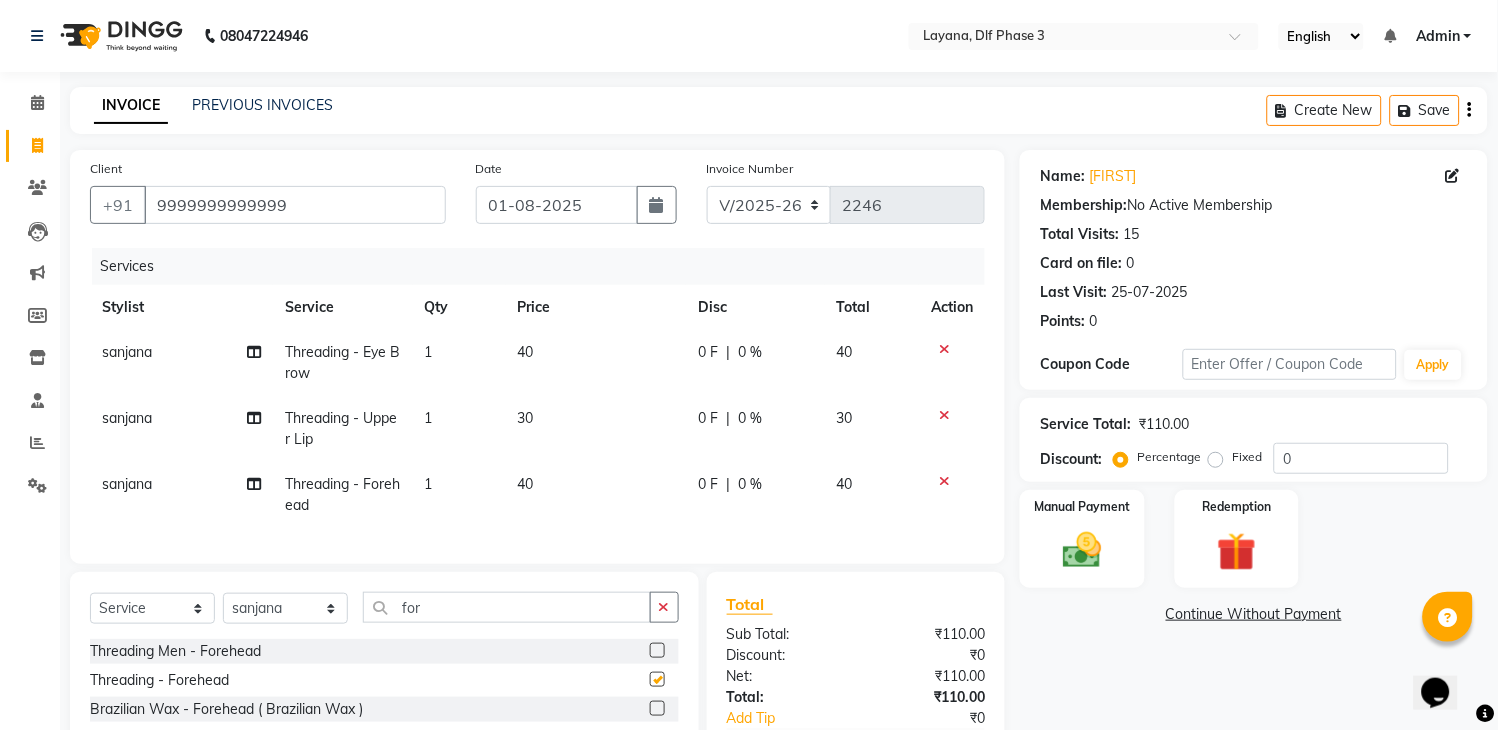 checkbox on "false" 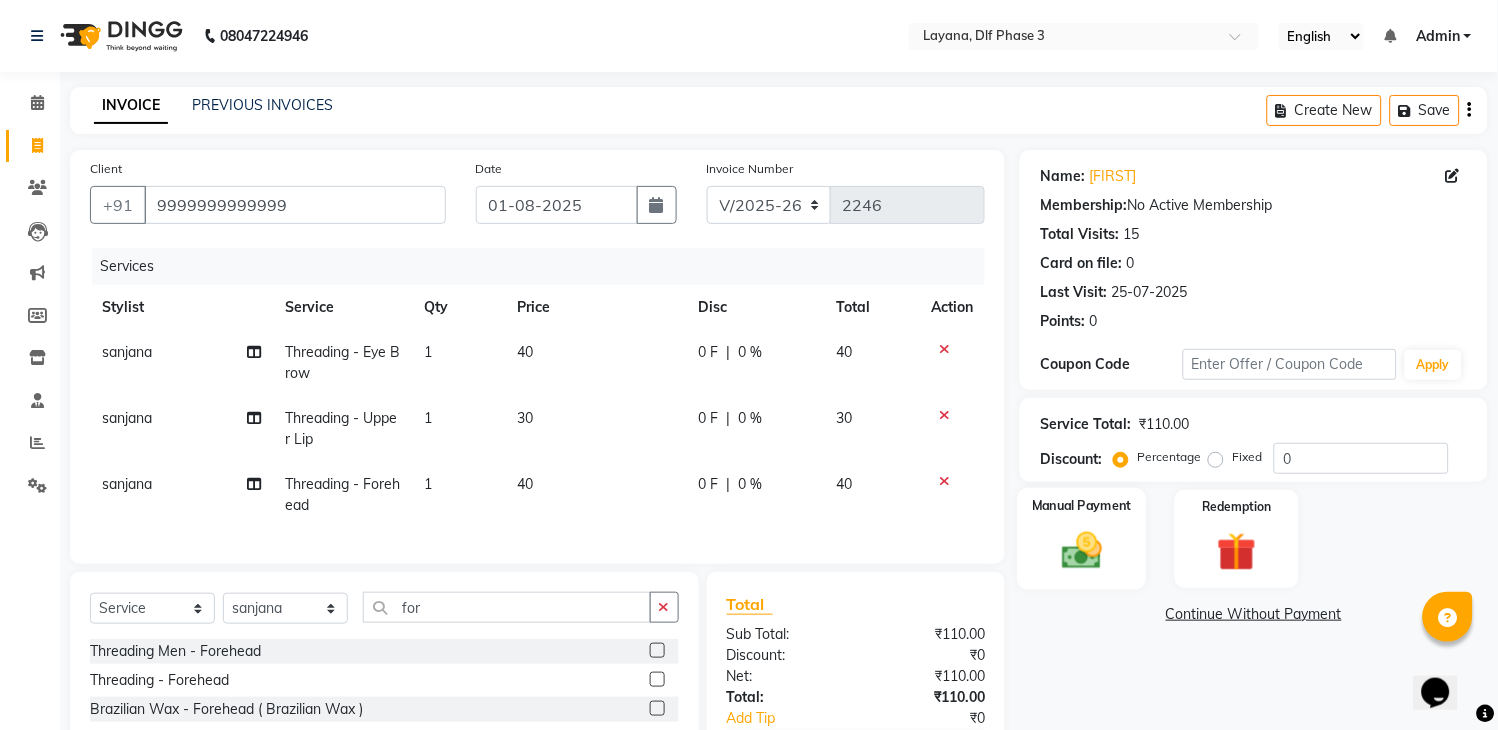 click 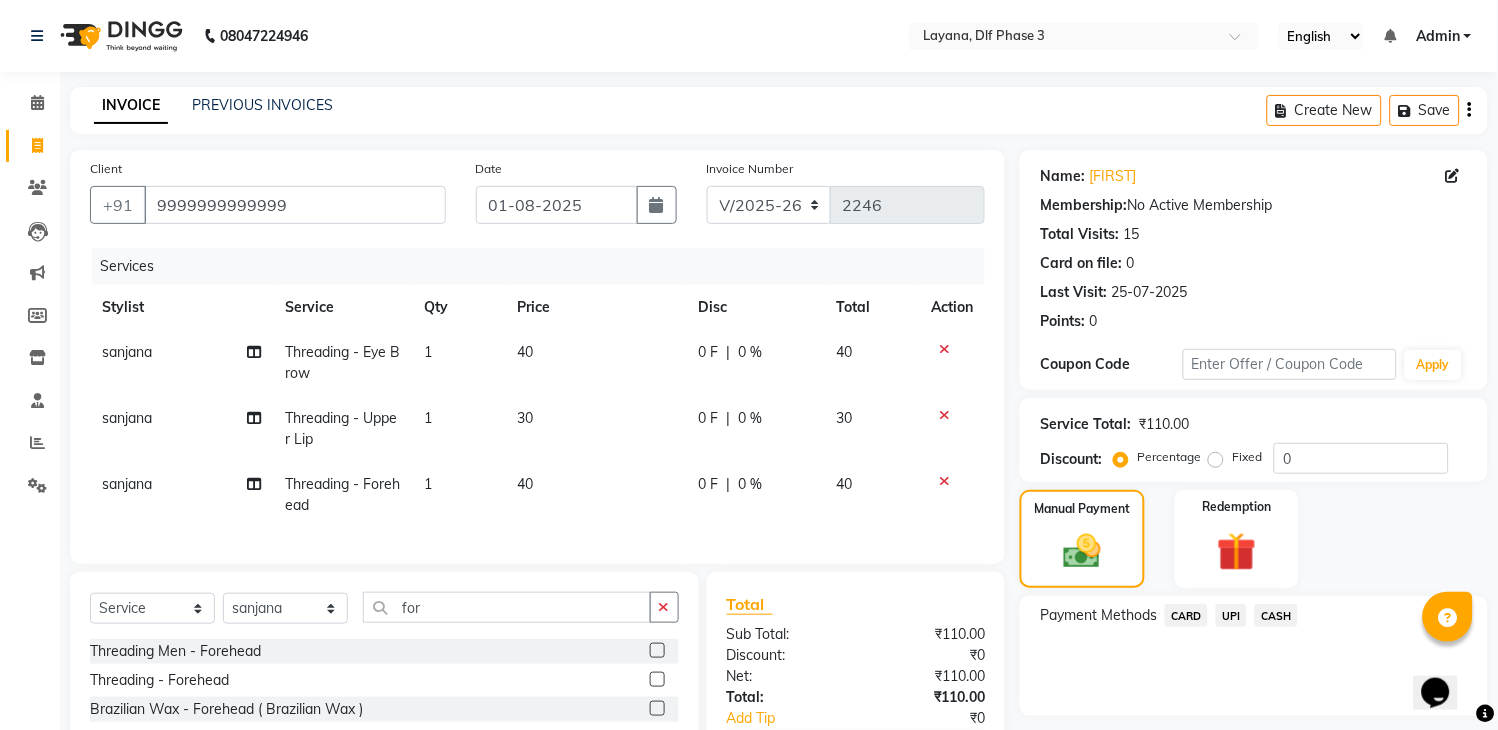 click on "UPI" 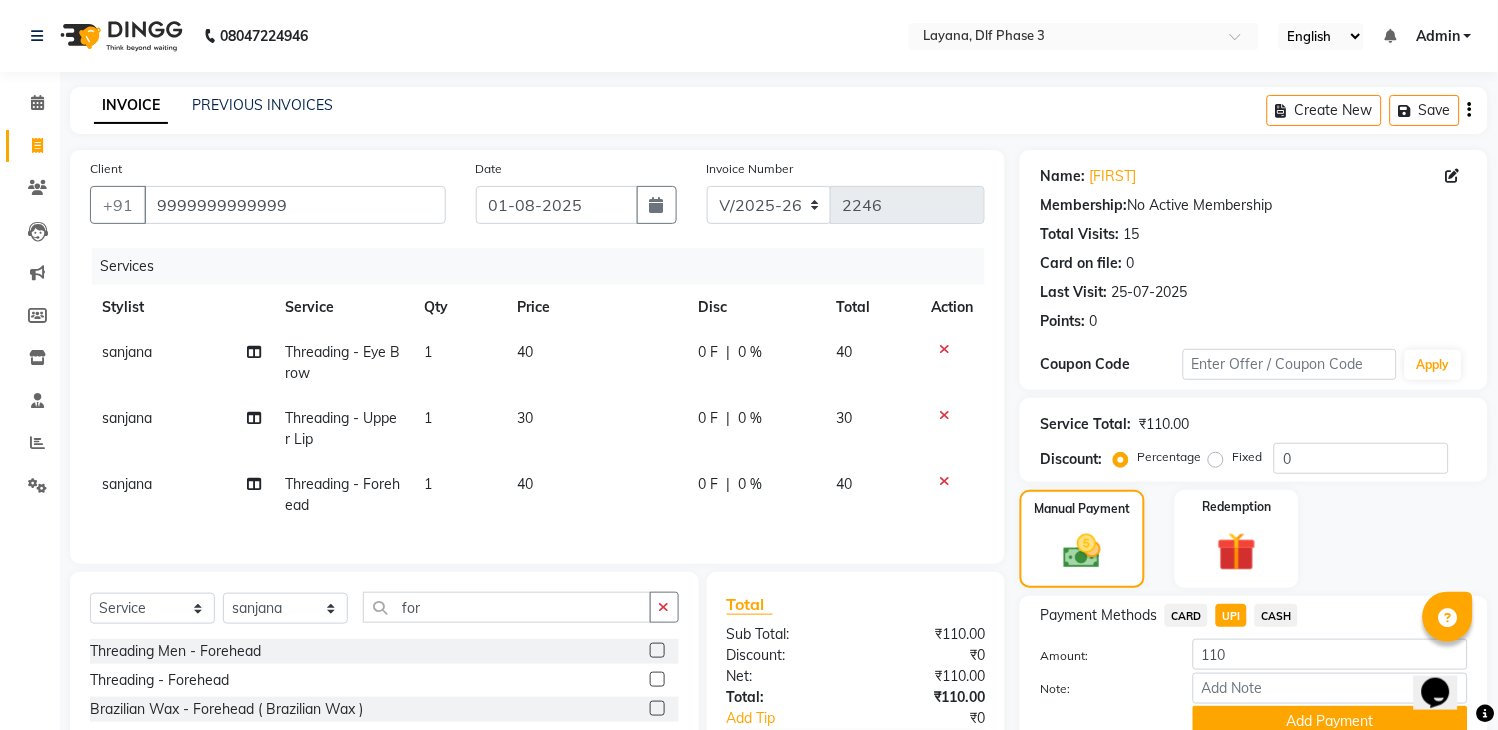 scroll, scrollTop: 143, scrollLeft: 0, axis: vertical 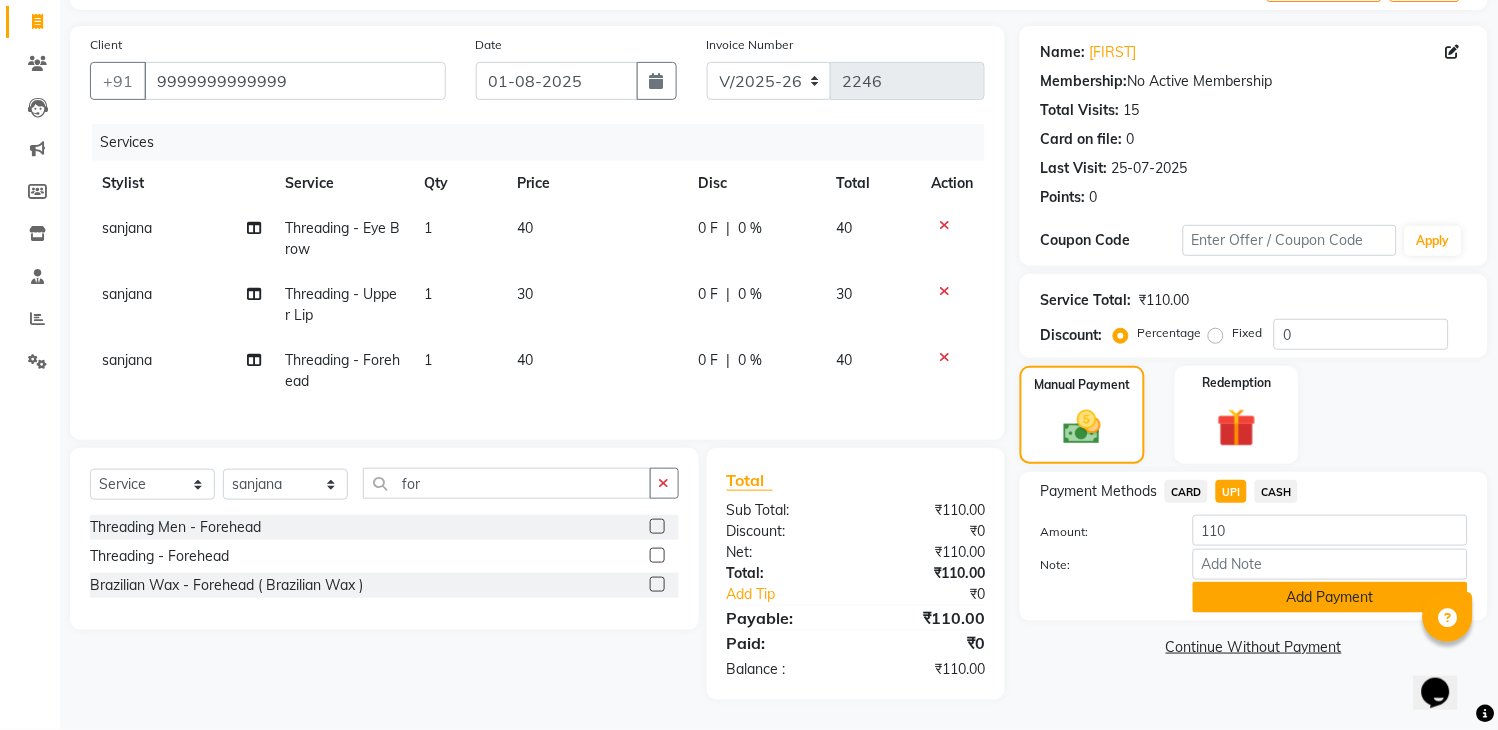 click on "Add Payment" 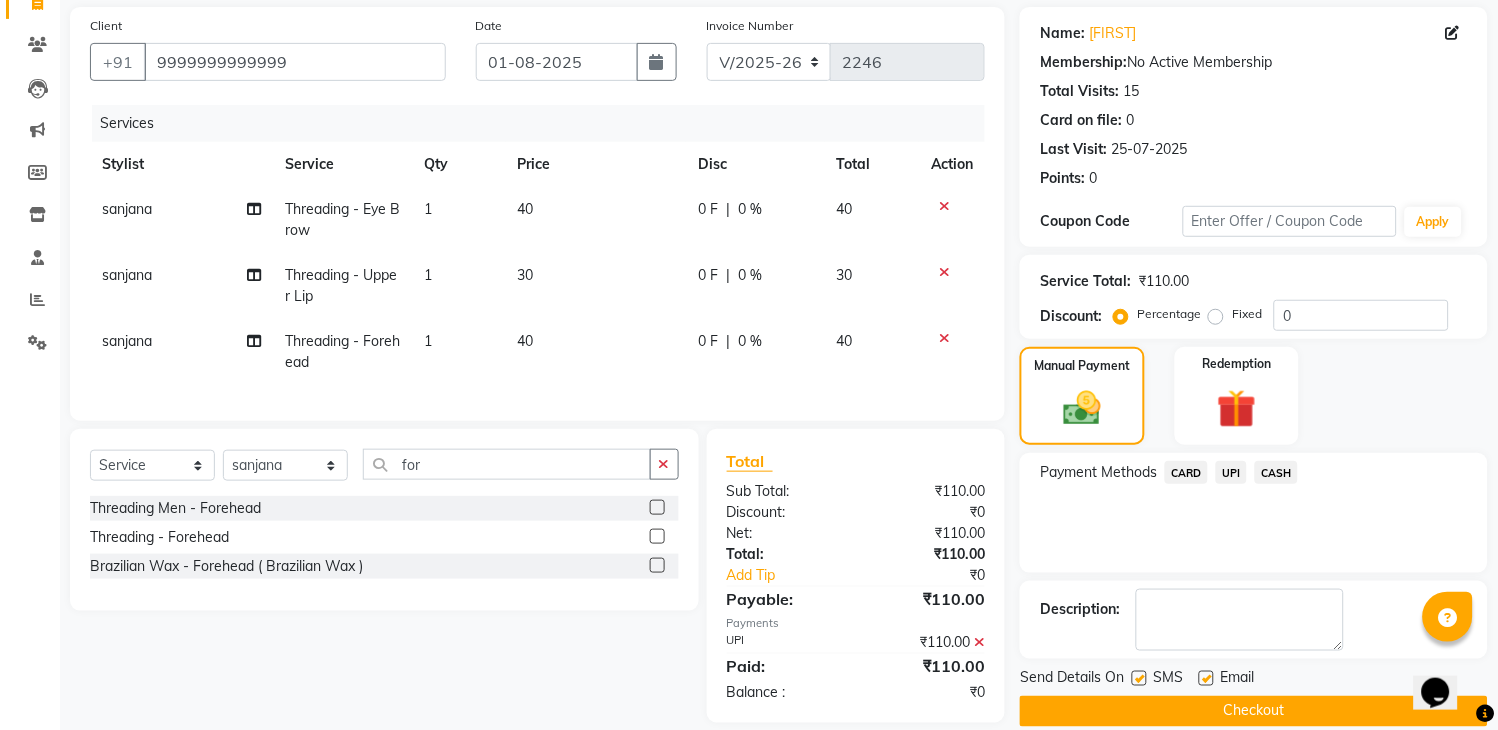 click 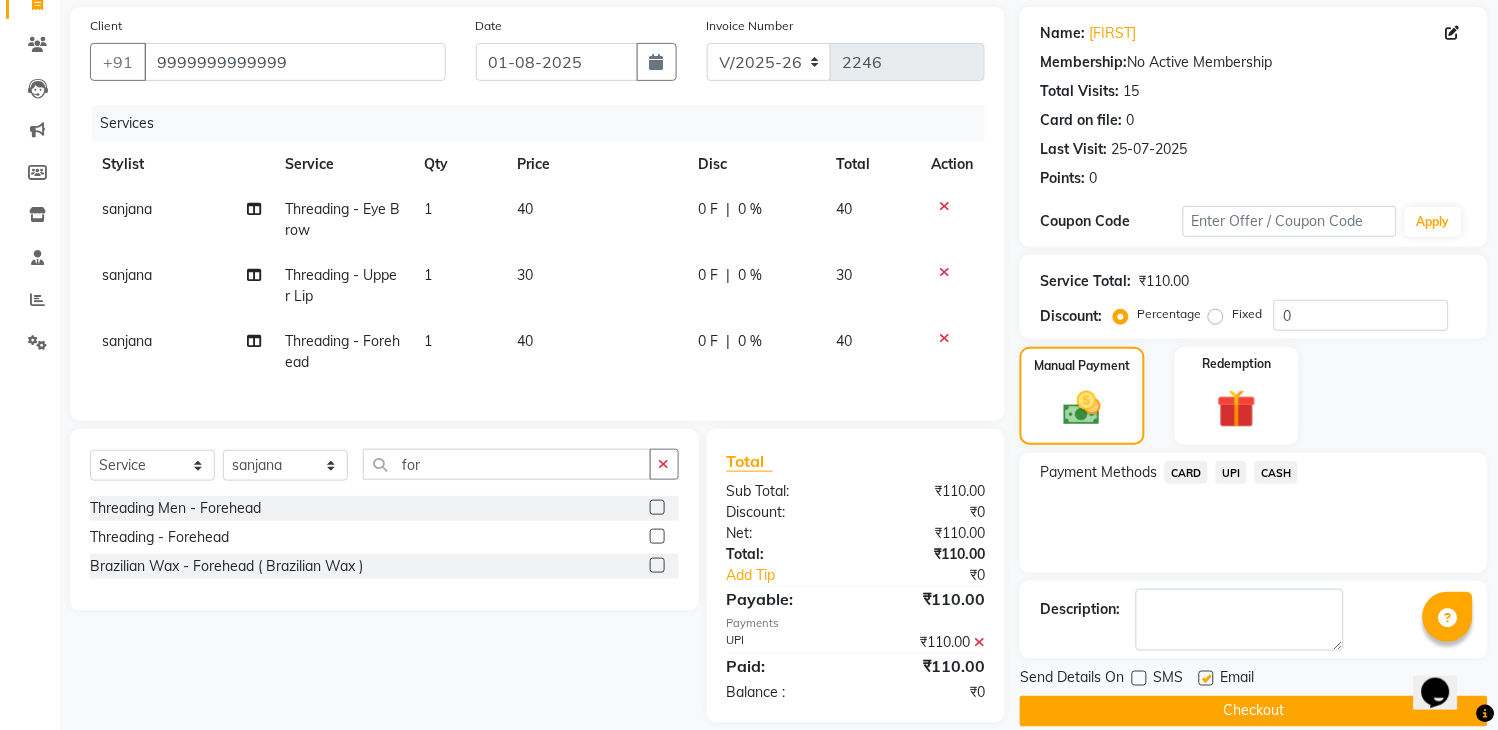 click on "Checkout" 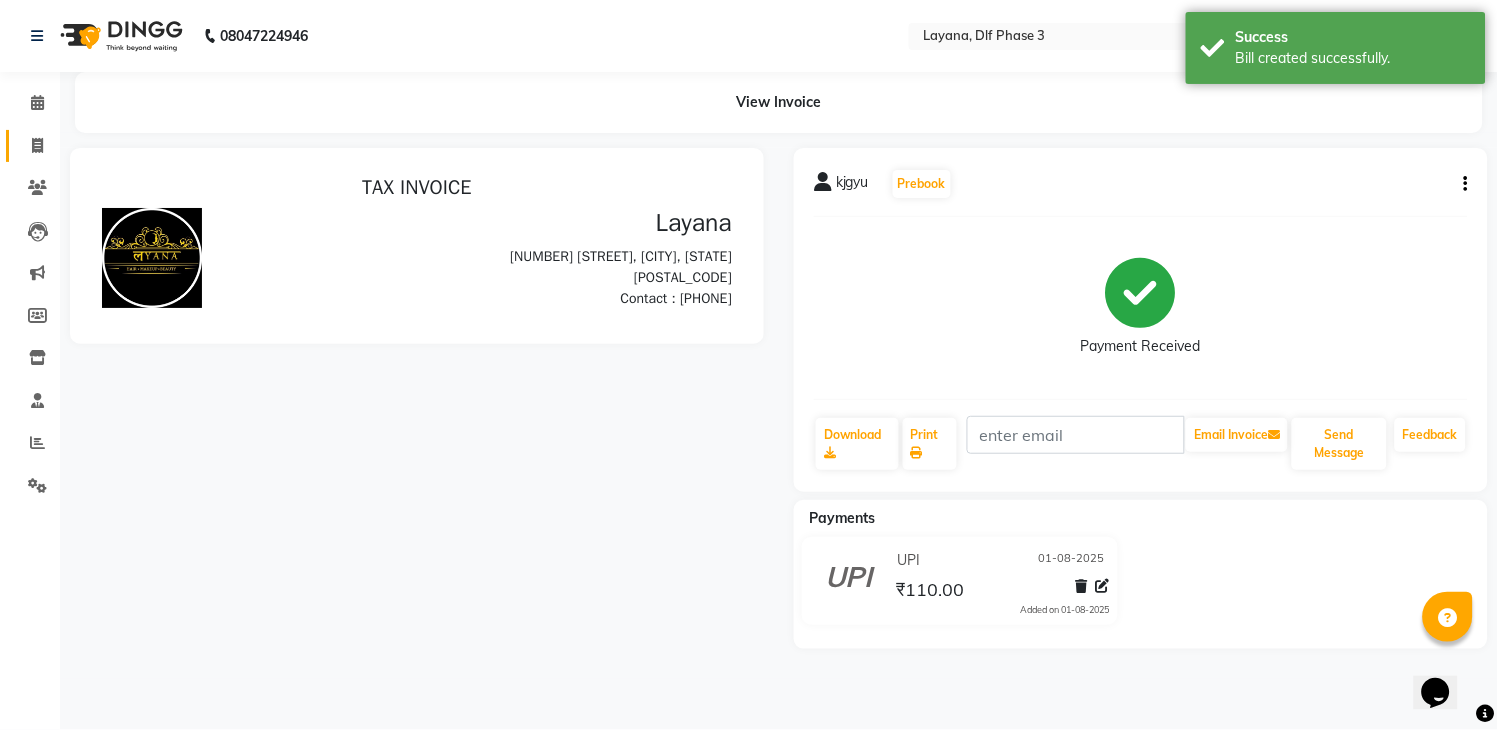 scroll, scrollTop: 0, scrollLeft: 0, axis: both 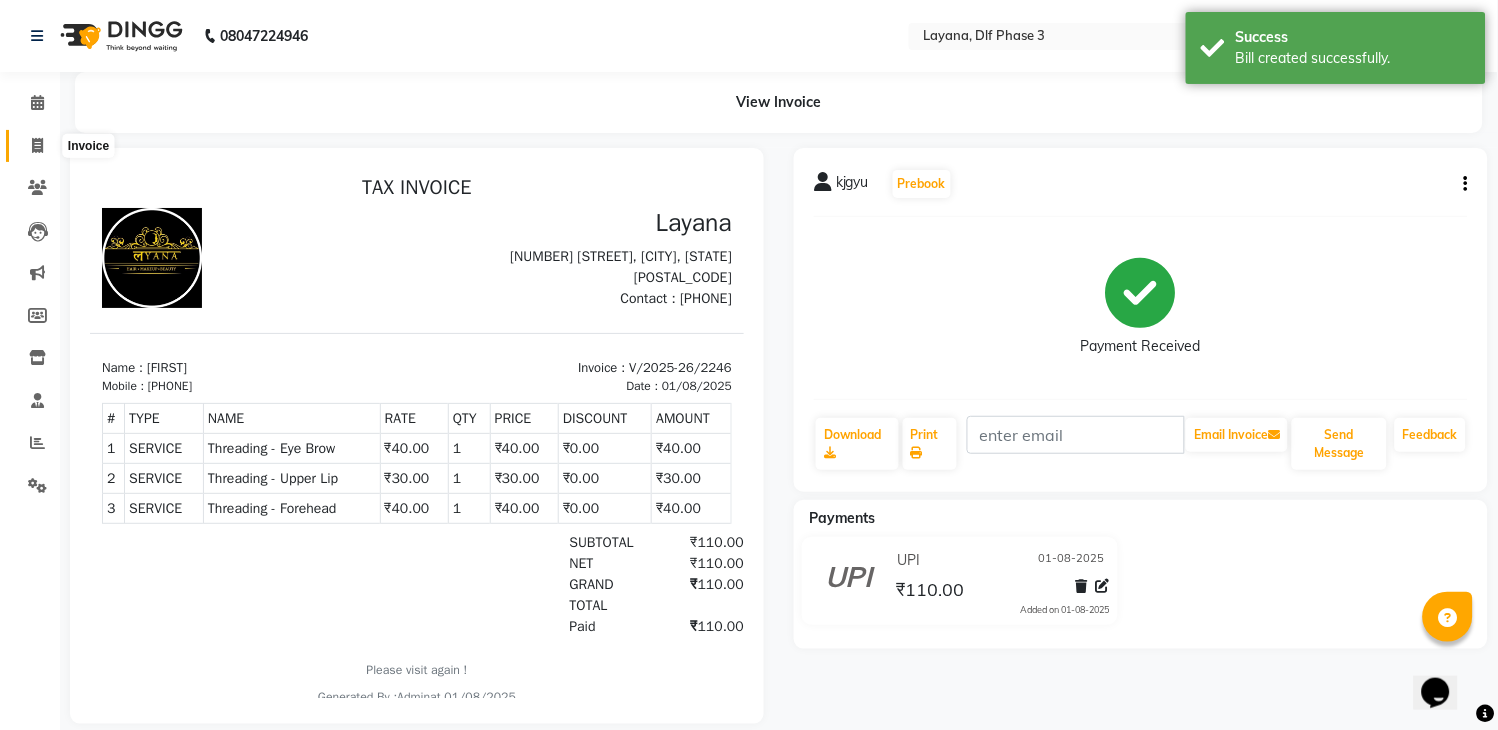 click 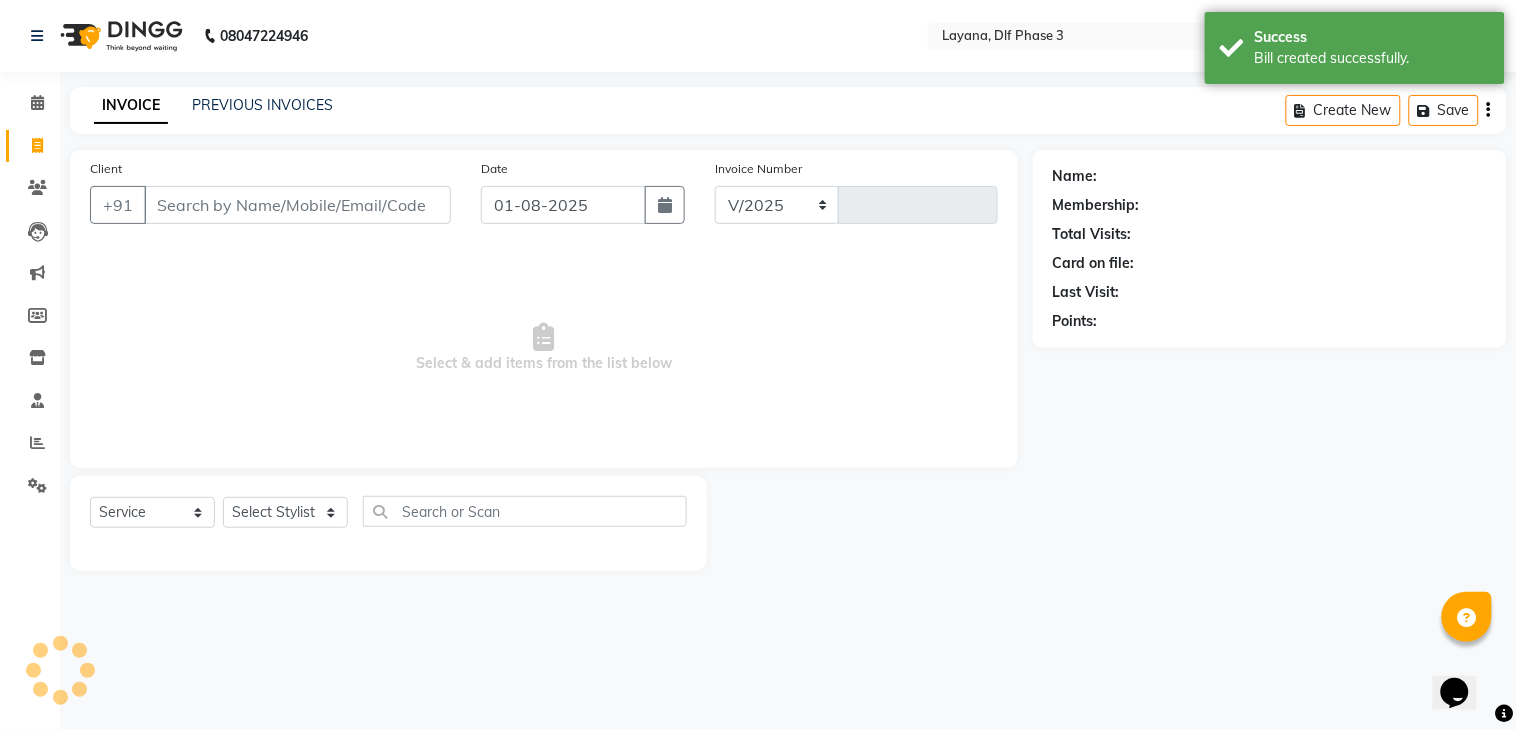 select on "6973" 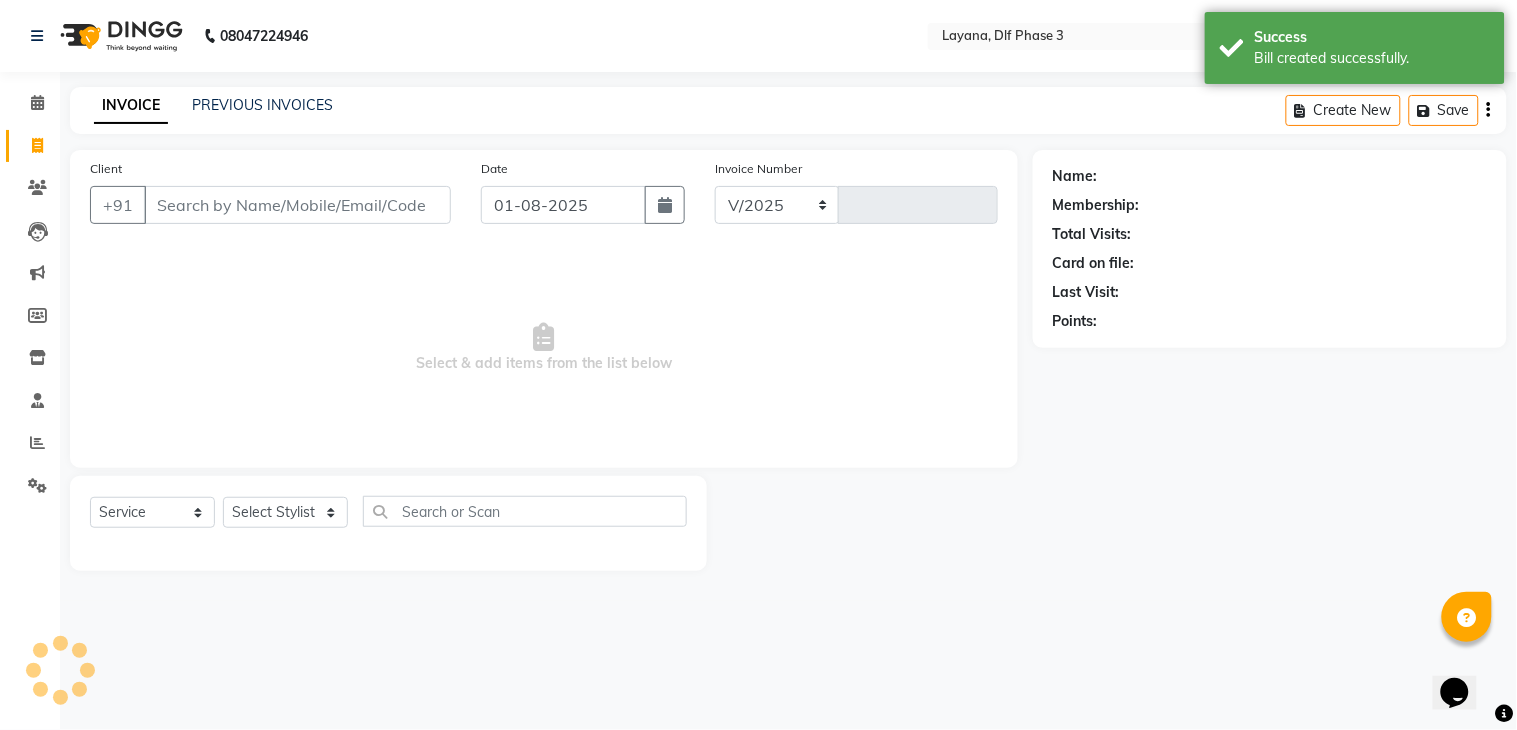 type on "2247" 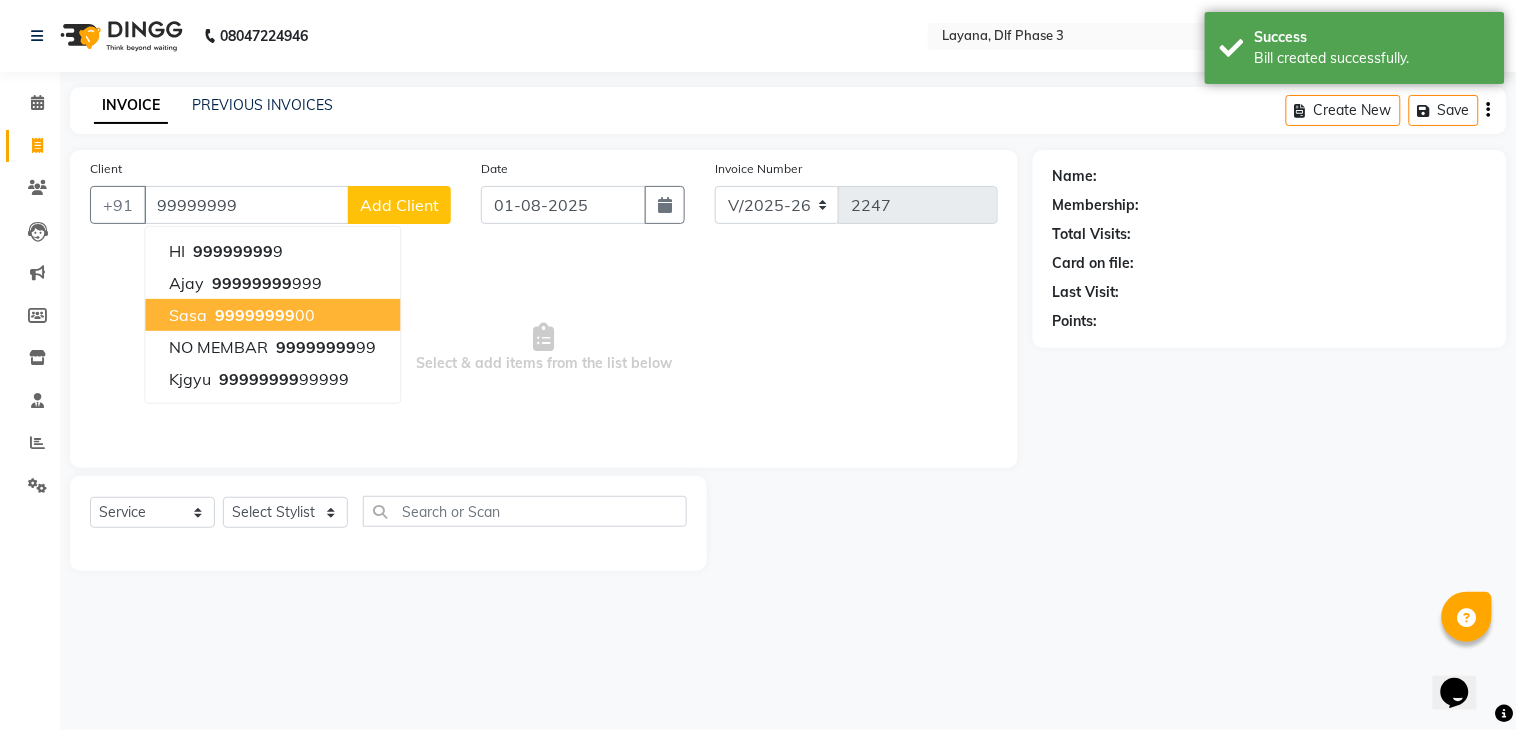 click on "99999999" at bounding box center (255, 315) 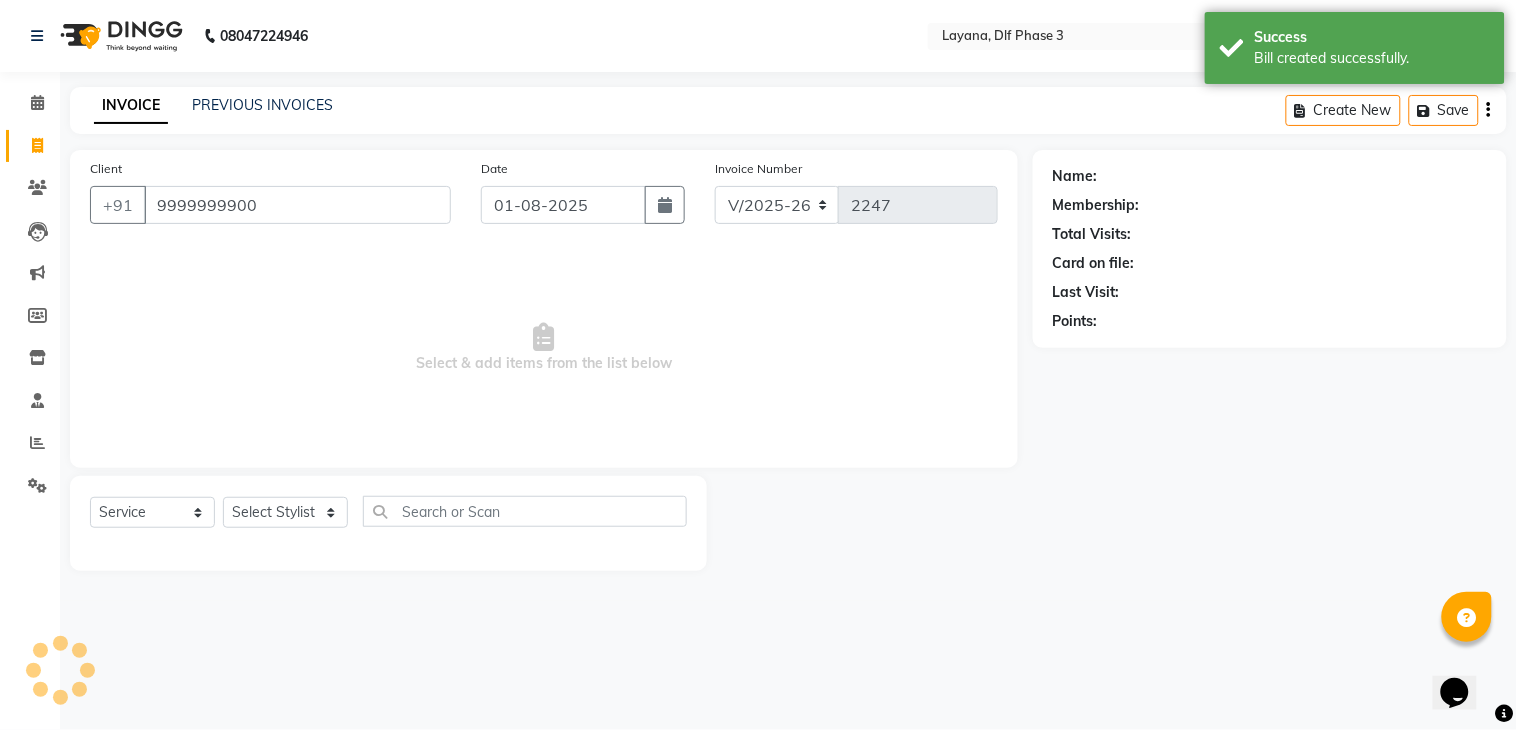 type on "9999999900" 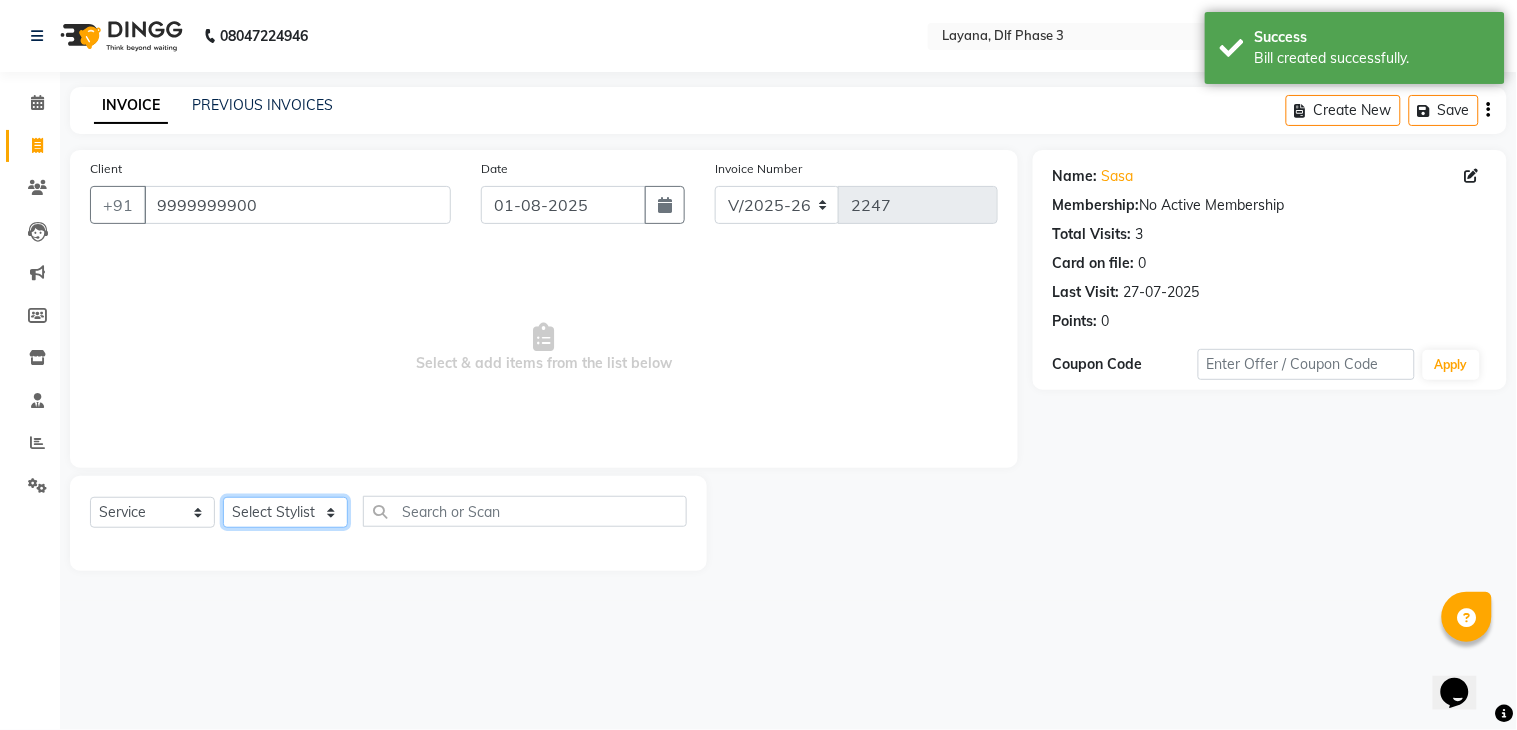 click on "Select Stylist [FIRST] Attul [FIRST] [FIRST] [FIRST] [FIRST] [FIRST] [FIRST]" 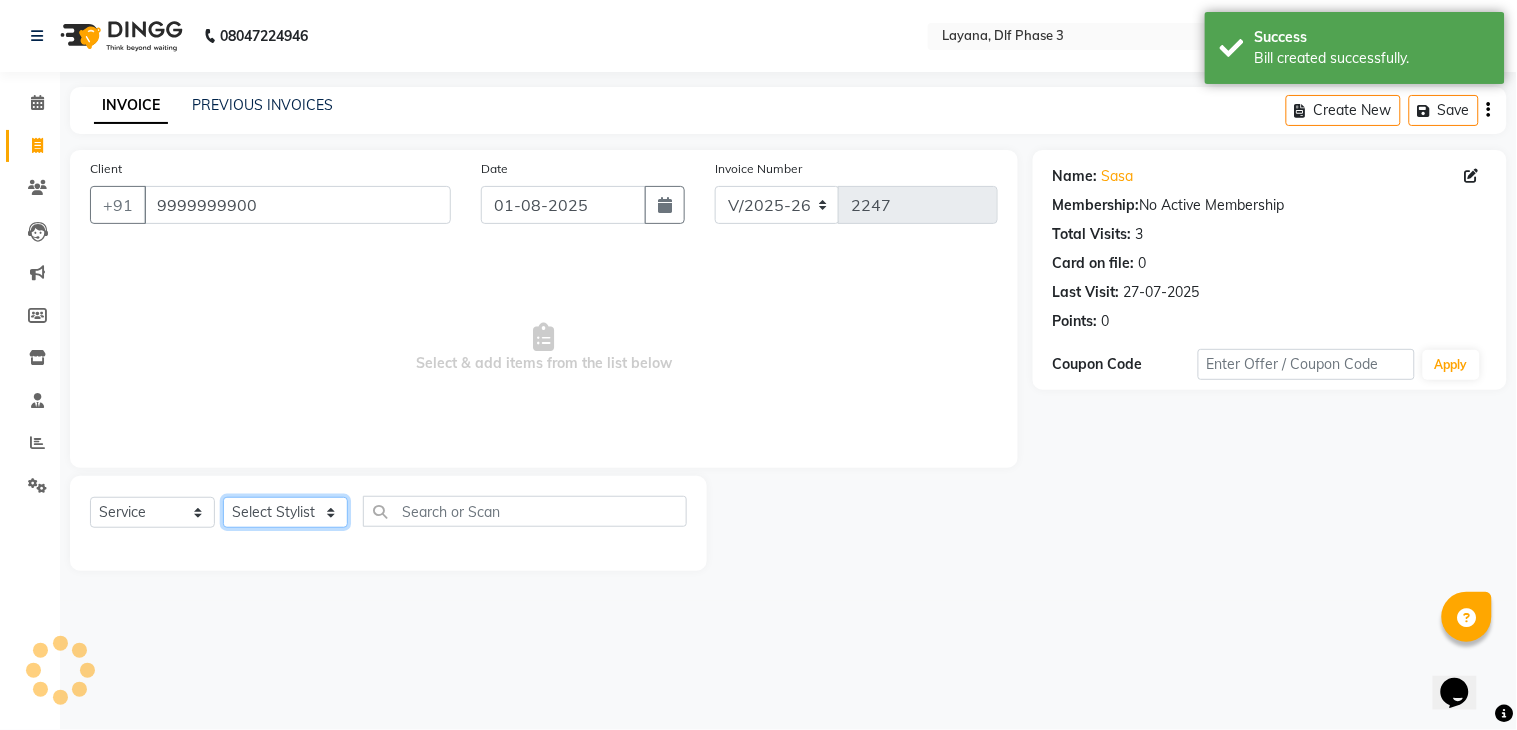 select on "70193" 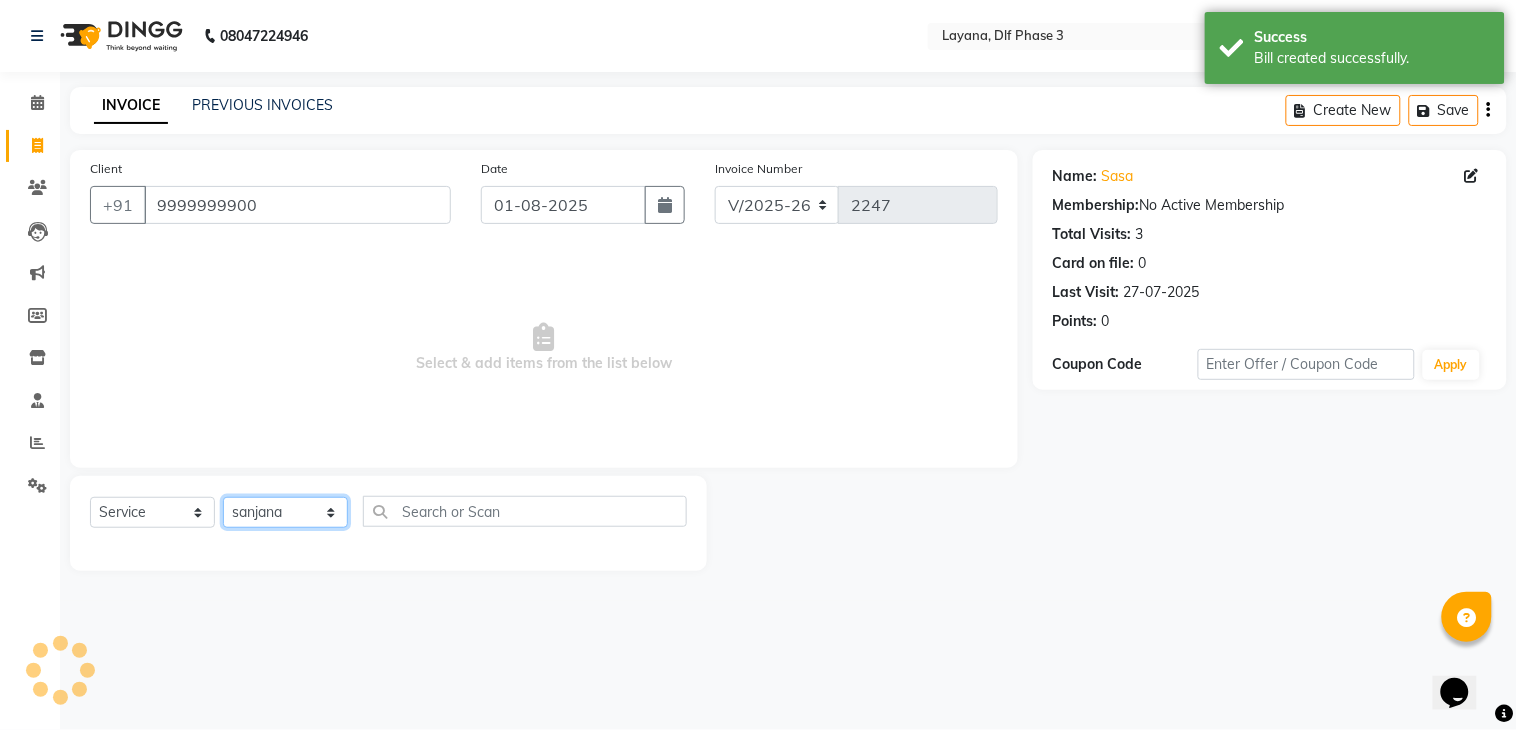 click on "Select Stylist [FIRST] Attul [FIRST] [FIRST] [FIRST] [FIRST] [FIRST] [FIRST]" 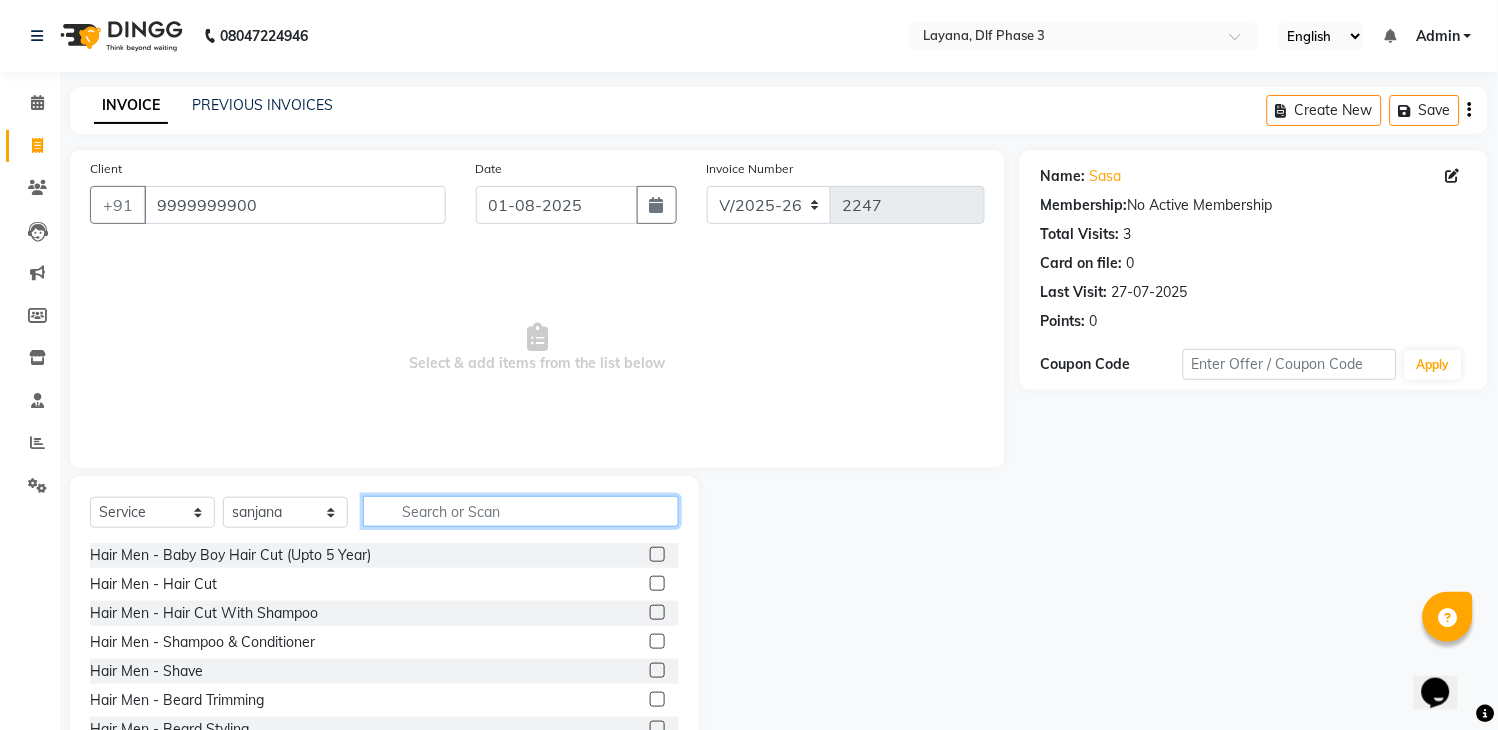 click 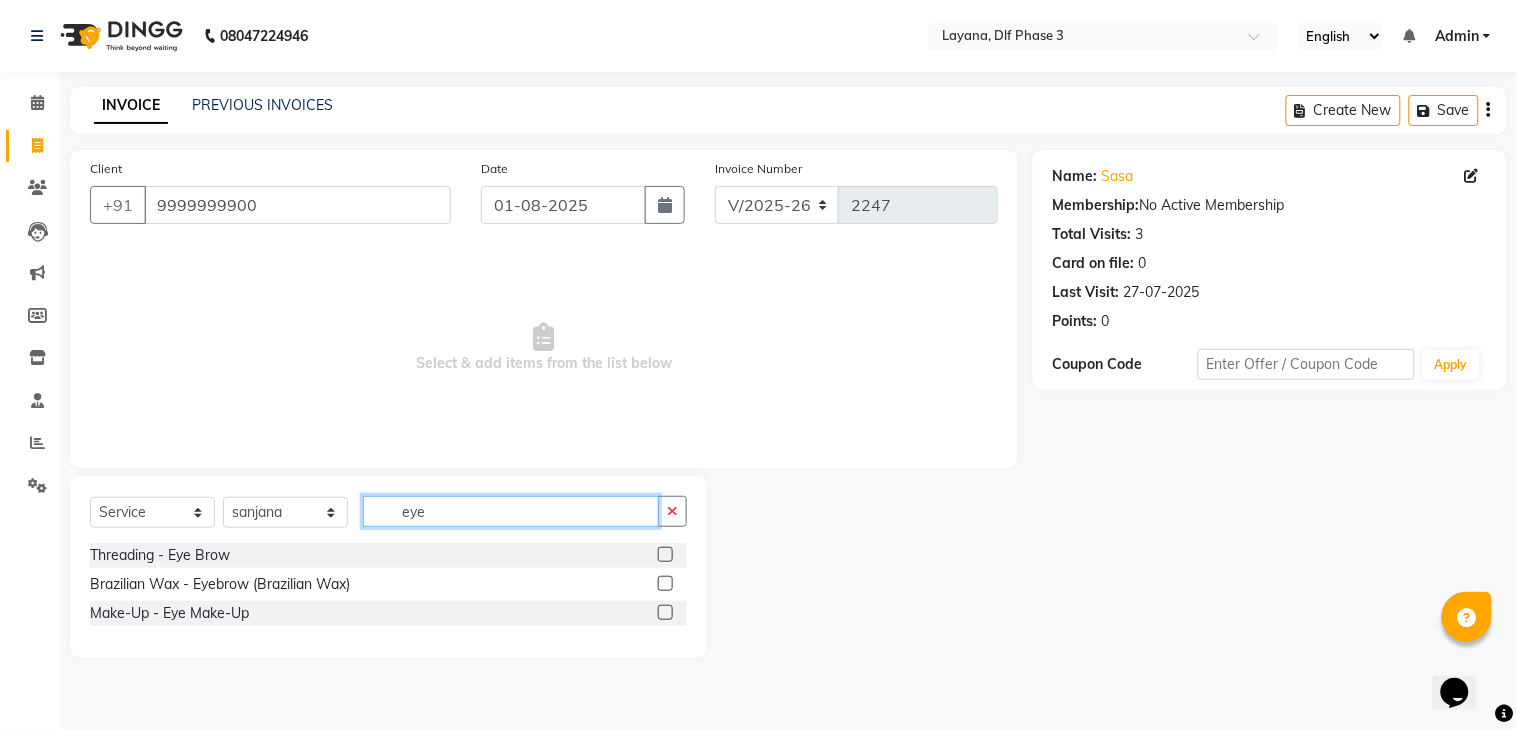 type on "eye" 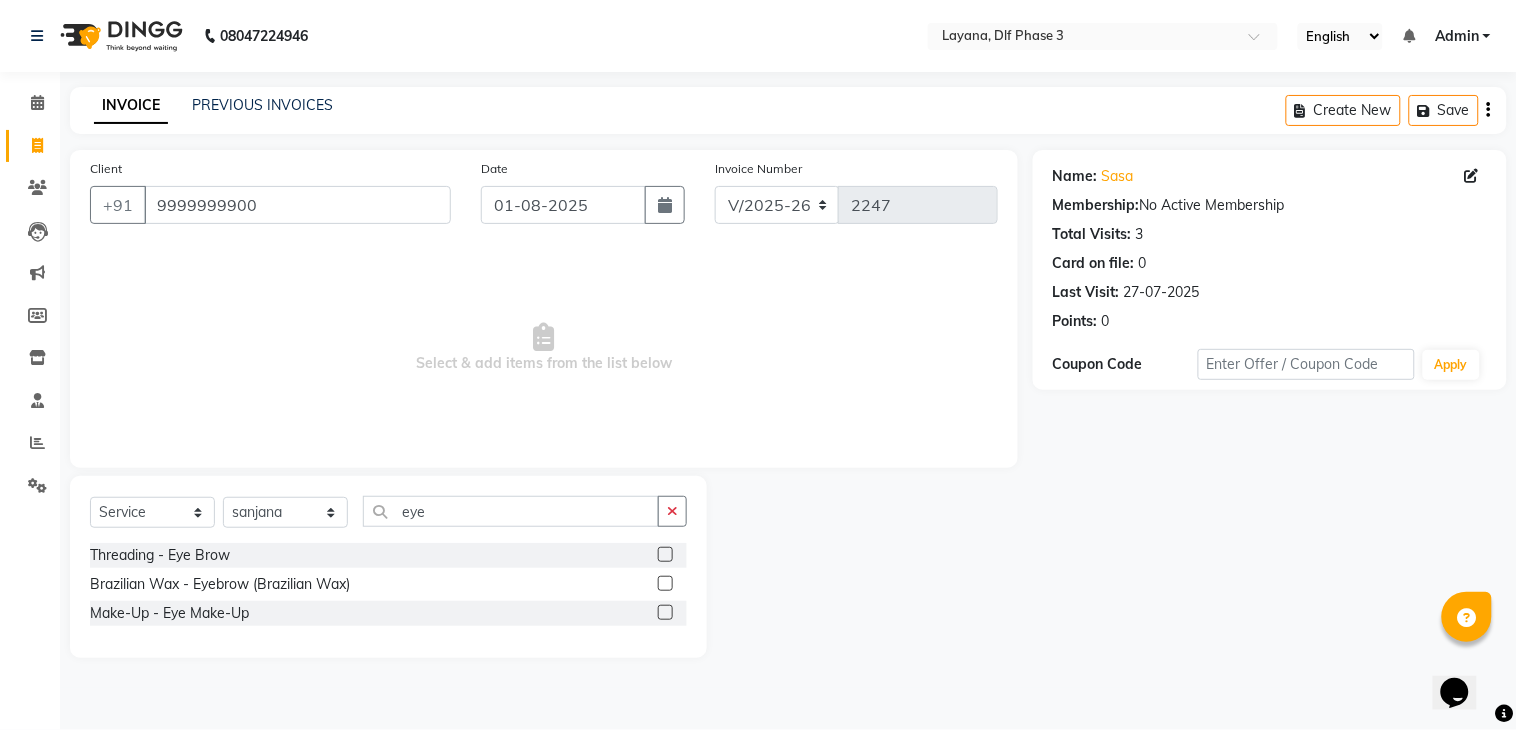 click 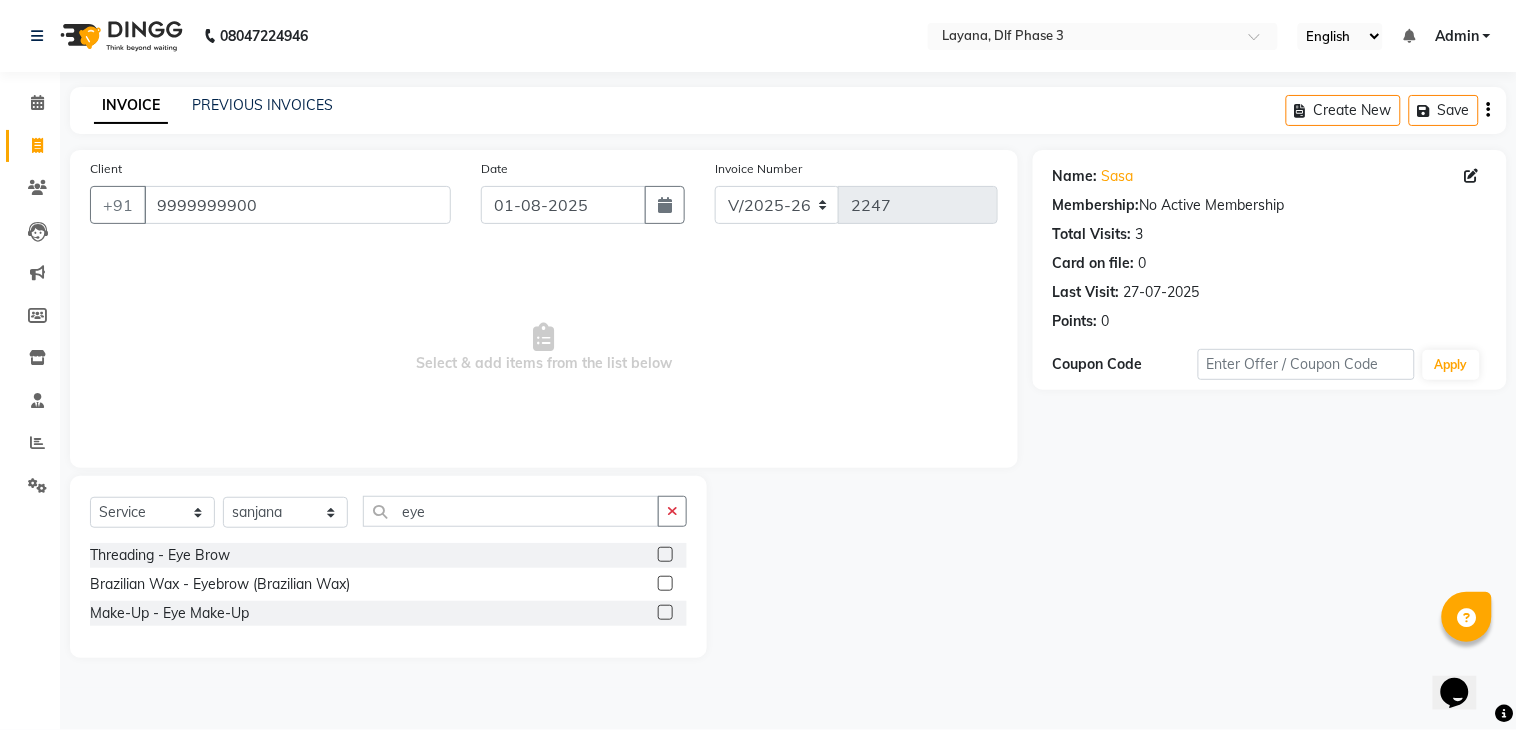 click 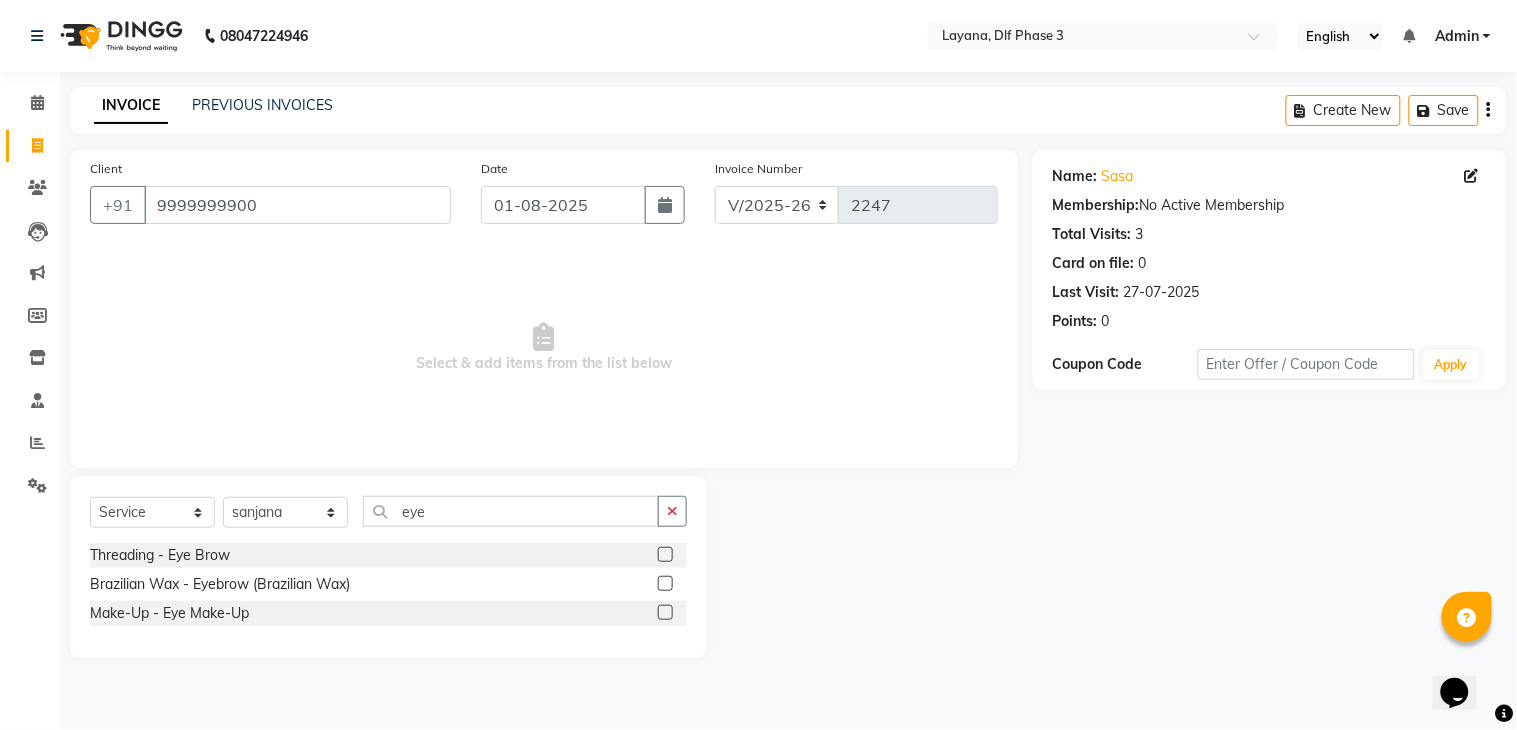 click at bounding box center [664, 555] 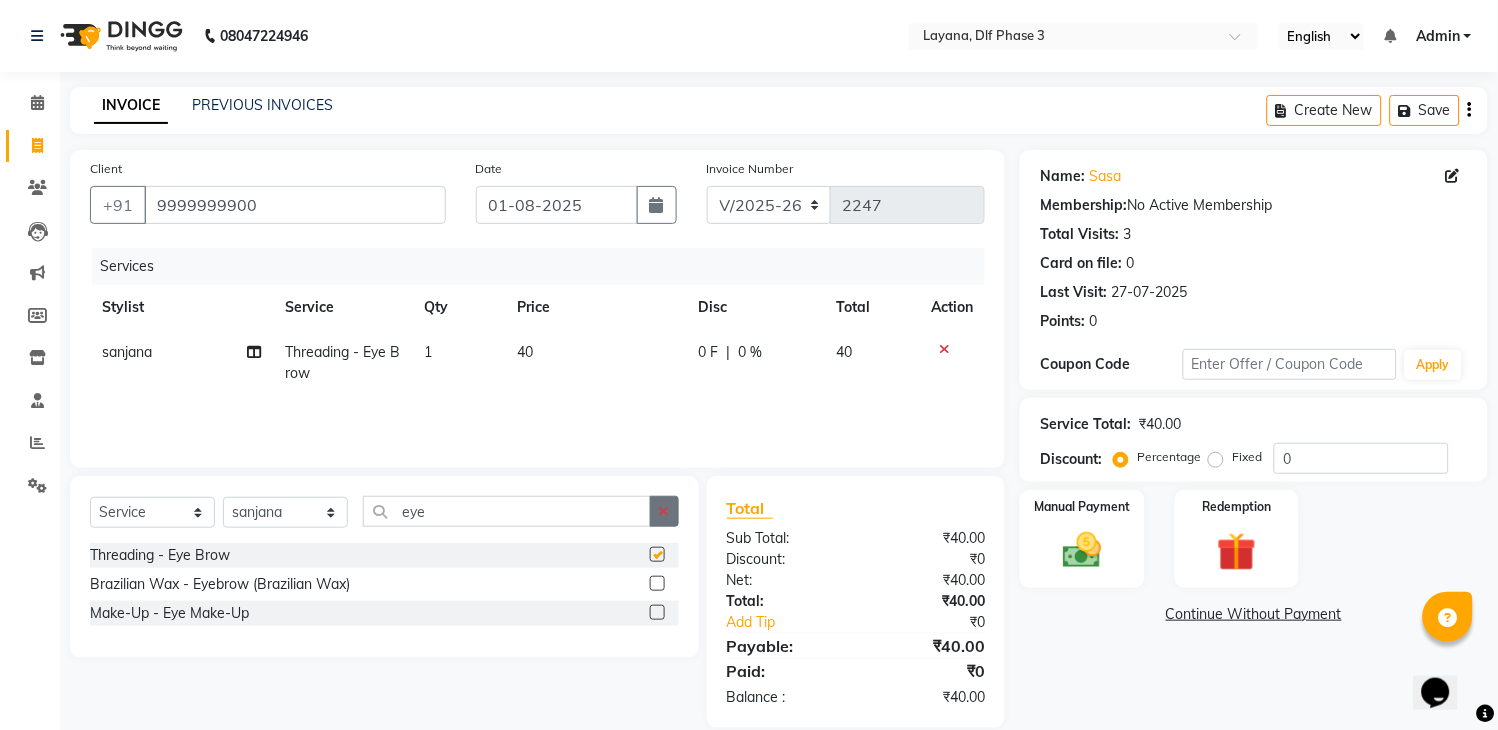 checkbox on "false" 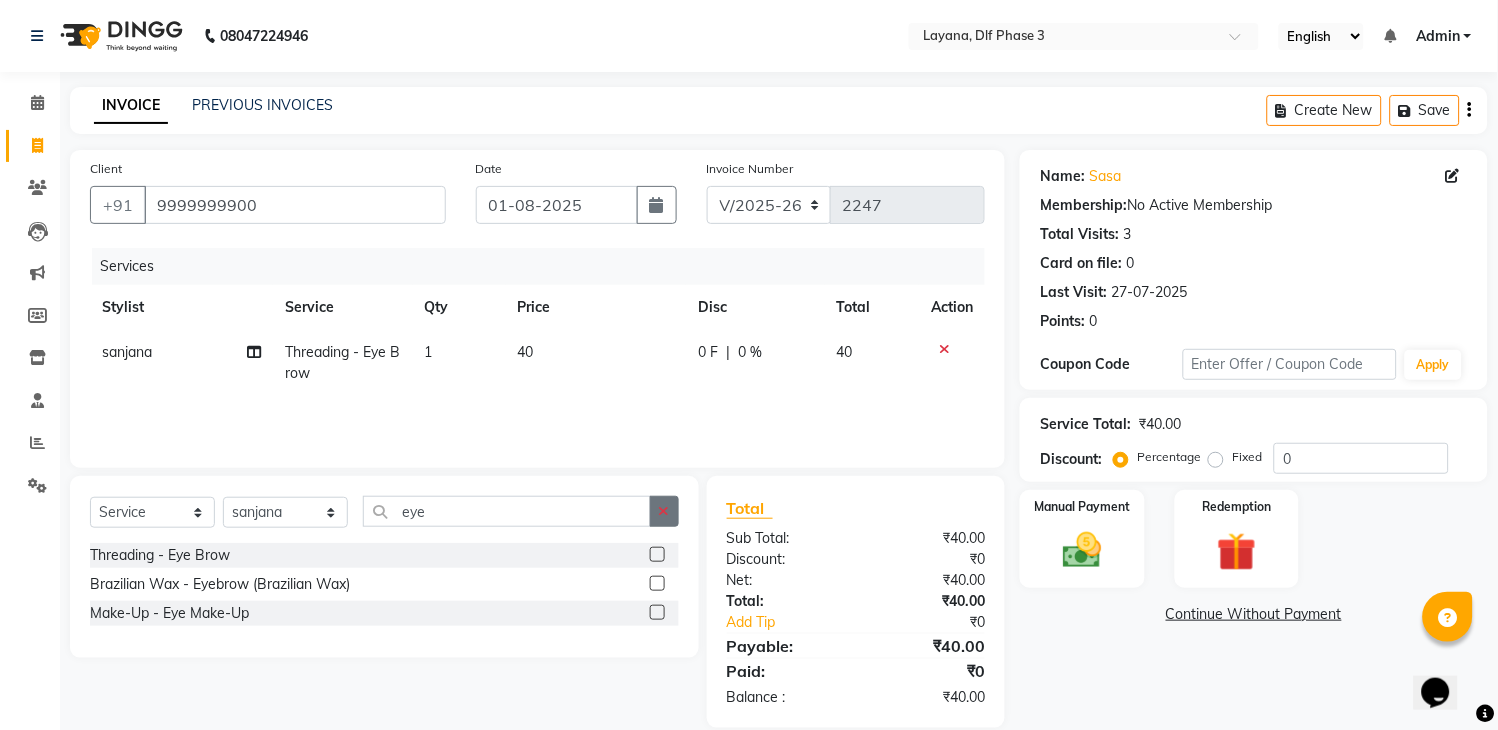 click 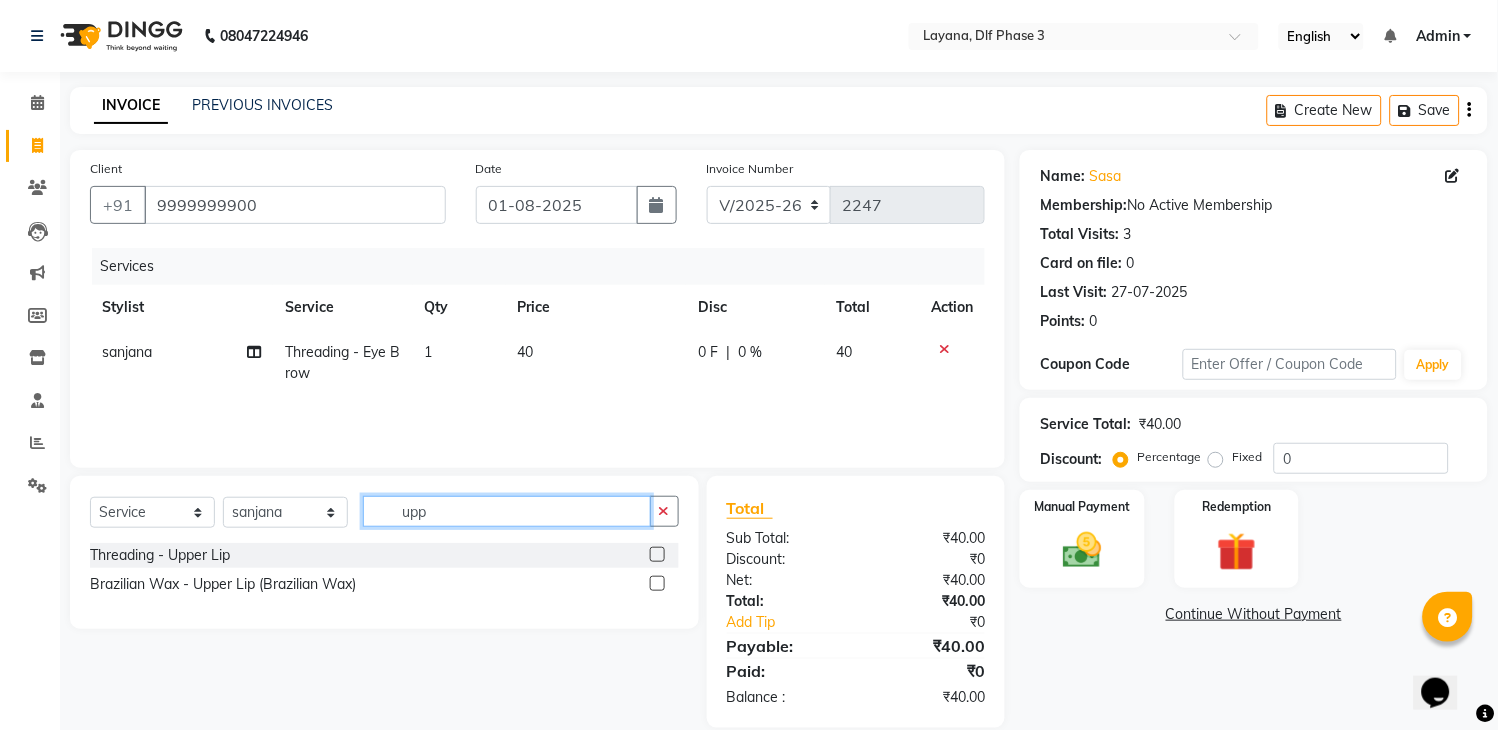 type on "upp" 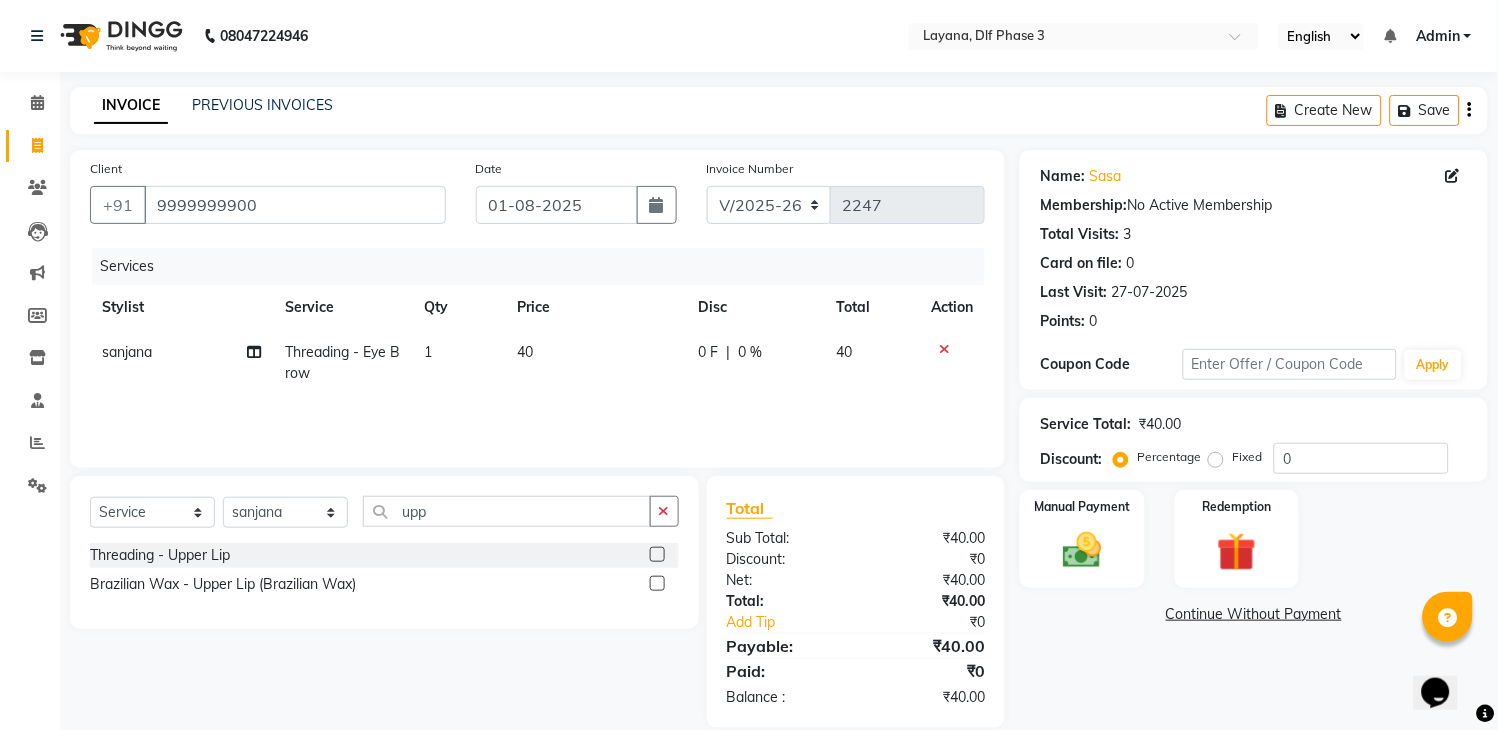 click 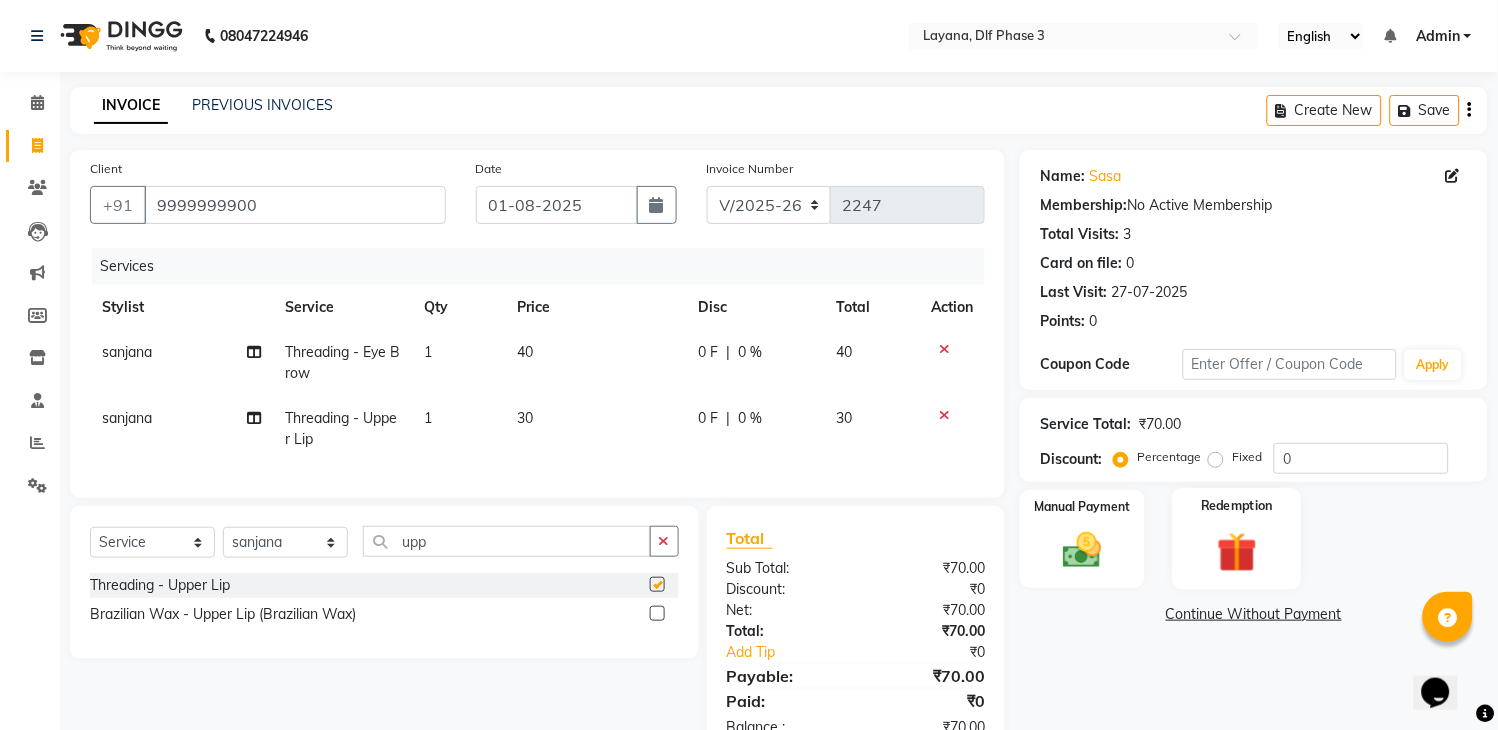 checkbox on "false" 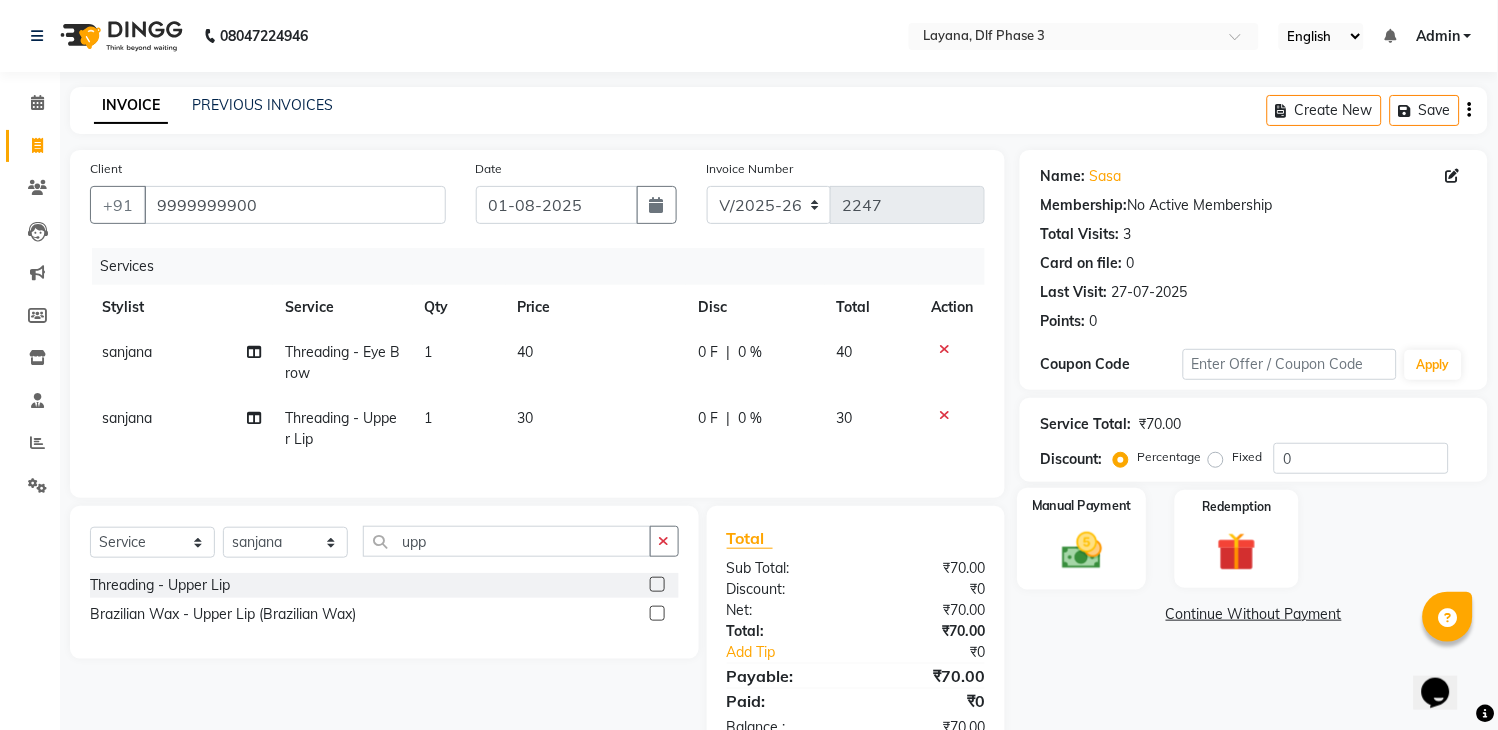 click on "Manual Payment" 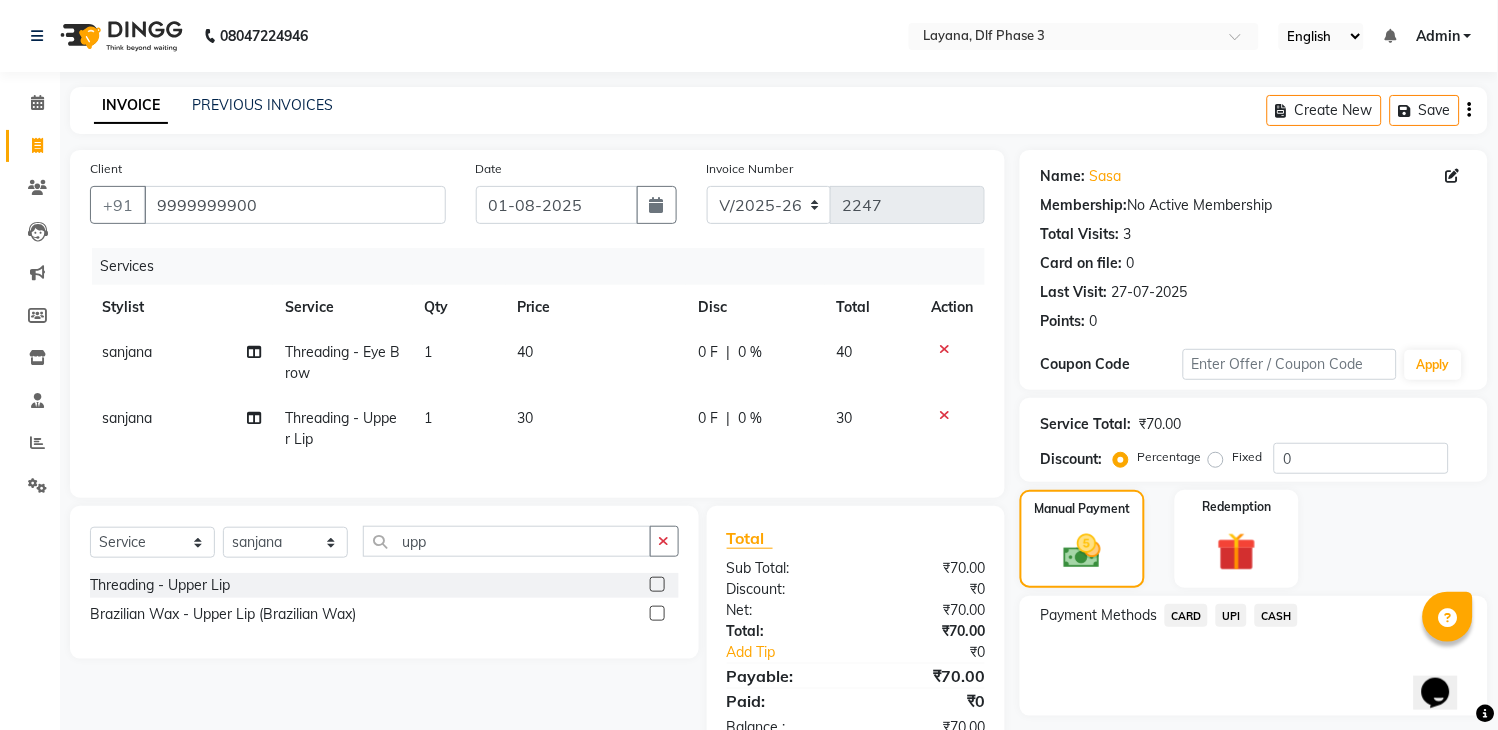 click on "UPI" 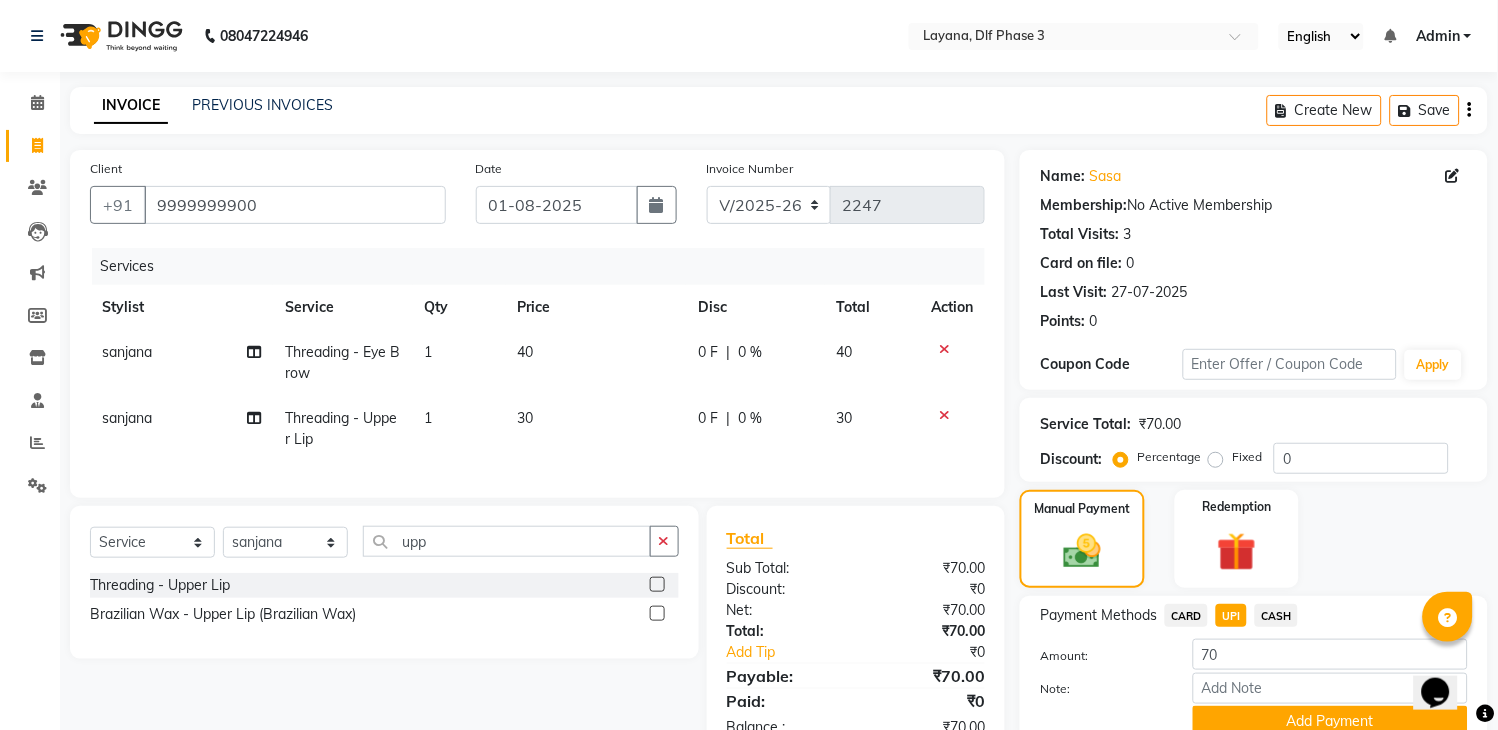 scroll, scrollTop: 86, scrollLeft: 0, axis: vertical 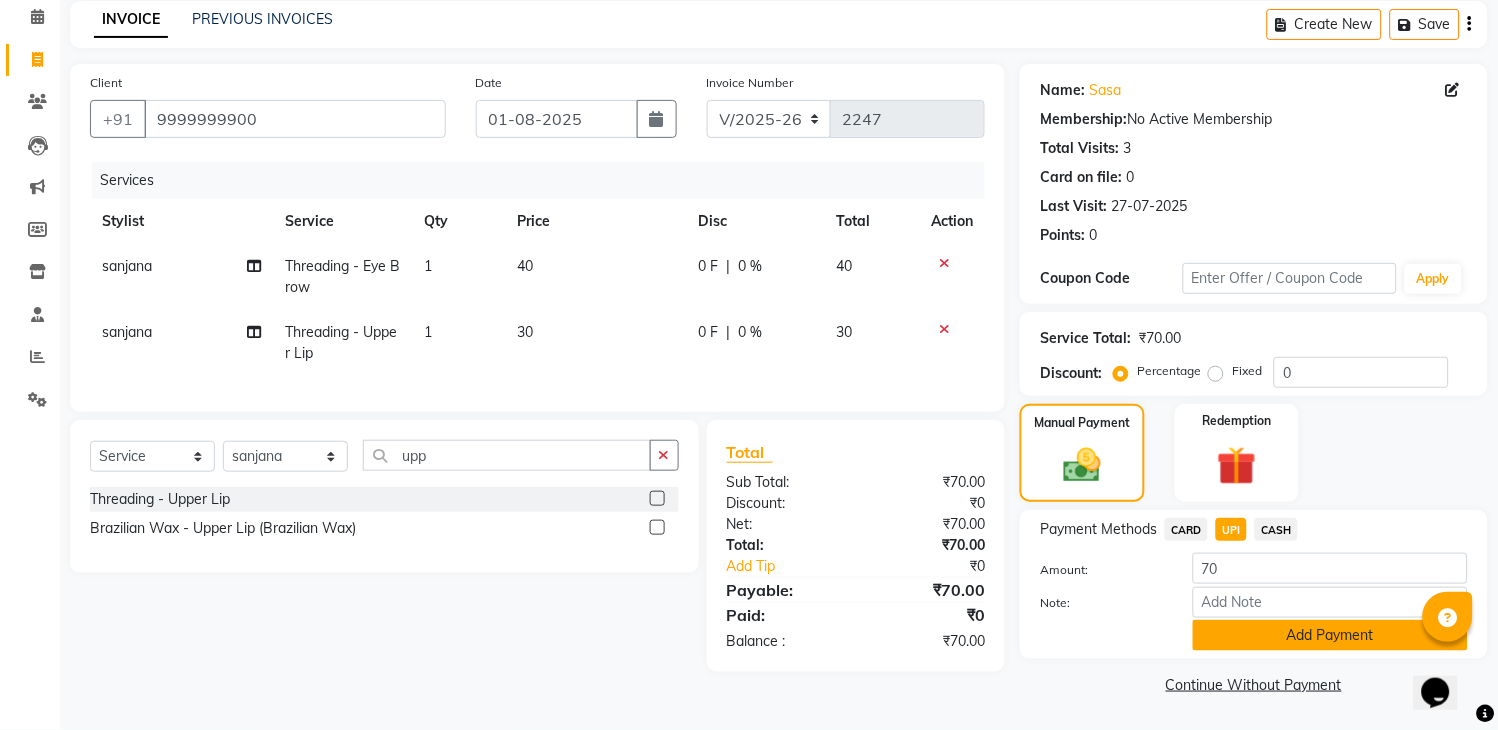 click on "Add Payment" 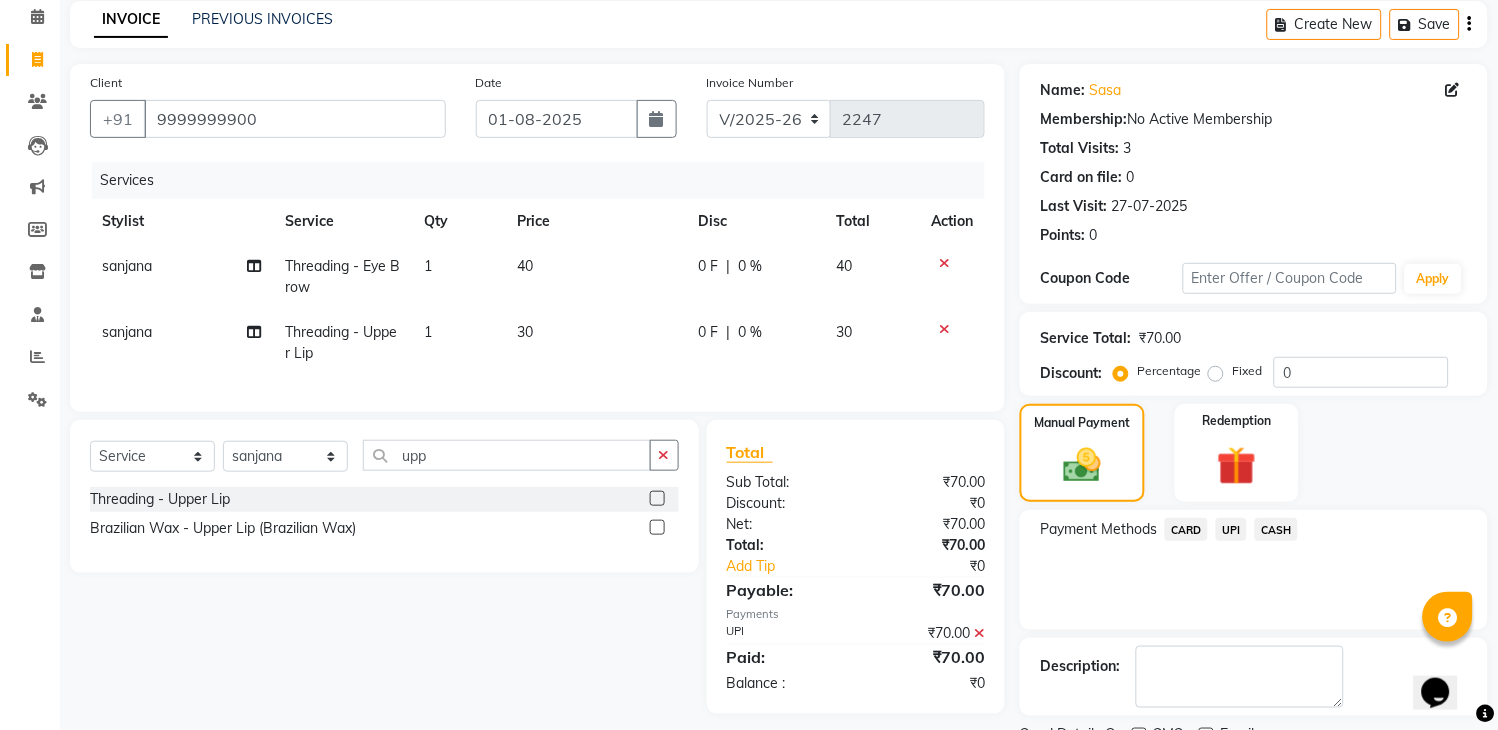scroll, scrollTop: 170, scrollLeft: 0, axis: vertical 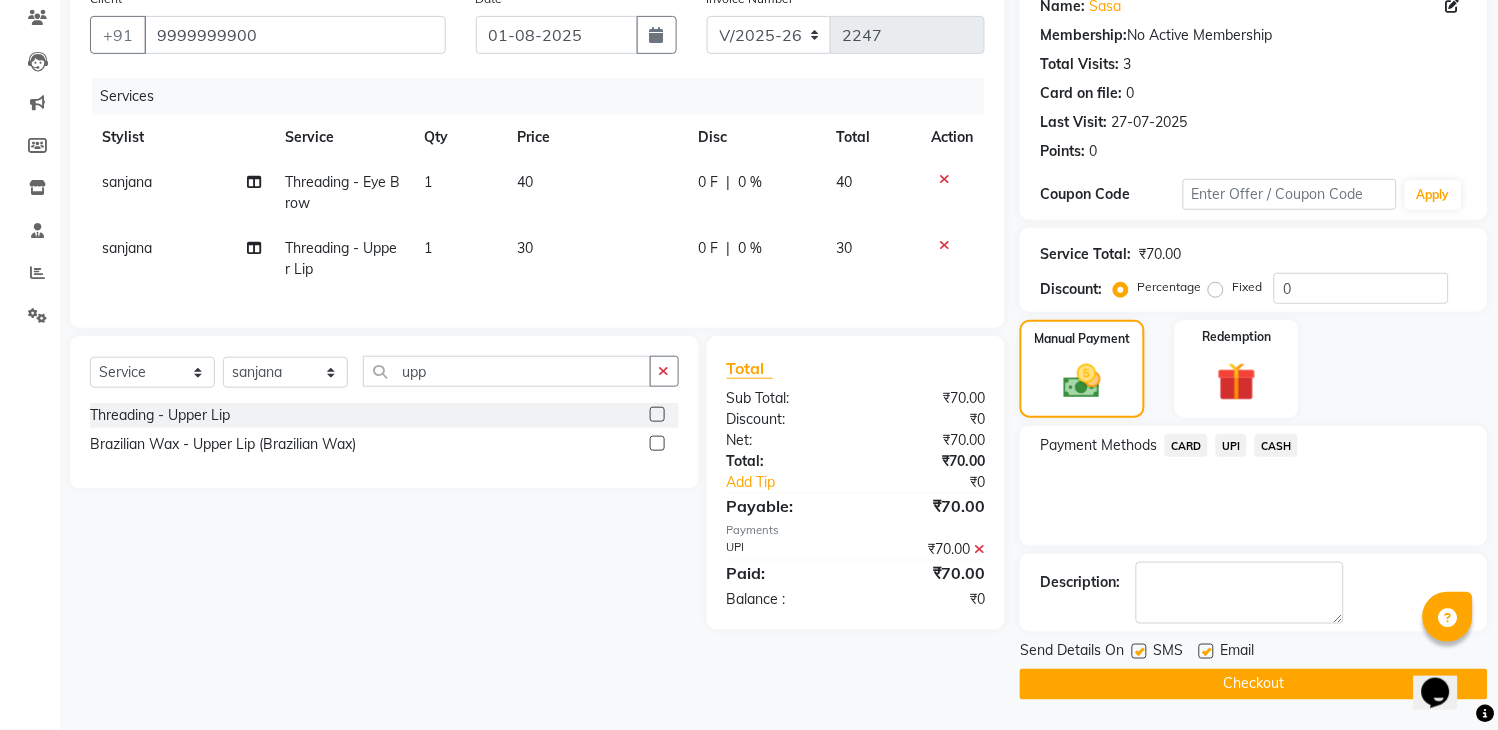 click 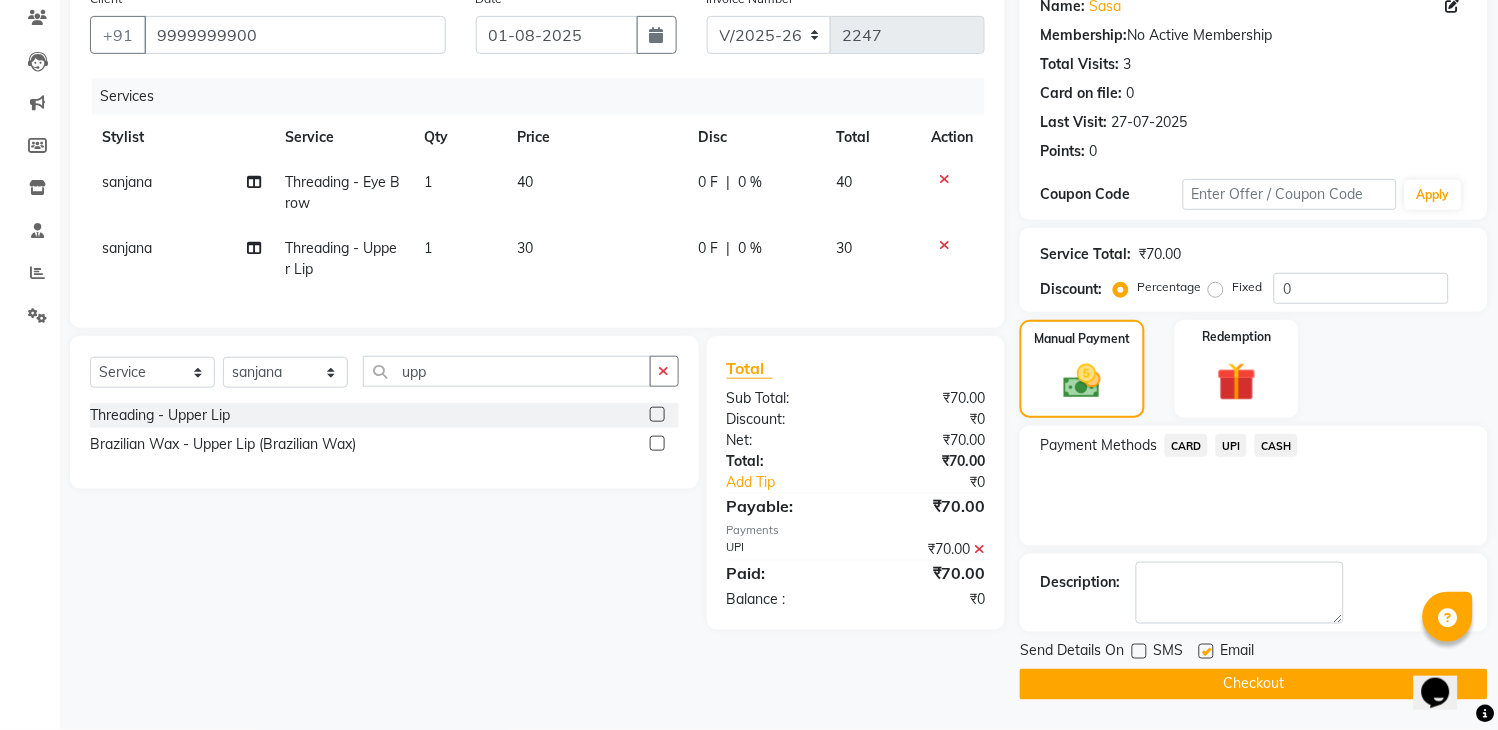 click on "Checkout" 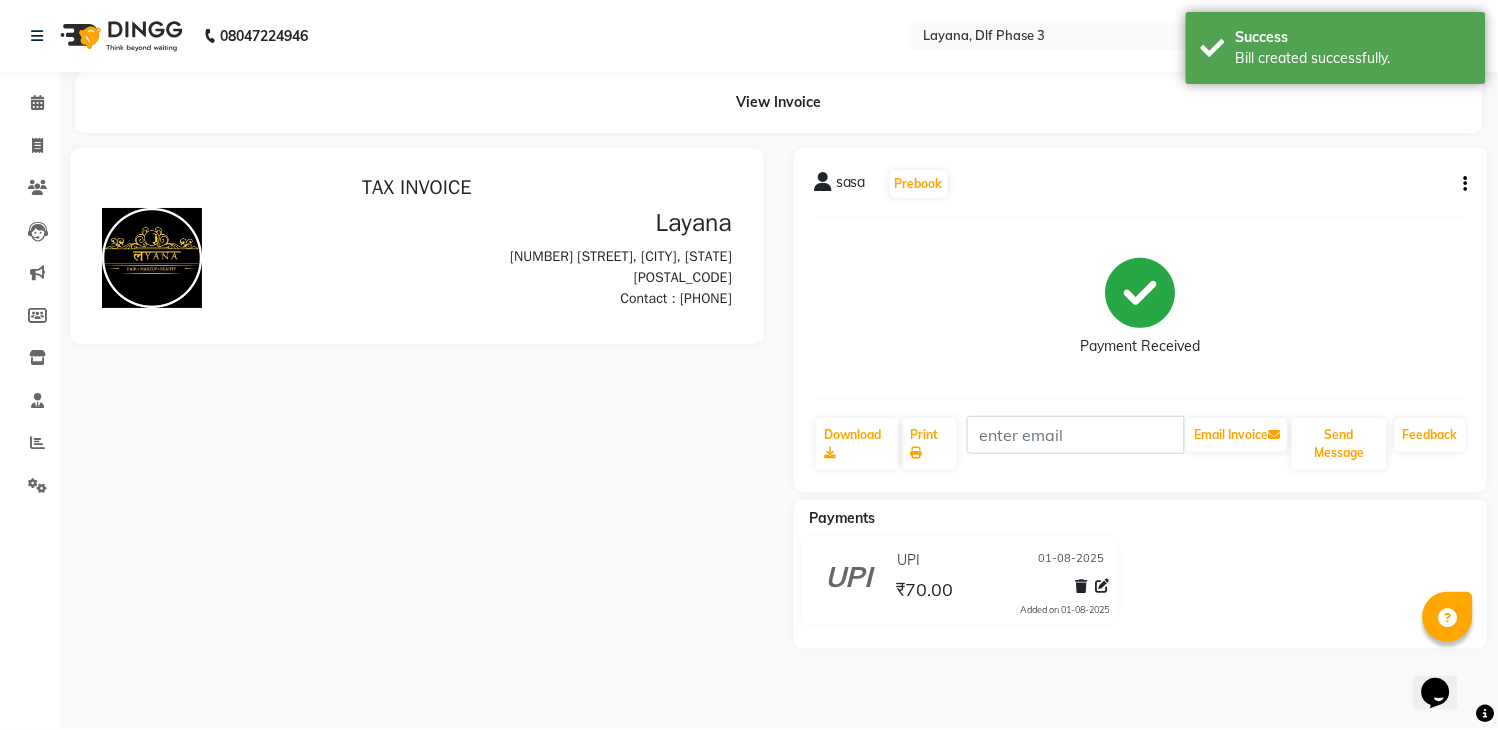 scroll, scrollTop: 0, scrollLeft: 0, axis: both 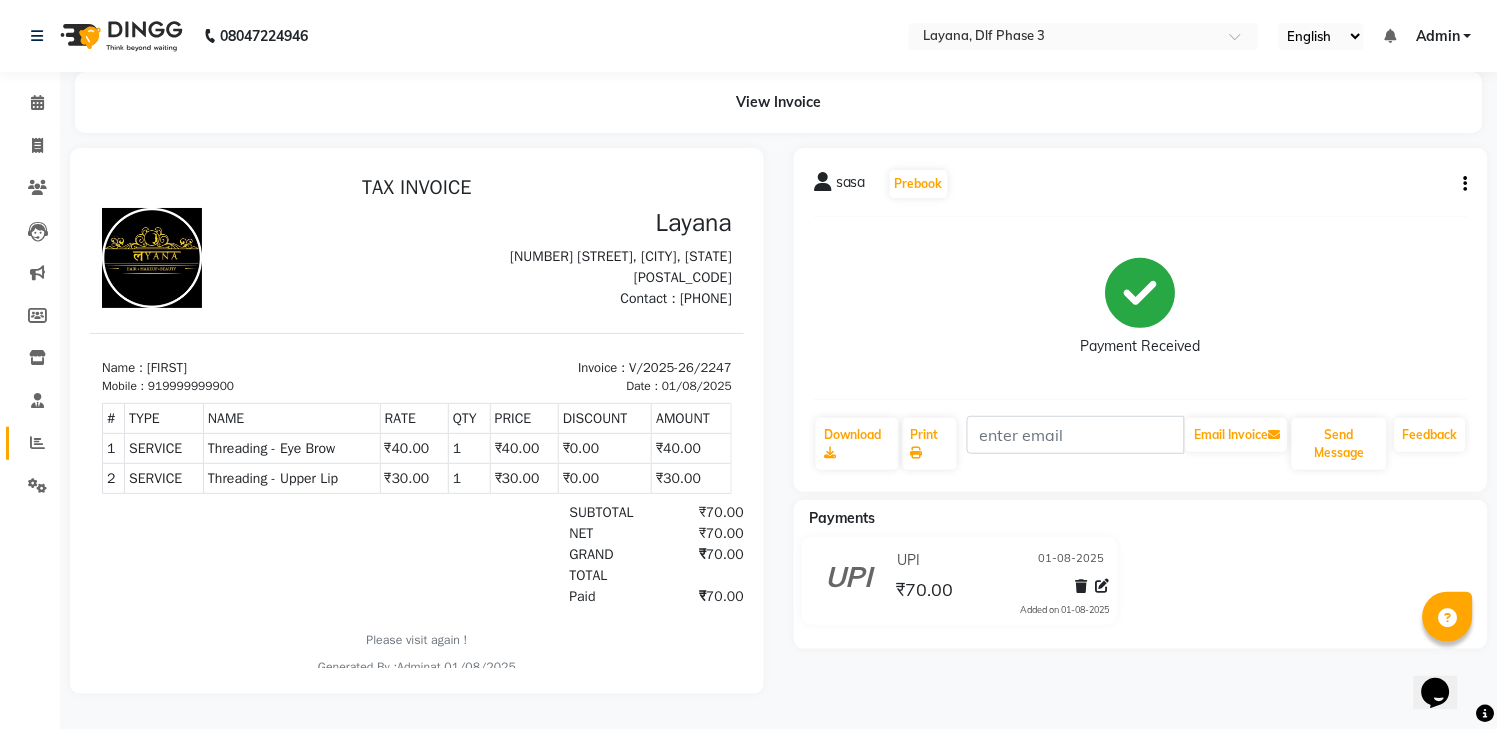 click on "Reports" 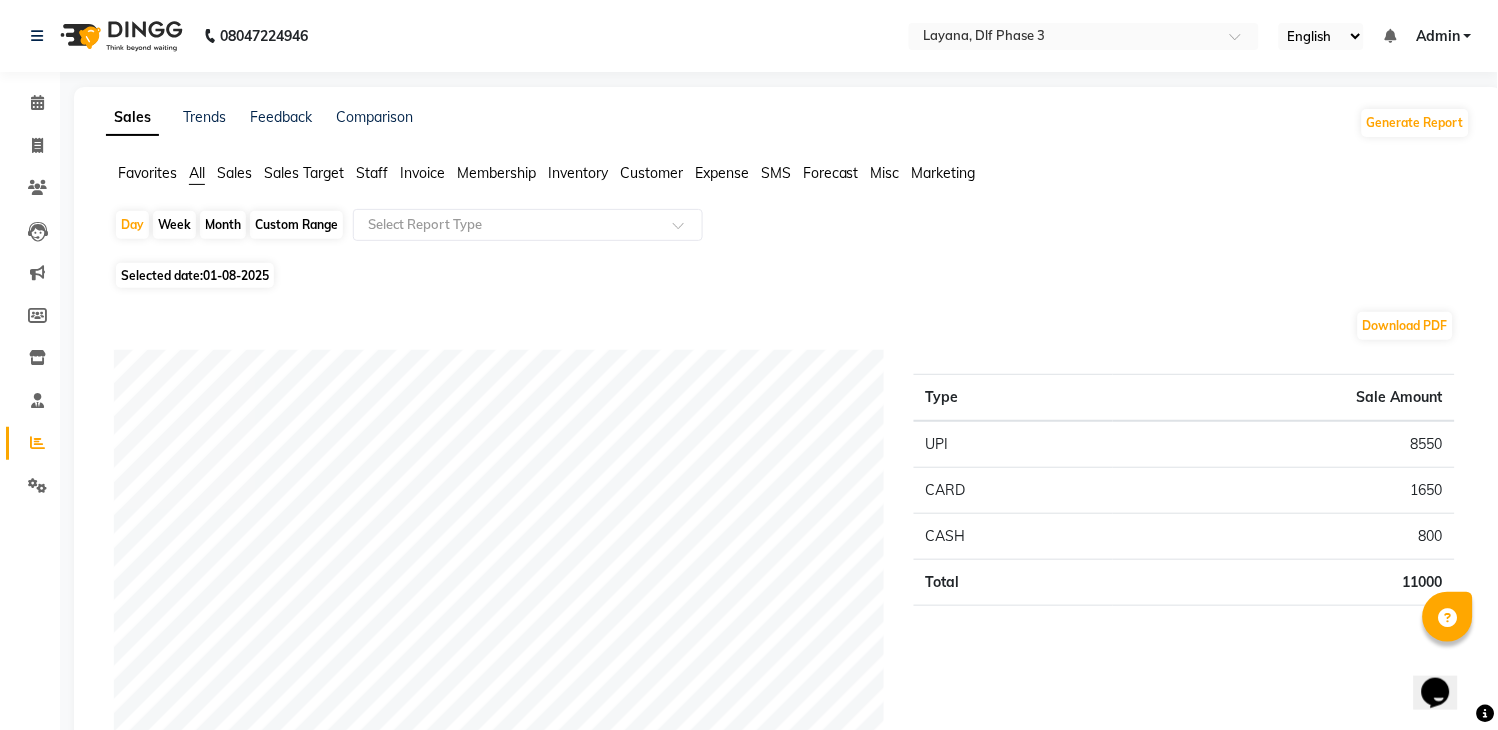 scroll, scrollTop: 638, scrollLeft: 0, axis: vertical 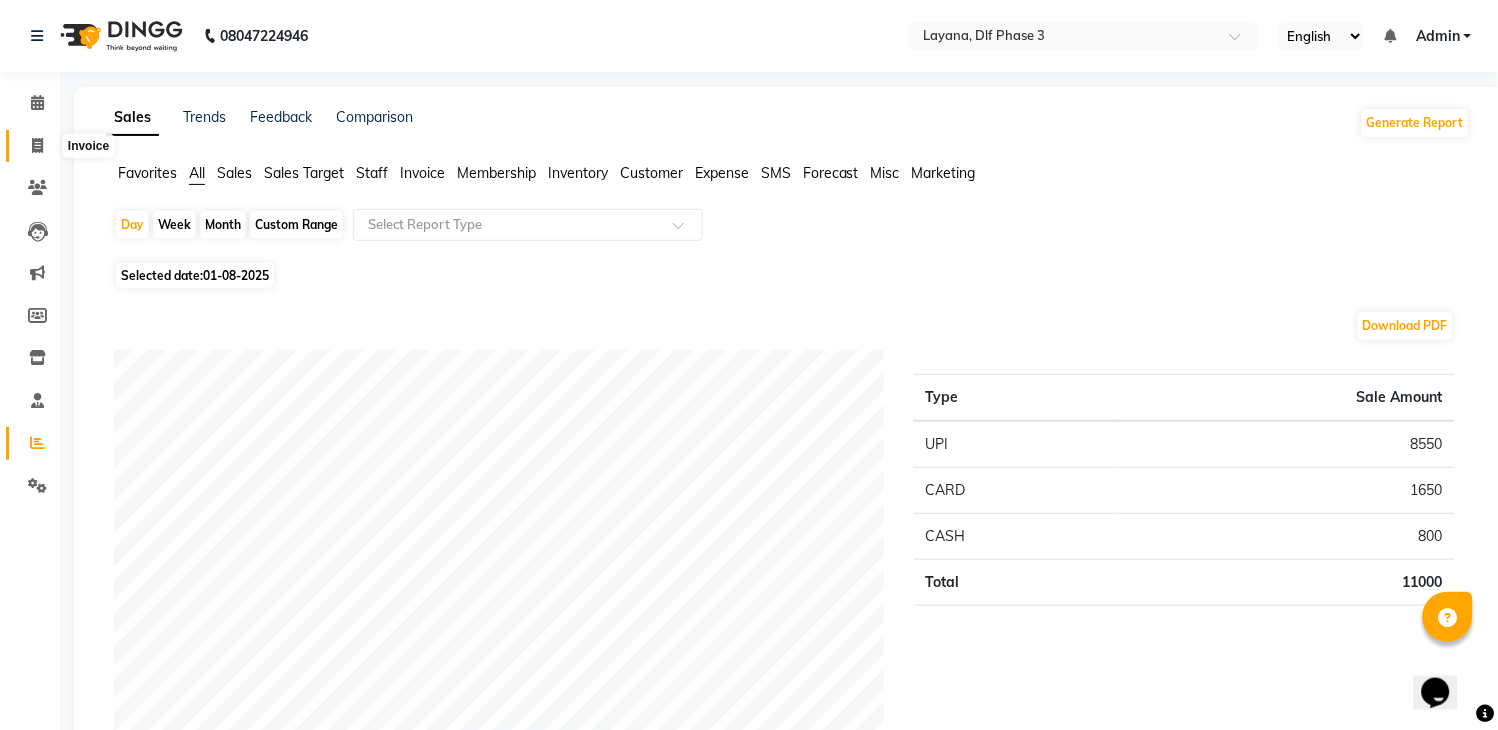 click 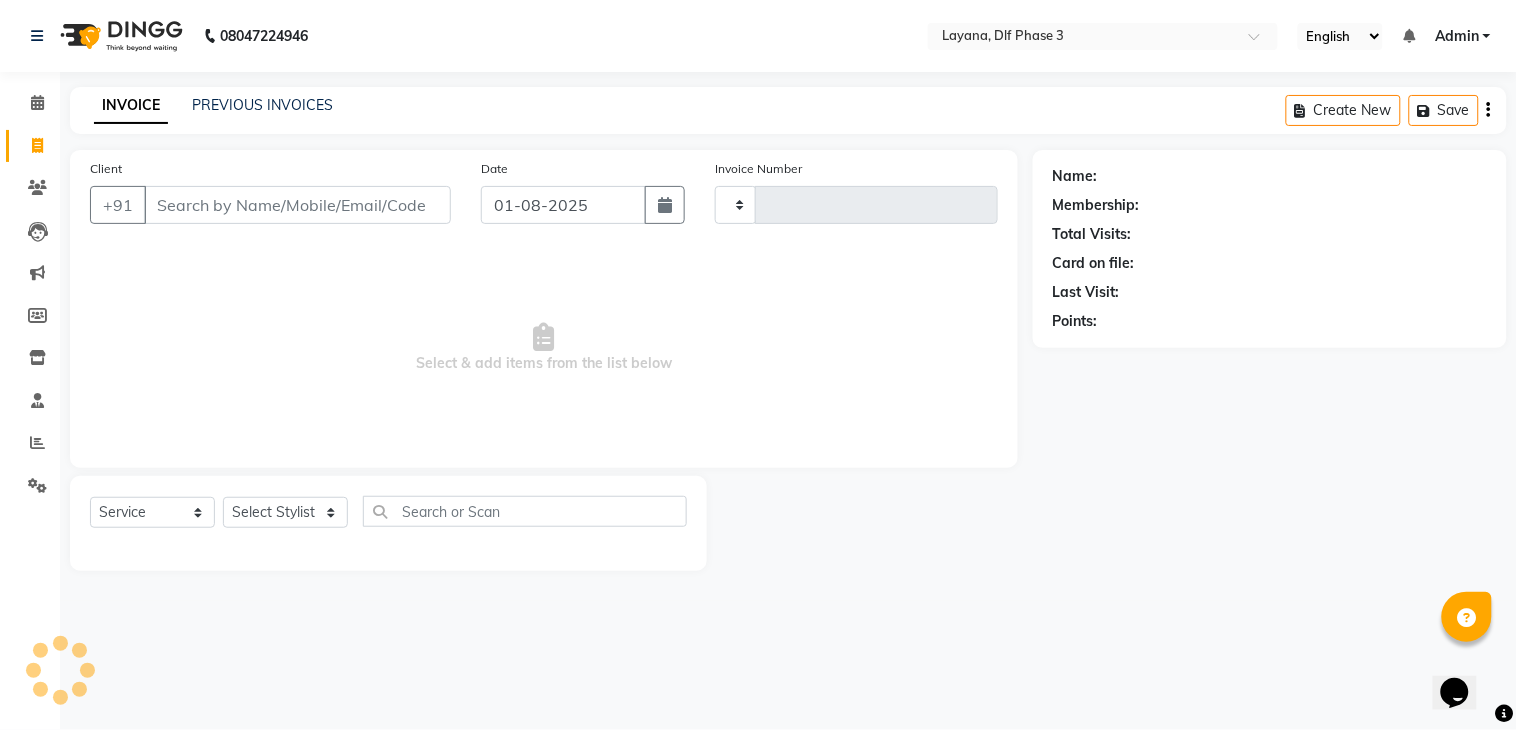type on "2248" 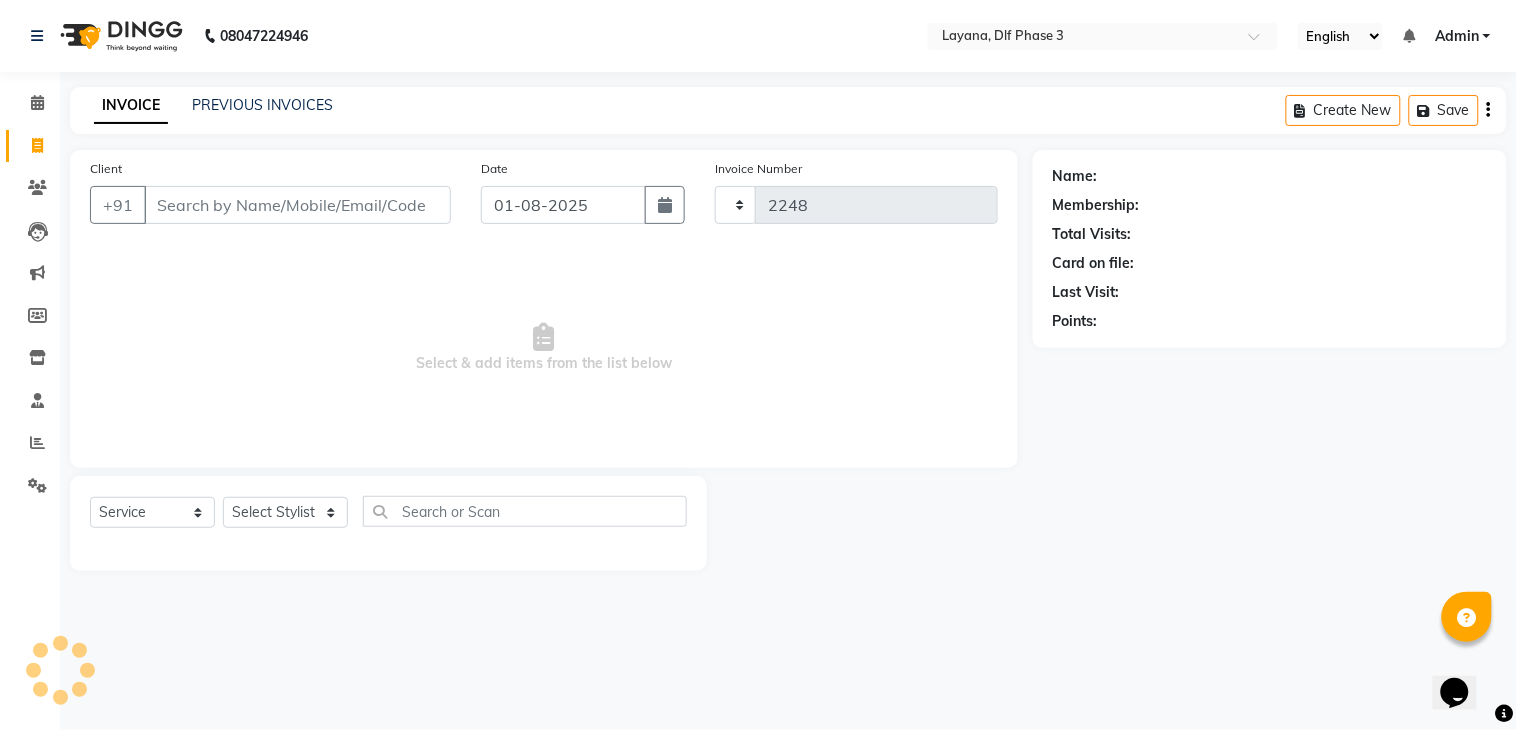 select on "6973" 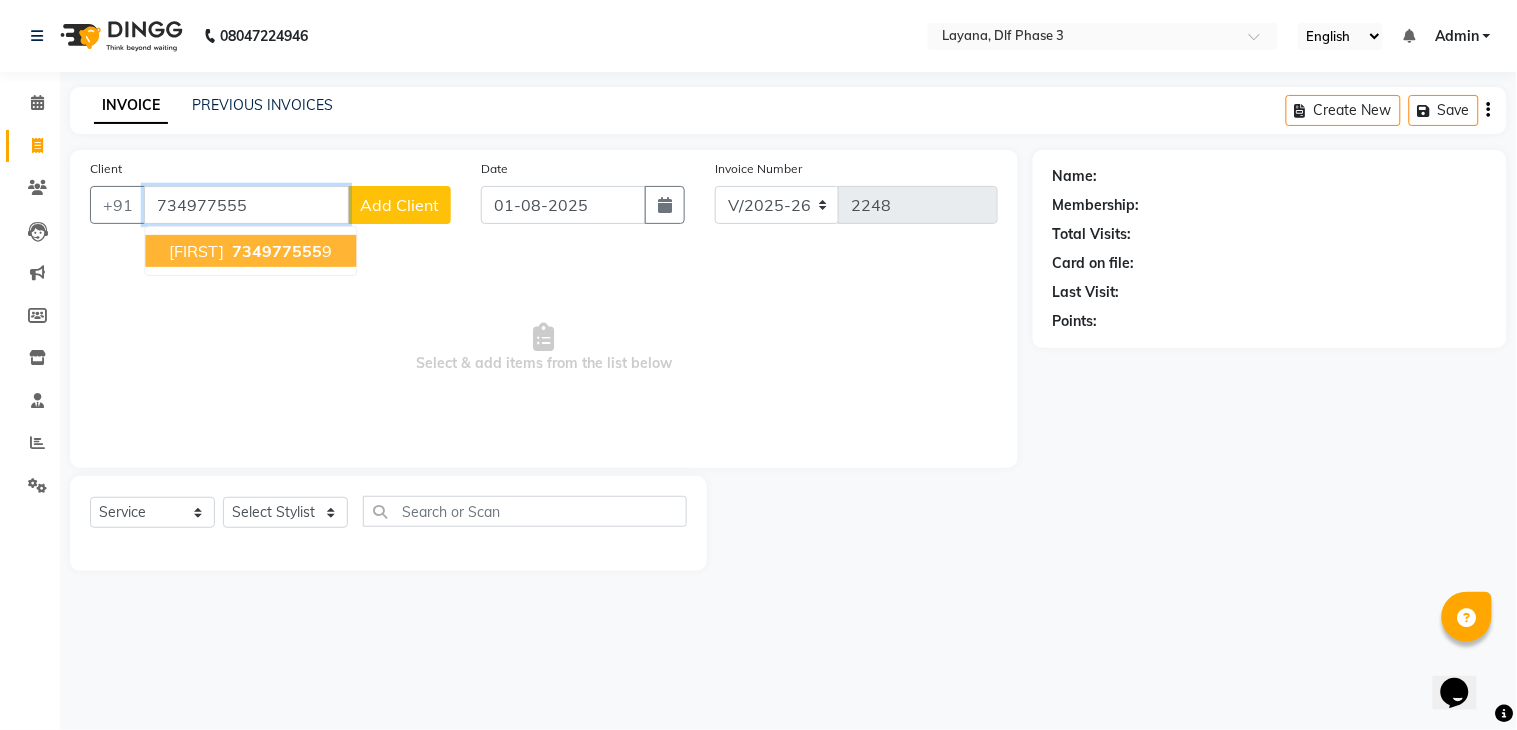 click on "734977555" at bounding box center [277, 251] 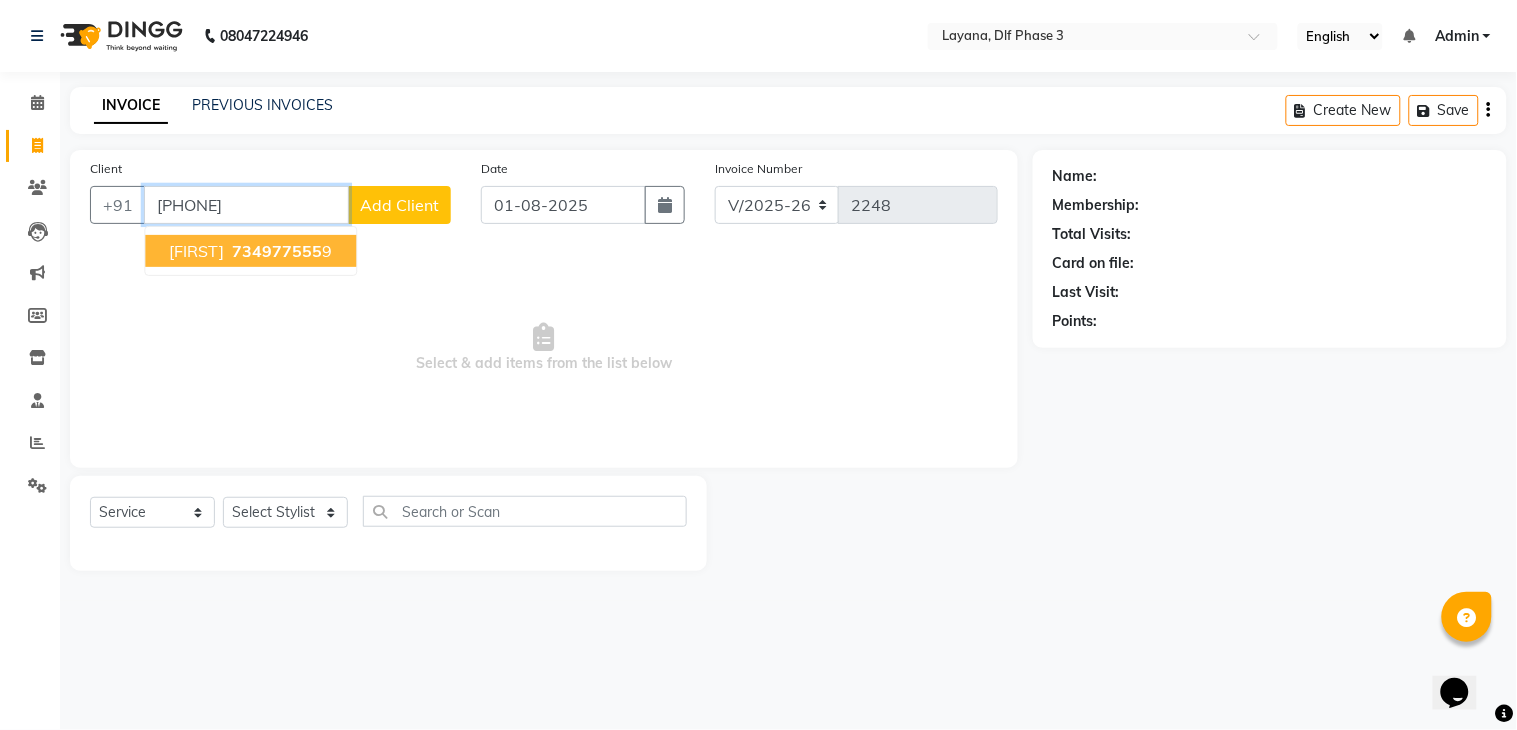 type on "[PHONE]" 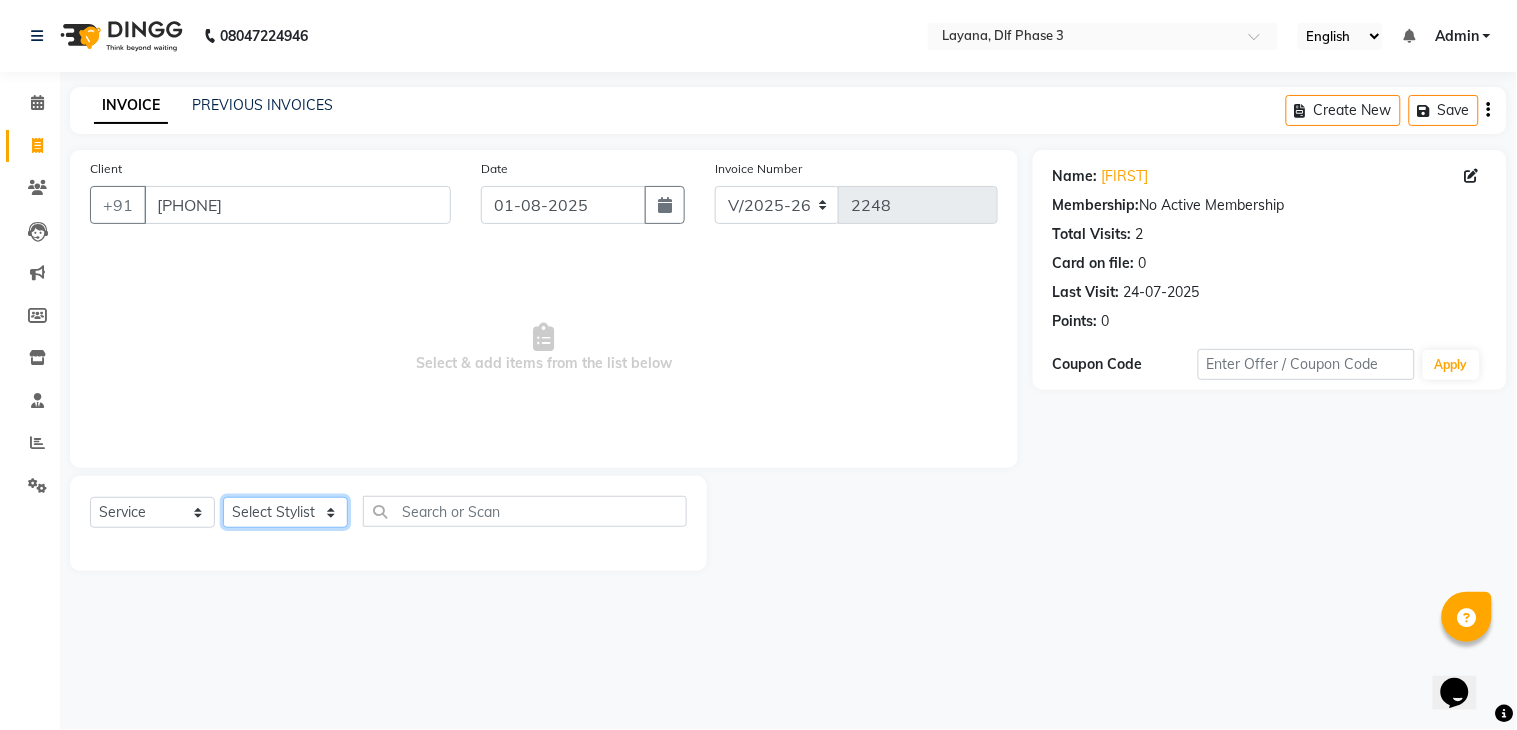 click on "Select Stylist [FIRST] Attul [FIRST] [FIRST] [FIRST] [FIRST] [FIRST] [FIRST]" 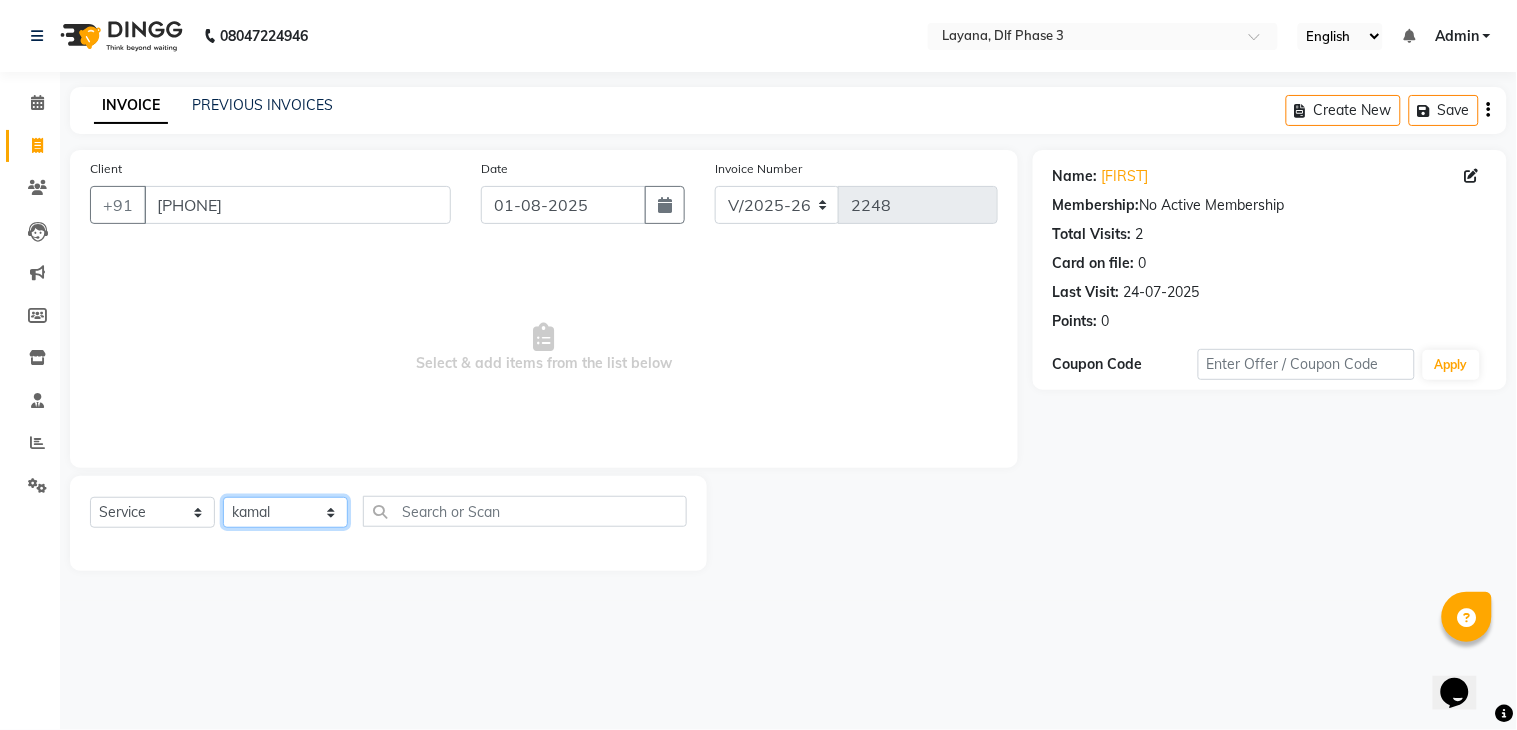 click on "Select Stylist [FIRST] Attul [FIRST] [FIRST] [FIRST] [FIRST] [FIRST] [FIRST]" 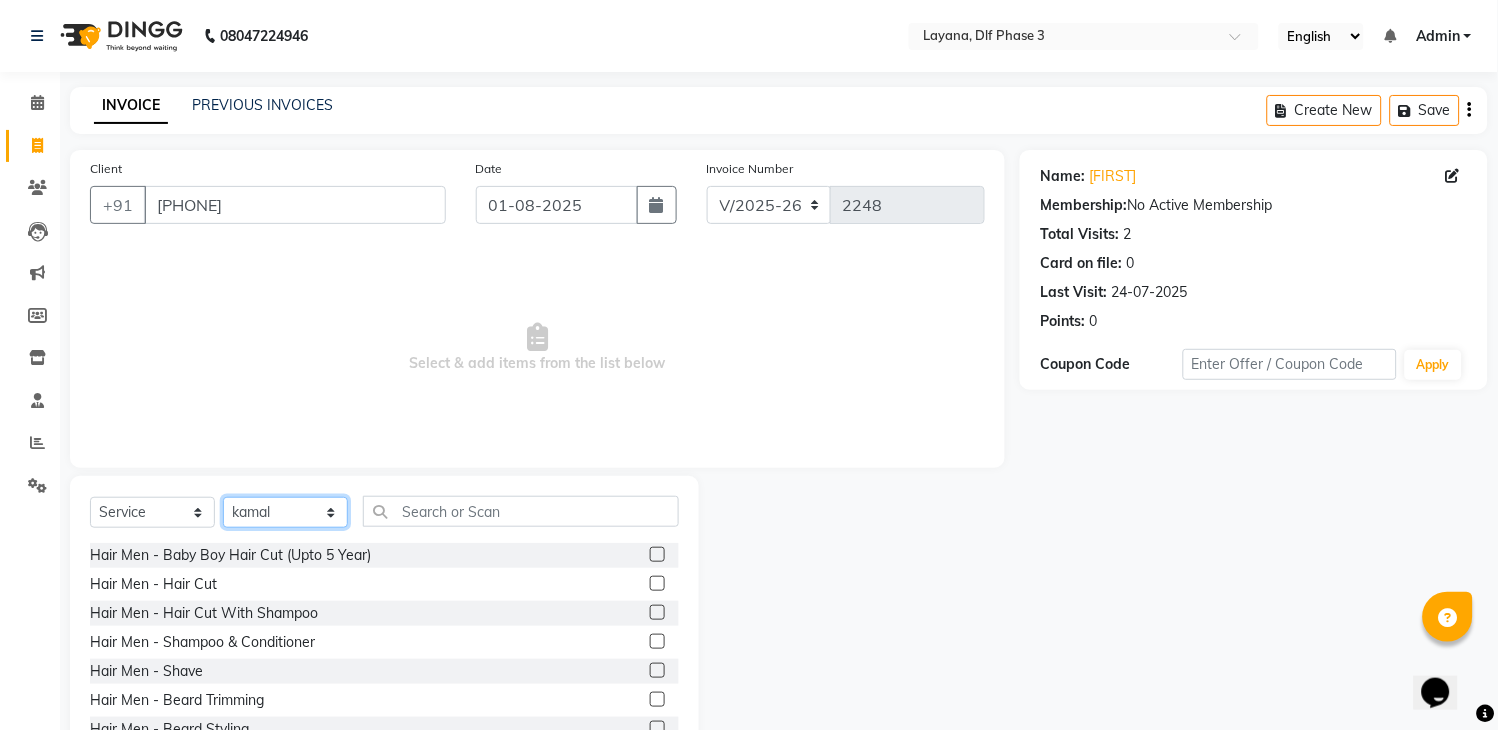 click on "Select Stylist [FIRST] Attul [FIRST] [FIRST] [FIRST] [FIRST] [FIRST] [FIRST]" 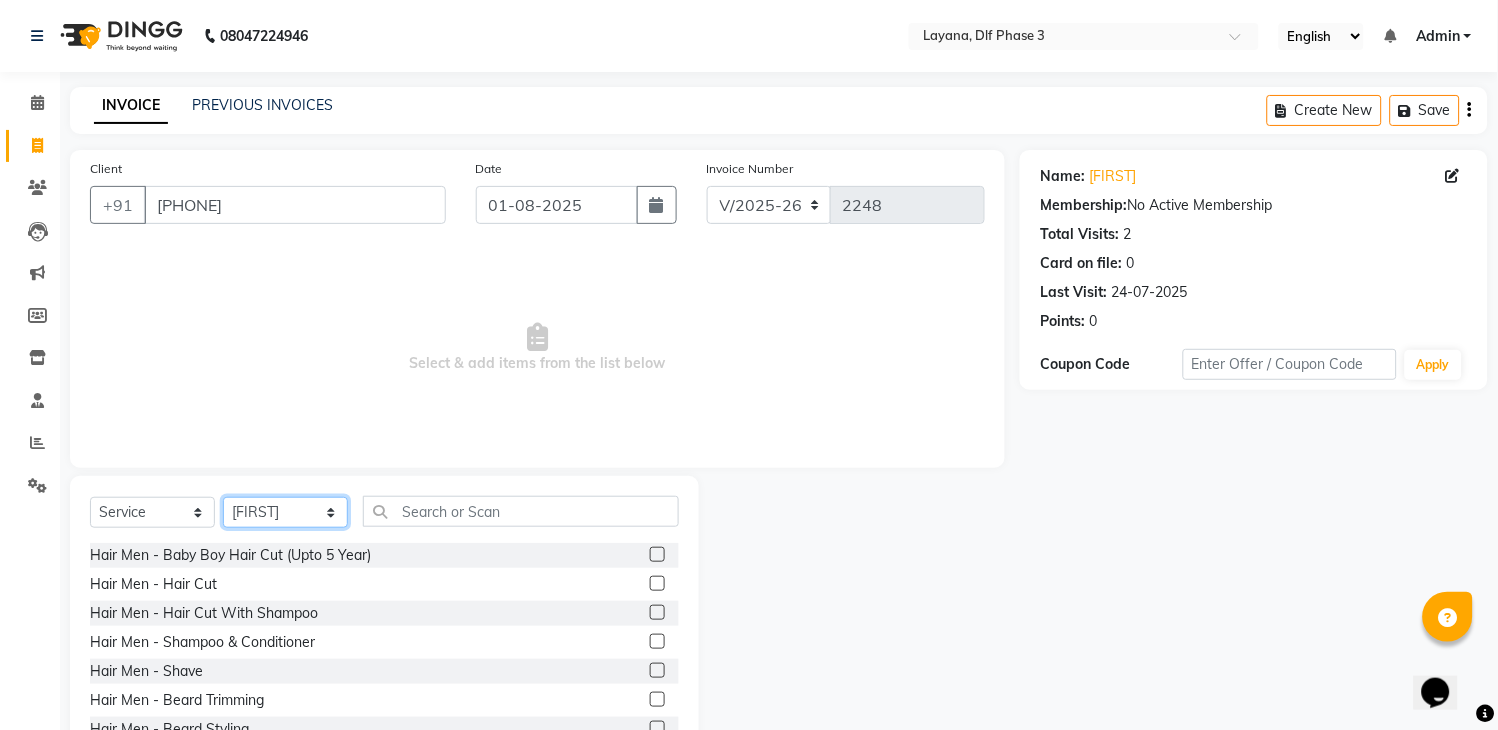 click on "Select Stylist [FIRST] Attul [FIRST] [FIRST] [FIRST] [FIRST] [FIRST] [FIRST]" 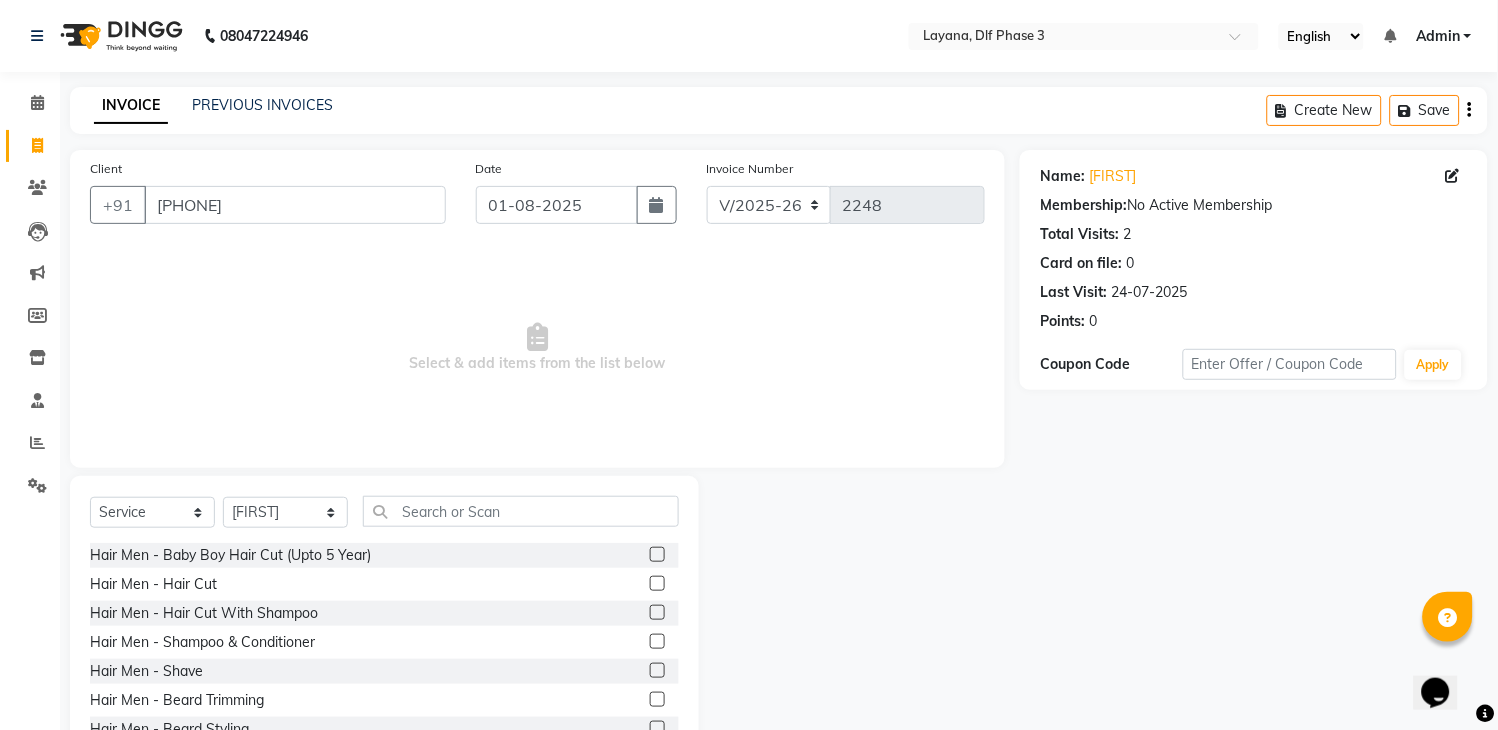 click 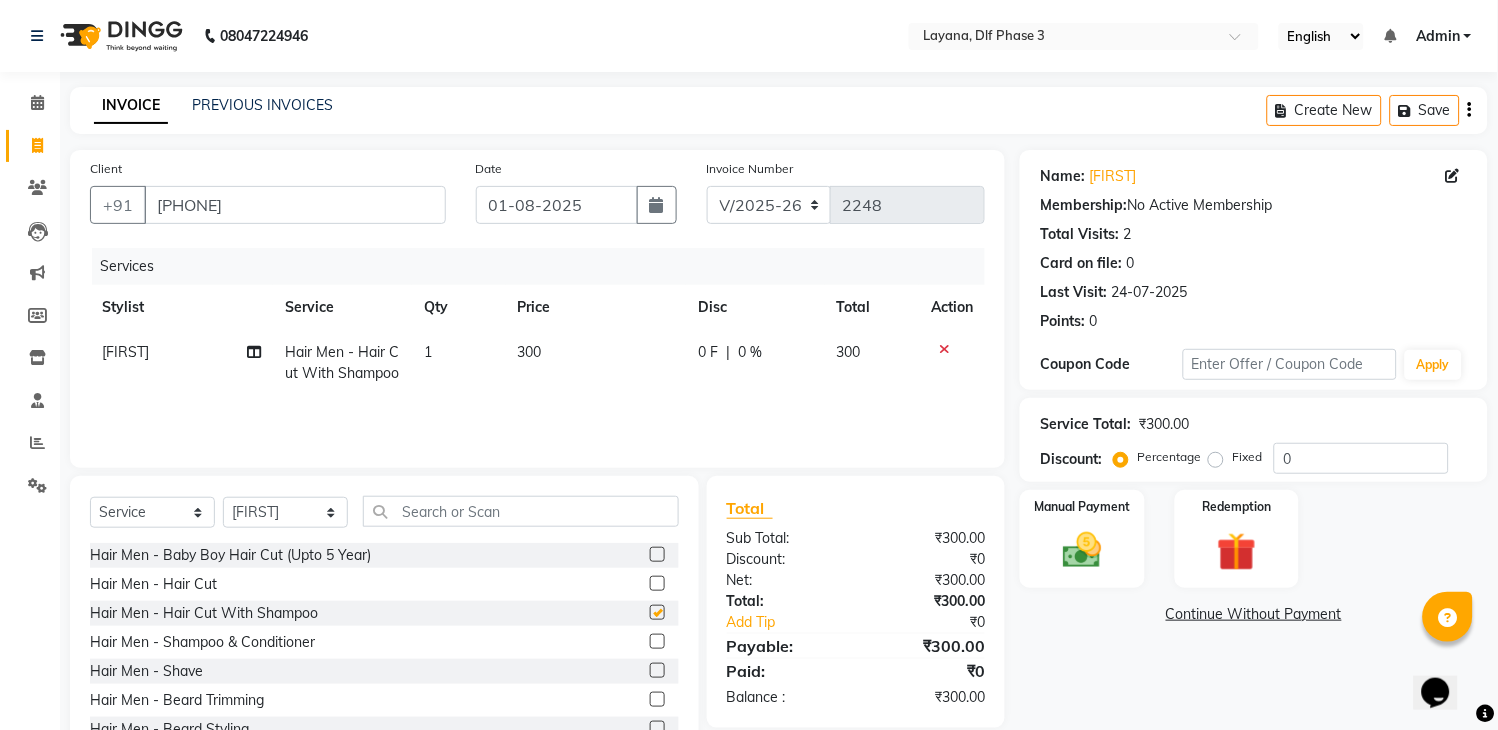 checkbox on "false" 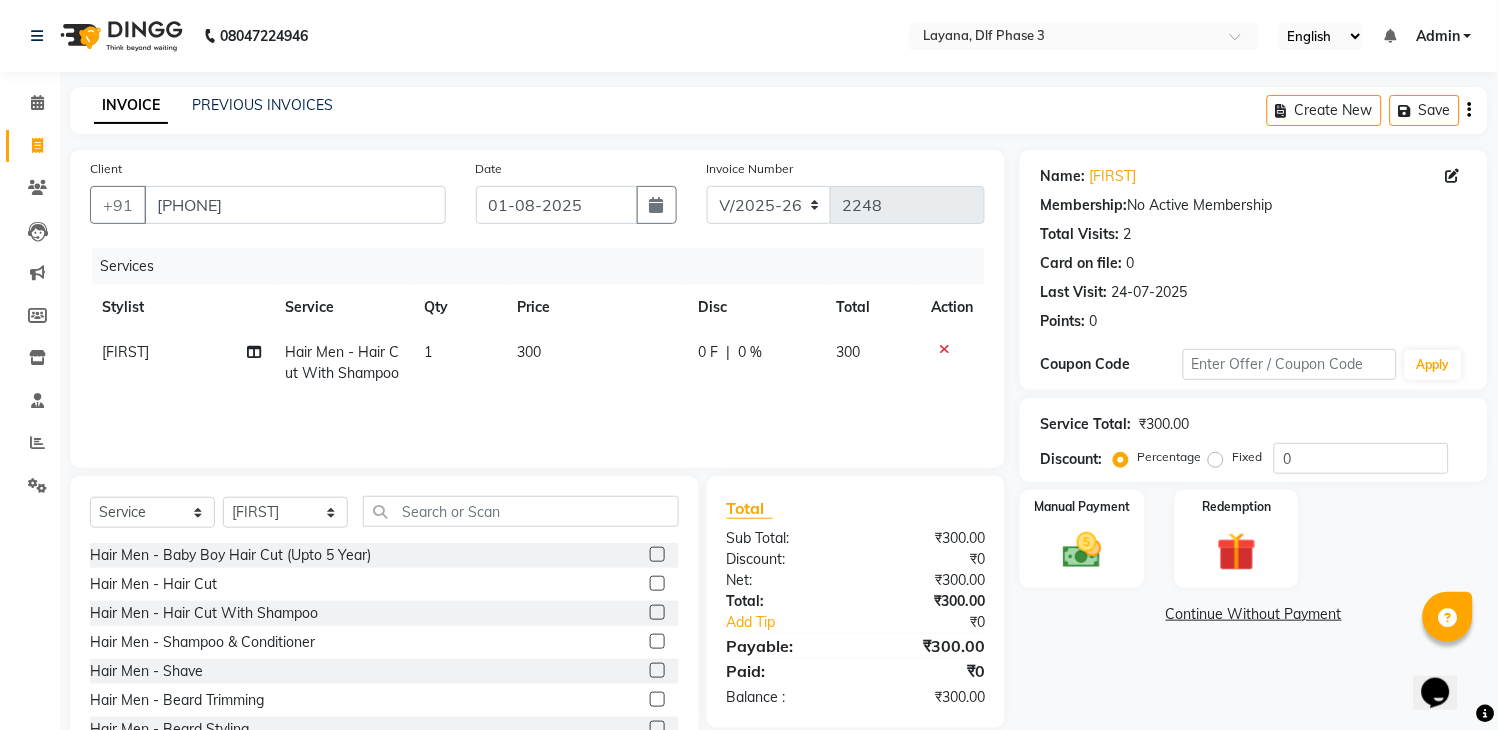click on "0 F" 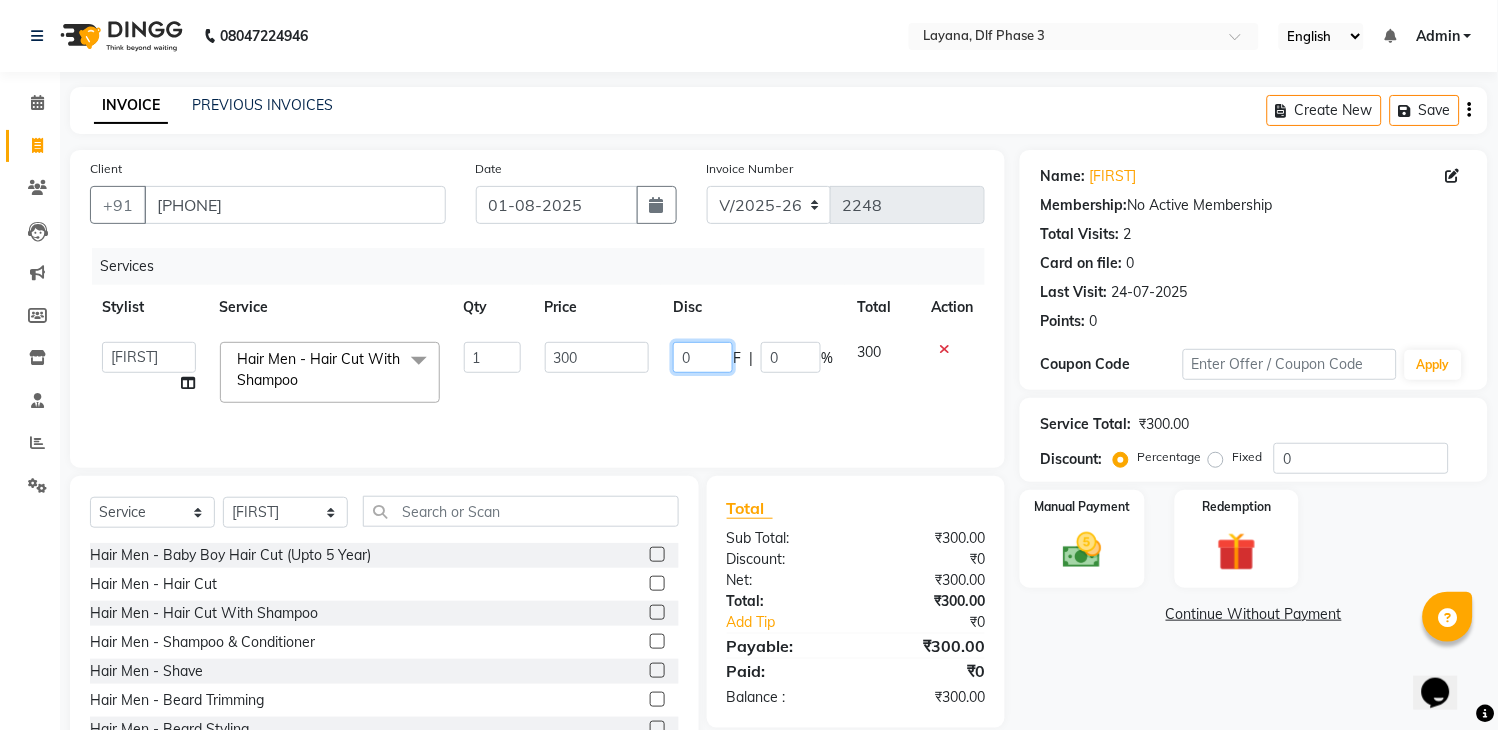 click on "0" 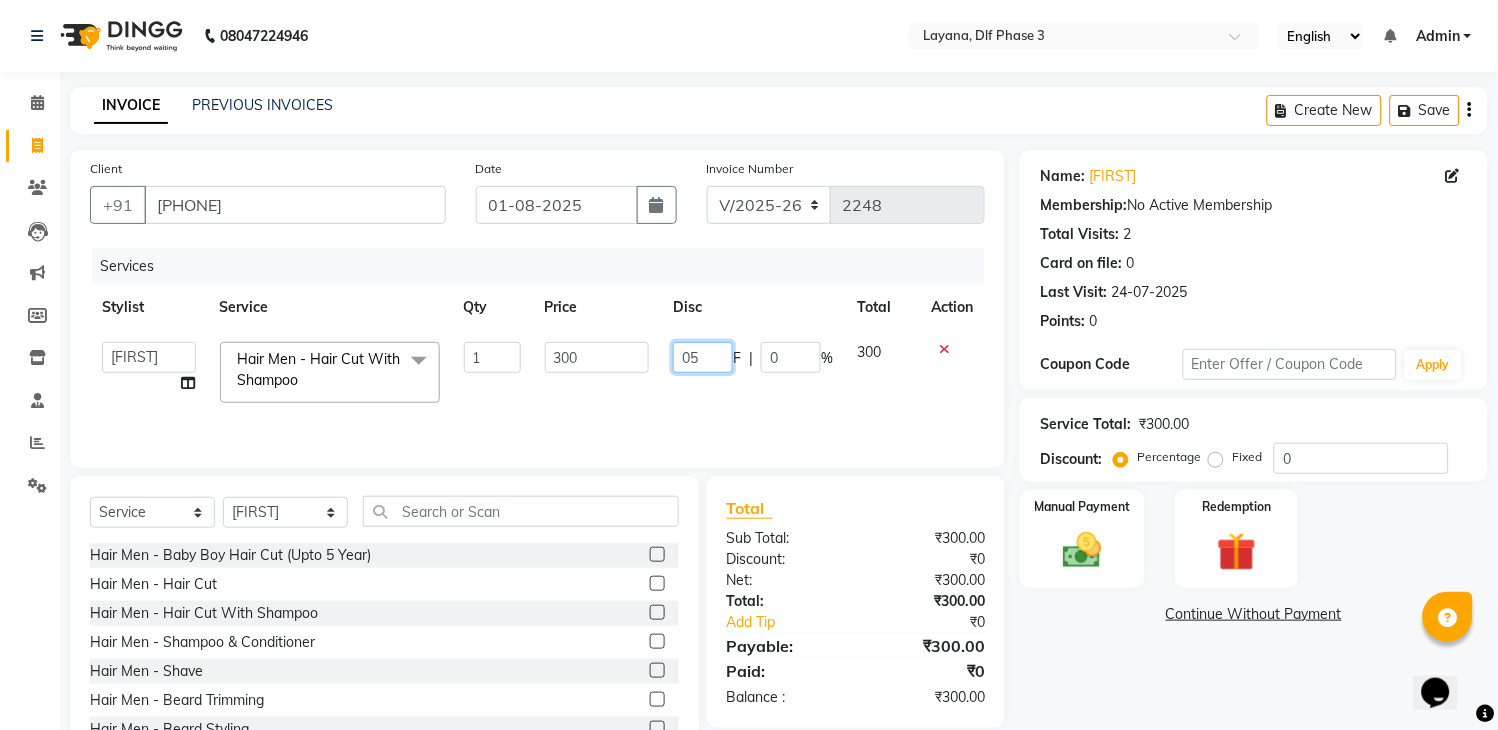 type on "050" 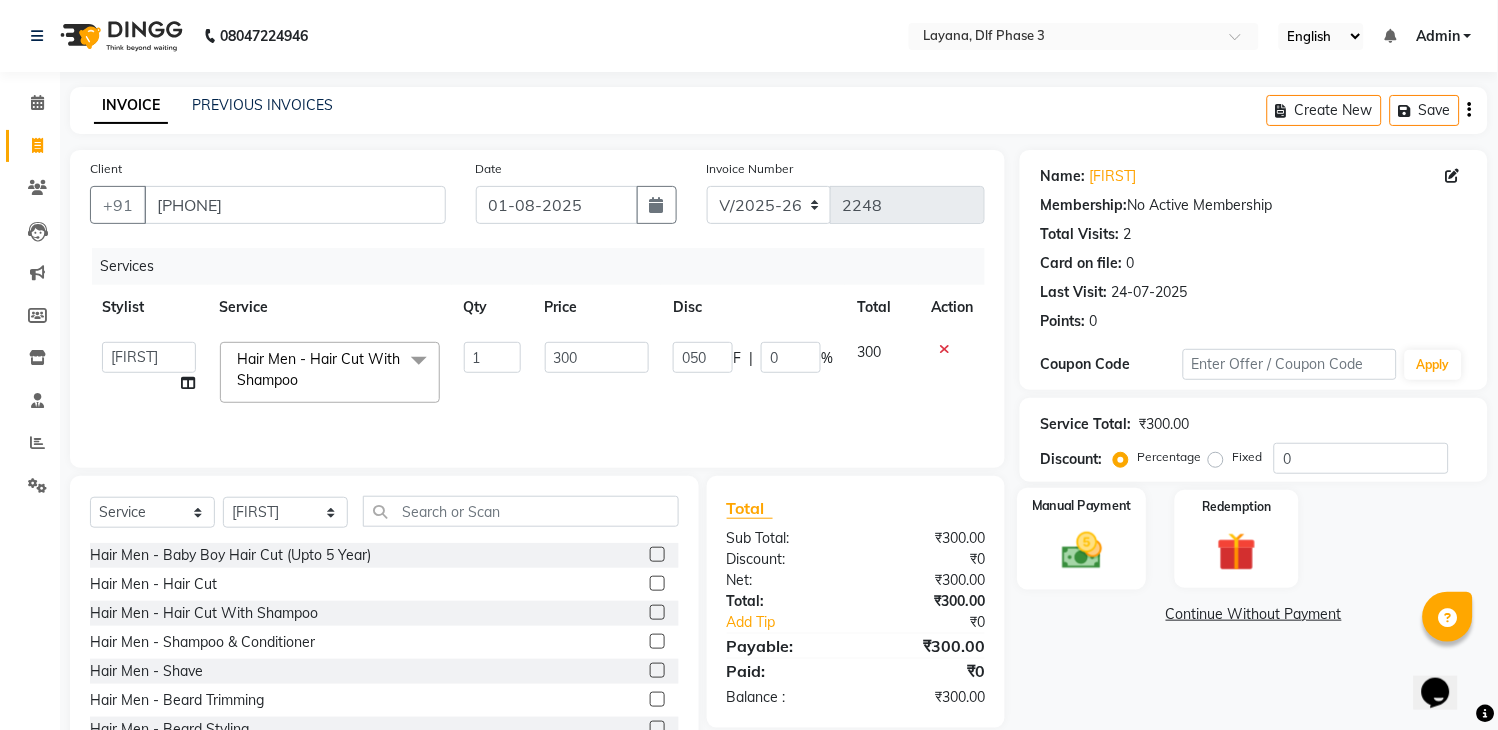 click 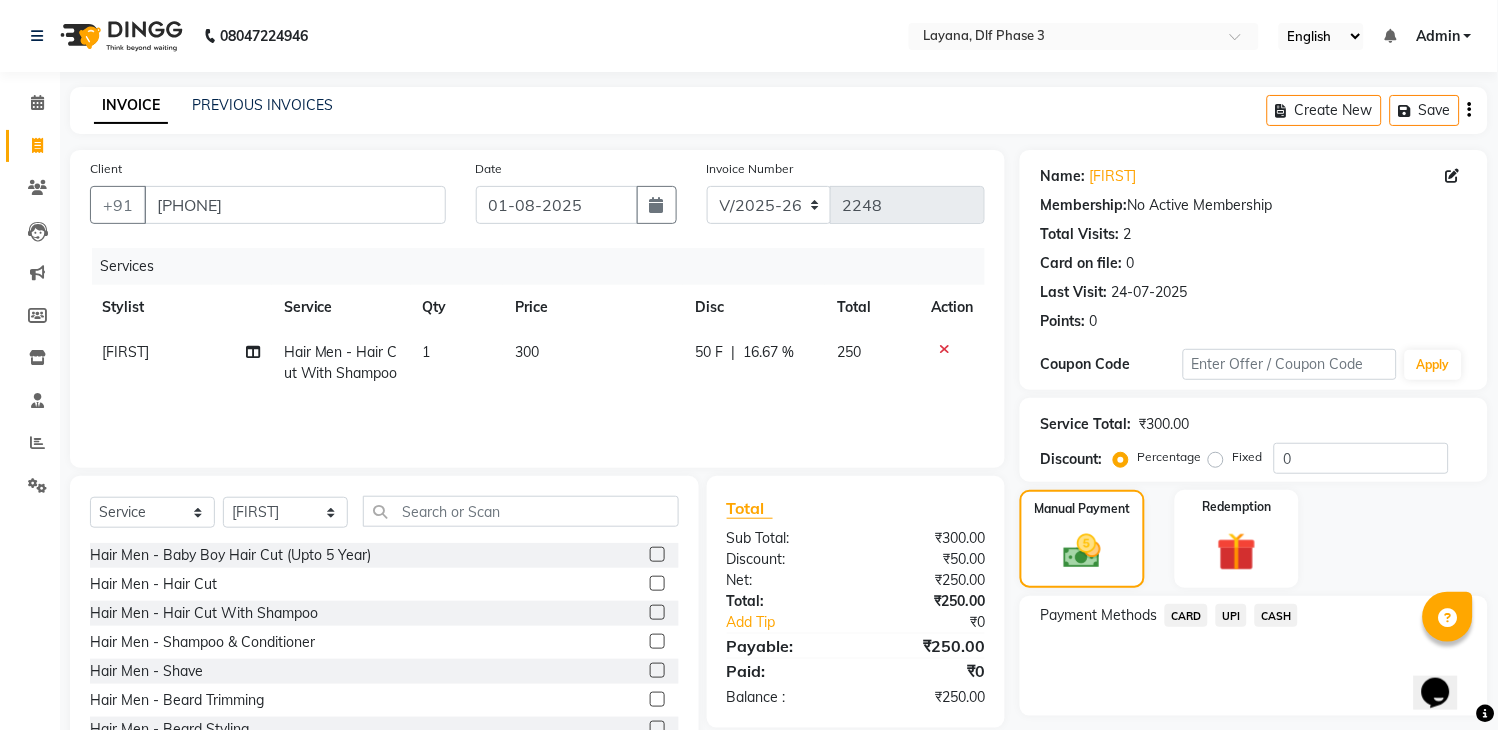 click on "UPI" 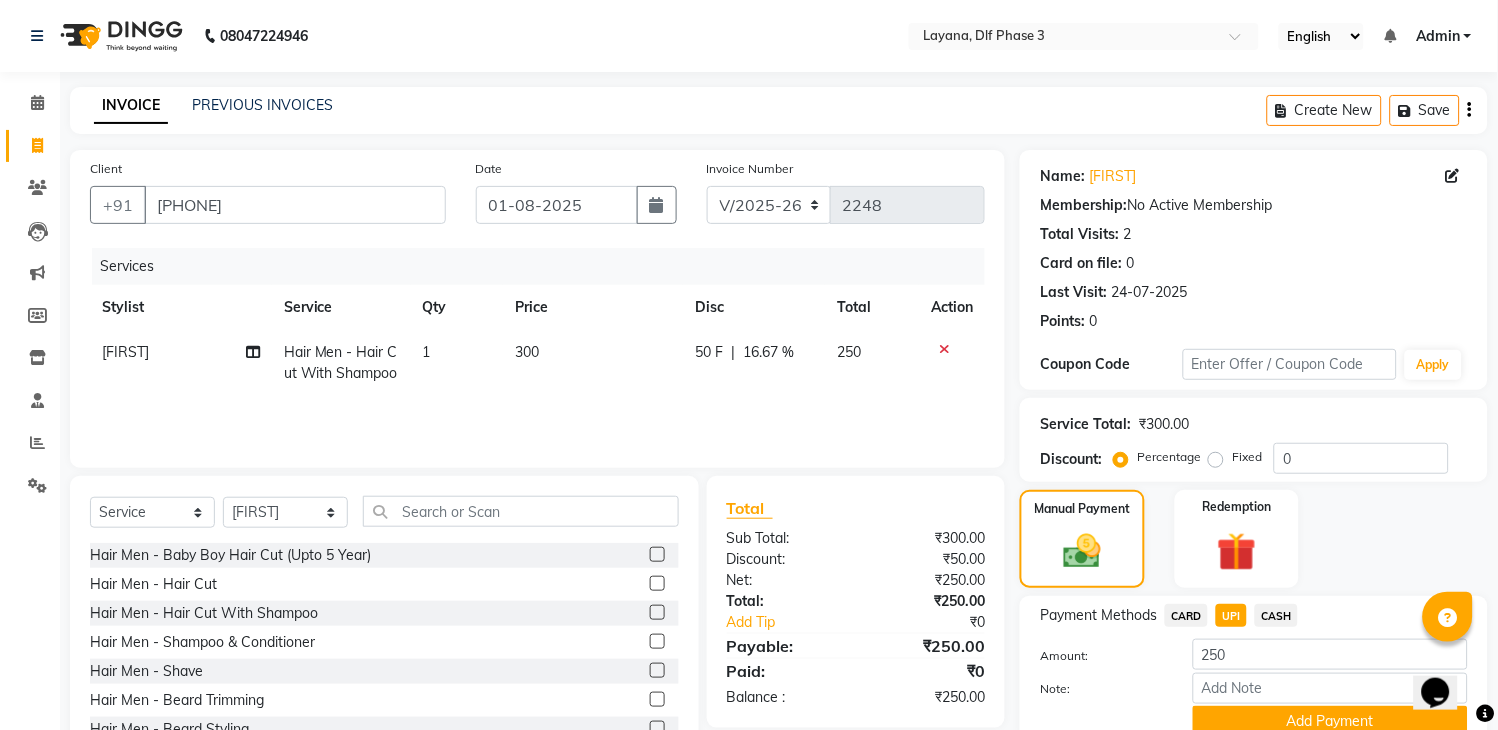 scroll, scrollTop: 56, scrollLeft: 0, axis: vertical 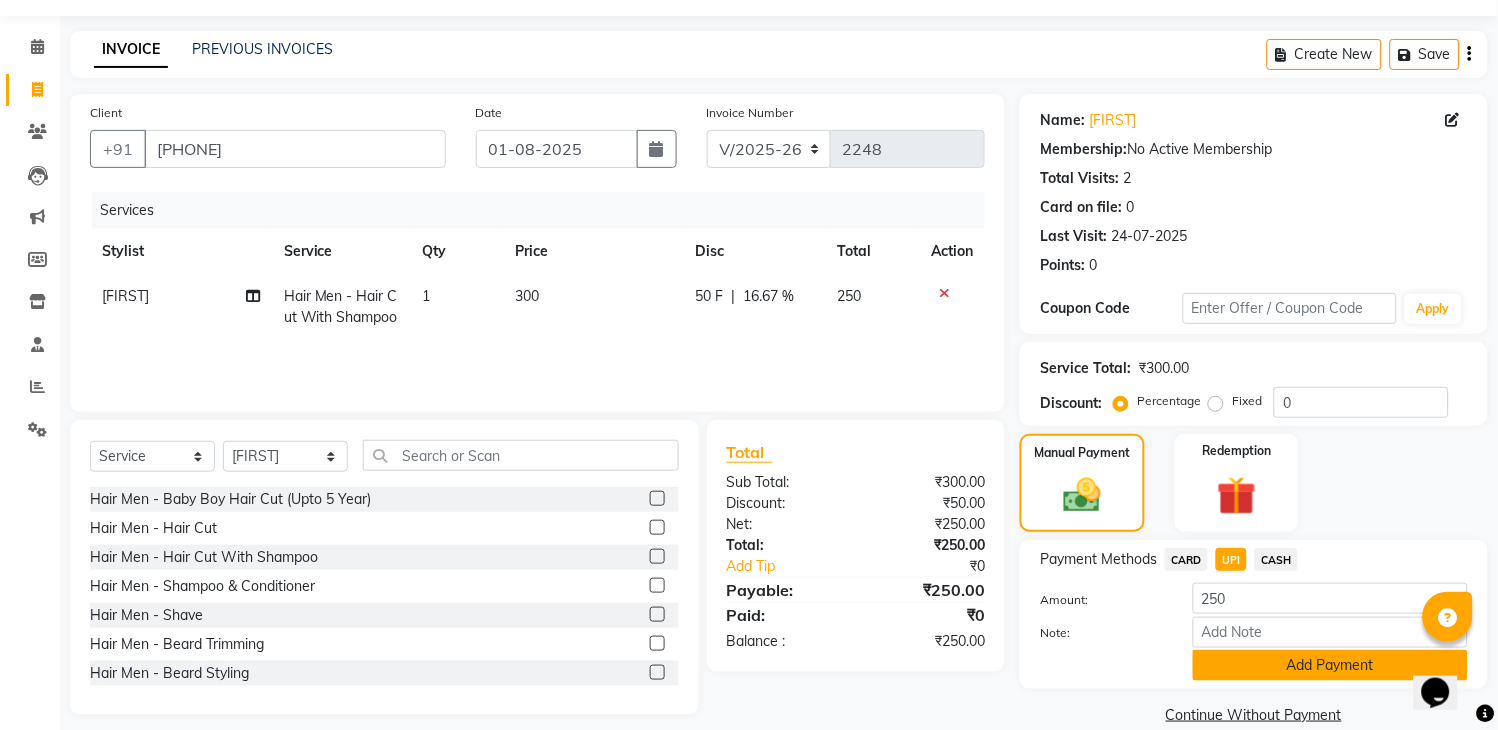 click on "Add Payment" 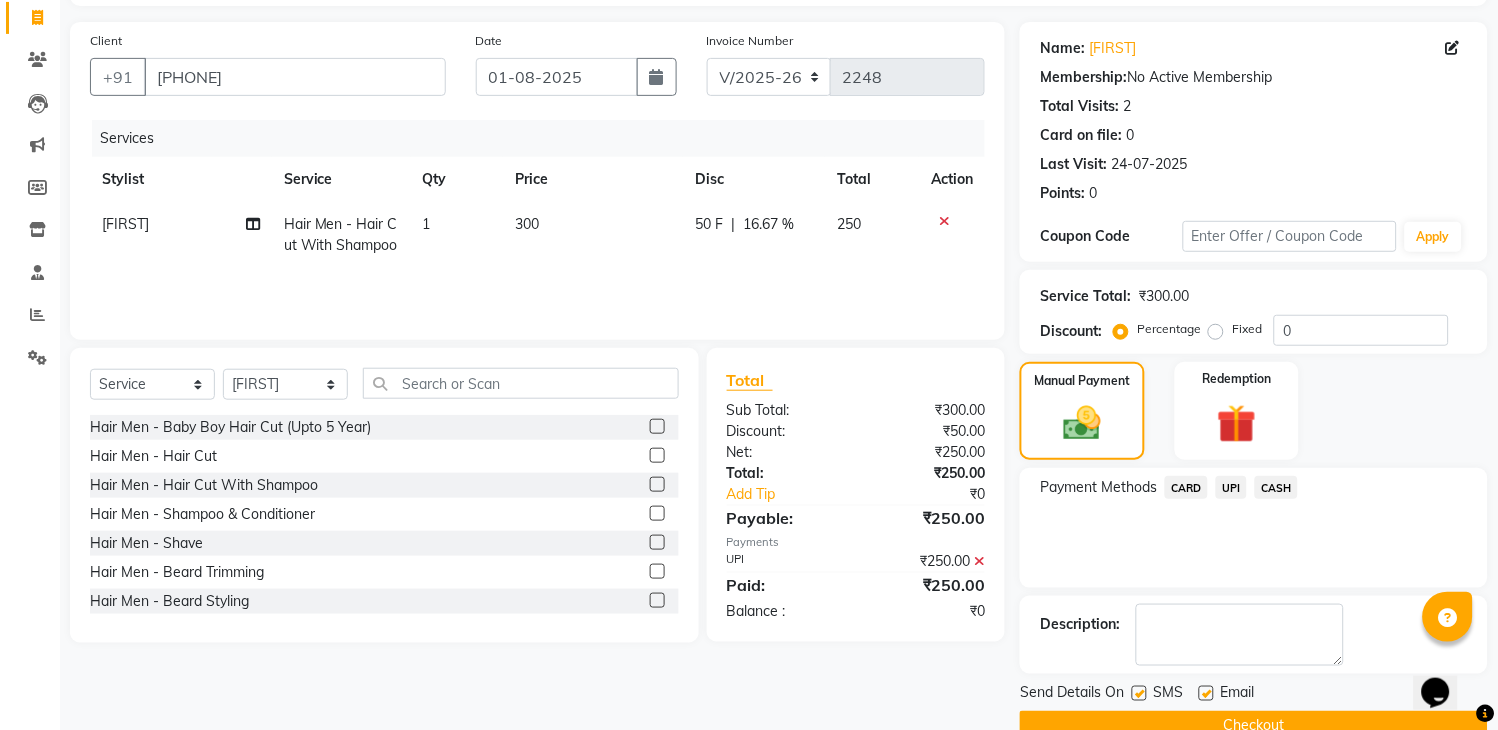 scroll, scrollTop: 170, scrollLeft: 0, axis: vertical 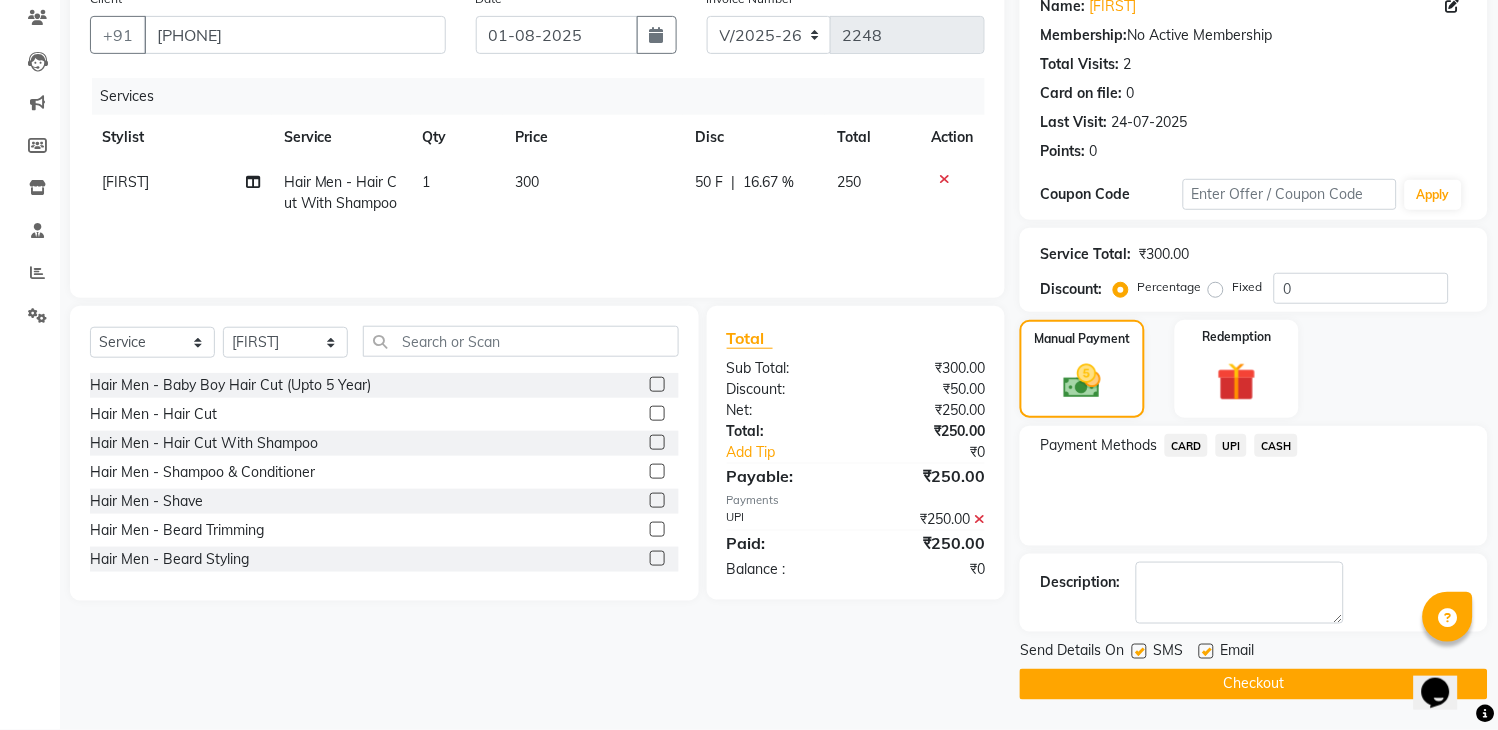 click 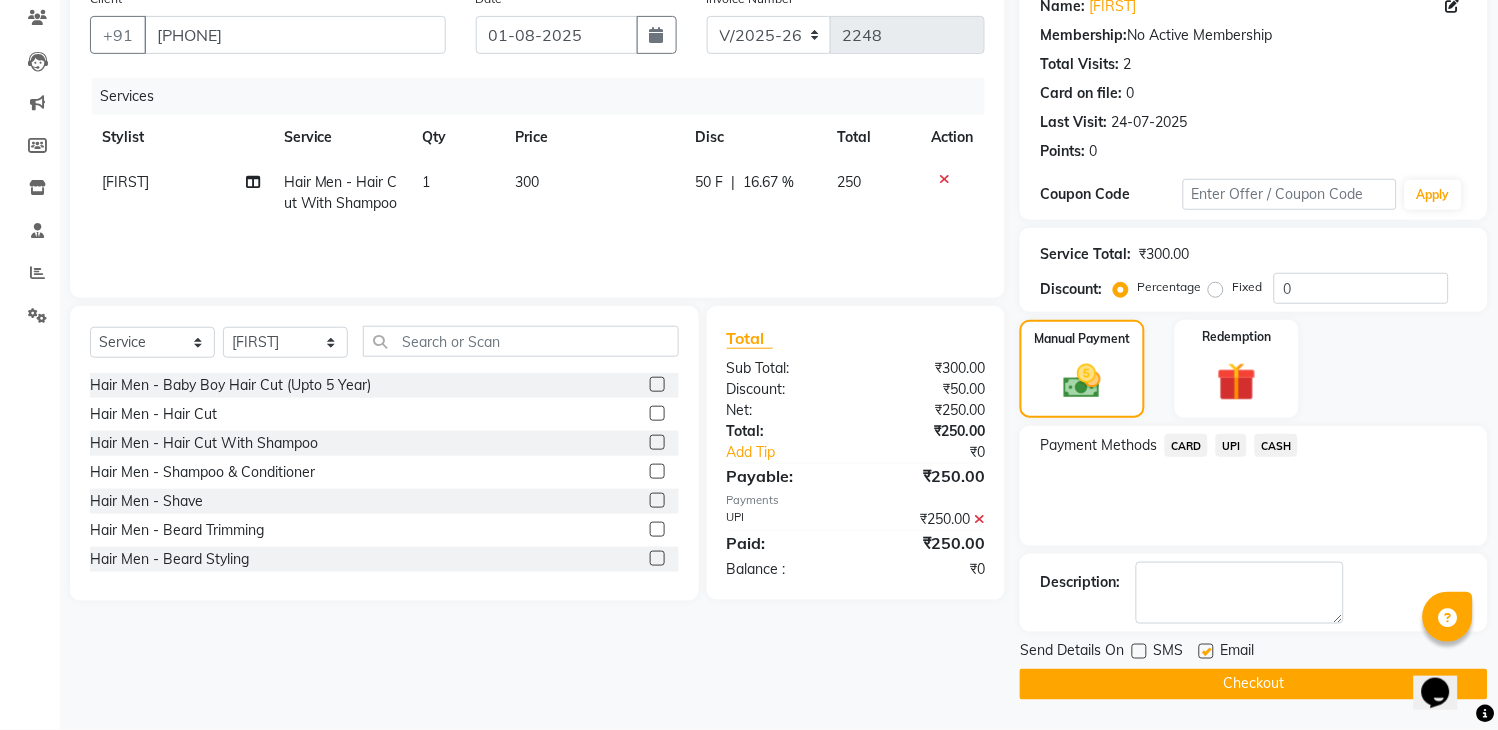 click on "Checkout" 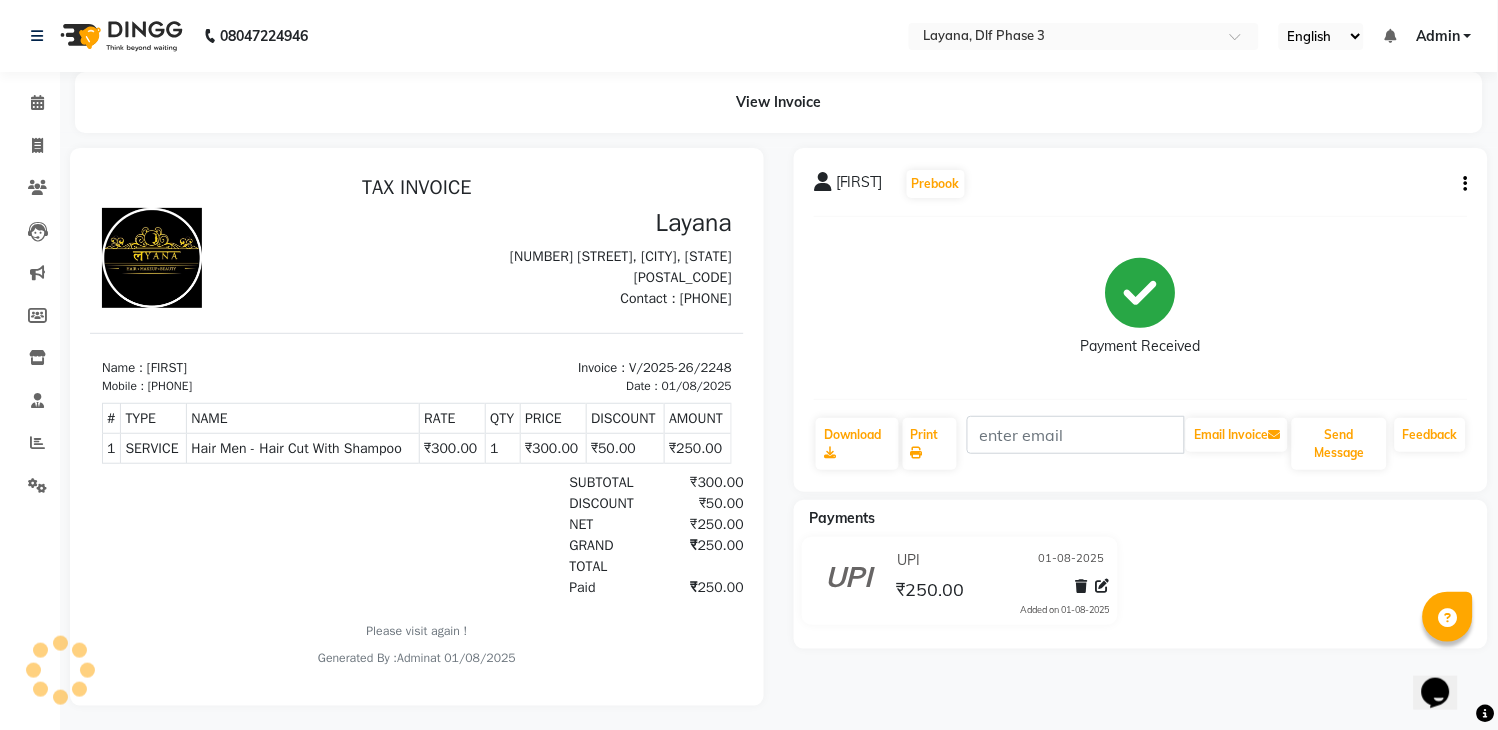 scroll, scrollTop: 0, scrollLeft: 0, axis: both 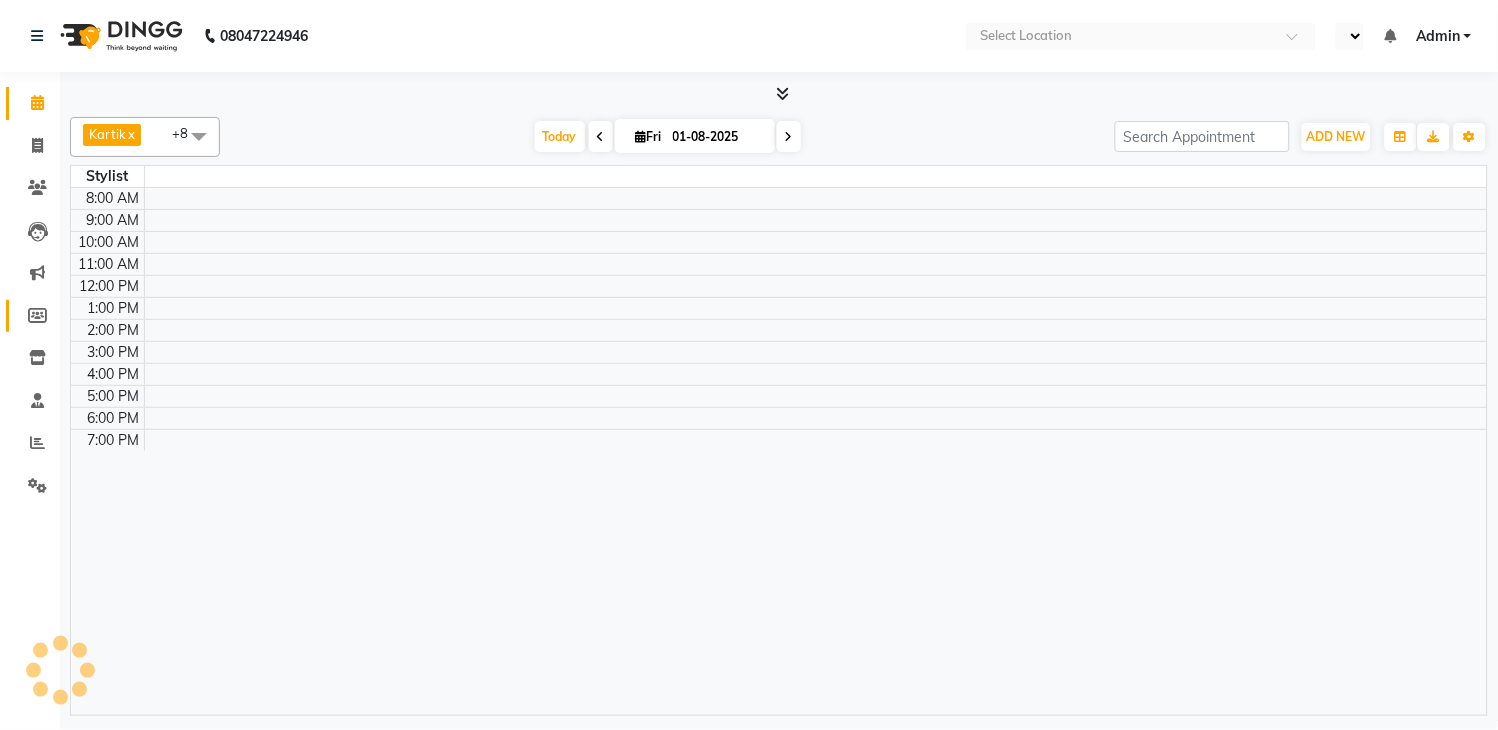 select on "en" 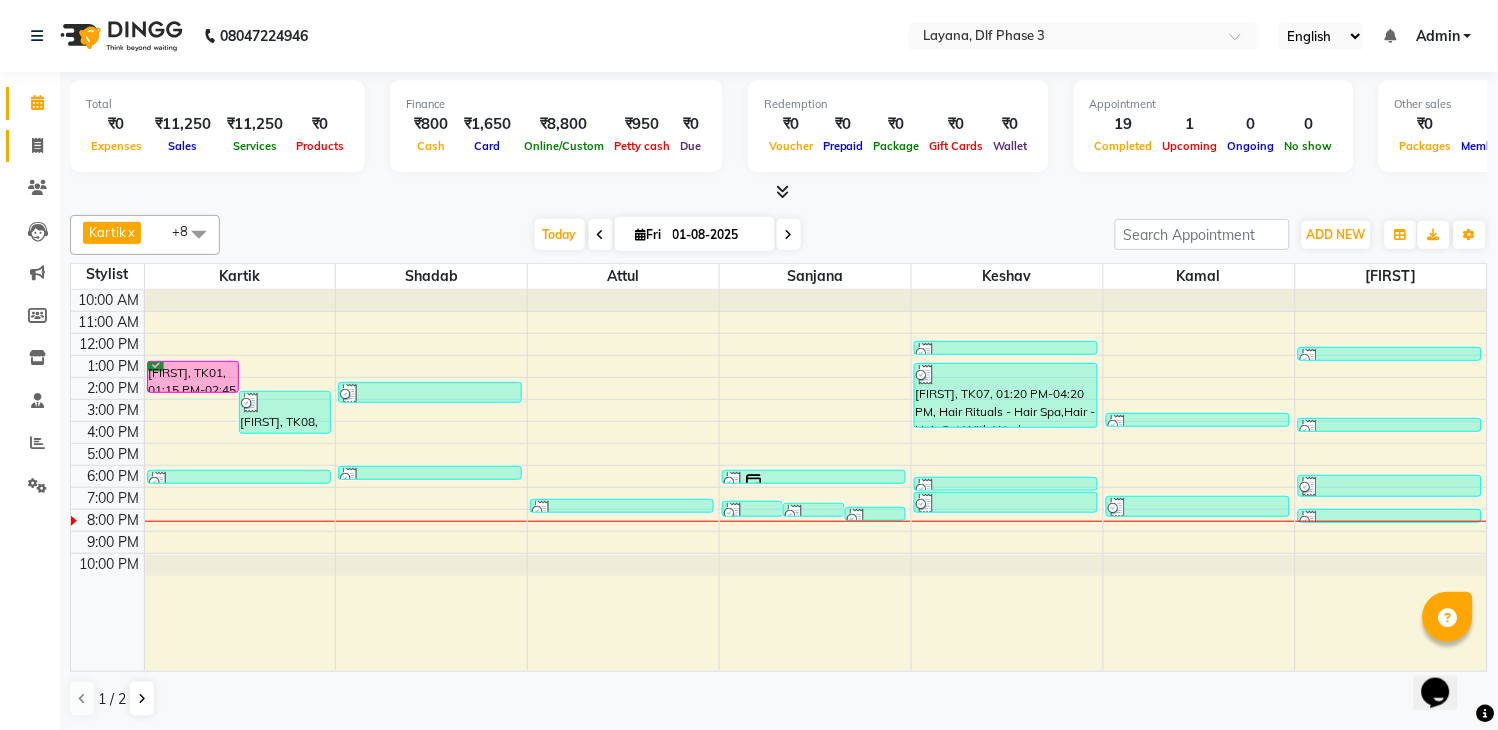 scroll, scrollTop: 0, scrollLeft: 0, axis: both 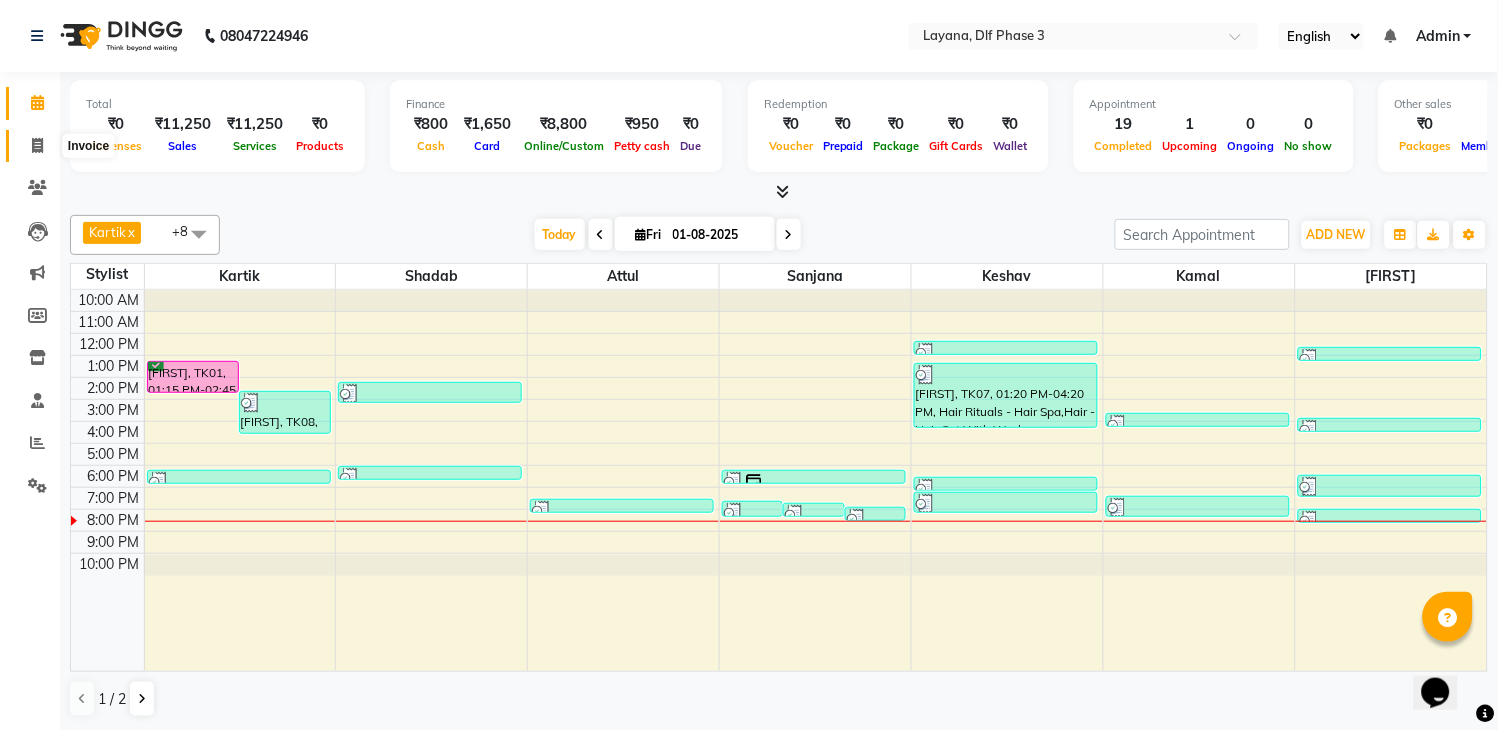click 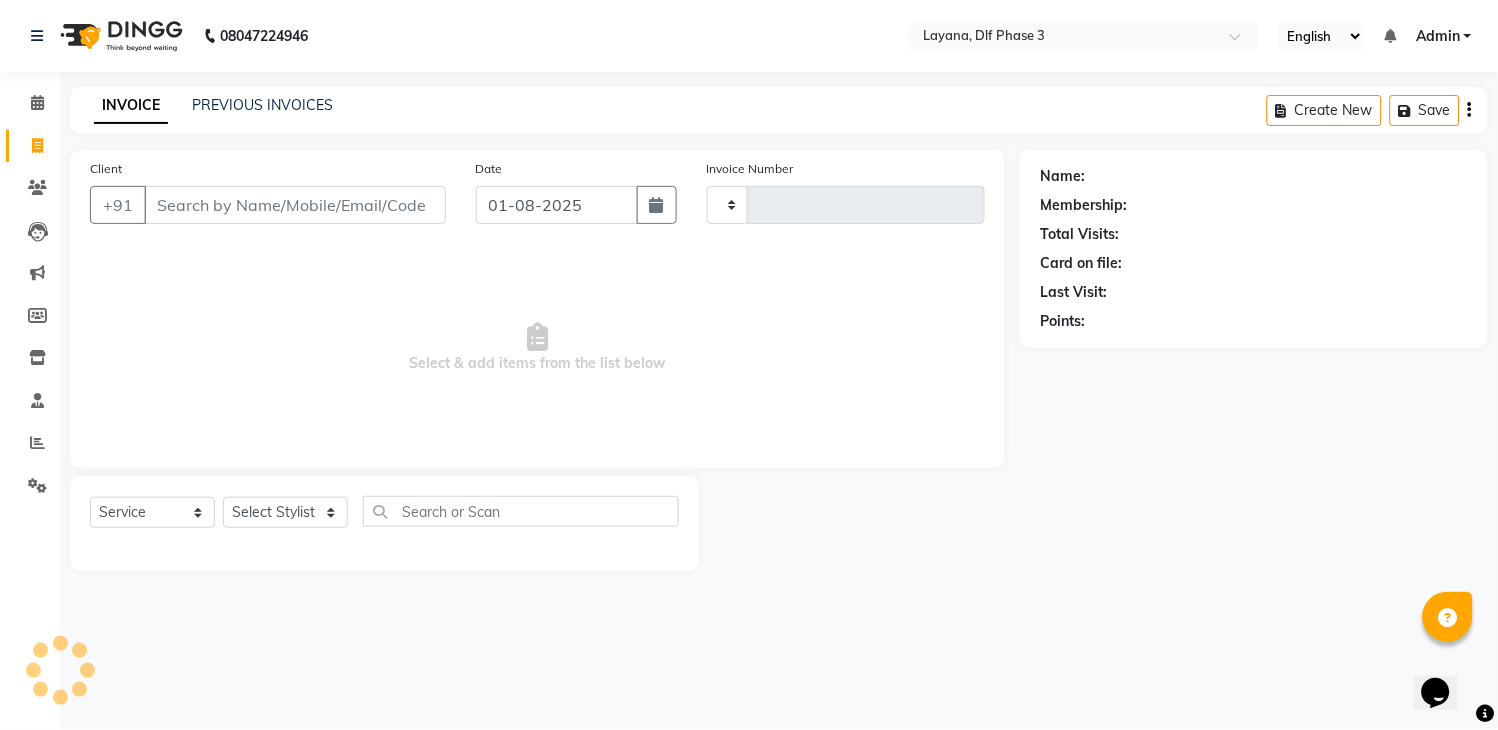 click 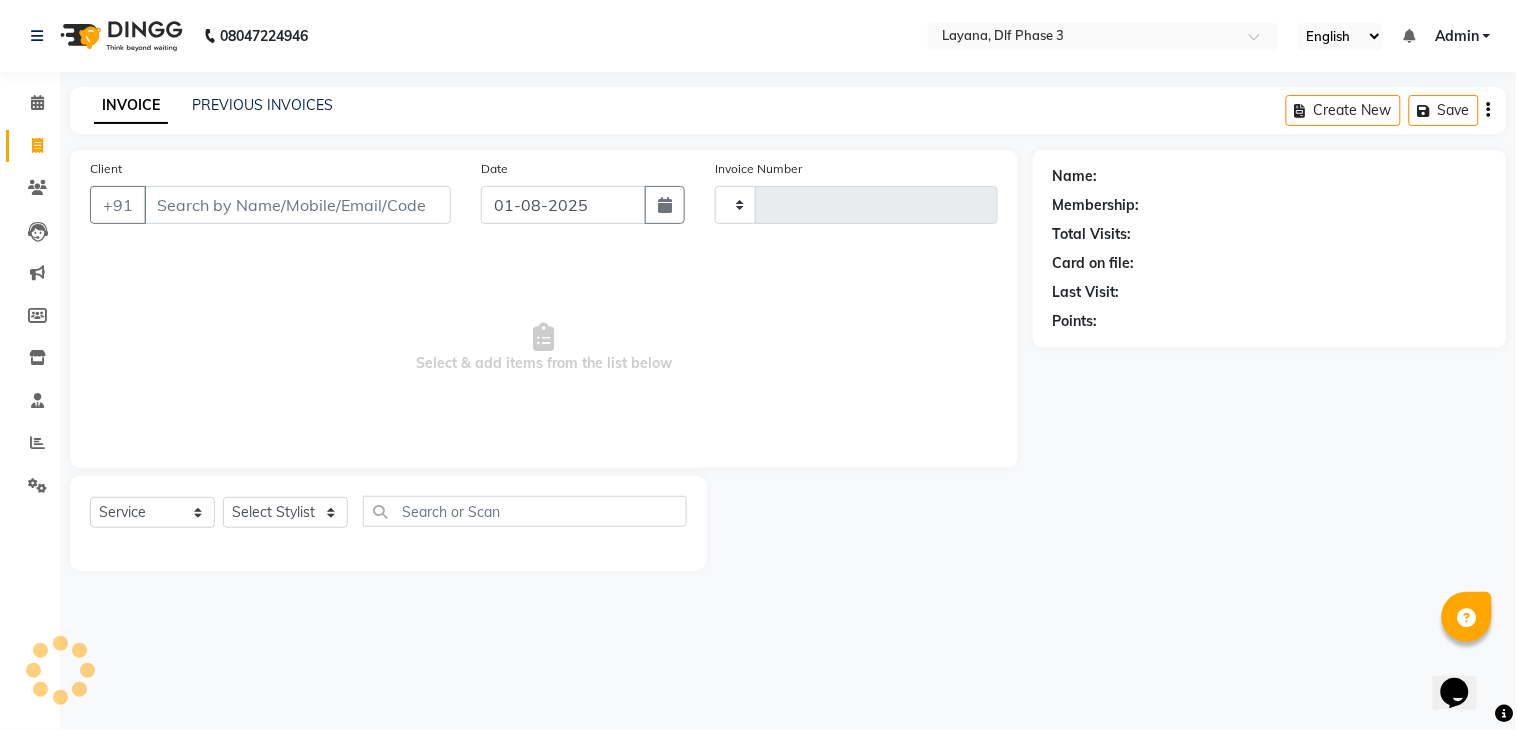 select on "service" 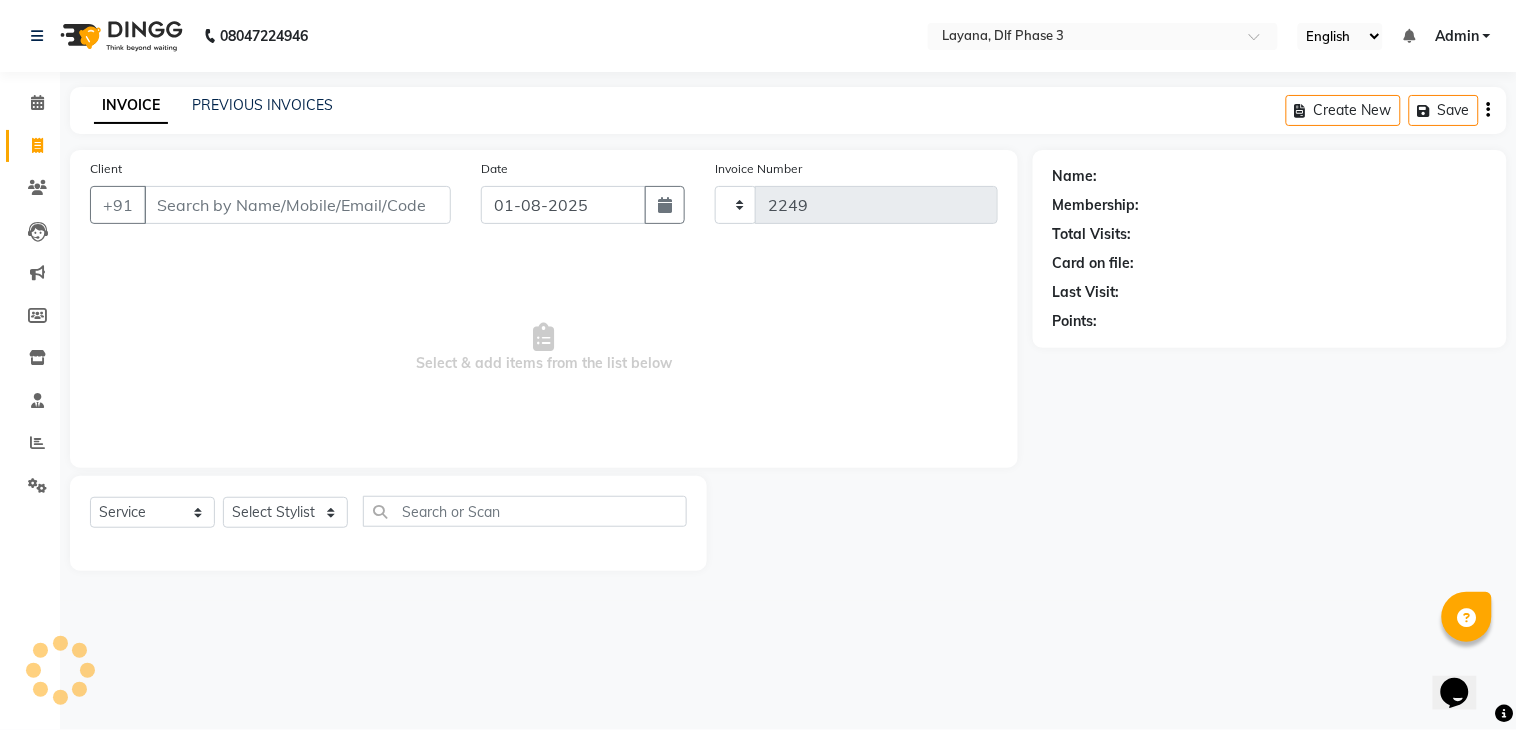 select on "6973" 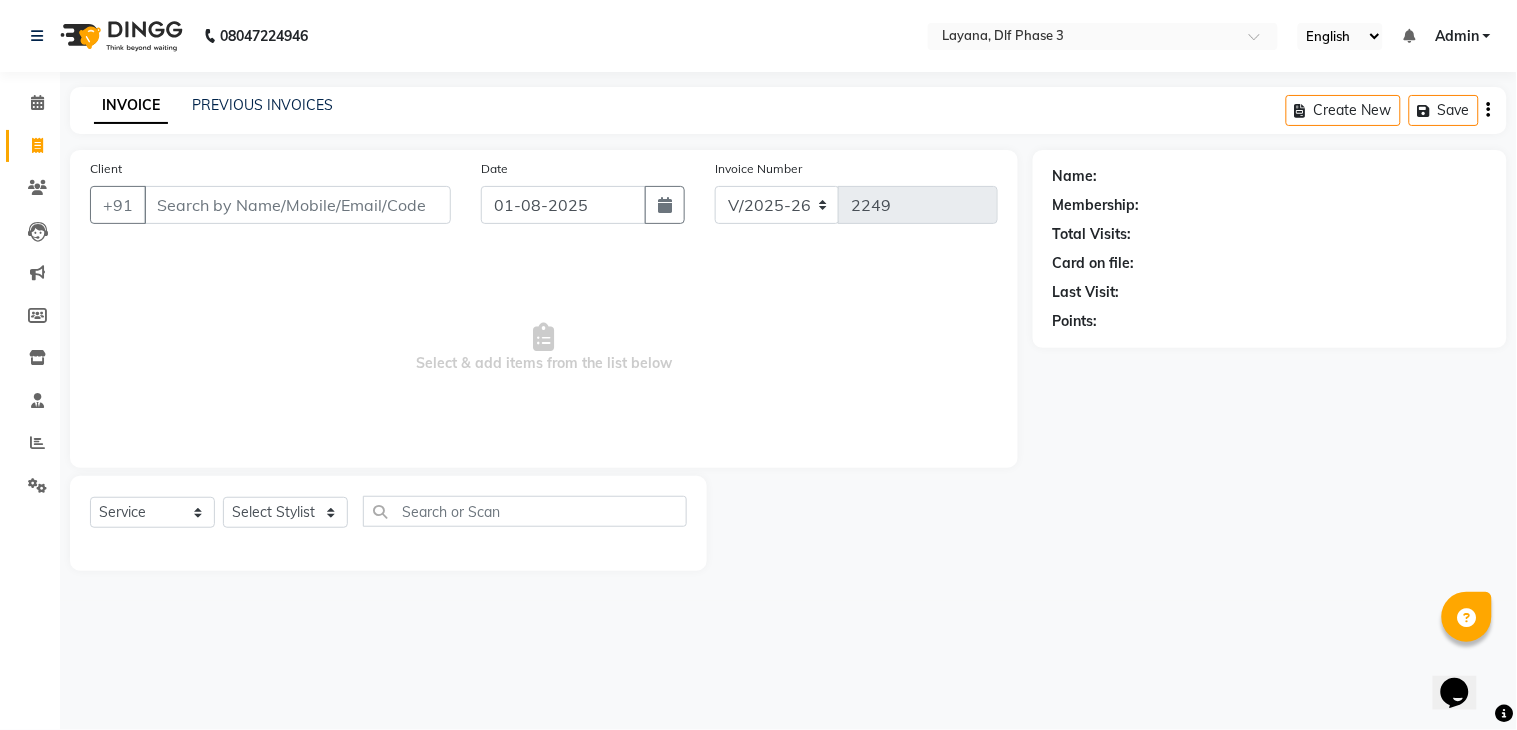 click on "Client" at bounding box center [297, 205] 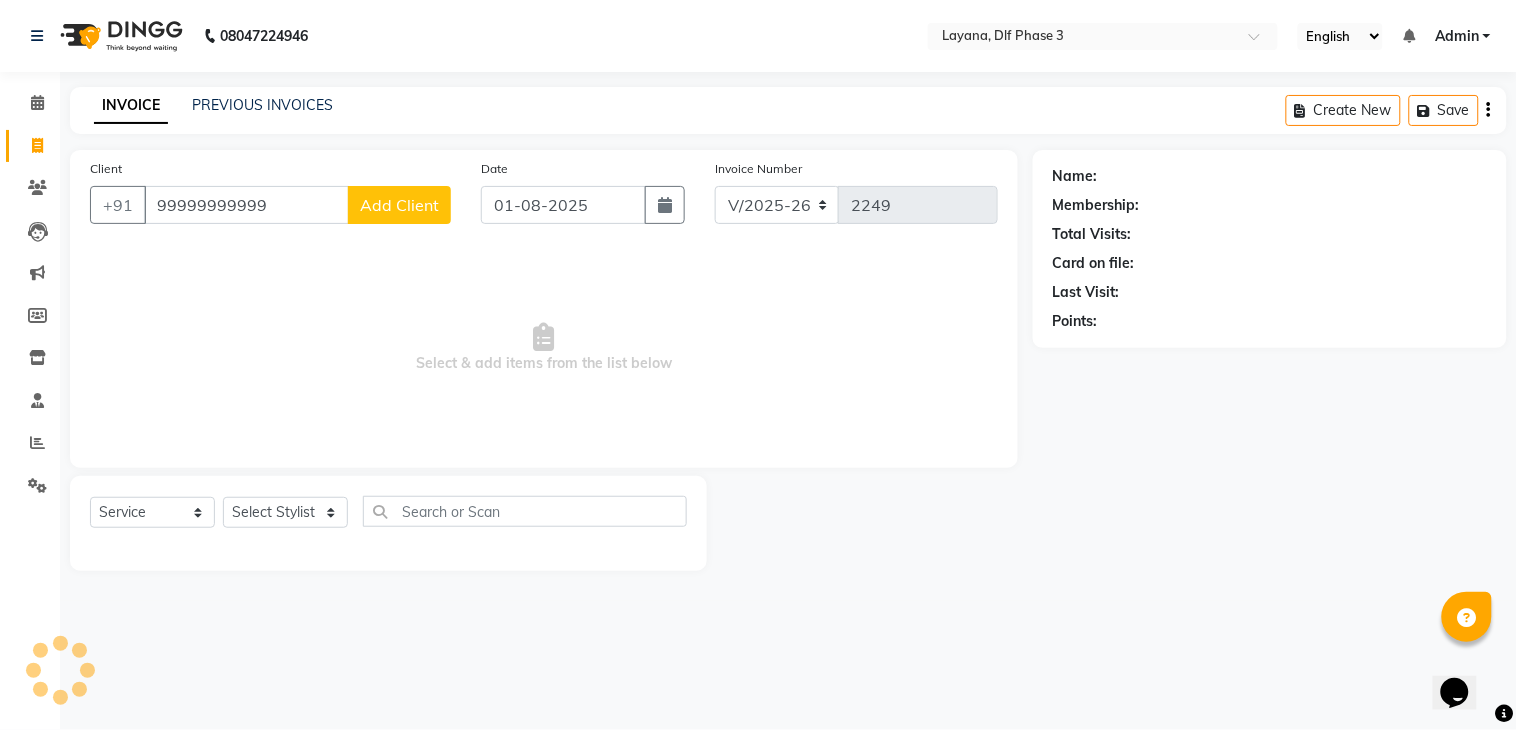 type on "99999999999" 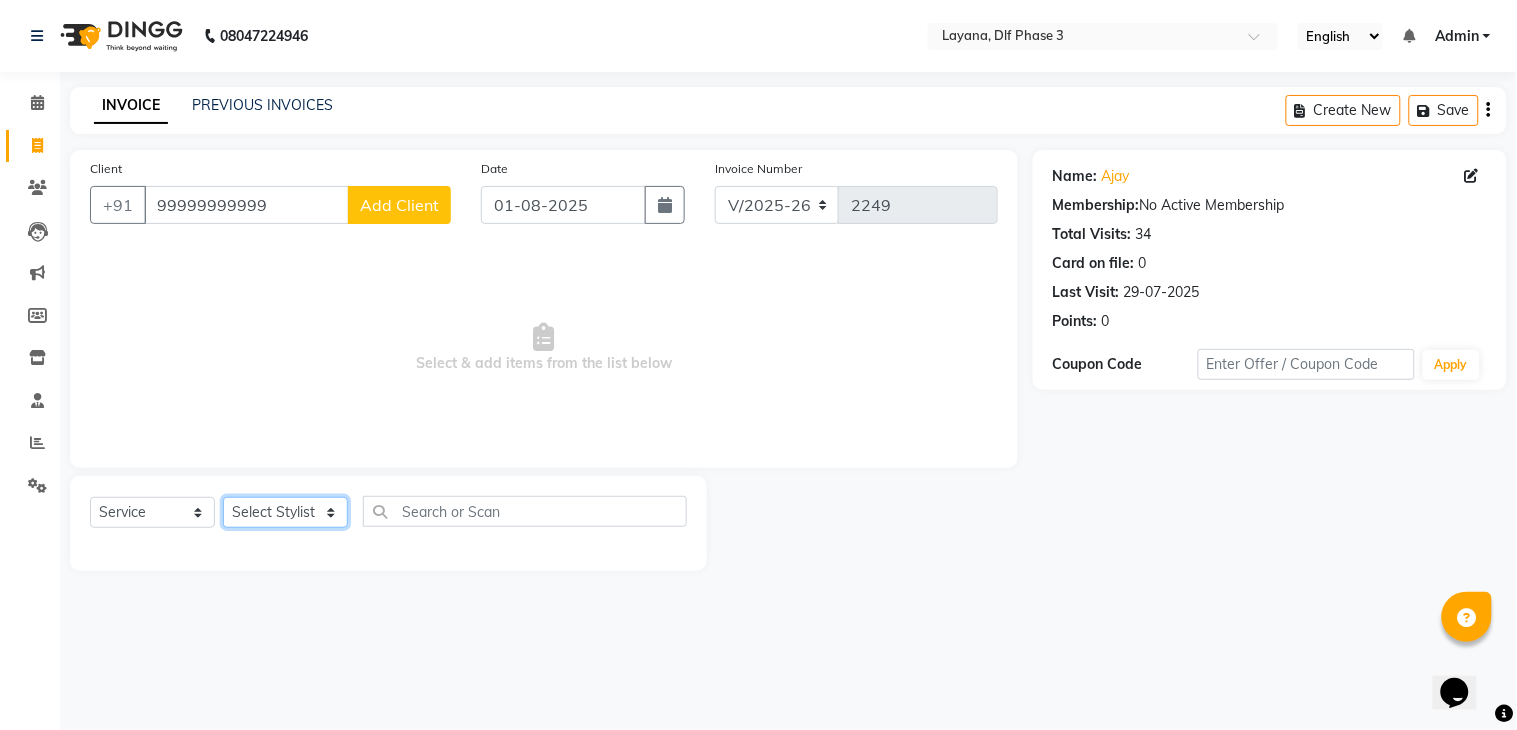 click on "Select Stylist [FIRST] Attul [FIRST] [FIRST] [FIRST] [FIRST] [FIRST] [FIRST]" 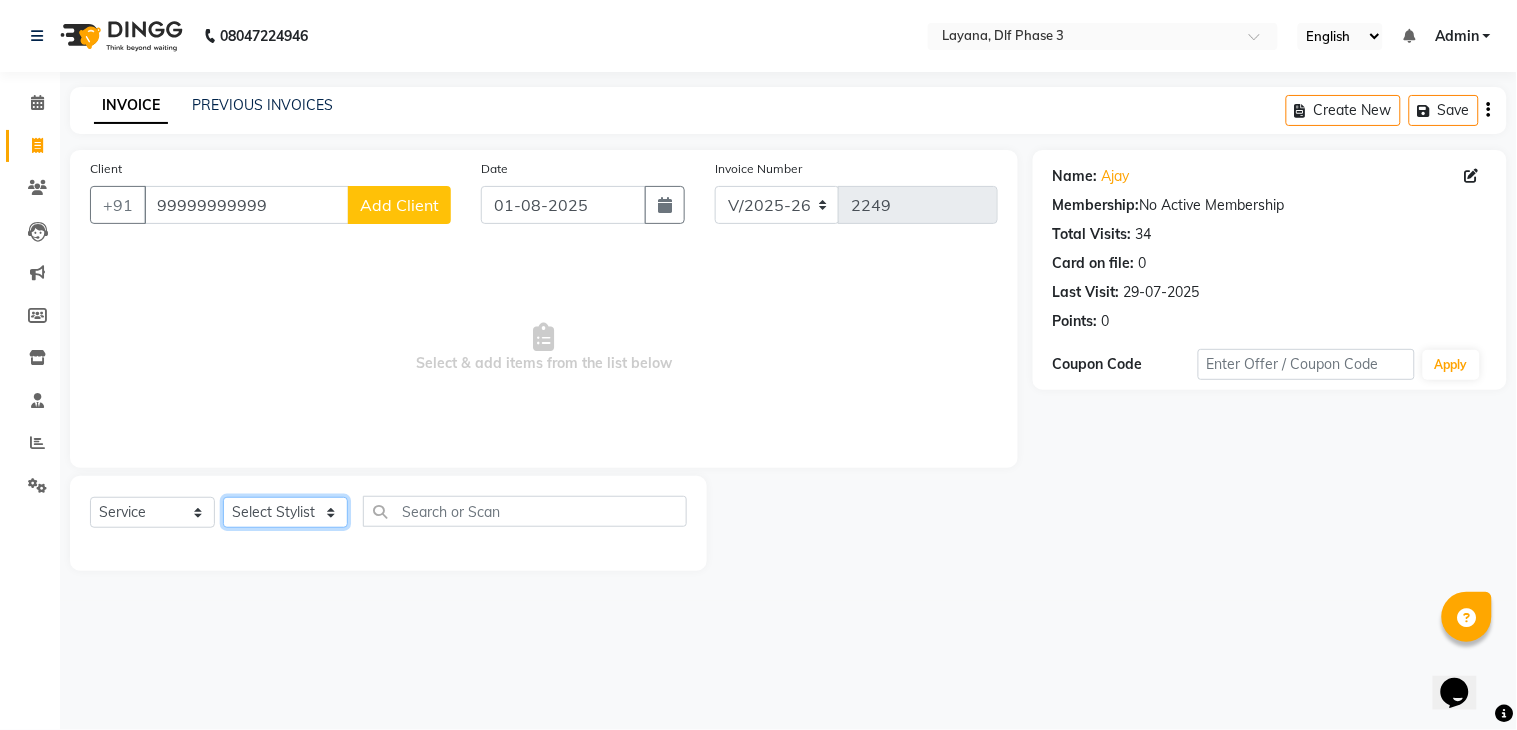 select on "74482" 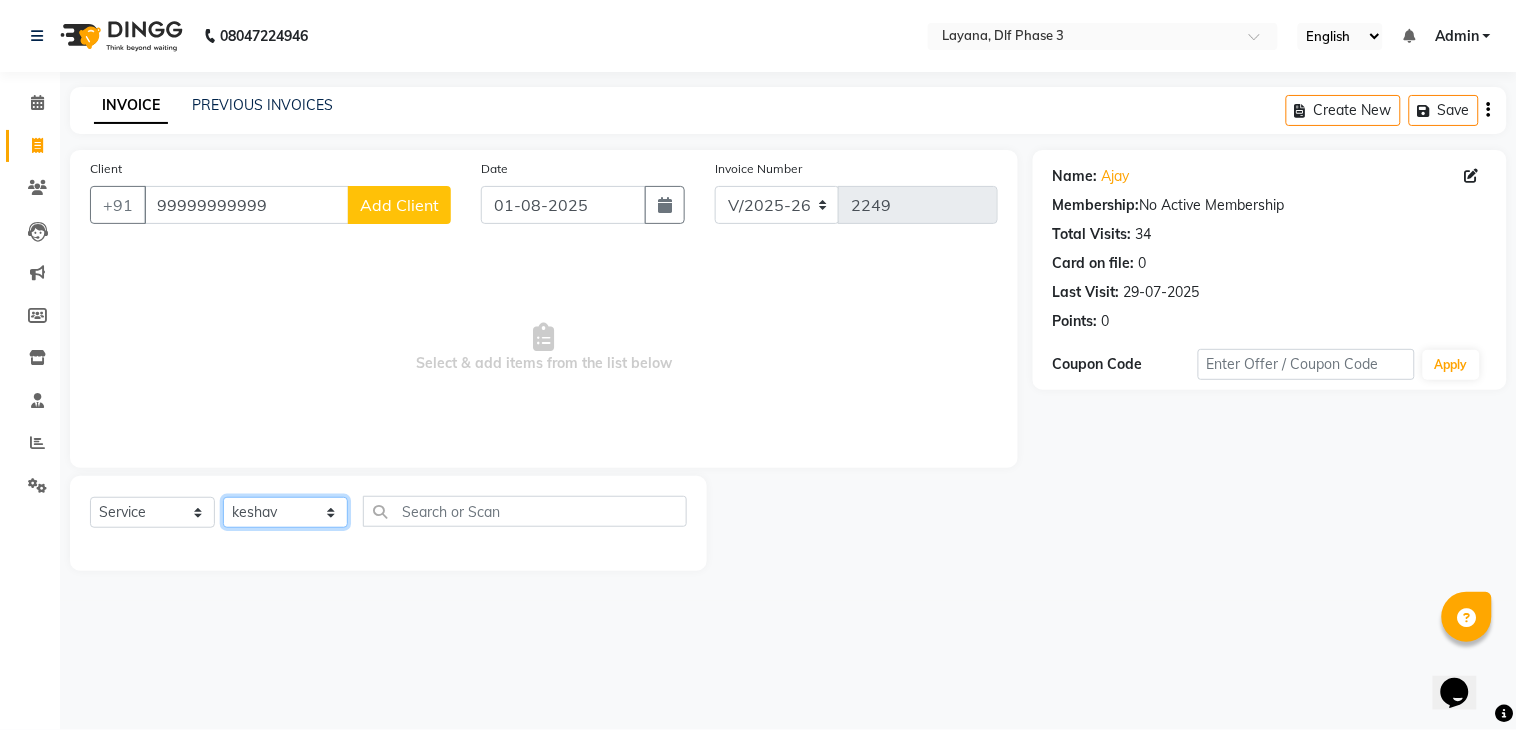 click on "Select Stylist [FIRST] Attul [FIRST] [FIRST] [FIRST] [FIRST] [FIRST] [FIRST]" 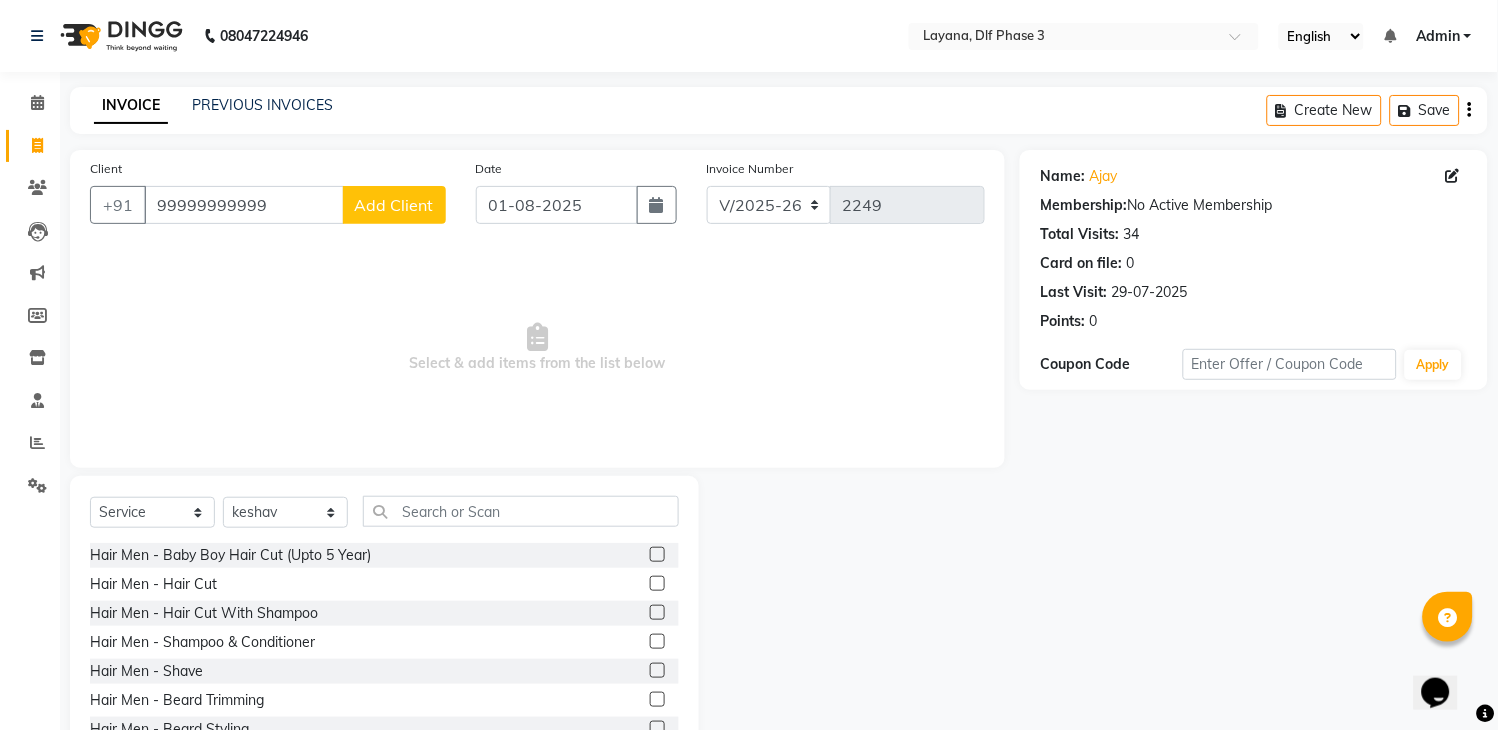 click 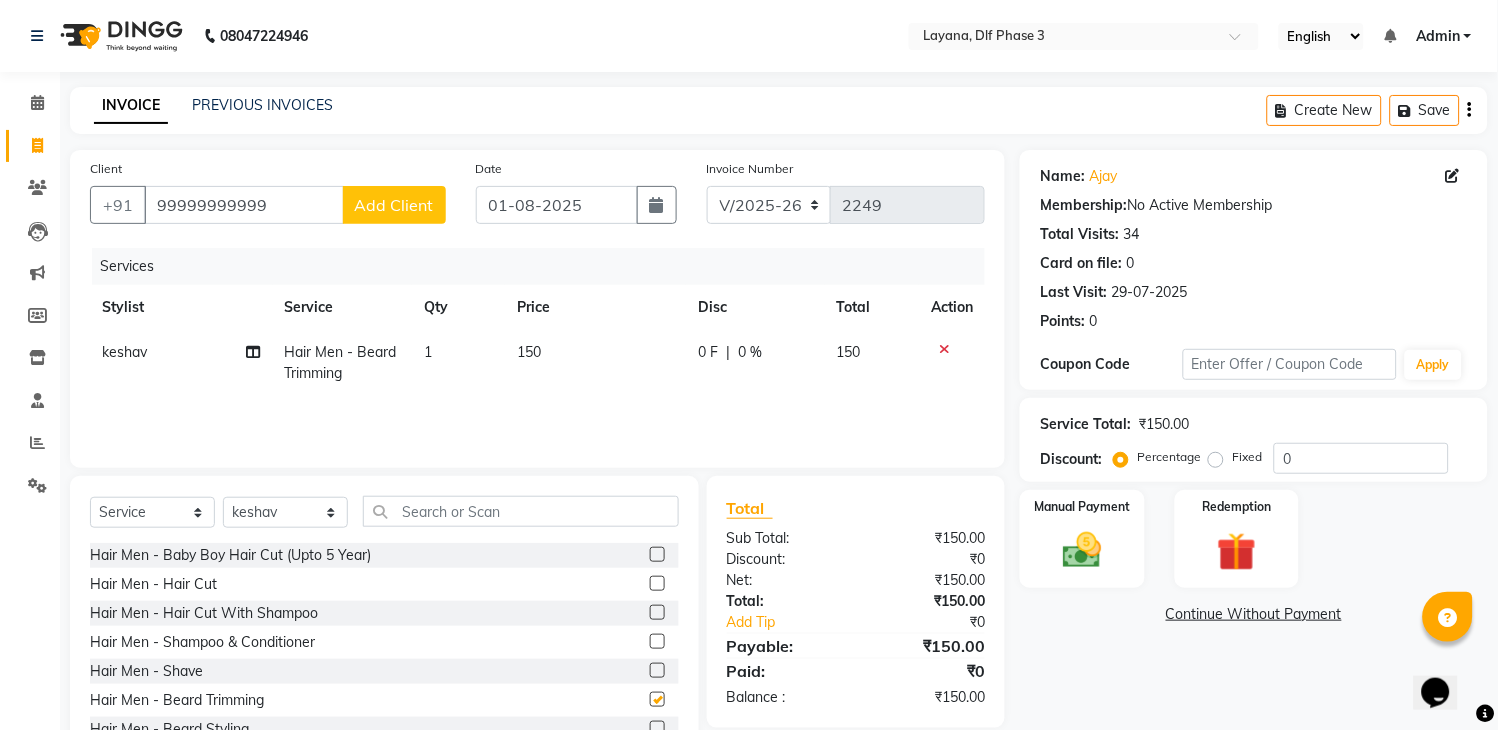 checkbox on "false" 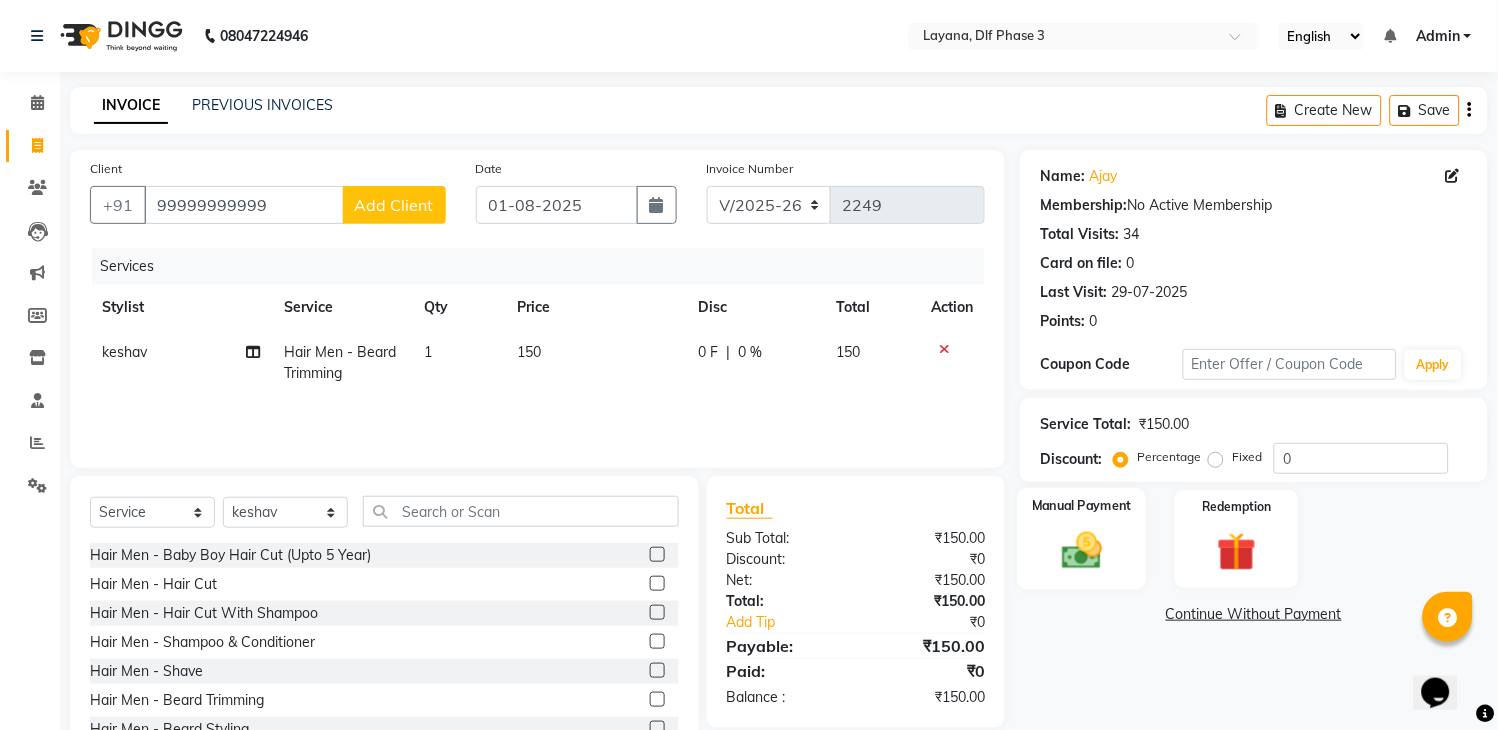click on "Manual Payment" 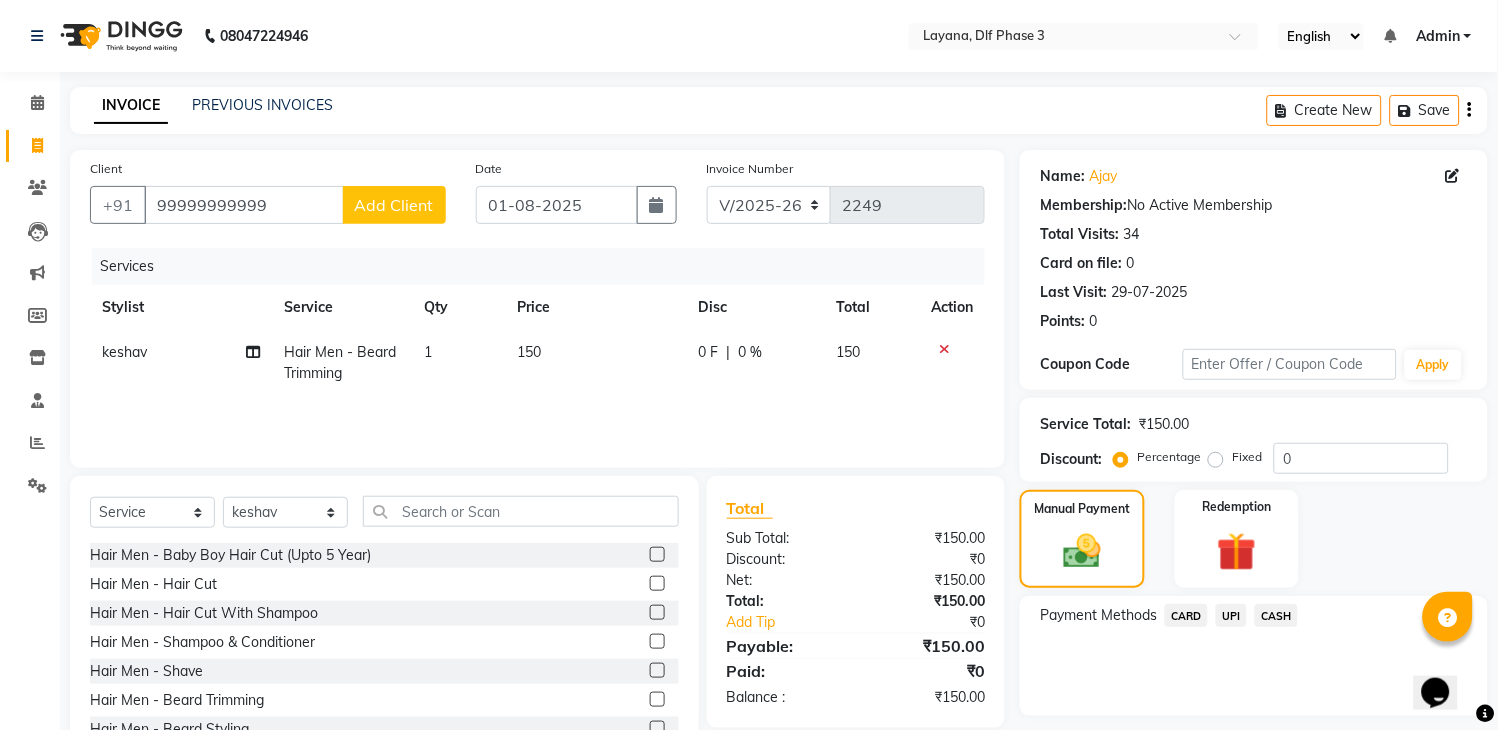click on "UPI" 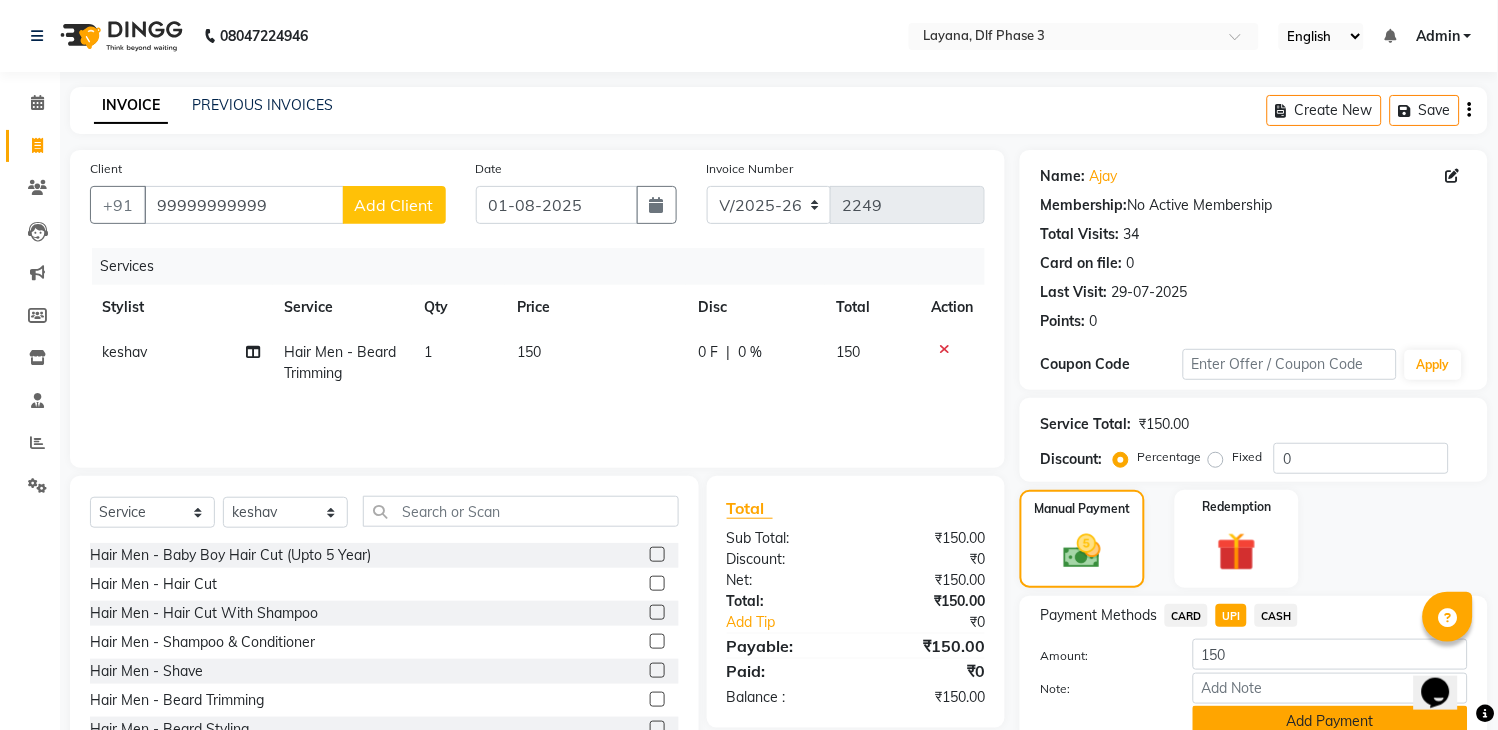 click on "Add Payment" 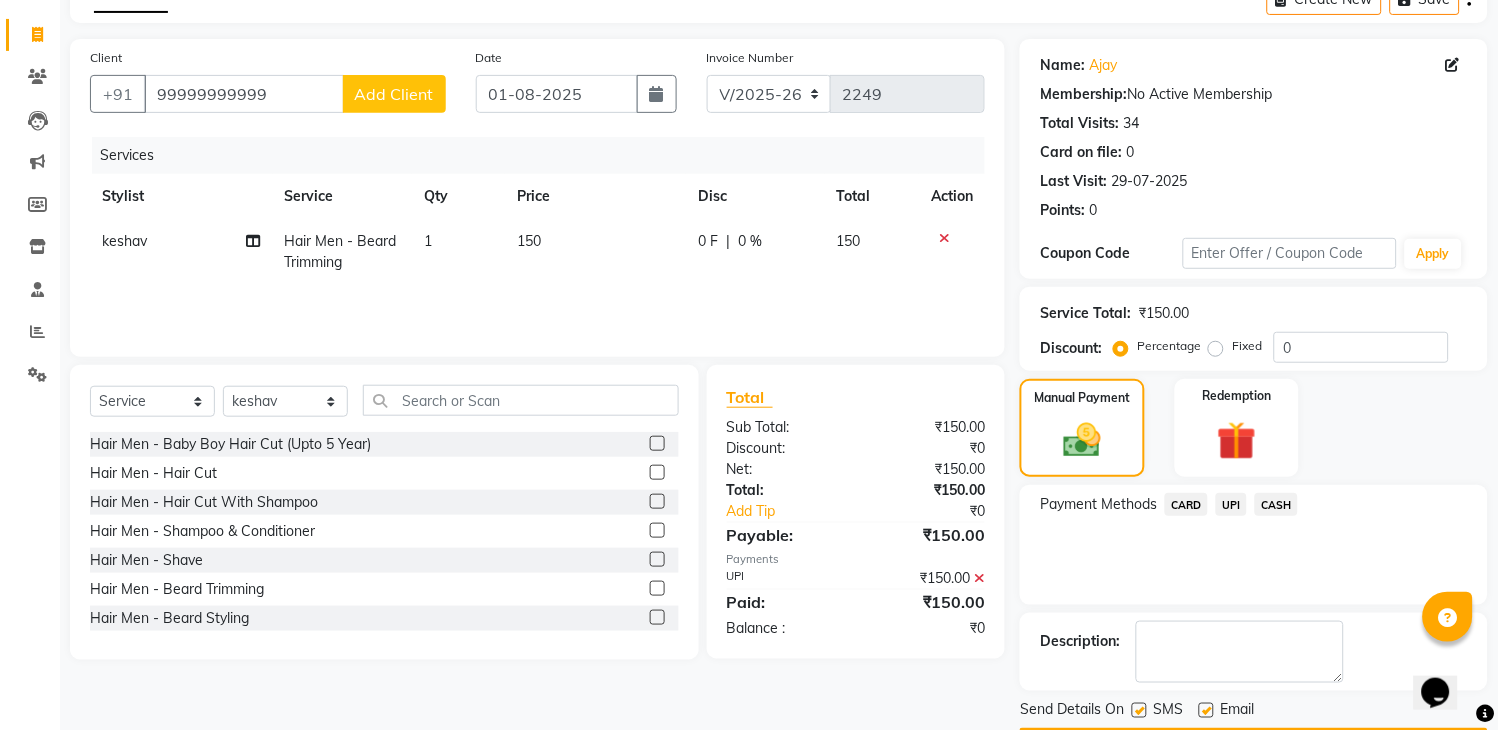 scroll, scrollTop: 170, scrollLeft: 0, axis: vertical 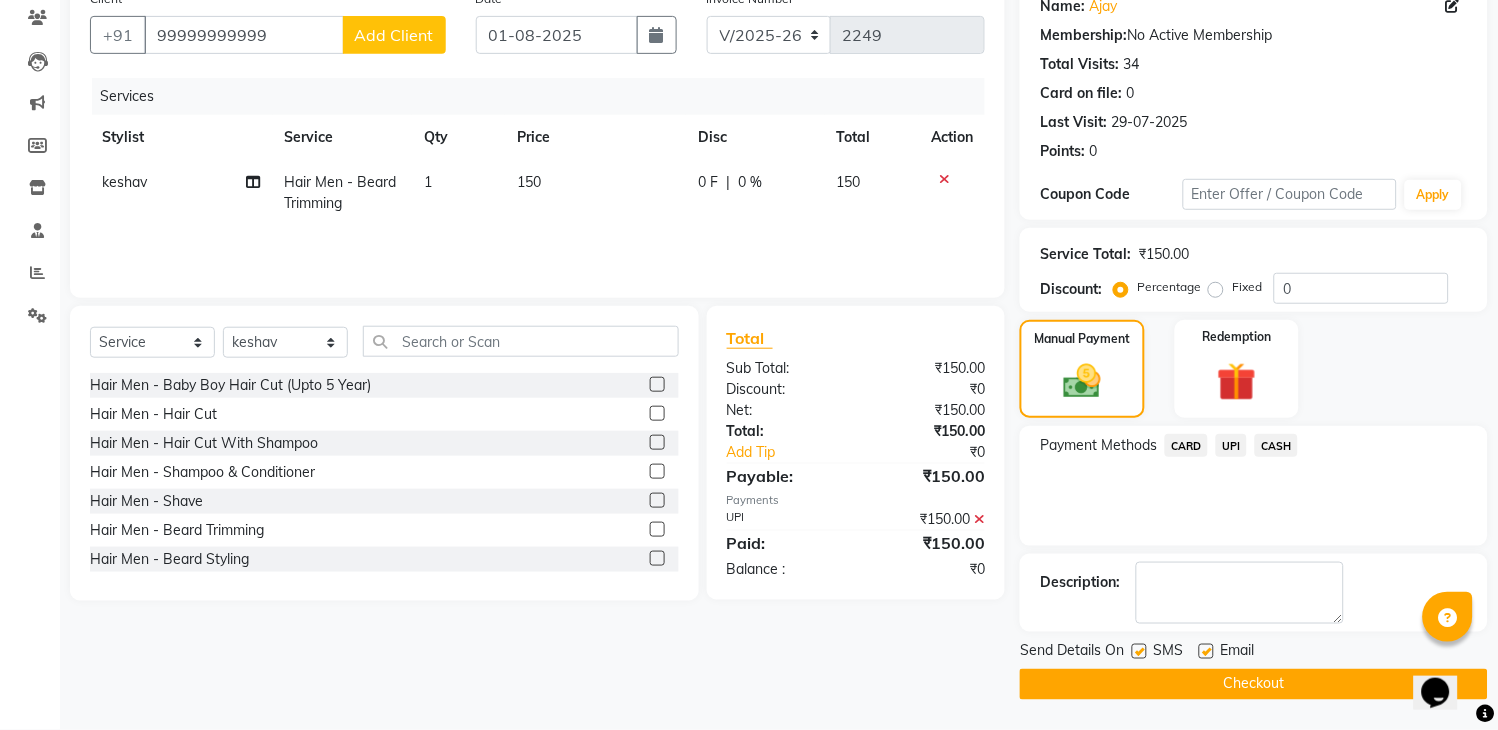 click 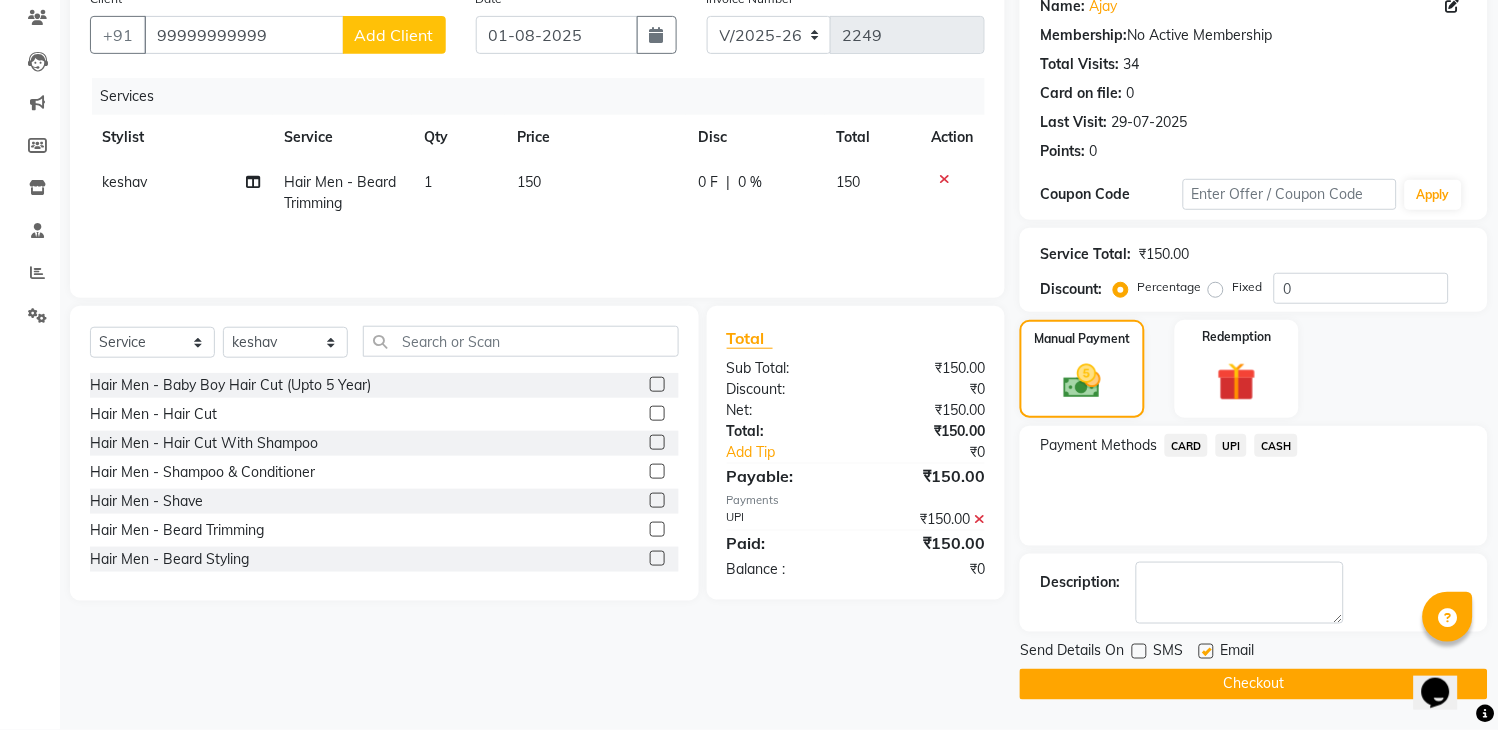 click on "Checkout" 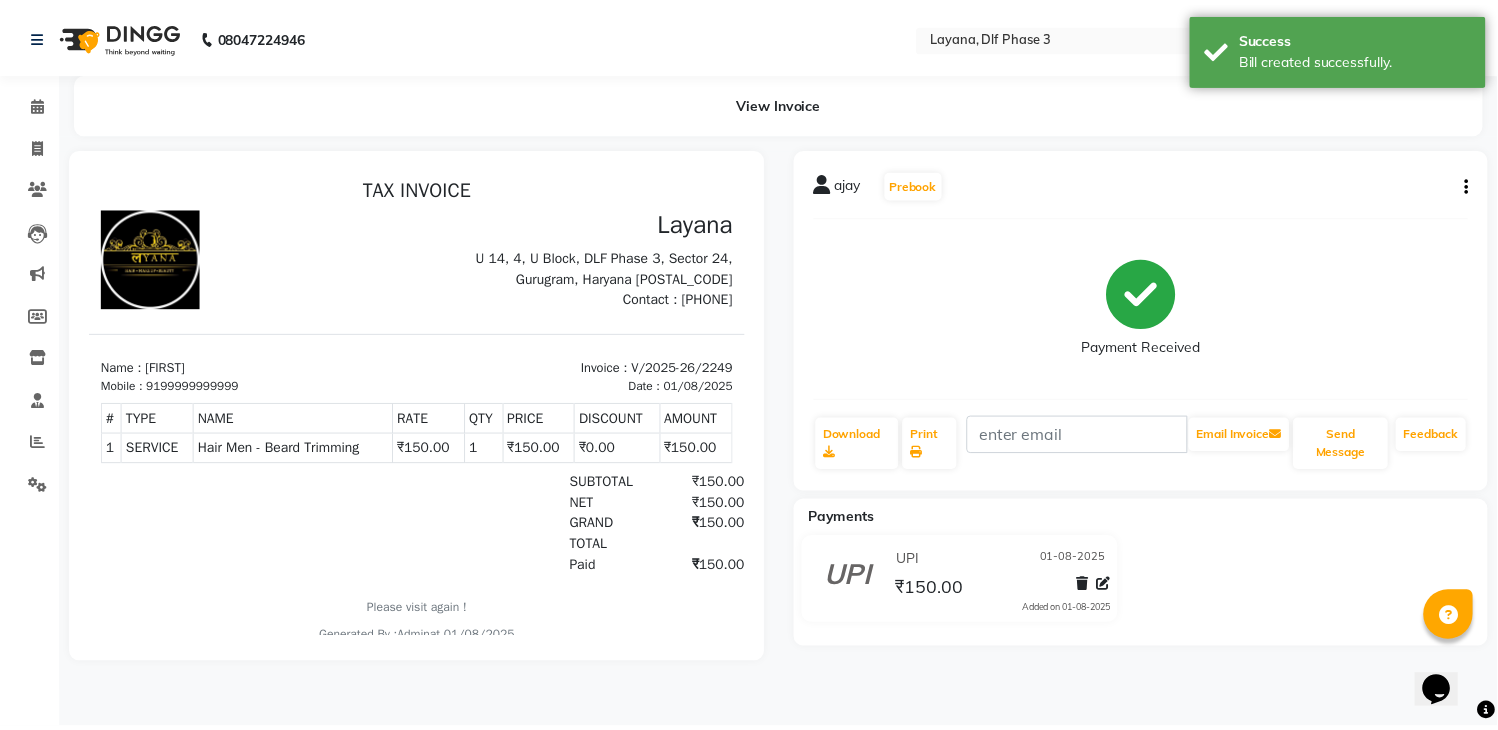 scroll, scrollTop: 0, scrollLeft: 0, axis: both 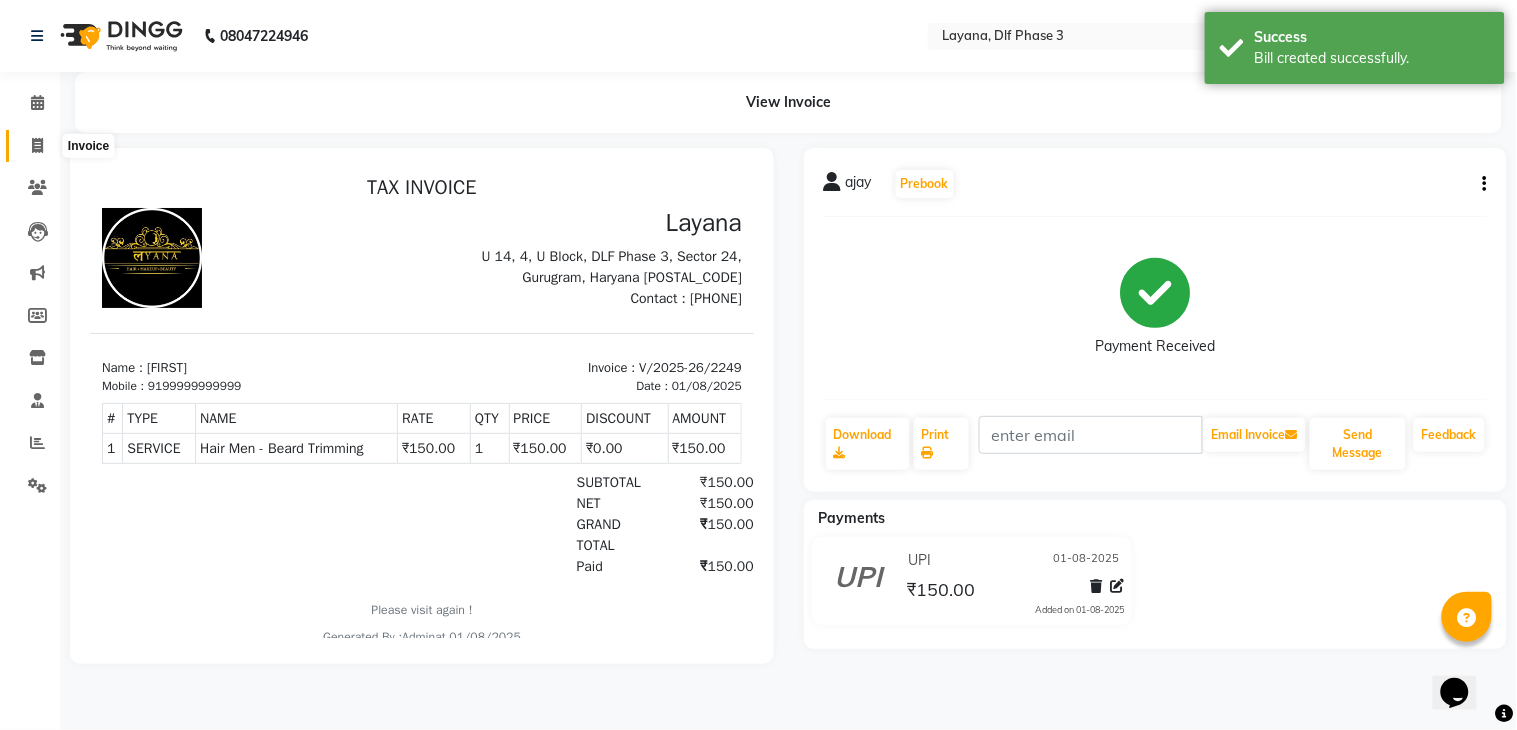 click 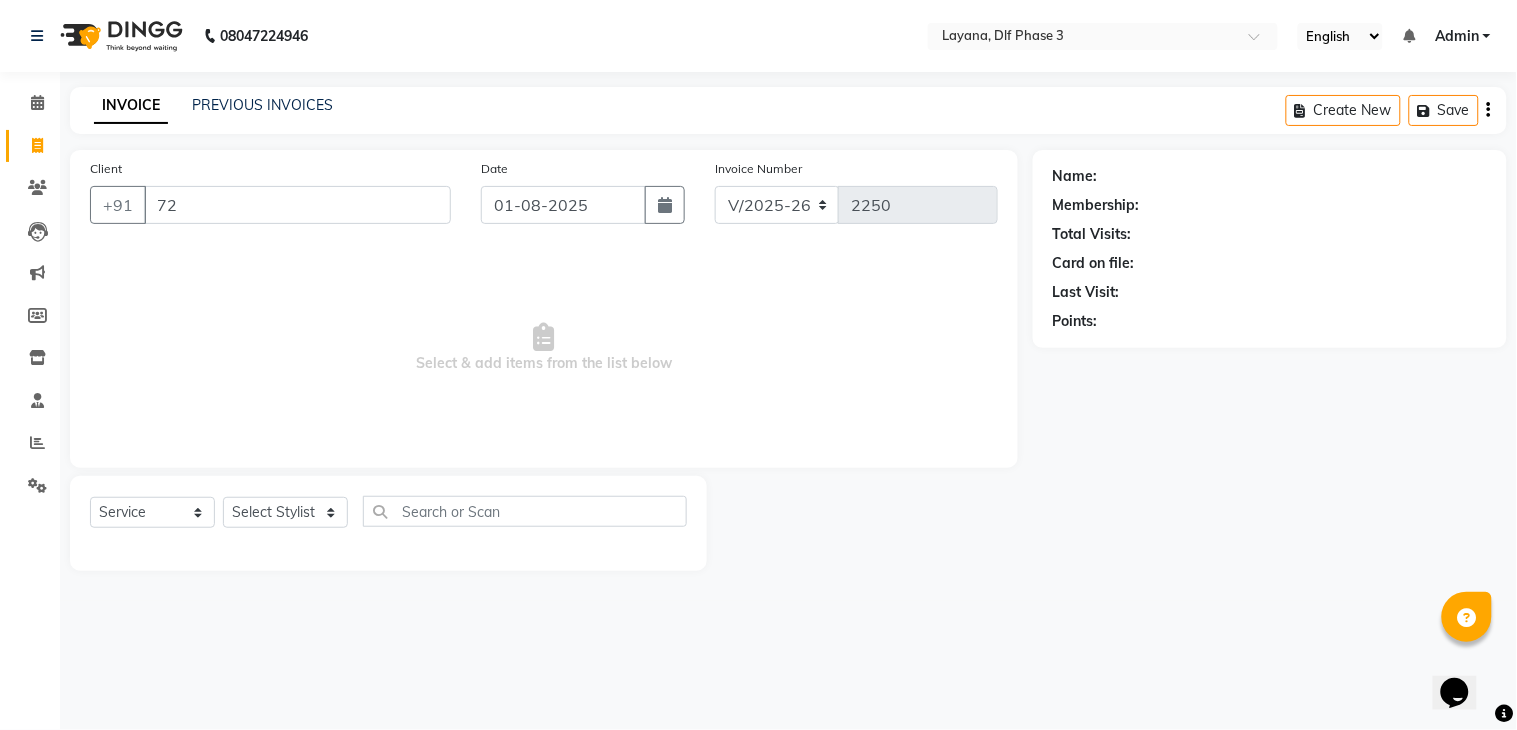 click on "72" at bounding box center [297, 205] 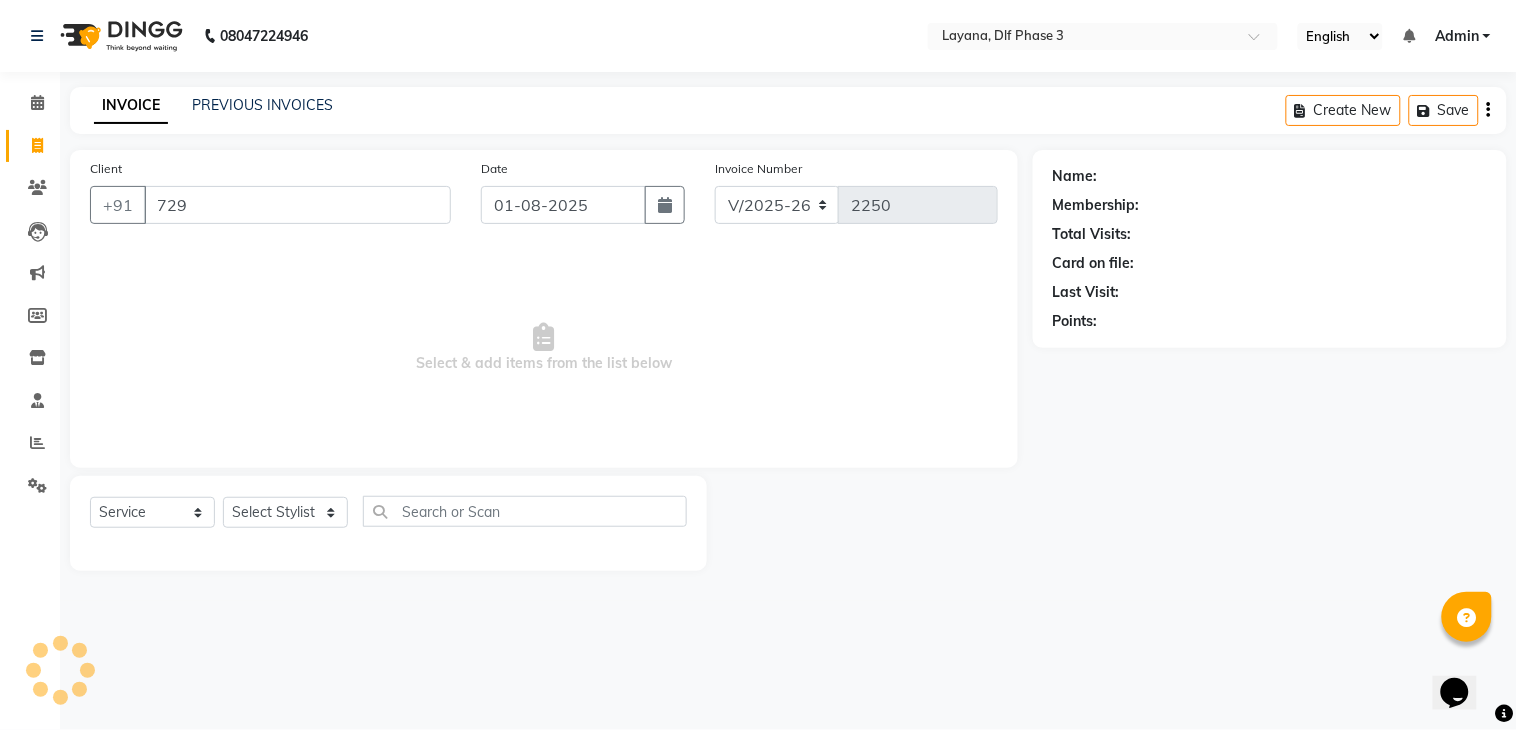 click on "729" at bounding box center (297, 205) 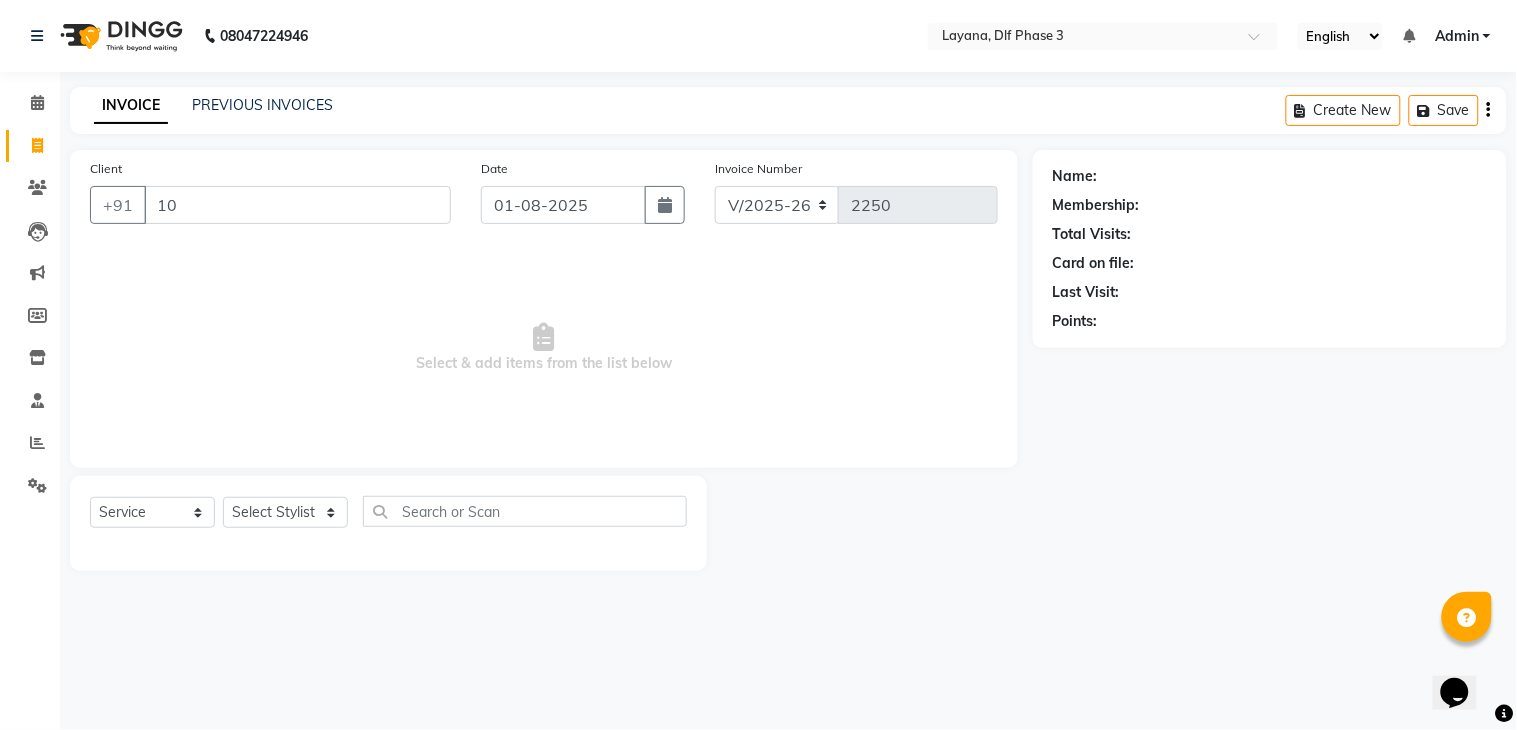 type on "1" 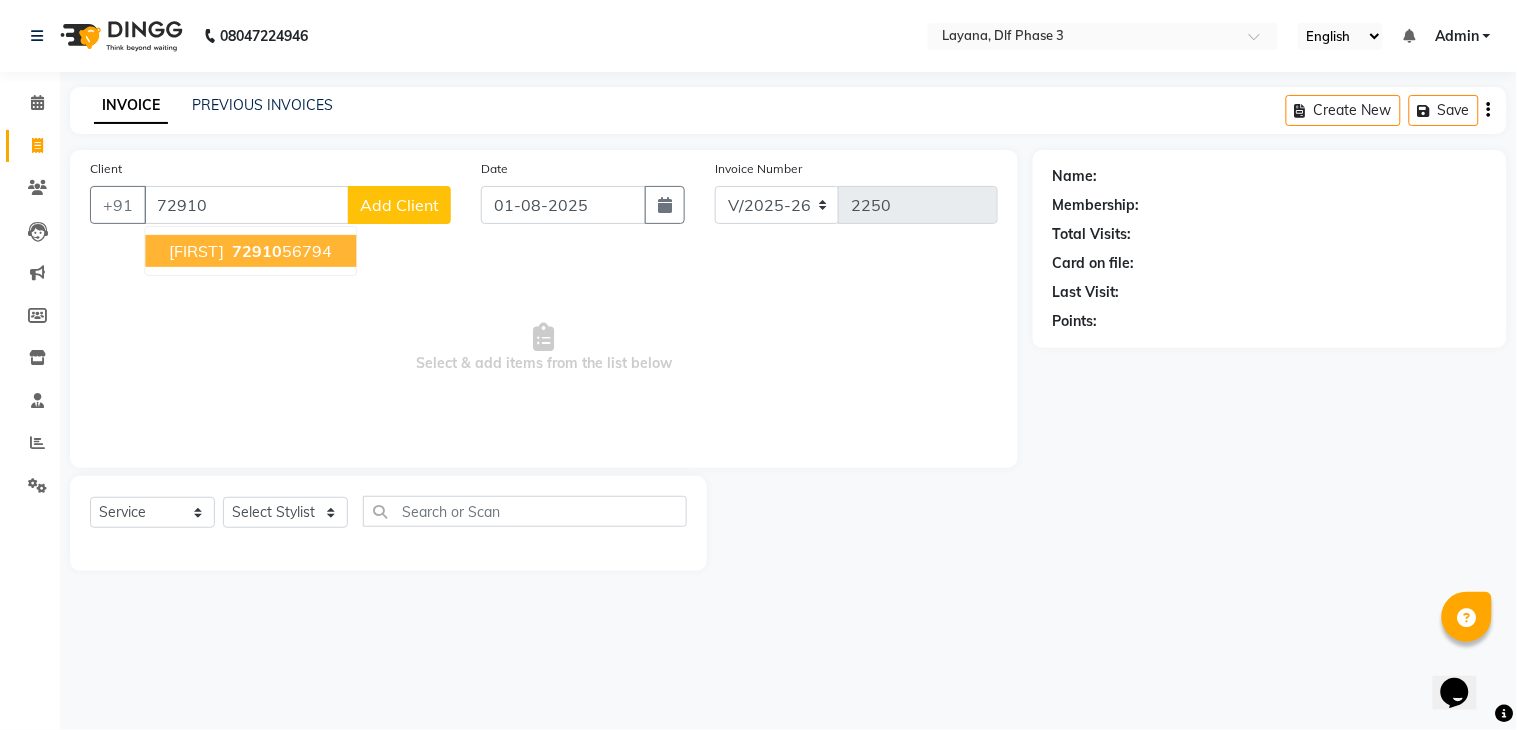 click on "namrita" at bounding box center (196, 251) 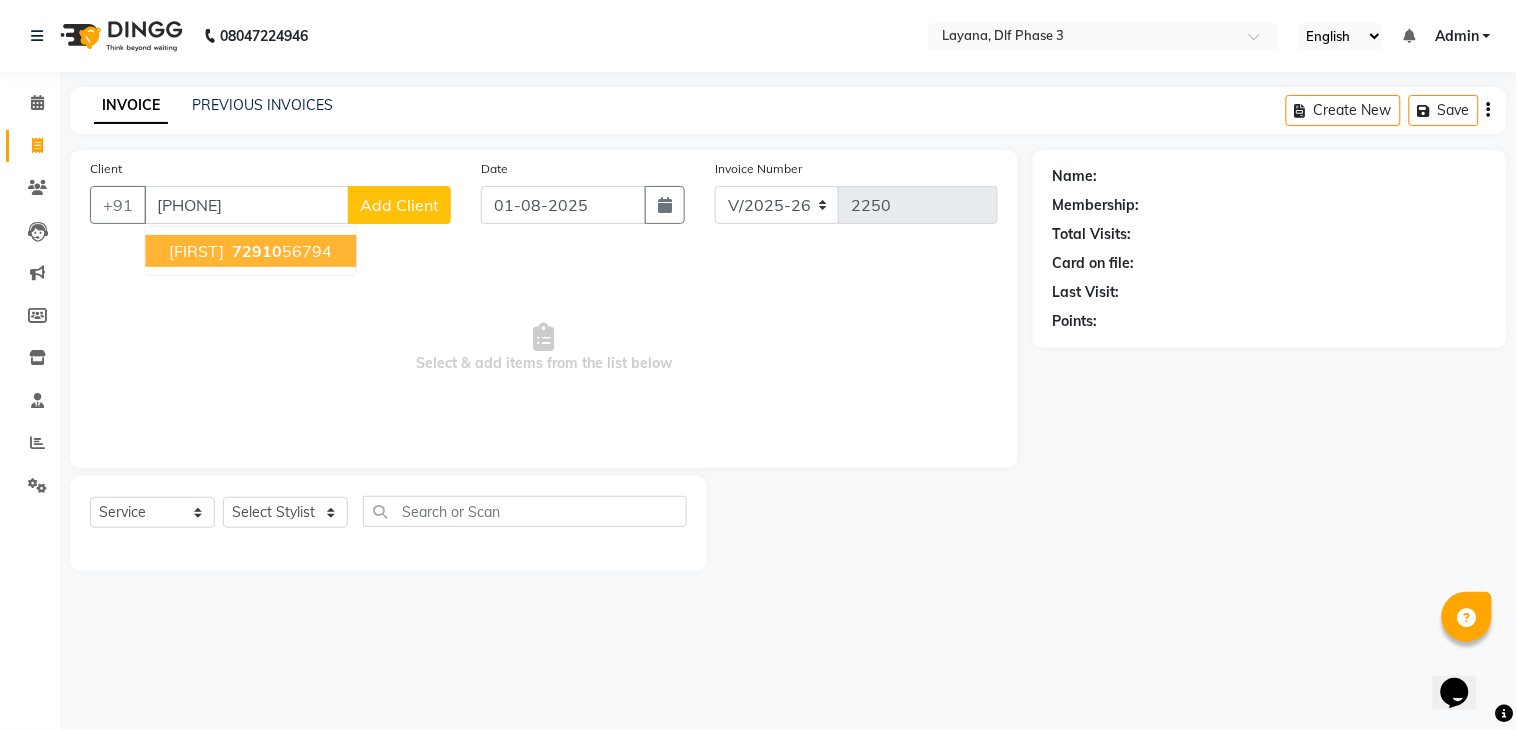 type on "7291056794" 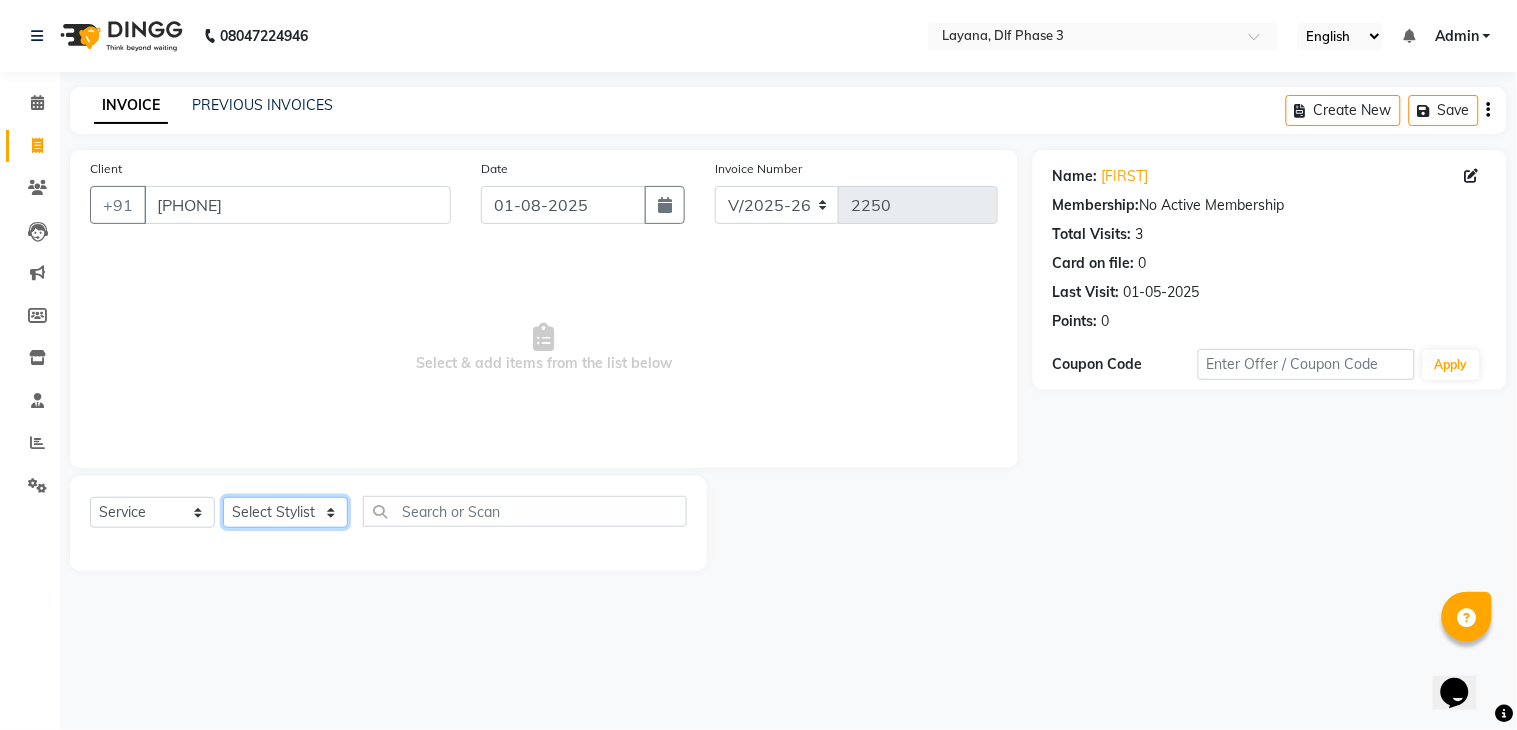 click on "Select Stylist [FIRST] Attul [FIRST] [FIRST] [FIRST] [FIRST] [FIRST] [FIRST]" 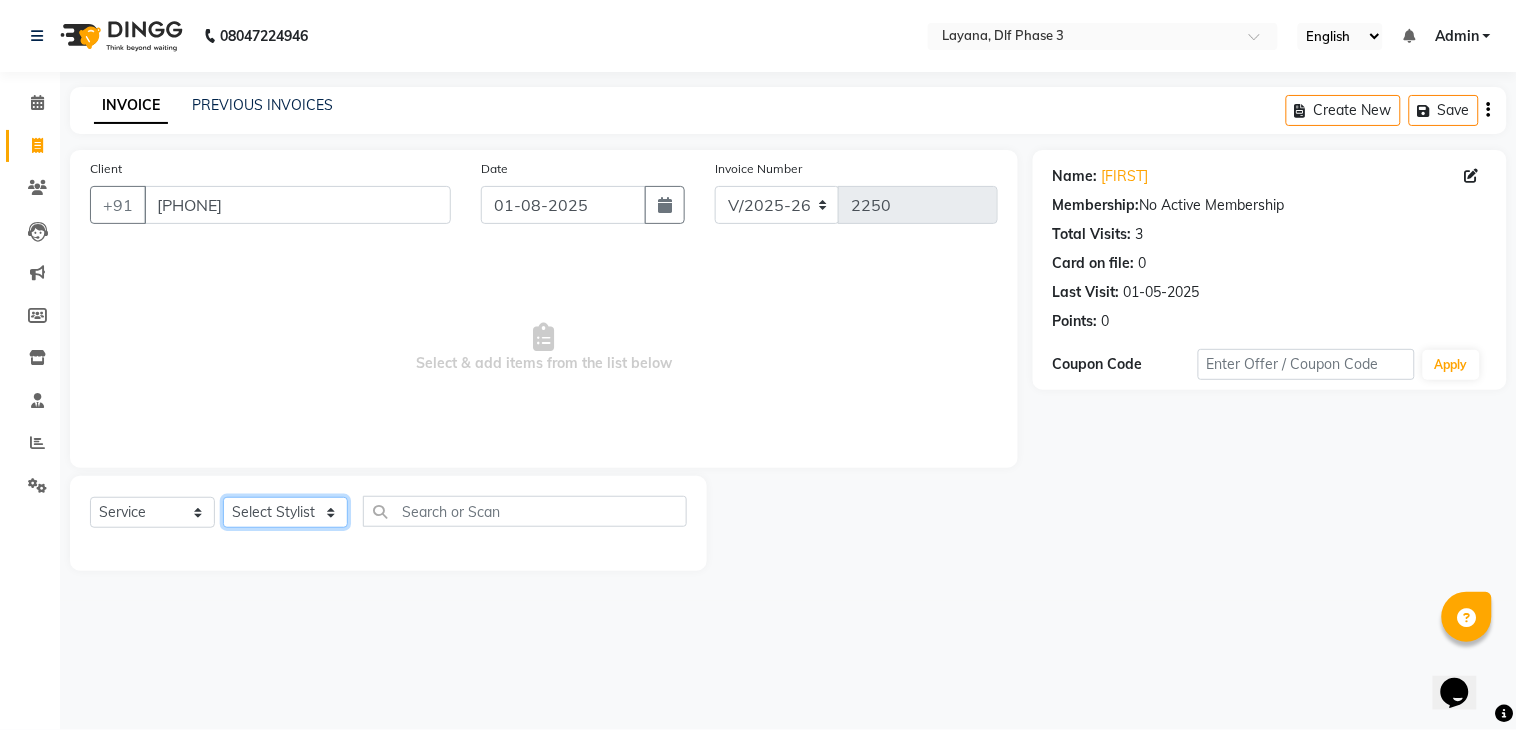 select on "57667" 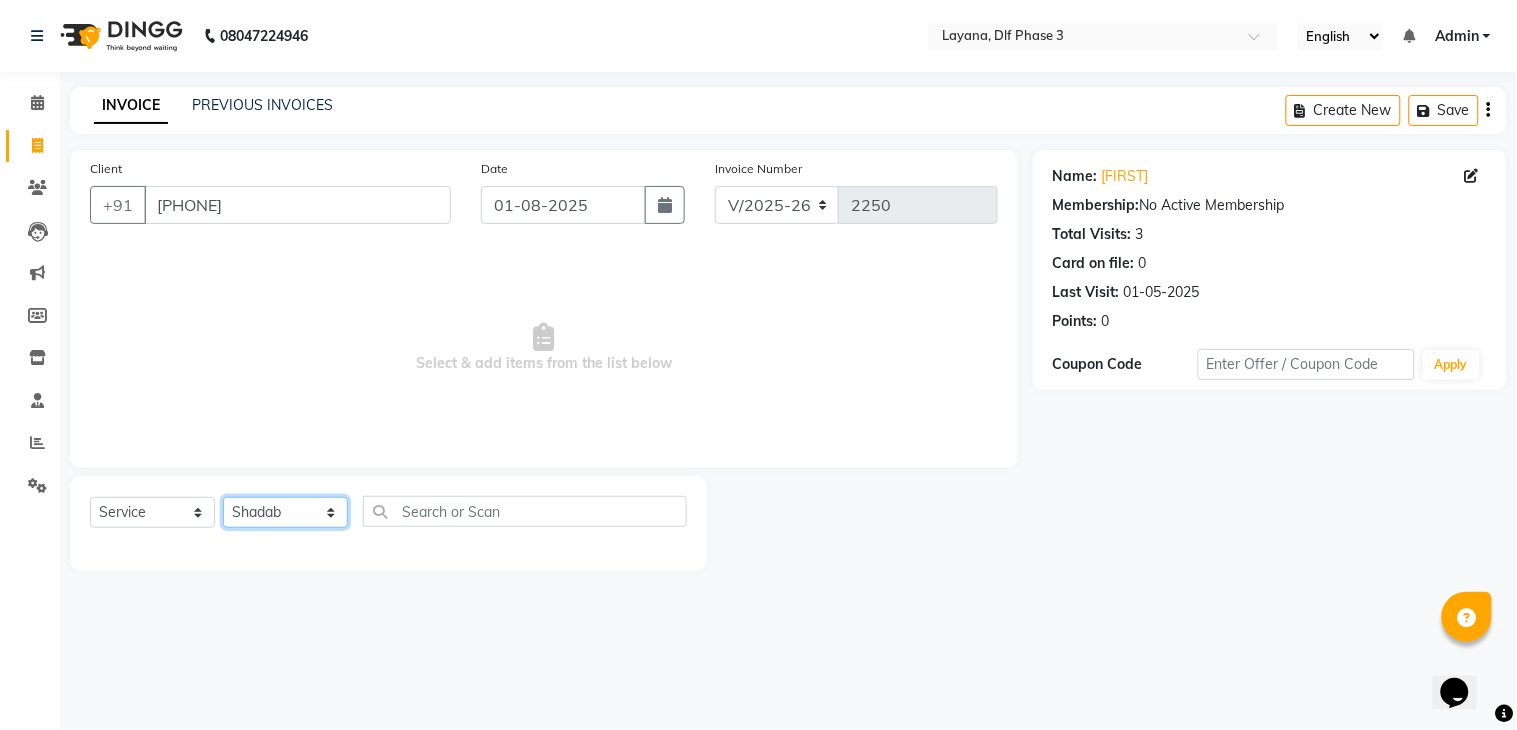 click on "Select Stylist [FIRST] Attul [FIRST] [FIRST] [FIRST] [FIRST] [FIRST] [FIRST]" 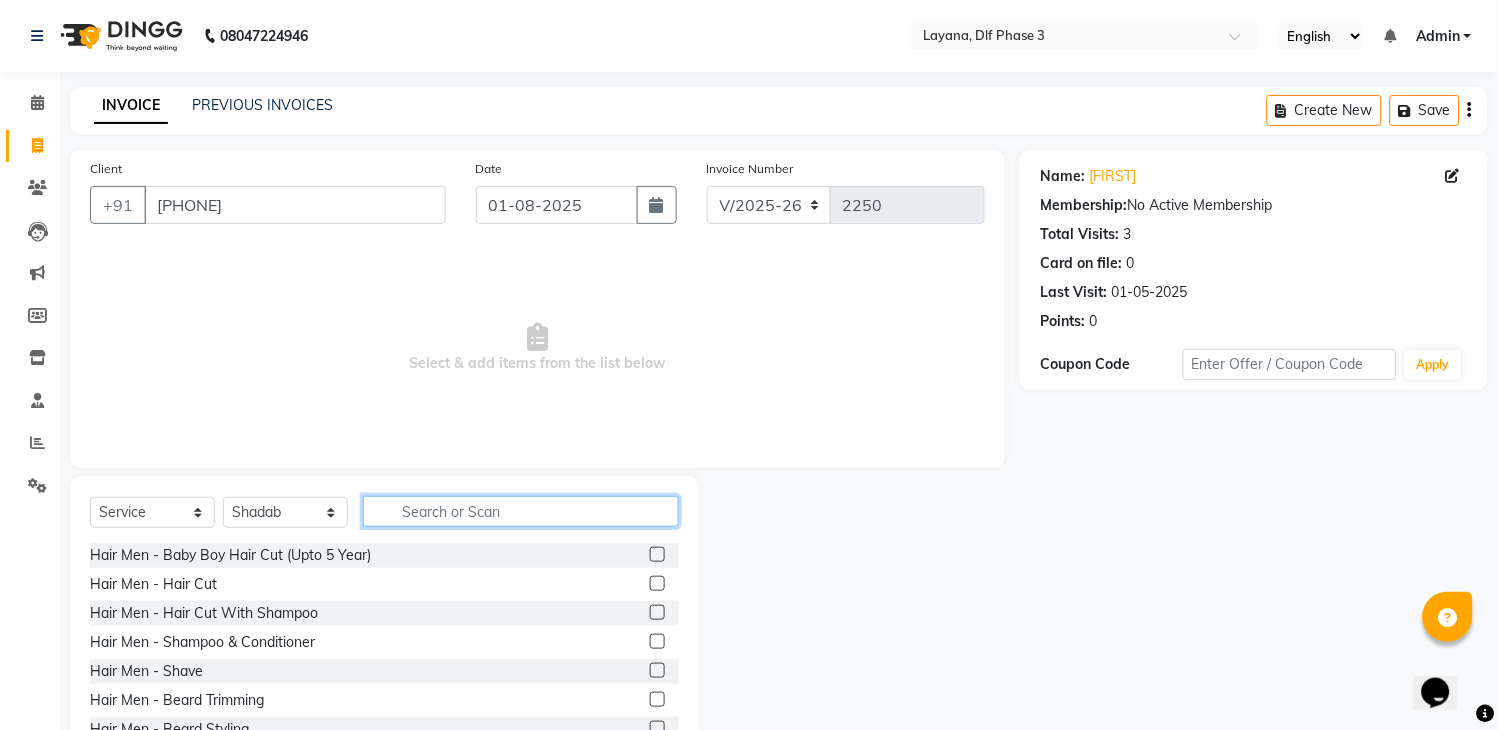 click 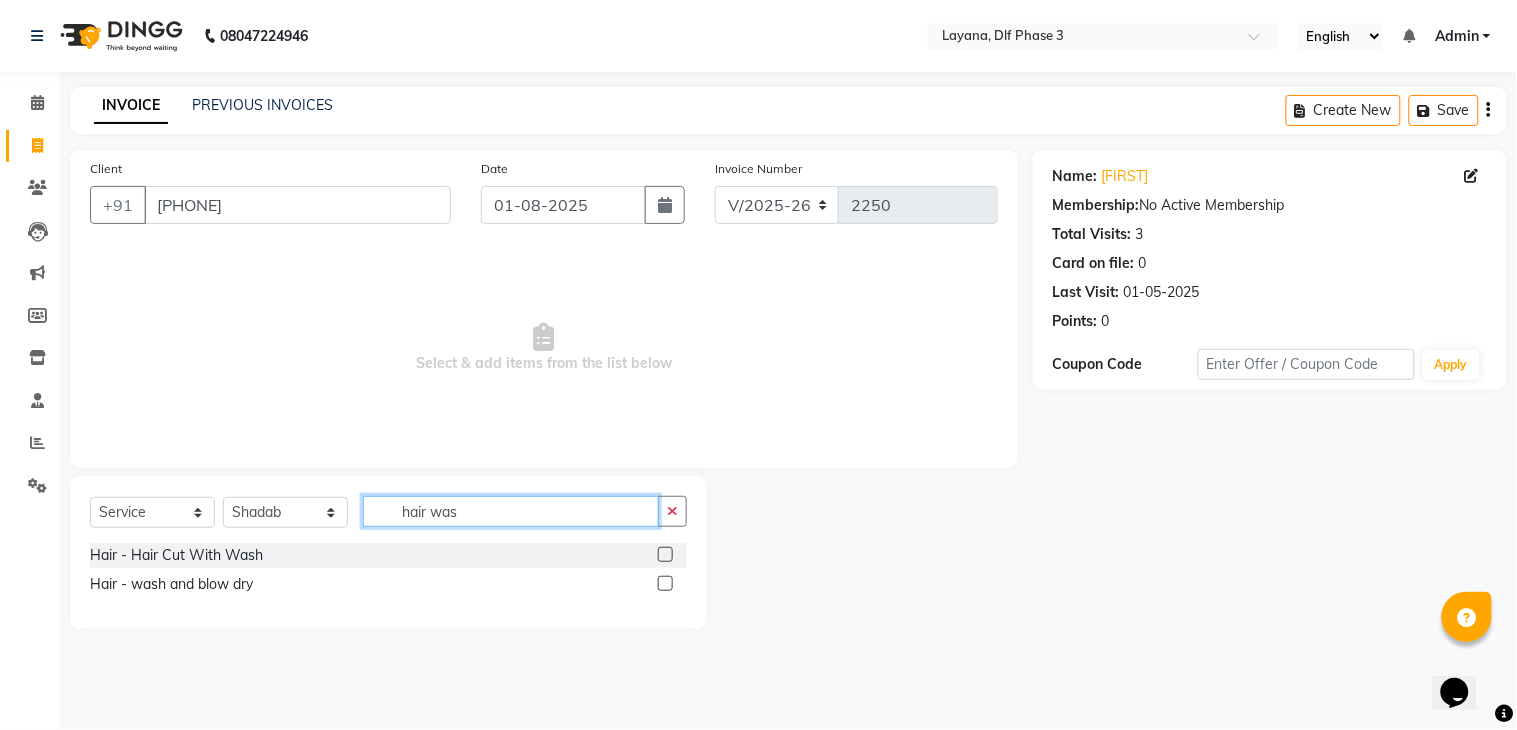 type on "hair was" 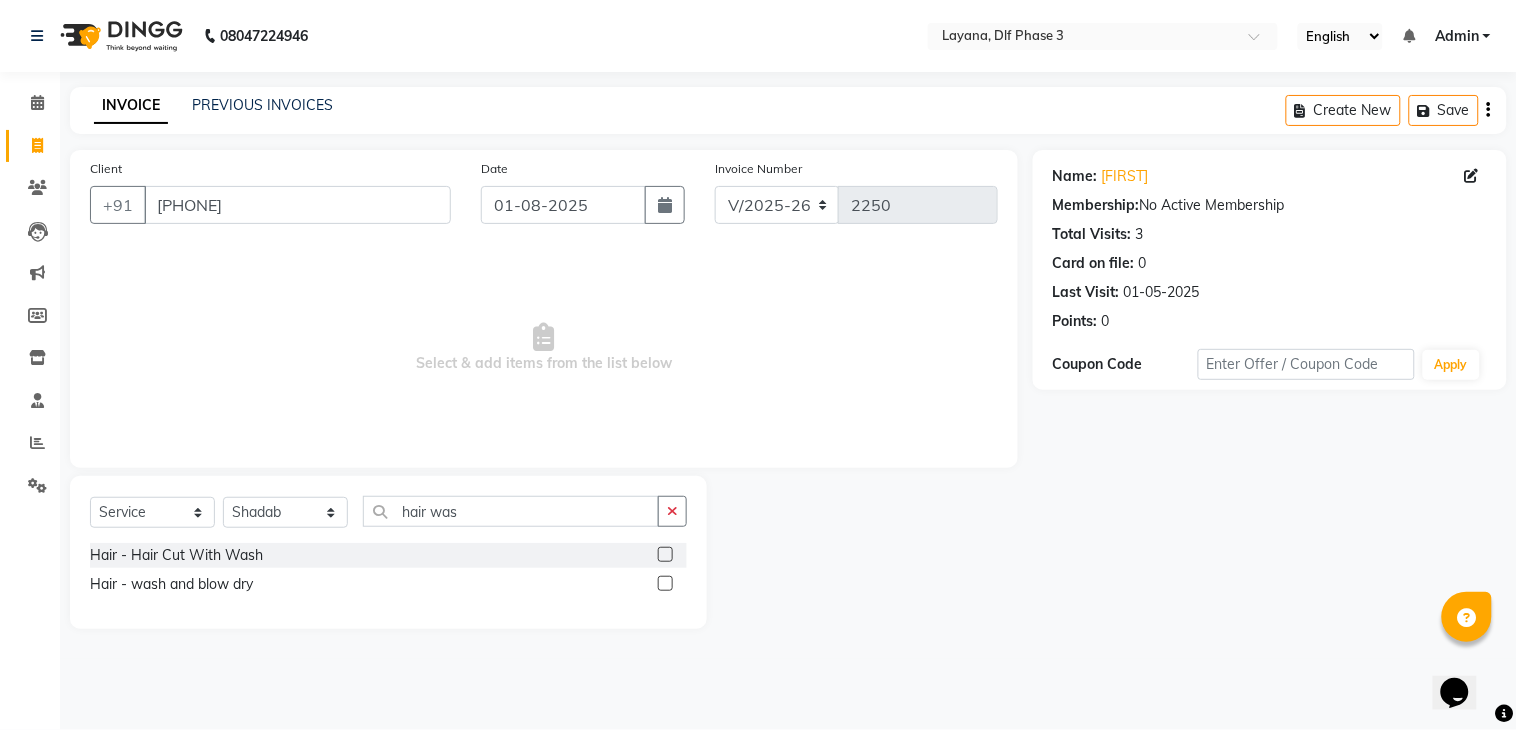 click 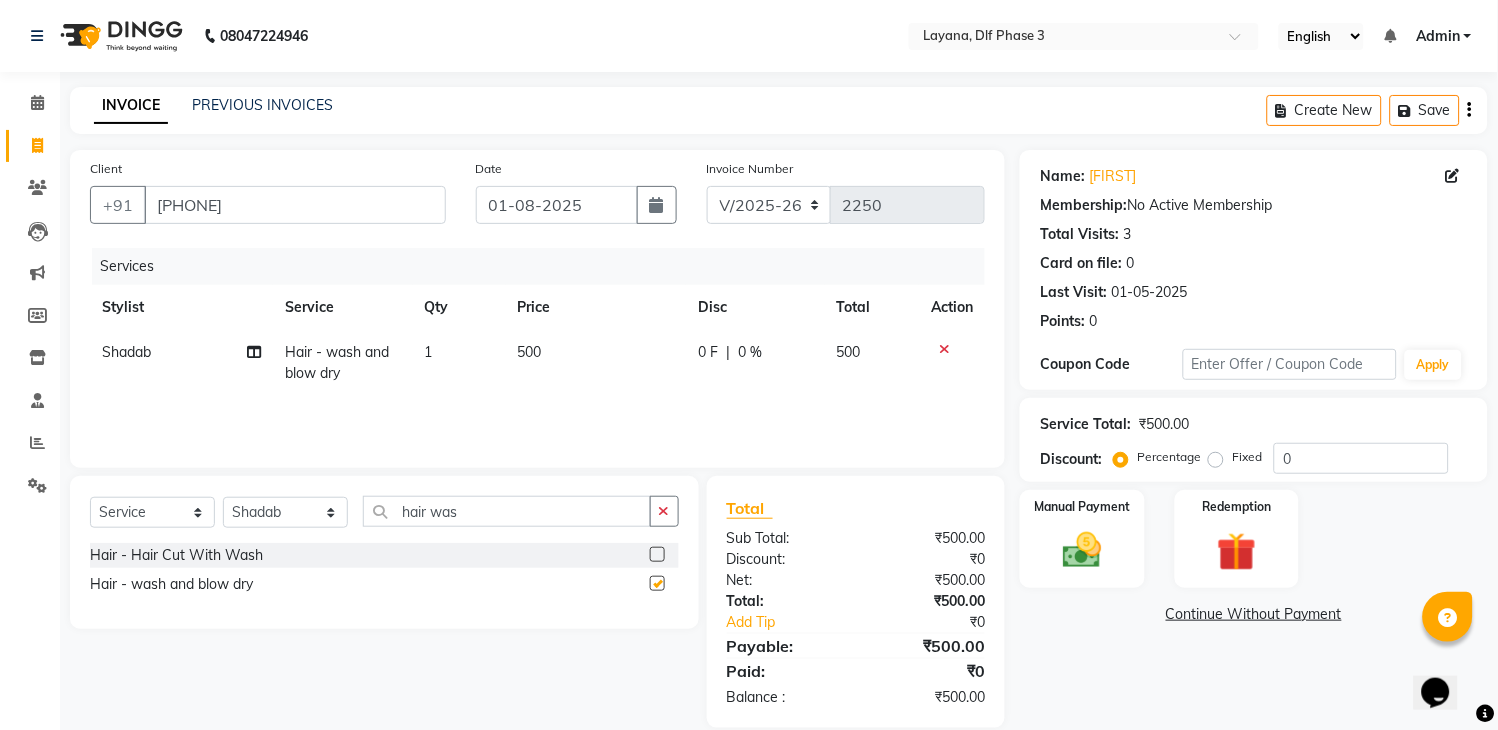checkbox on "false" 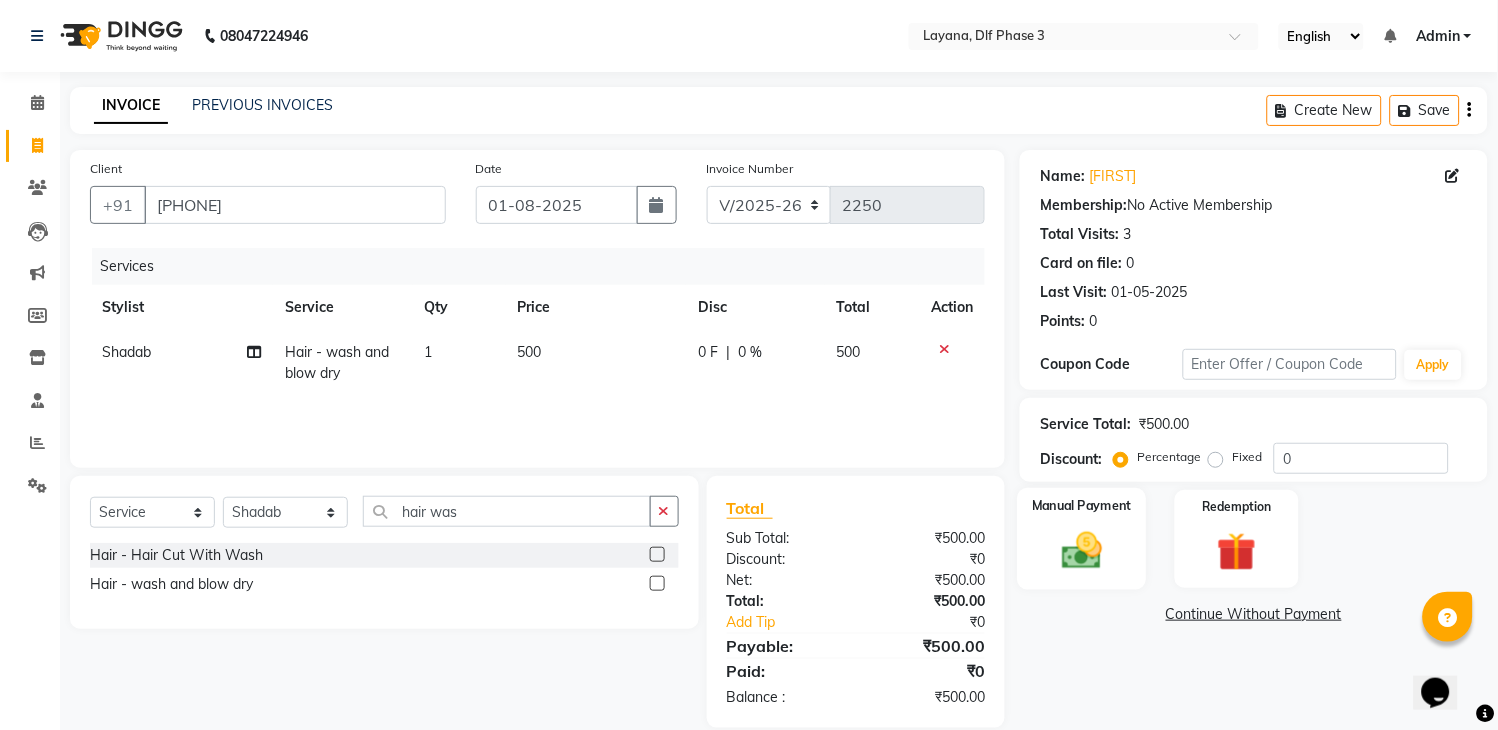 click 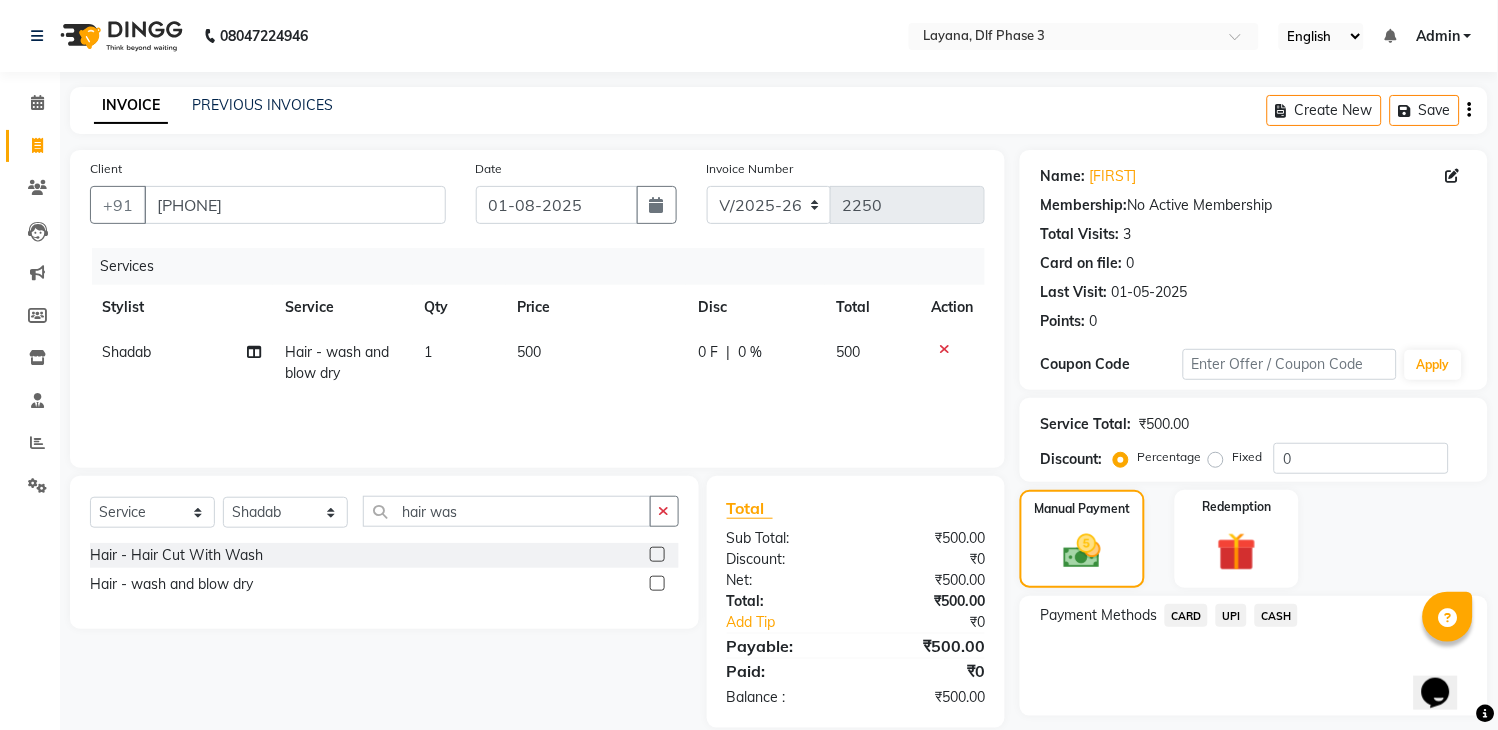 click on "UPI" 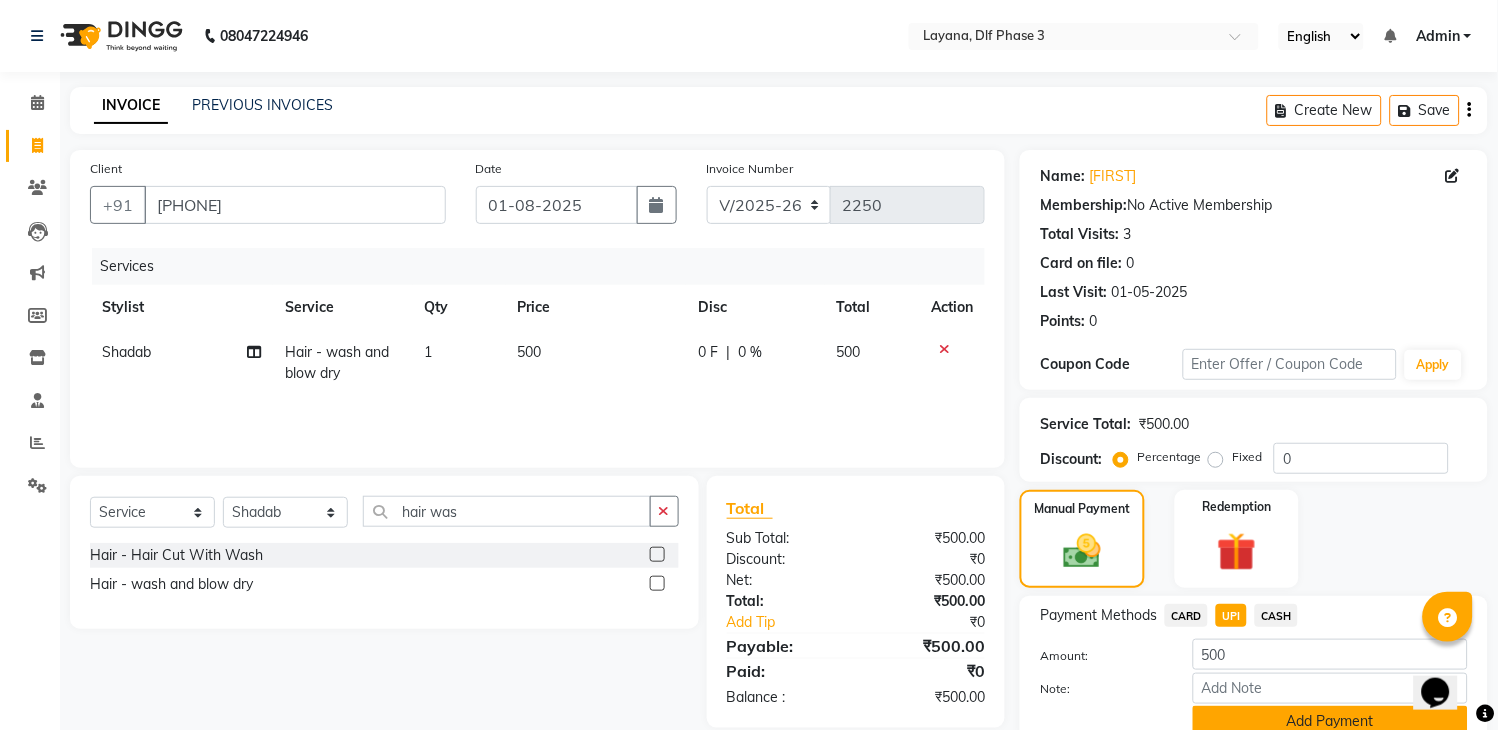 click on "Add Payment" 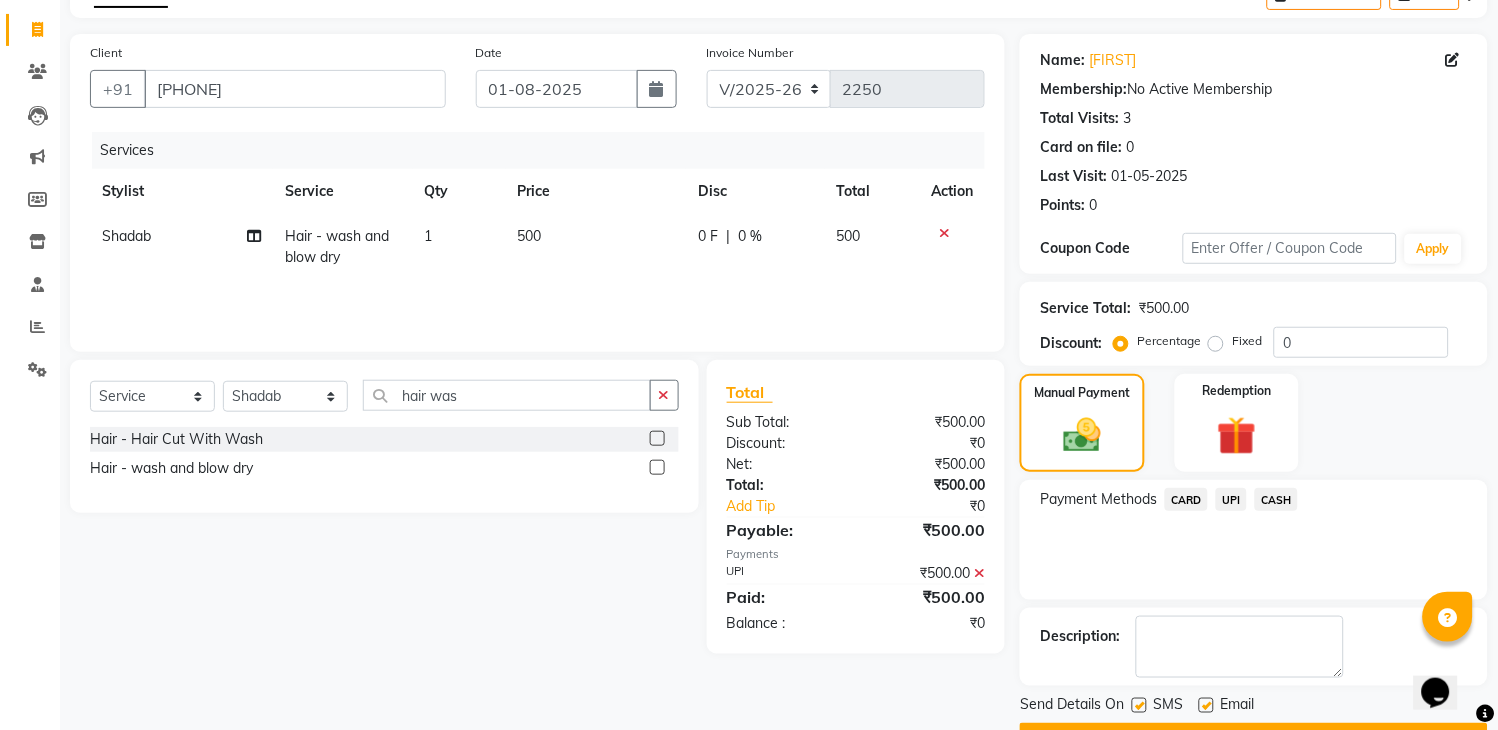 scroll, scrollTop: 170, scrollLeft: 0, axis: vertical 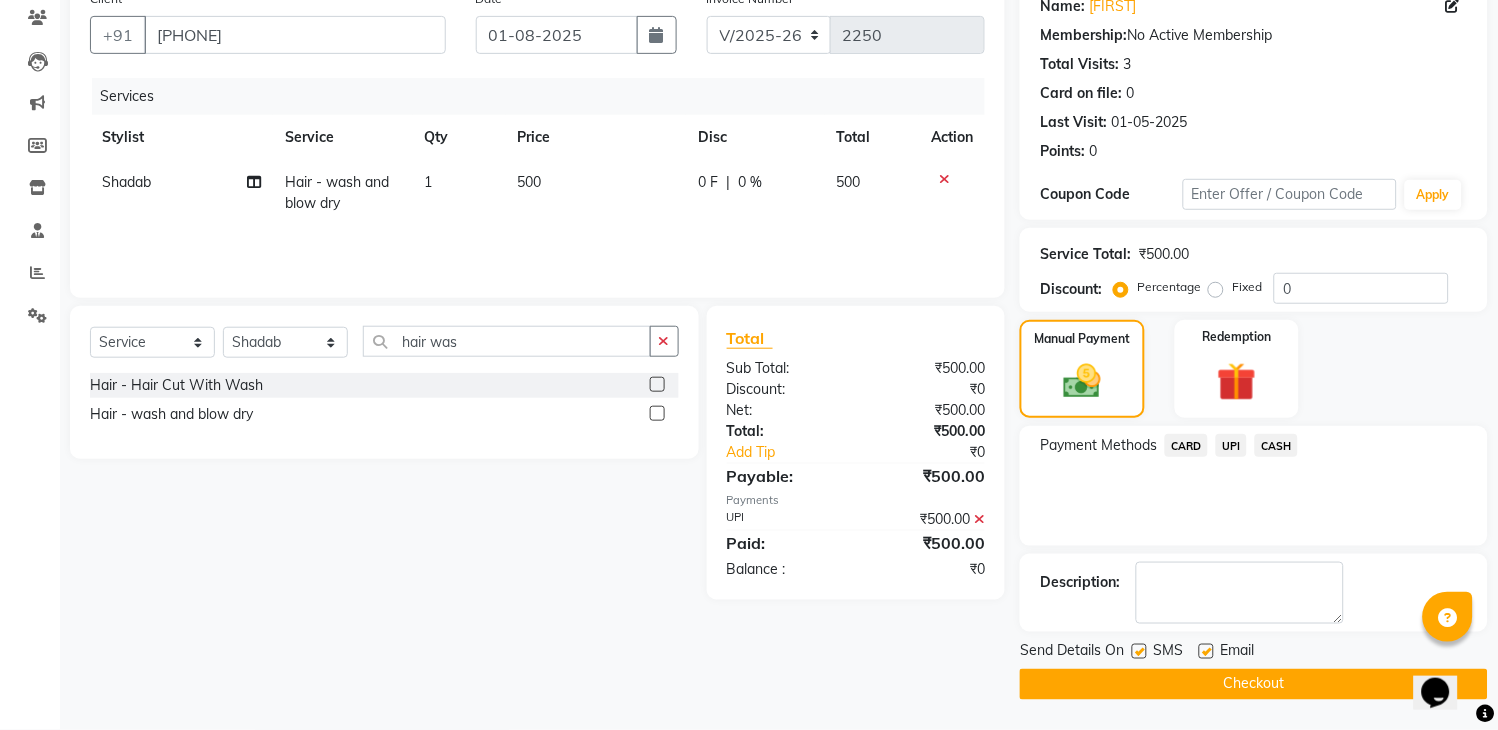 click 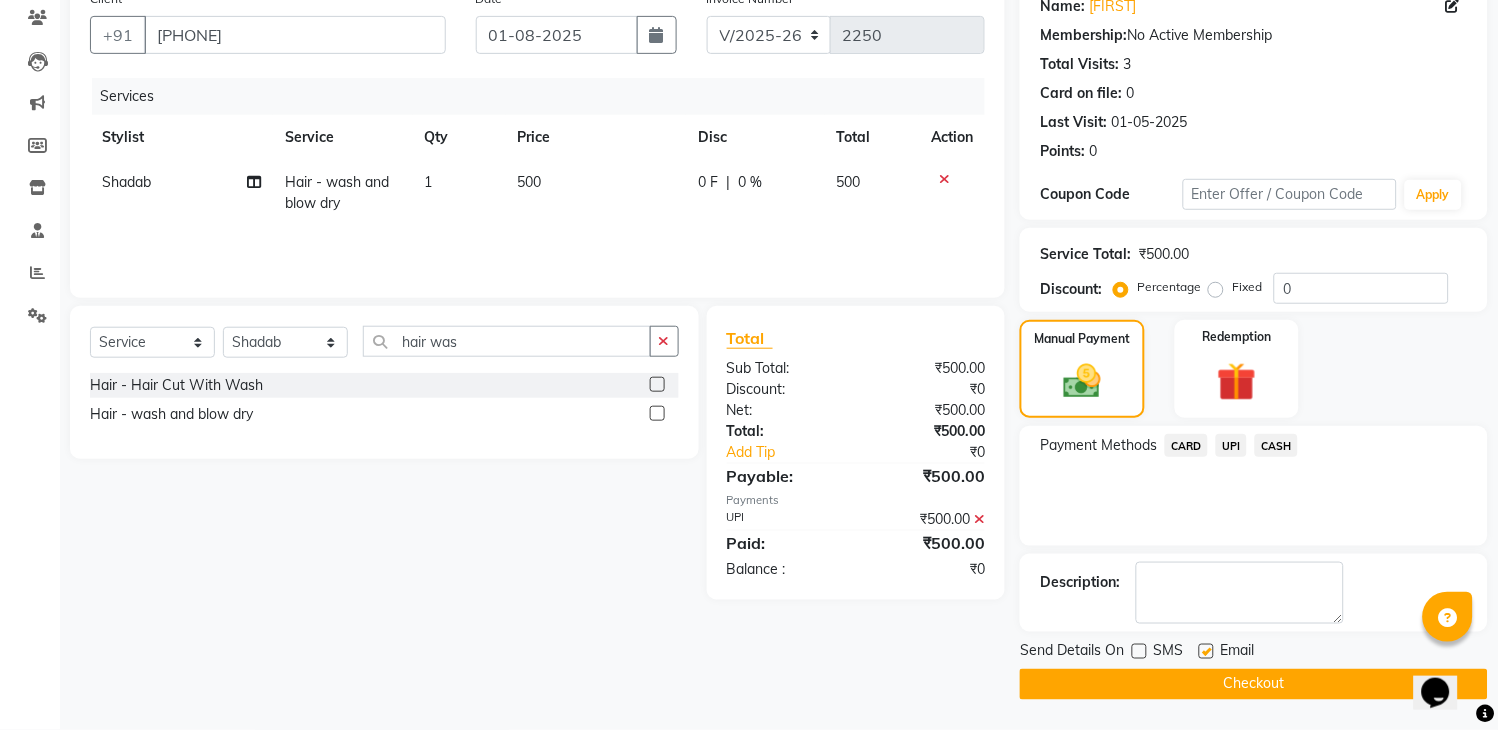 click on "Checkout" 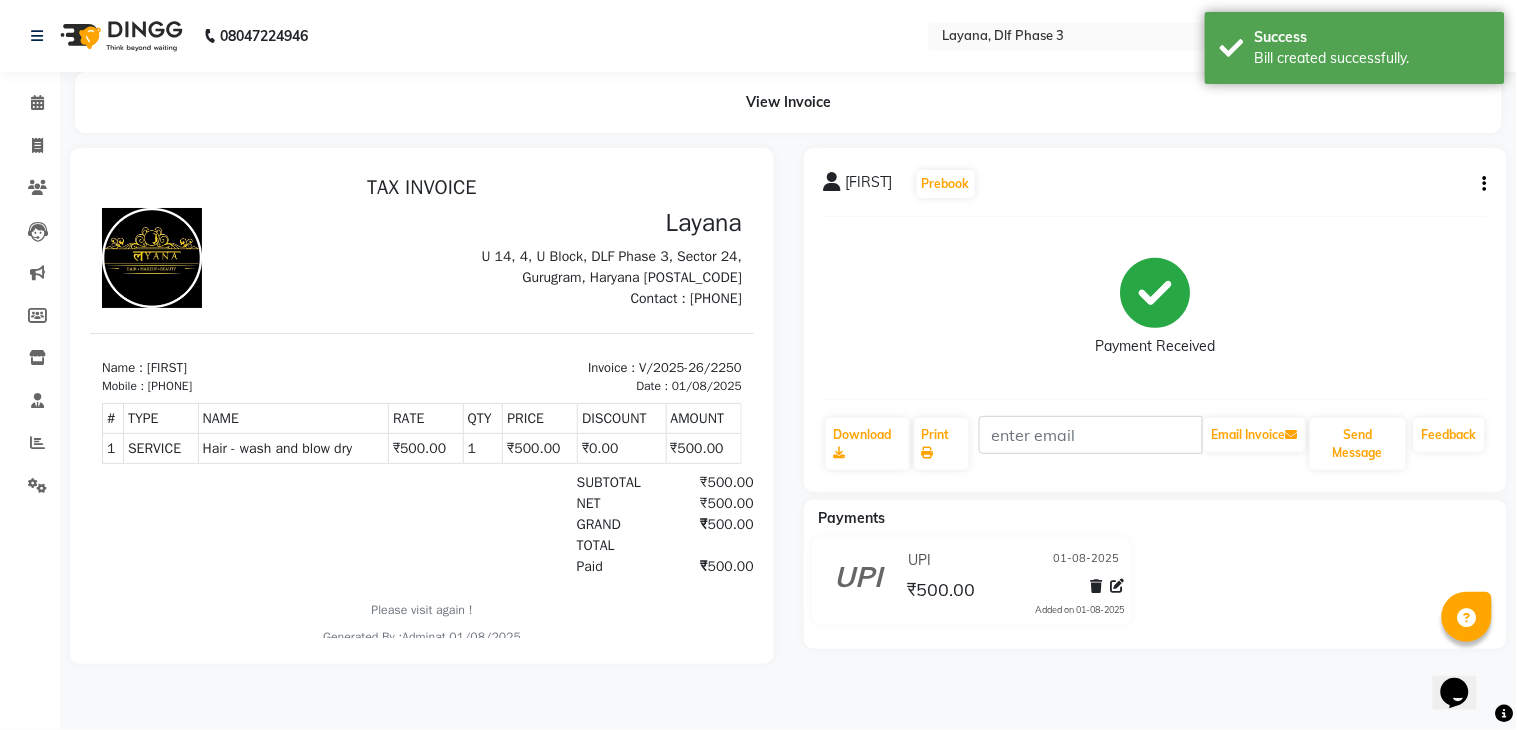 scroll, scrollTop: 0, scrollLeft: 0, axis: both 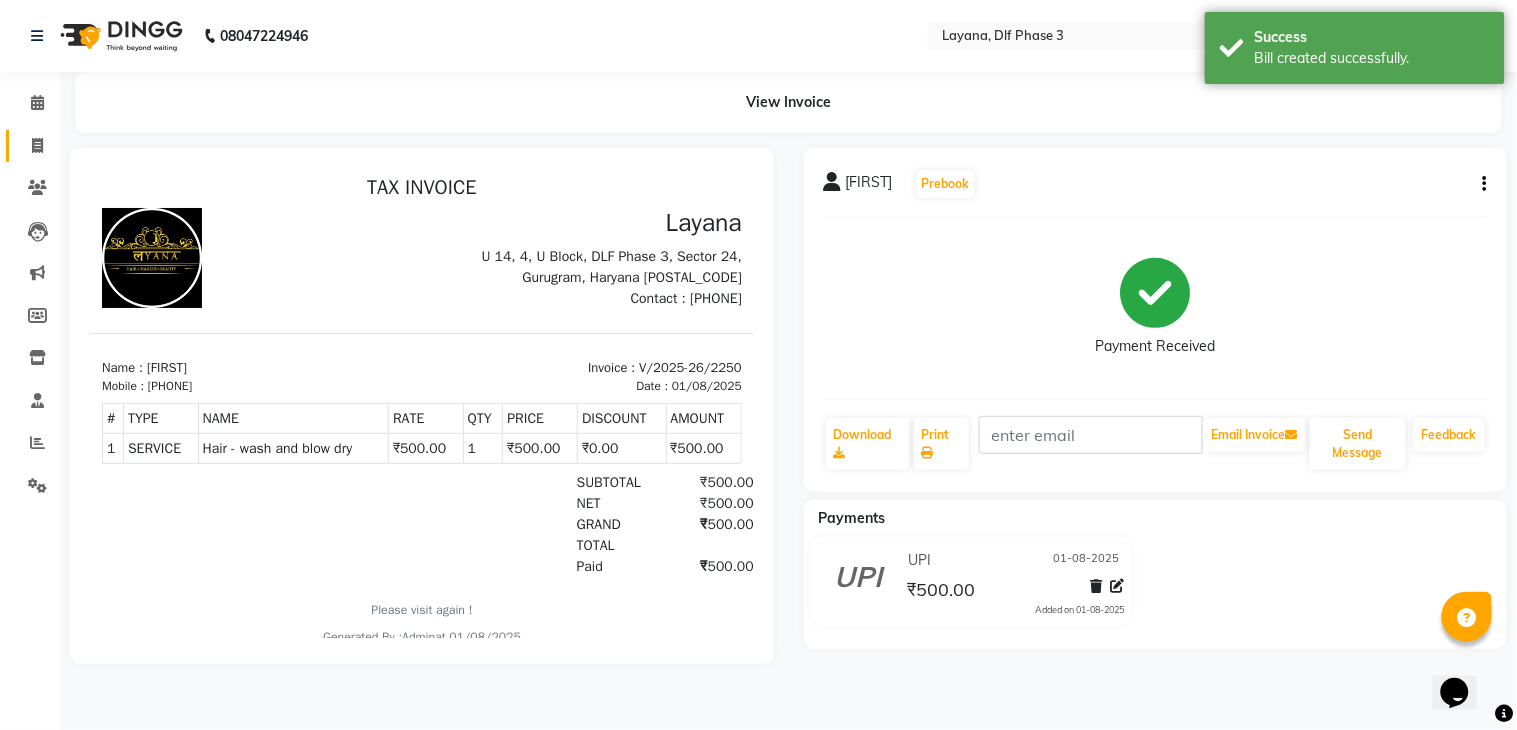 click 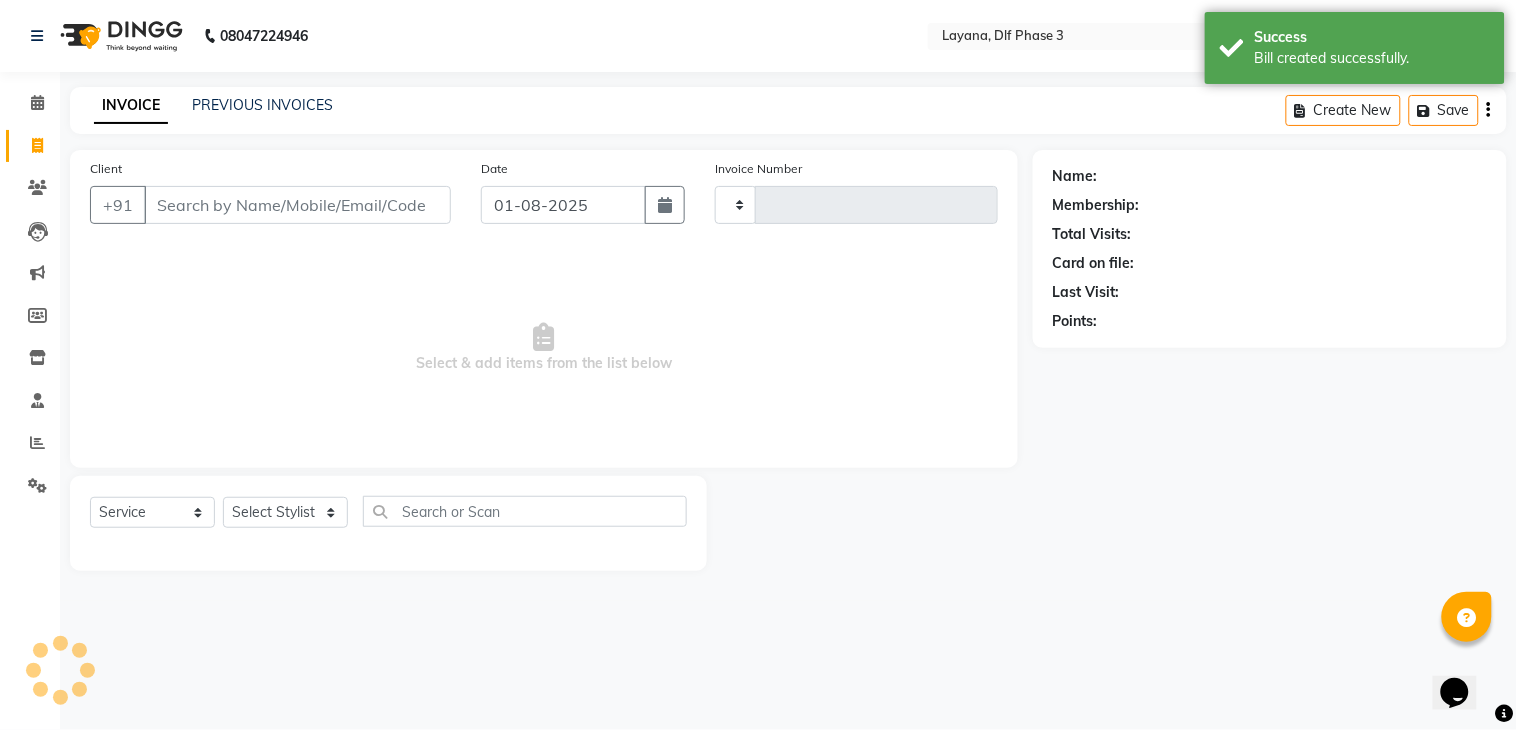 type on "2251" 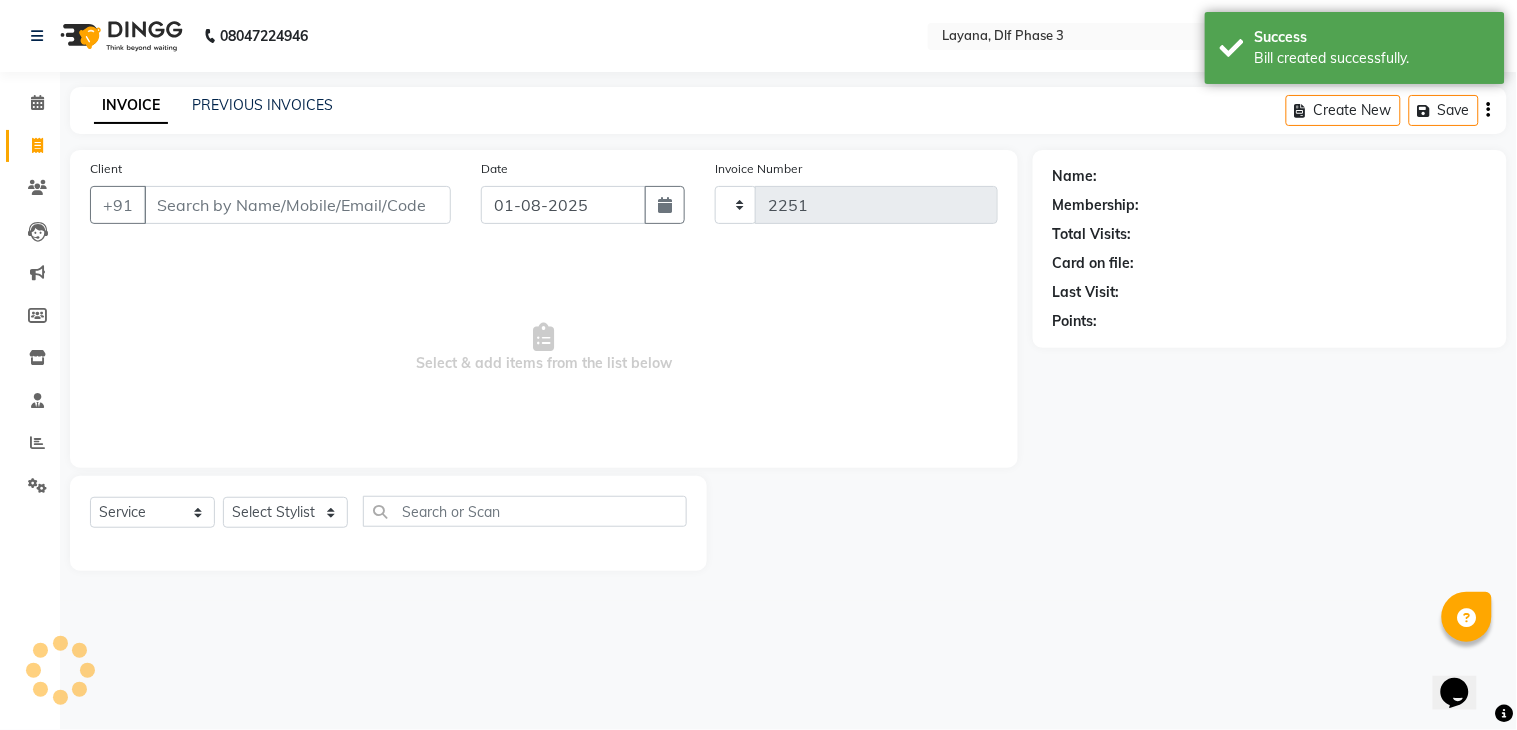 select on "6973" 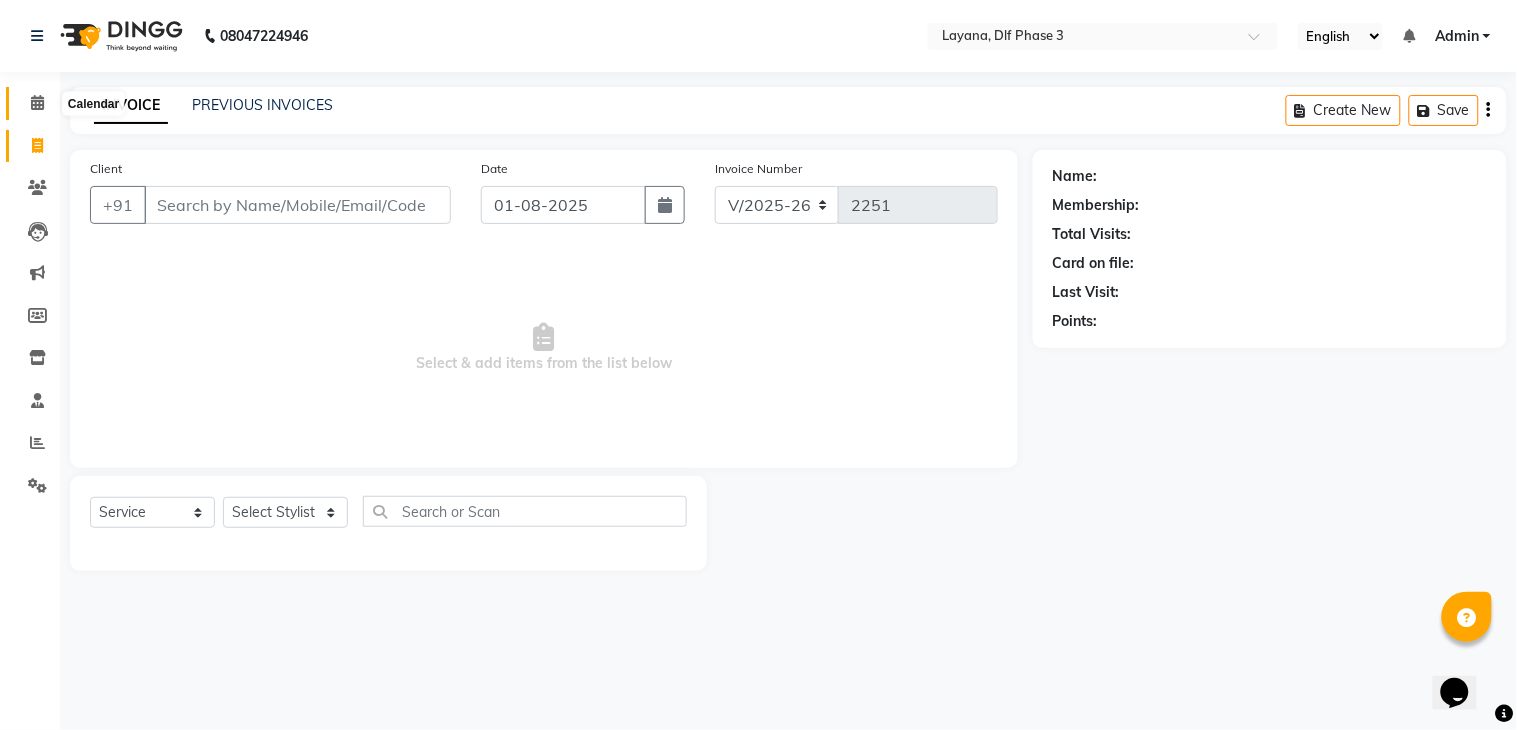 click 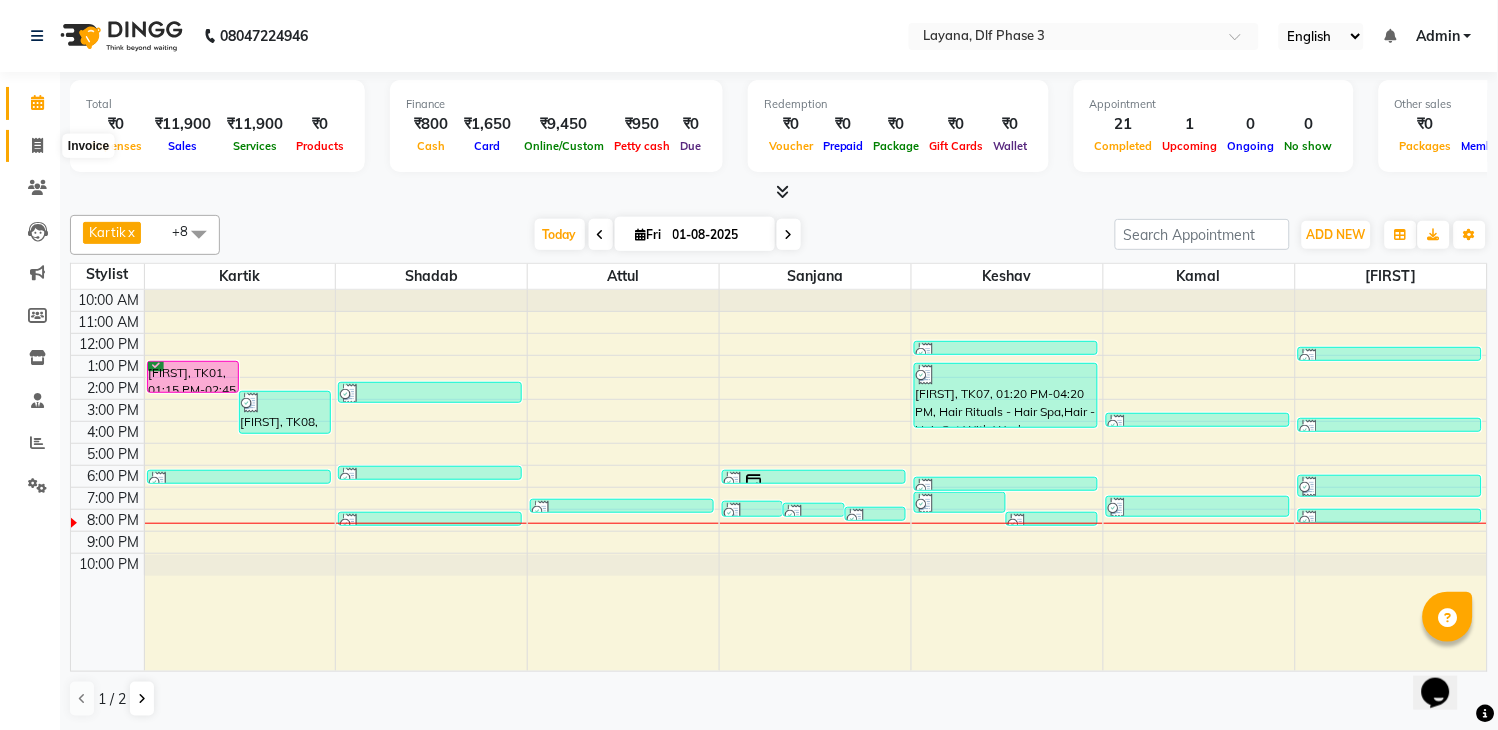 click 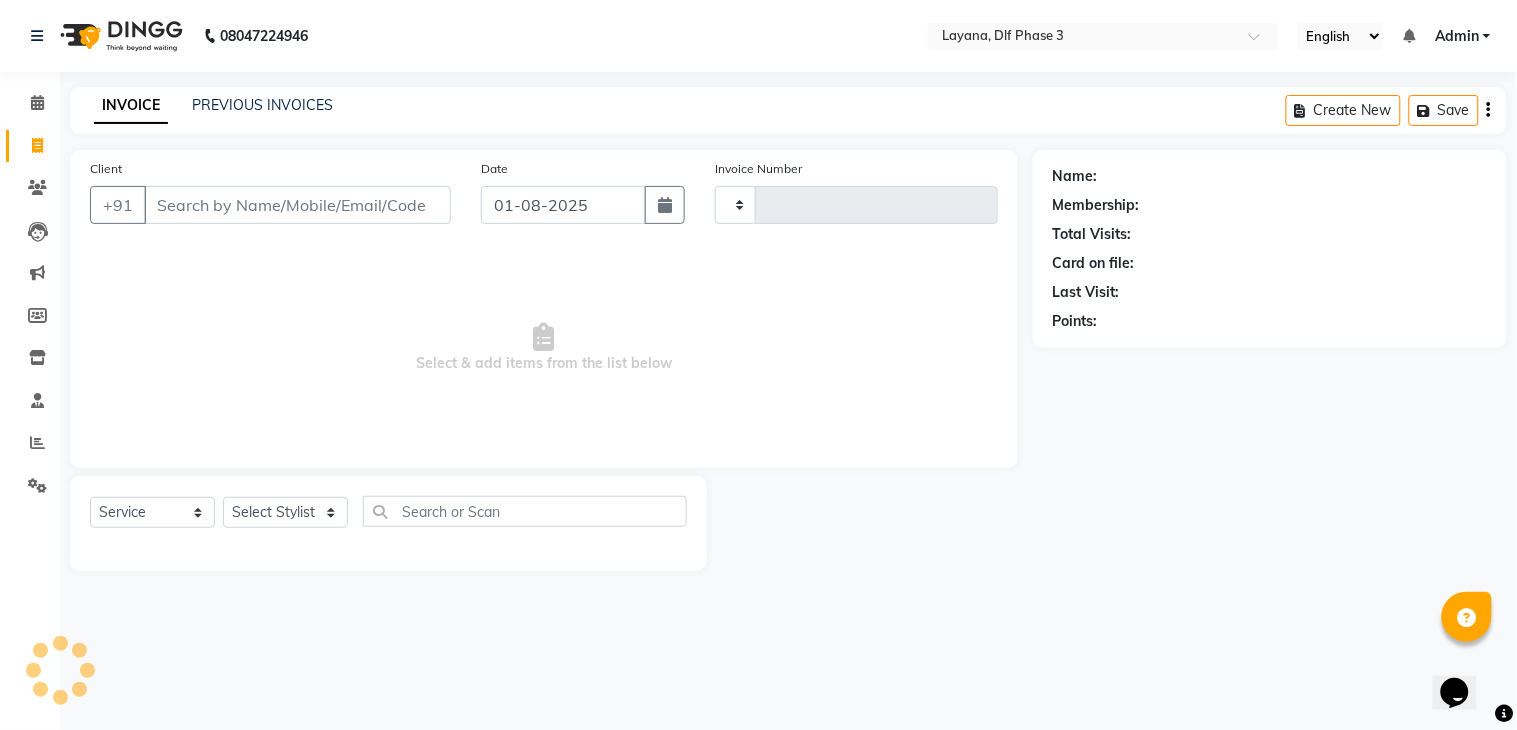 type on "2251" 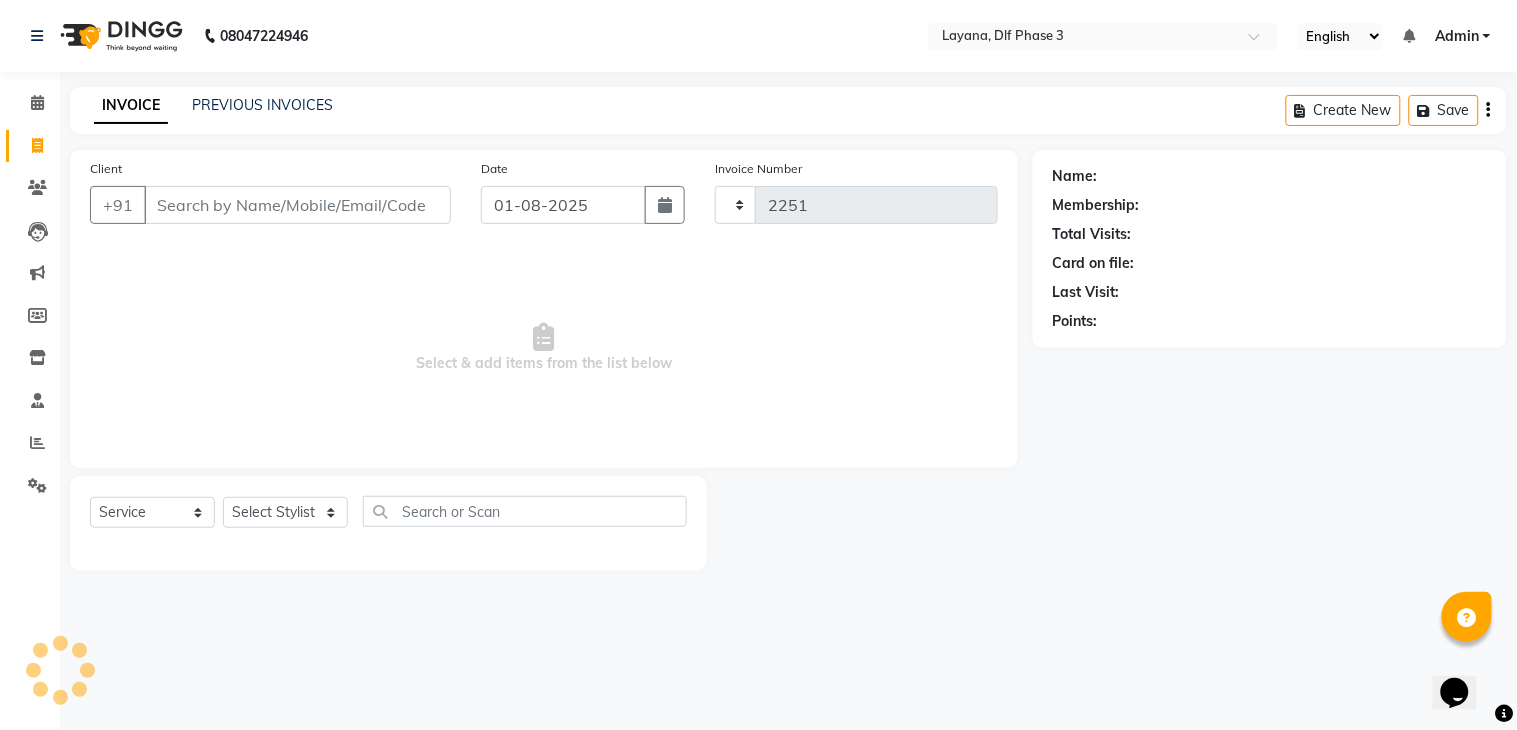 select on "6973" 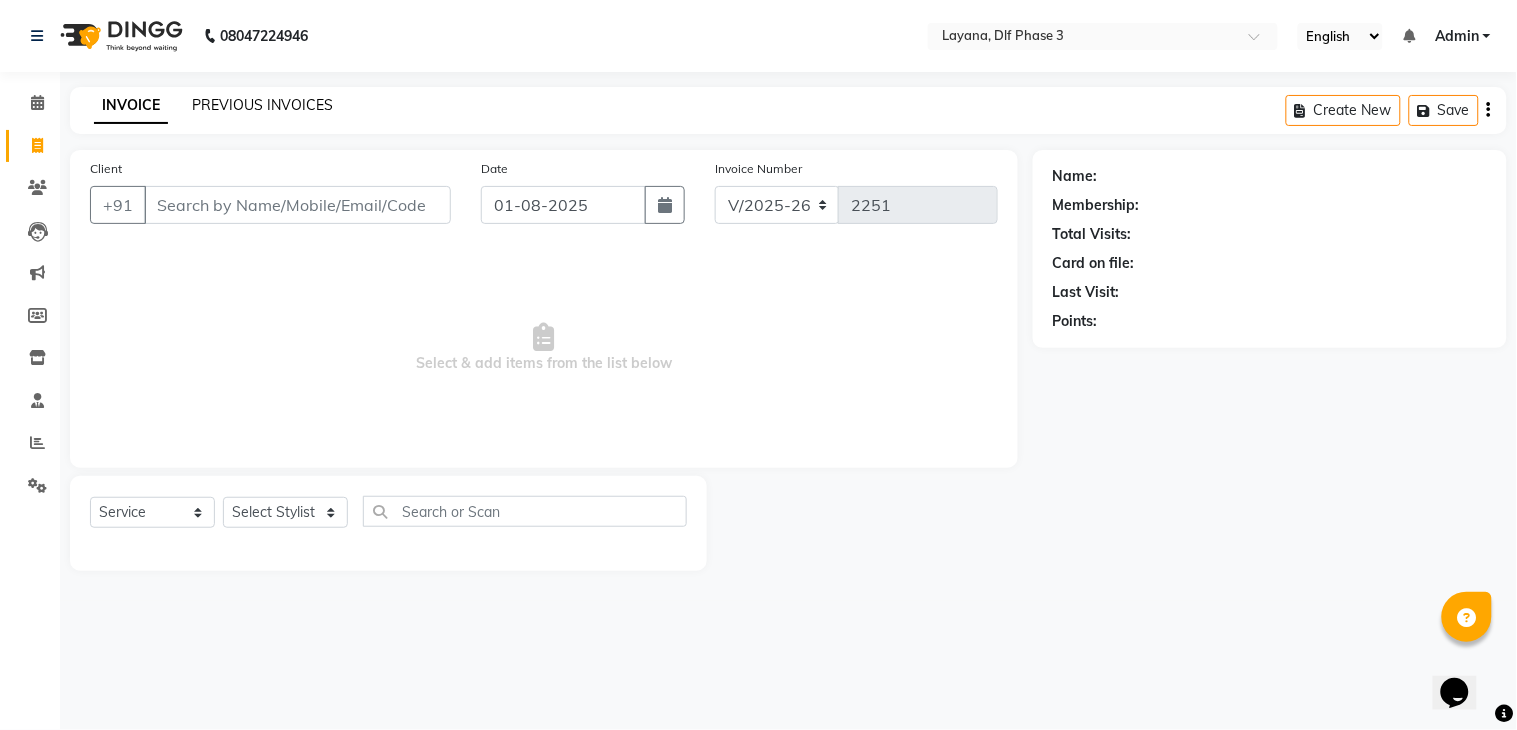 click on "PREVIOUS INVOICES" 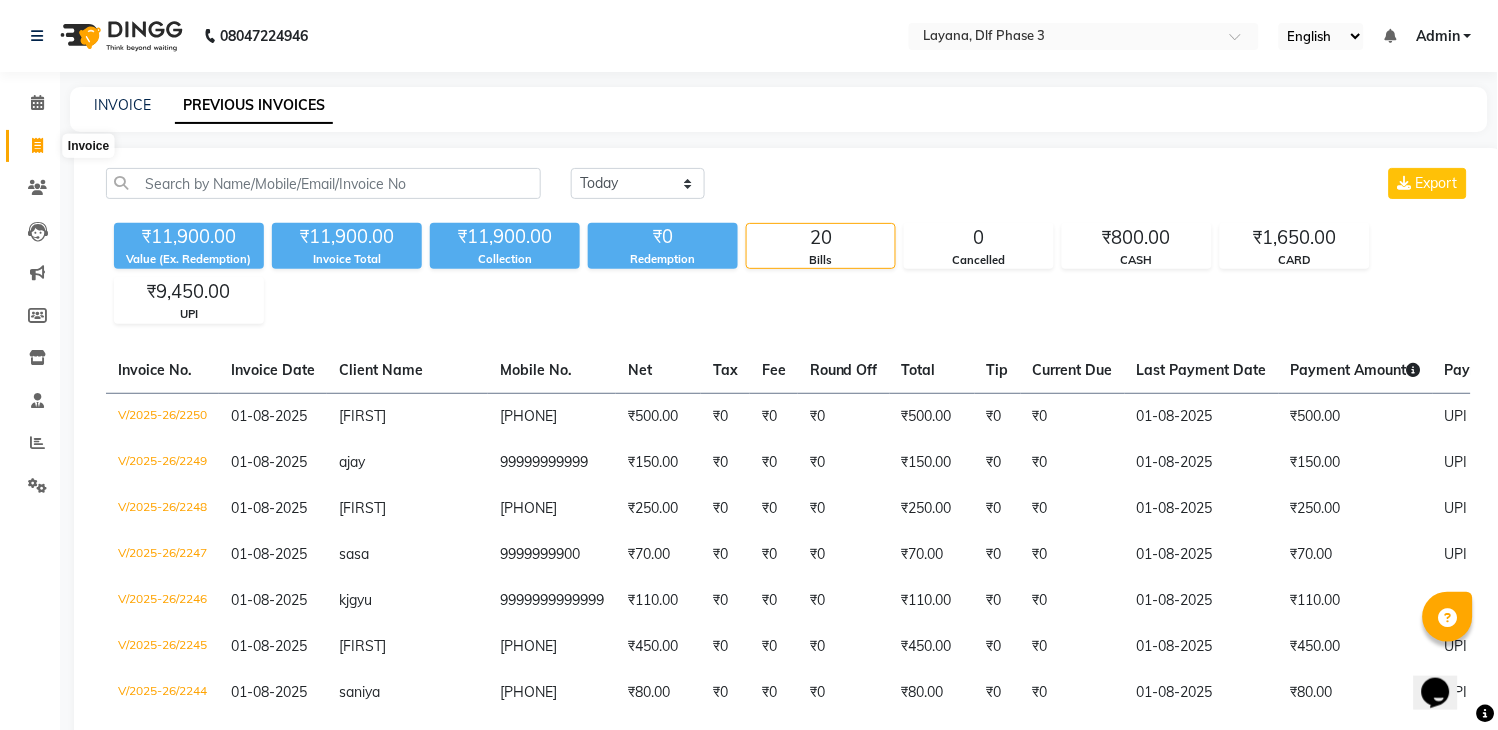 click 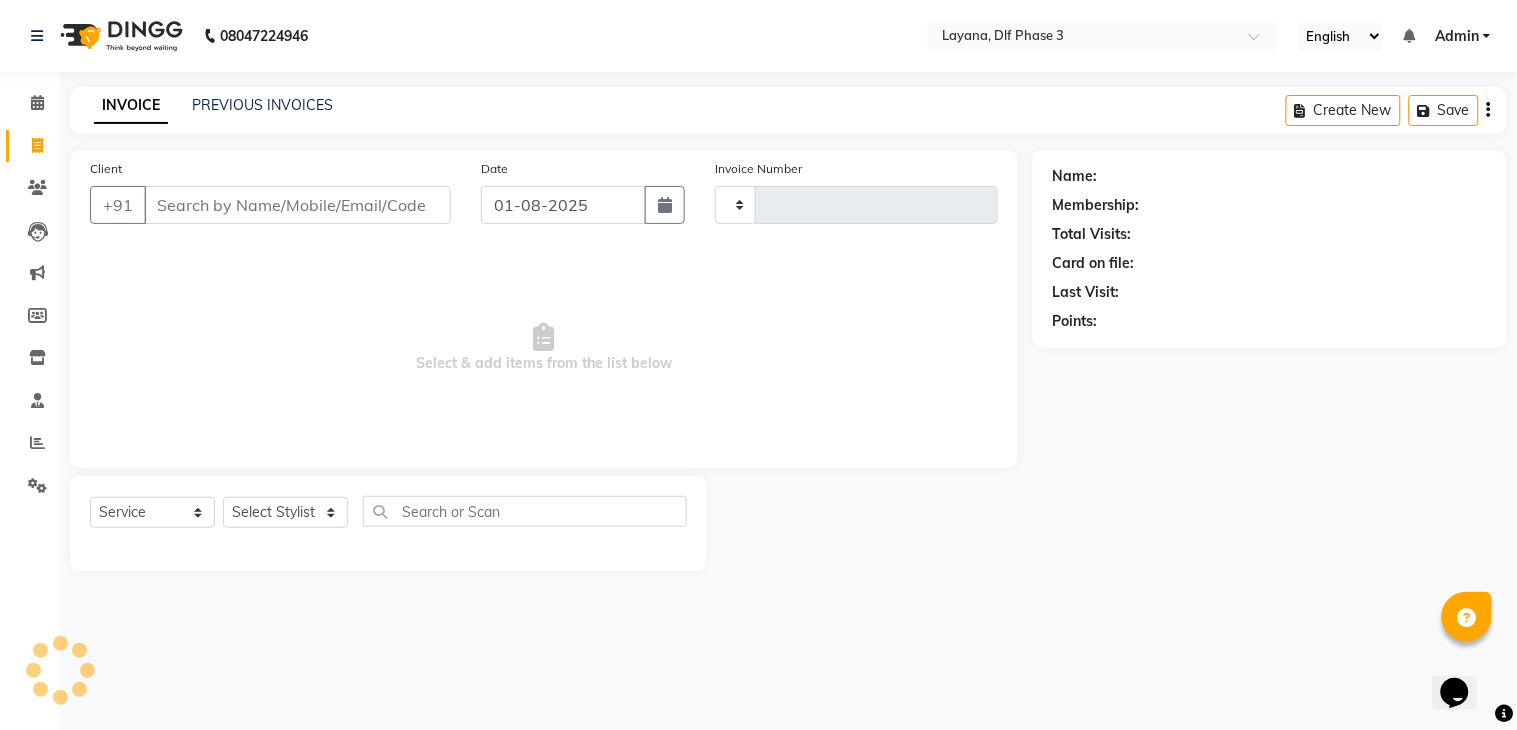 type on "2251" 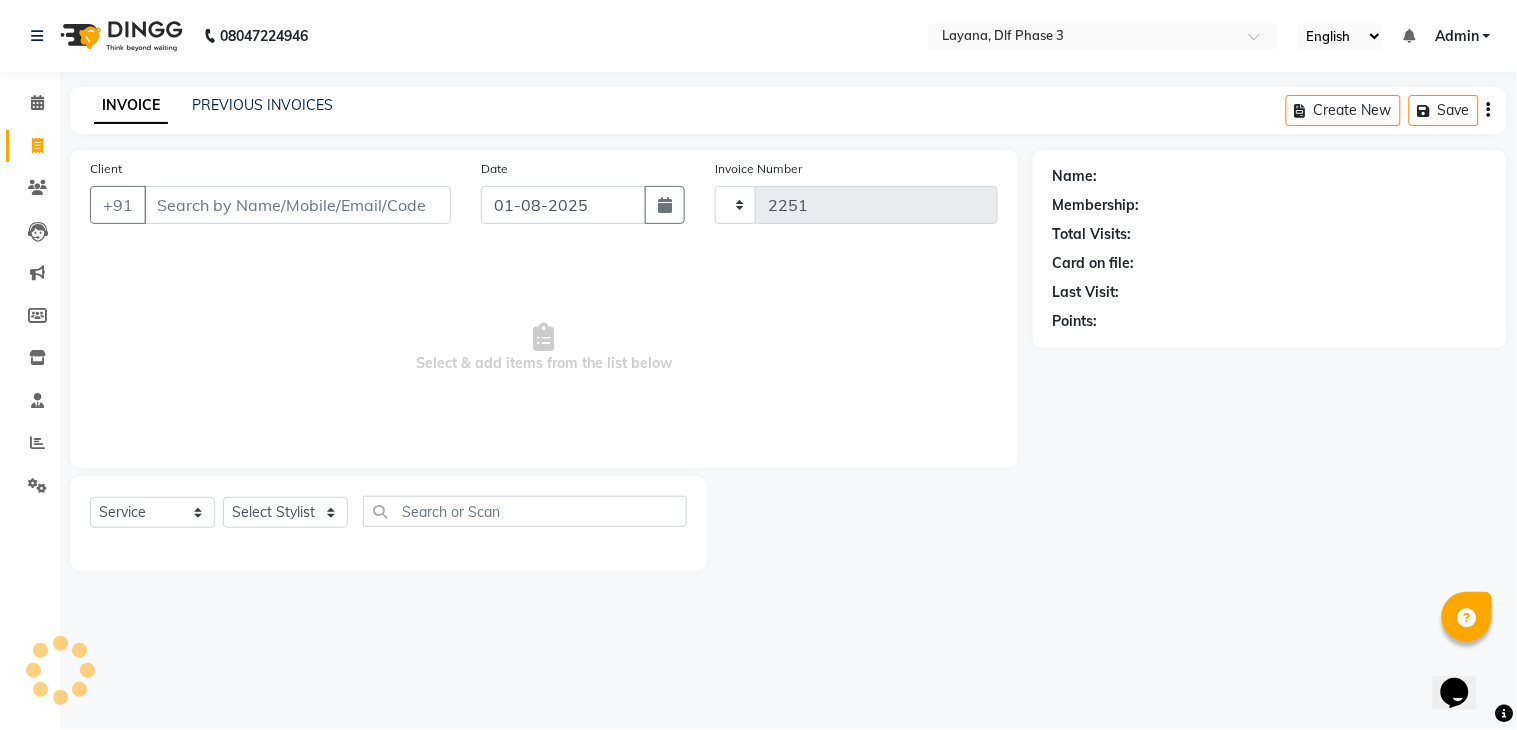 select on "6973" 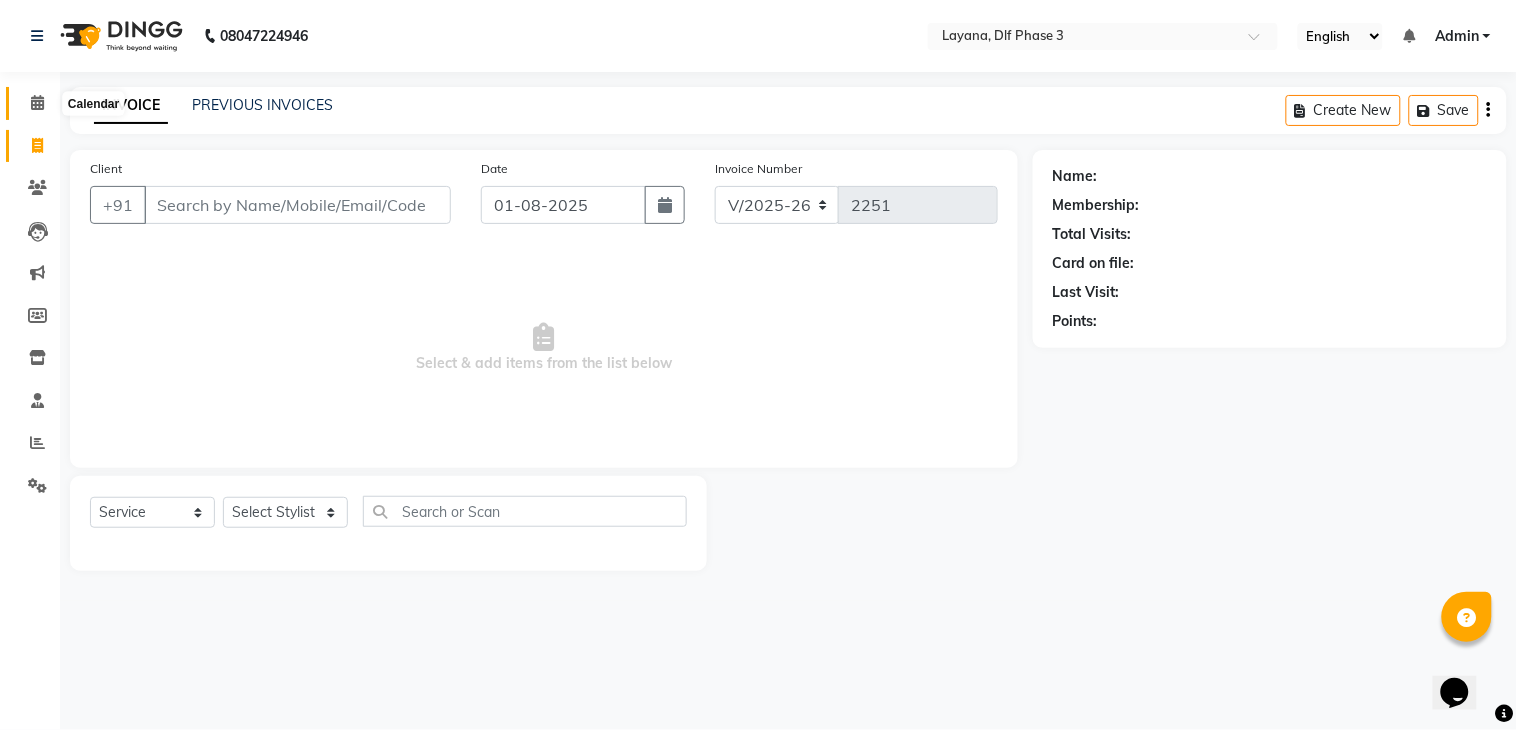 click 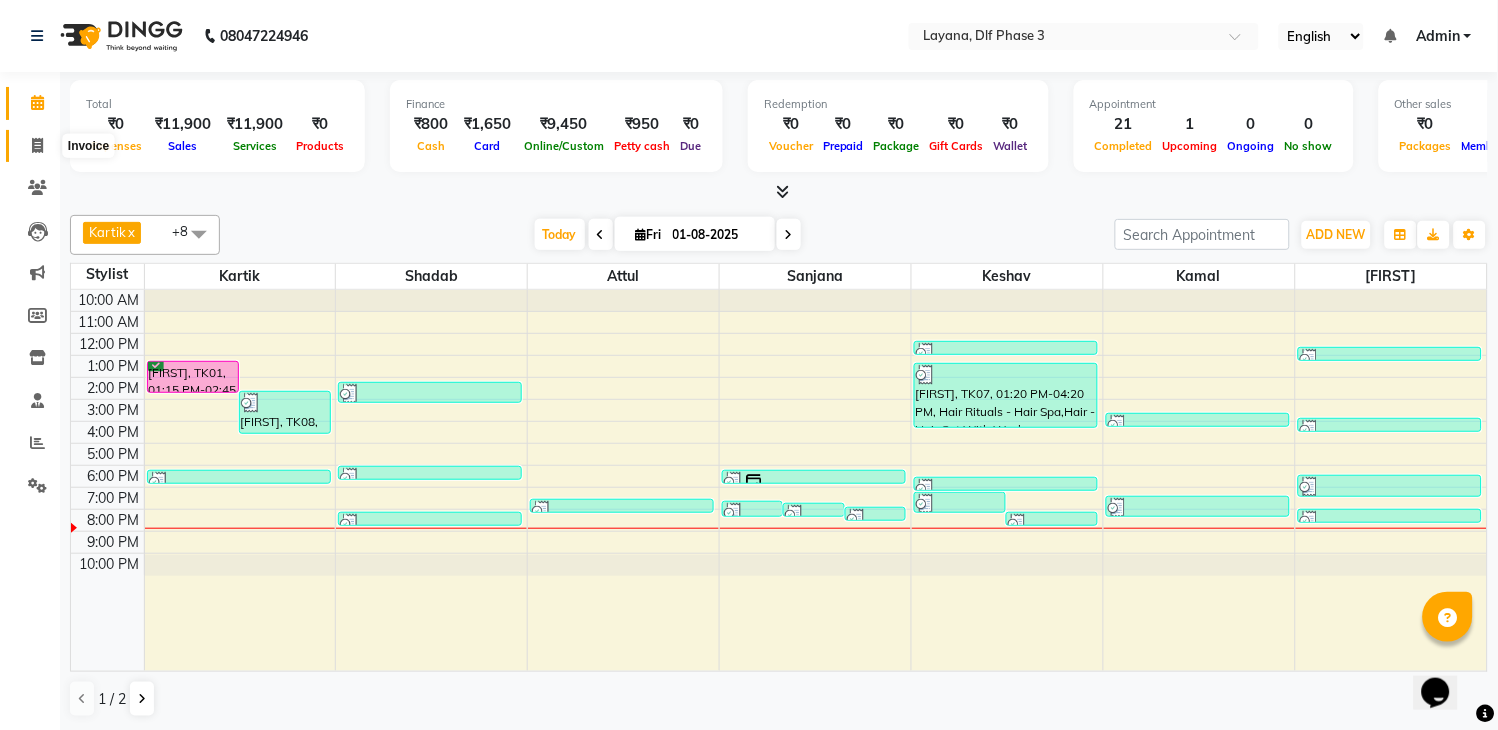 click on "Invoice" 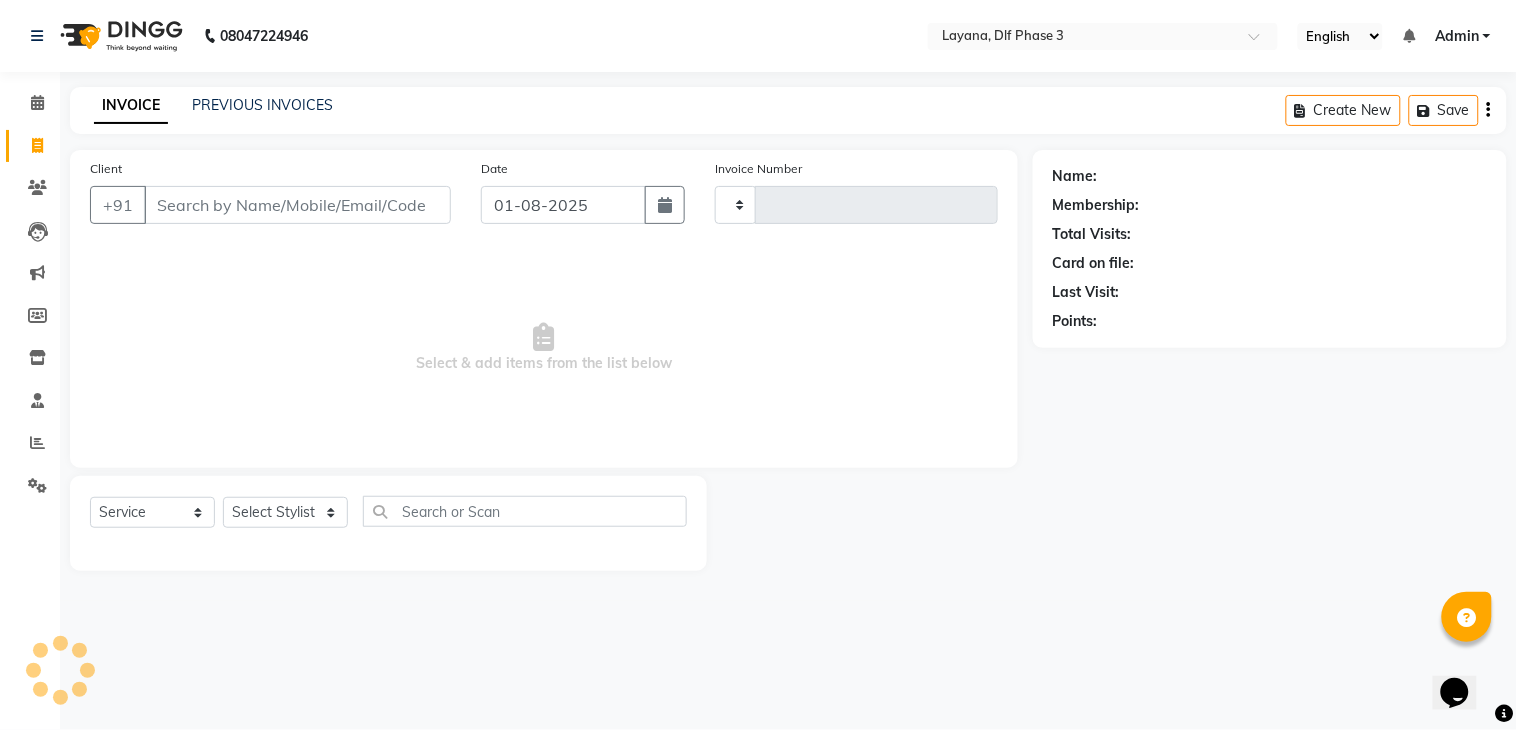 type on "2251" 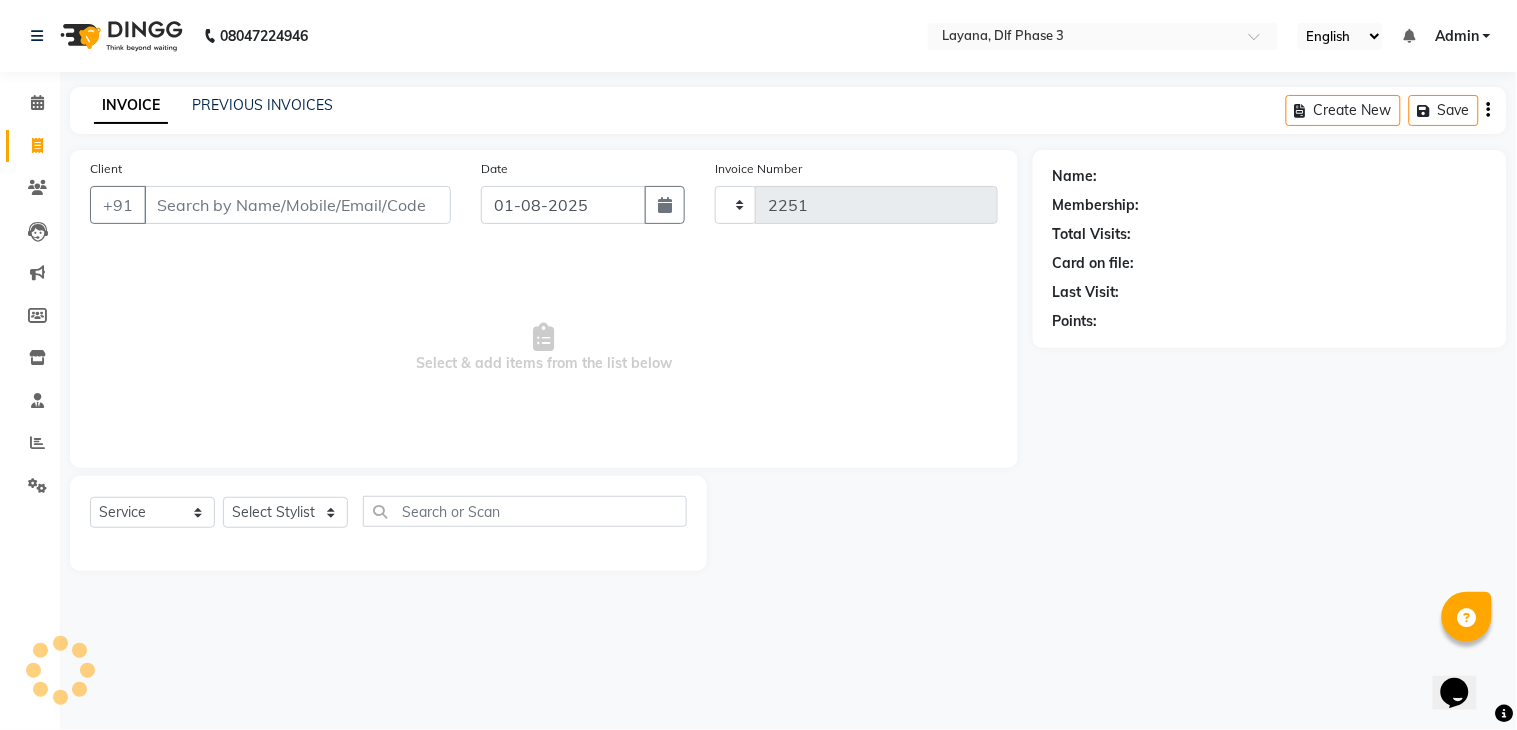 select on "6973" 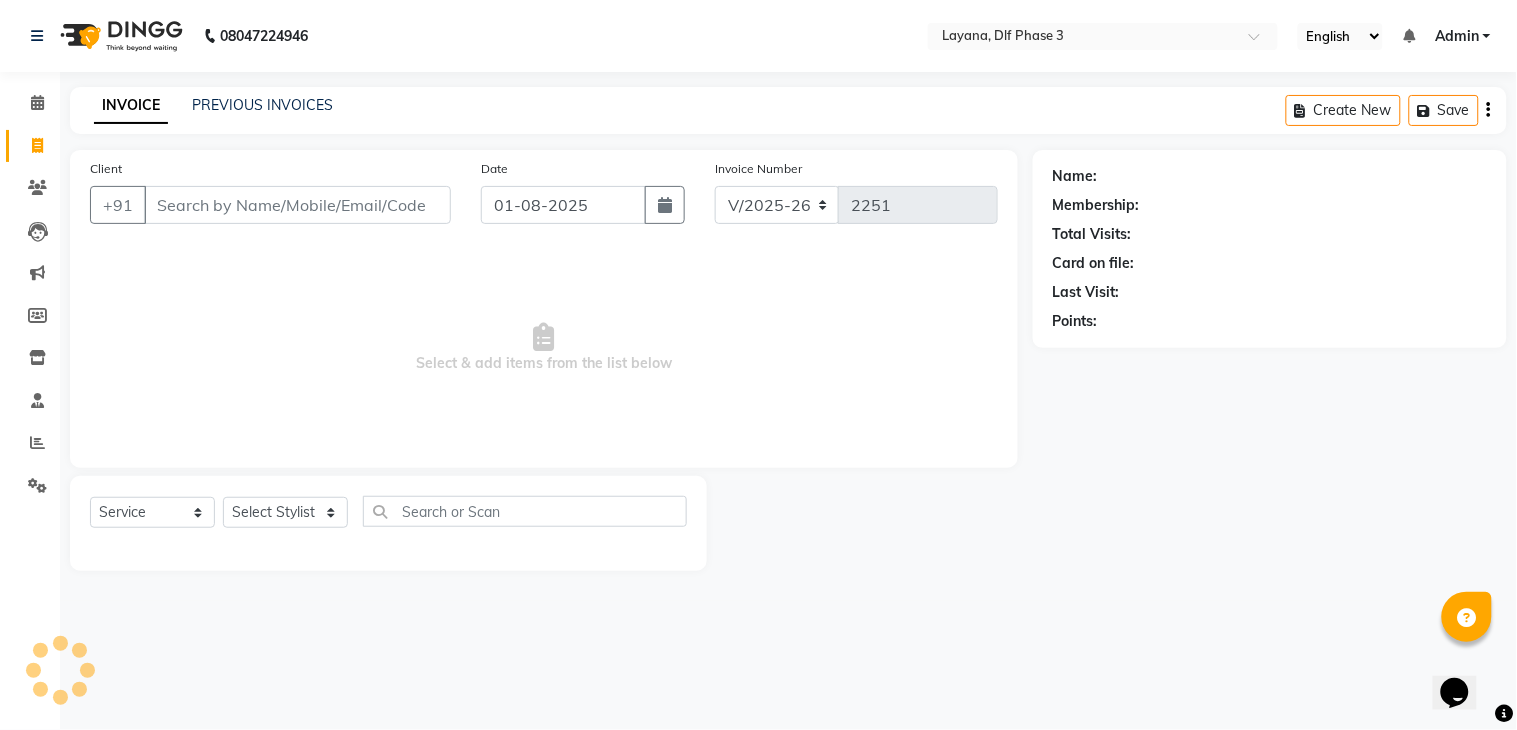 click on "Client" at bounding box center (297, 205) 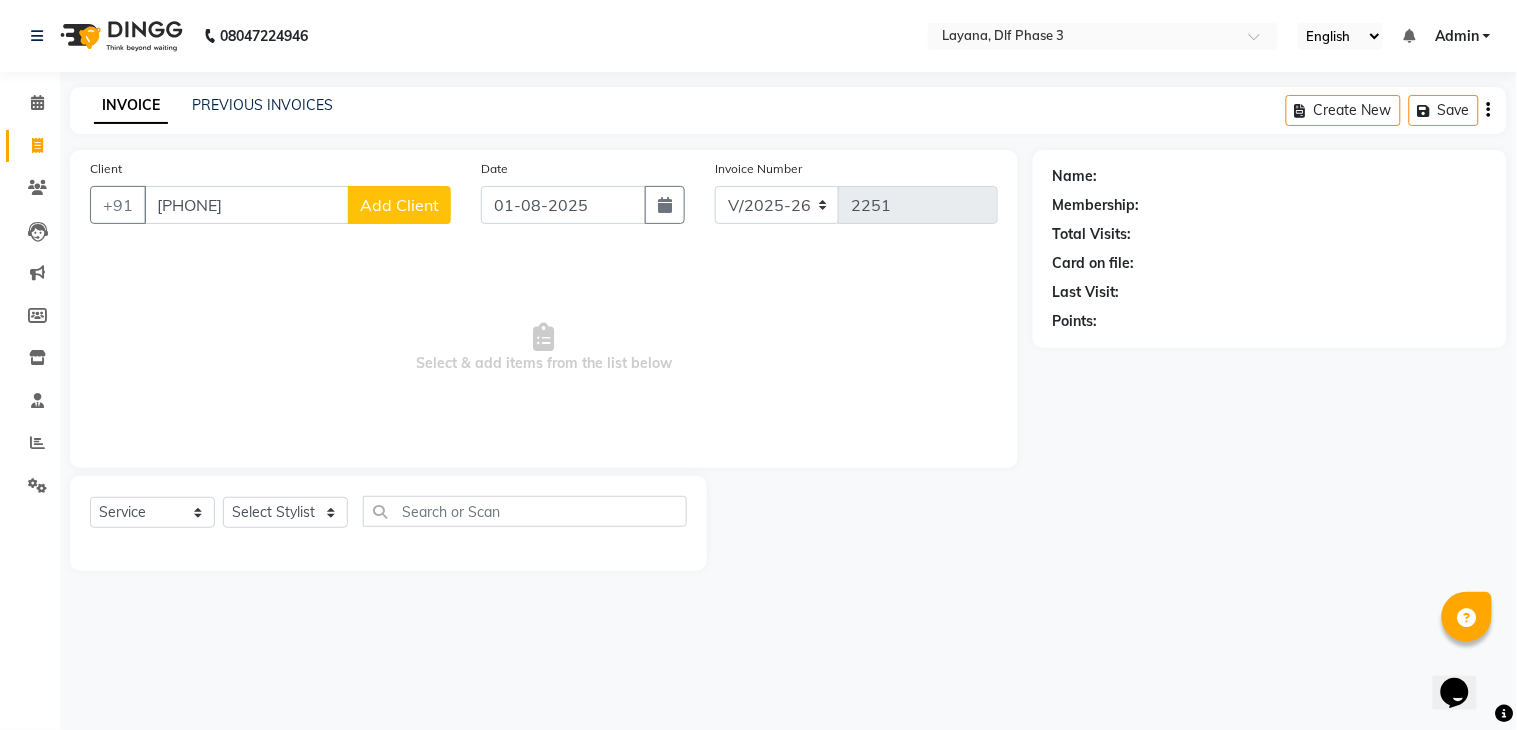 type on "967932372" 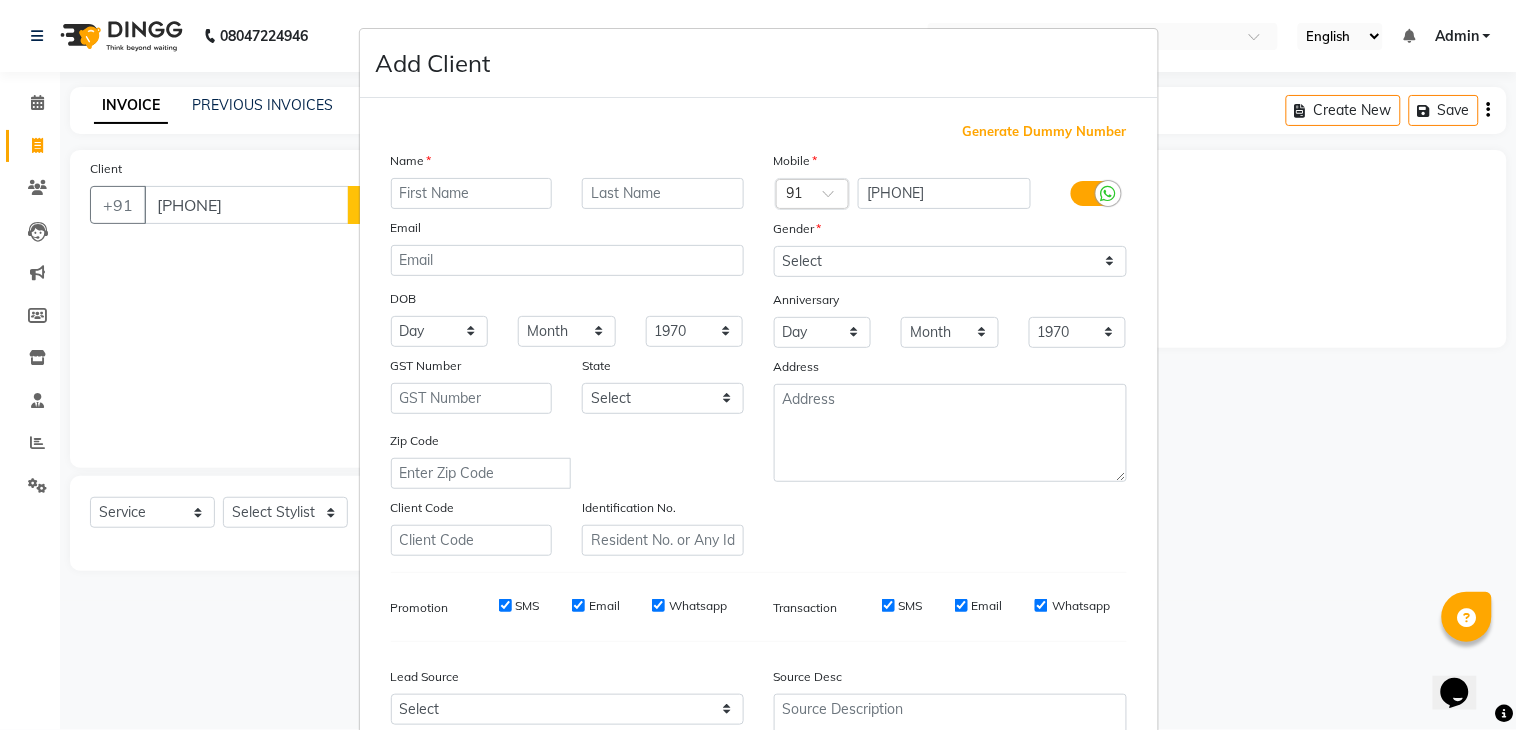 click at bounding box center (472, 193) 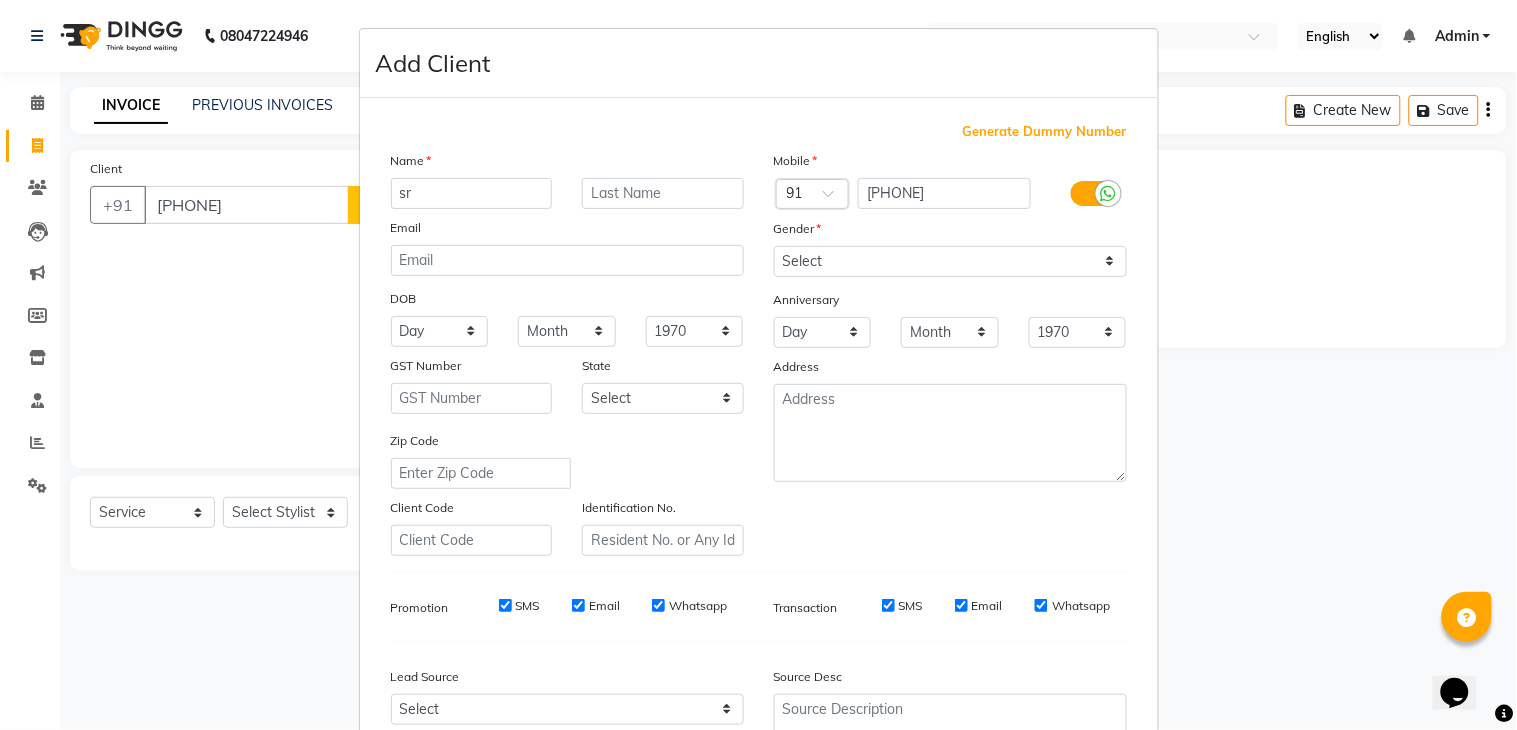 click on "sr" at bounding box center [472, 193] 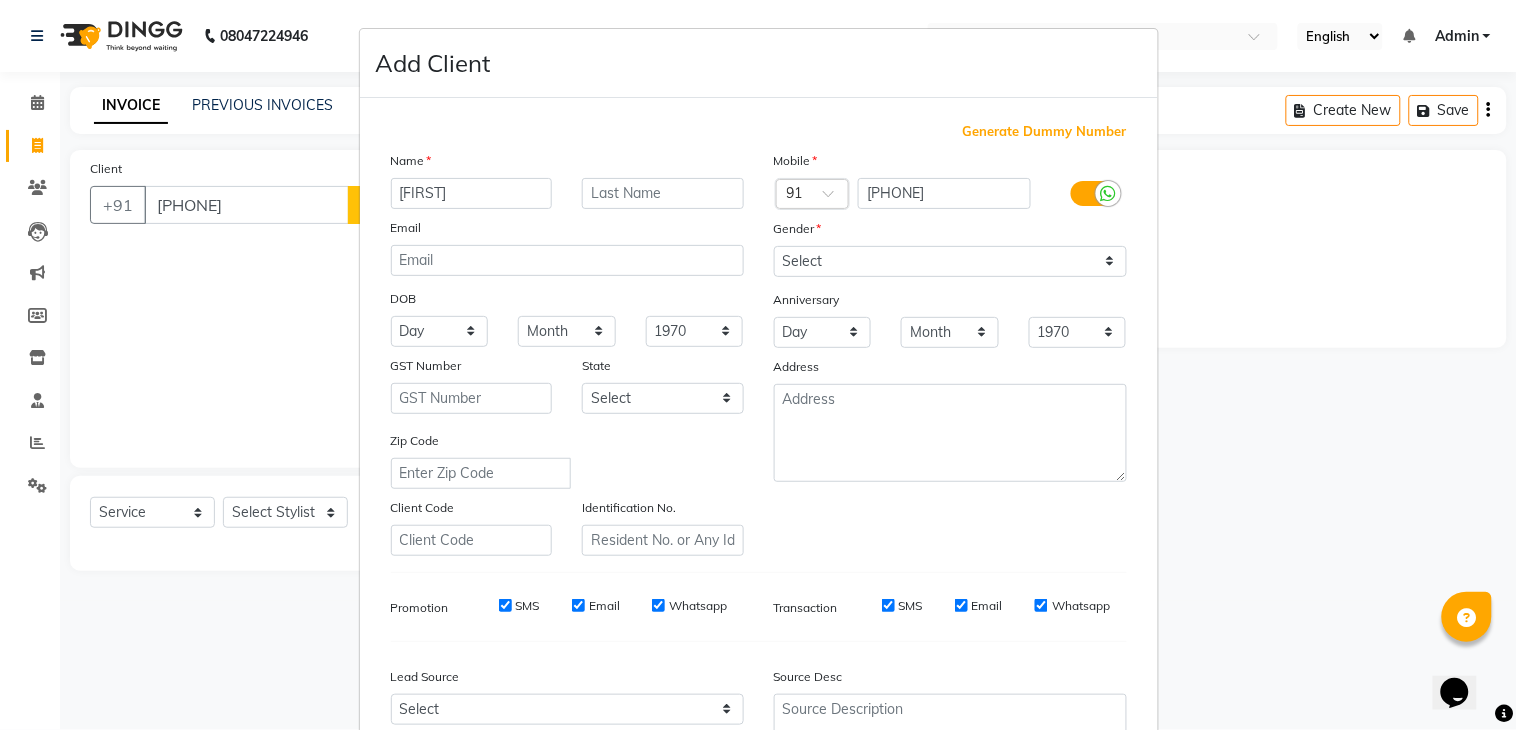 type on "srinaha" 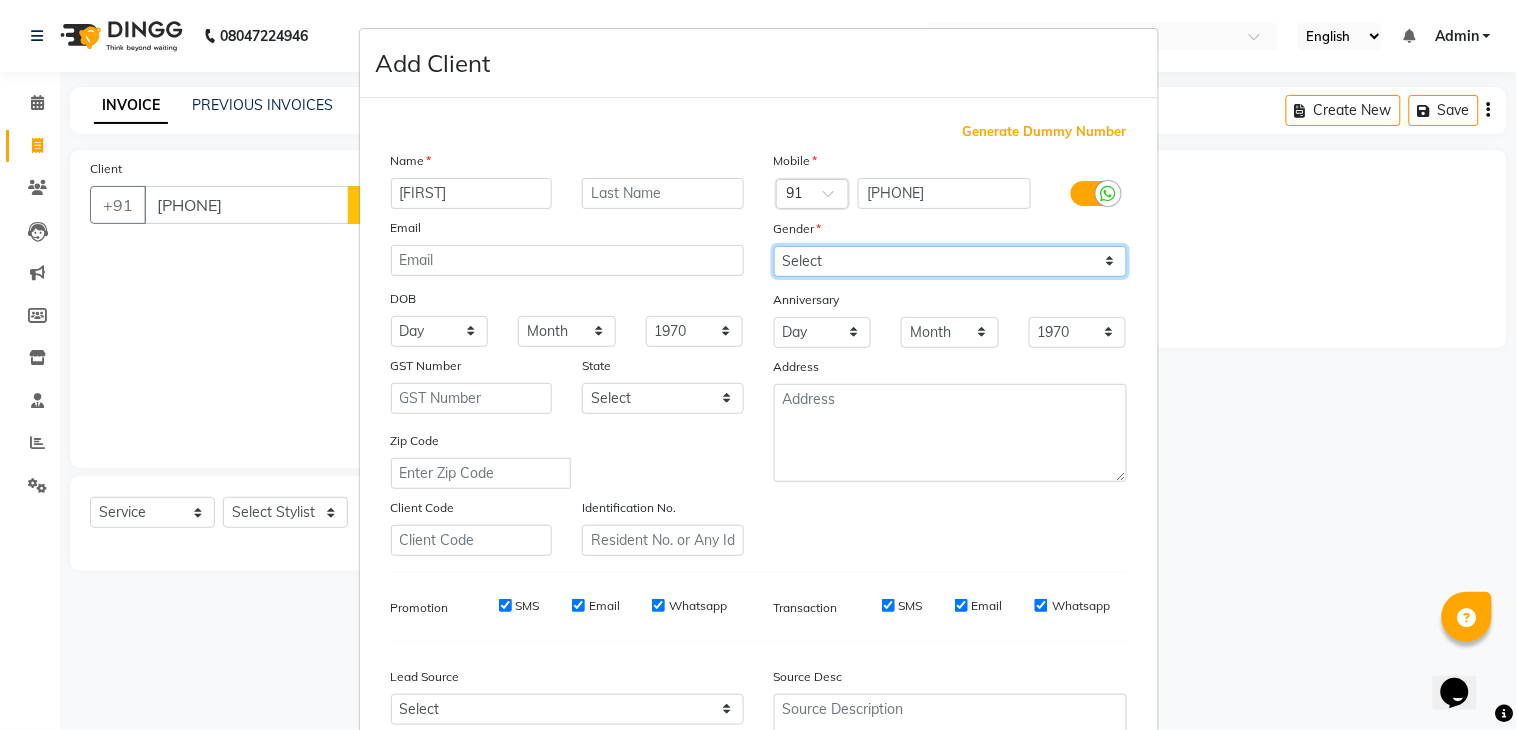 click on "Select Male Female Other Prefer Not To Say" at bounding box center [950, 261] 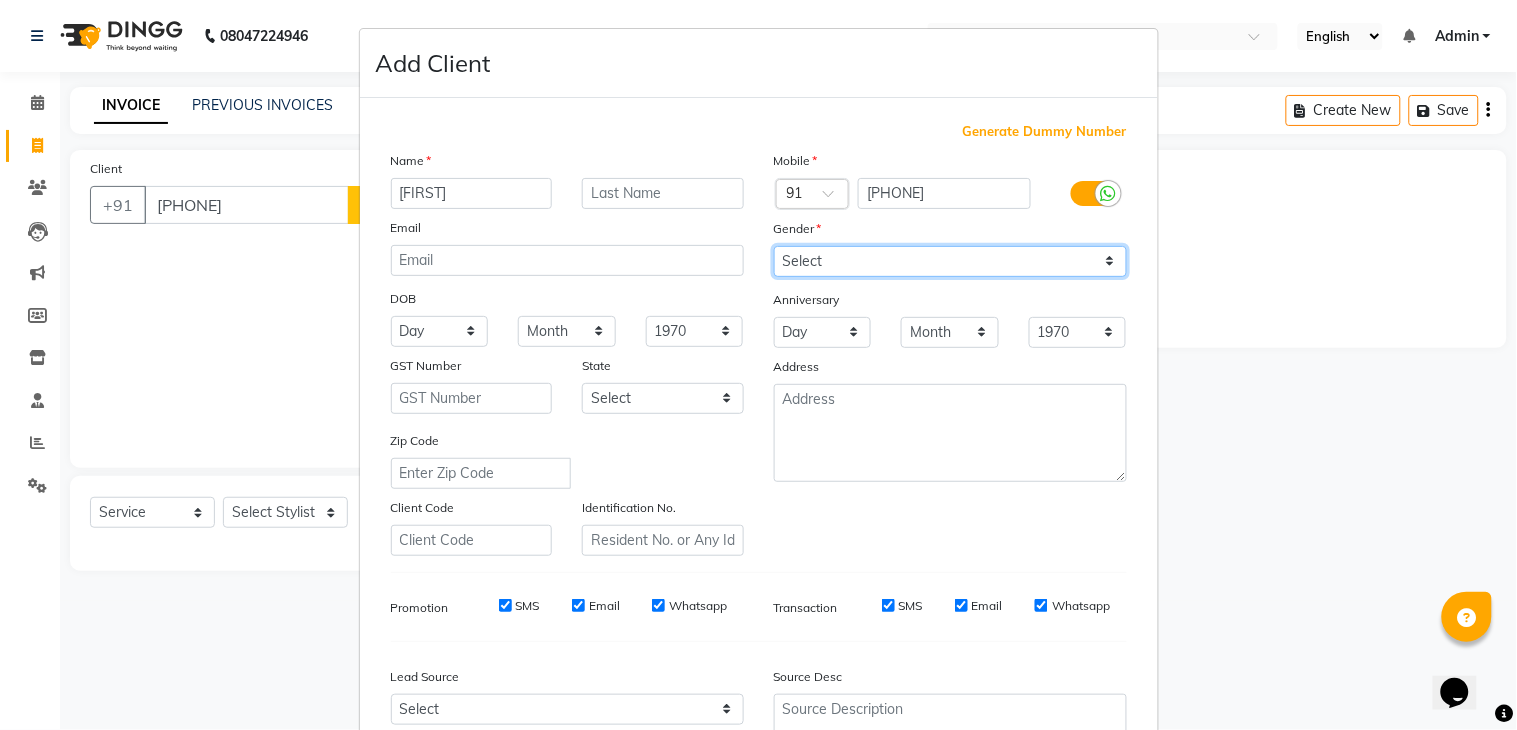 select on "female" 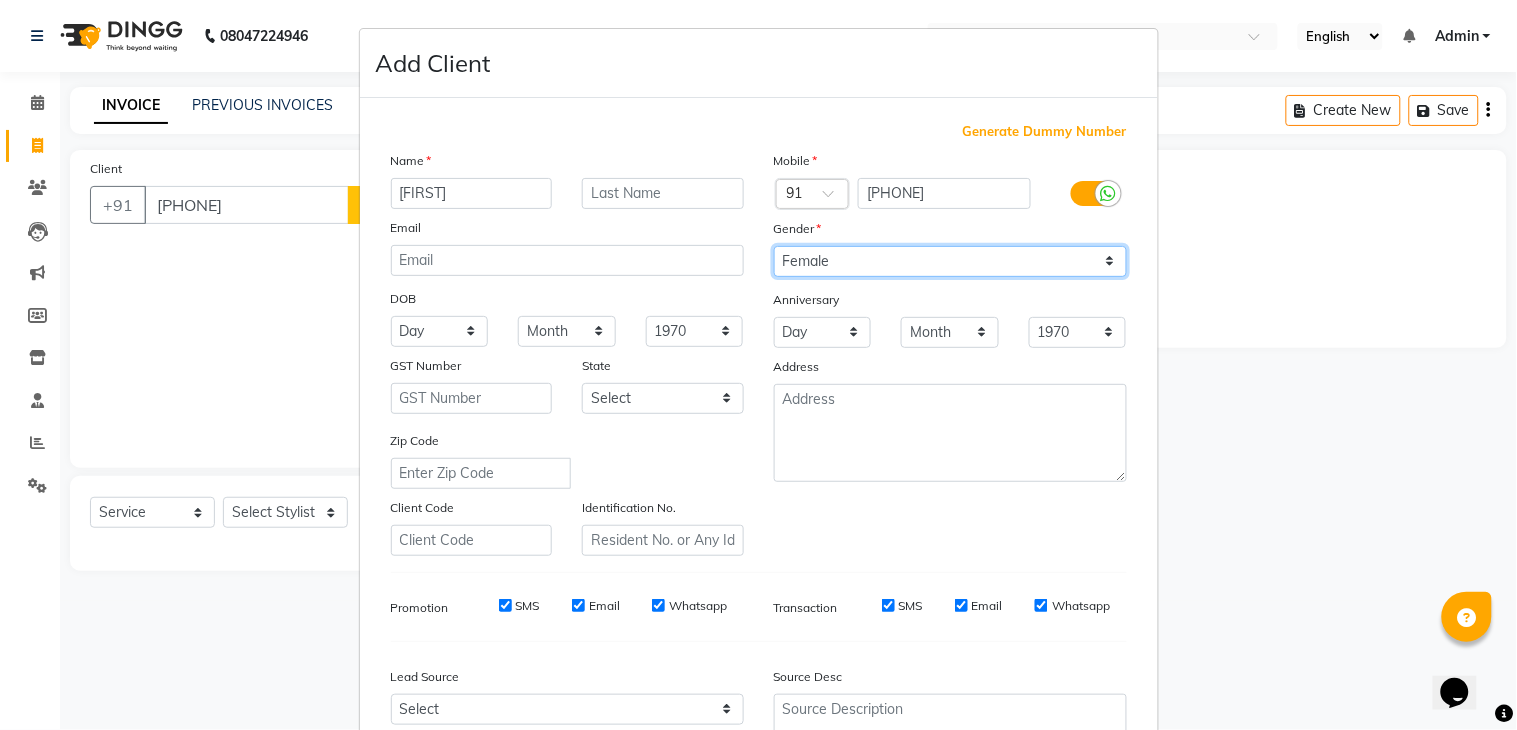 click on "Select Male Female Other Prefer Not To Say" at bounding box center (950, 261) 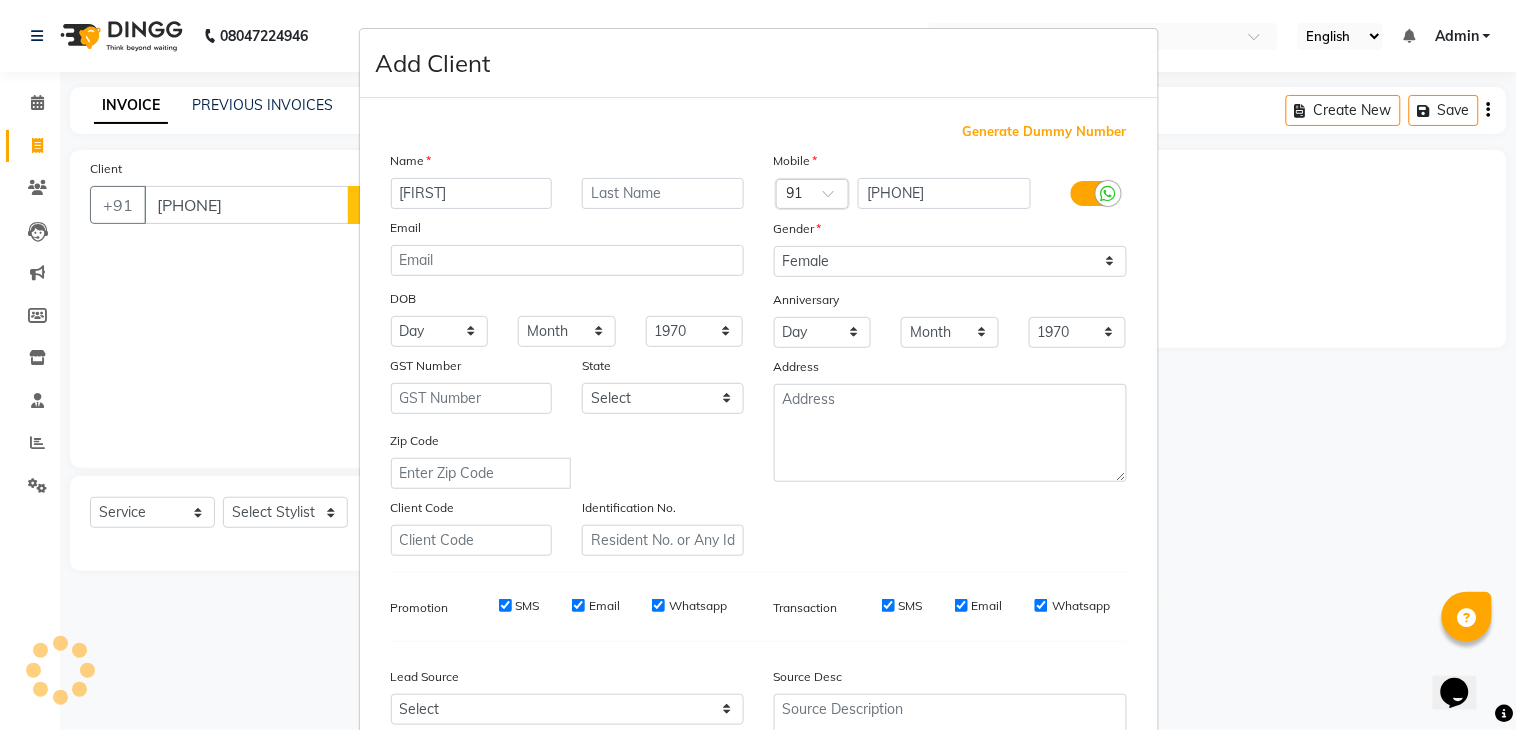 scroll, scrollTop: 194, scrollLeft: 0, axis: vertical 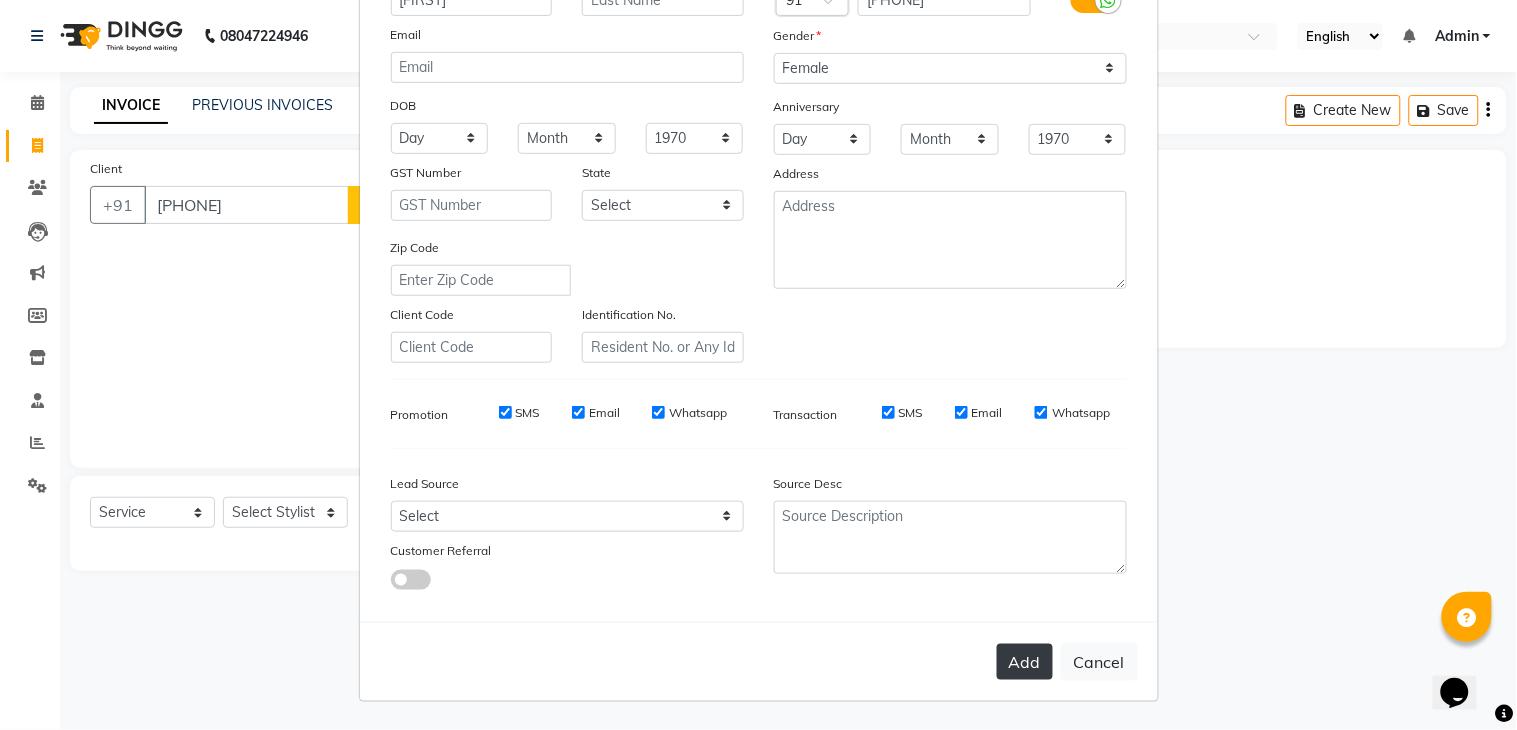 click on "Add" at bounding box center (1025, 662) 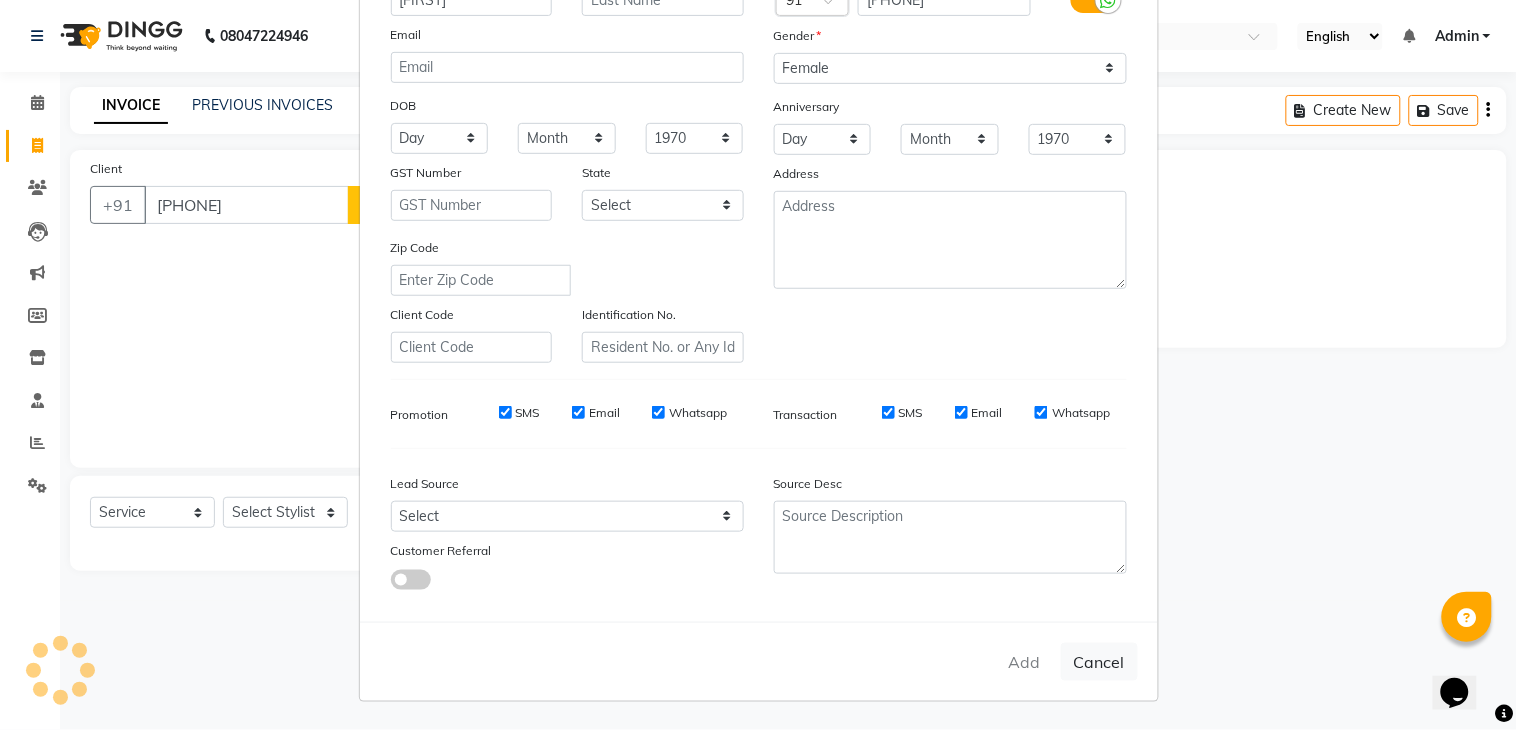 click on "Add Client Generate Dummy Number Name srinaha Email DOB Day 01 02 03 04 05 06 07 08 09 10 11 12 13 14 15 16 17 18 19 20 21 22 23 24 25 26 27 28 29 30 31 Month January February March April May June July August September October November December 1940 1941 1942 1943 1944 1945 1946 1947 1948 1949 1950 1951 1952 1953 1954 1955 1956 1957 1958 1959 1960 1961 1962 1963 1964 1965 1966 1967 1968 1969 1970 1971 1972 1973 1974 1975 1976 1977 1978 1979 1980 1981 1982 1983 1984 1985 1986 1987 1988 1989 1990 1991 1992 1993 1994 1995 1996 1997 1998 1999 2000 2001 2002 2003 2004 2005 2006 2007 2008 2009 2010 2011 2012 2013 2014 2015 2016 2017 2018 2019 2020 2021 2022 2023 2024 GST Number State Select Andaman and Nicobar Islands Andhra Pradesh Arunachal Pradesh Assam Bihar Chandigarh Chhattisgarh Dadra and Nagar Haveli Daman and Diu Delhi Goa Gujarat Haryana Himachal Pradesh Jammu and Kashmir Jharkhand Karnataka Kerala Lakshadweep Madhya Pradesh Maharashtra Manipur Meghalaya Mizoram Nagaland Odisha Pondicherry Punjab Sikkim" at bounding box center (758, 365) 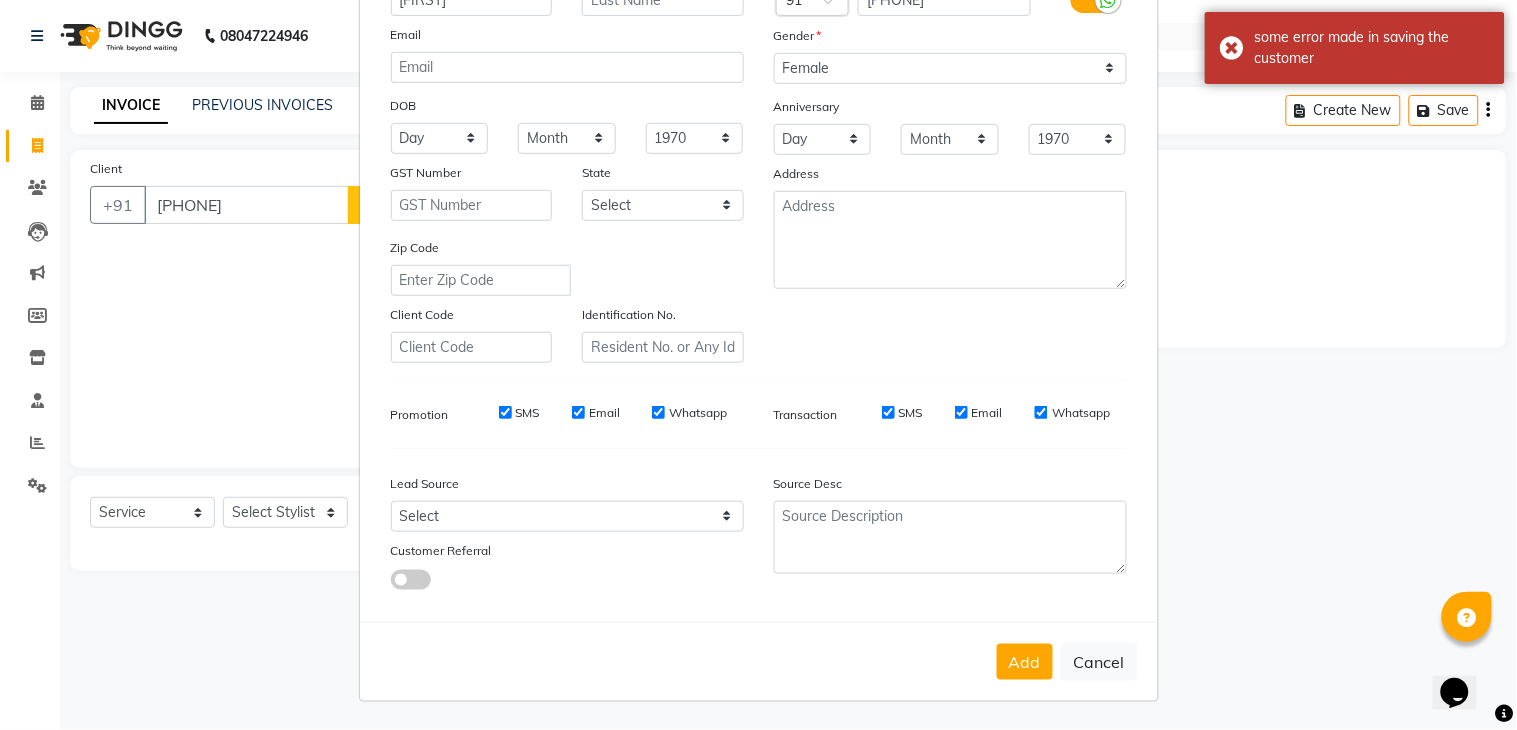 scroll, scrollTop: 0, scrollLeft: 0, axis: both 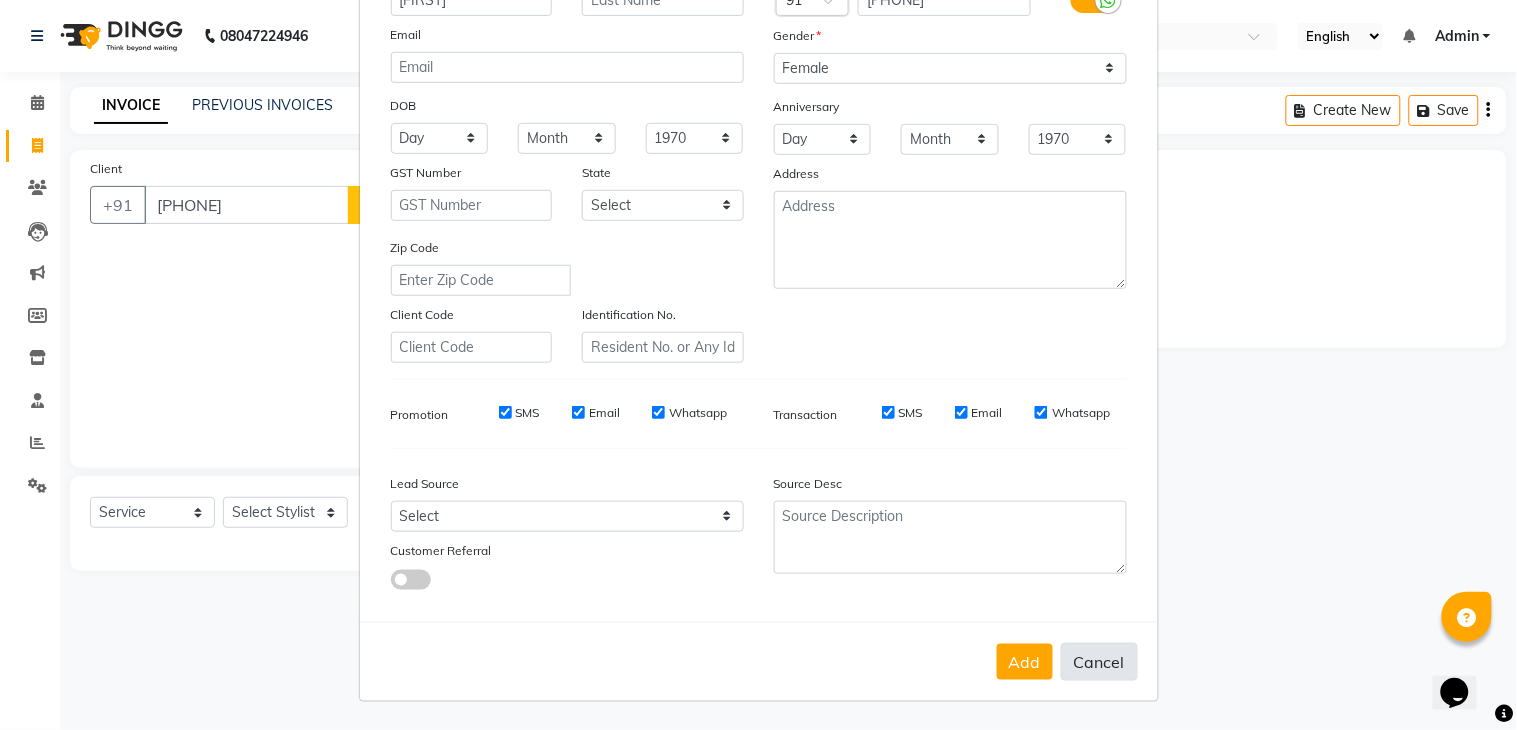 click on "Cancel" at bounding box center [1099, 662] 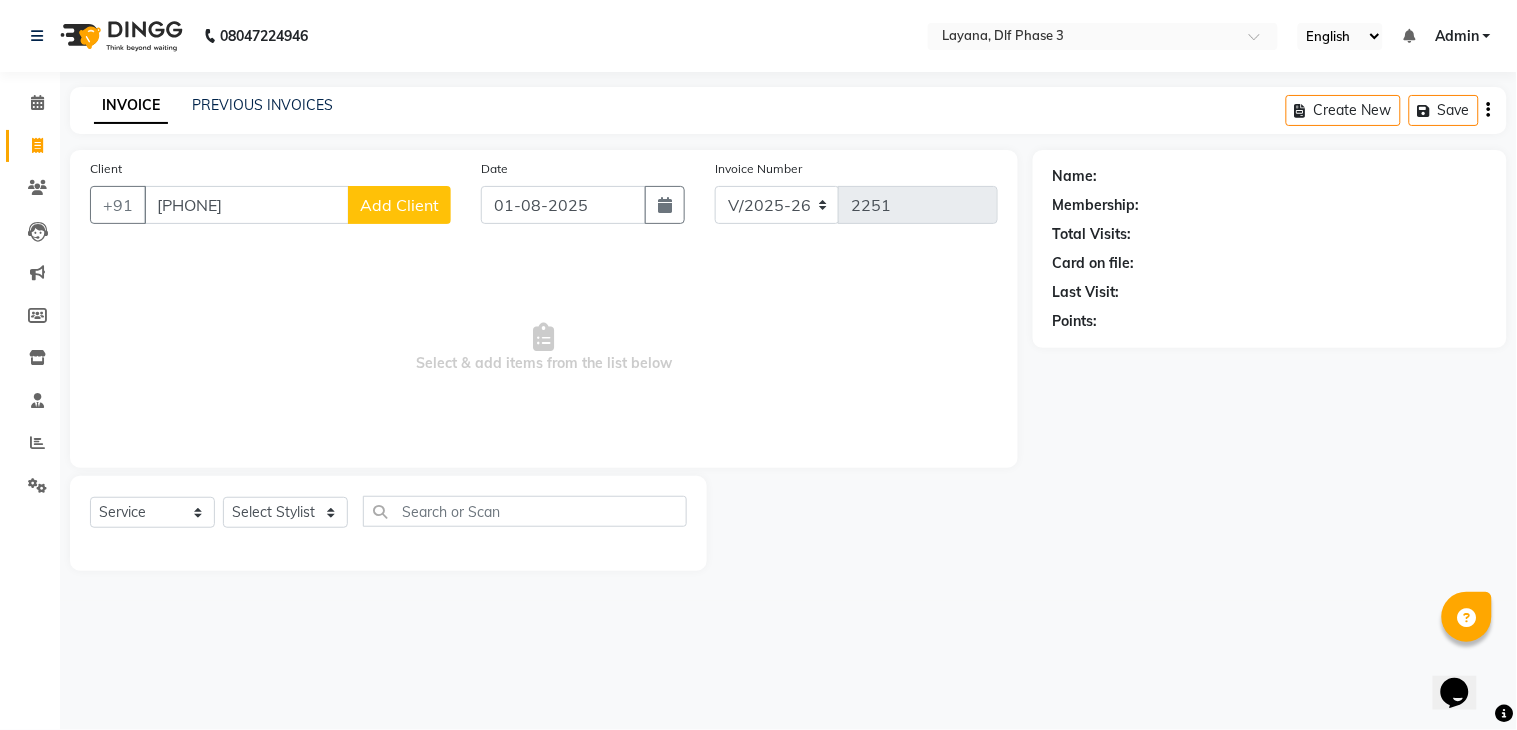 type 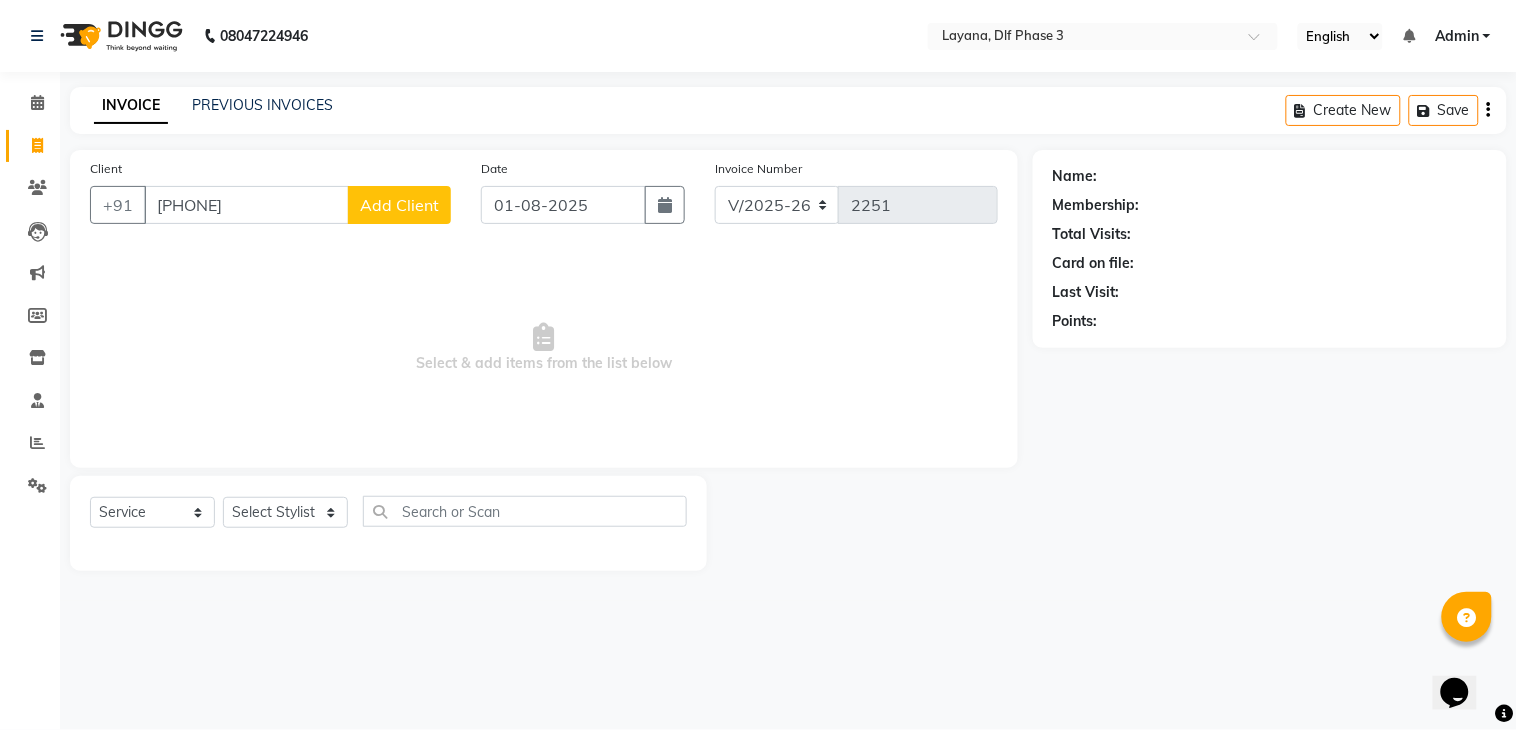 type 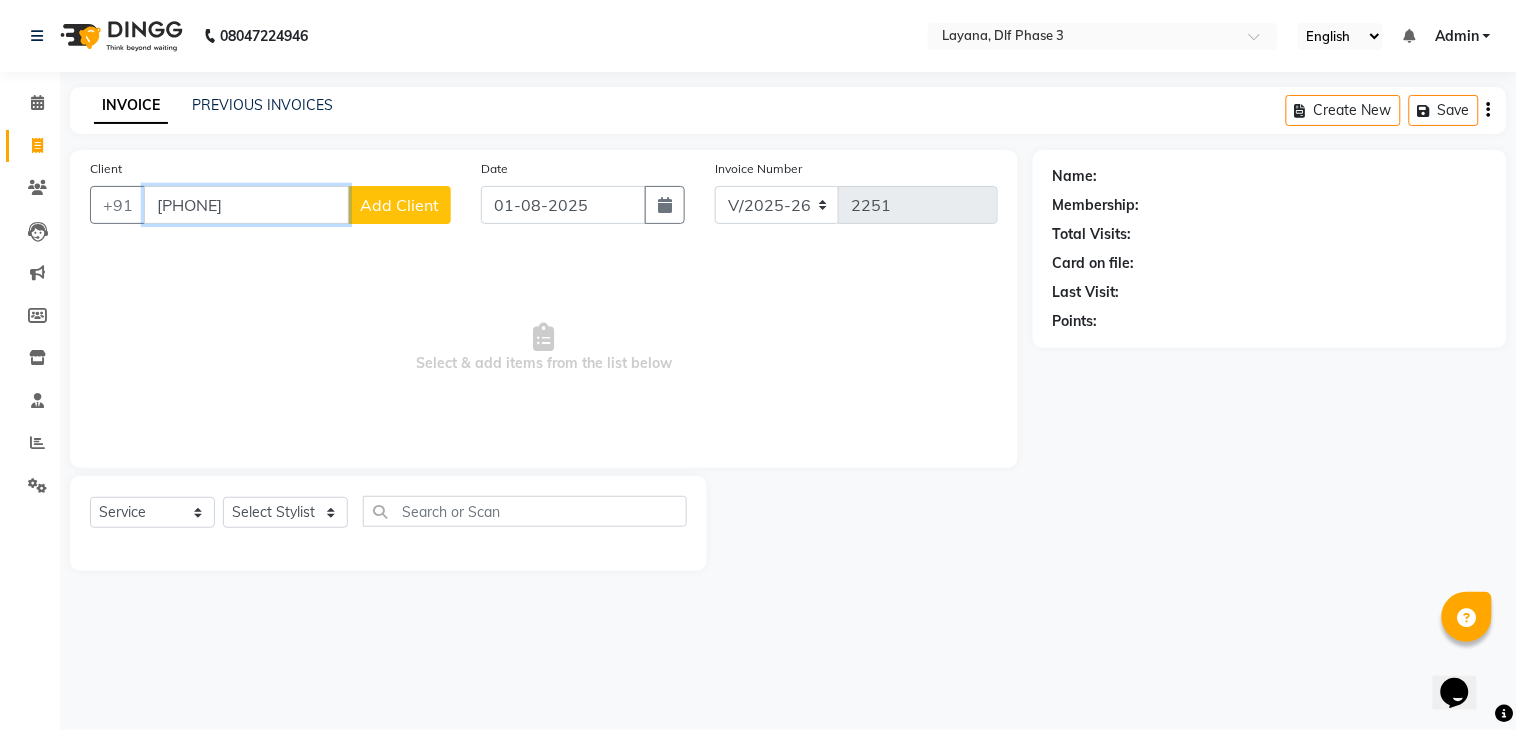 click on "967932372" at bounding box center (246, 205) 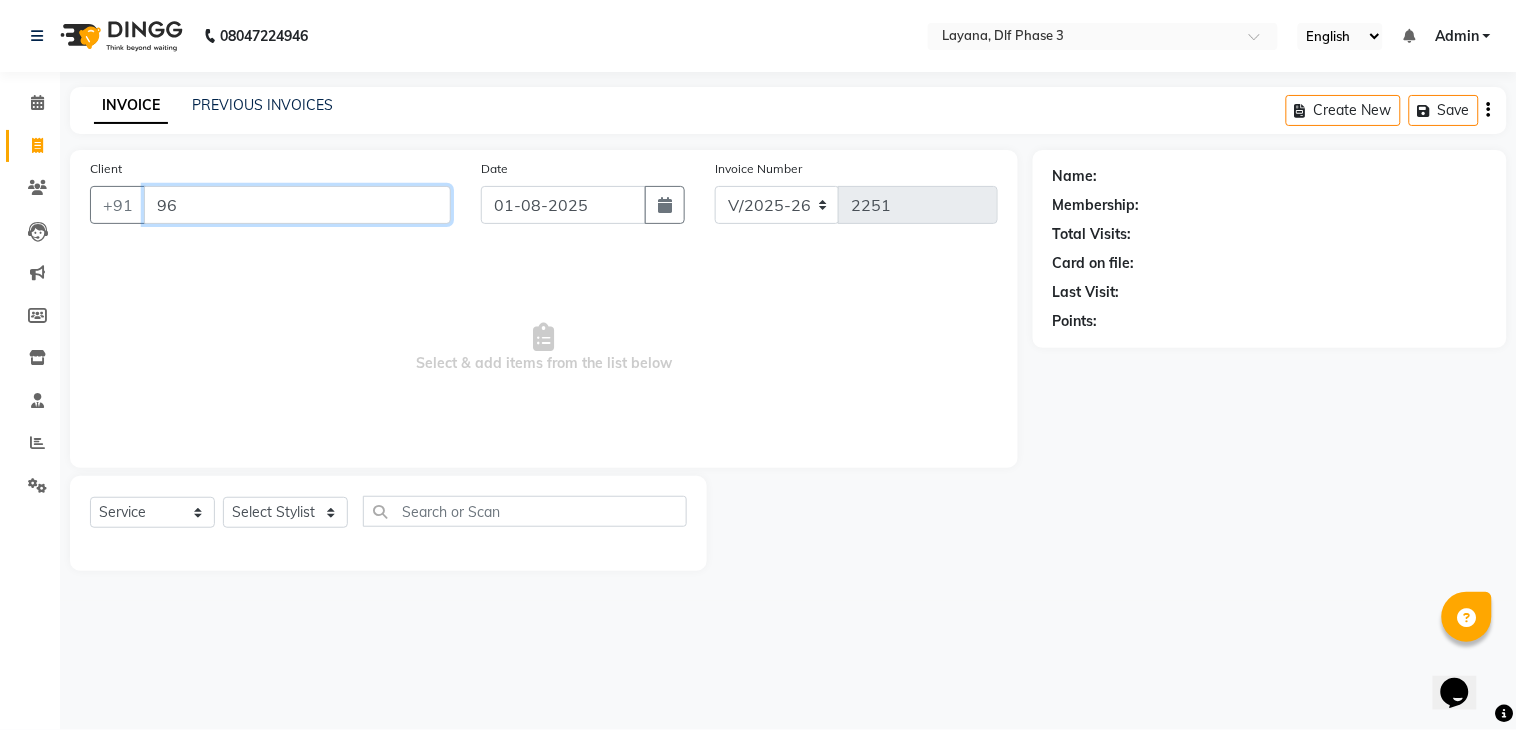 type on "9" 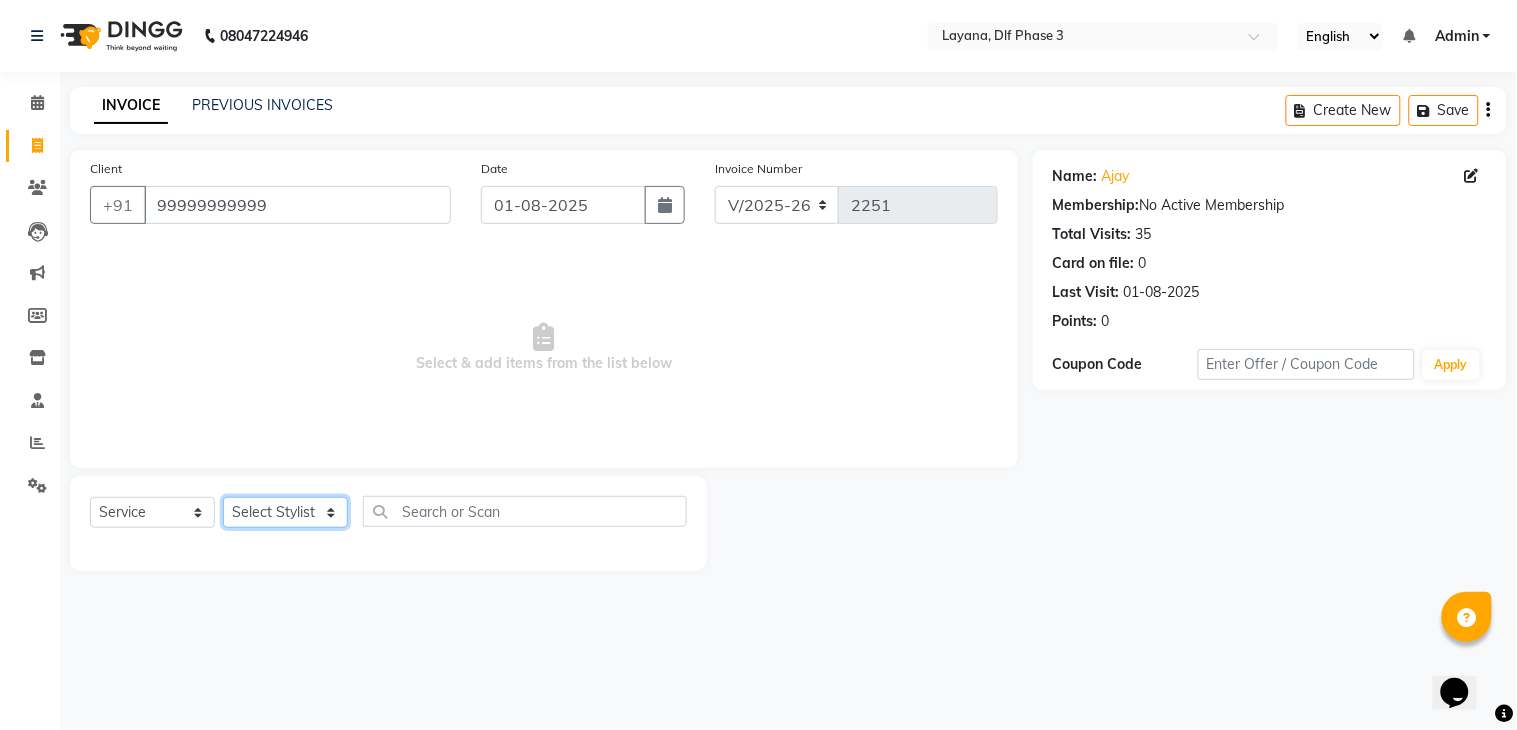 click on "Select Stylist [FIRST] Attul [FIRST] [FIRST] [FIRST] [FIRST] [FIRST] [FIRST]" 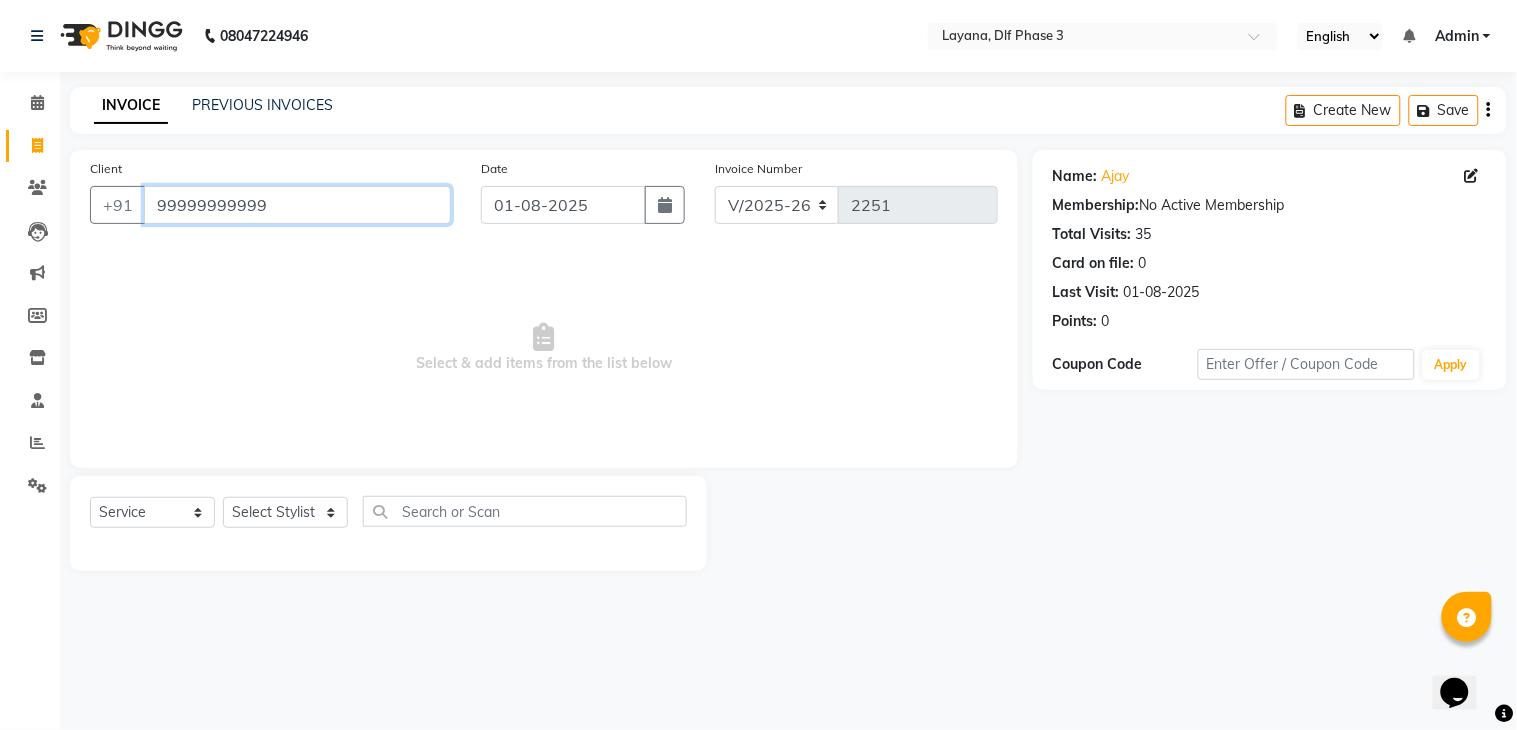 click on "99999999999" at bounding box center (297, 205) 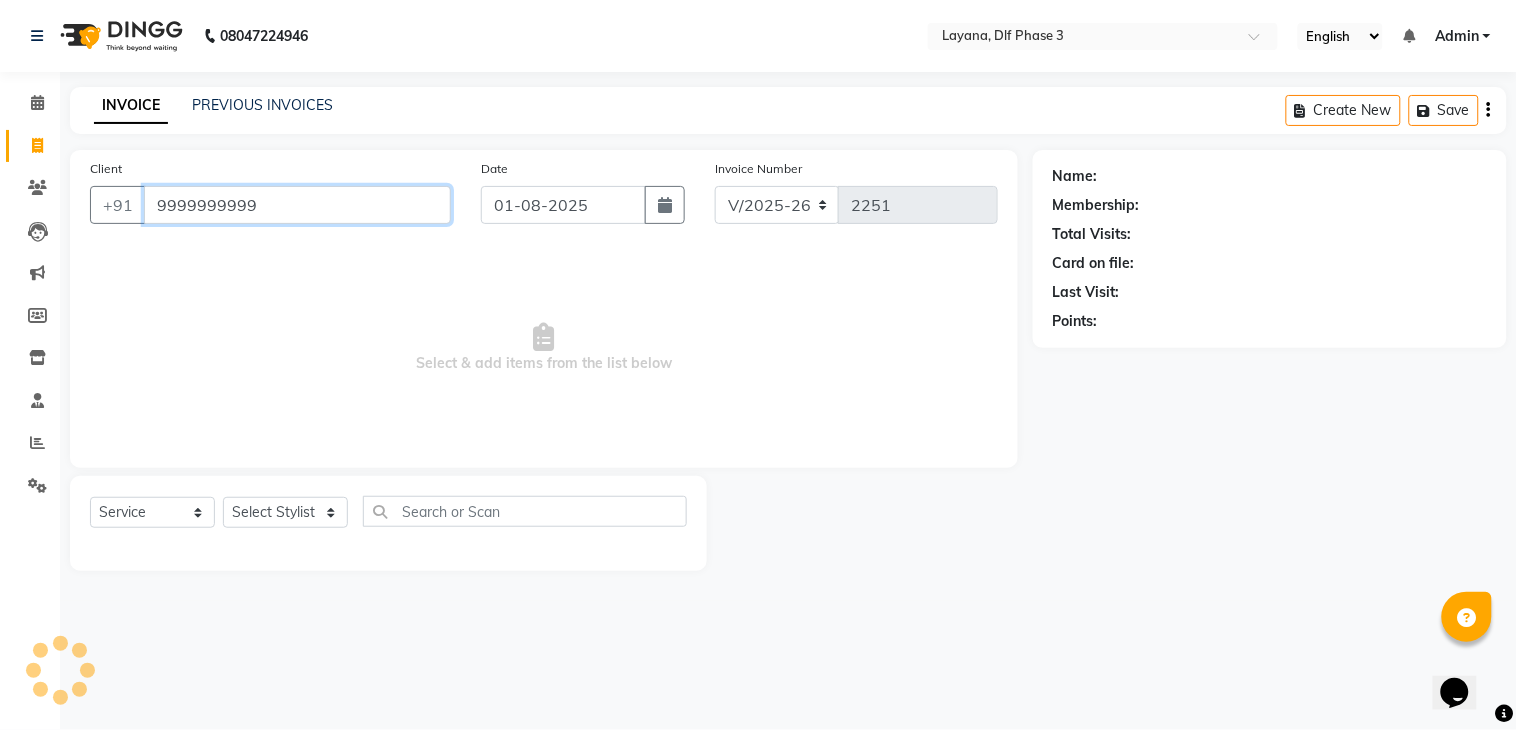 type on "9999999999" 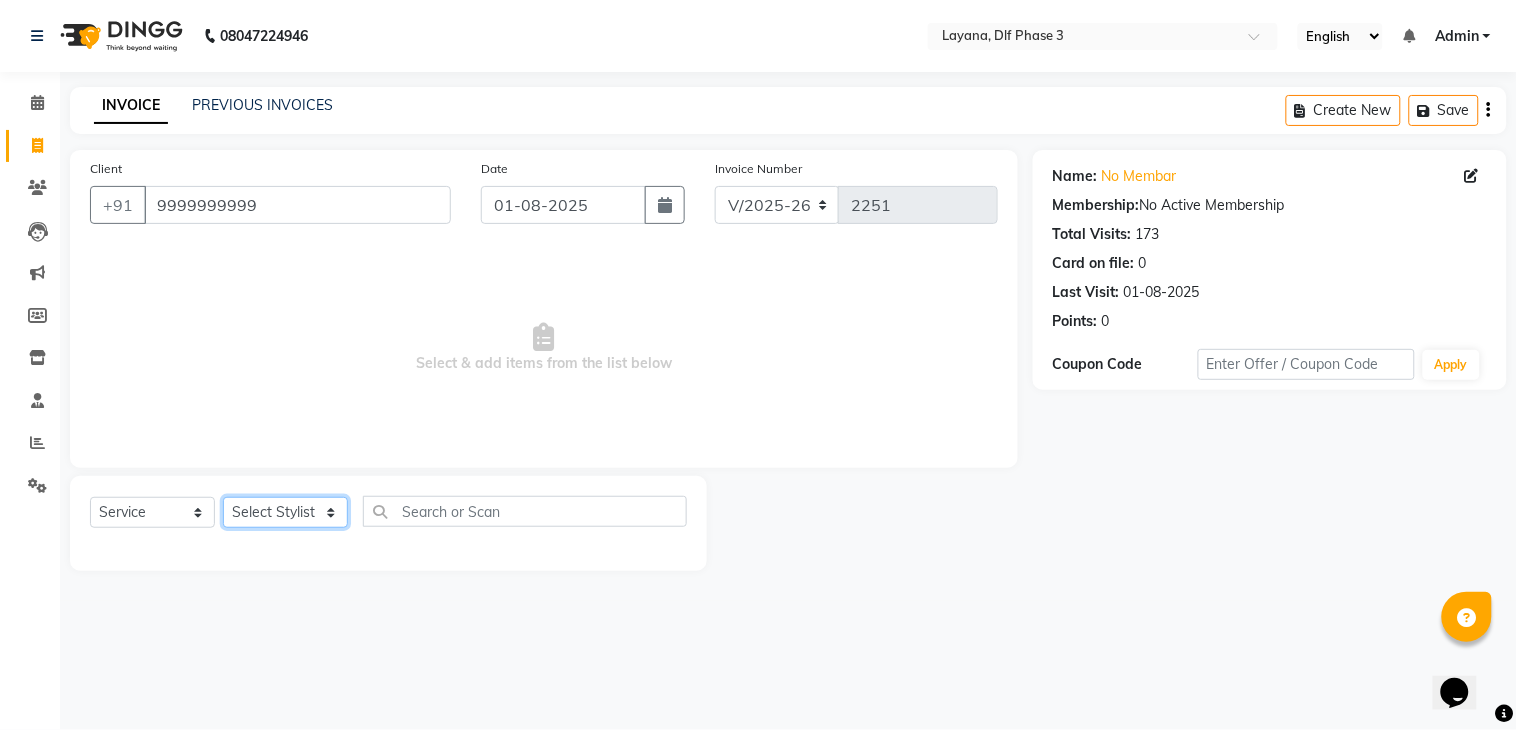 click on "Select Stylist [FIRST] Attul [FIRST] [FIRST] [FIRST] [FIRST] [FIRST] [FIRST]" 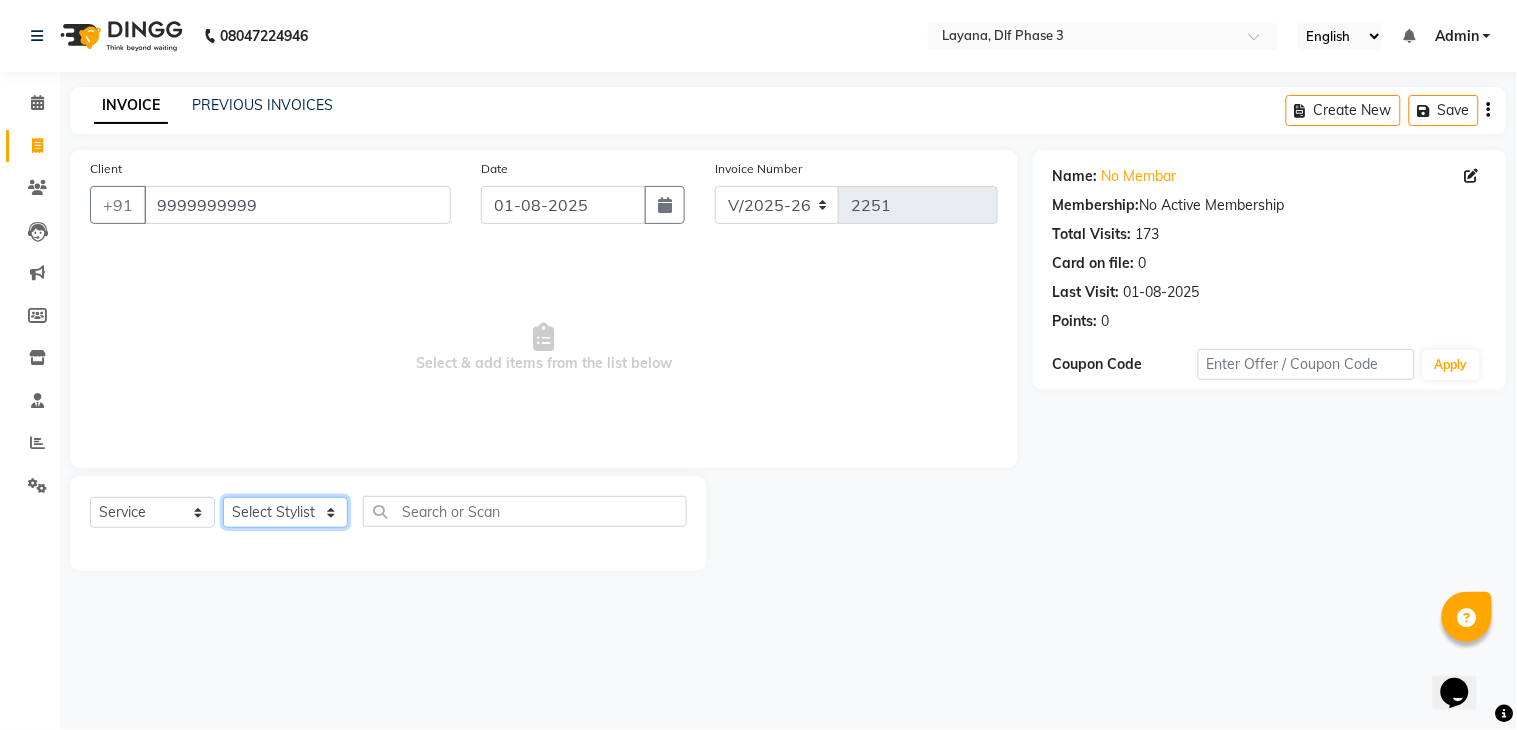 select on "57636" 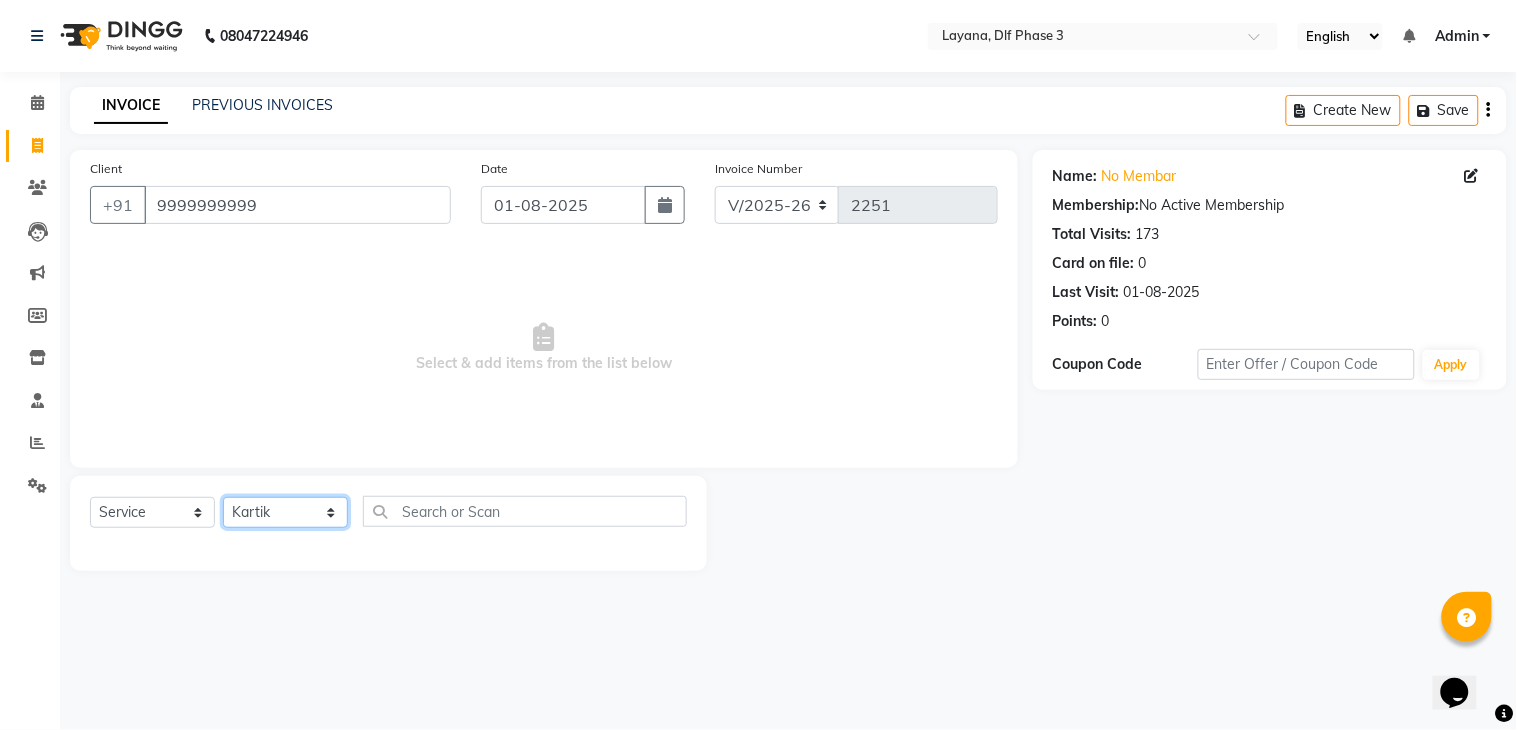 click on "Select Stylist [FIRST] Attul [FIRST] [FIRST] [FIRST] [FIRST] [FIRST] [FIRST]" 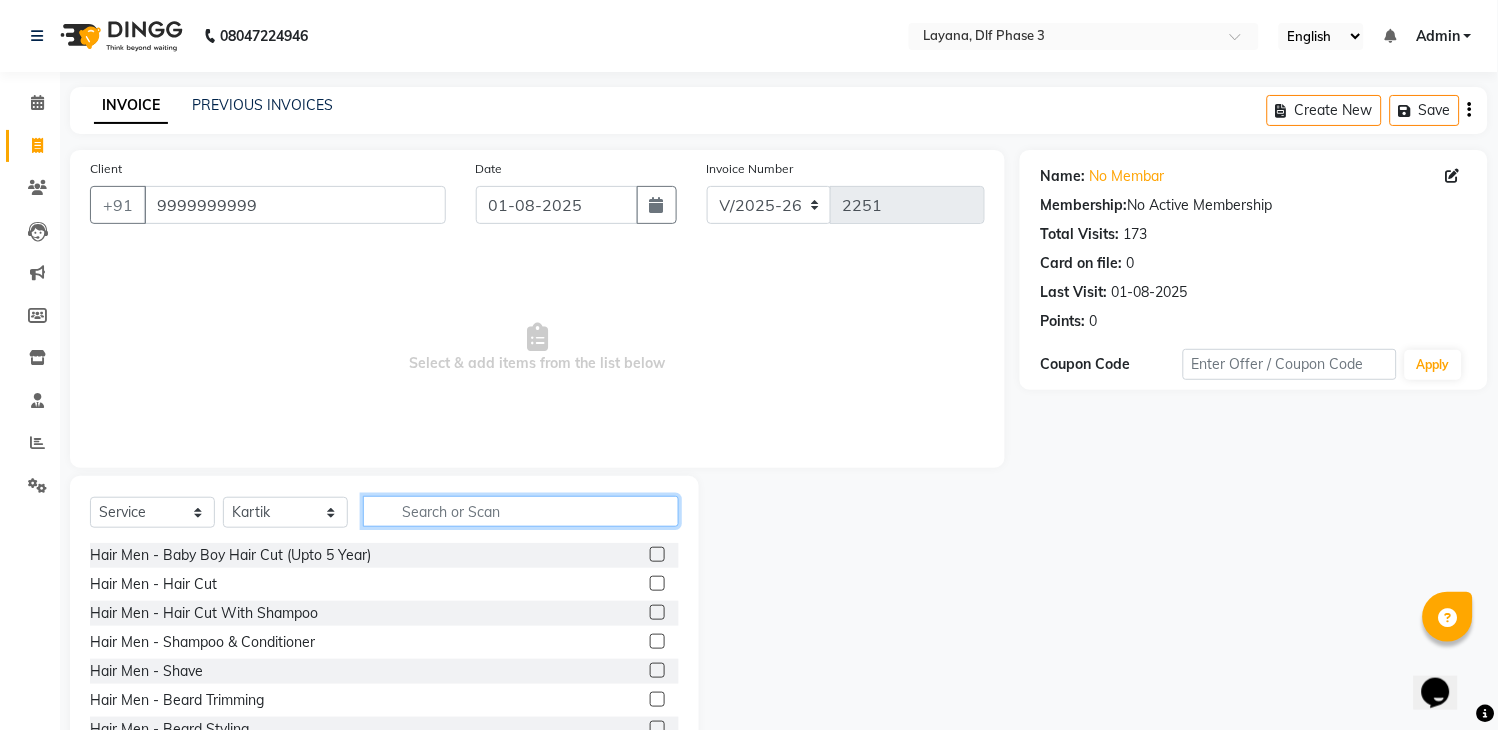 click 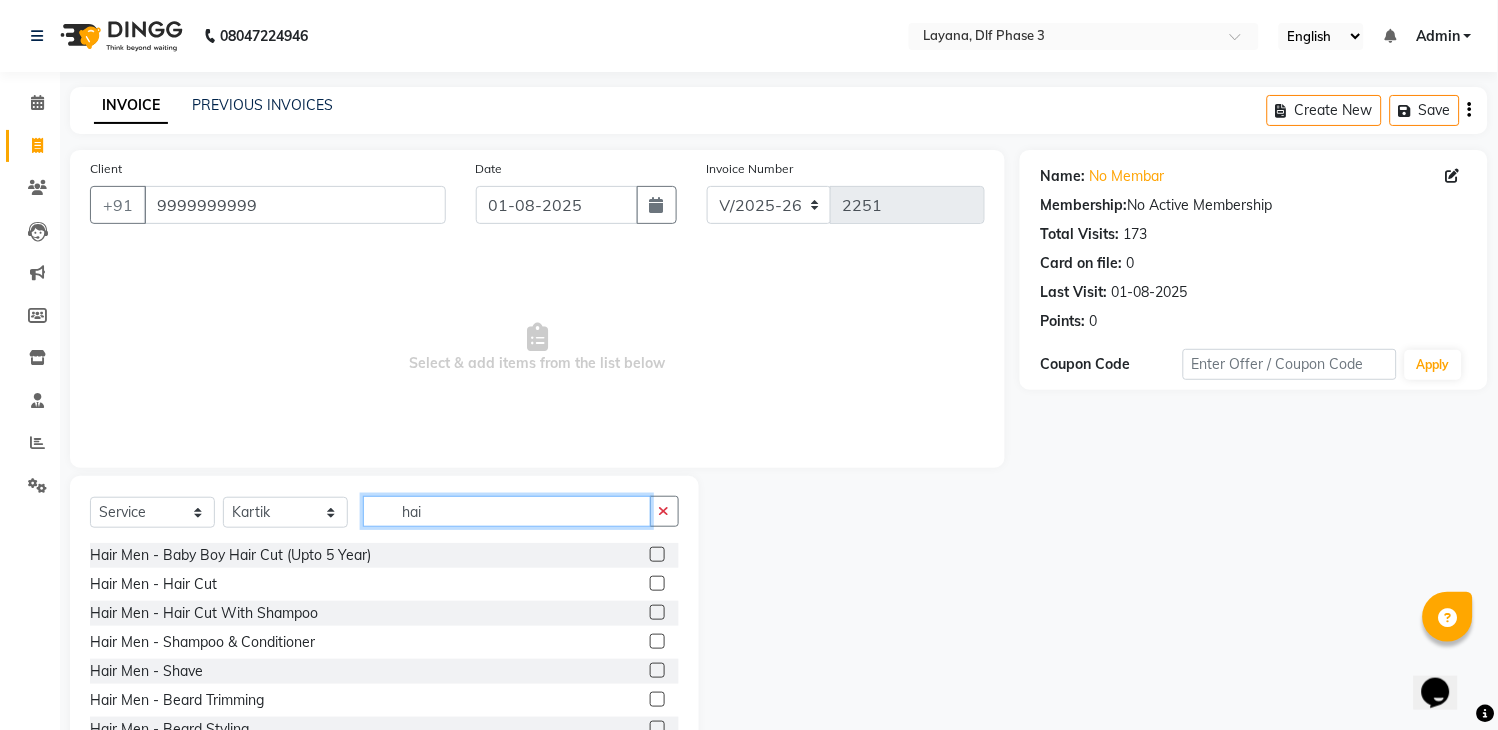 type on "hai" 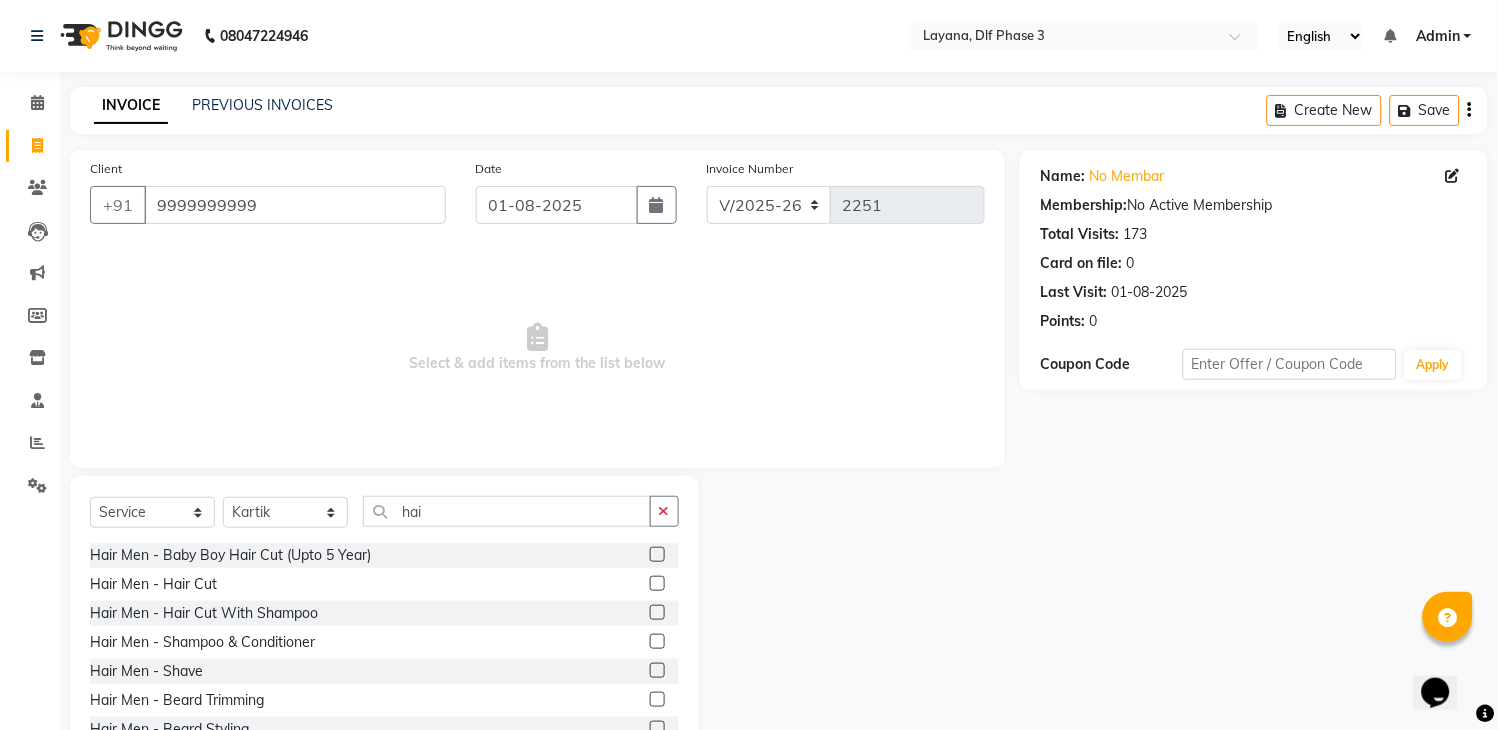 type 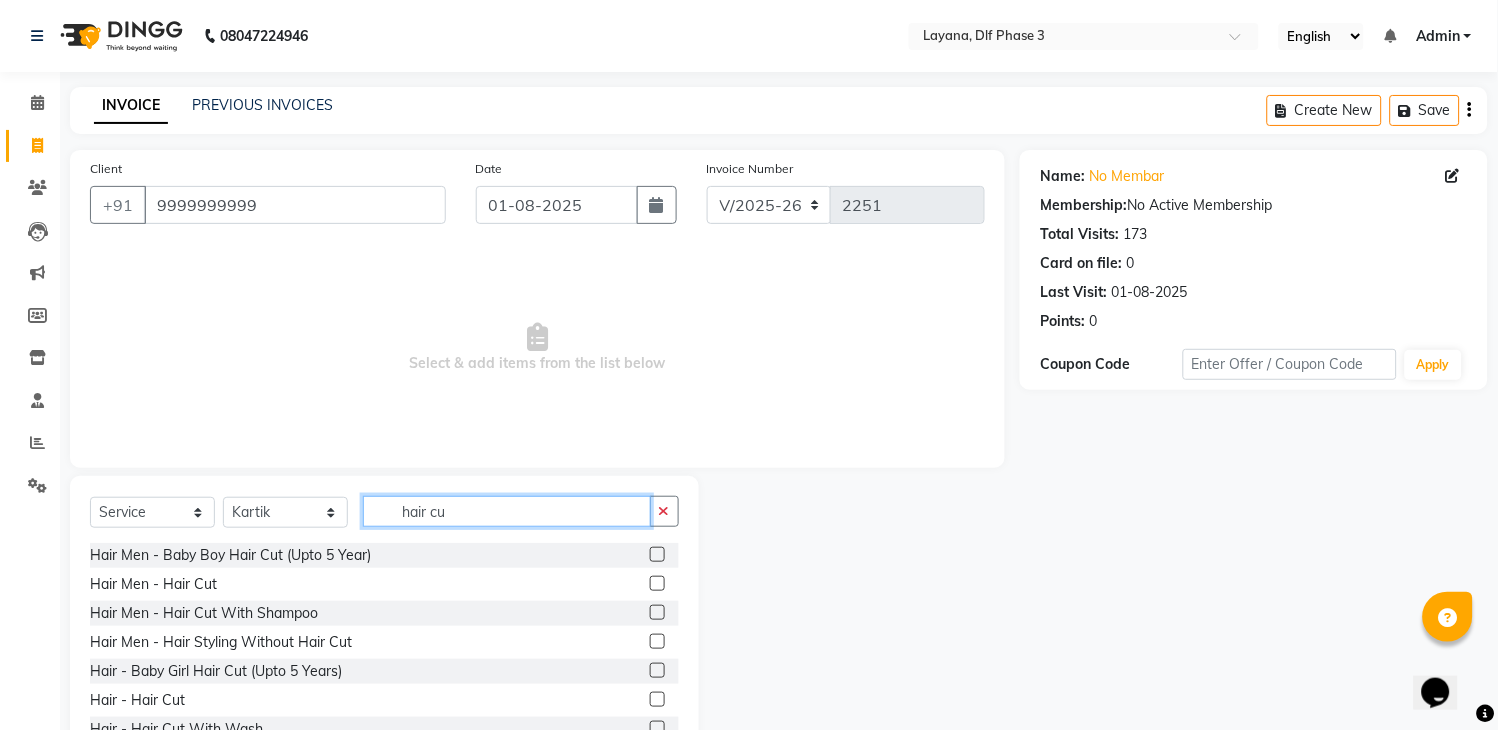 type on "hair cu" 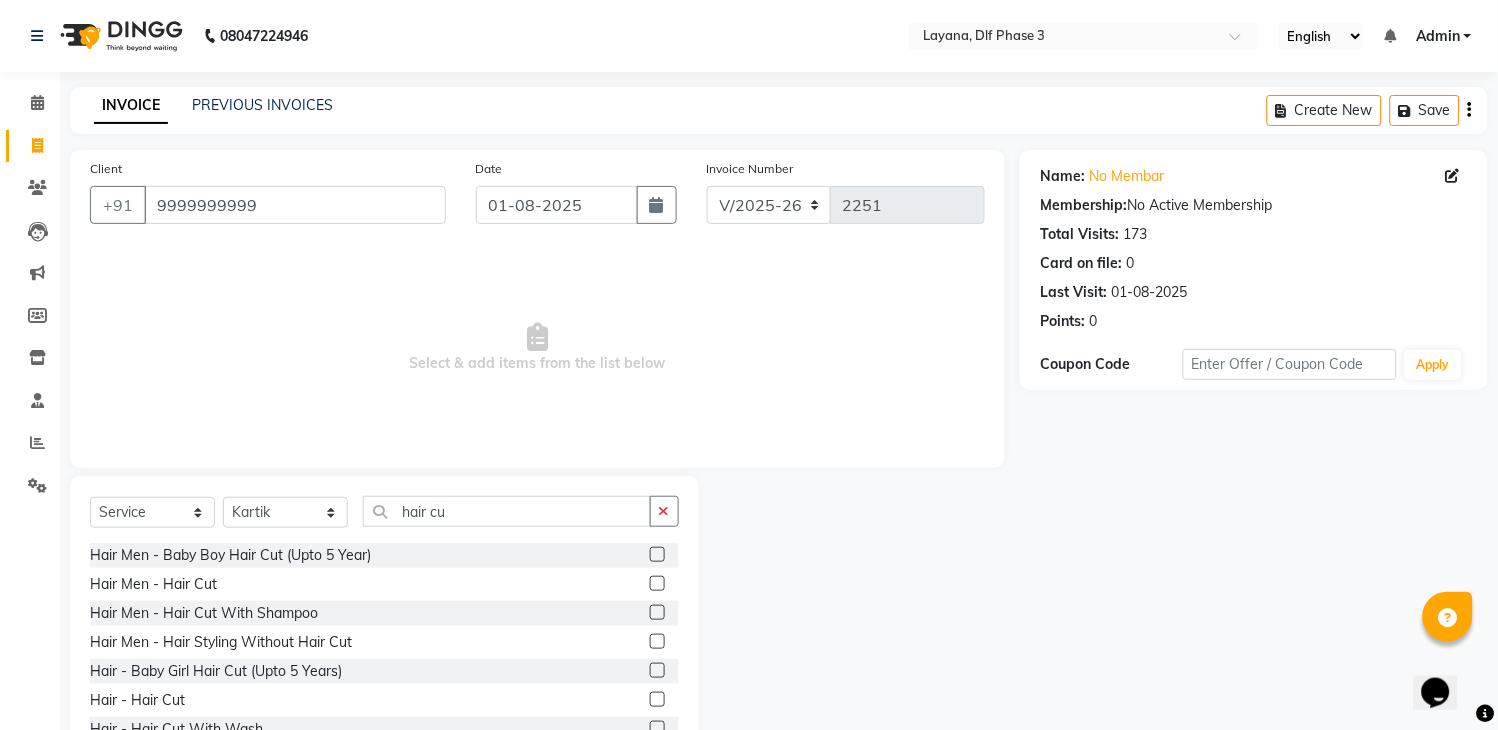 click 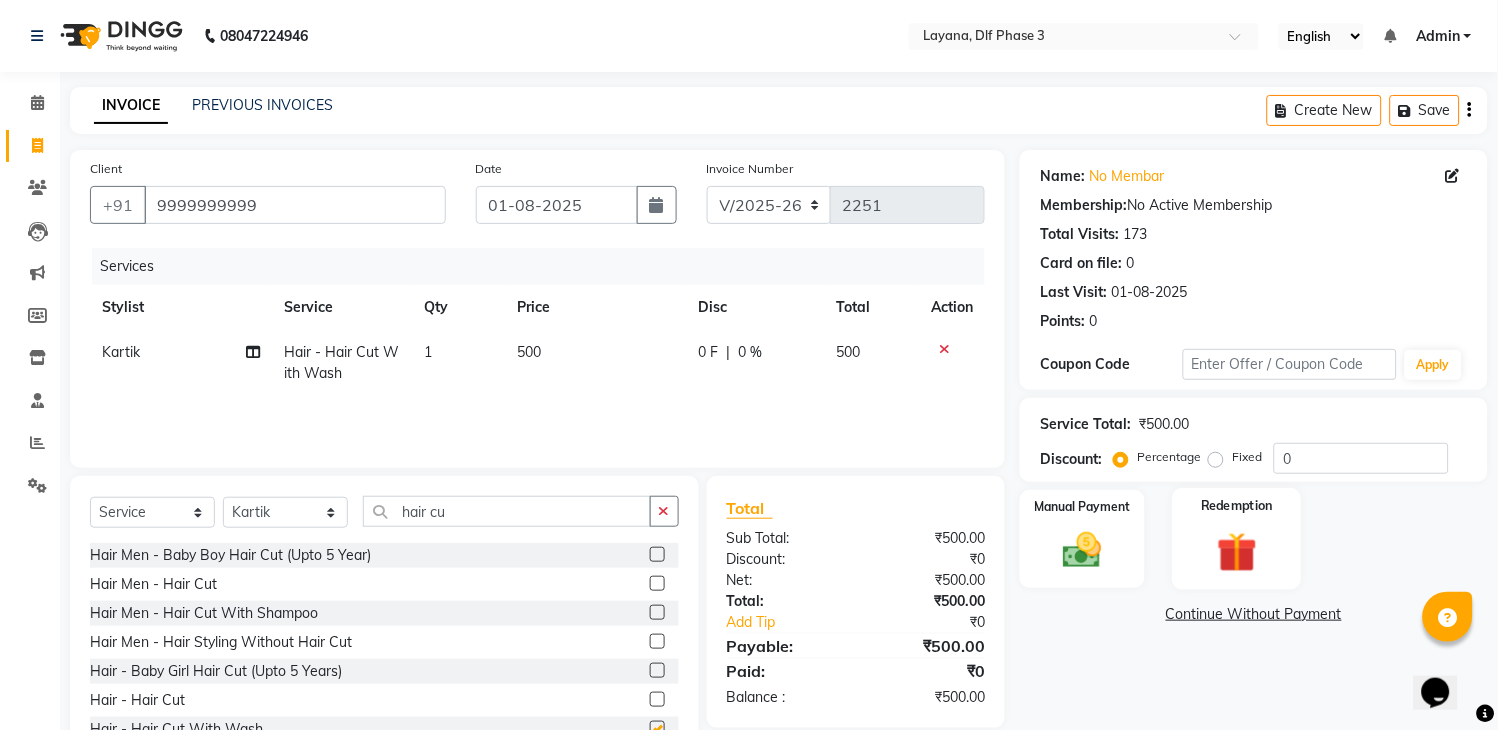 checkbox on "false" 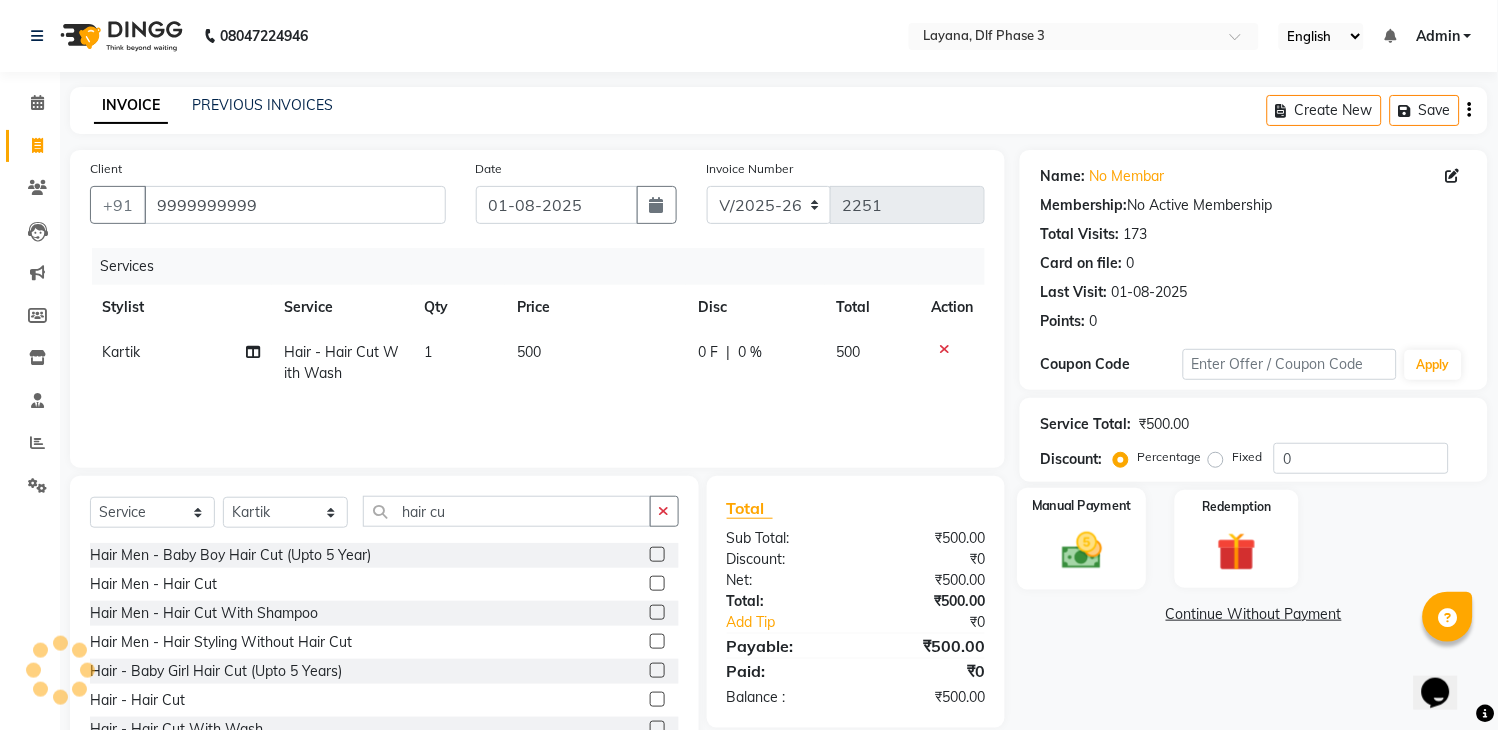 click on "Manual Payment" 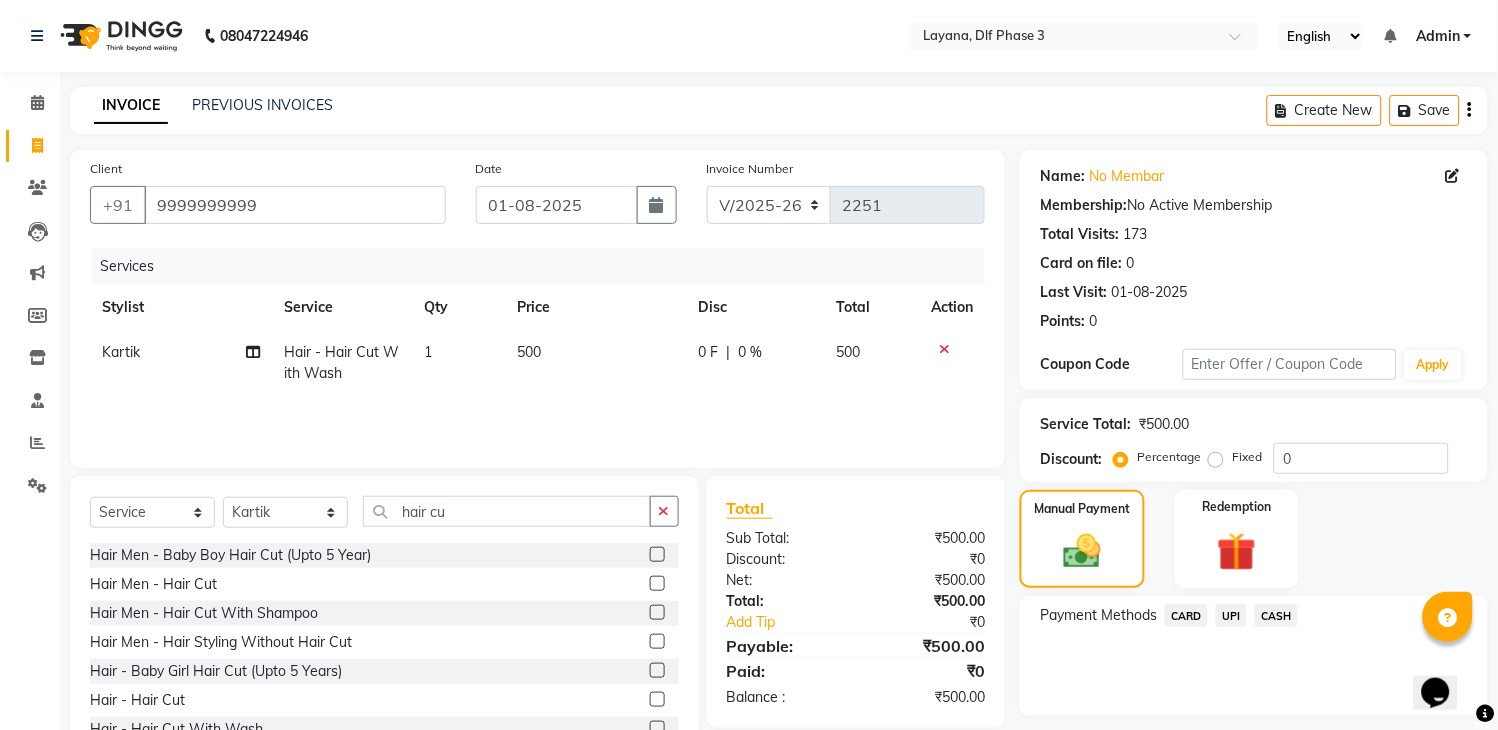 click on "UPI" 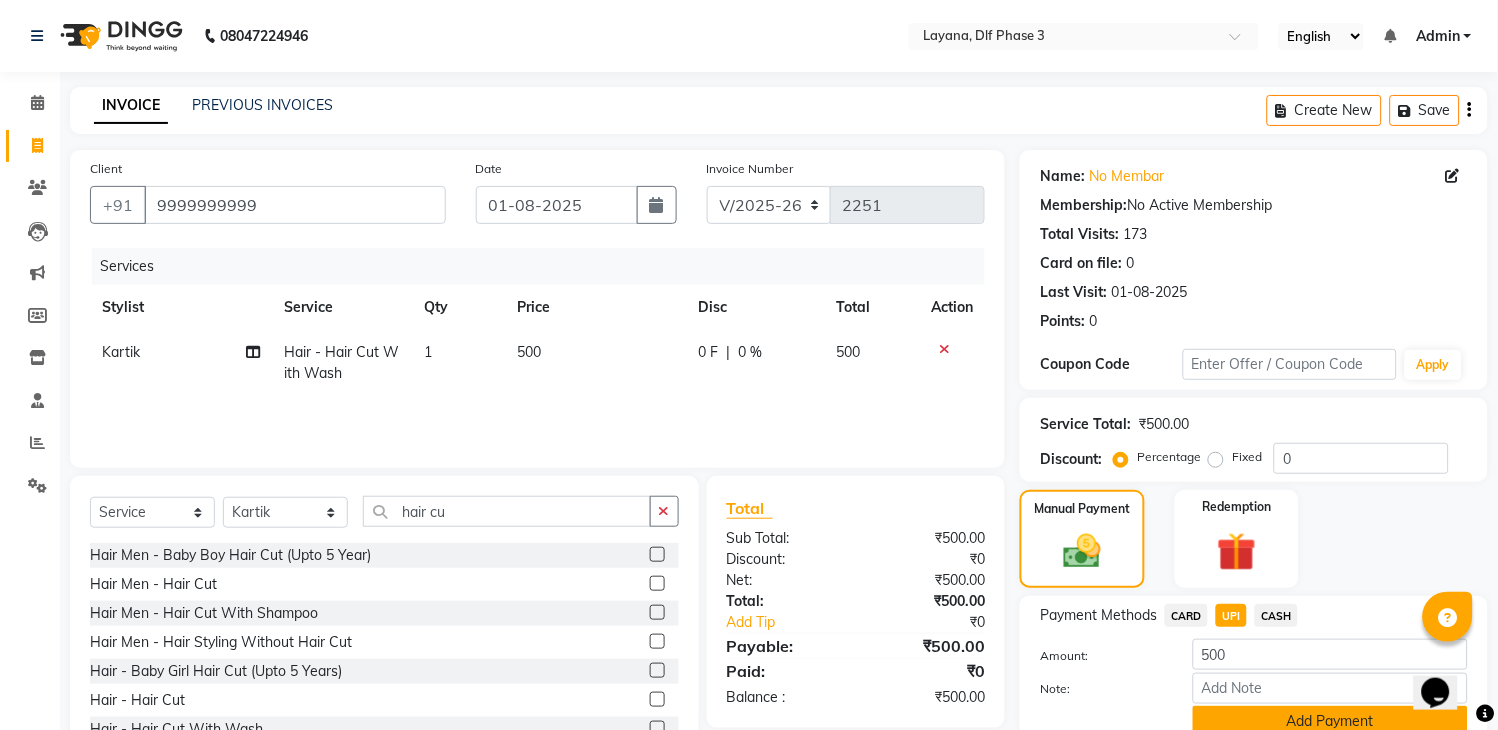 click on "Add Payment" 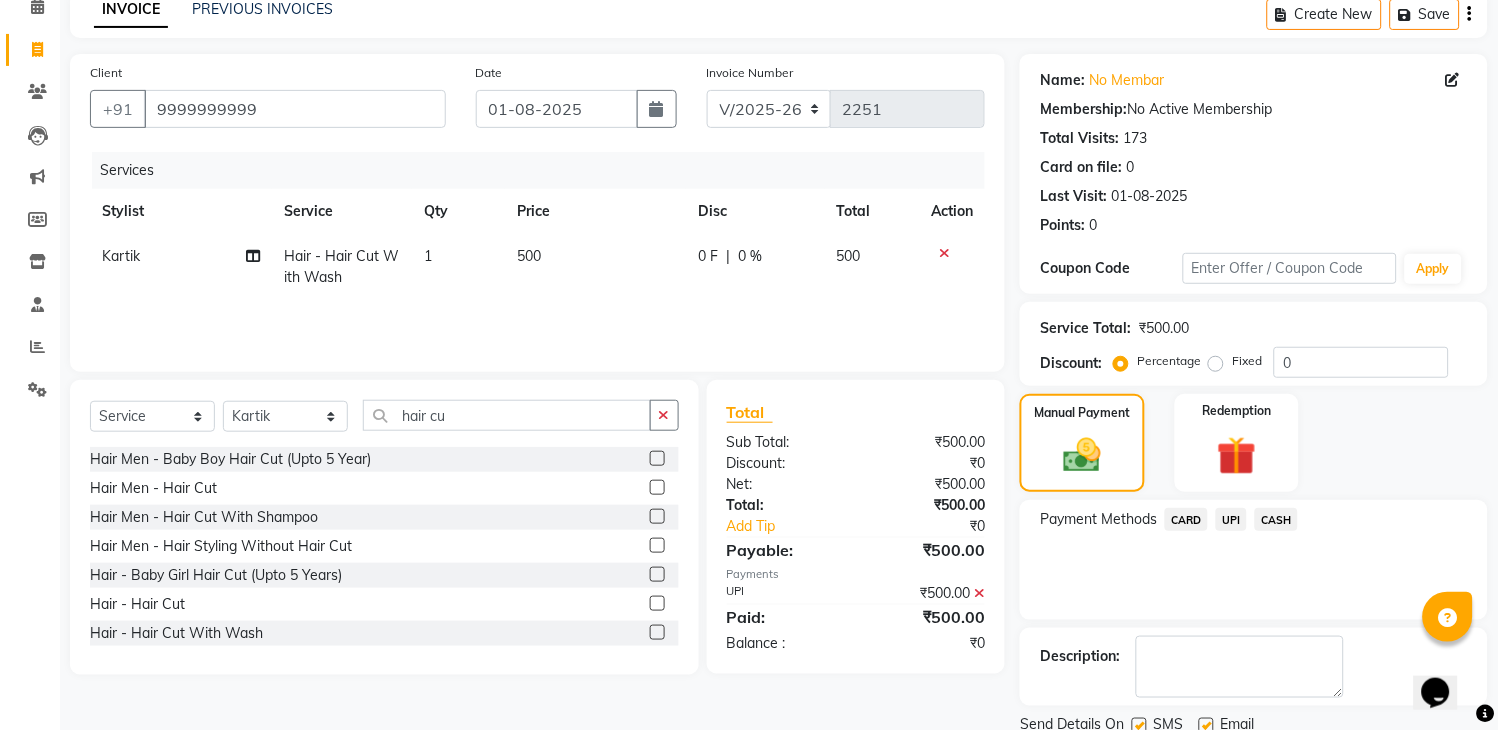scroll, scrollTop: 170, scrollLeft: 0, axis: vertical 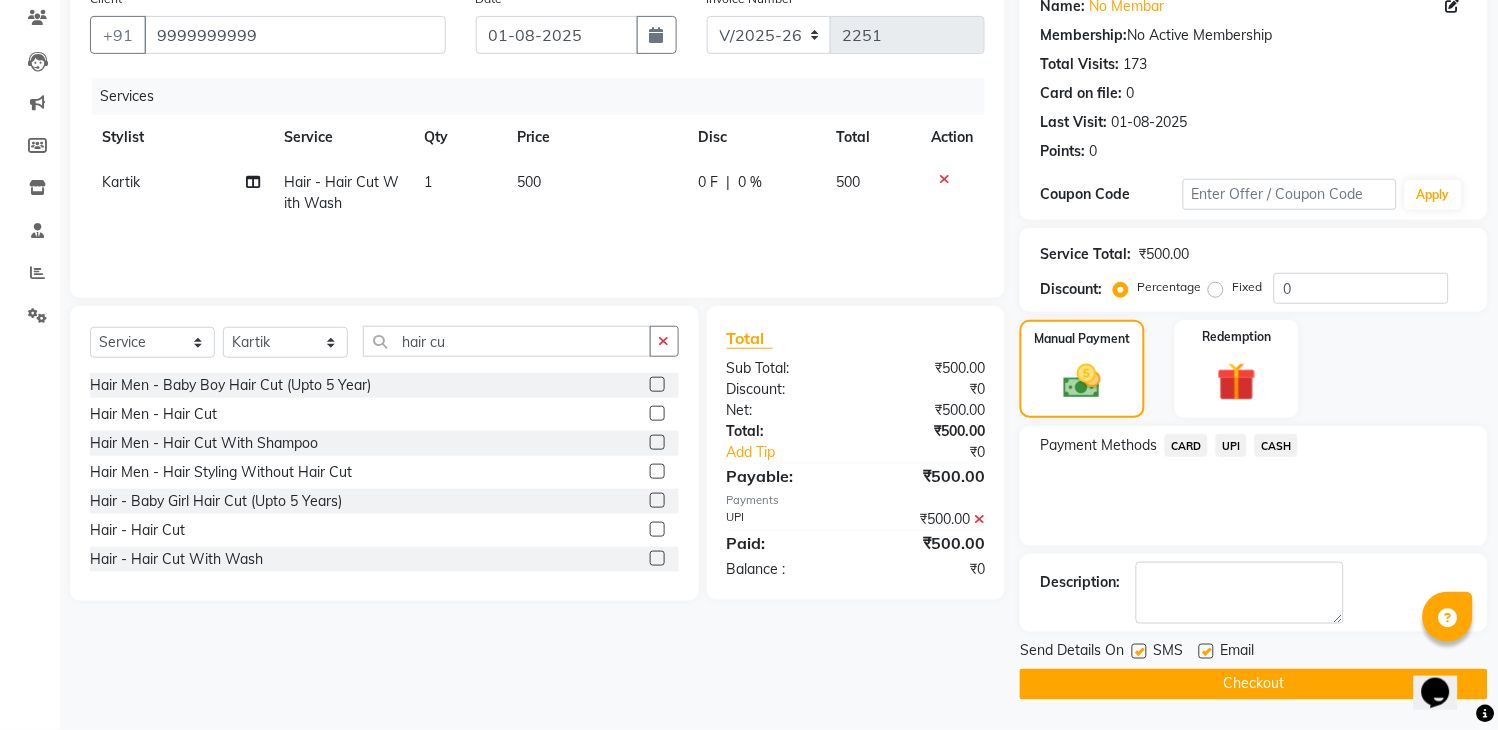 click on "Checkout" 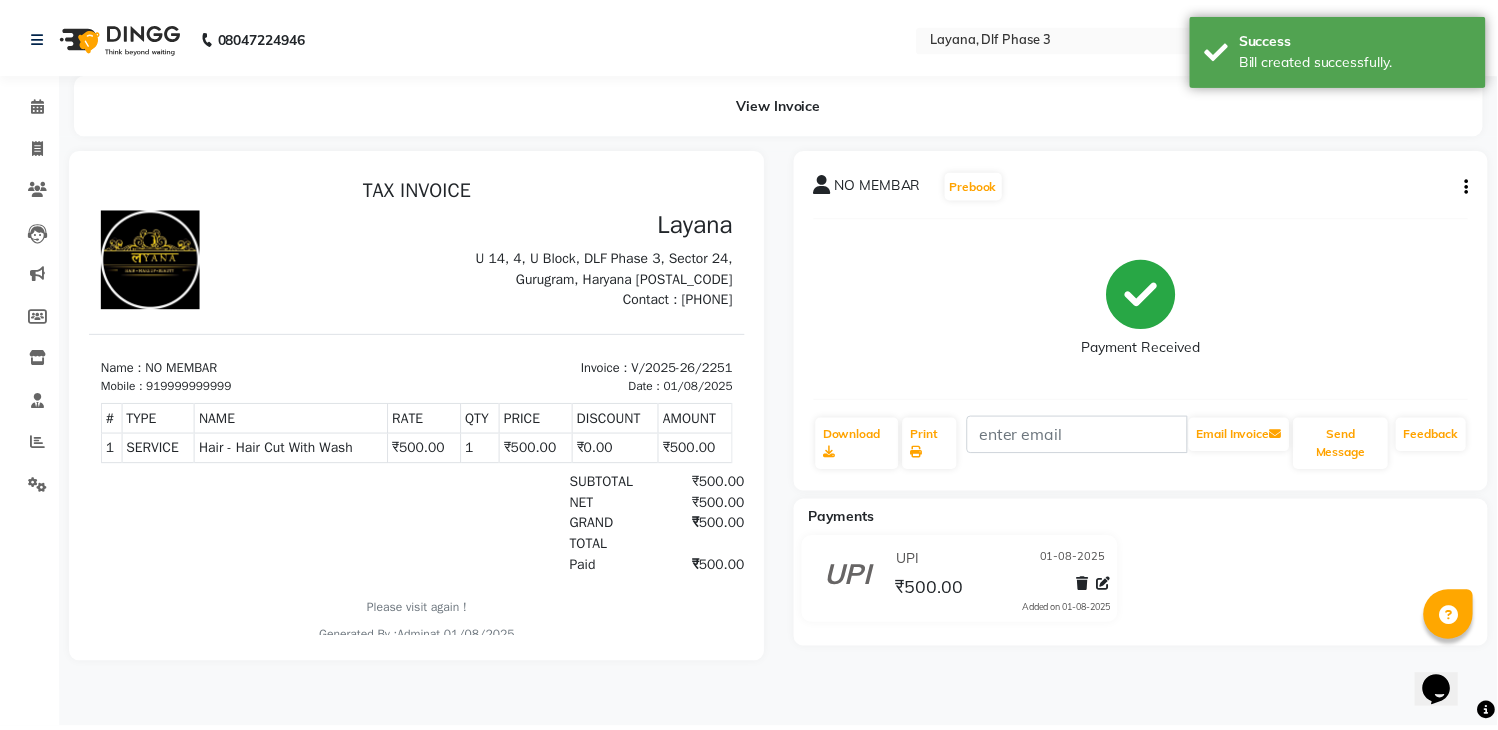 scroll, scrollTop: 0, scrollLeft: 0, axis: both 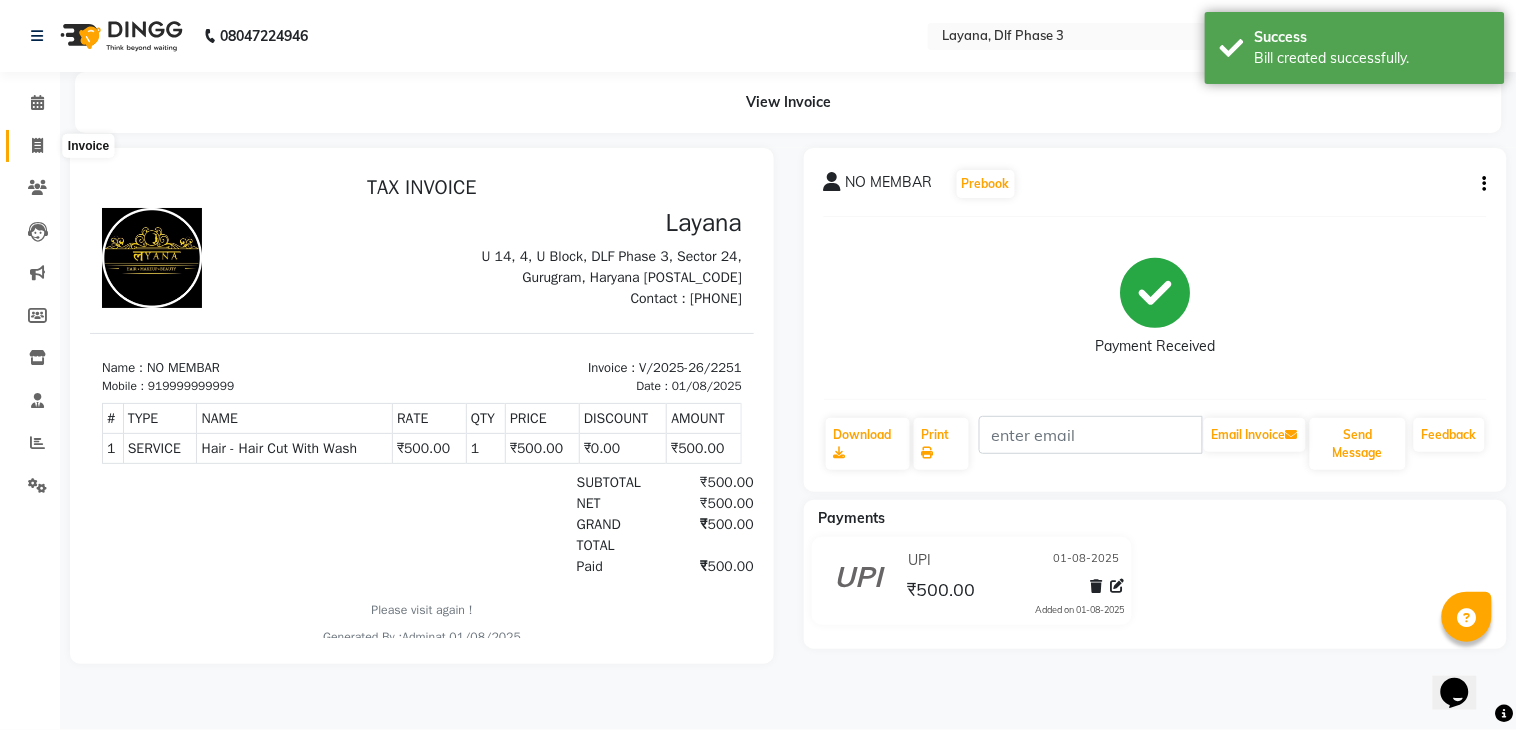 click 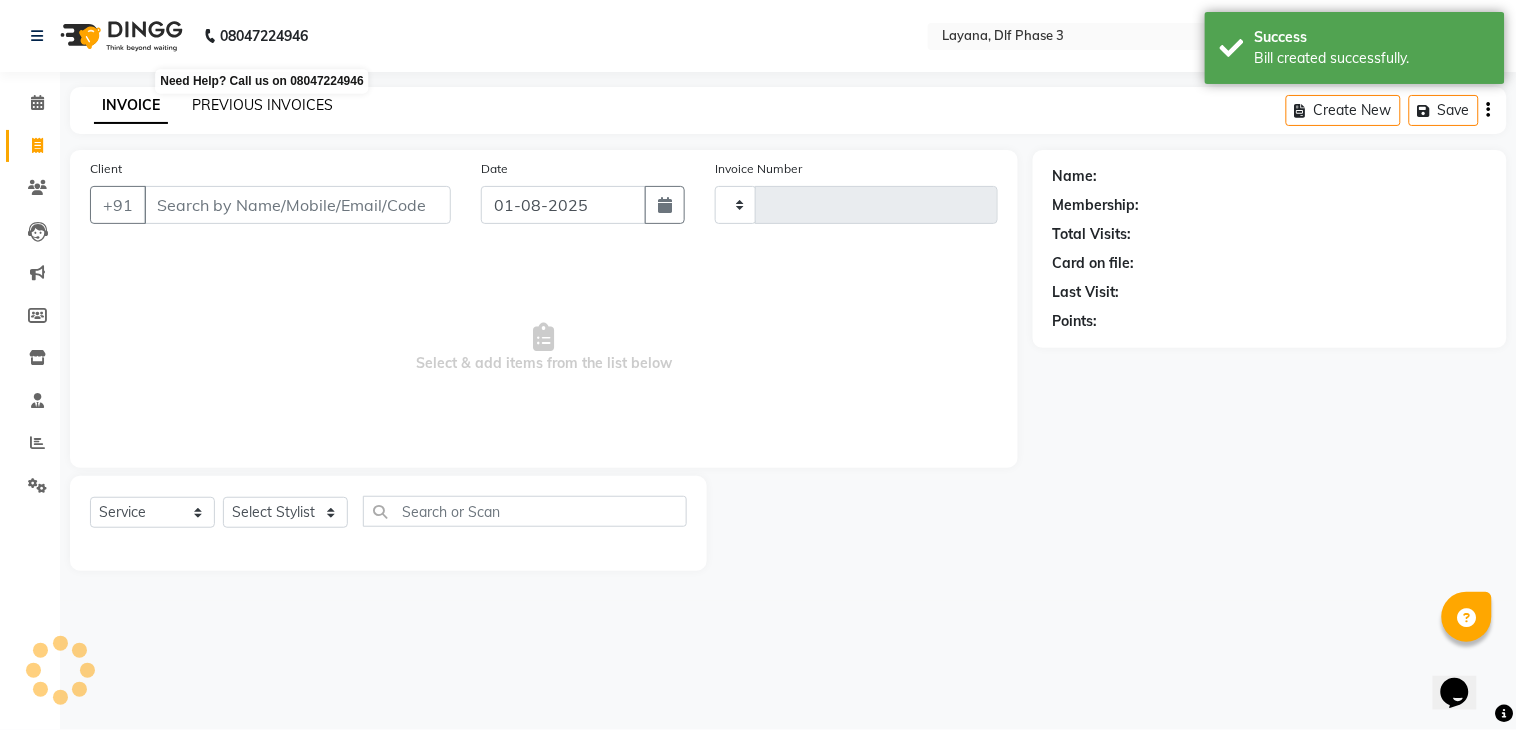 type on "2252" 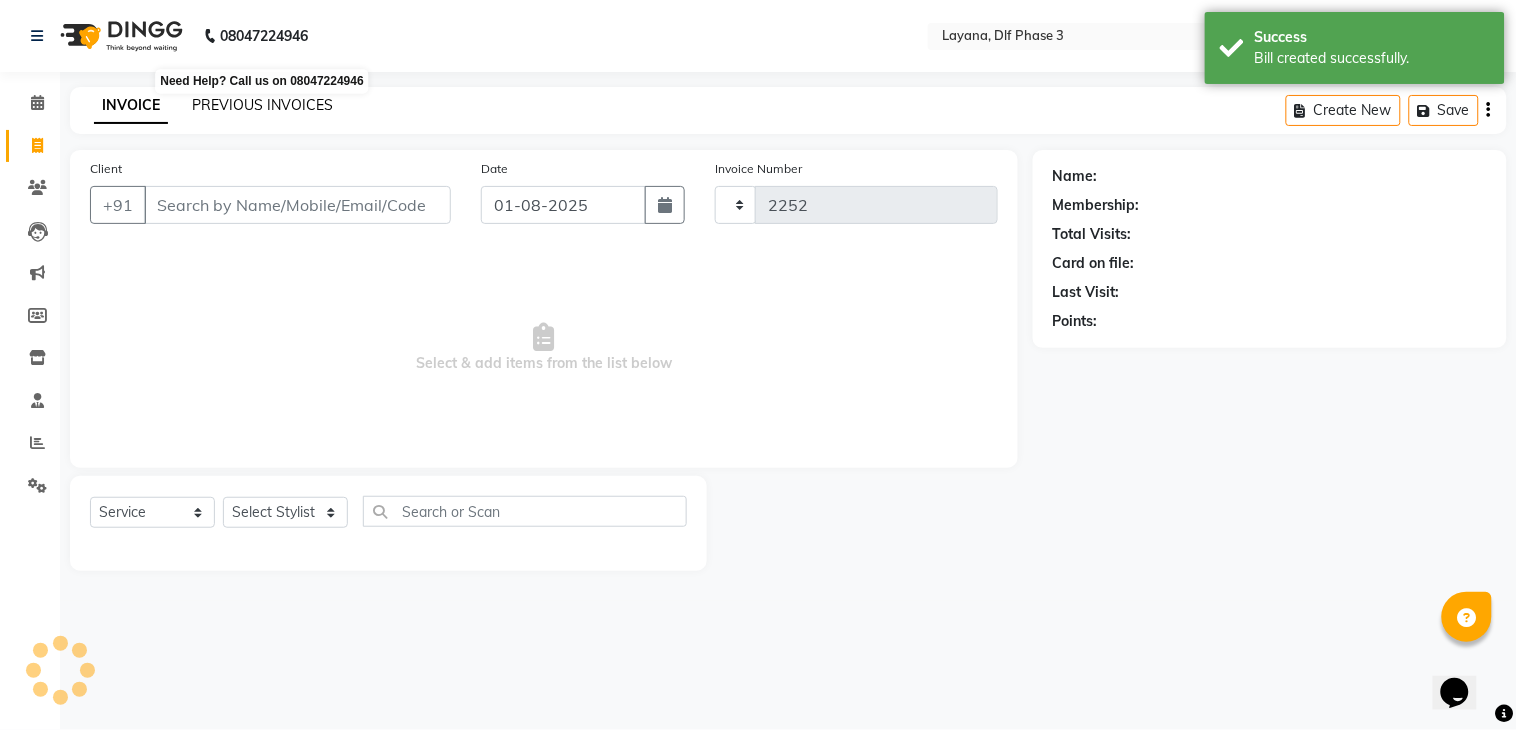 select on "6973" 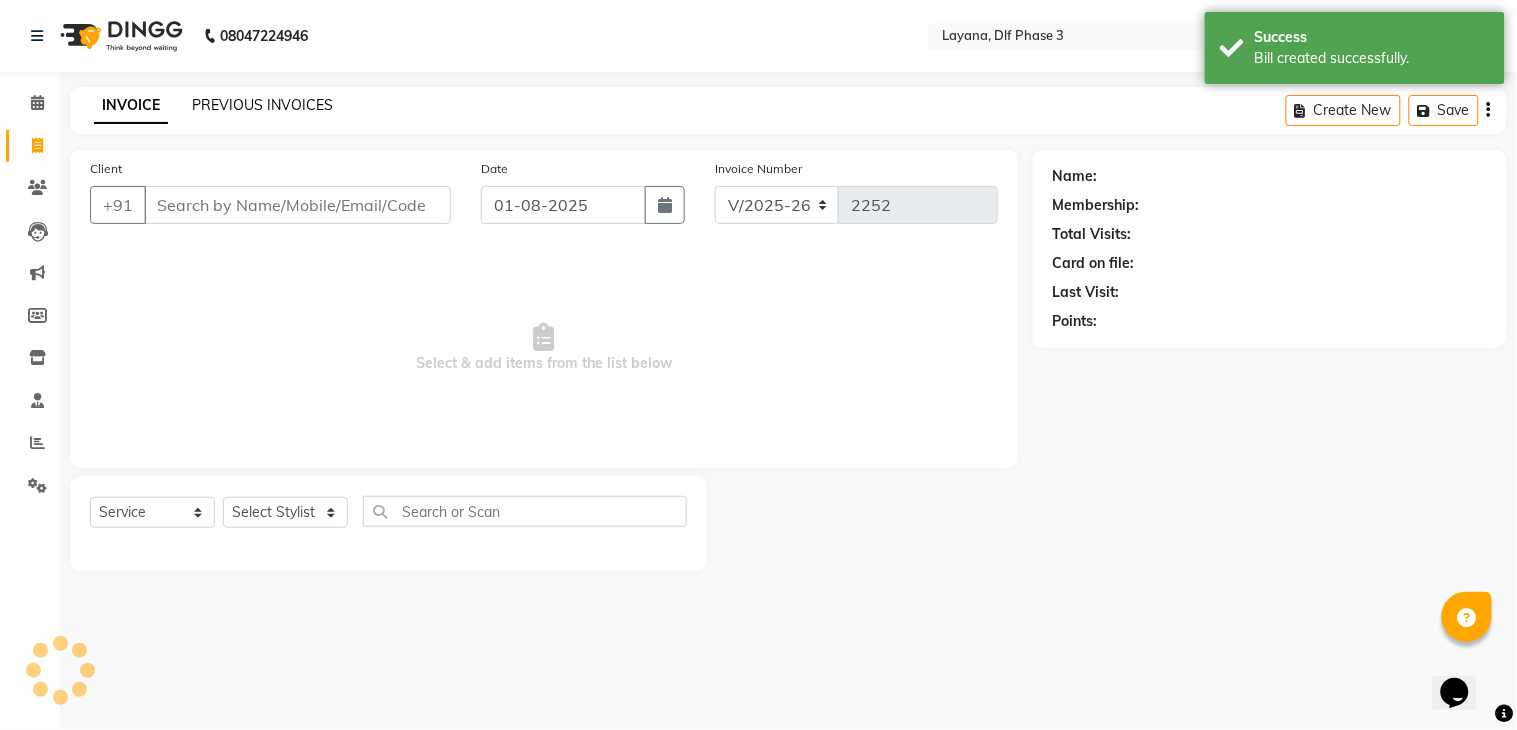 click on "PREVIOUS INVOICES" 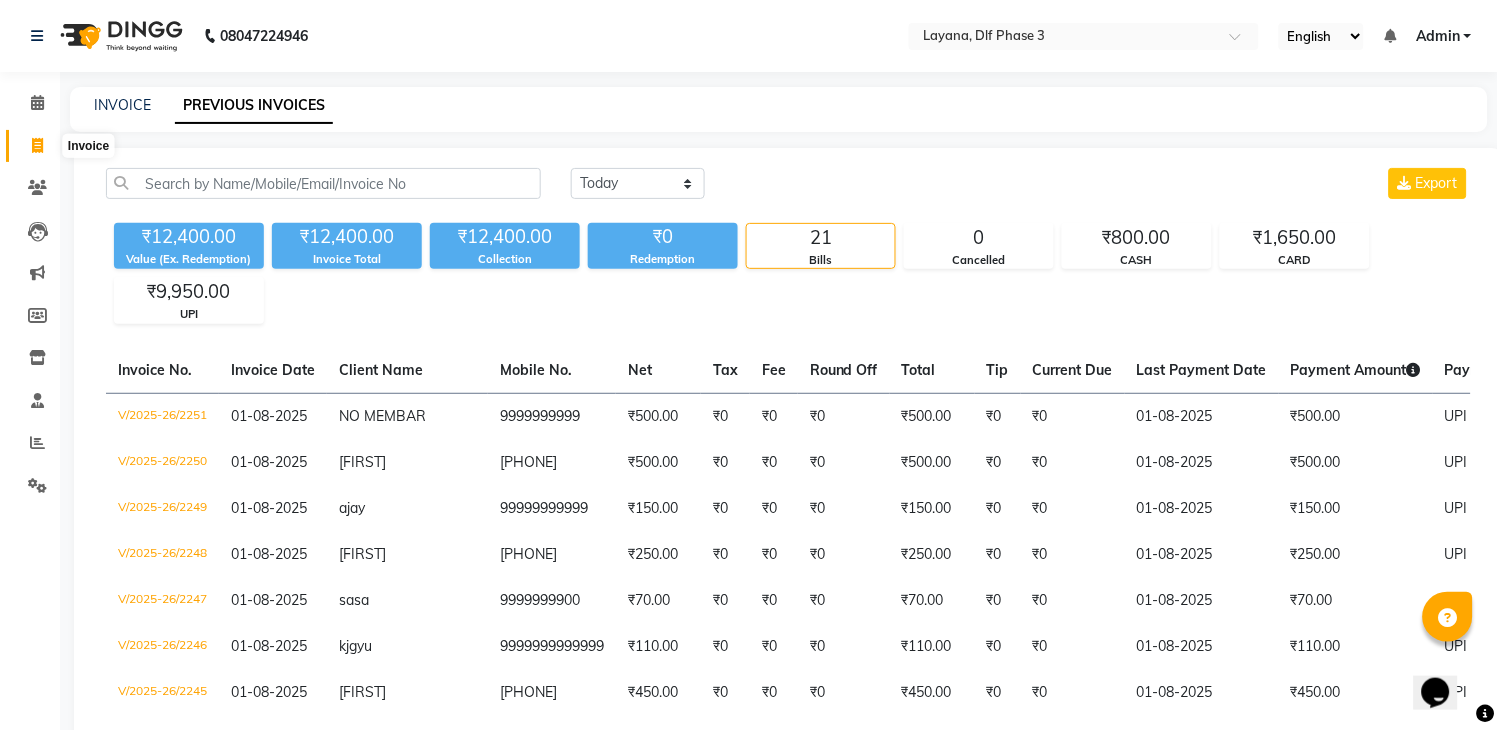 click 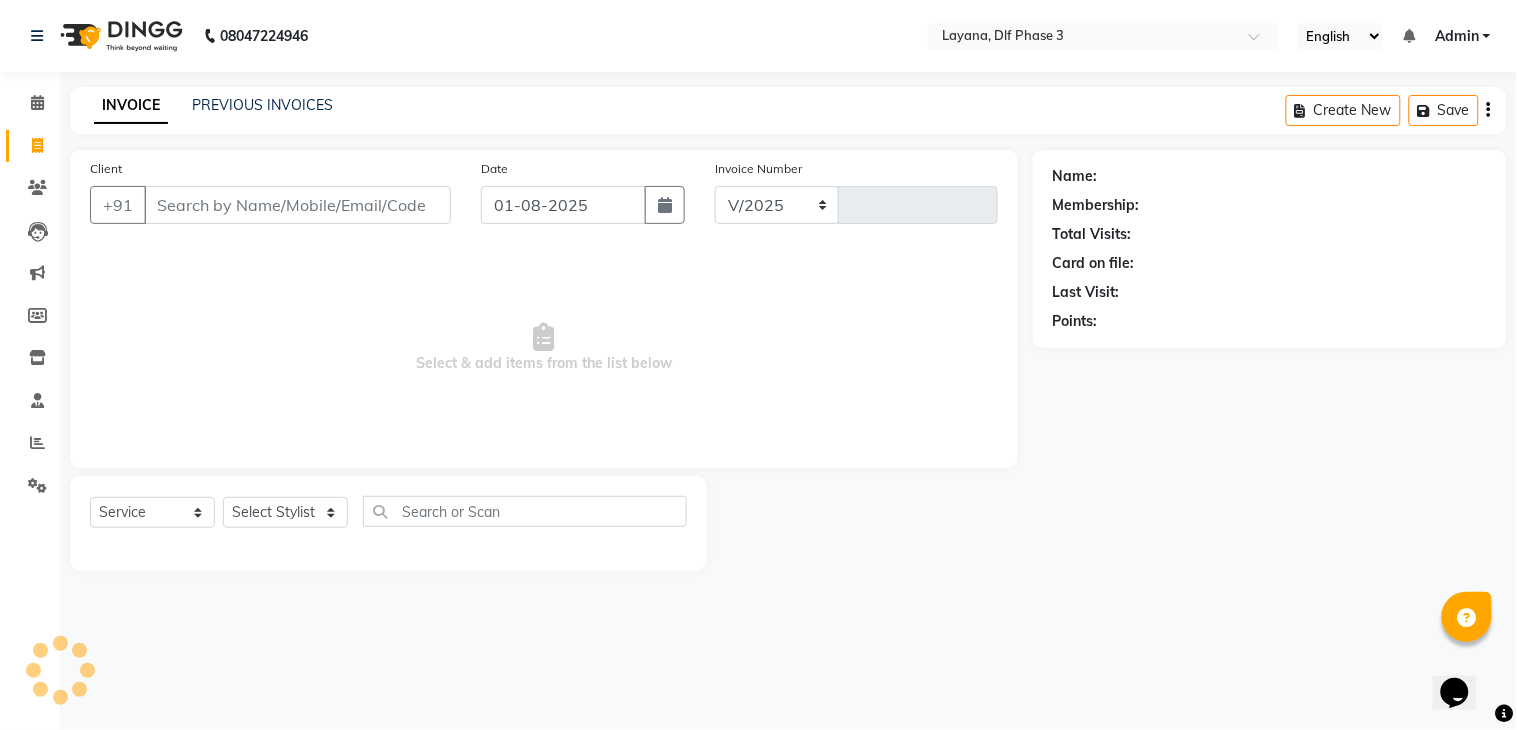 select on "6973" 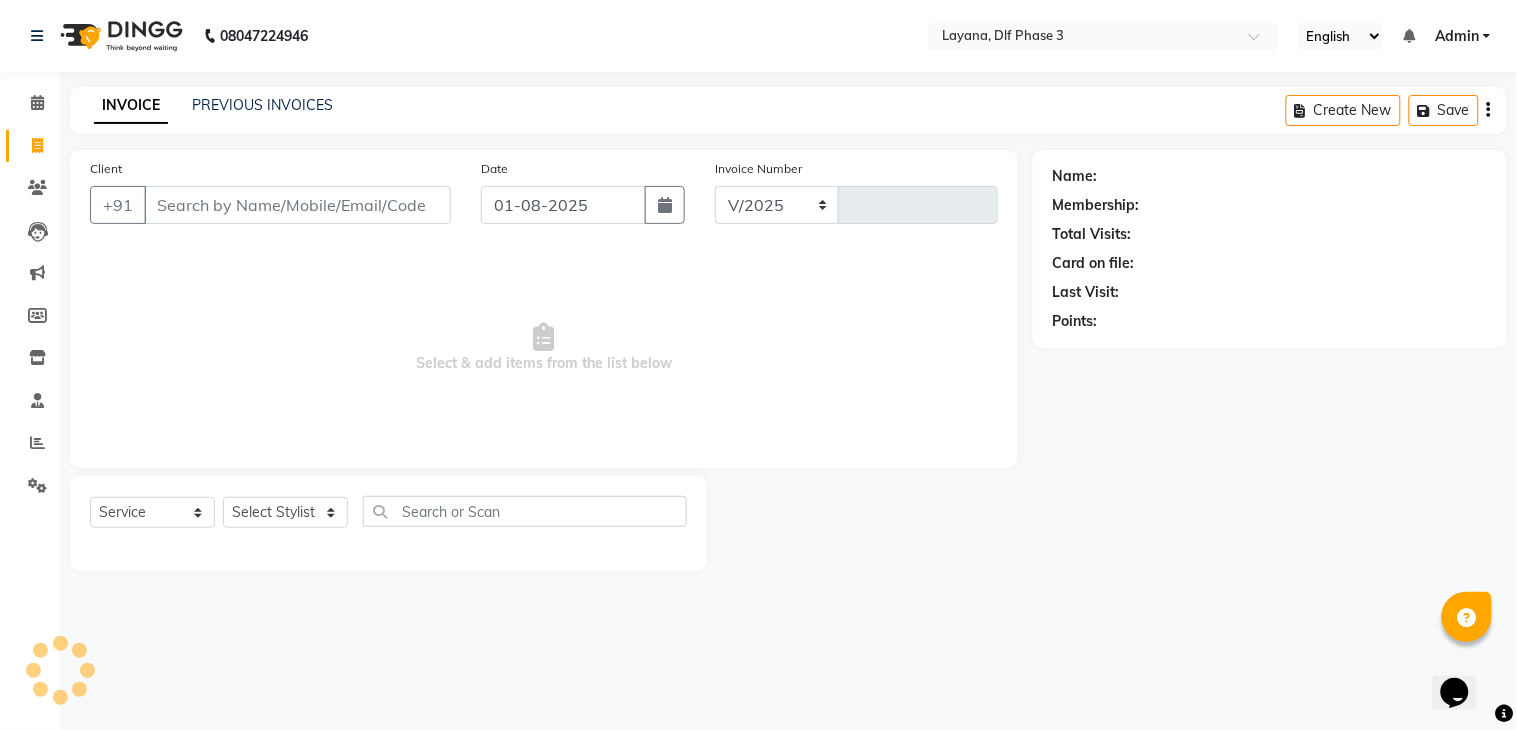type on "2252" 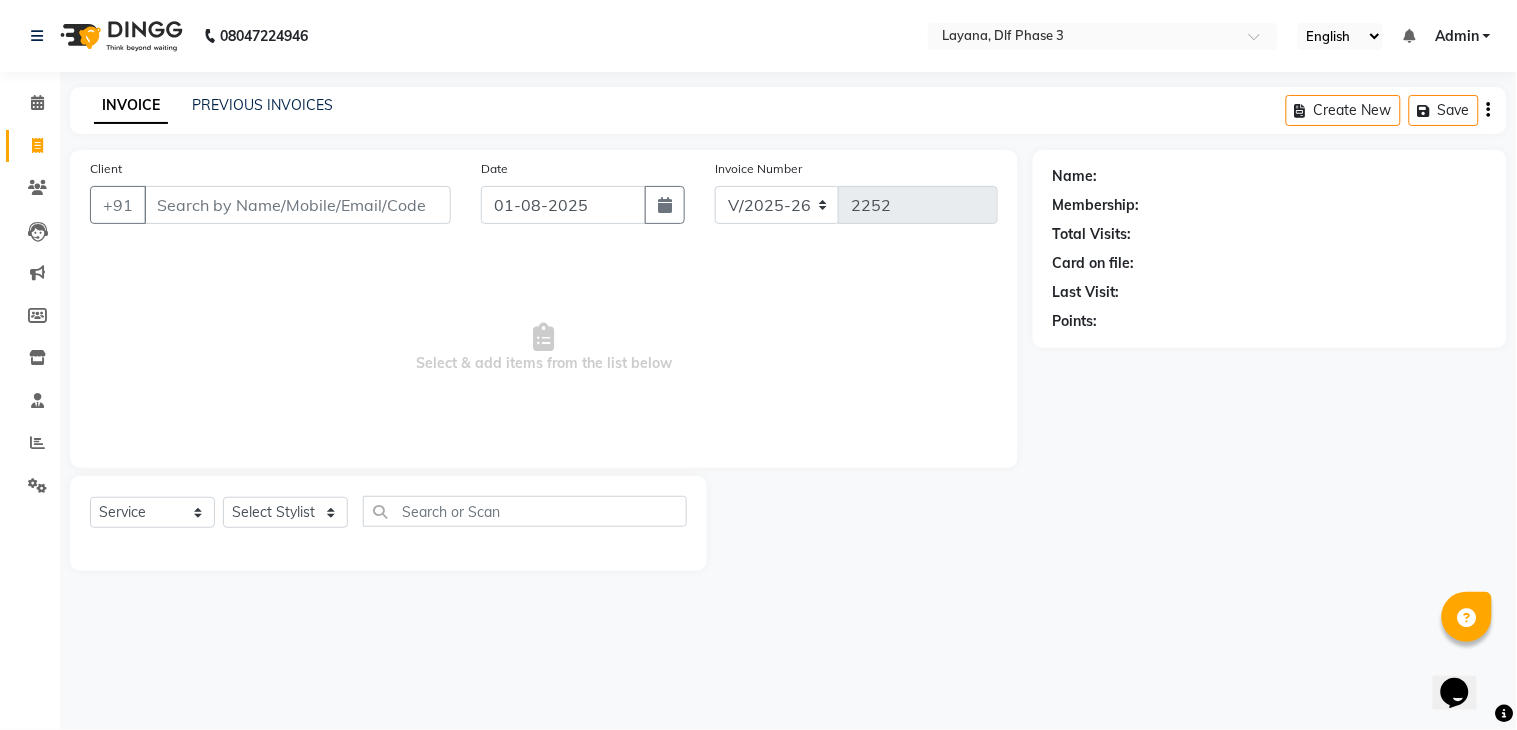 click on "Client" at bounding box center [297, 205] 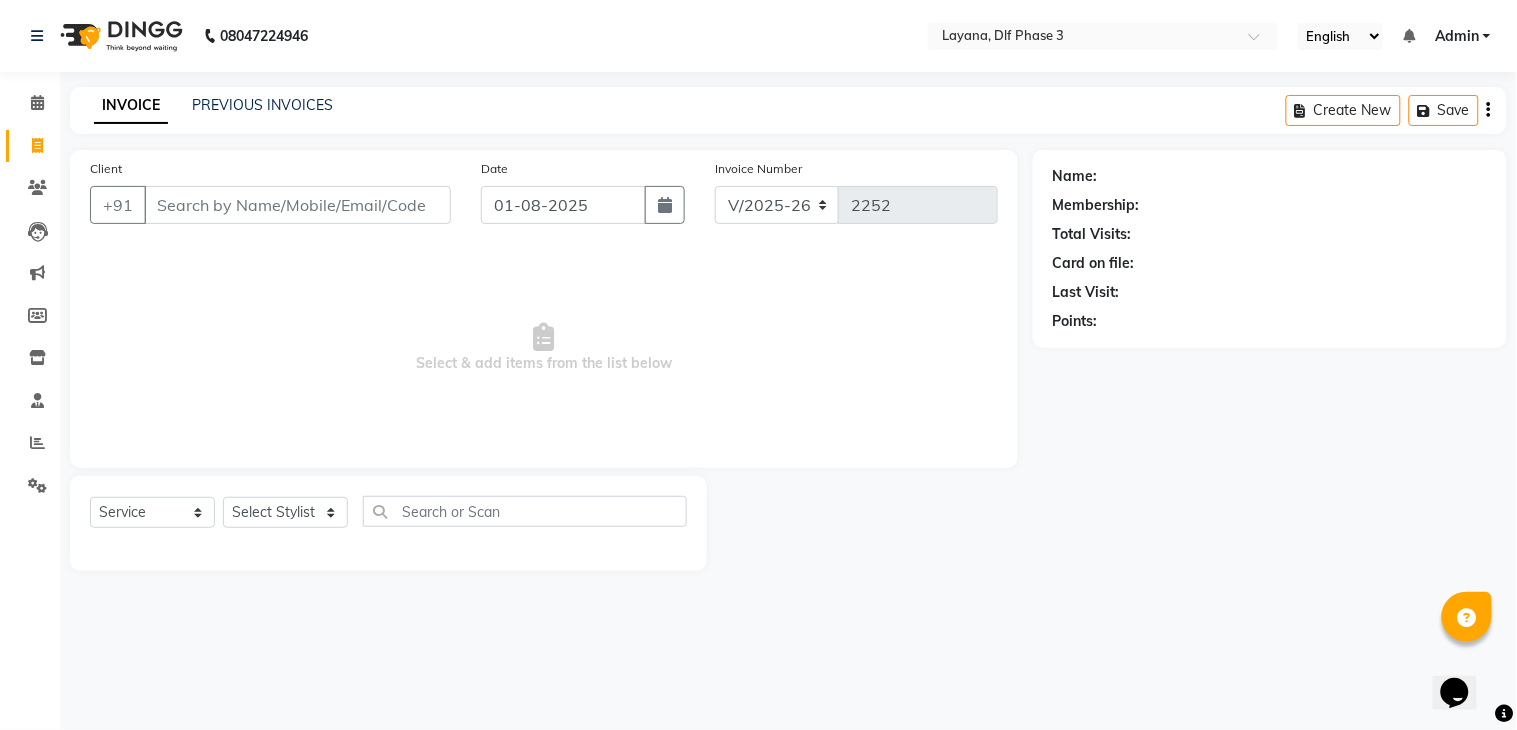 click on "Client" at bounding box center [297, 205] 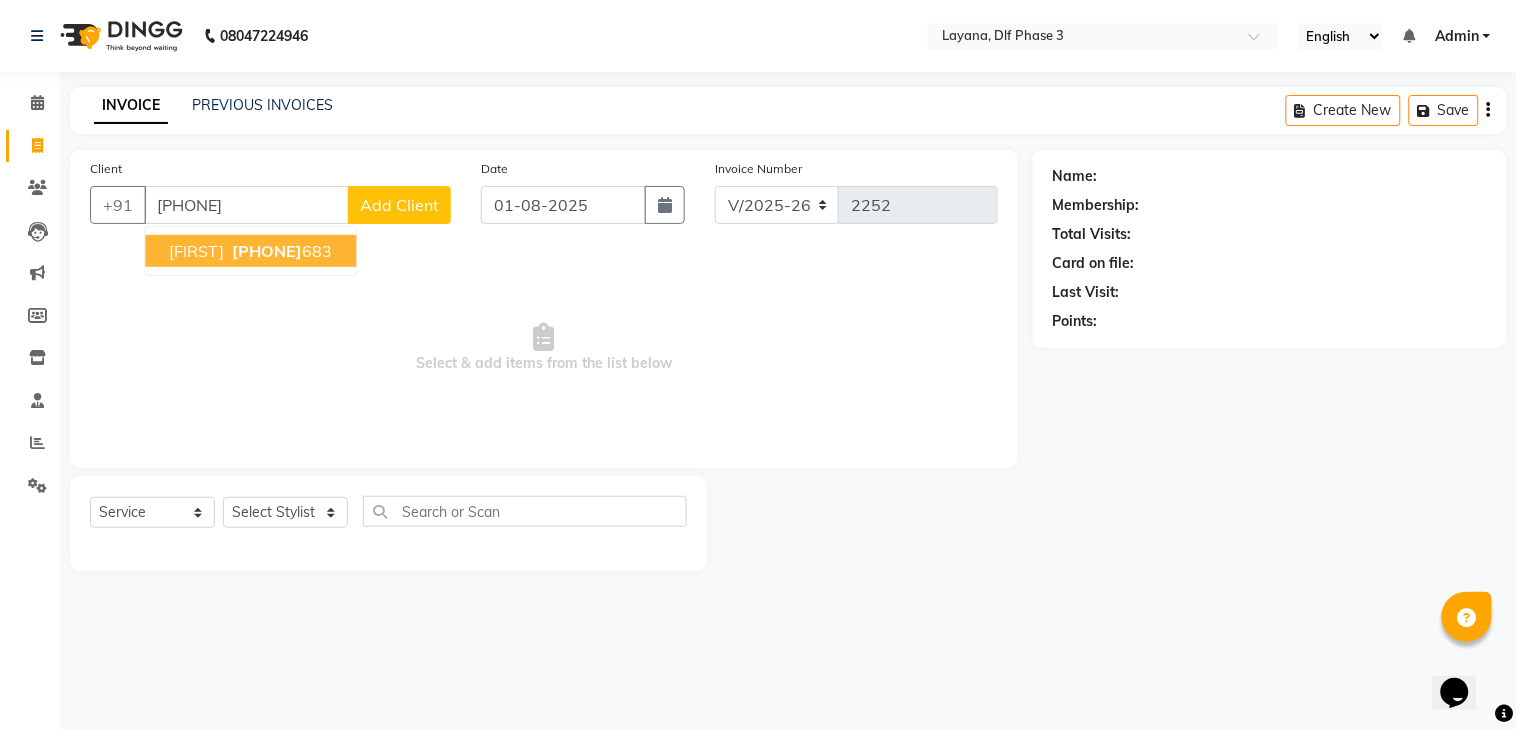 click on "7978829" at bounding box center [267, 251] 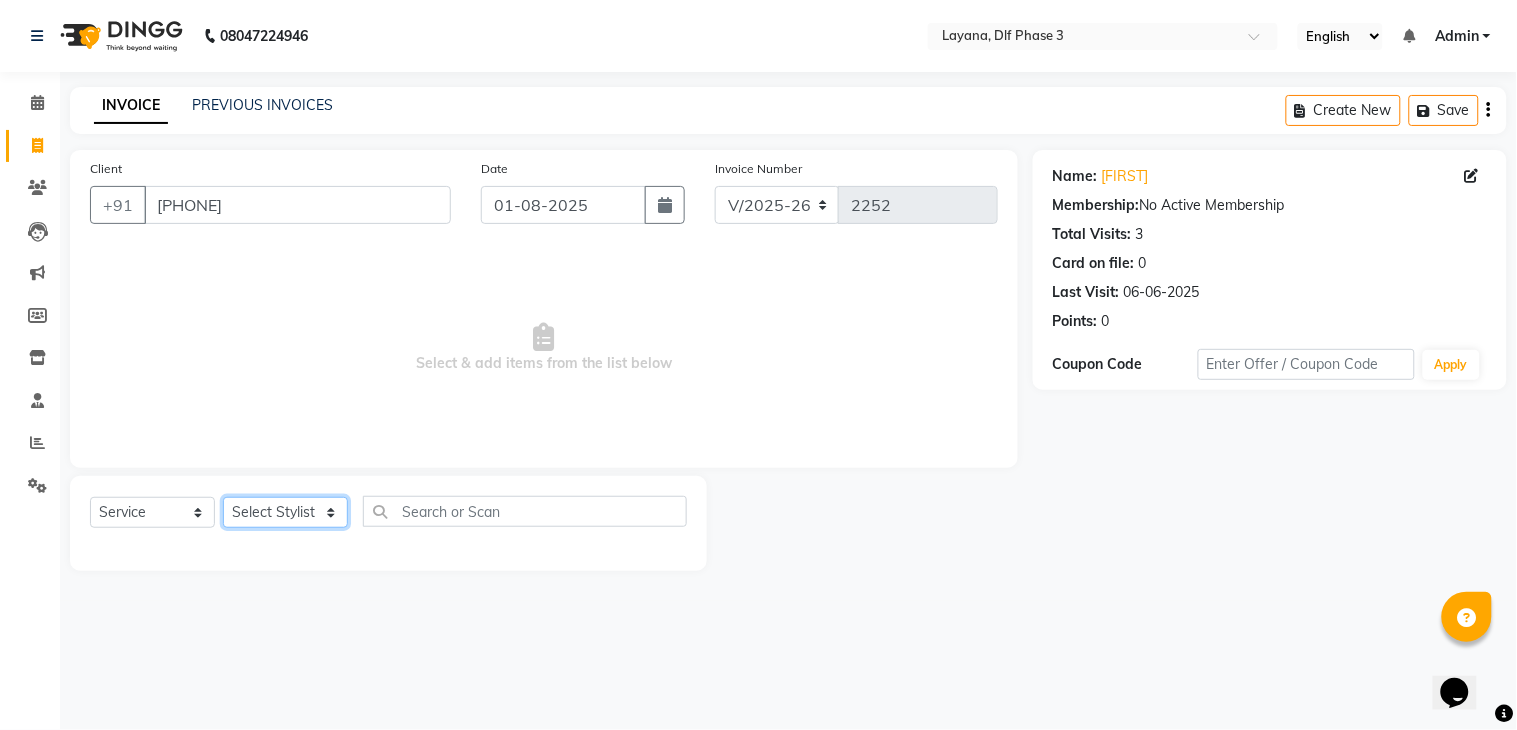 click on "Select Stylist [FIRST] Attul [FIRST] [FIRST] [FIRST] [FIRST] [FIRST] [FIRST]" 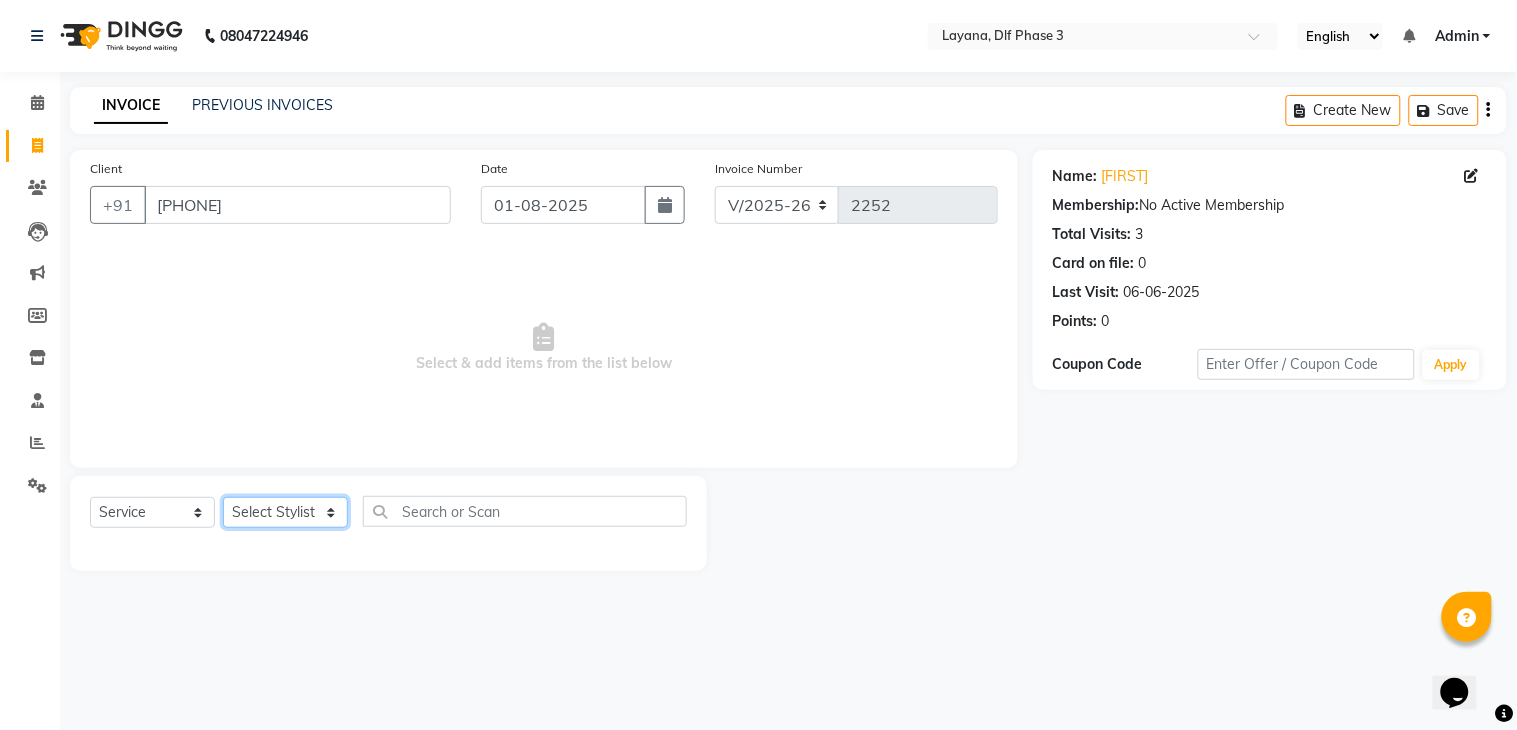 select on "85237" 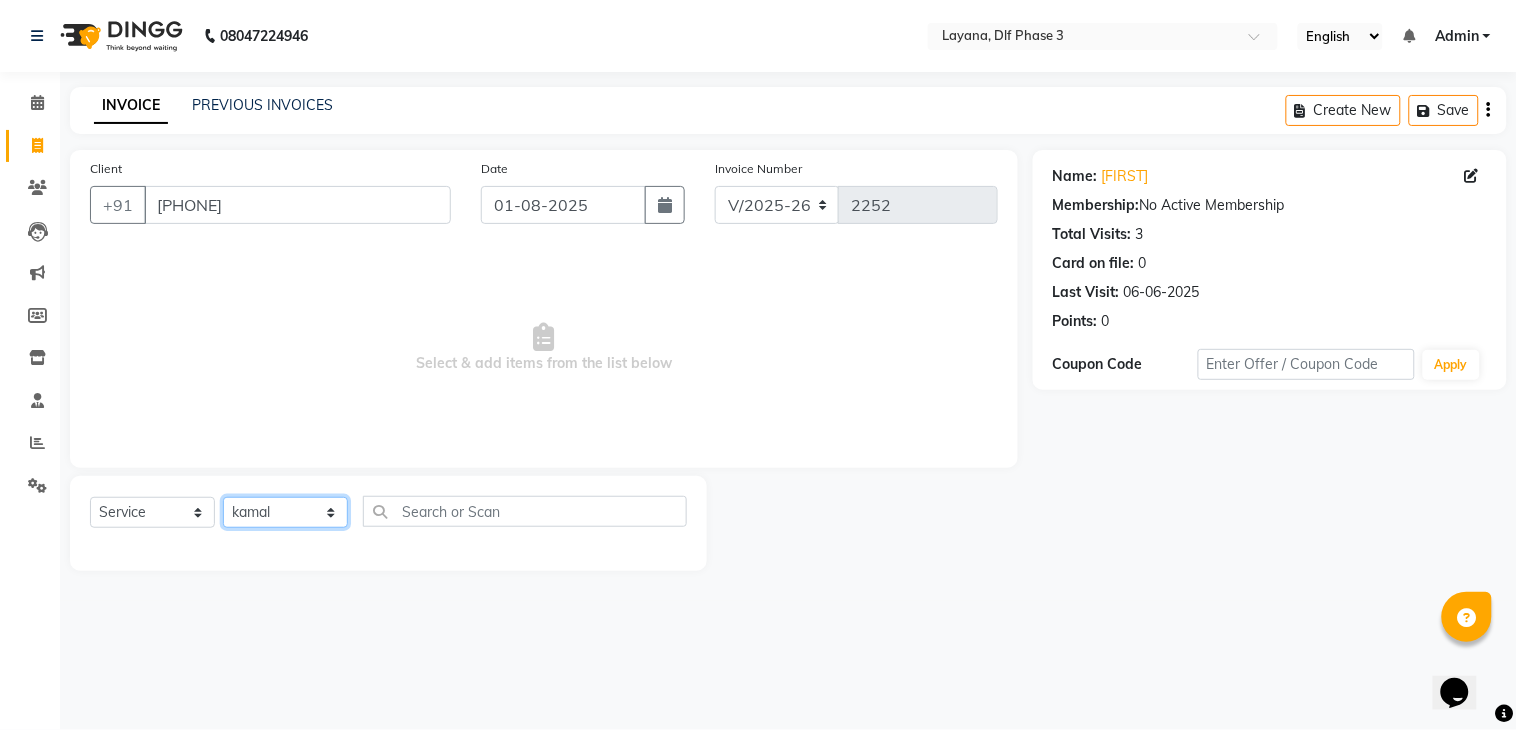 click on "Select Stylist [FIRST] Attul [FIRST] [FIRST] [FIRST] [FIRST] [FIRST] [FIRST]" 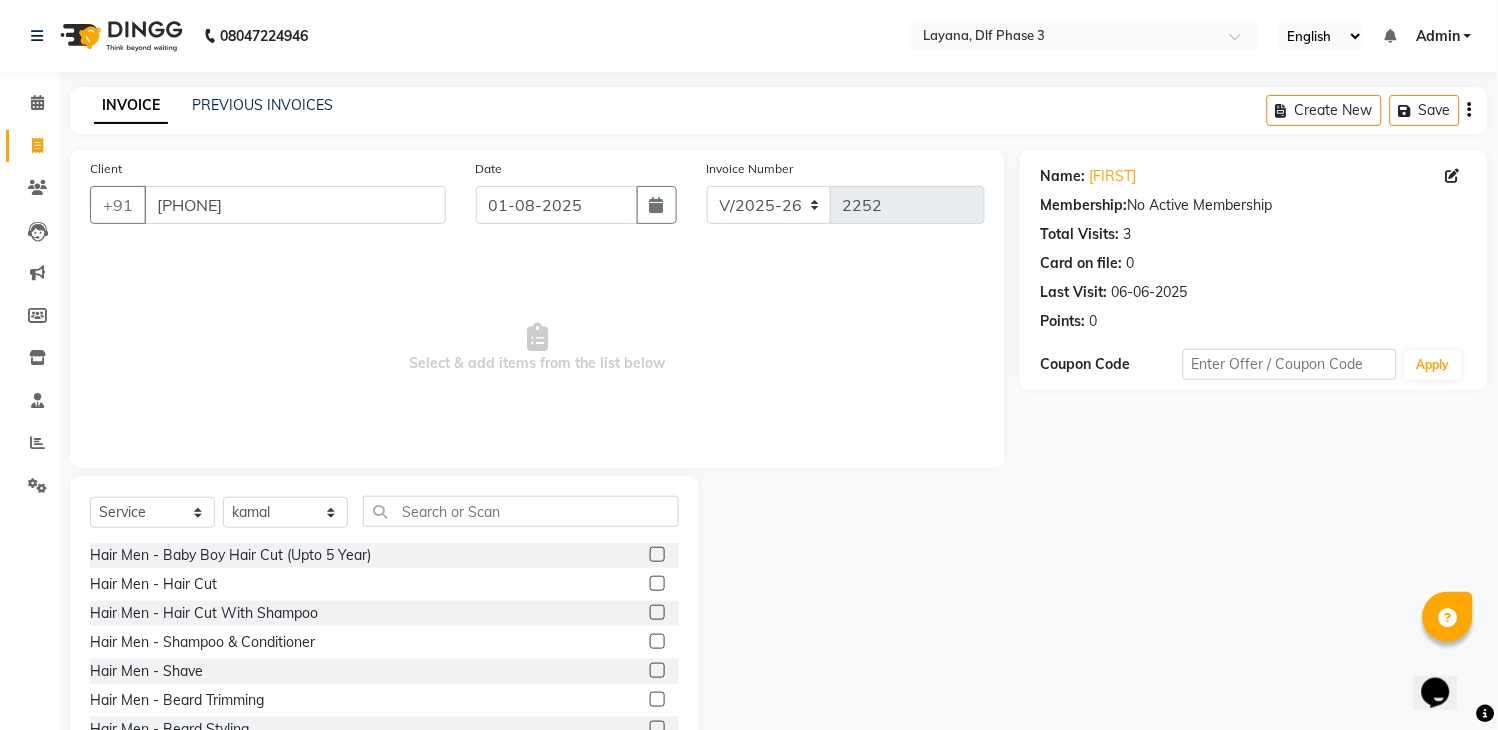 click on "Select  Service  Product  Membership  Package VoucherPrepaid Gift Card  Select Stylist [FIRST] Attul [FIRST] [FIRST] [FIRST] [FIRST] [FIRST] [FIRST] Hair Men - Baby Boy Hair Cut (Upto 5 Year)  Hair Men - Hair Cut  Hair Men - Hair Cut With Shampoo  Hair Men - Shampoo & Conditioner  Hair Men - Shave  Hair Men - Beard Trimming  Hair Men - Beard Styling  Hair Men - Hair Styling Without Hair Cut  Colour  - Hair Colour  Colour Men - Beard Colour  Colour Men - Highlights  Hair Rituals  - Hair Spa  Hair Rituals - Mythis Spa  Hair Rituals  - Head Massage (20 Min)  LOREAL TRETMANT SPA  ANTI DANDRAFF TRETMENT spa  Schwarzkopf spa  KERA SOUL Treatment spa  GYPSY - Matcha And Dates  GYPSY - Poof   GYPSY - Anti dandruff with drynes  GK - Deep Conditioner  STYLE - MOROCCAN and ARGAN spa  STYLE - Dead sea 2 in 1 spa  STYLE - HAMP spa  Texture Service Men - Straight Therapy  Texture Service Men - Keratin  Threading Men - Forehead  Threading Men - Cheeks  Threading Men - Full Face  Clean-Up  Clean-Up With Mask  Whitening Facial" 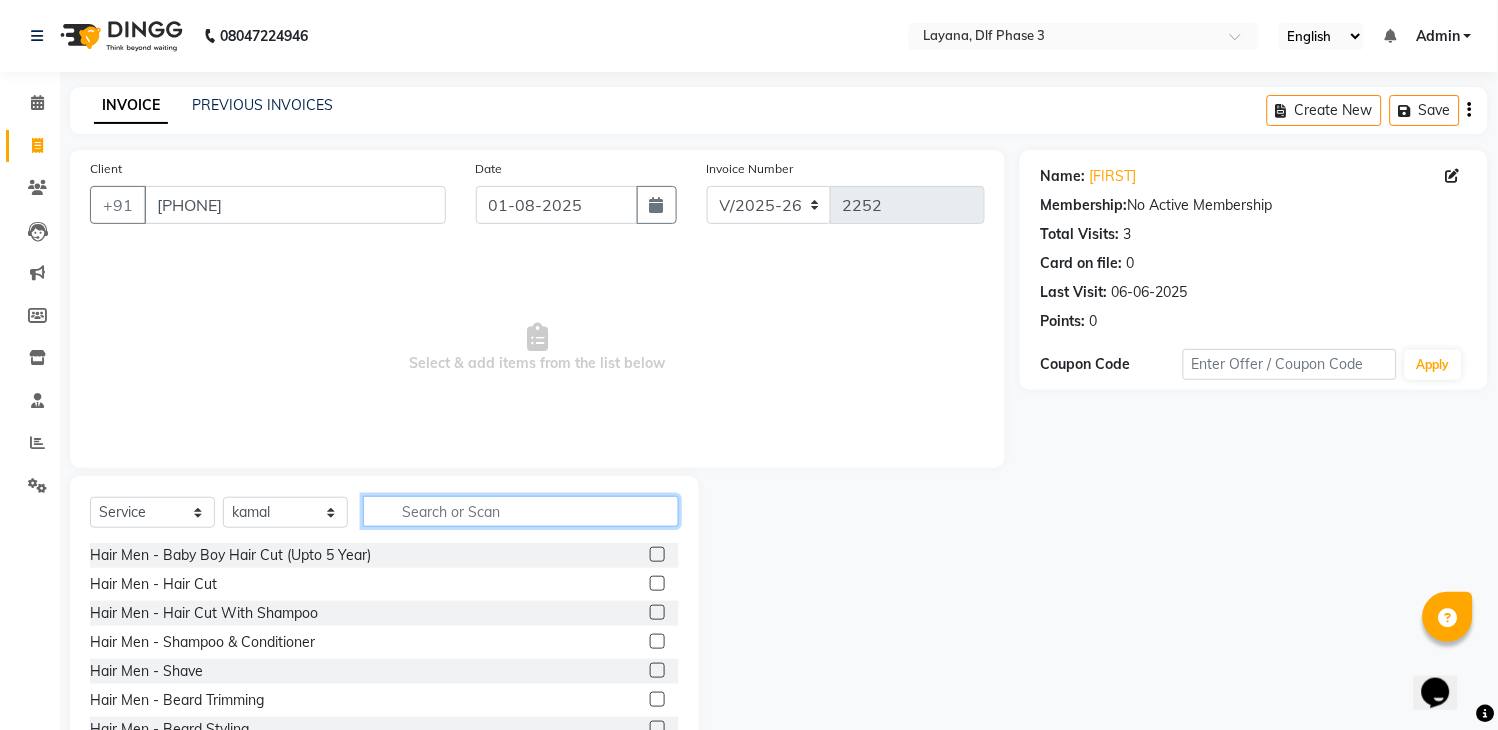 click 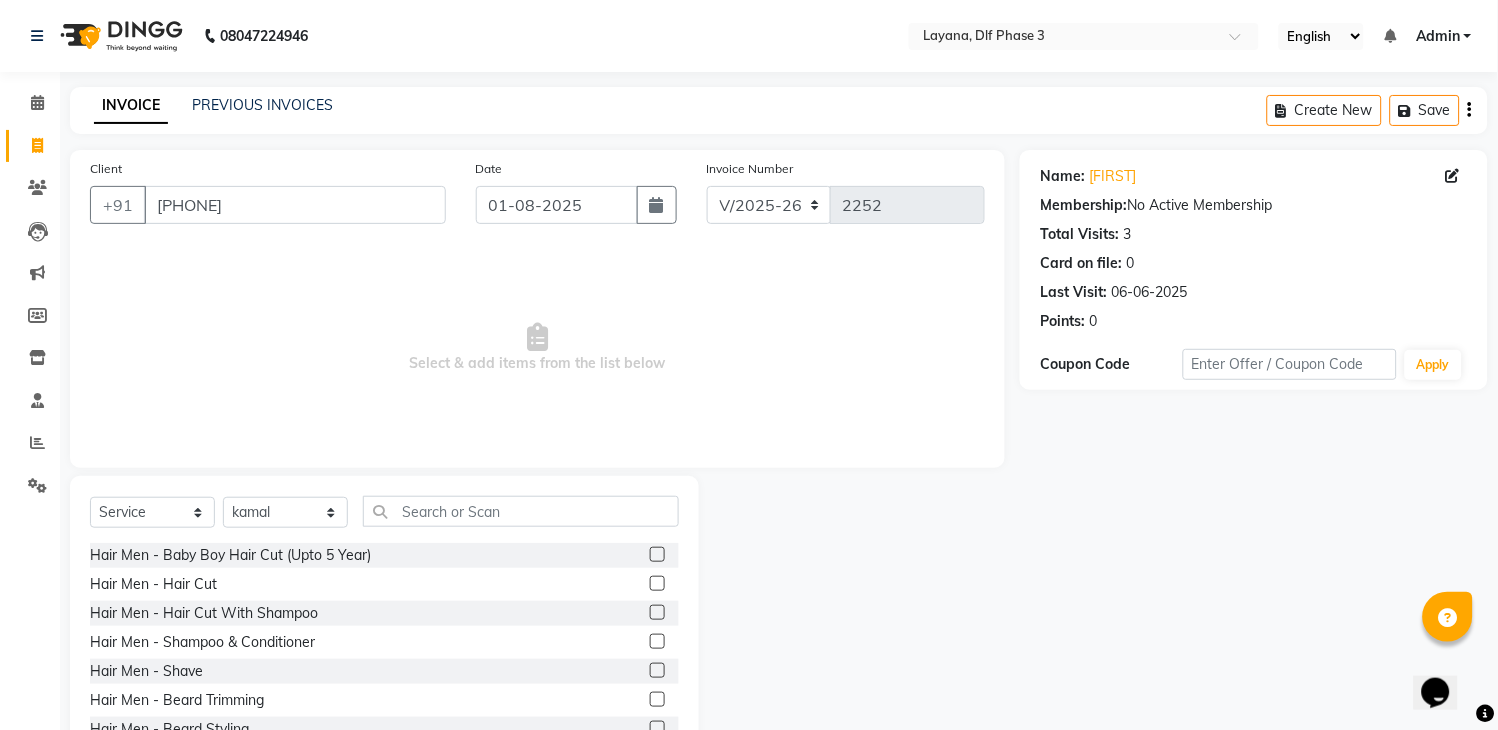 click 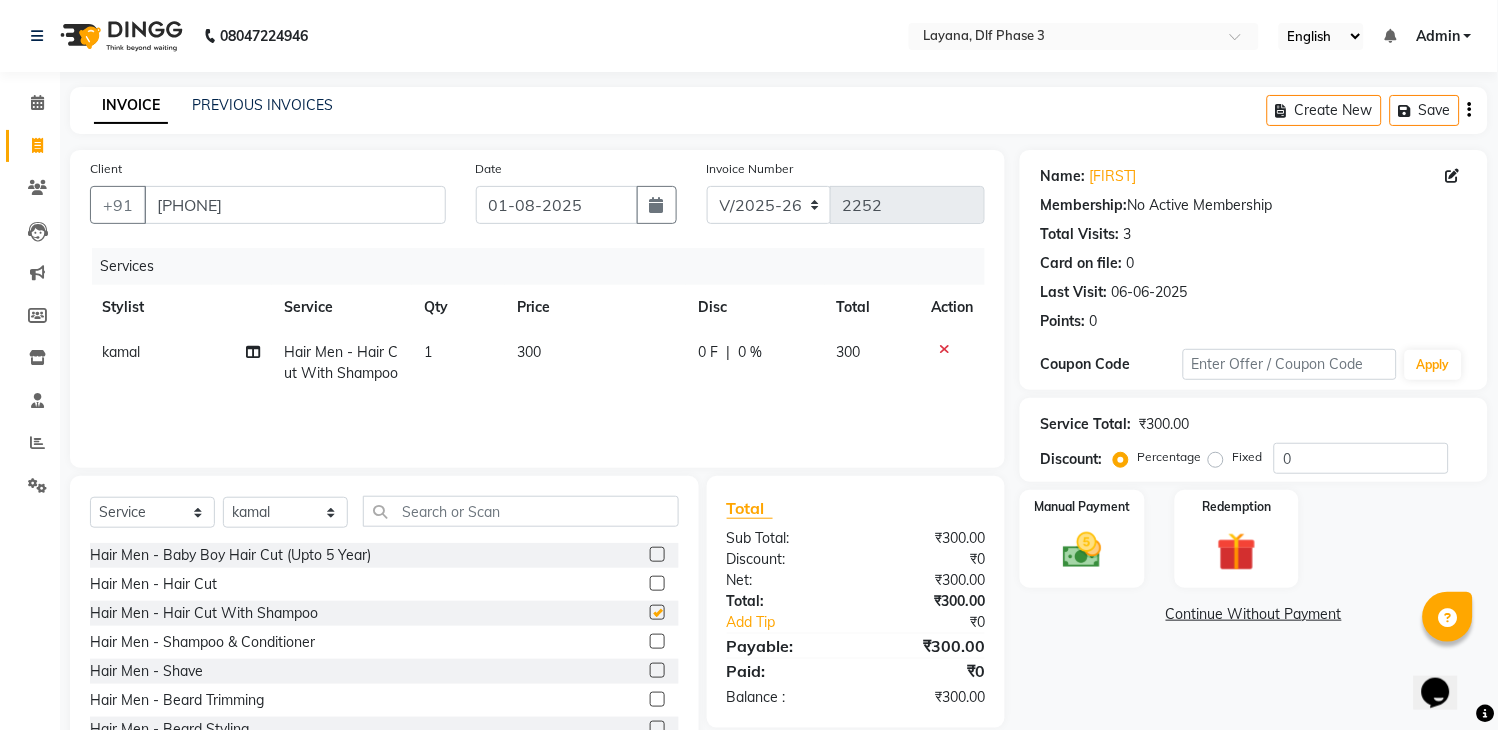 checkbox on "false" 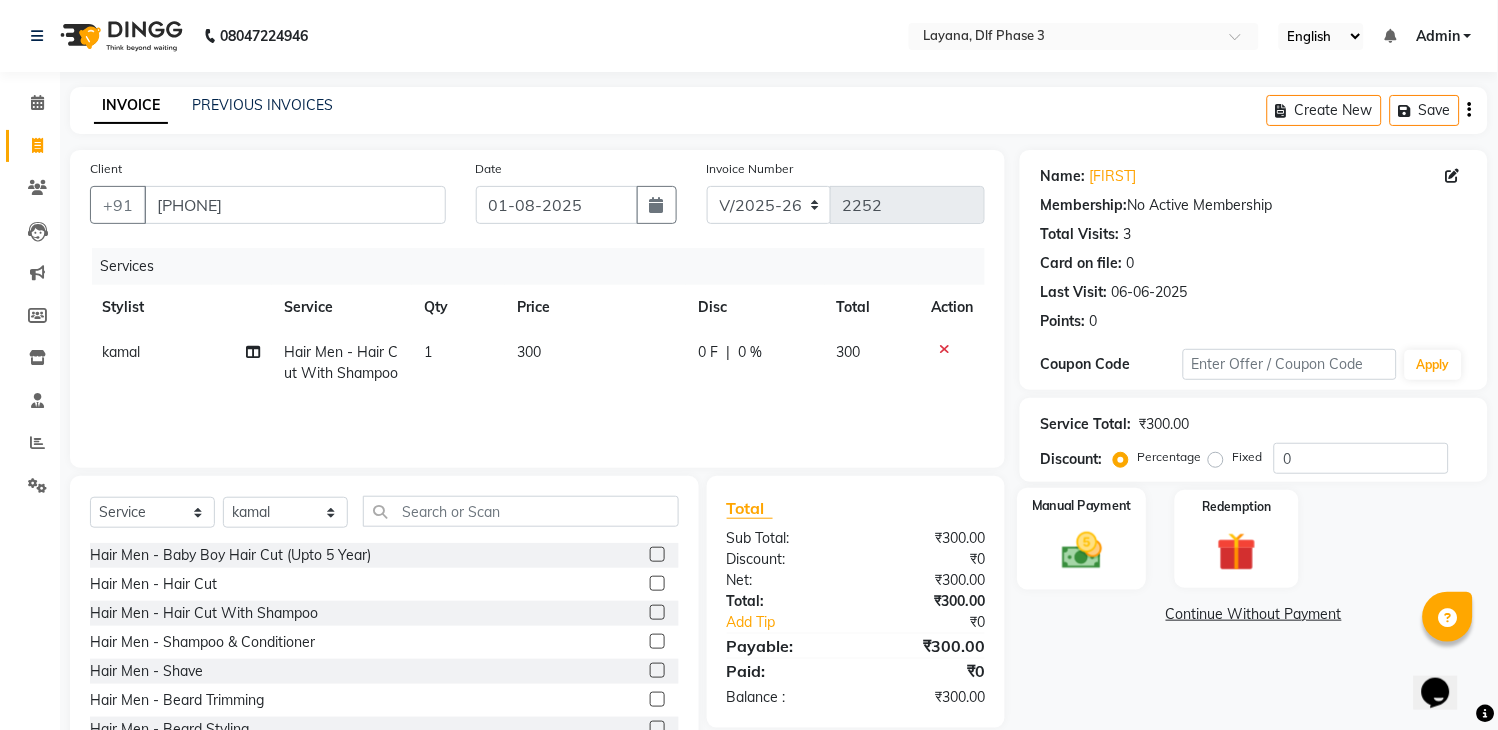click 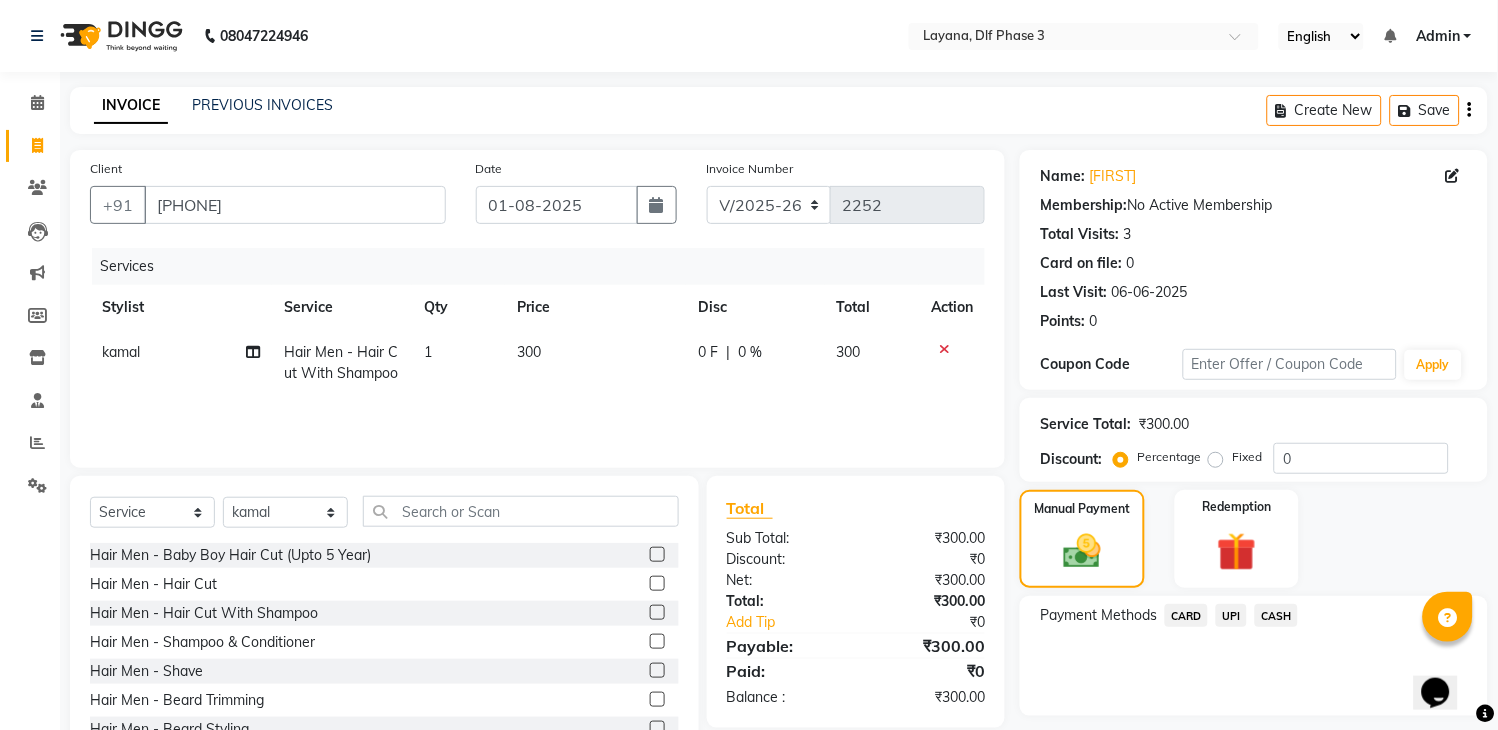 click on "UPI" 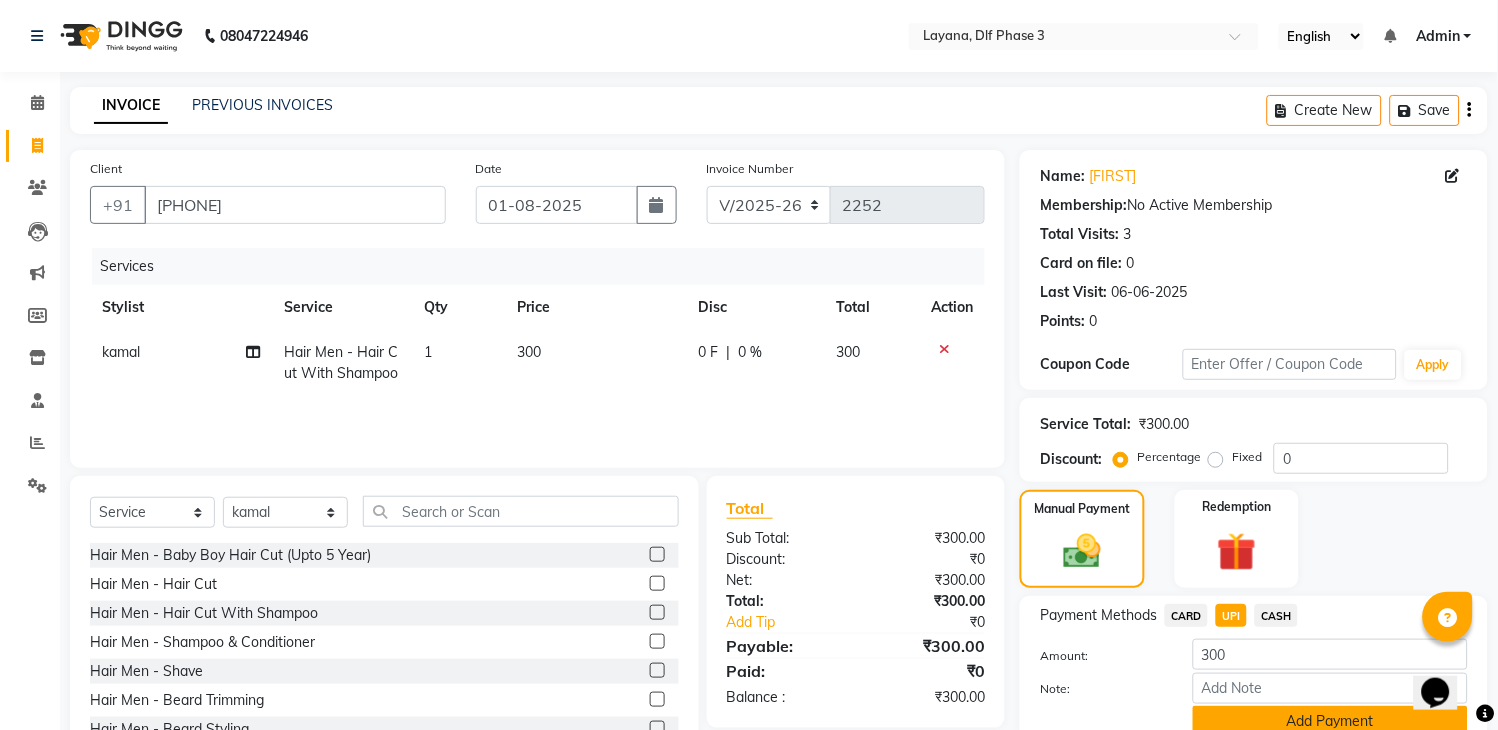 click on "Add Payment" 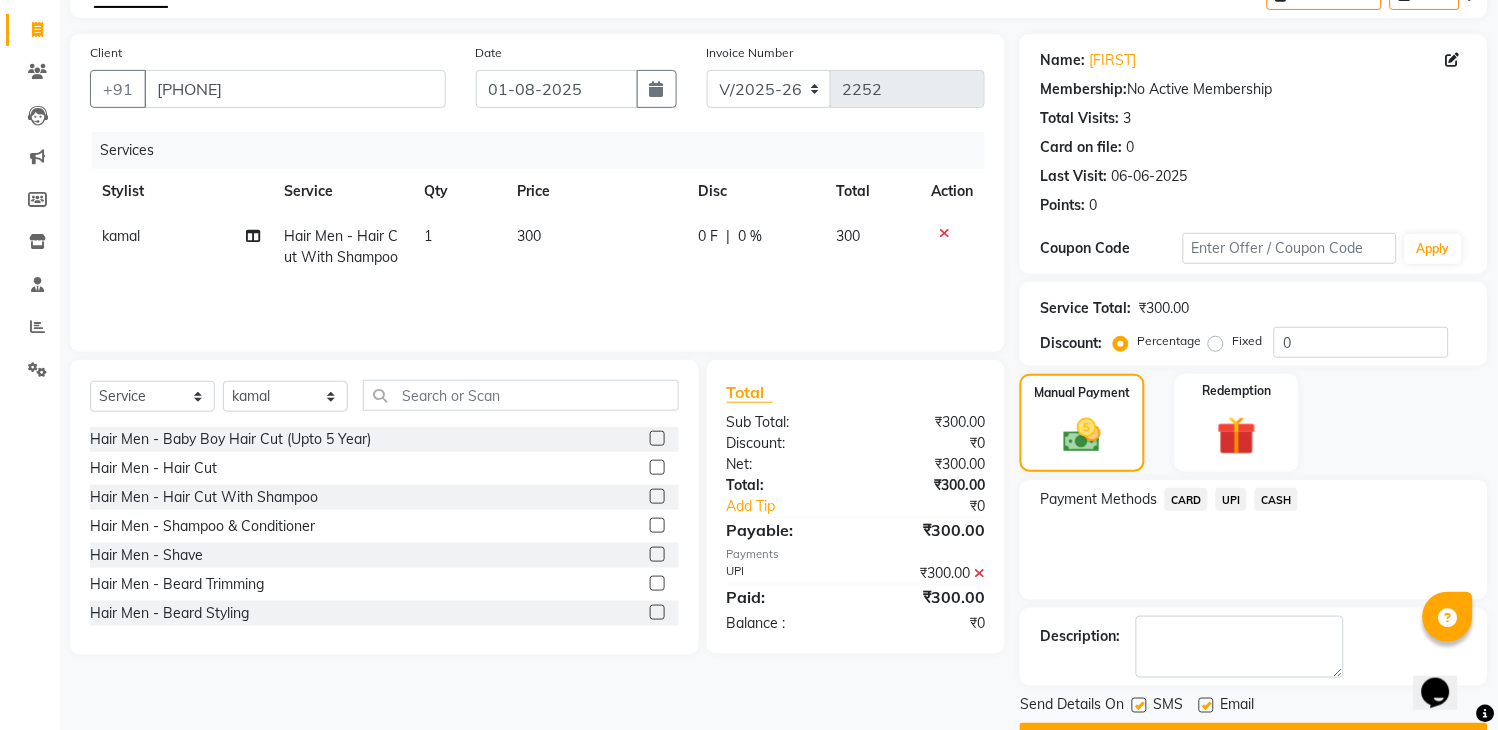 scroll, scrollTop: 170, scrollLeft: 0, axis: vertical 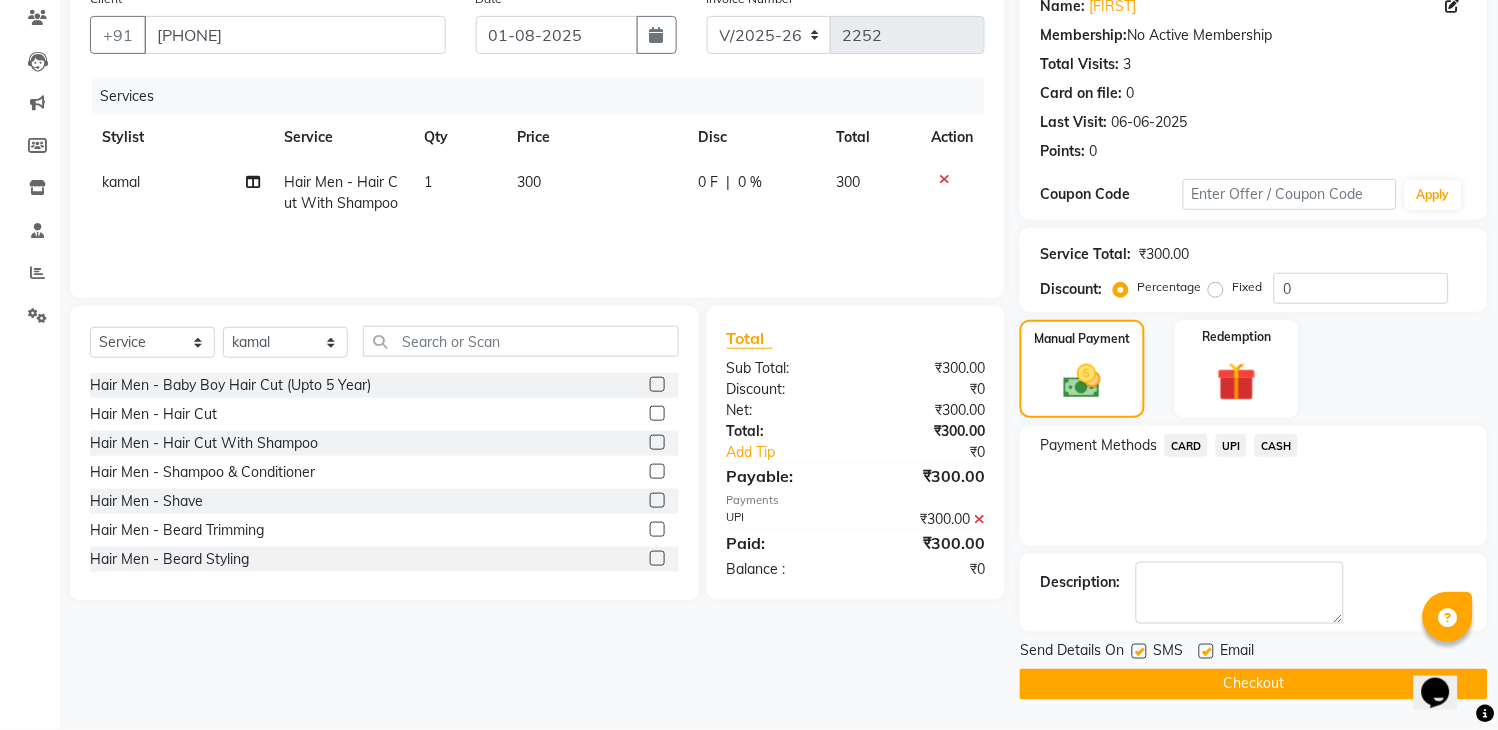 click on "Checkout" 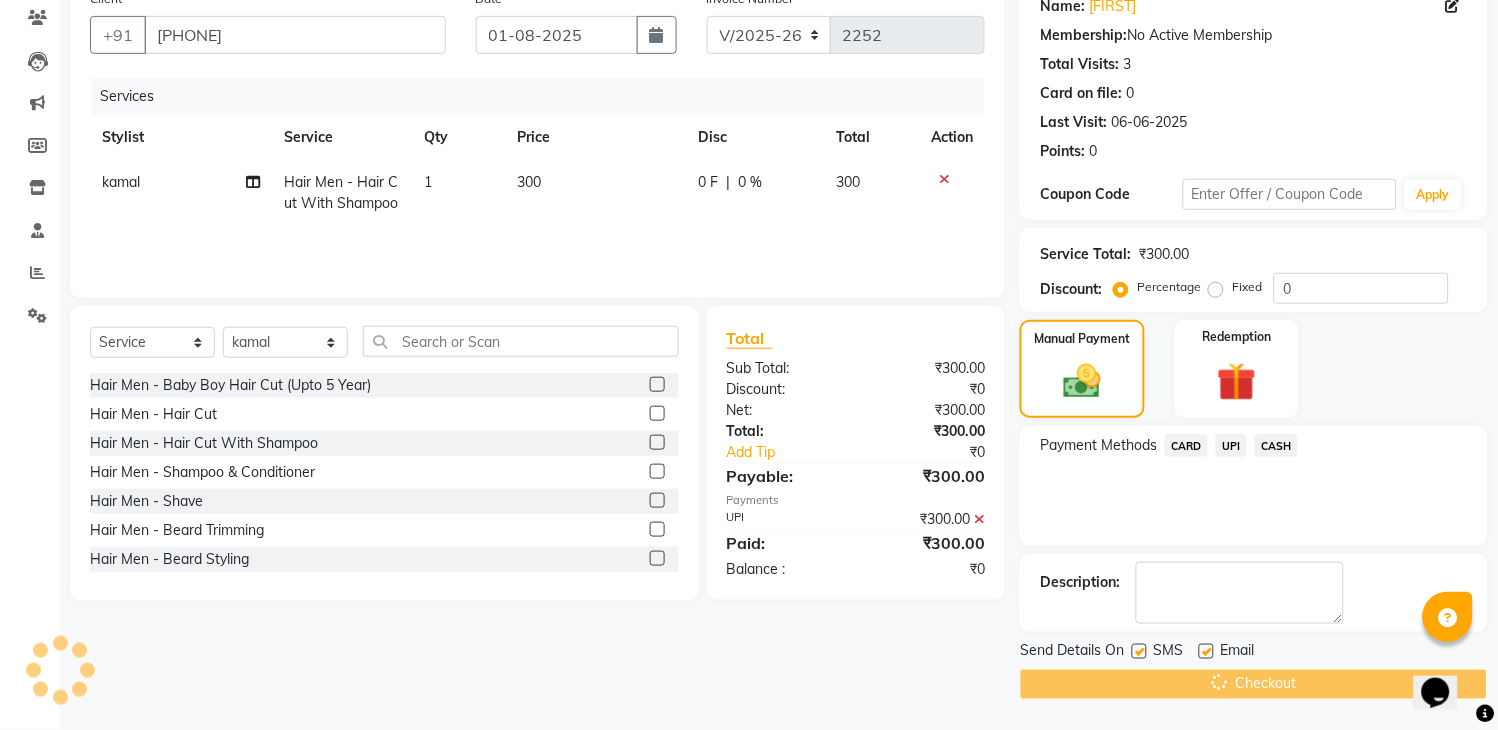 scroll, scrollTop: 0, scrollLeft: 0, axis: both 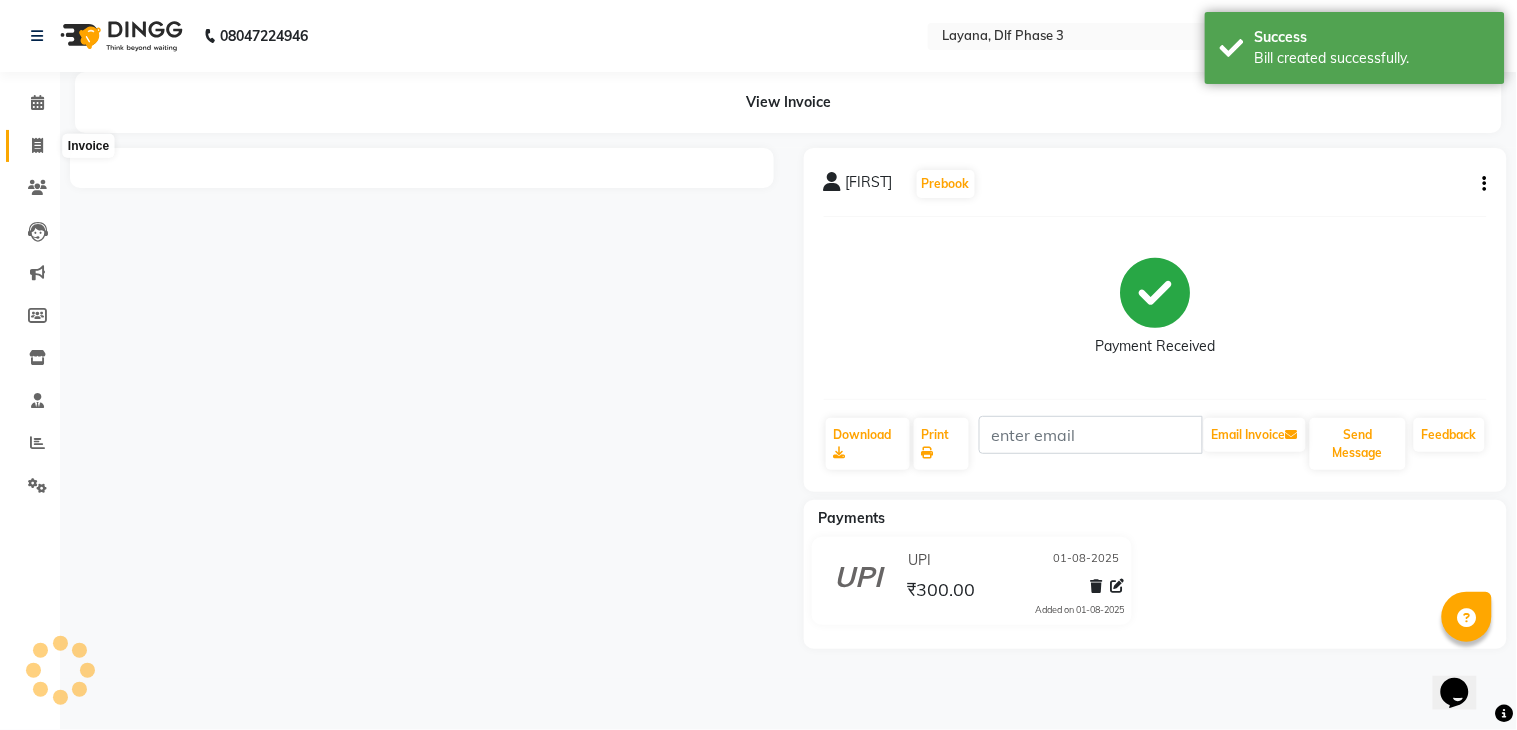 click 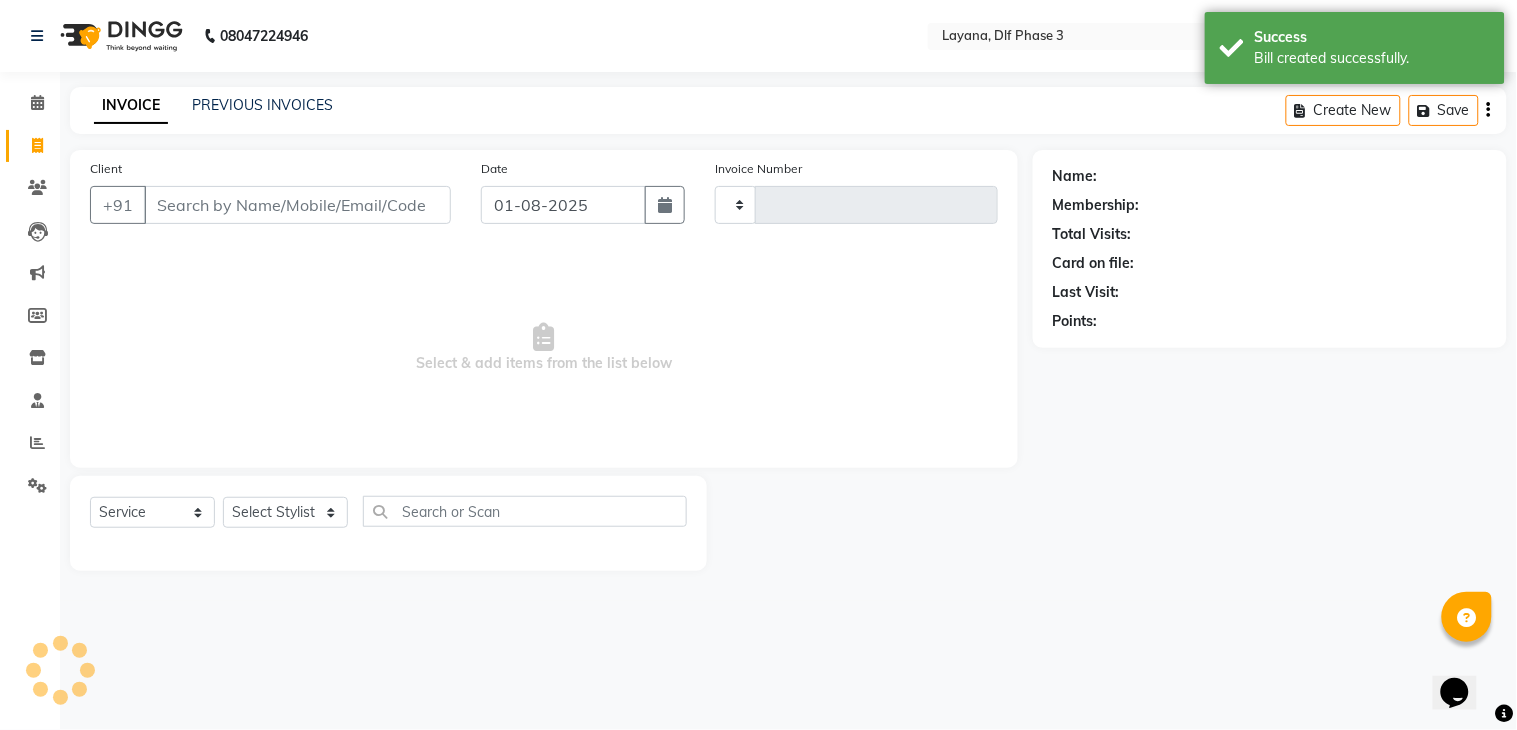 click on "Client" at bounding box center [297, 205] 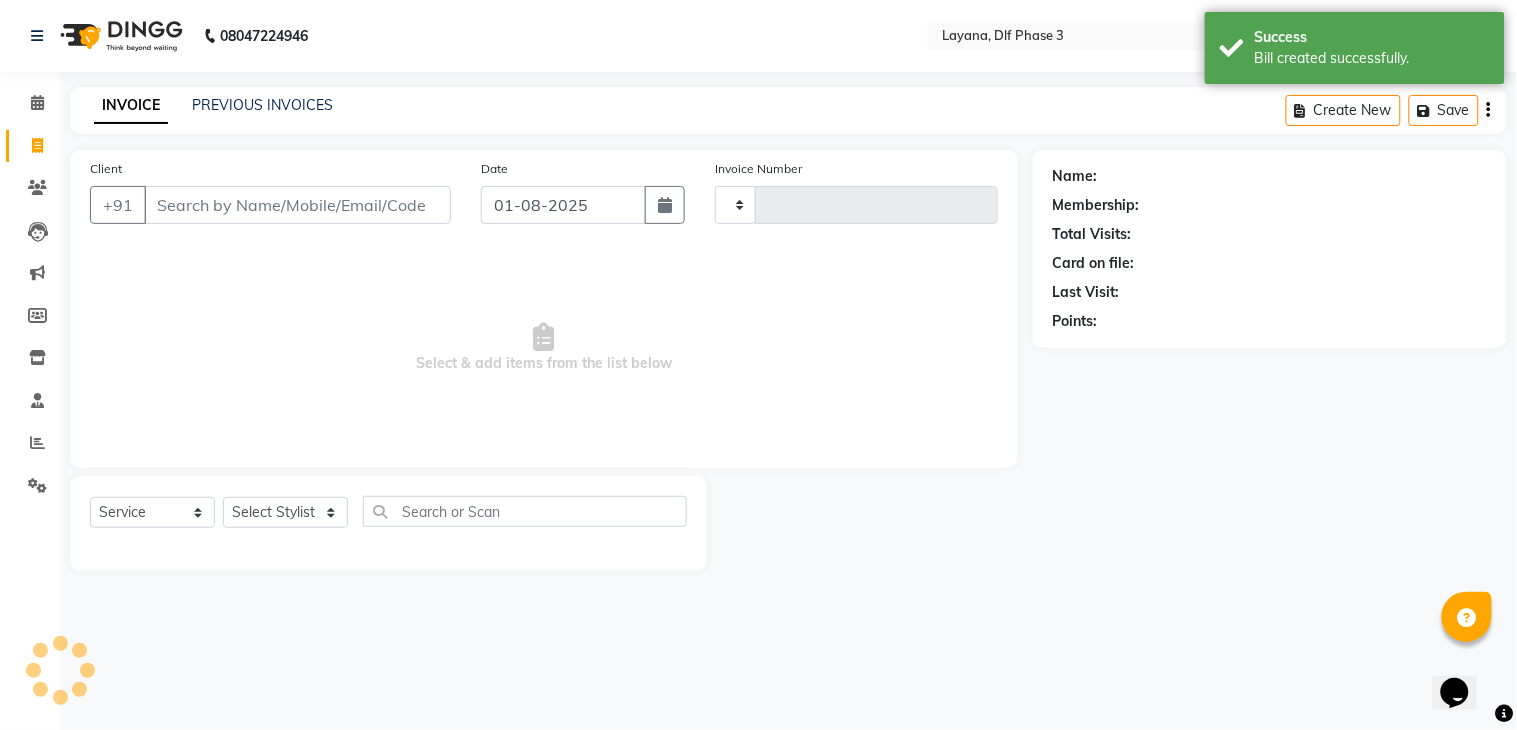 type on "2253" 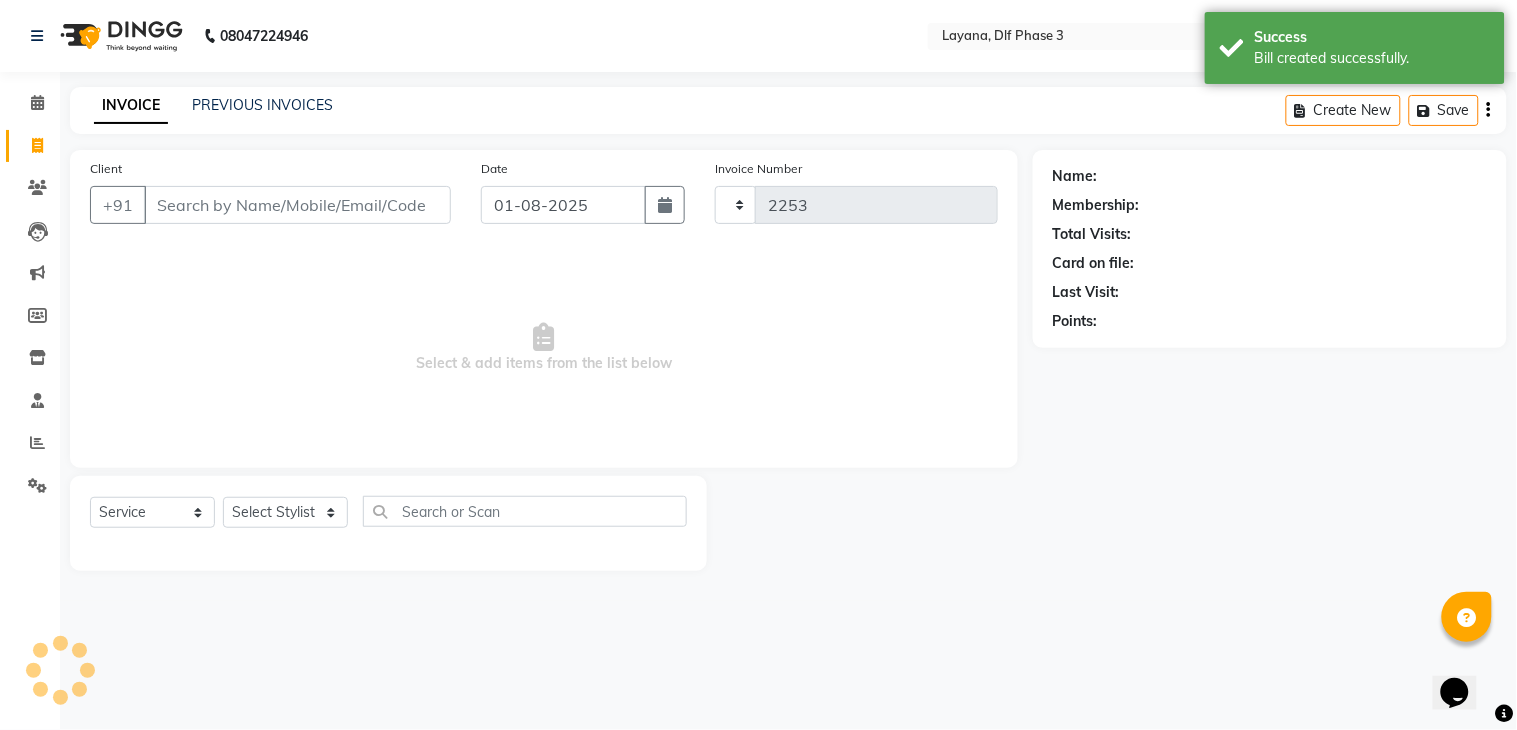 select on "6973" 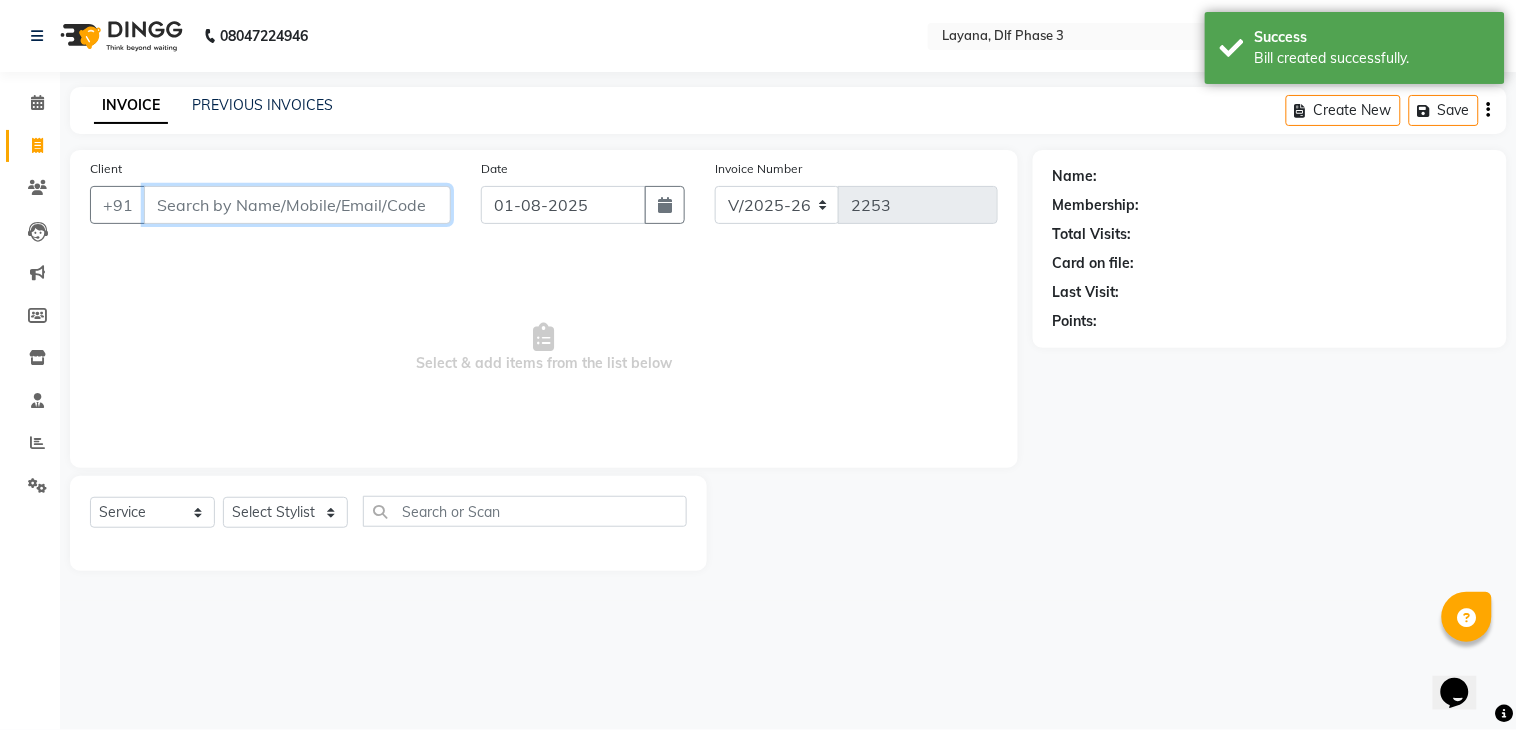 click on "Client" at bounding box center [297, 205] 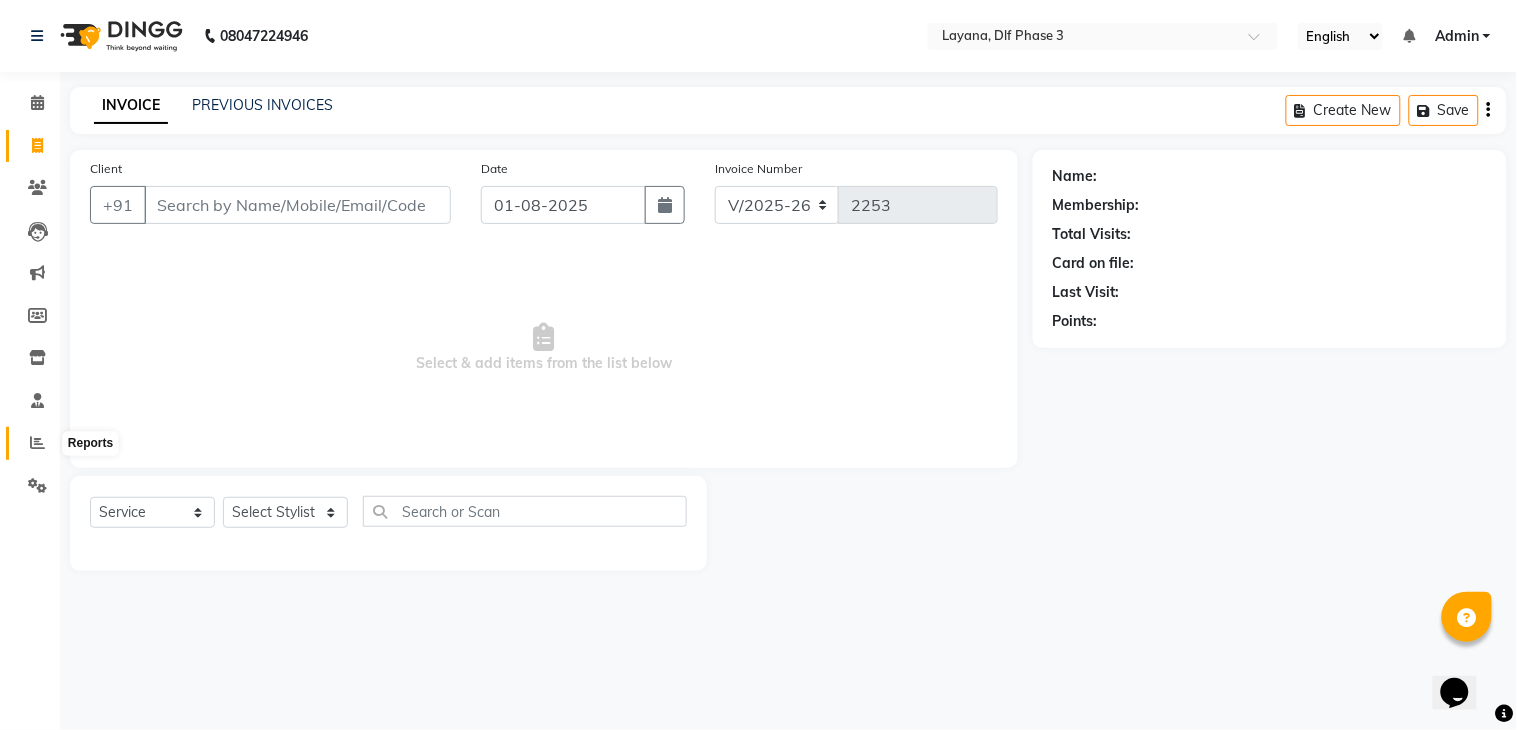 click 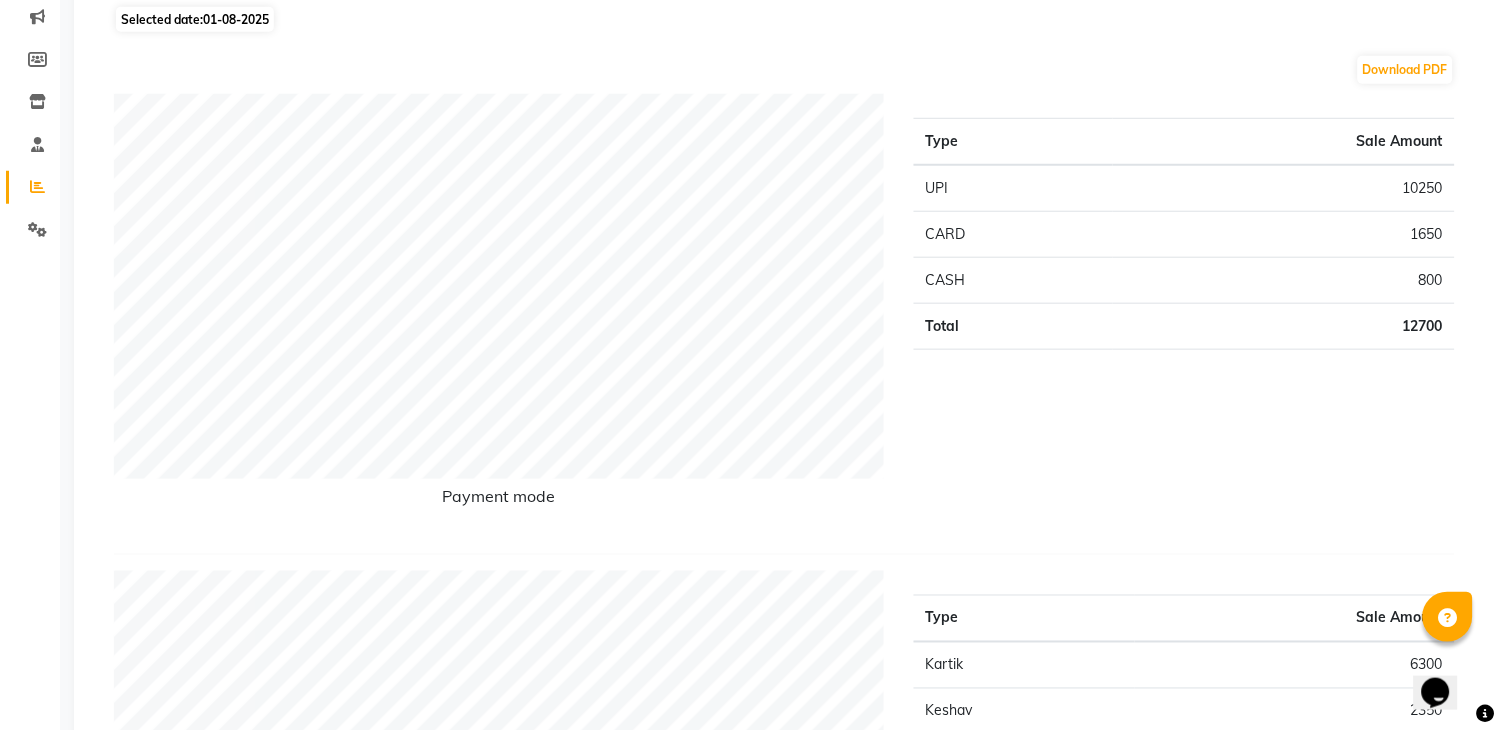 scroll, scrollTop: 0, scrollLeft: 0, axis: both 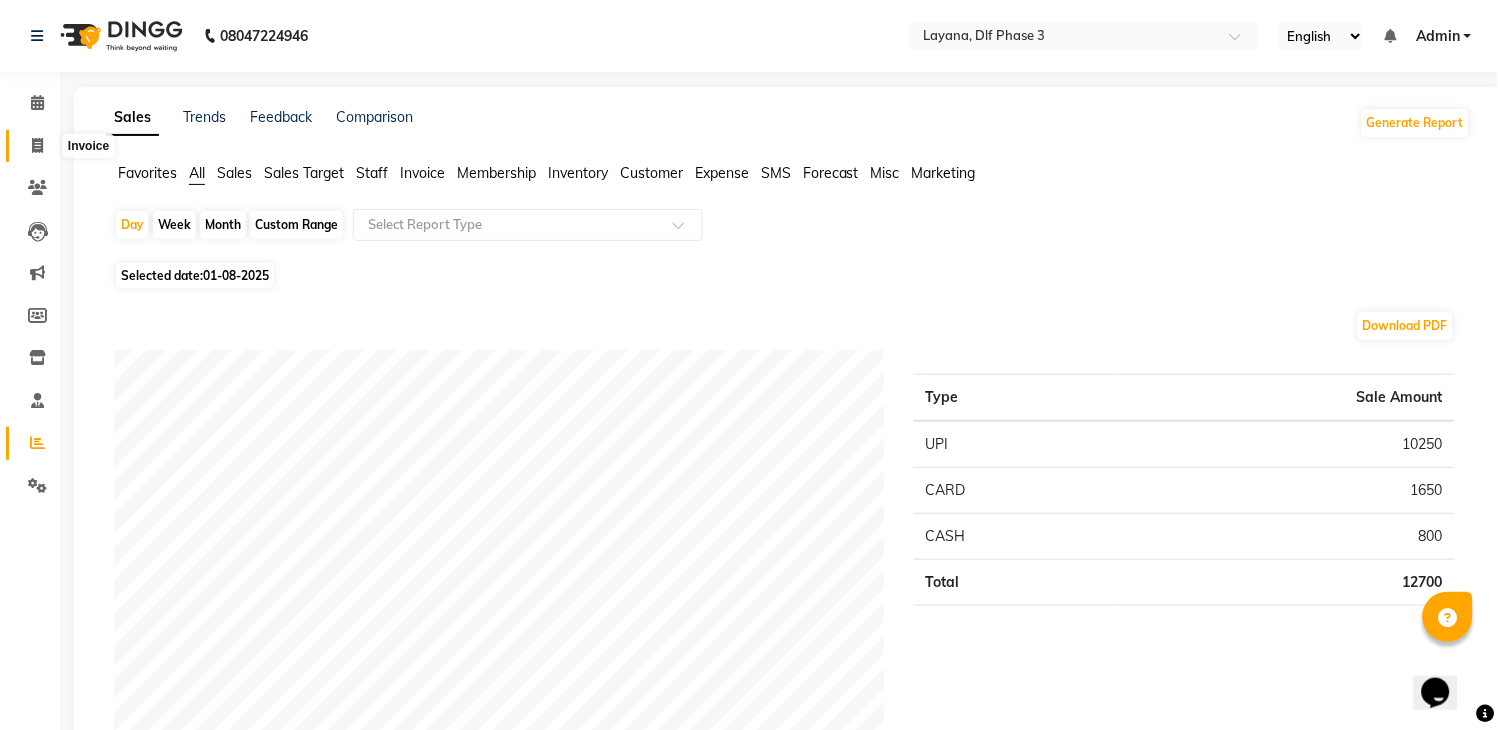 click 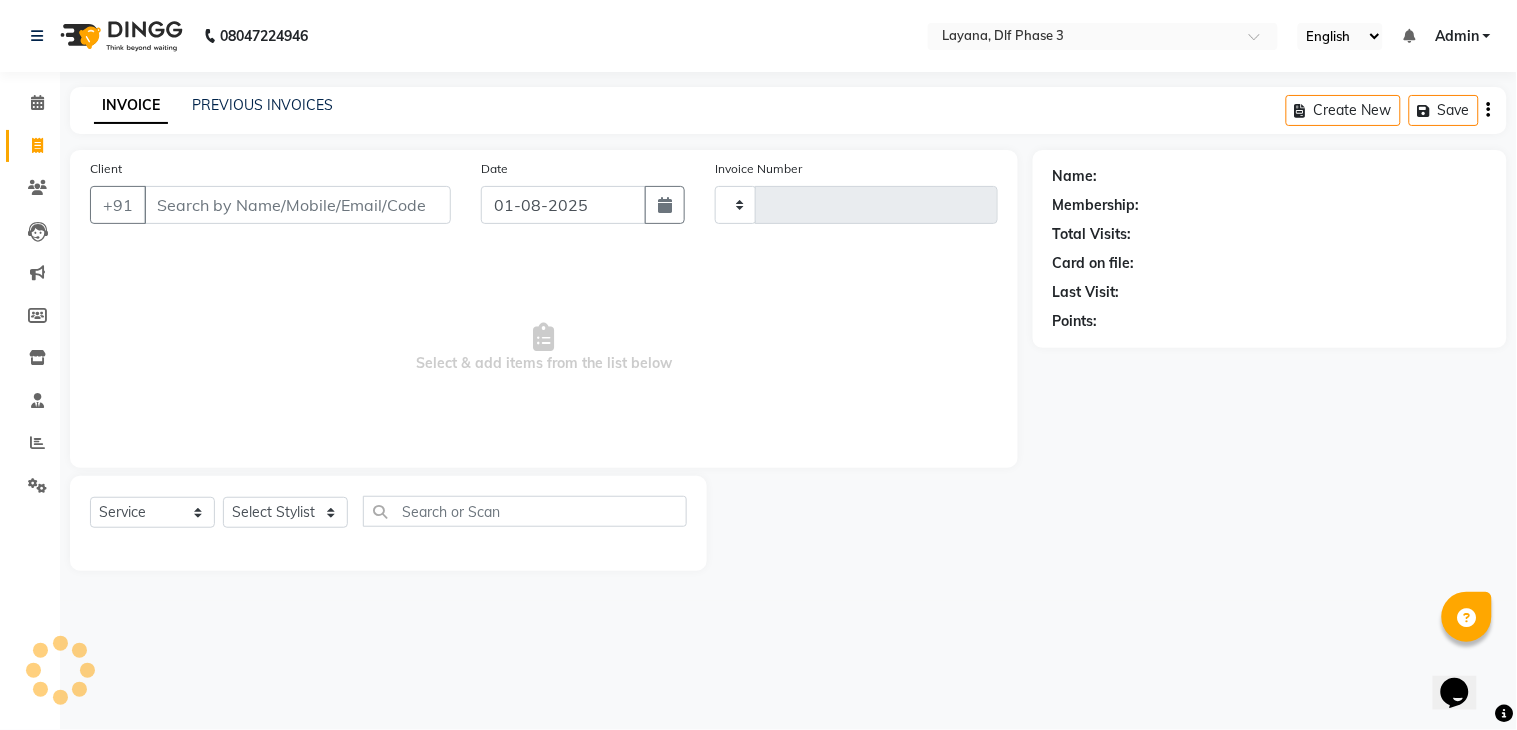 type on "2253" 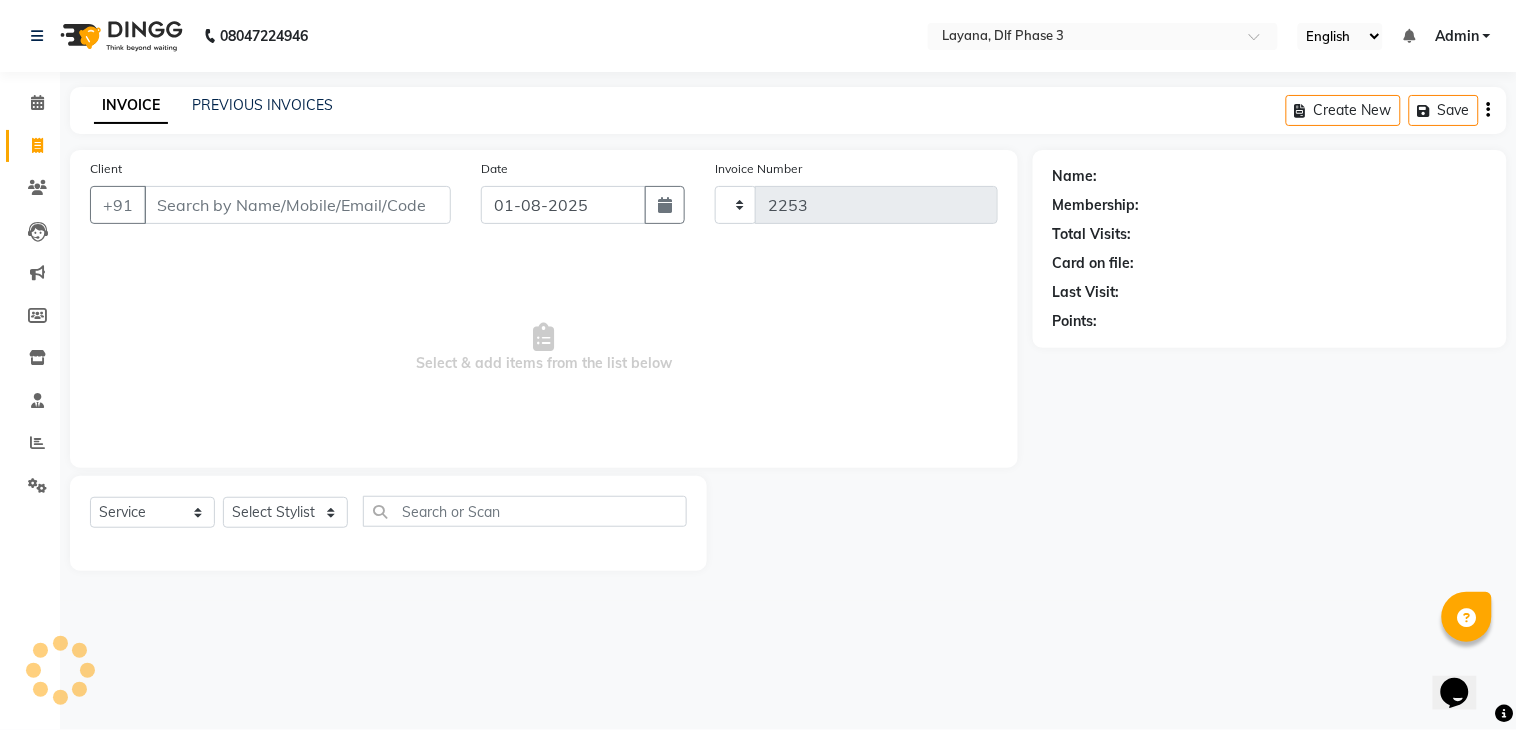select on "6973" 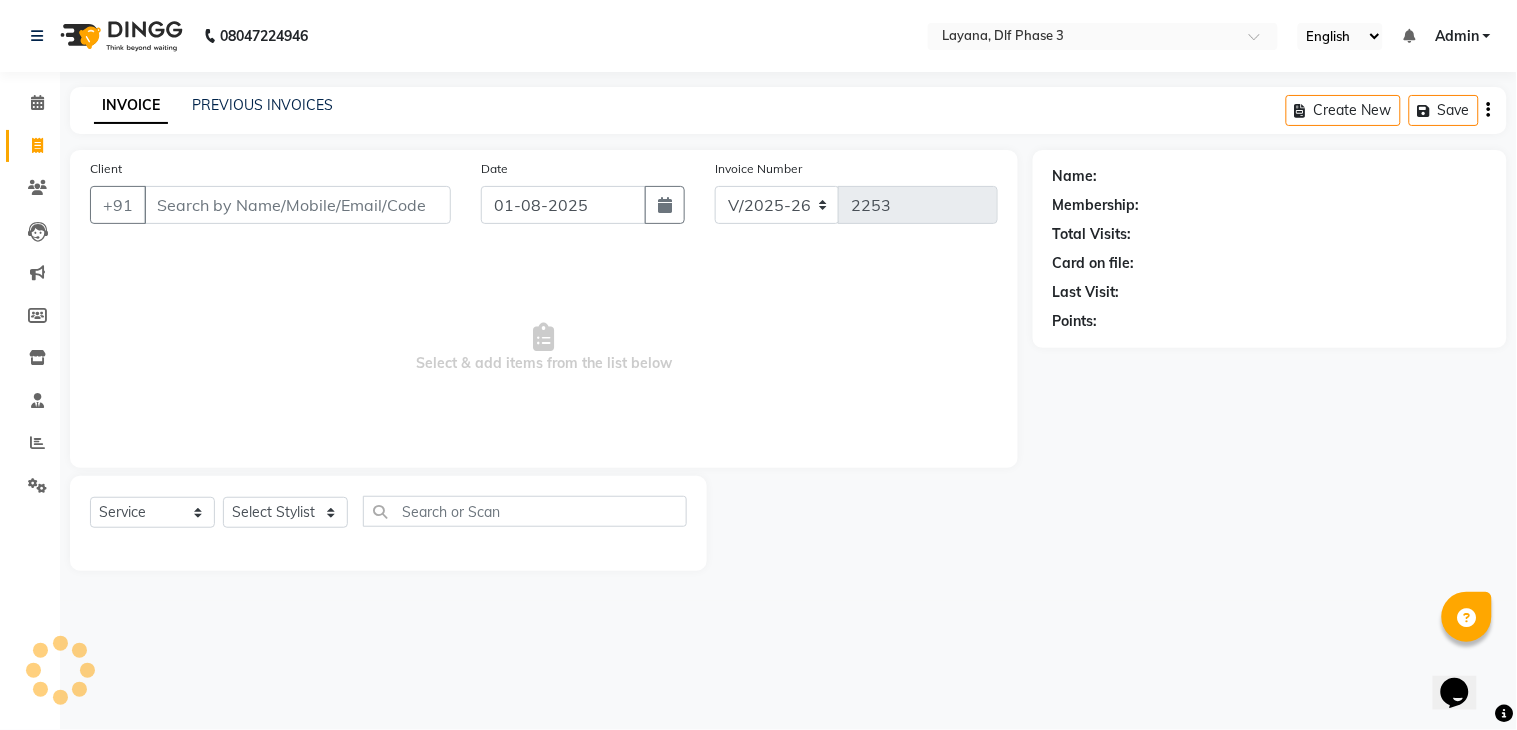 click on "Client" at bounding box center [297, 205] 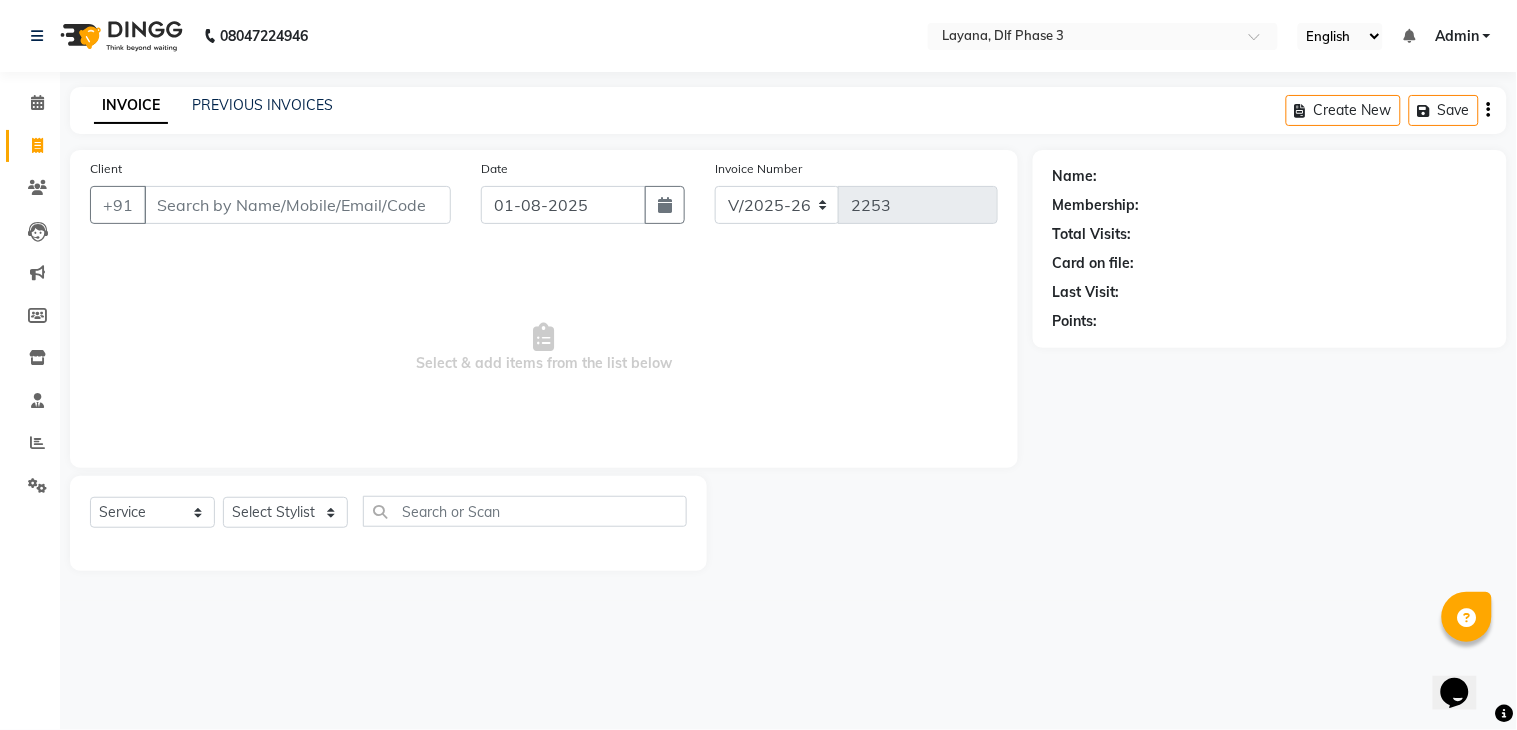 click on "Select  Service  Product  Membership  Package Voucher Prepaid Gift Card  Select Stylist Aakhil Attul kamal Kartik  keshav sanjana Shadab supriya" 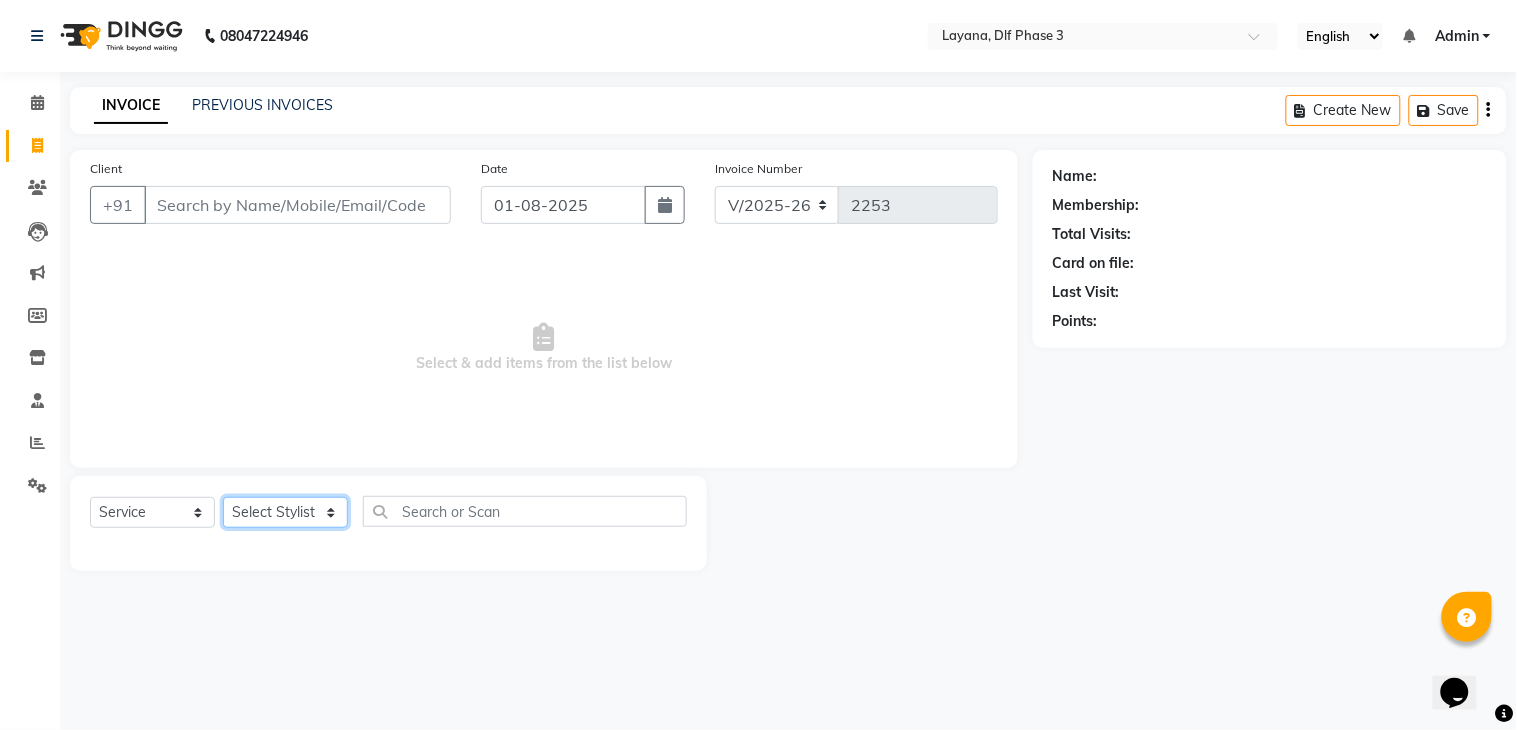 click on "Select Stylist [FIRST] Attul [FIRST] [FIRST] [FIRST] [FIRST] [FIRST] [FIRST]" 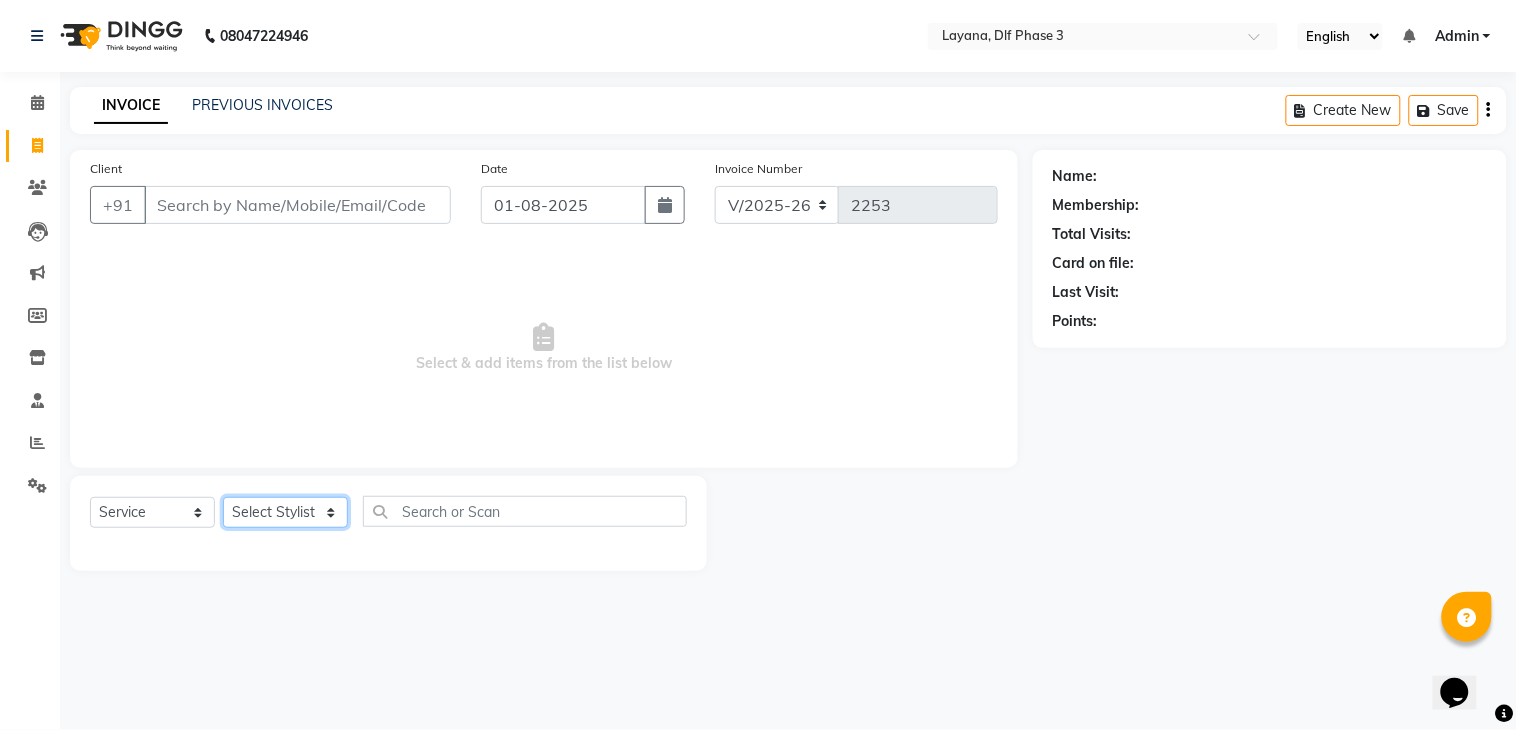 select on "57637" 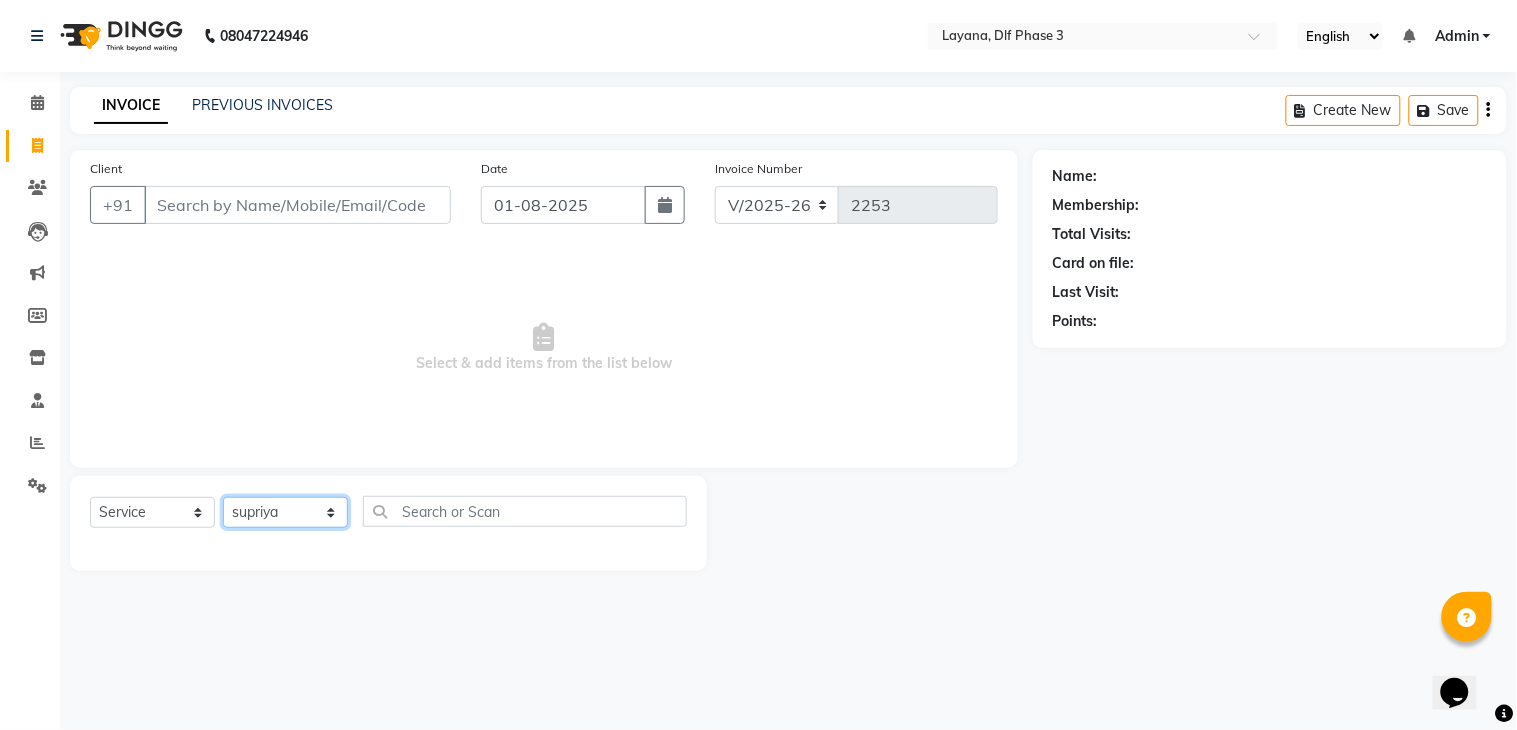 click on "Select Stylist [FIRST] Attul [FIRST] [FIRST] [FIRST] [FIRST] [FIRST] [FIRST]" 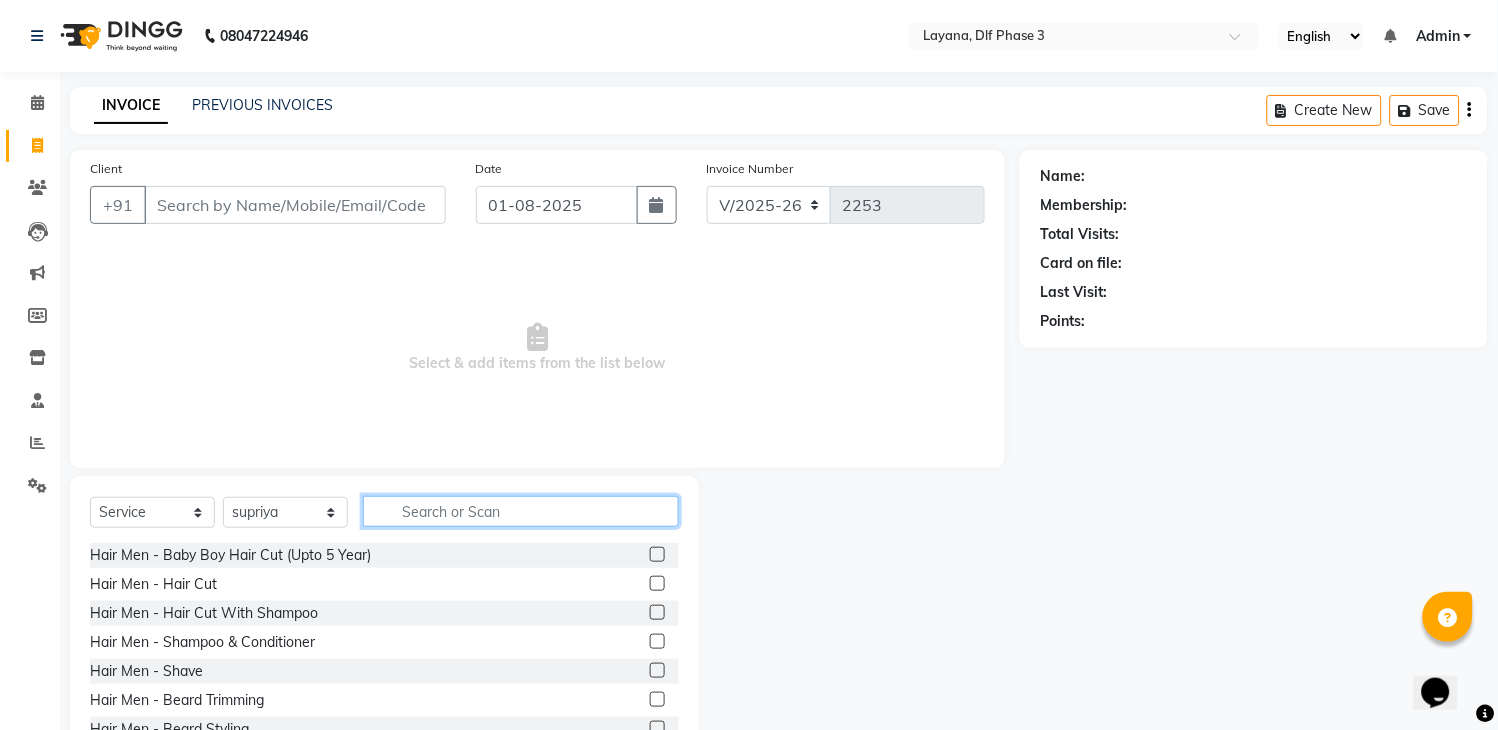 click 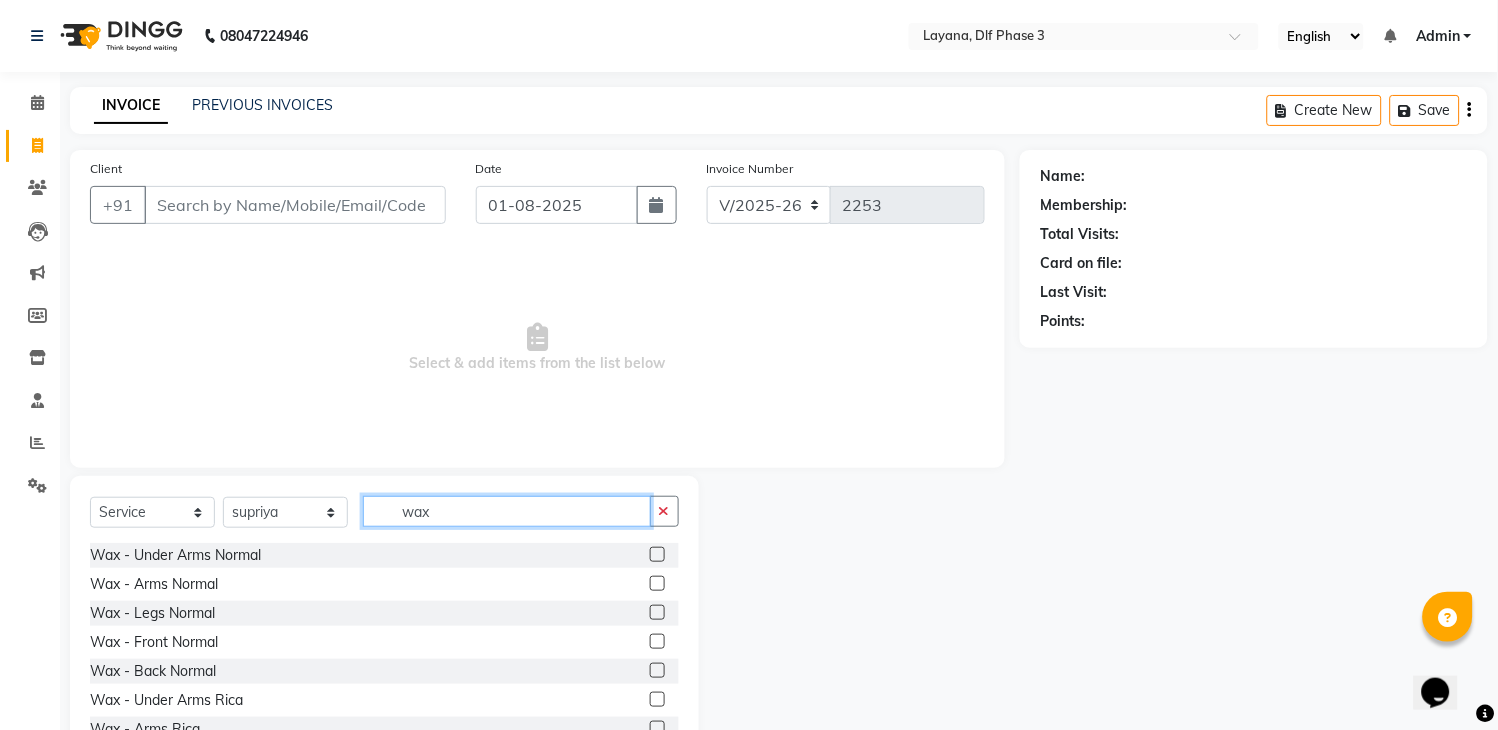 scroll, scrollTop: 71, scrollLeft: 0, axis: vertical 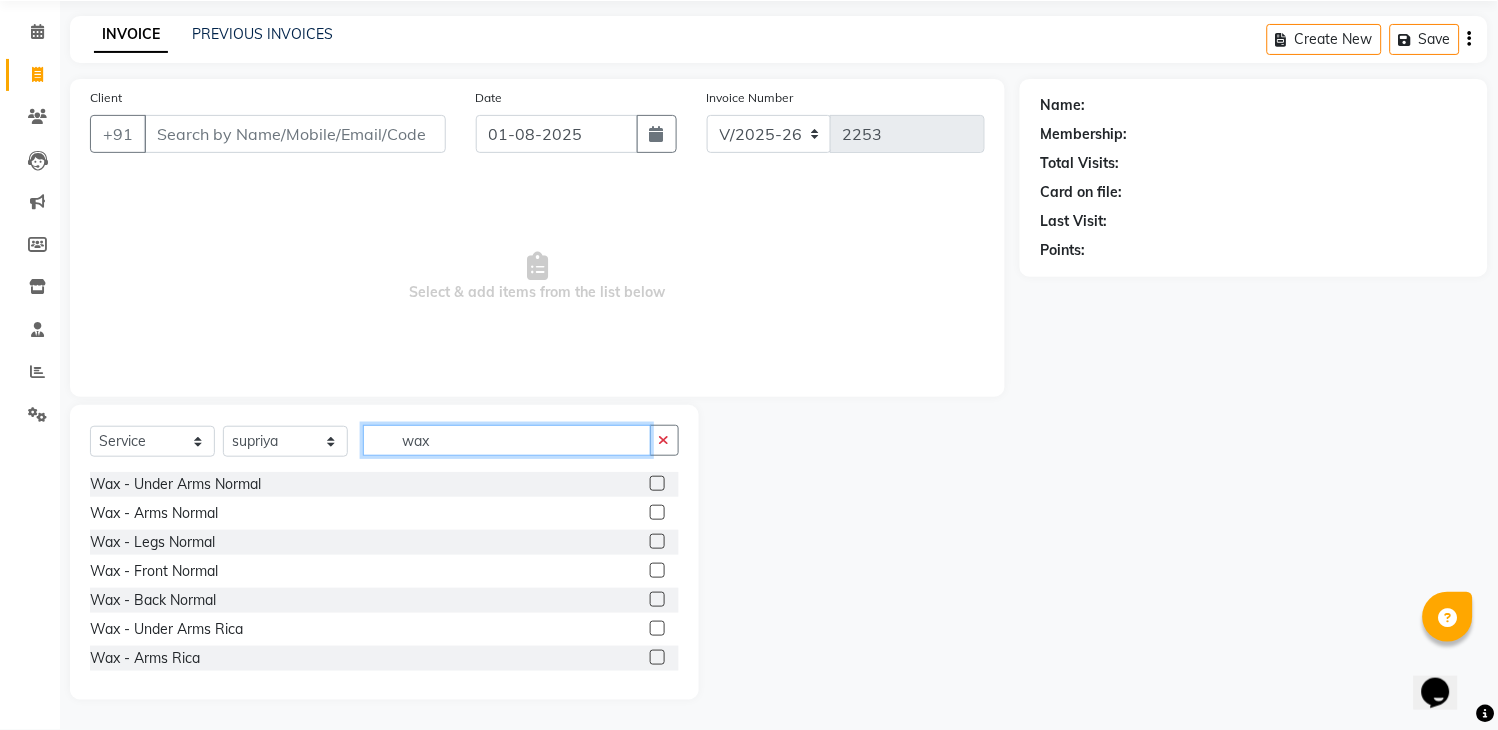 type on "wax" 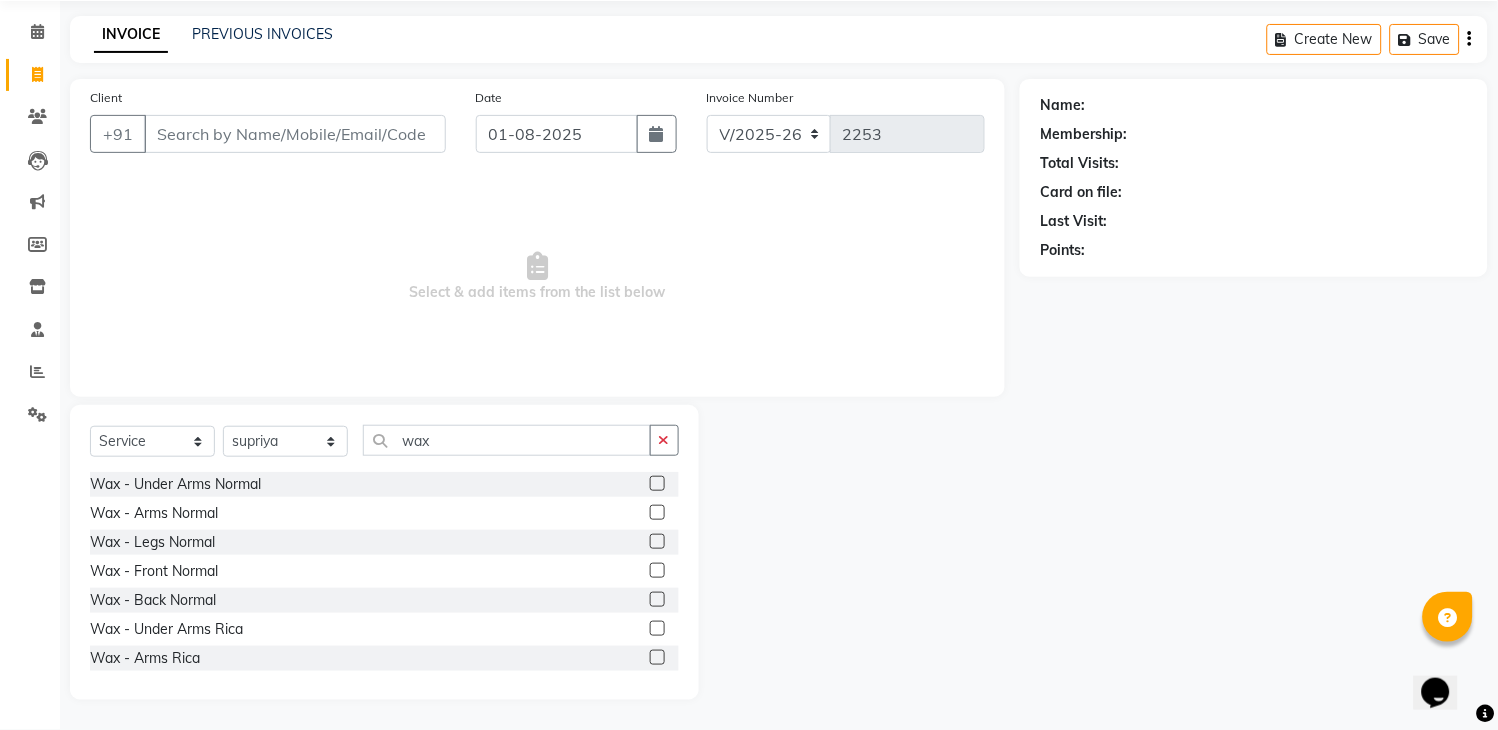 click 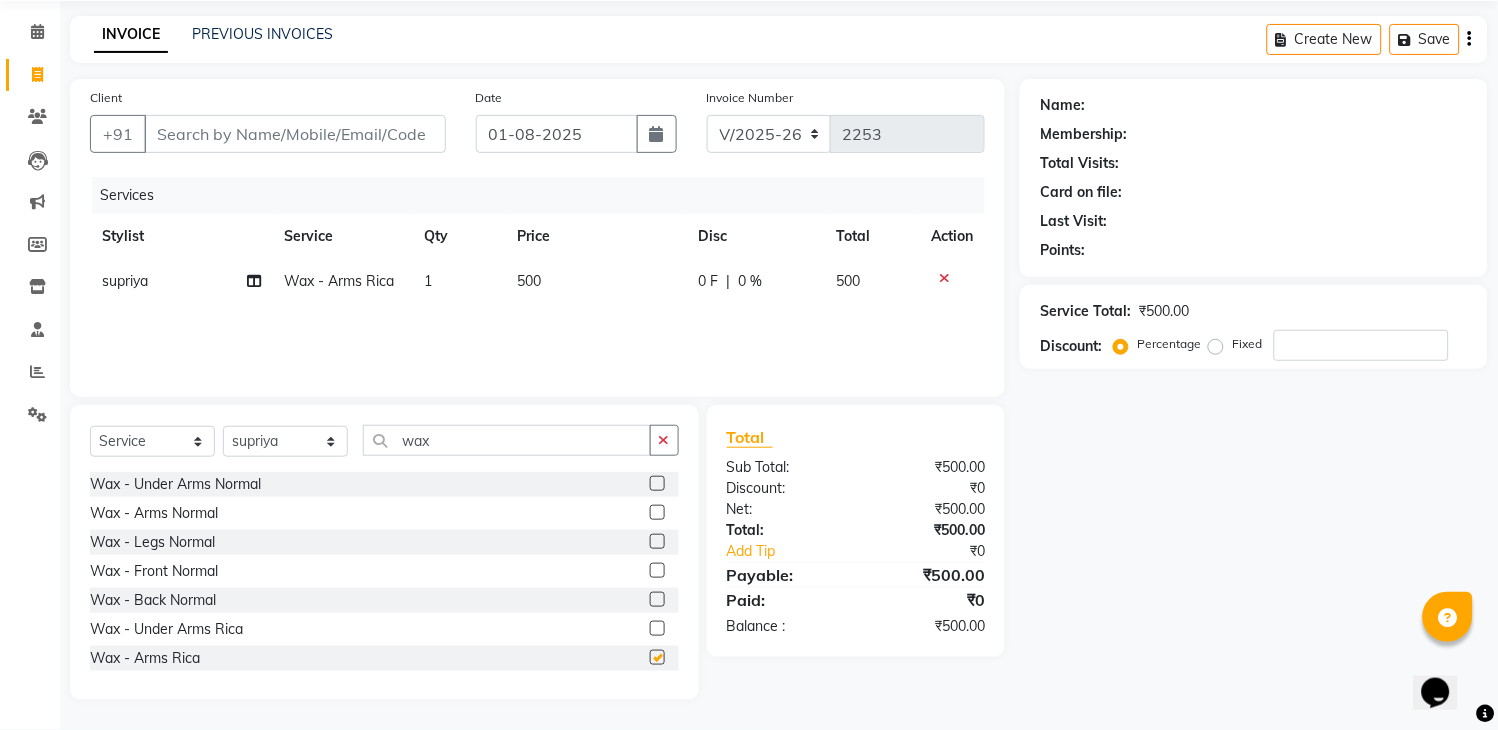 checkbox on "false" 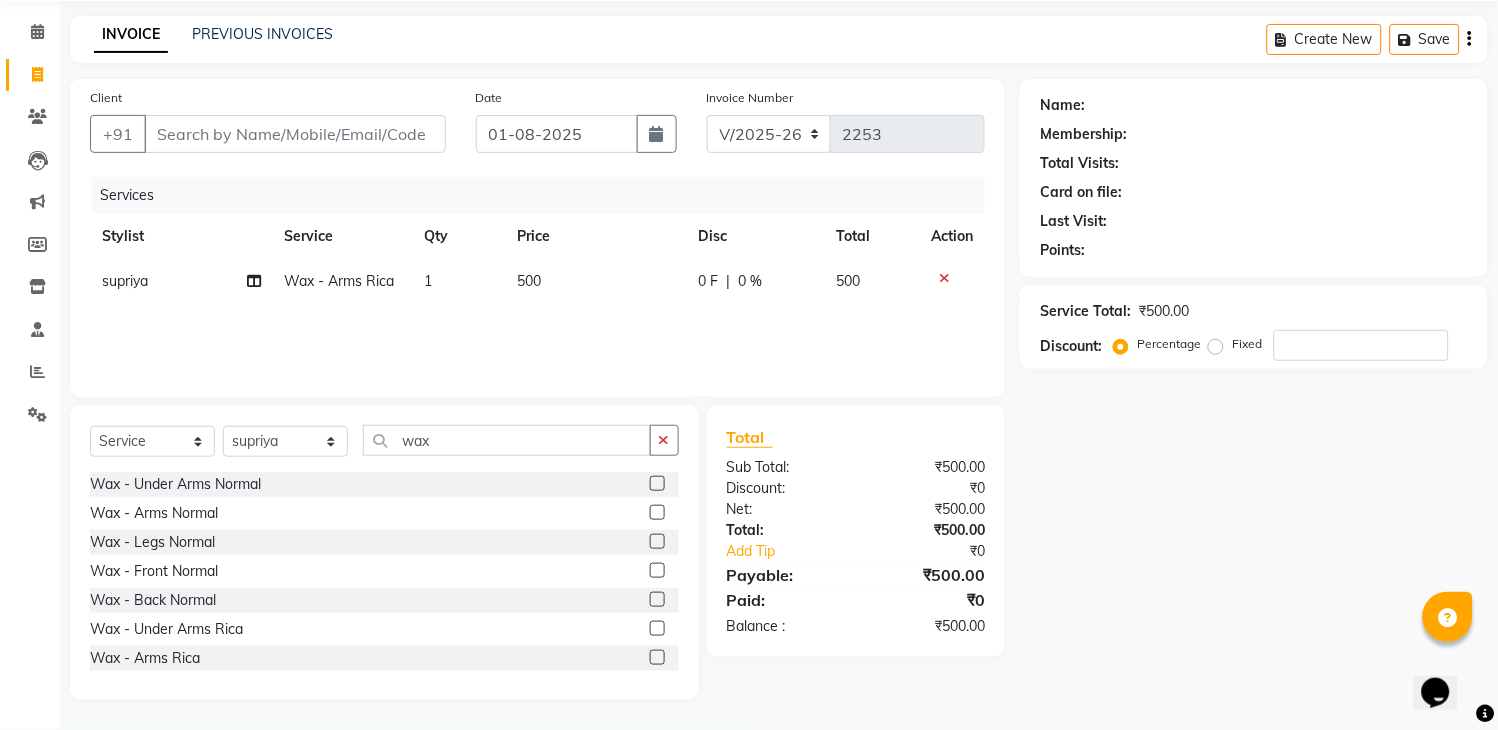 click 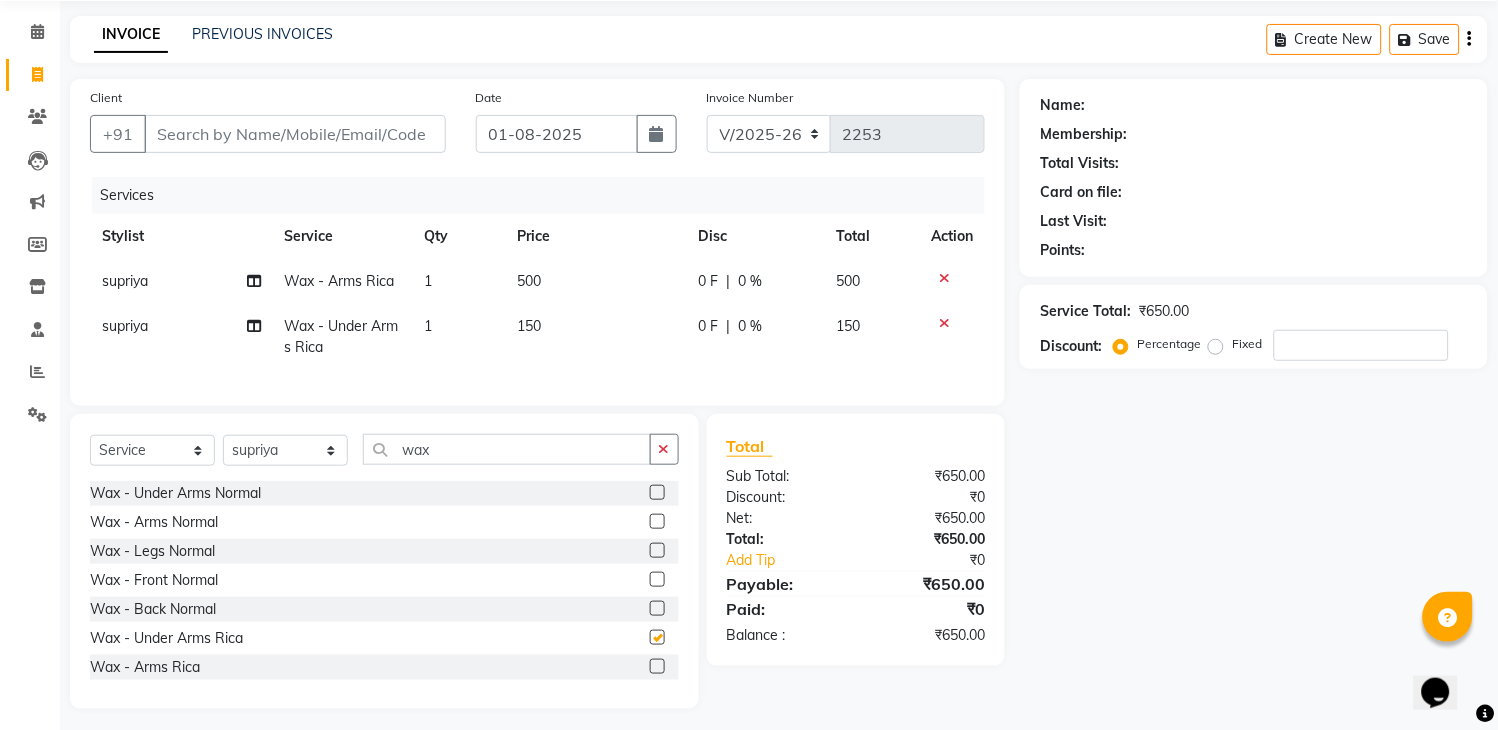checkbox on "false" 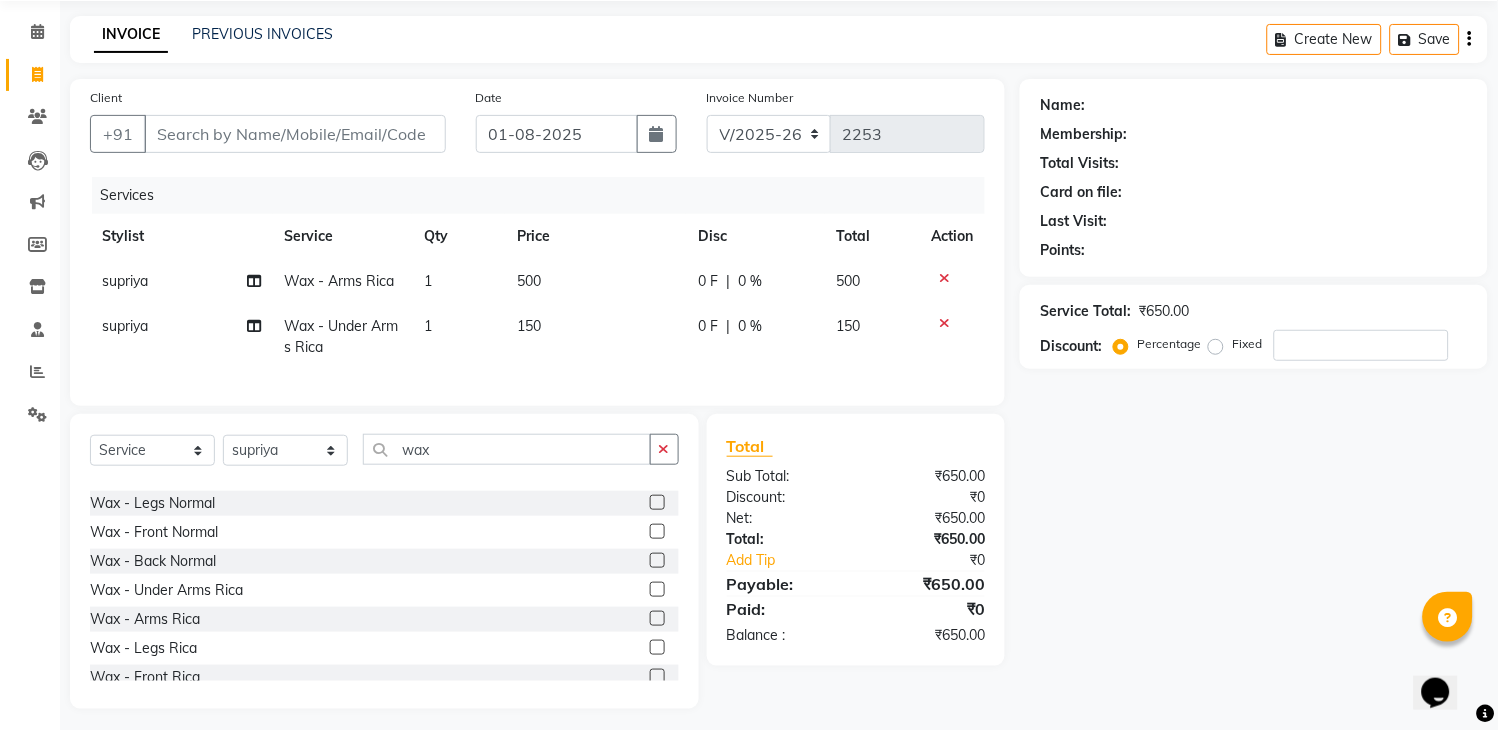 scroll, scrollTop: 60, scrollLeft: 0, axis: vertical 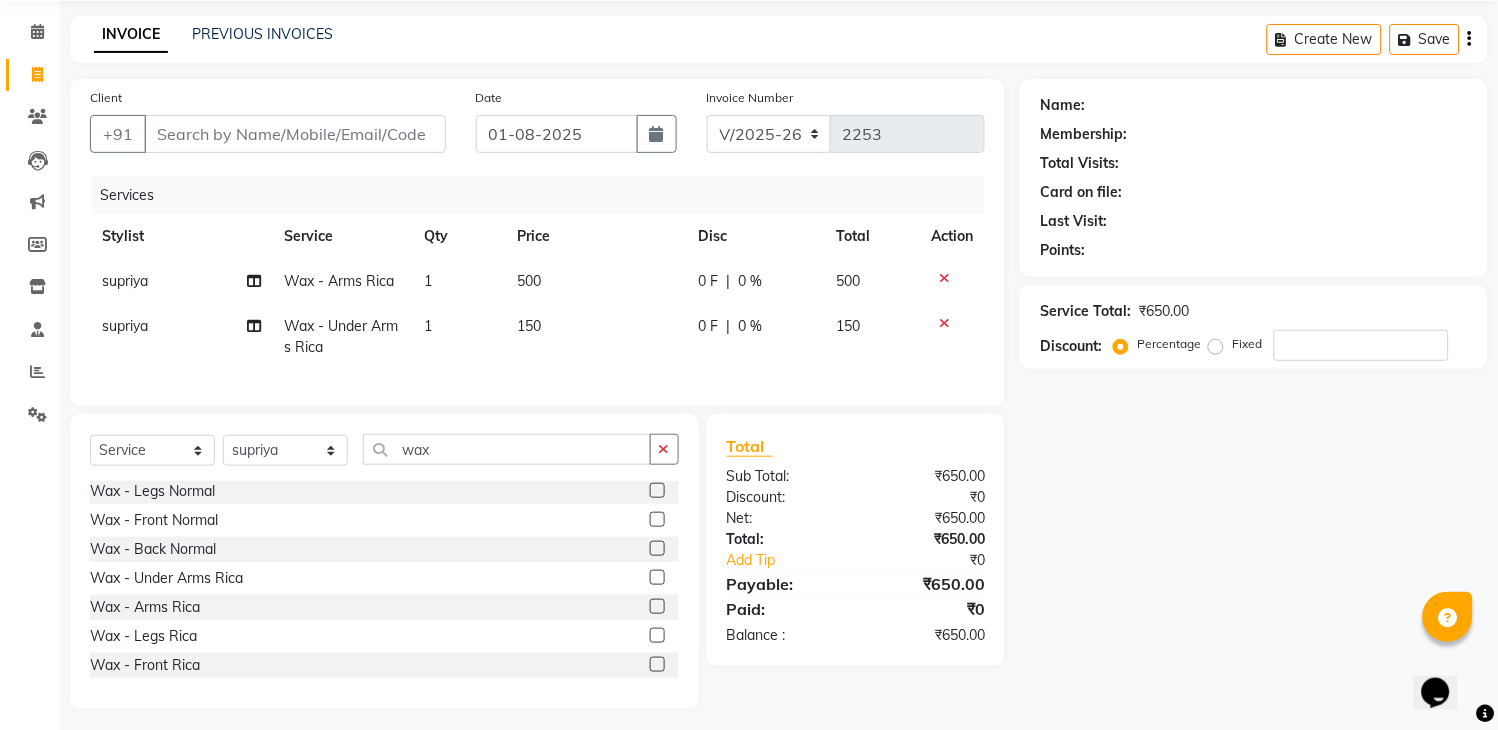 click 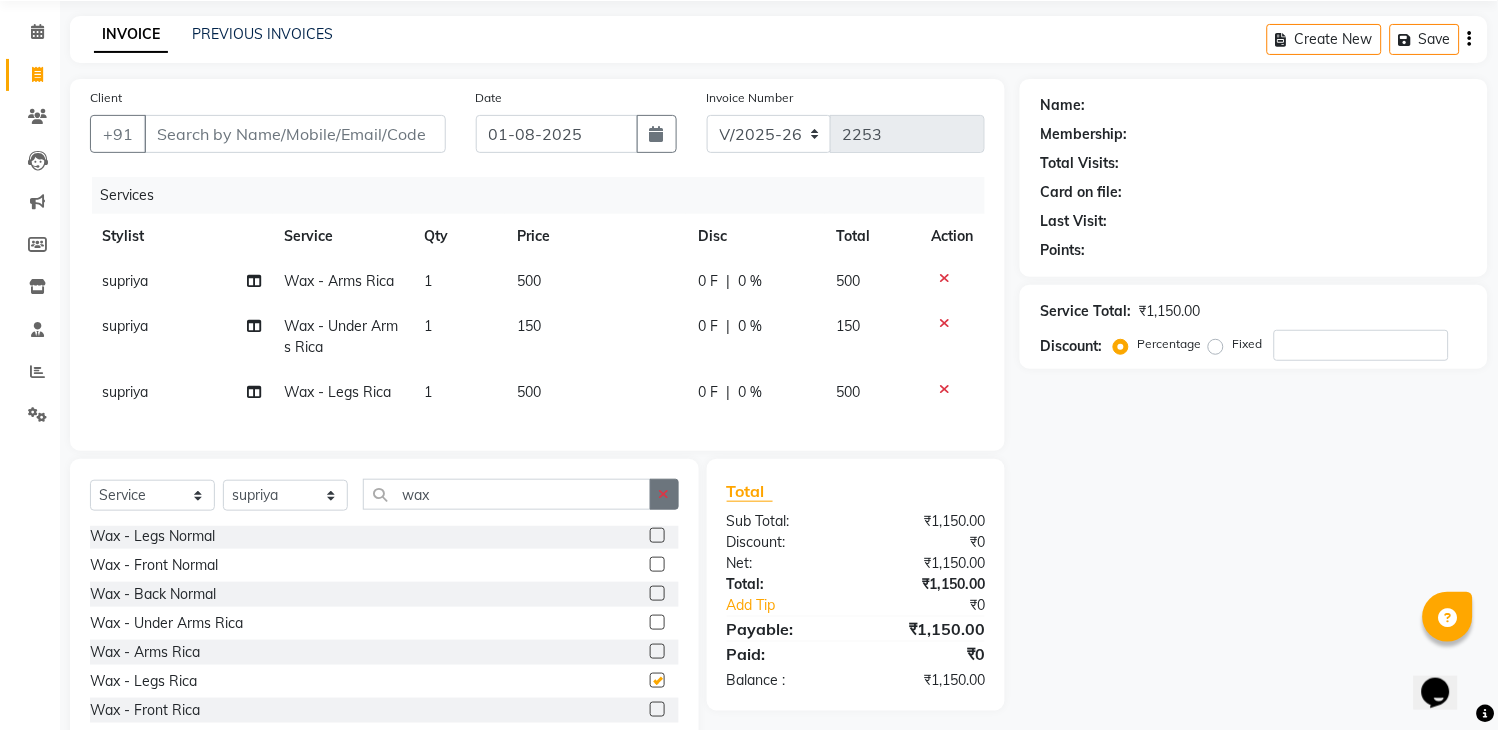 checkbox on "false" 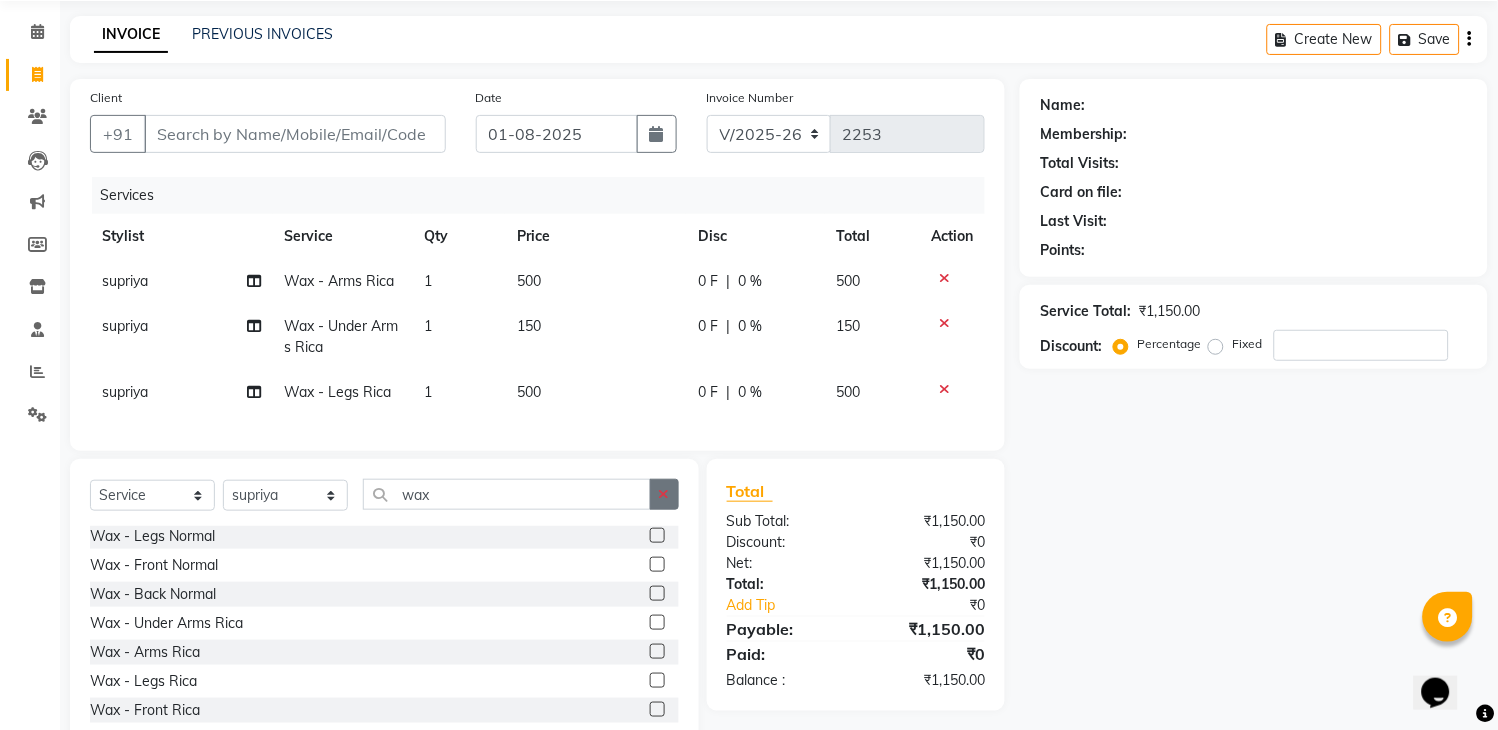 click 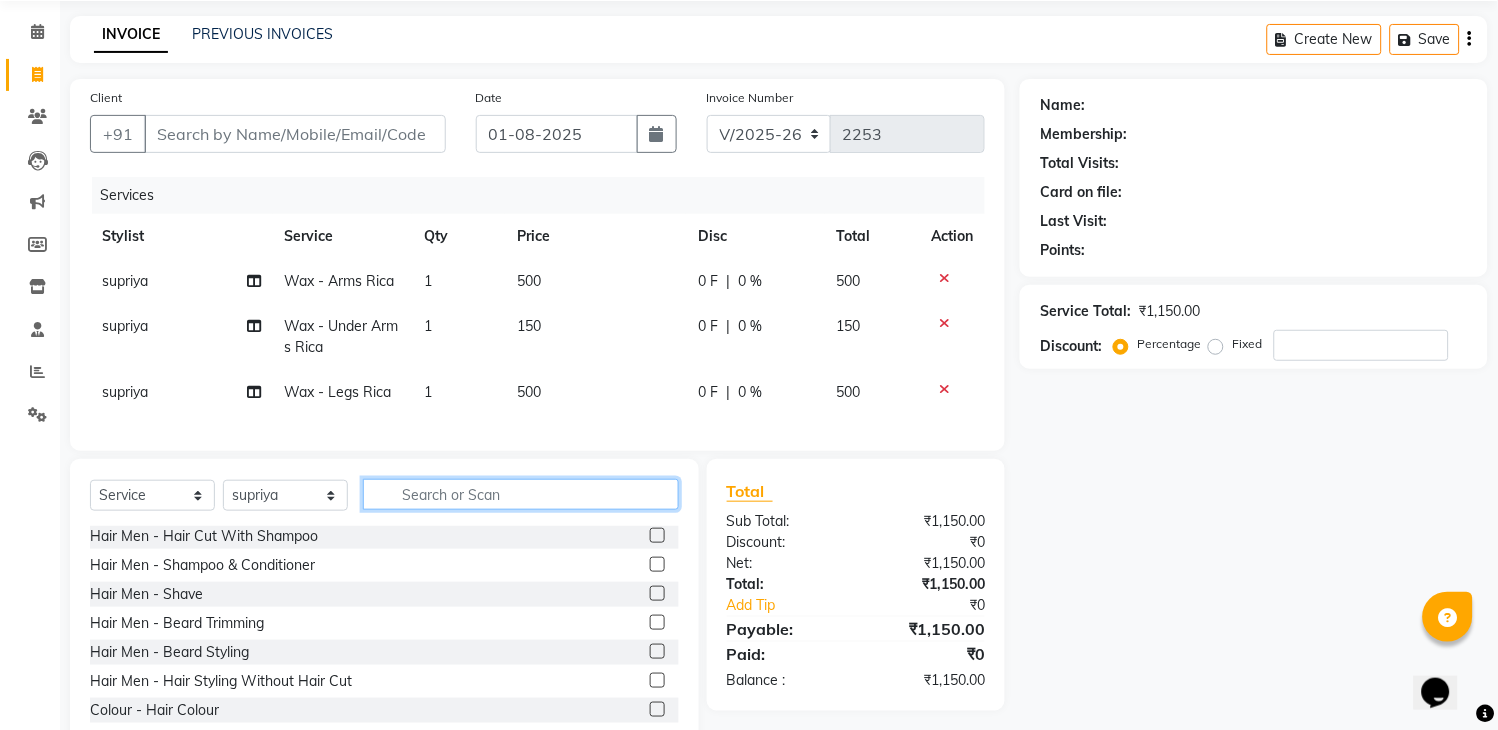click 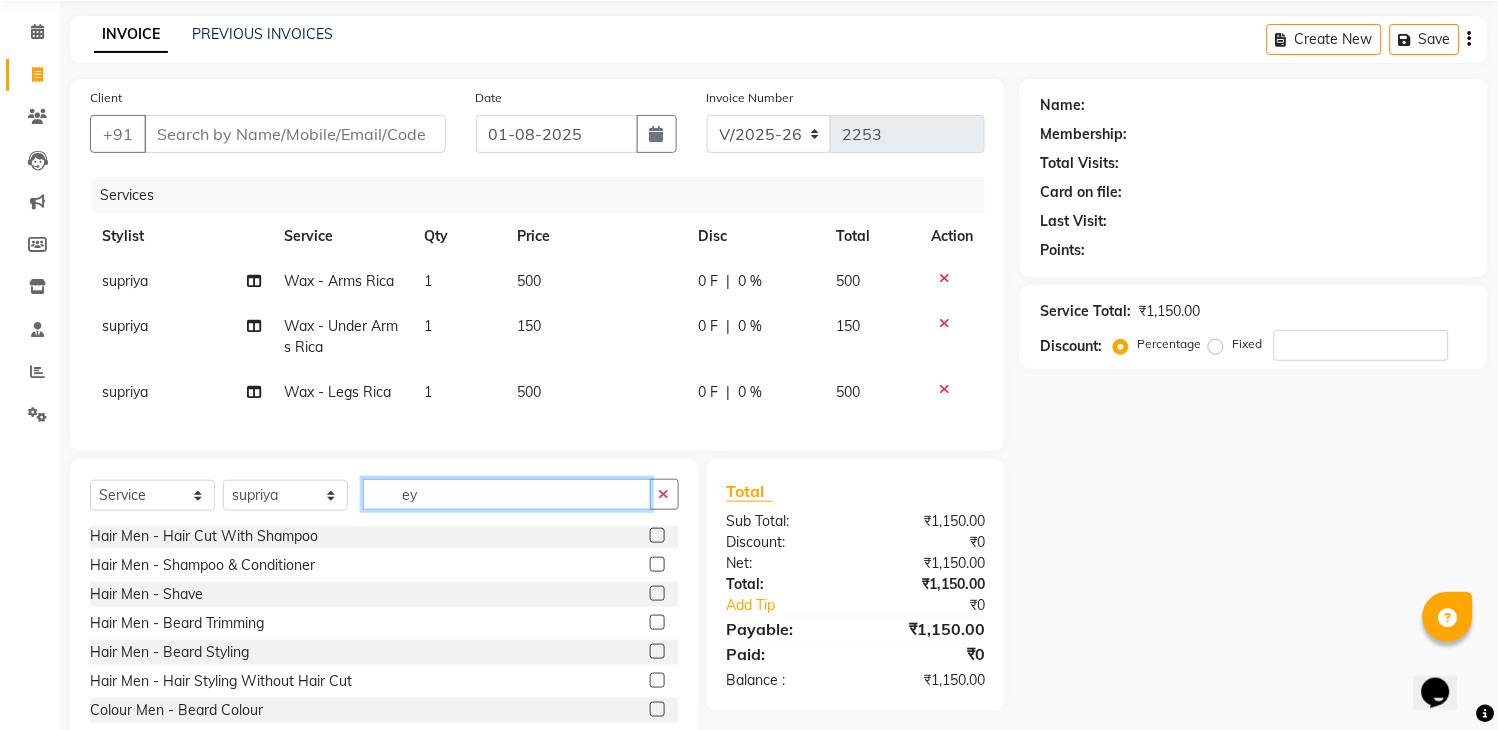 scroll, scrollTop: 0, scrollLeft: 0, axis: both 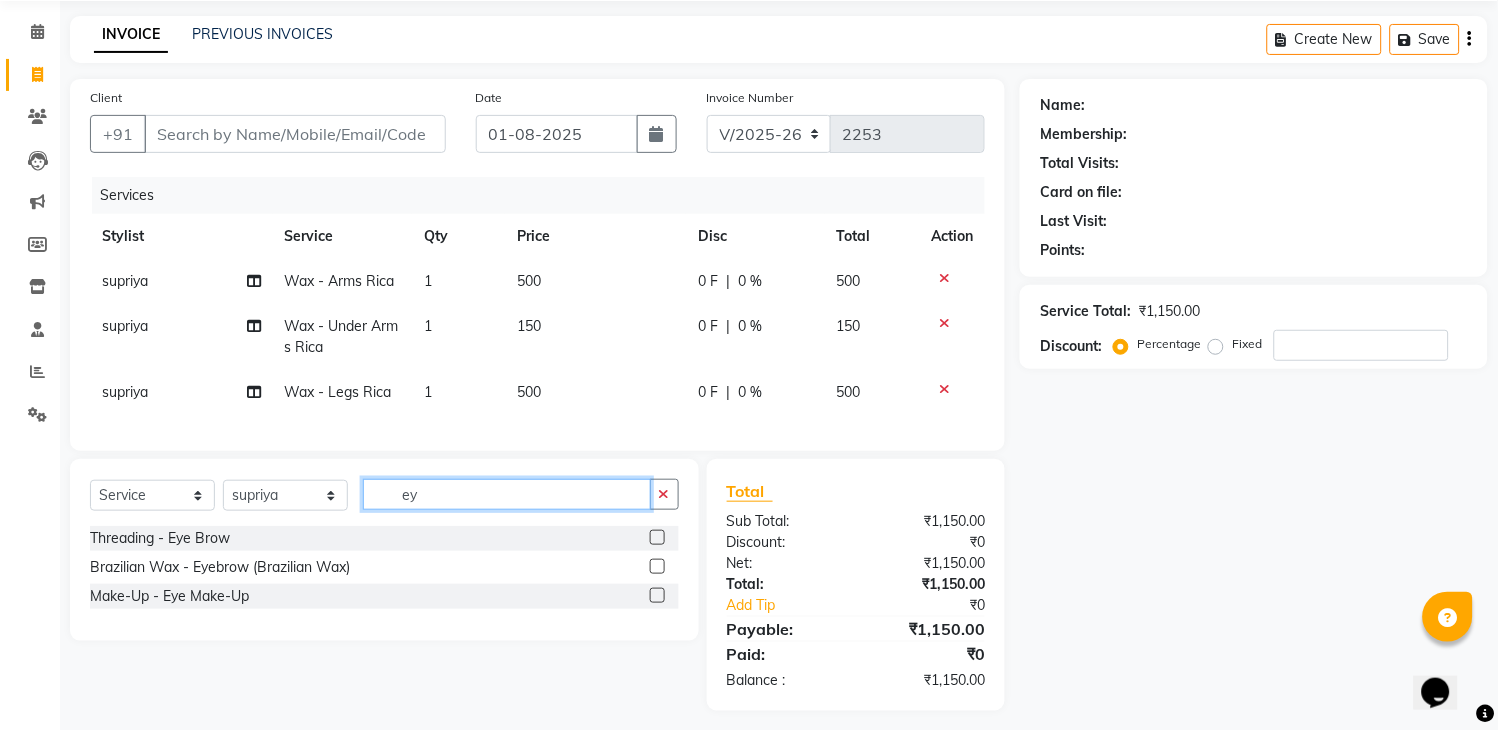 type on "ey" 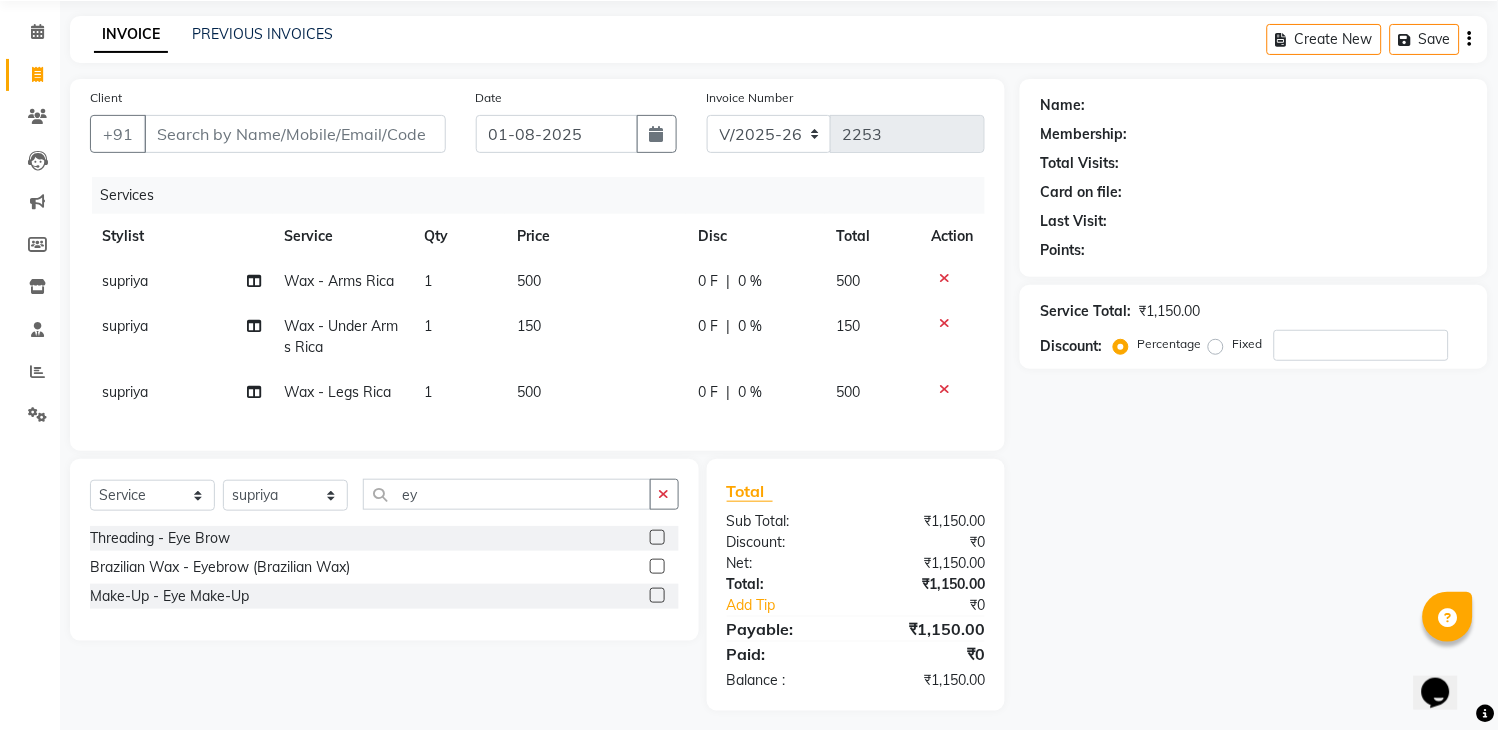click 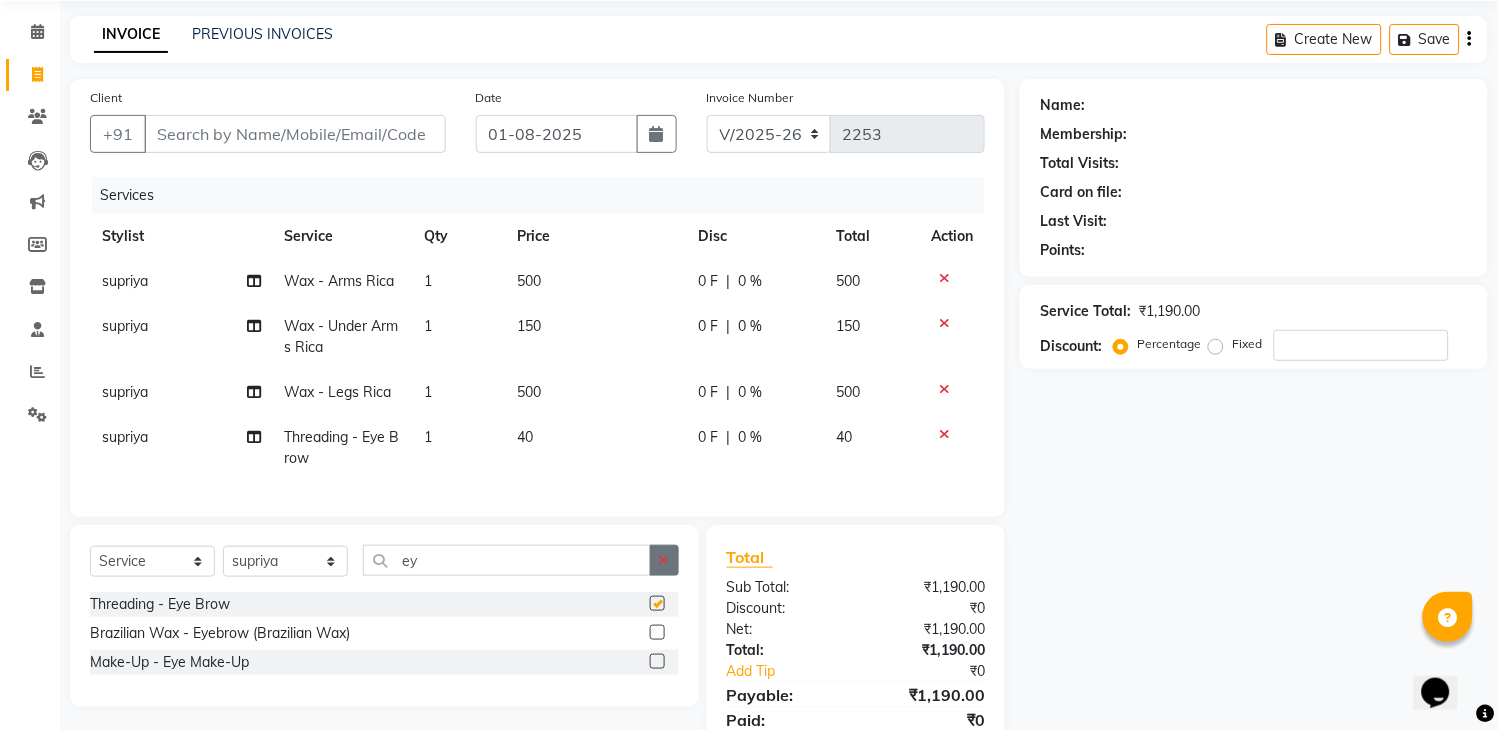 checkbox on "false" 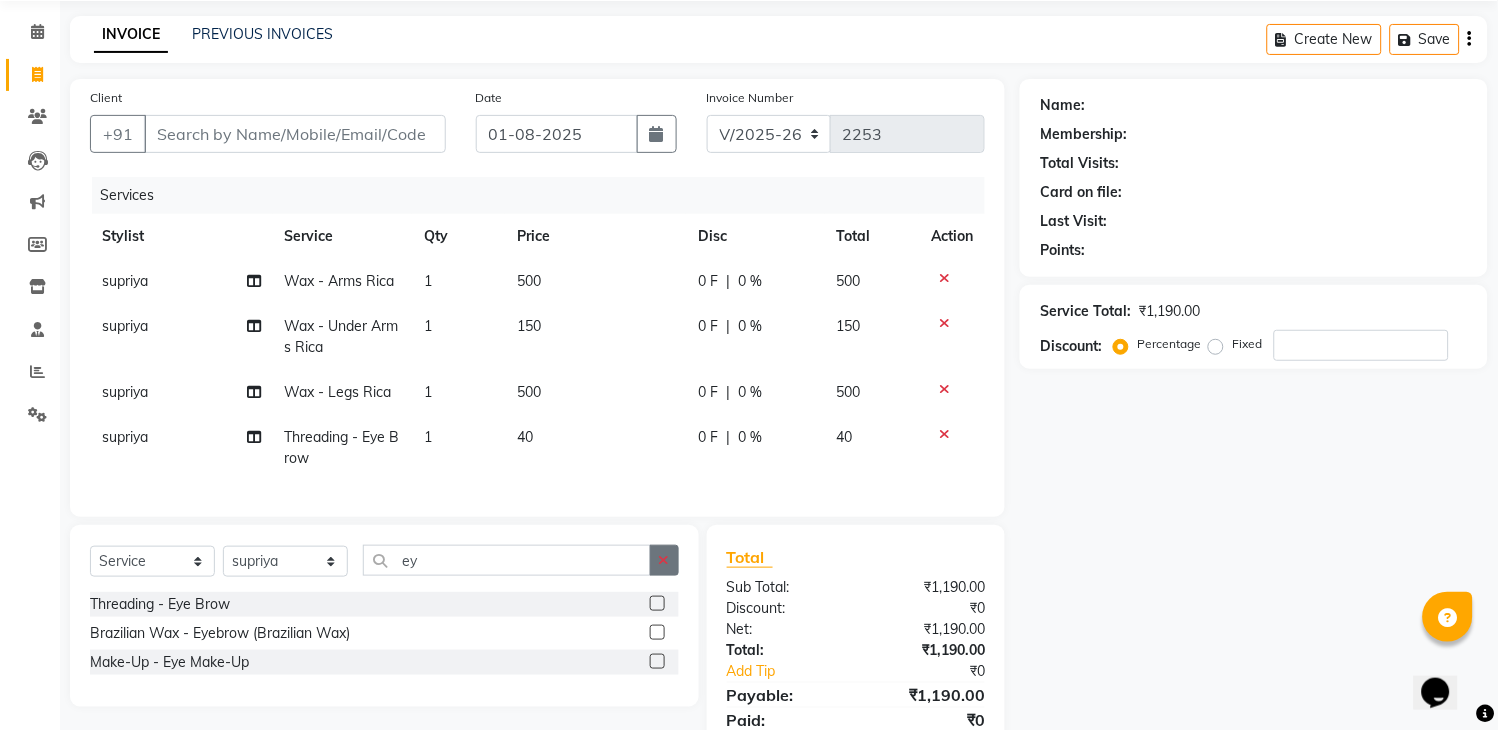 click 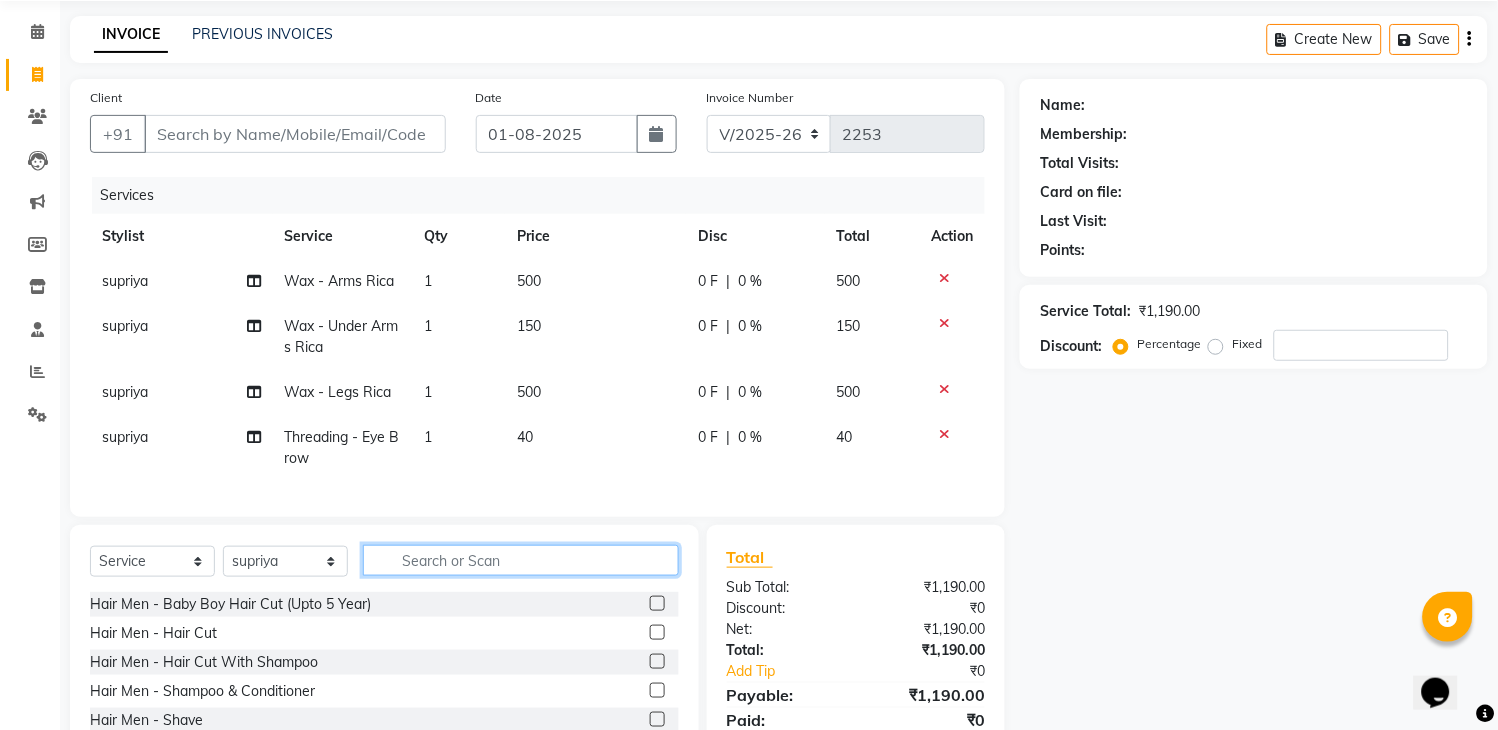 click 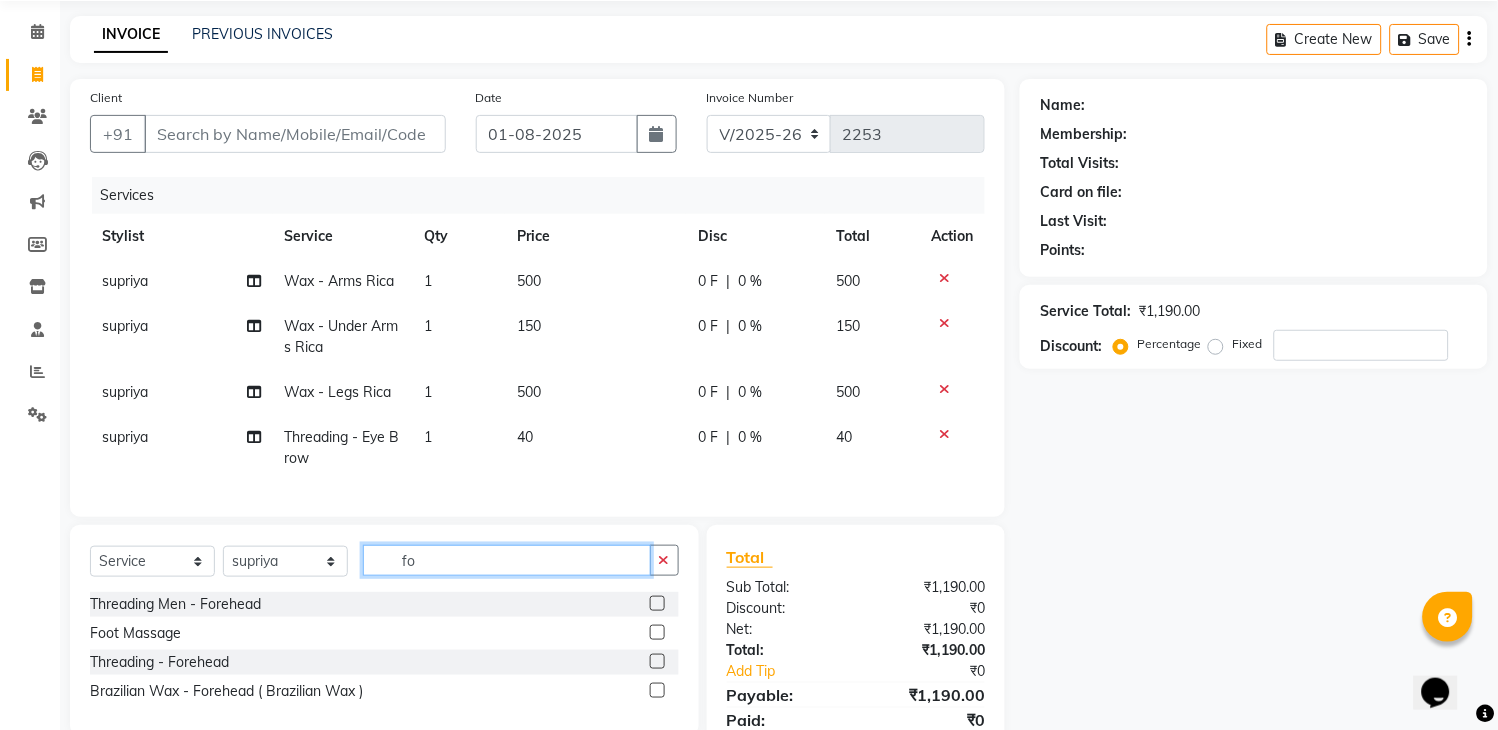 type on "fo" 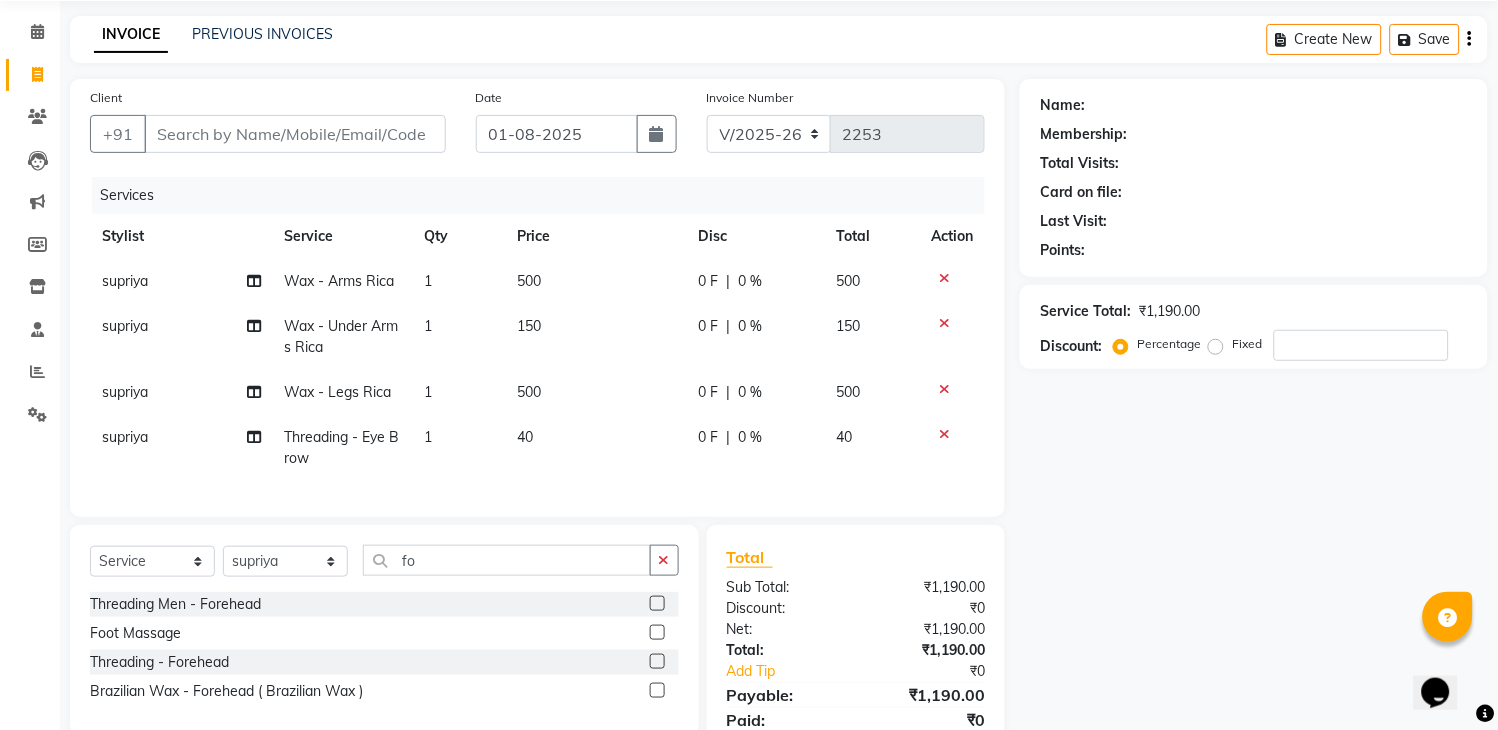 click 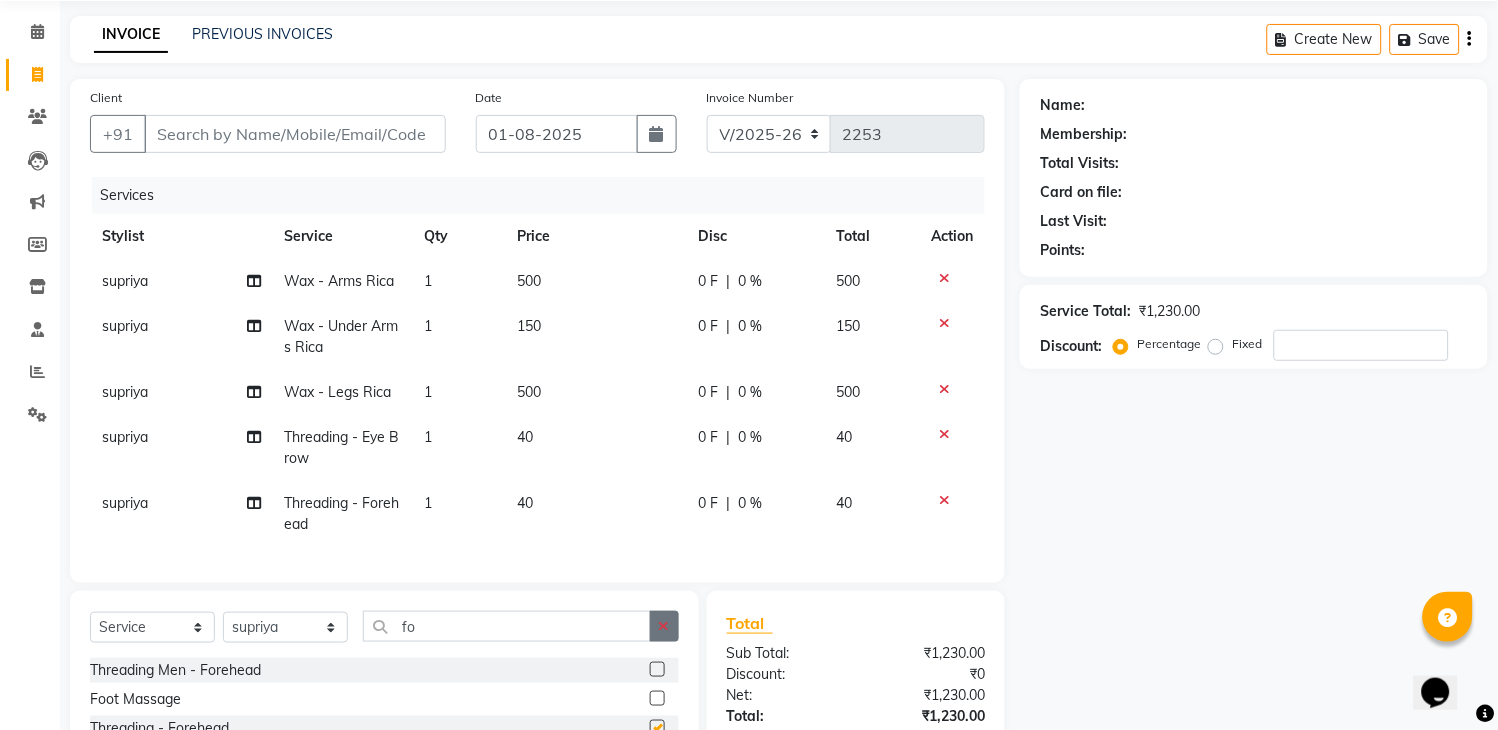 checkbox on "false" 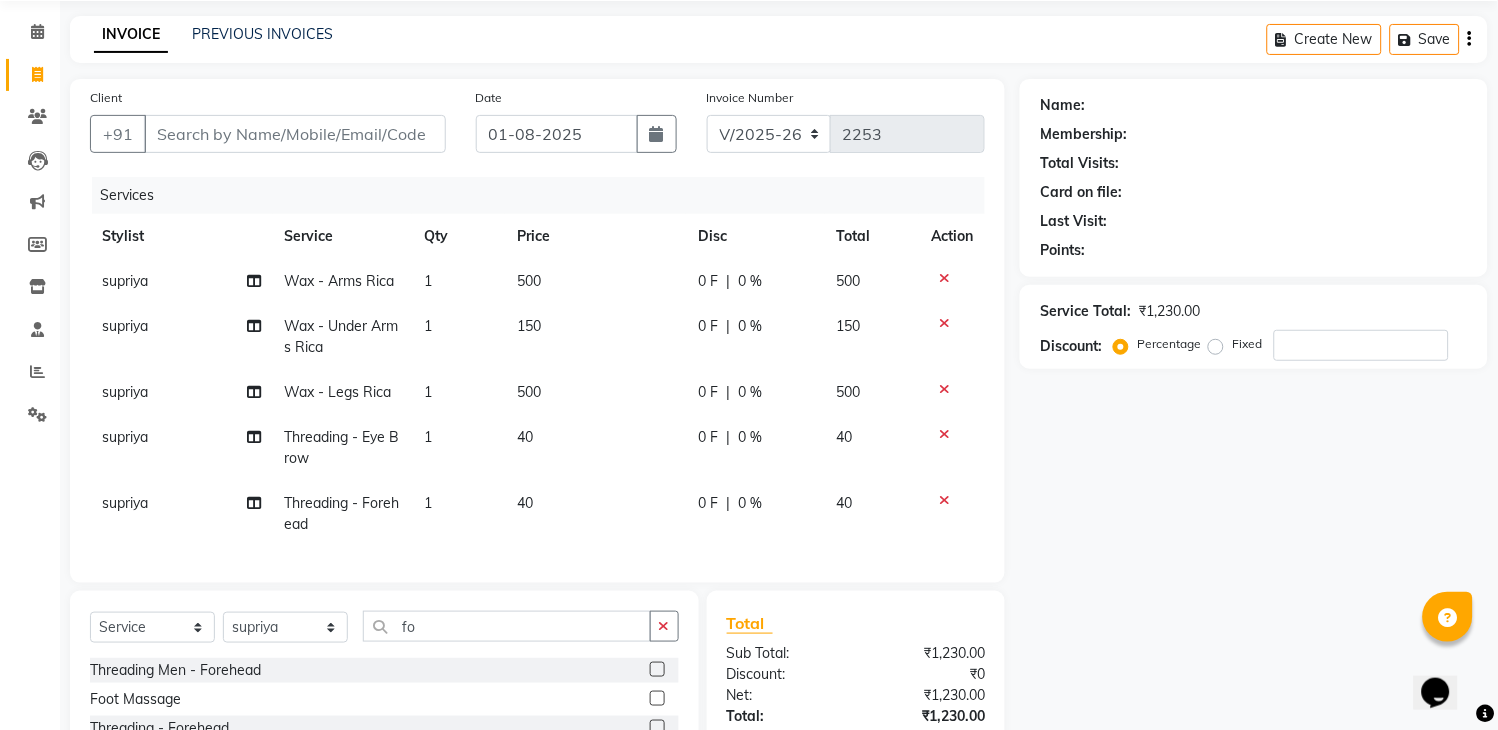 drag, startPoint x: 662, startPoint y: 646, endPoint x: 626, endPoint y: 642, distance: 36.221542 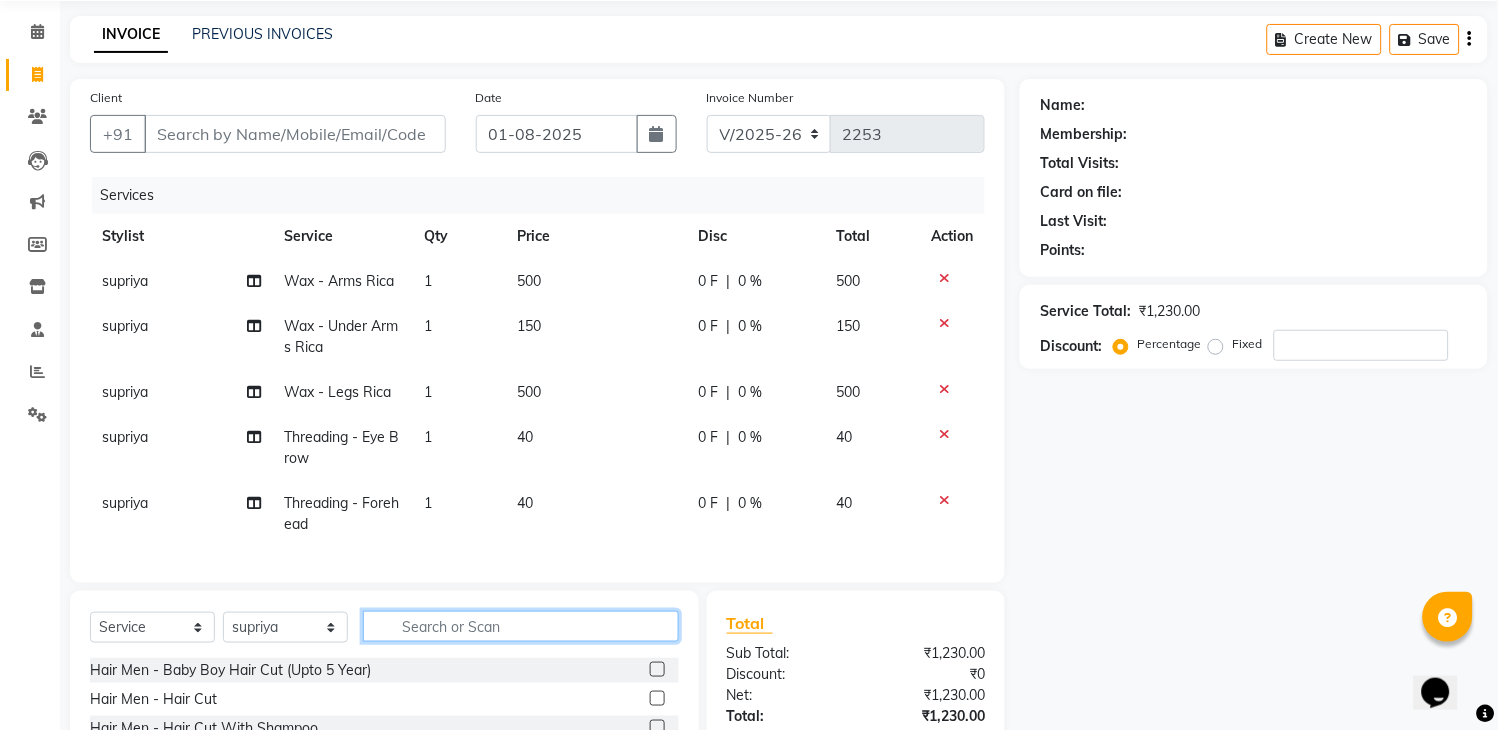 click 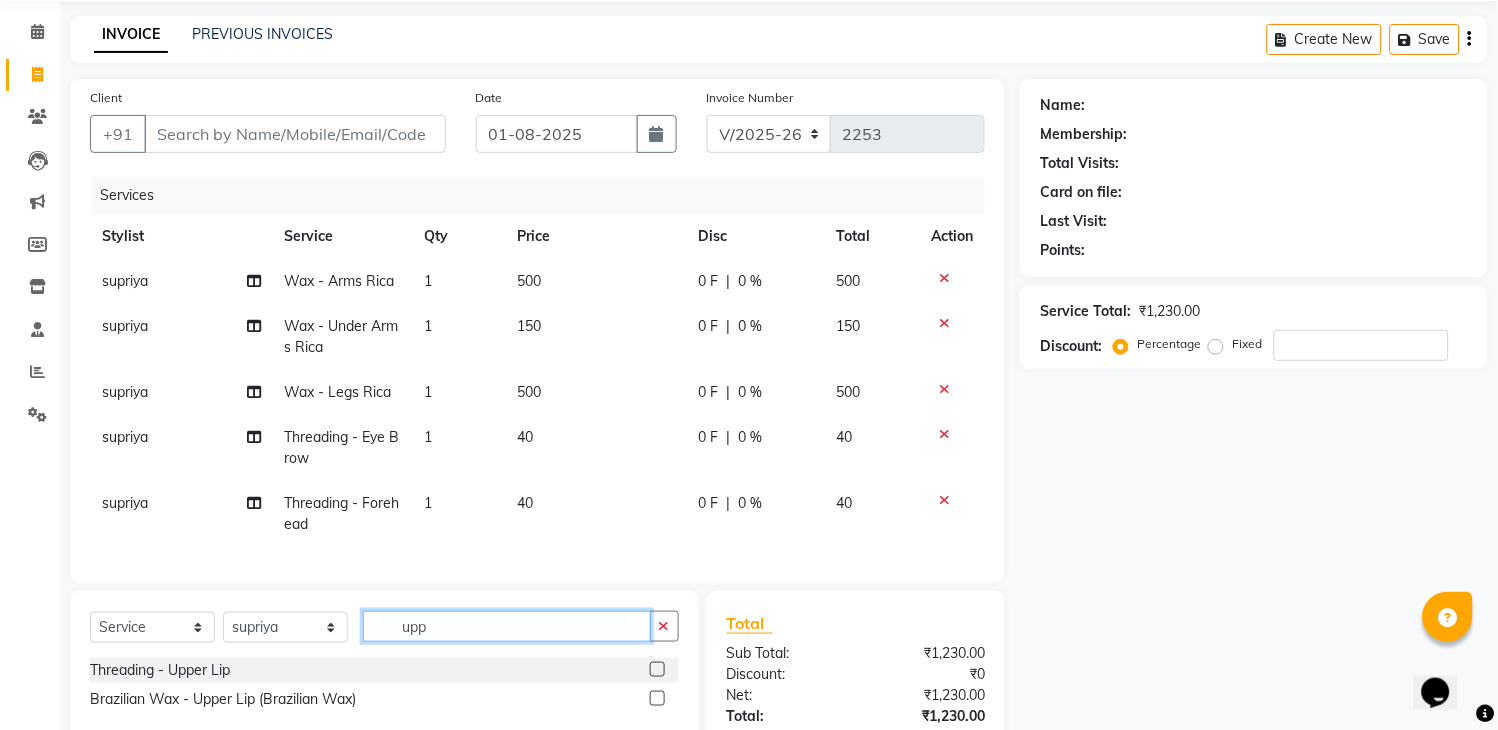 type on "upp" 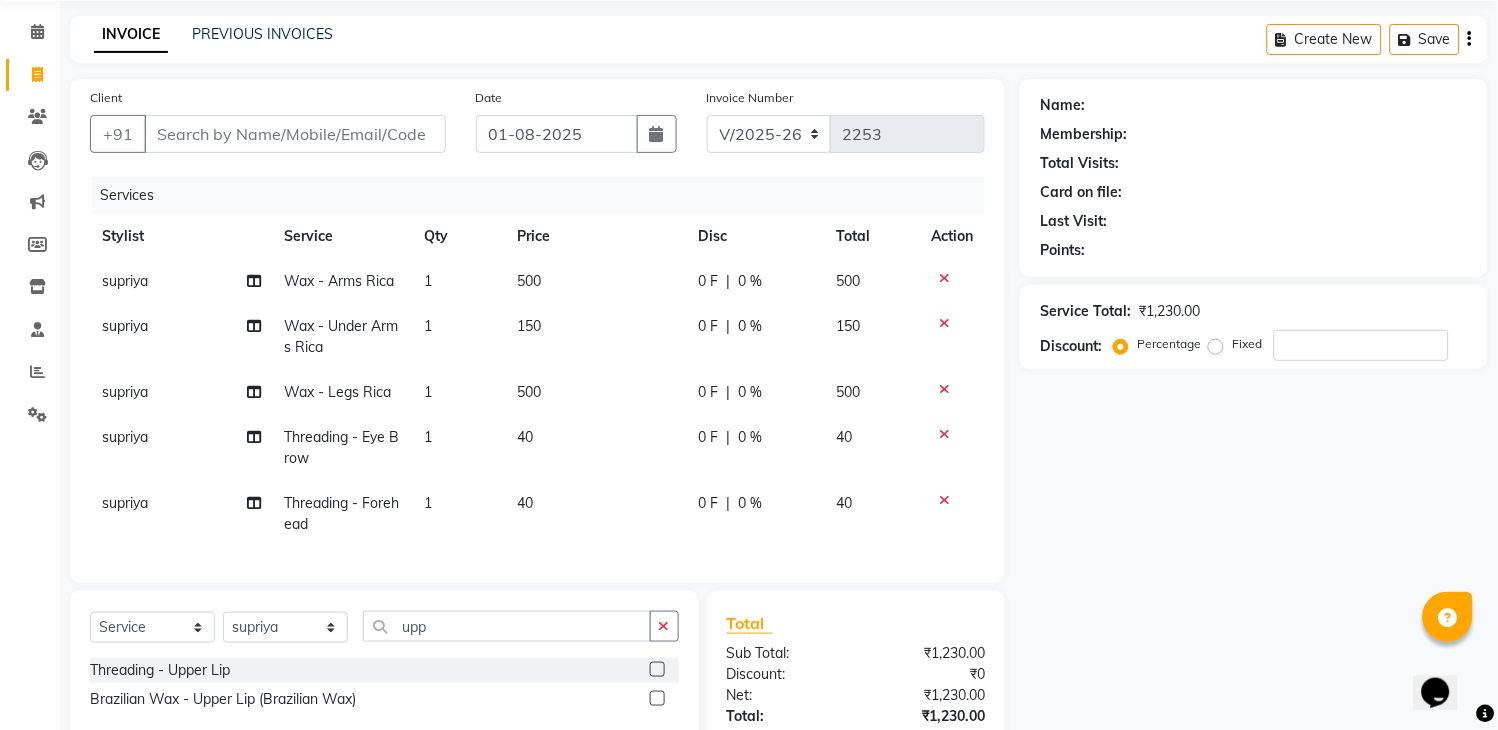 click 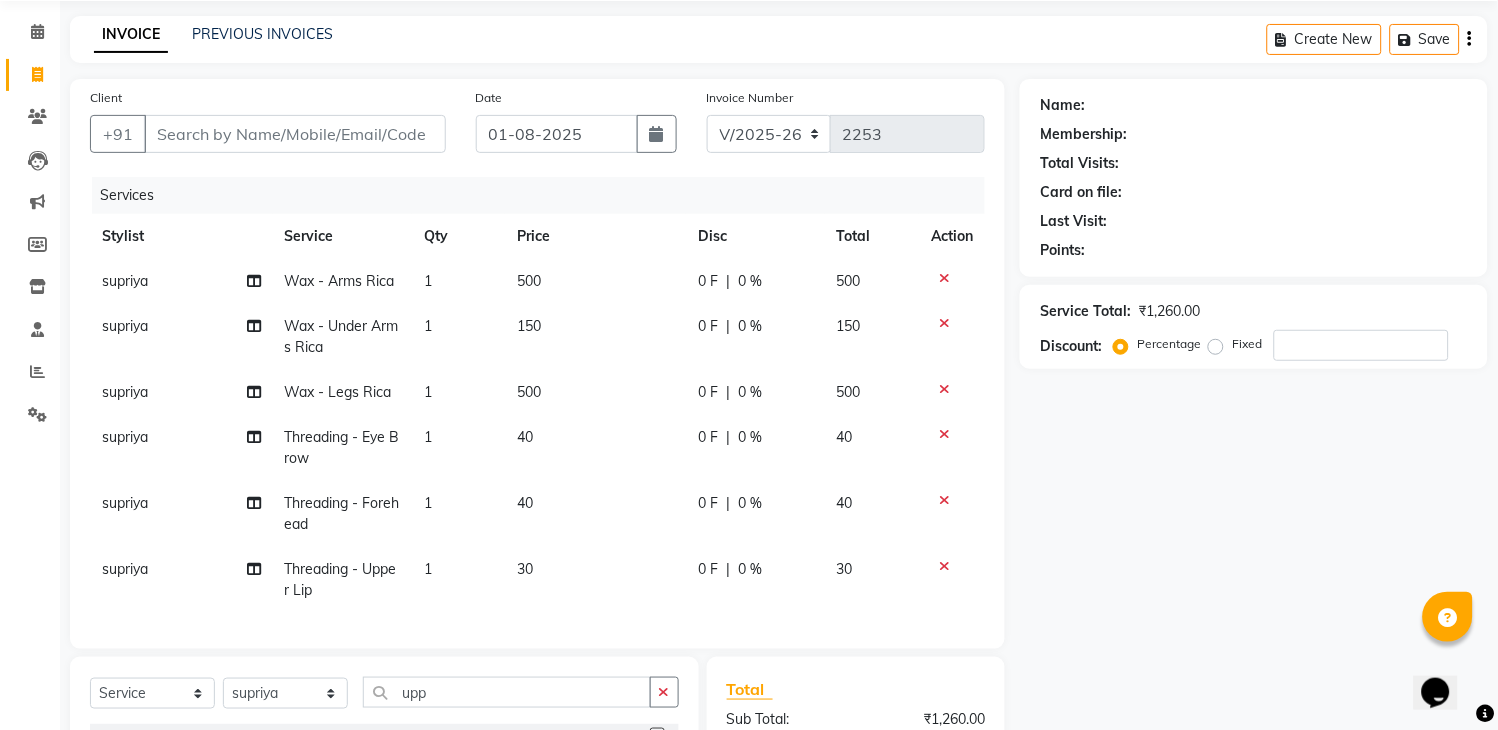 checkbox on "false" 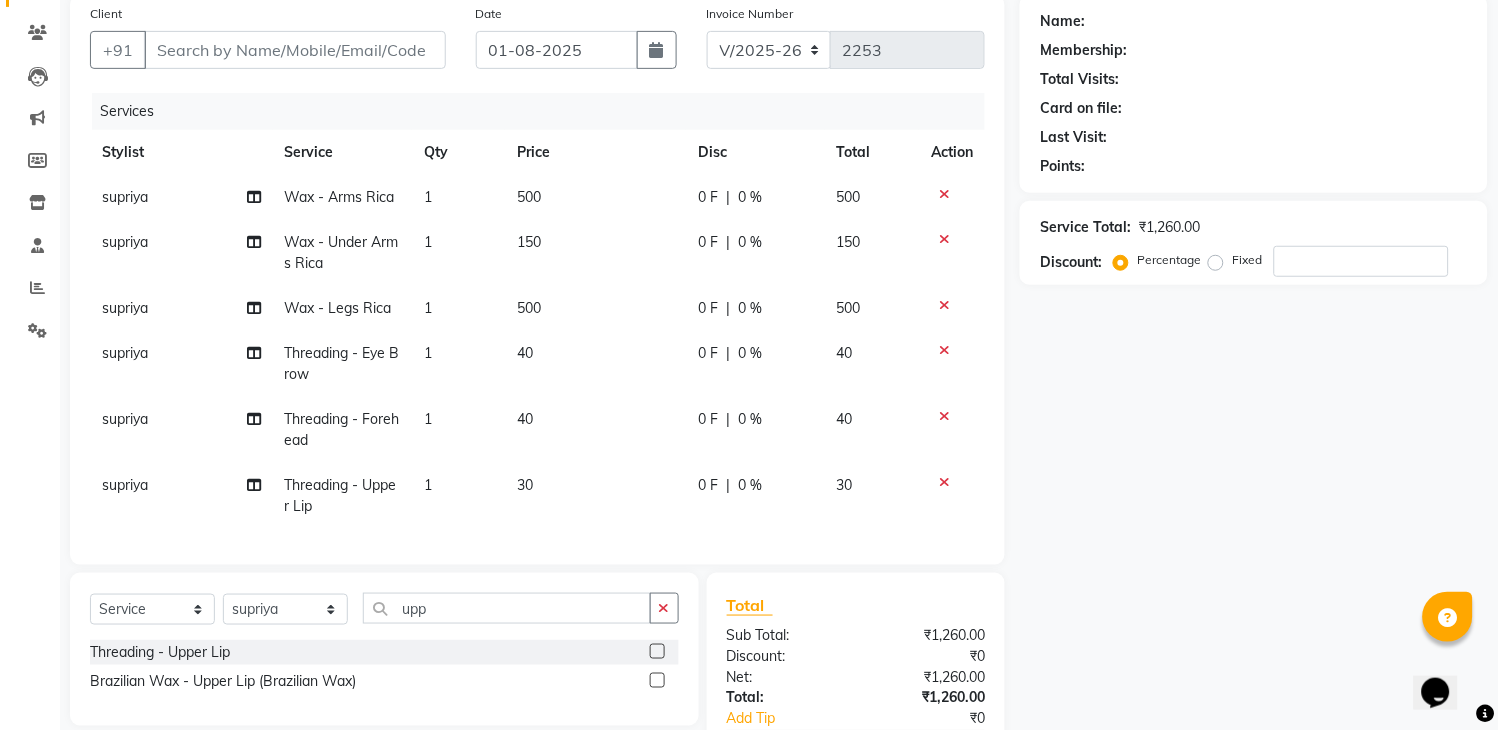scroll, scrollTop: 156, scrollLeft: 0, axis: vertical 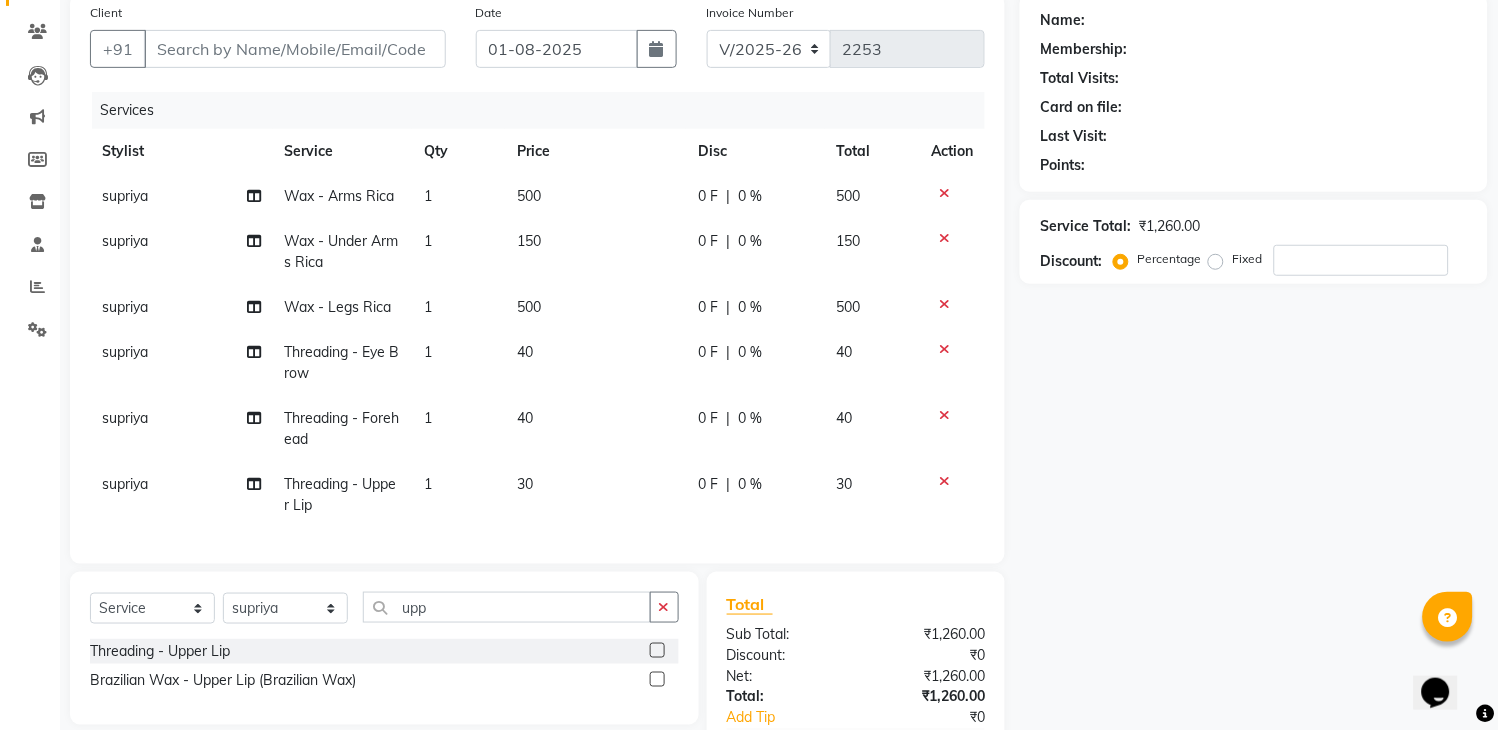 click 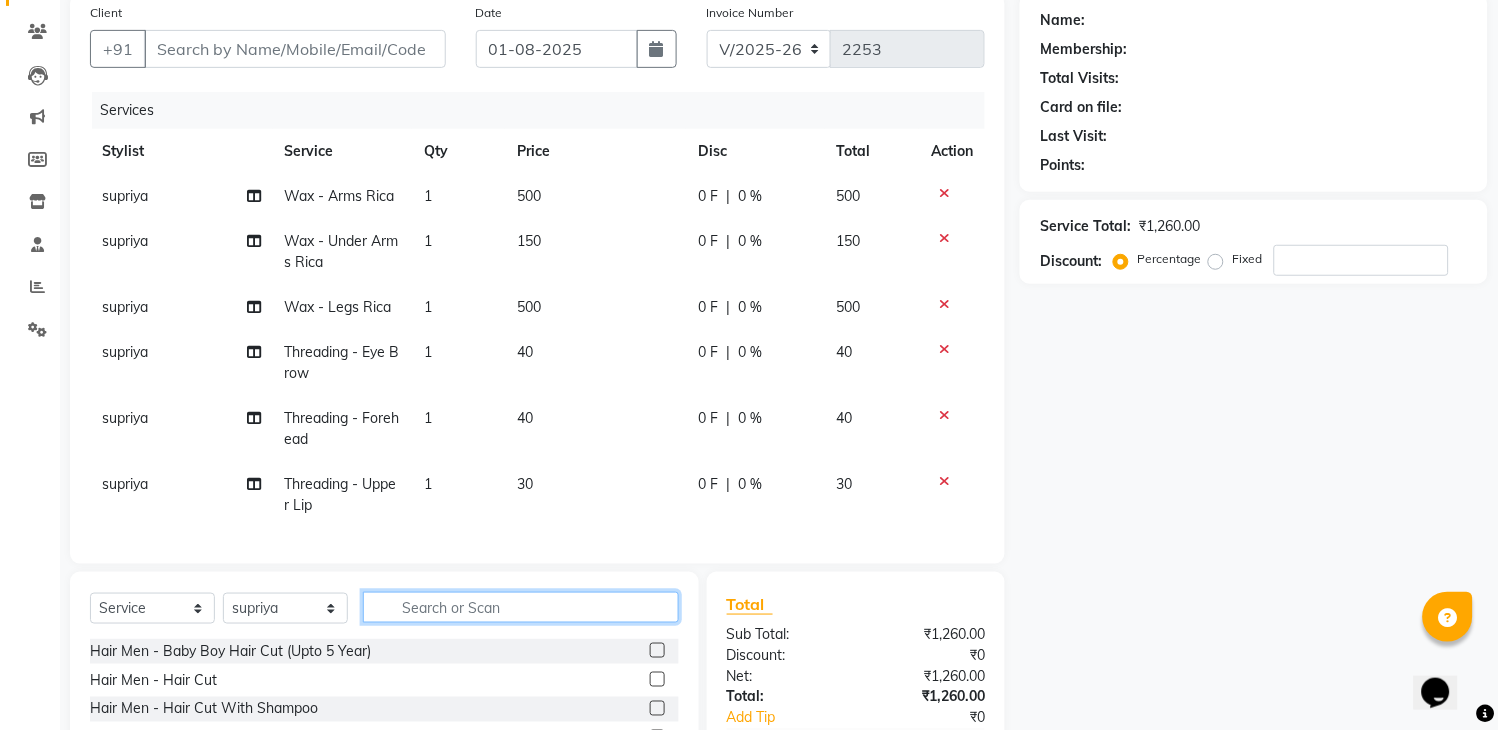click 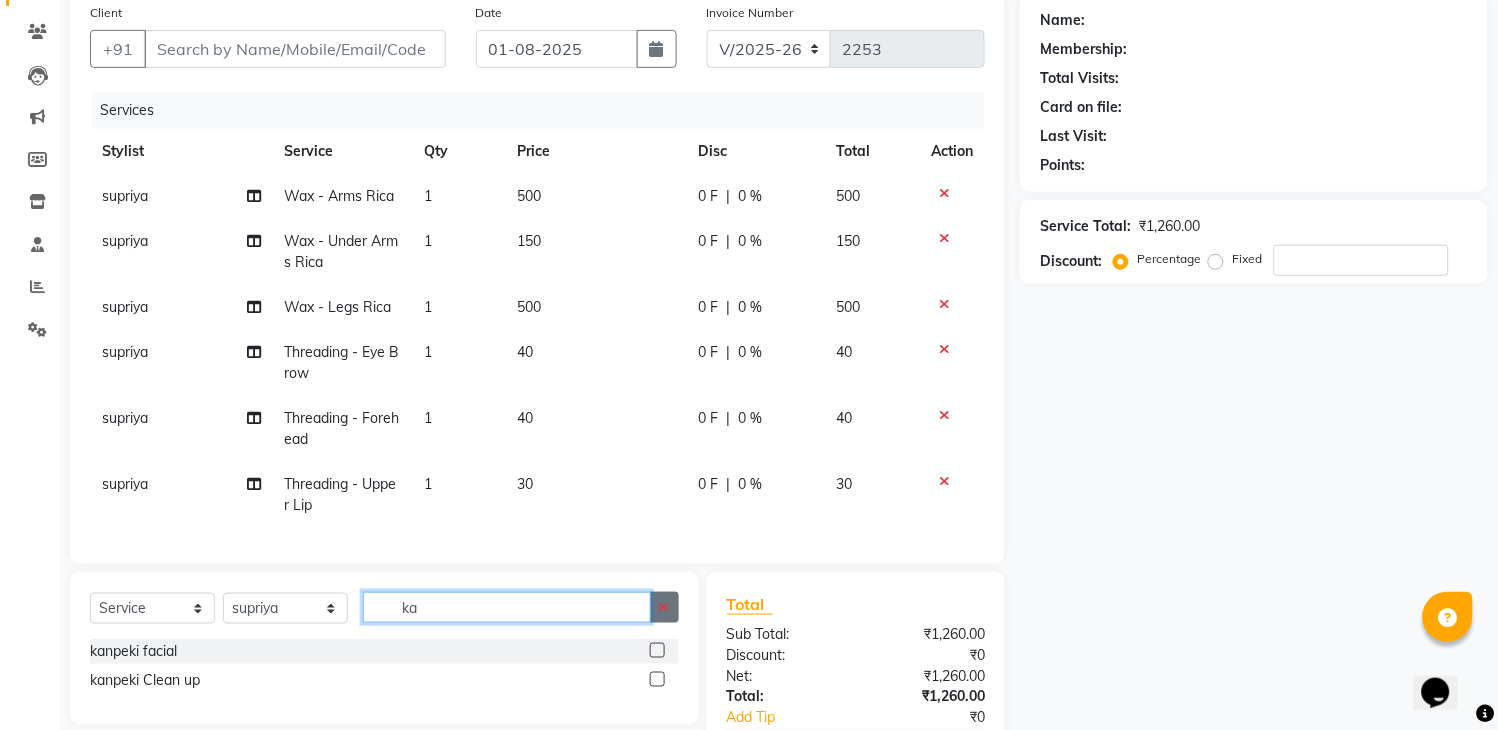 type on "ka" 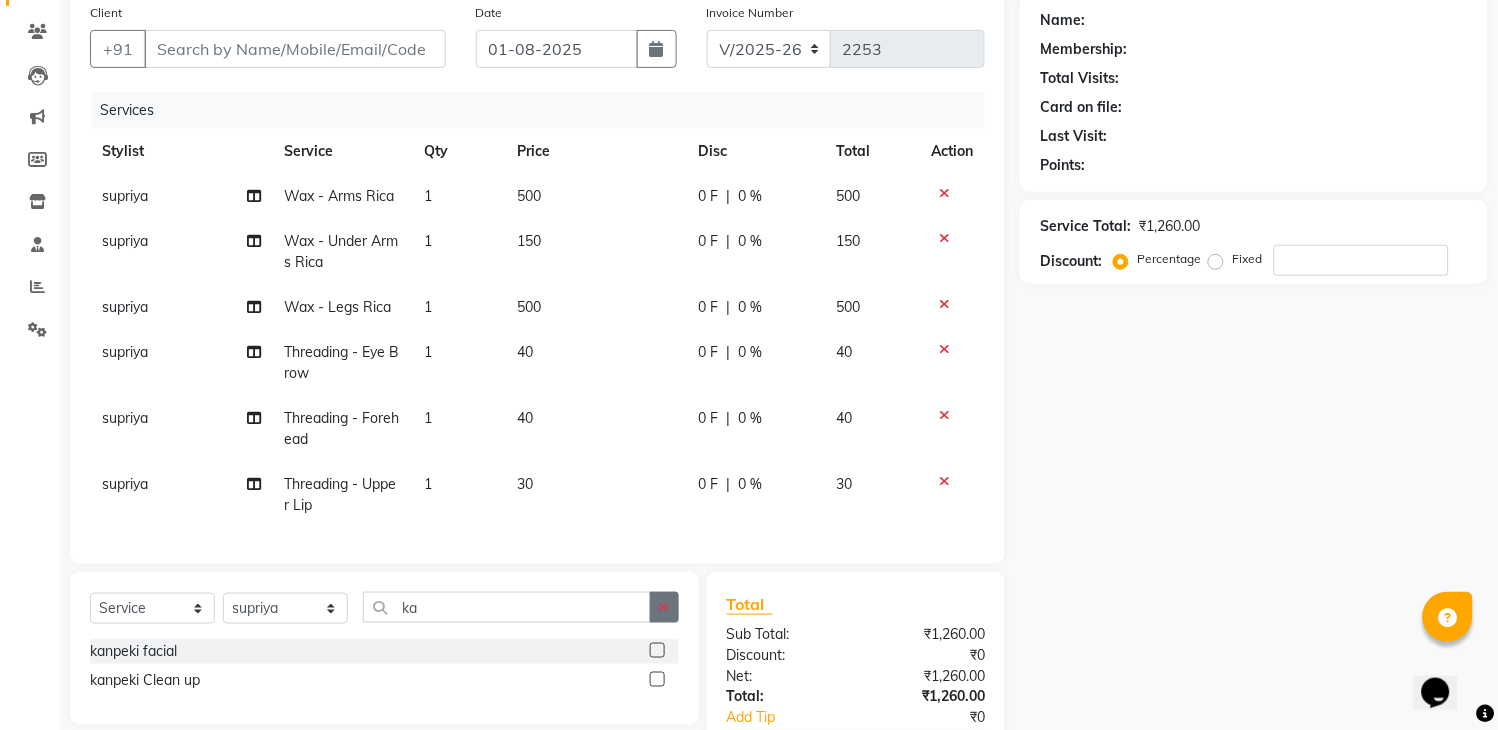 click 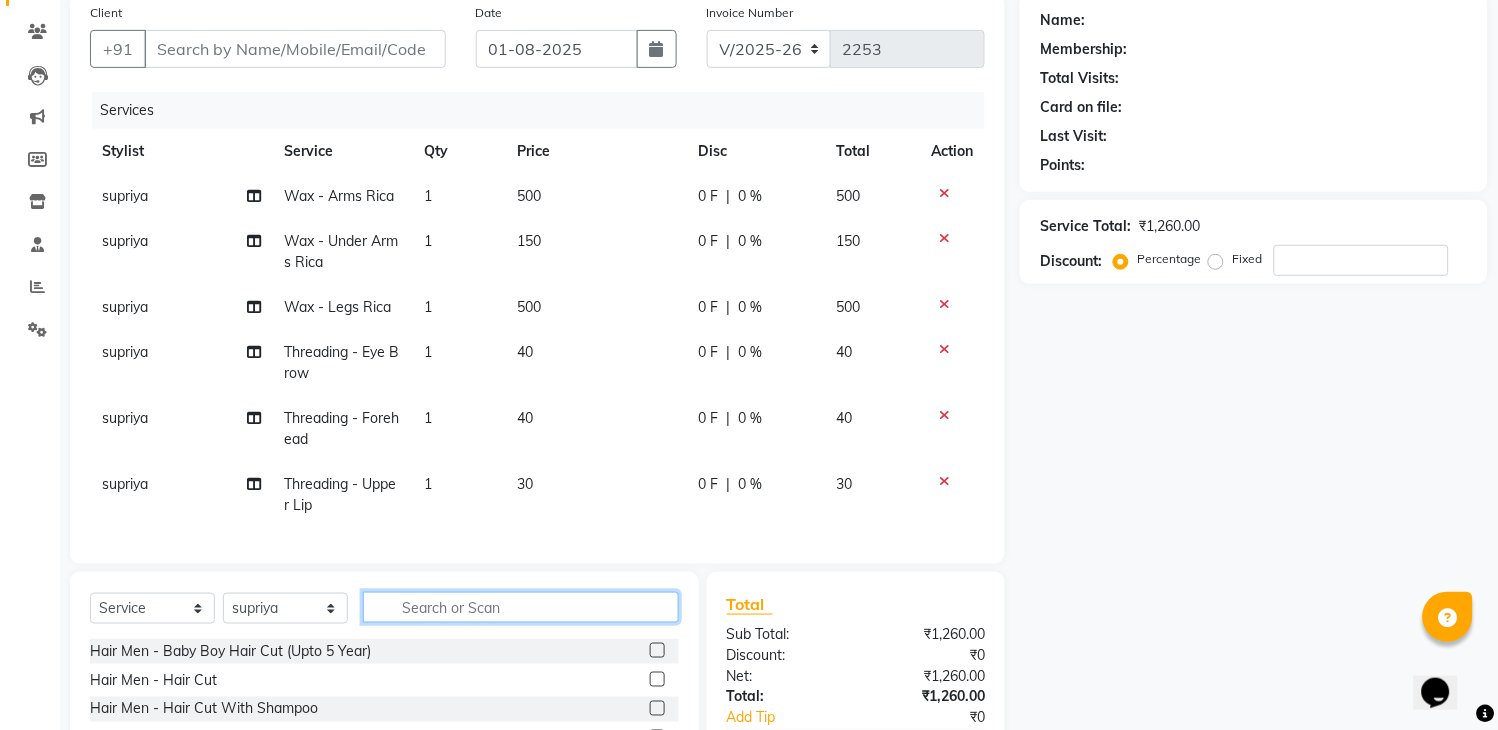 click 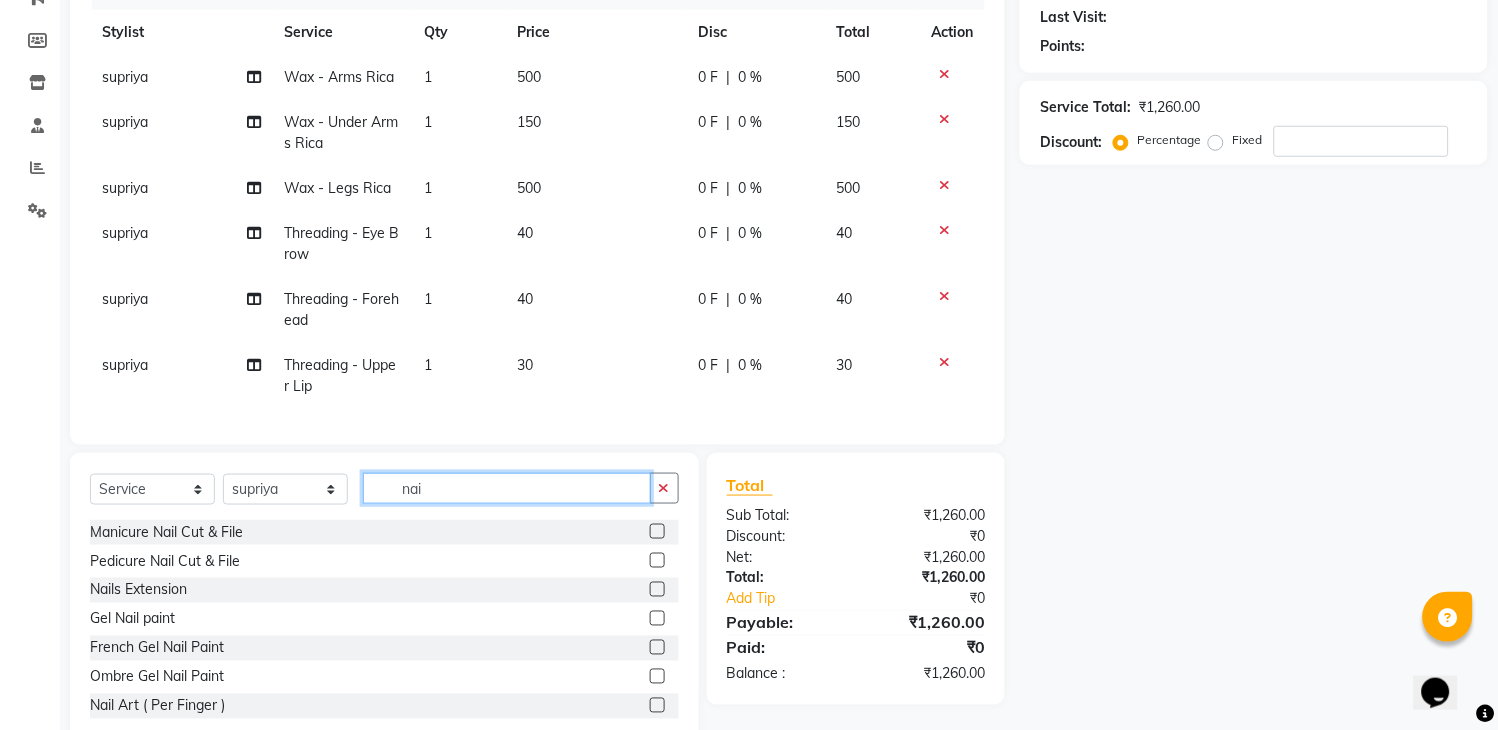 scroll, scrollTop: 293, scrollLeft: 0, axis: vertical 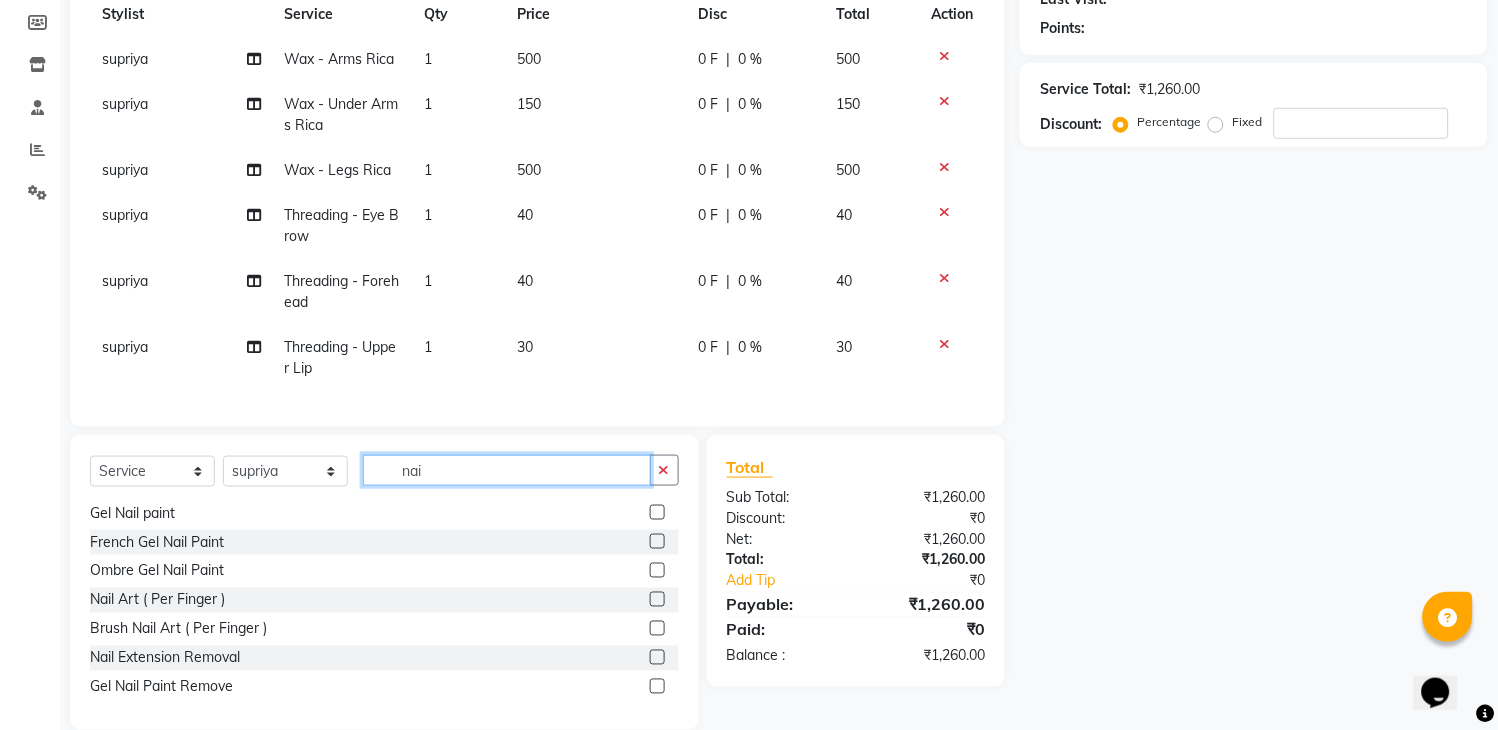 type on "nai" 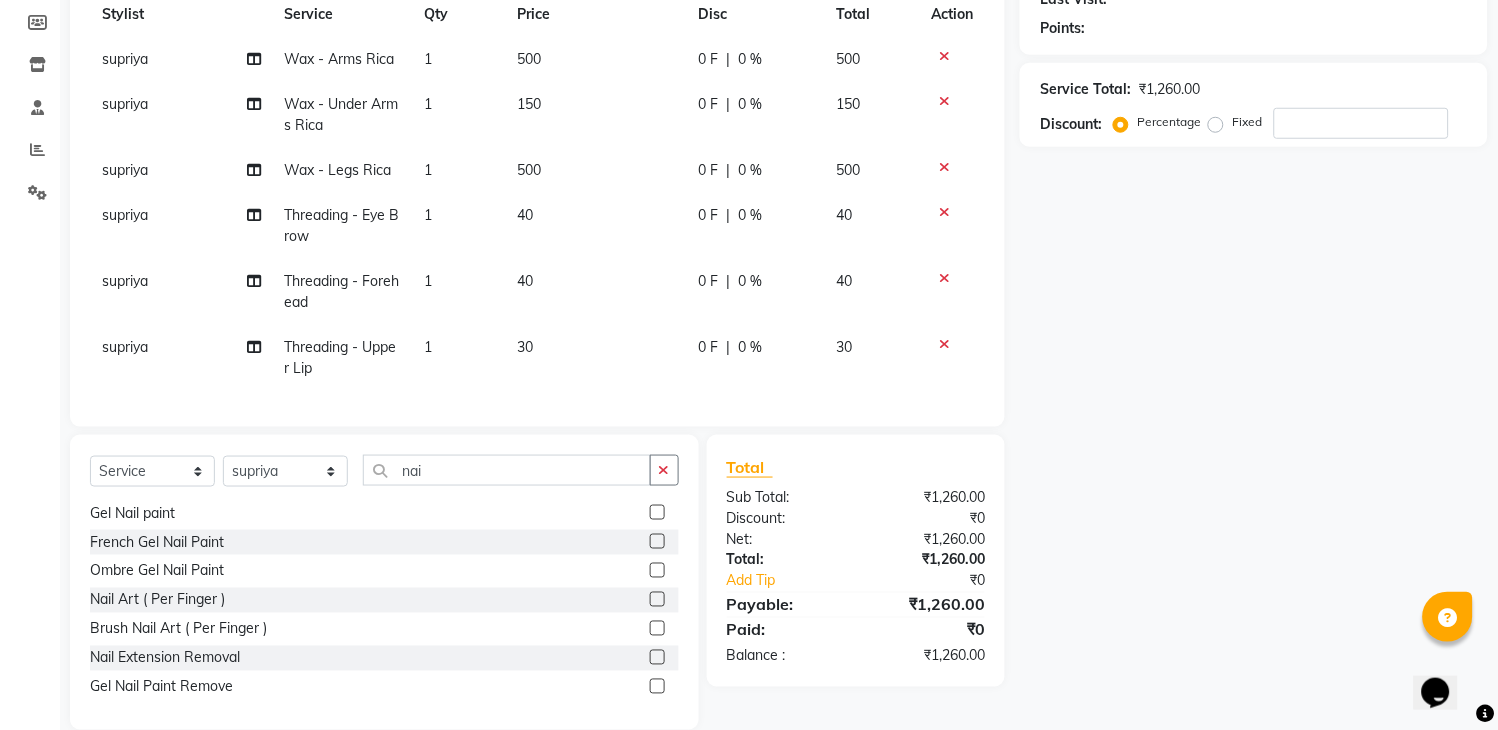 click 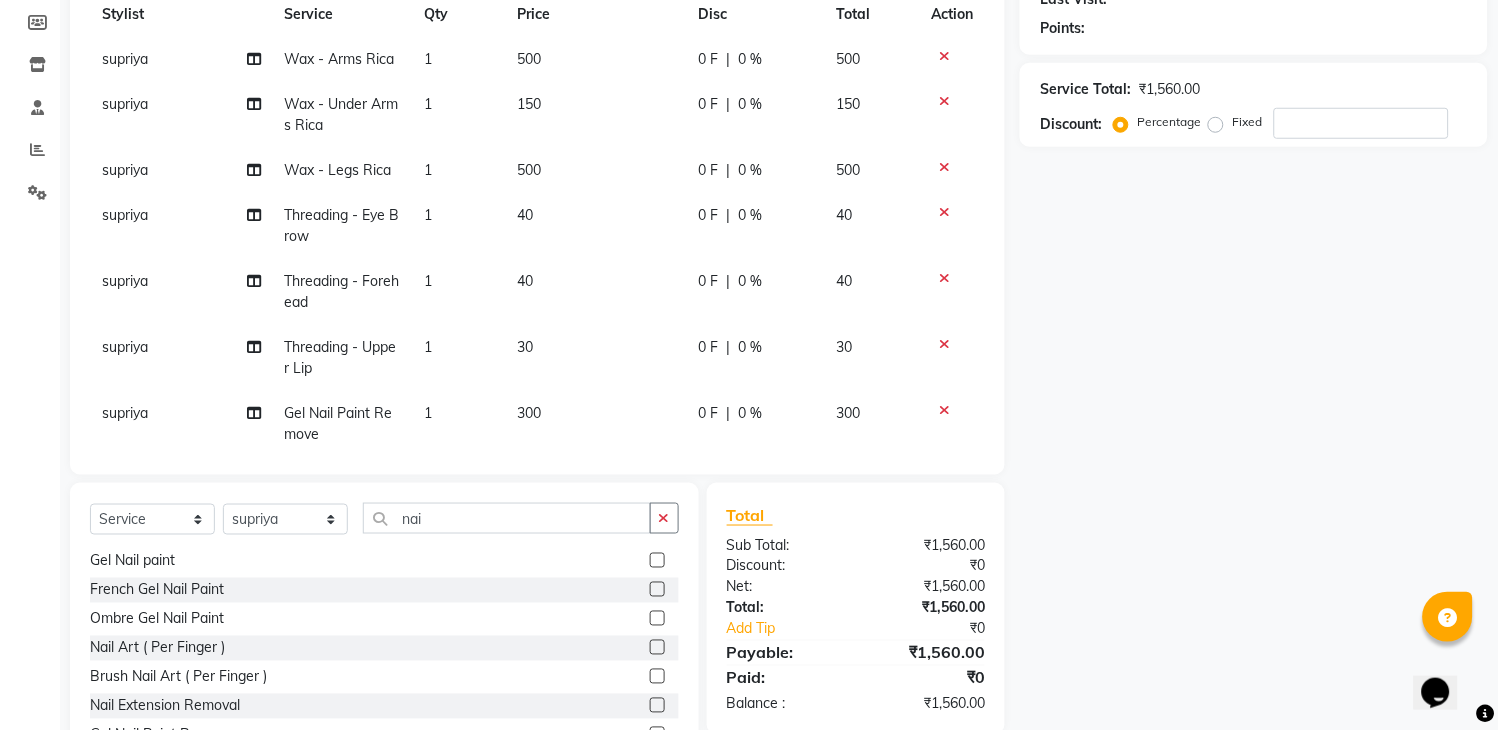 checkbox on "false" 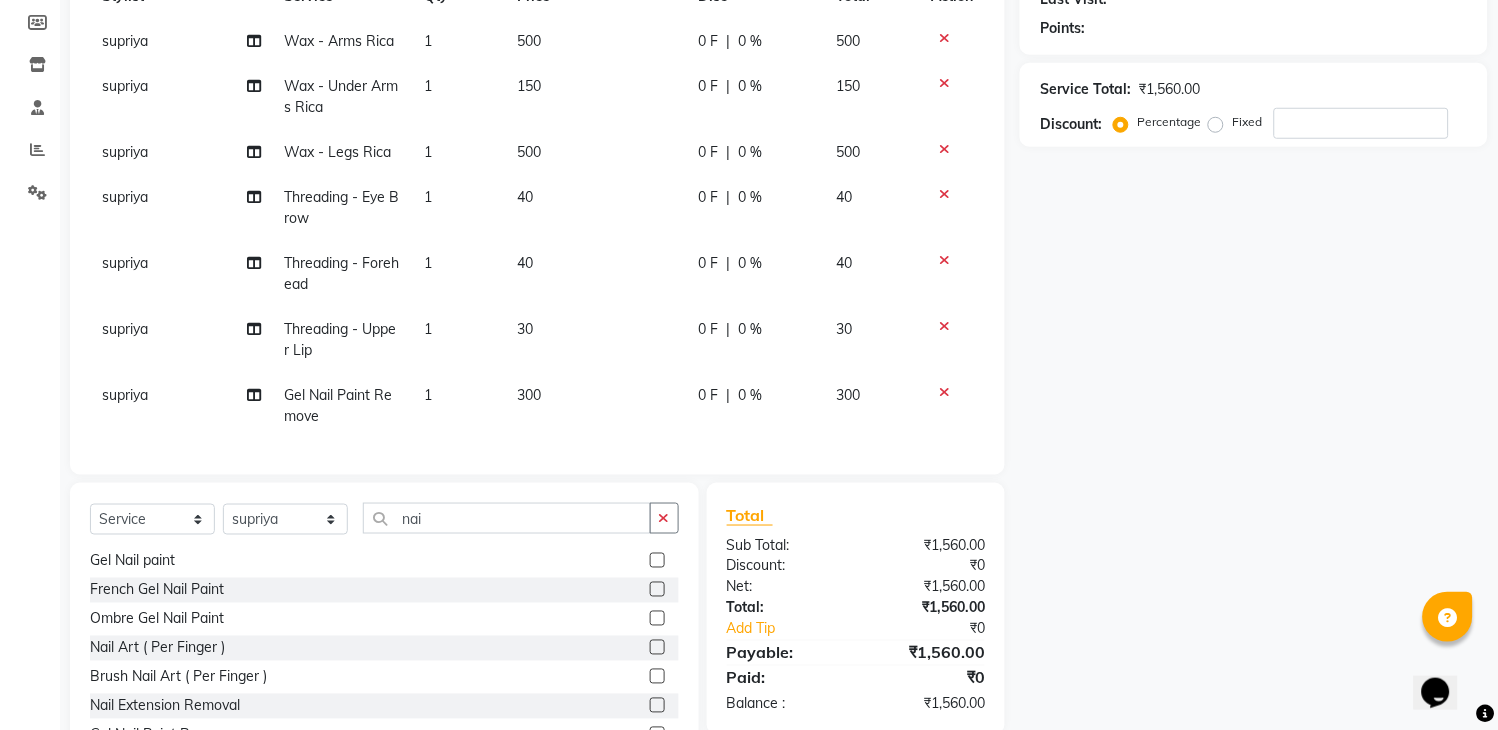 scroll, scrollTop: 31, scrollLeft: 0, axis: vertical 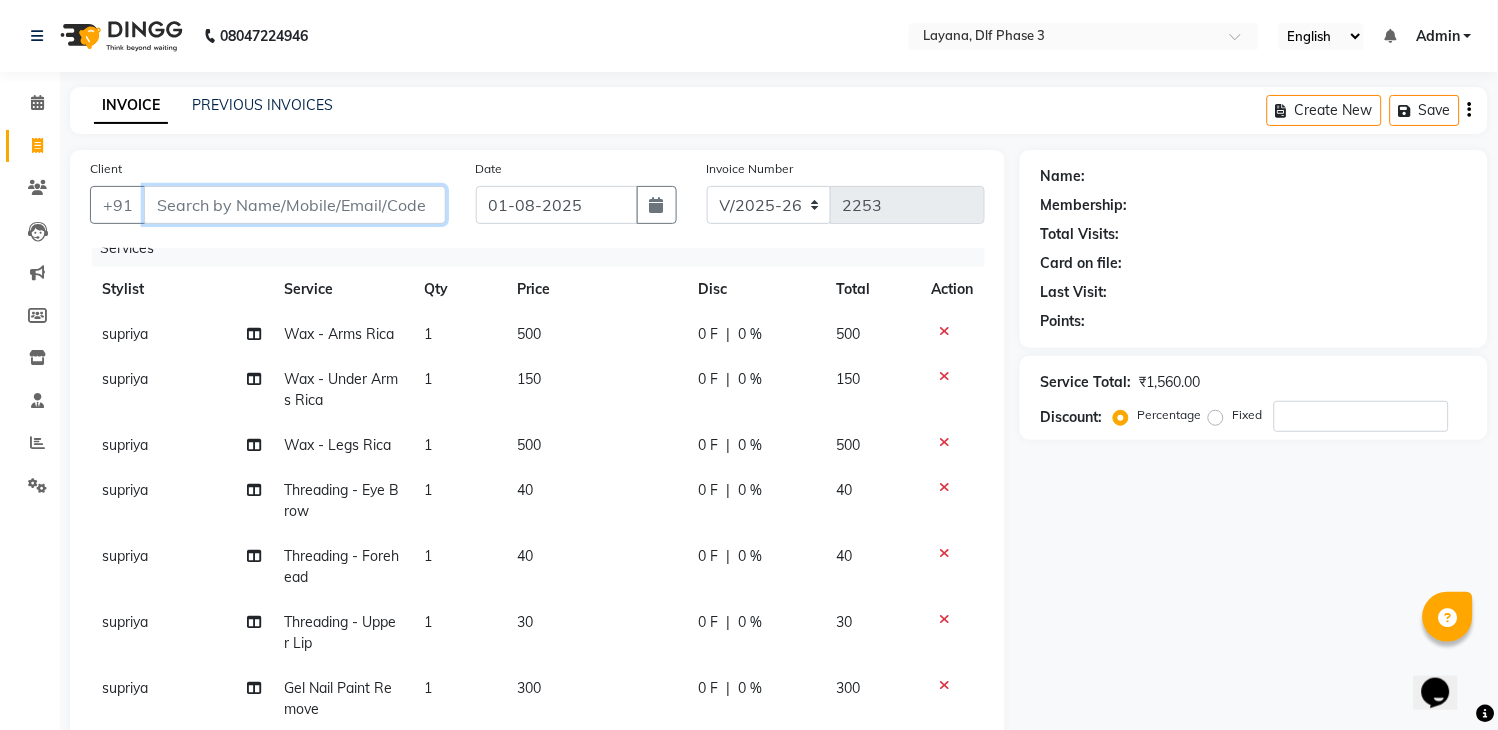 click on "Client" at bounding box center [295, 205] 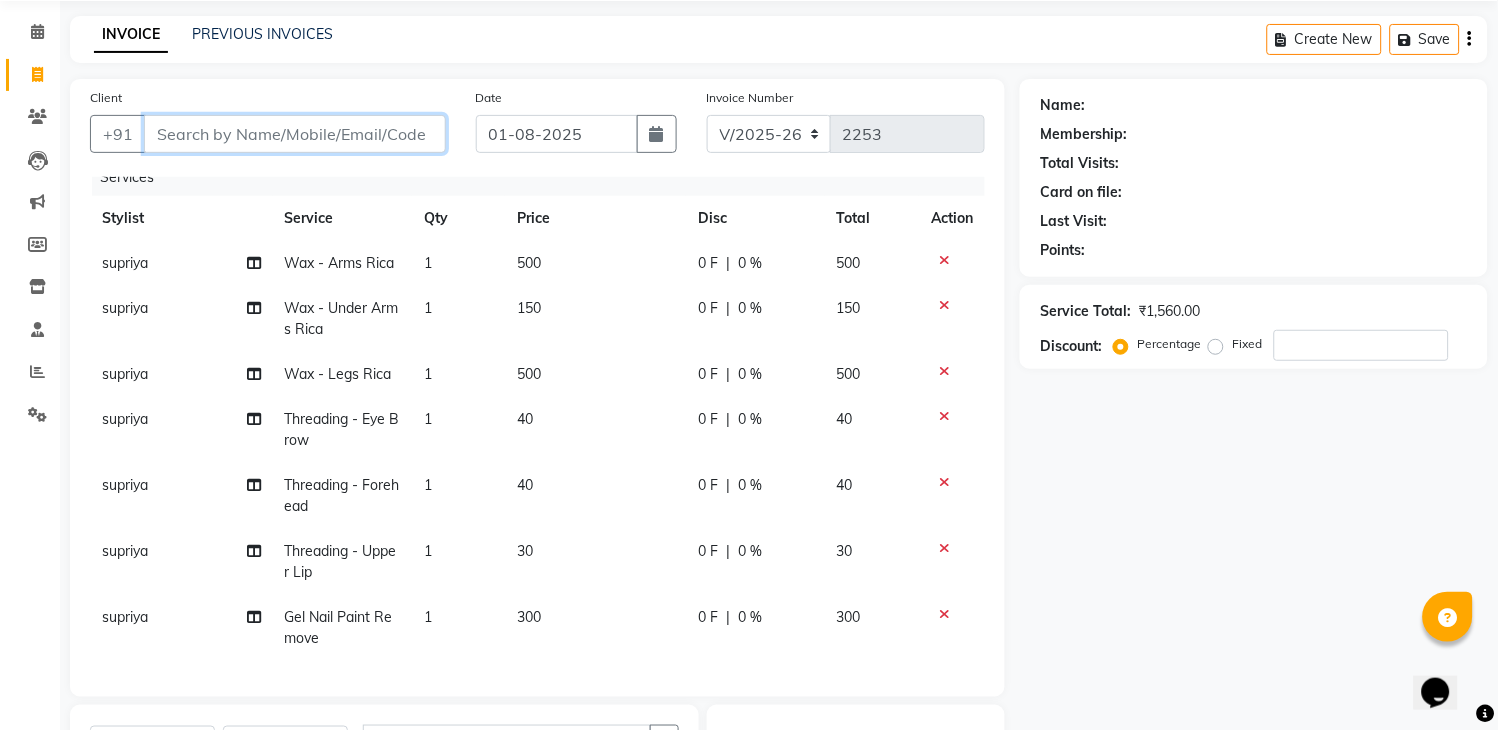 scroll, scrollTop: 74, scrollLeft: 0, axis: vertical 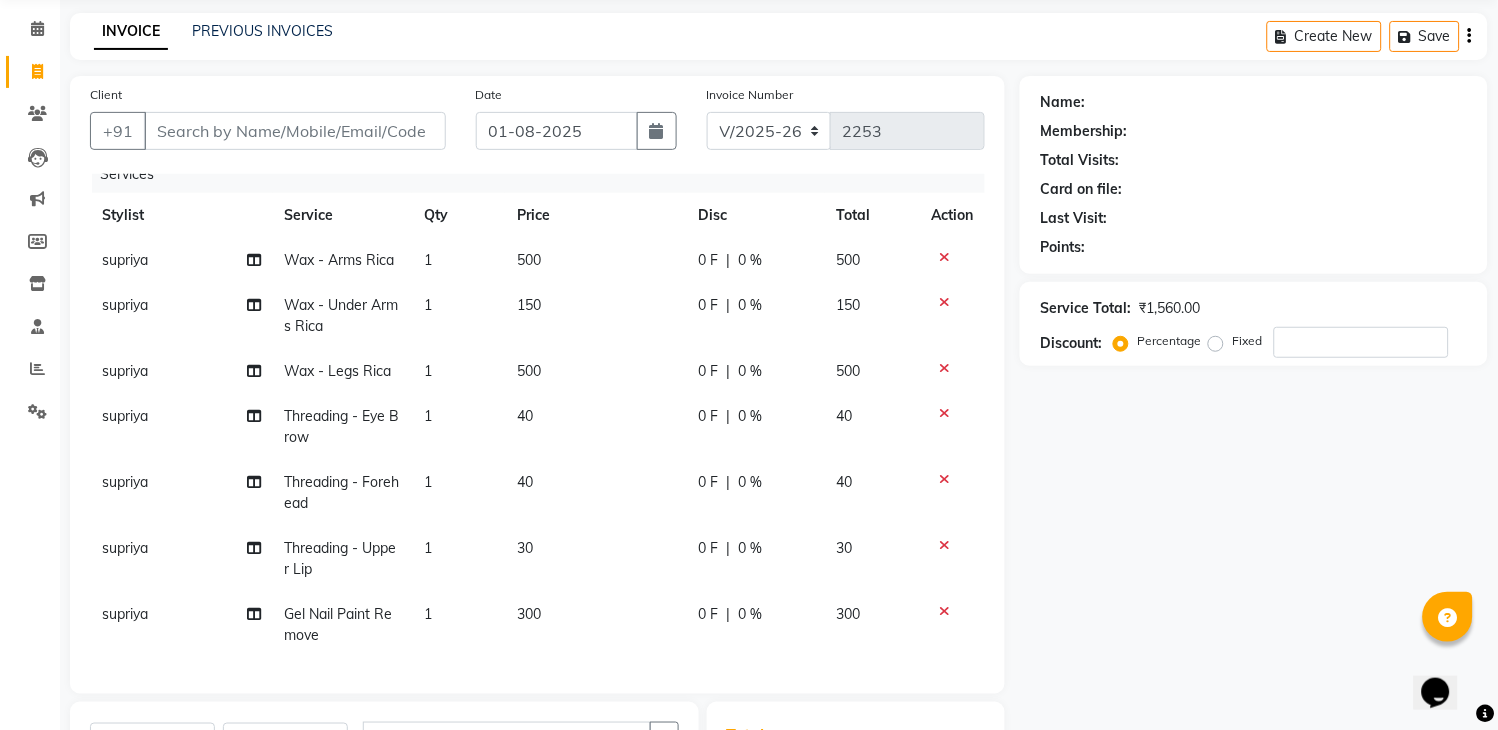 click on "Name: Membership: Total Visits: Card on file: Last Visit:  Points:  Service Total:  ₹1,560.00  Discount:  Percentage   Fixed" 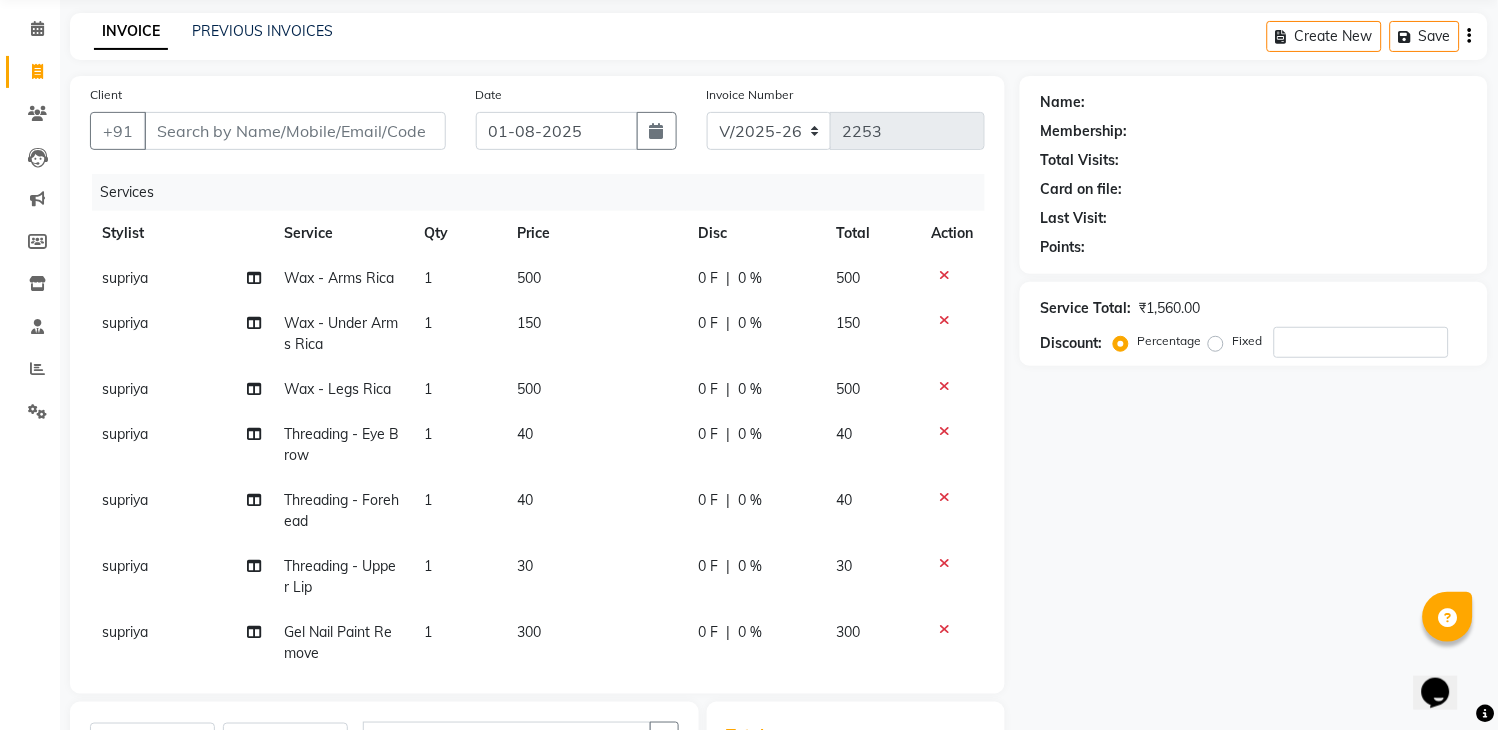scroll, scrollTop: 36, scrollLeft: 0, axis: vertical 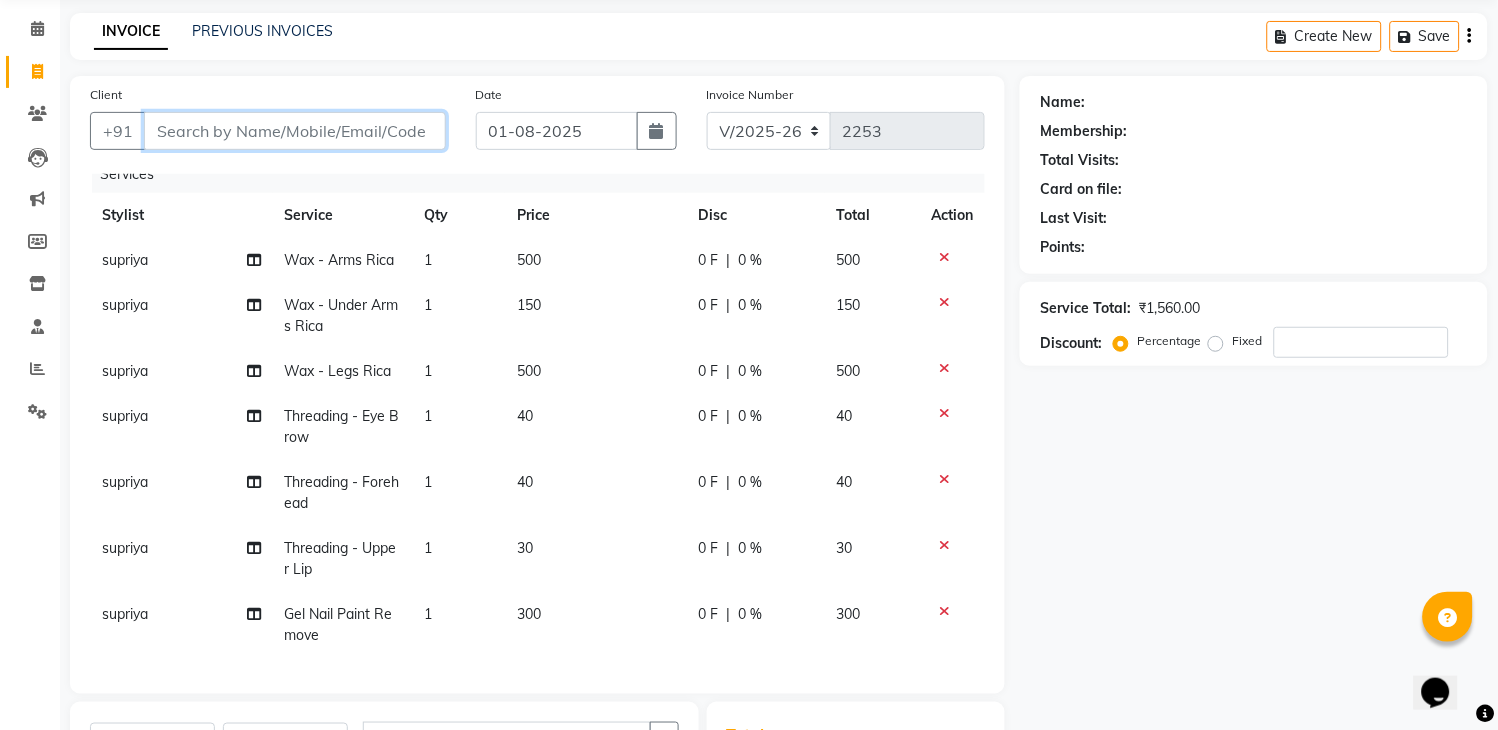 click on "Client" at bounding box center (295, 131) 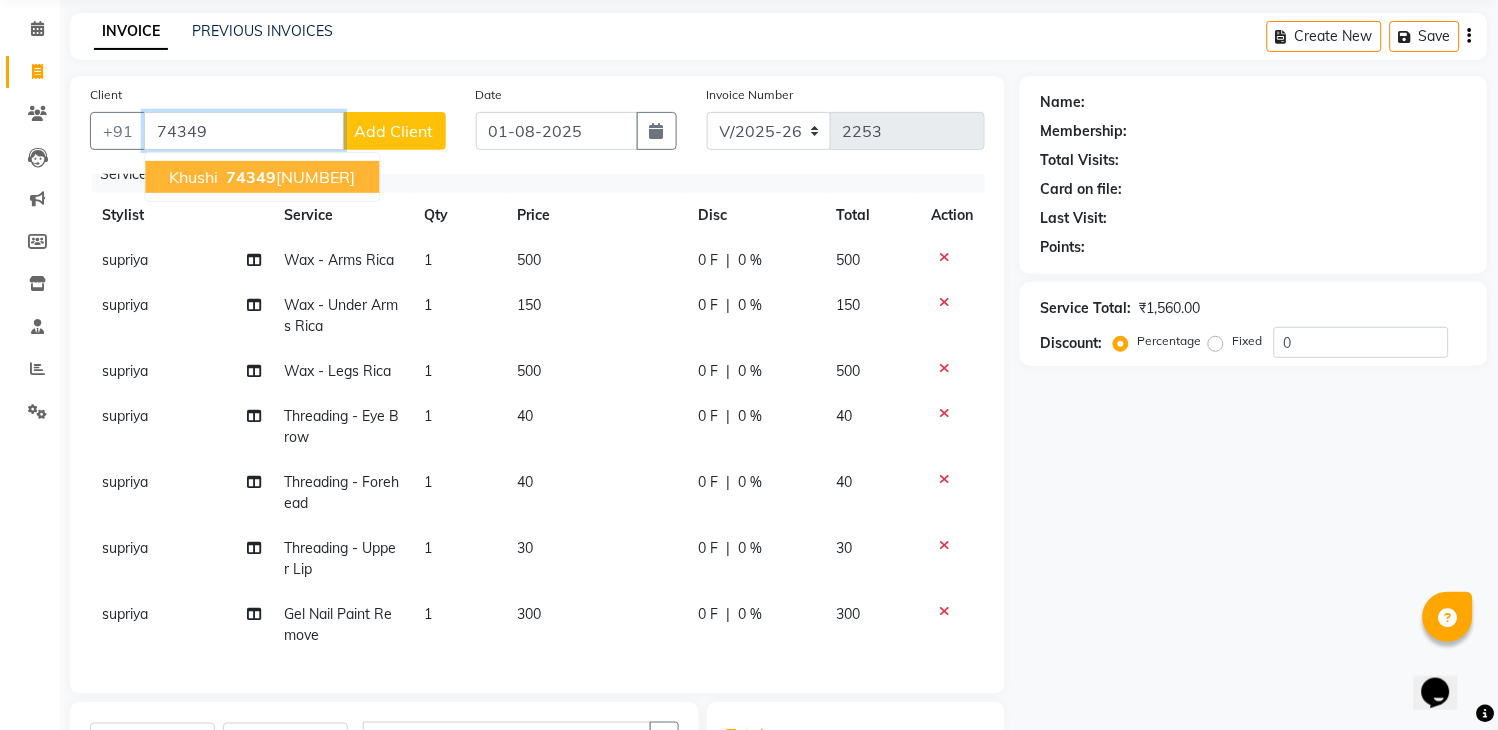 click on "74349 66444" at bounding box center [288, 177] 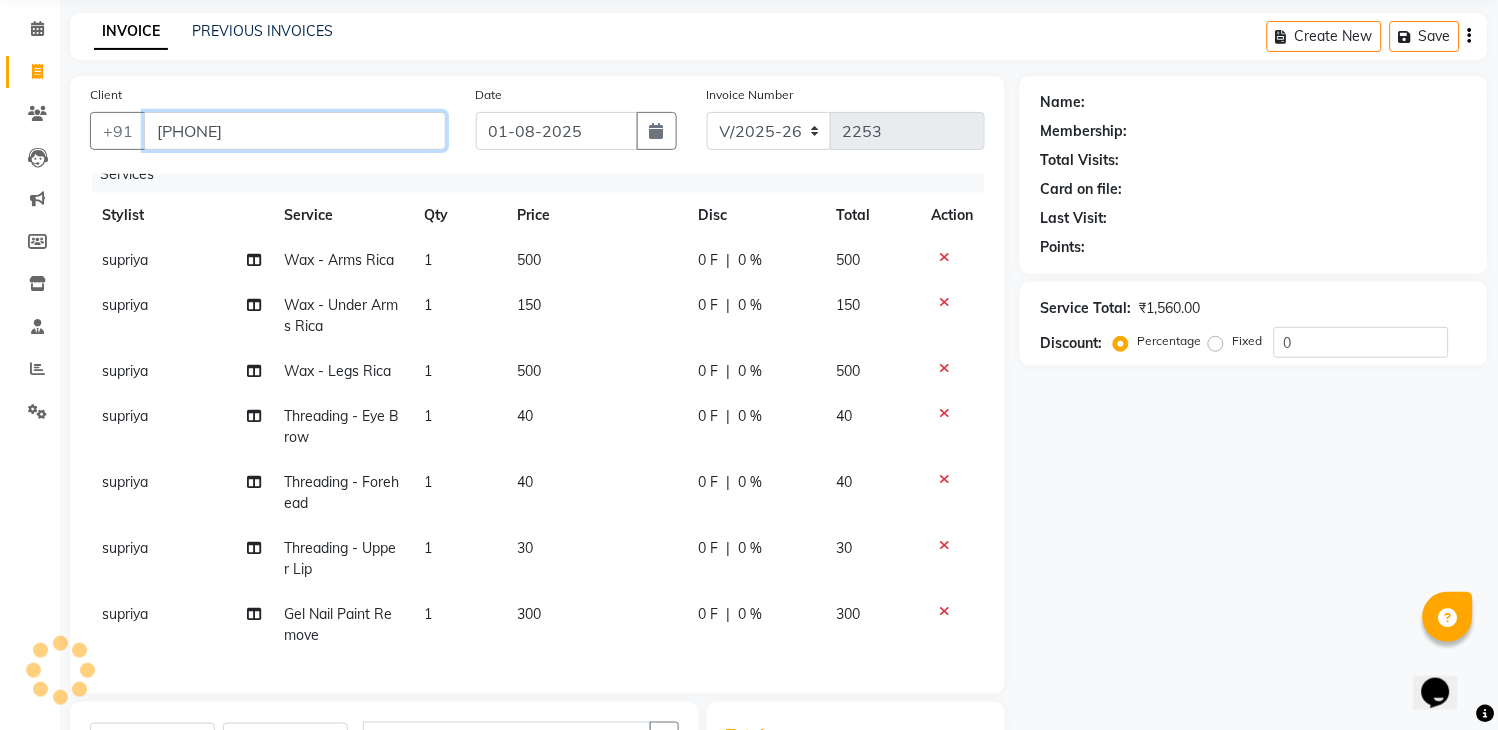 type on "7434966444" 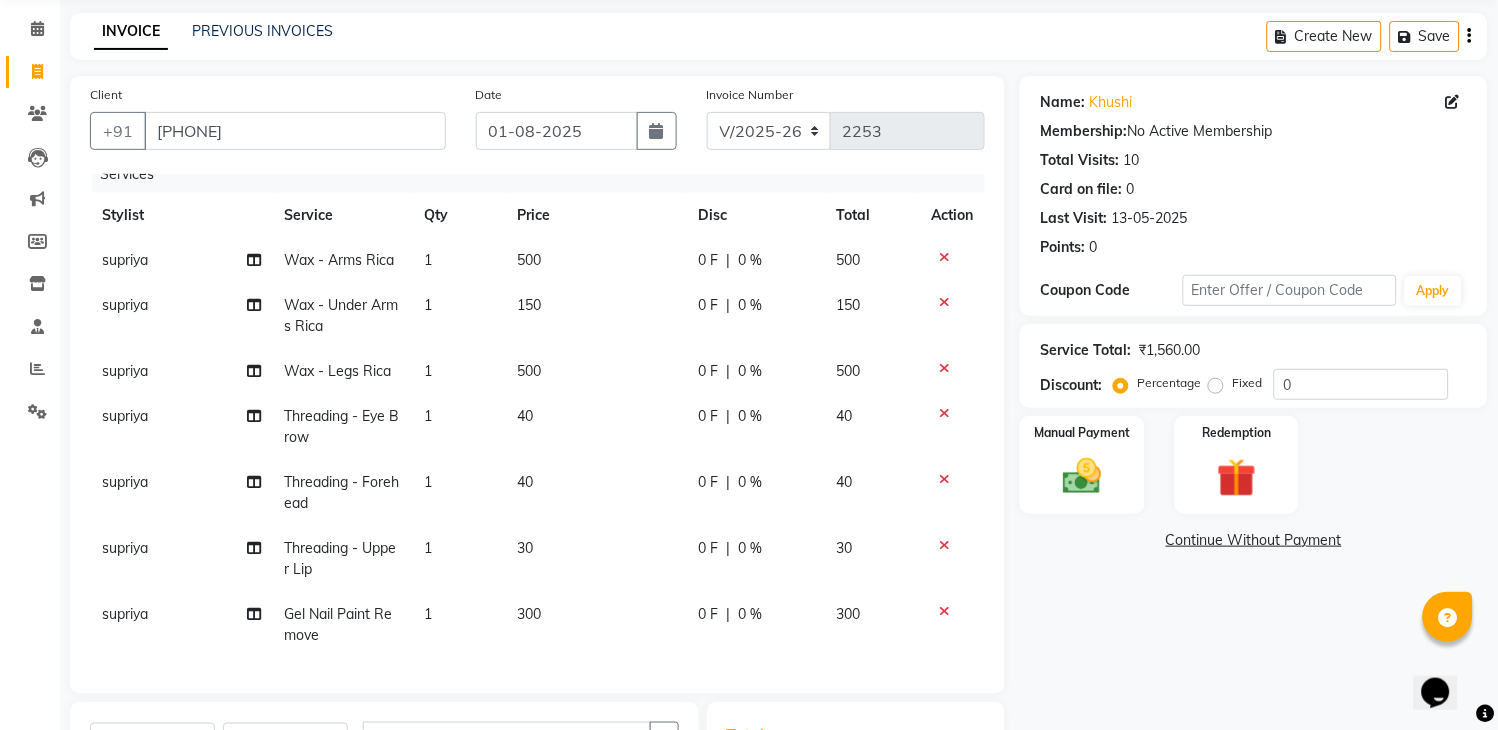 scroll, scrollTop: 371, scrollLeft: 0, axis: vertical 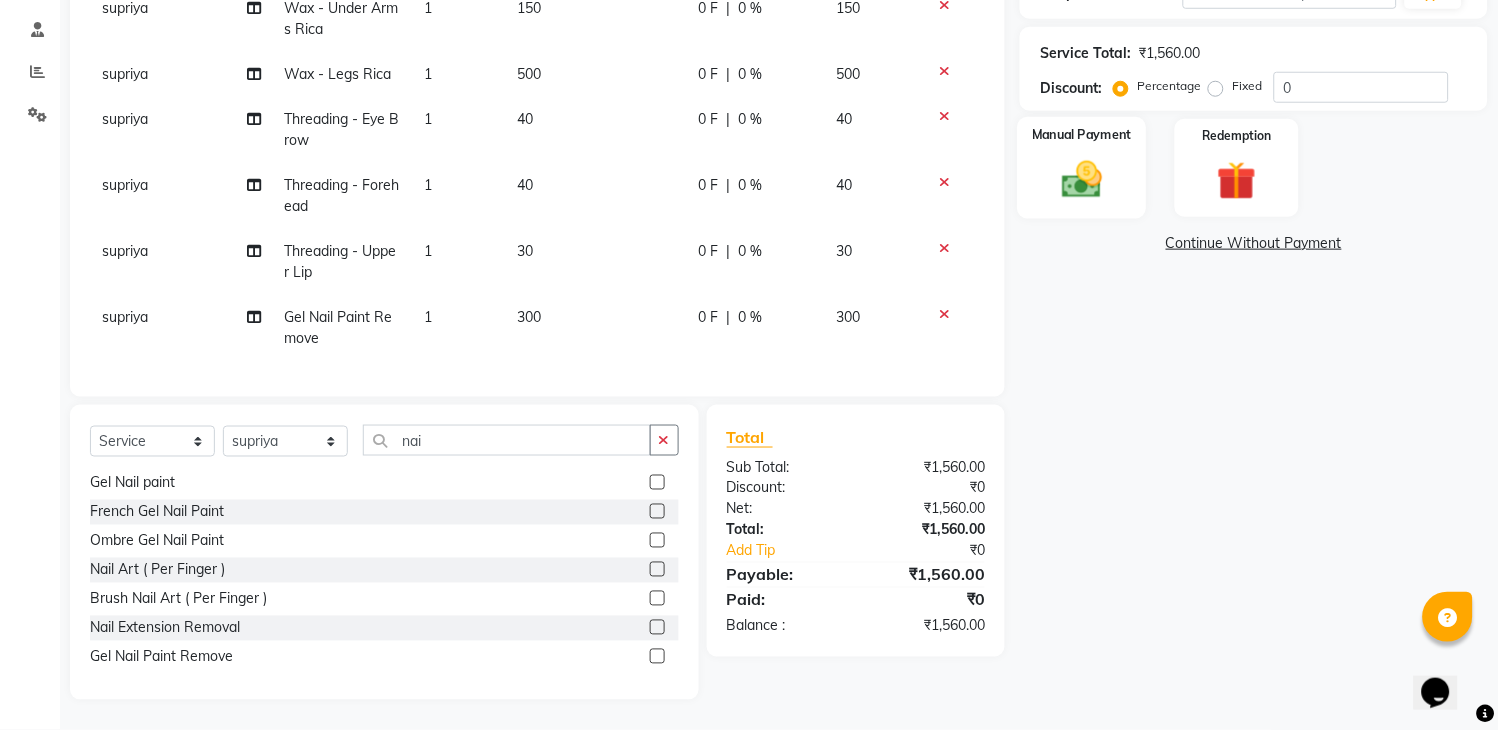 click 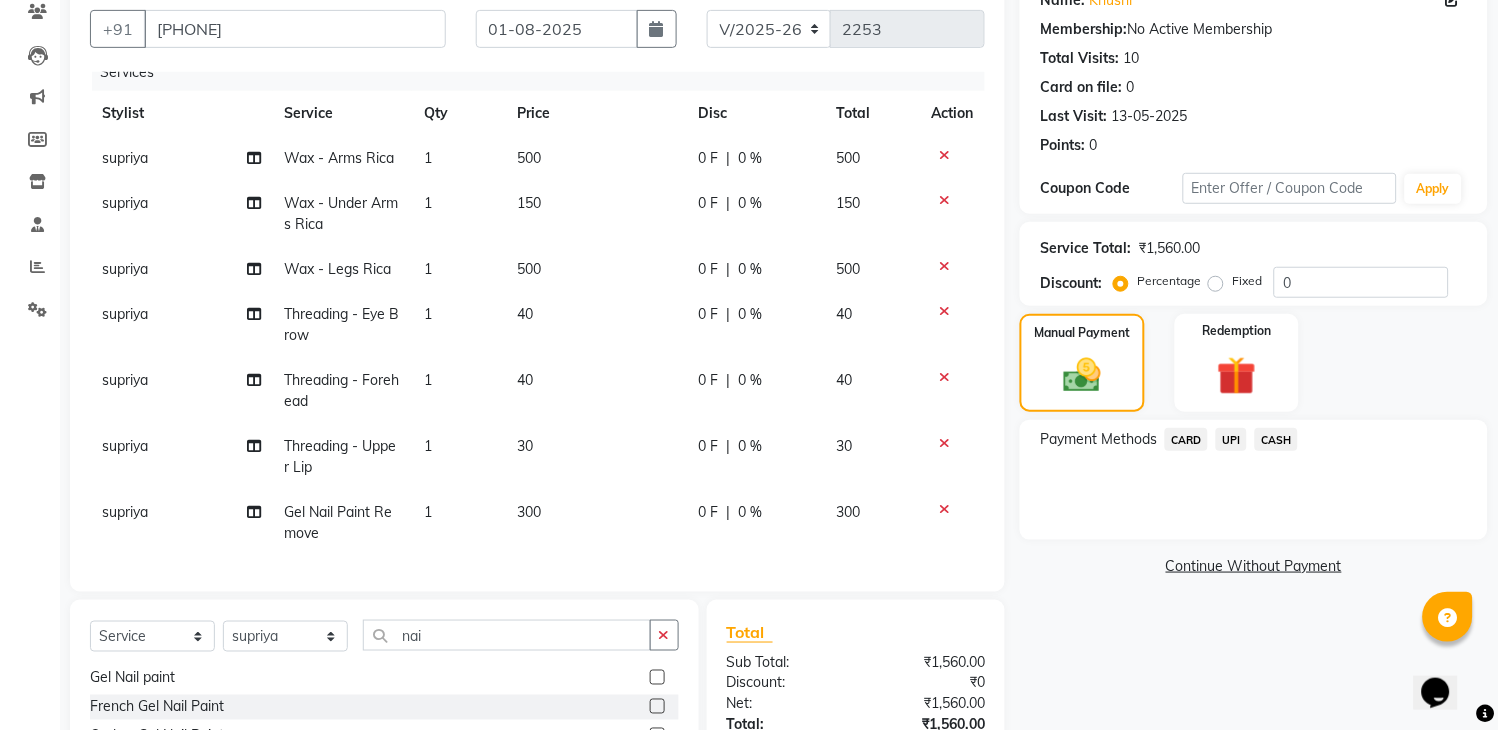 scroll, scrollTop: 167, scrollLeft: 0, axis: vertical 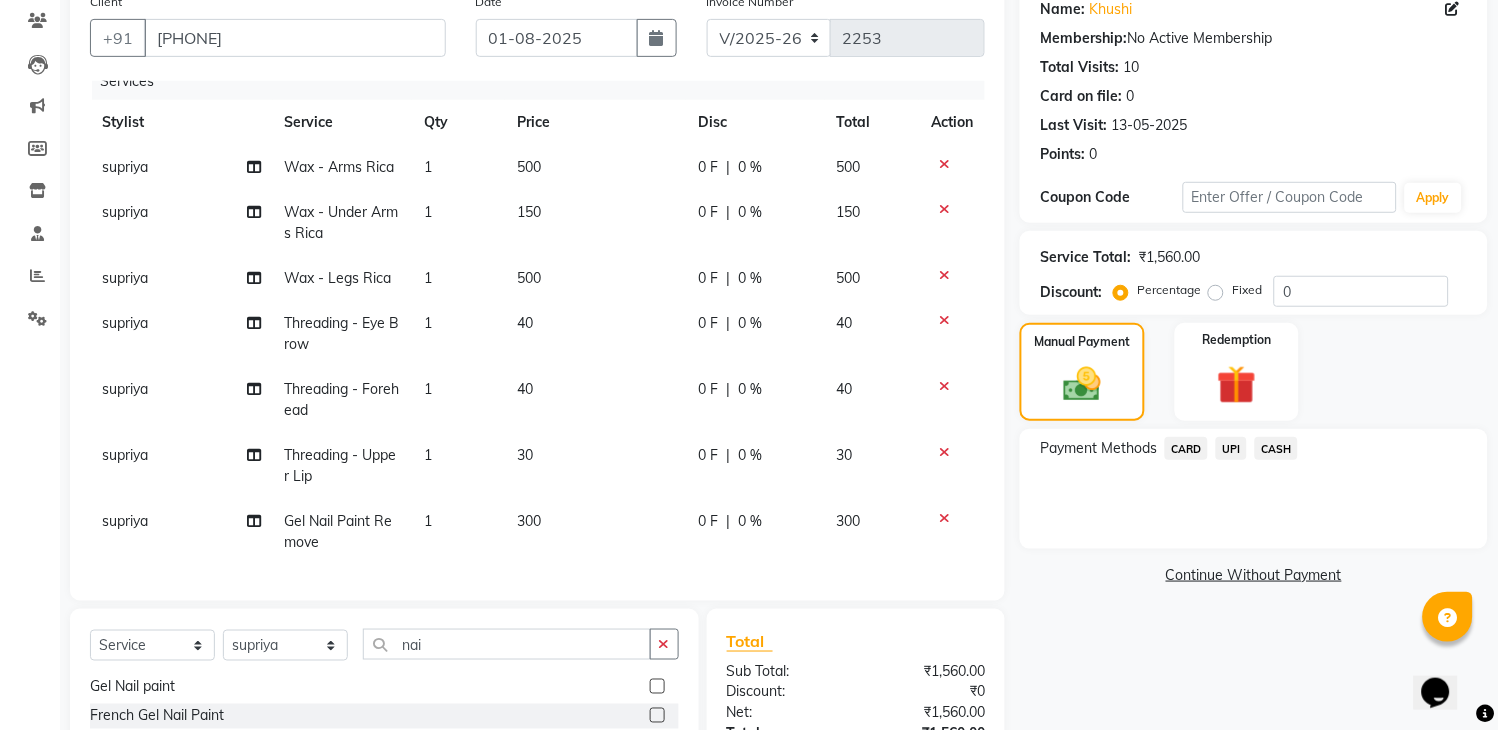 click on "UPI" 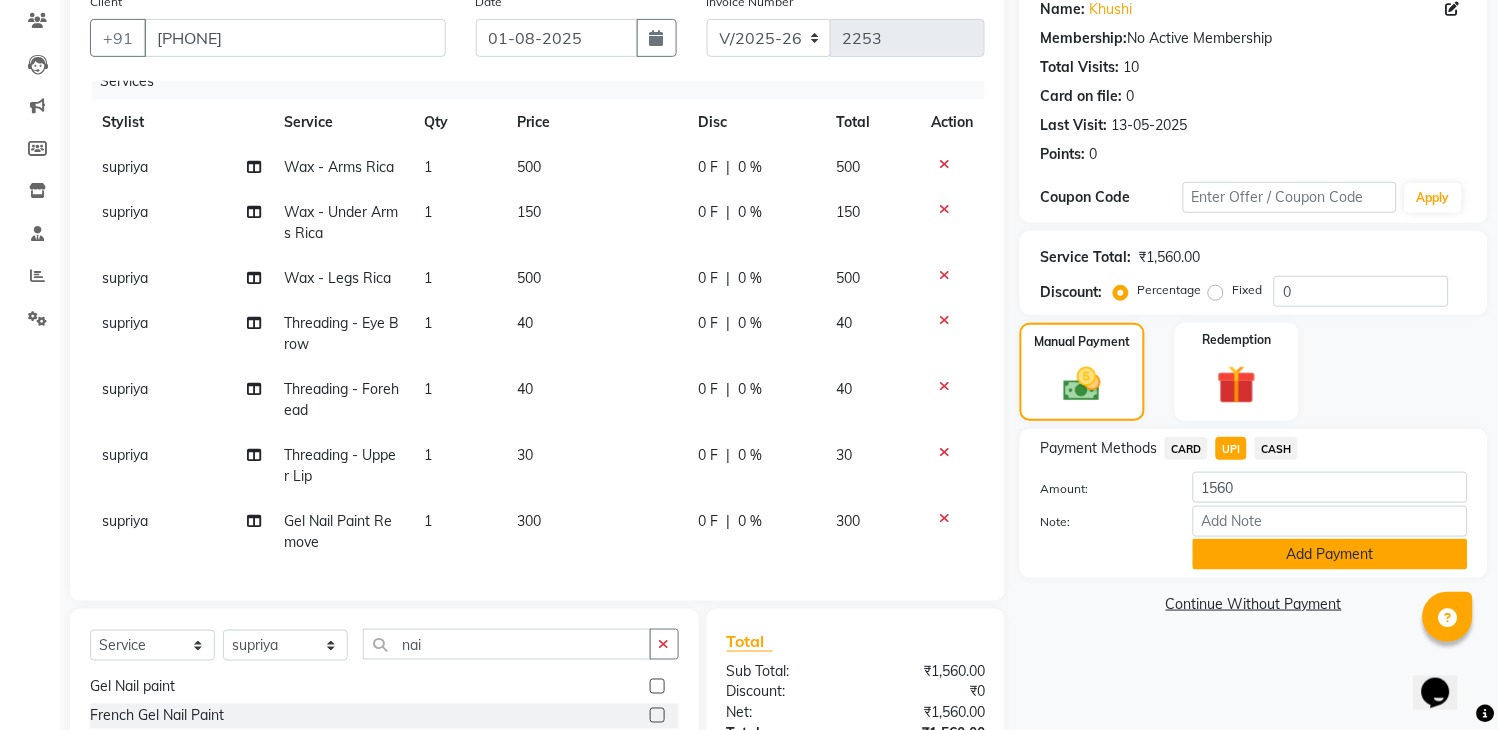 click on "Add Payment" 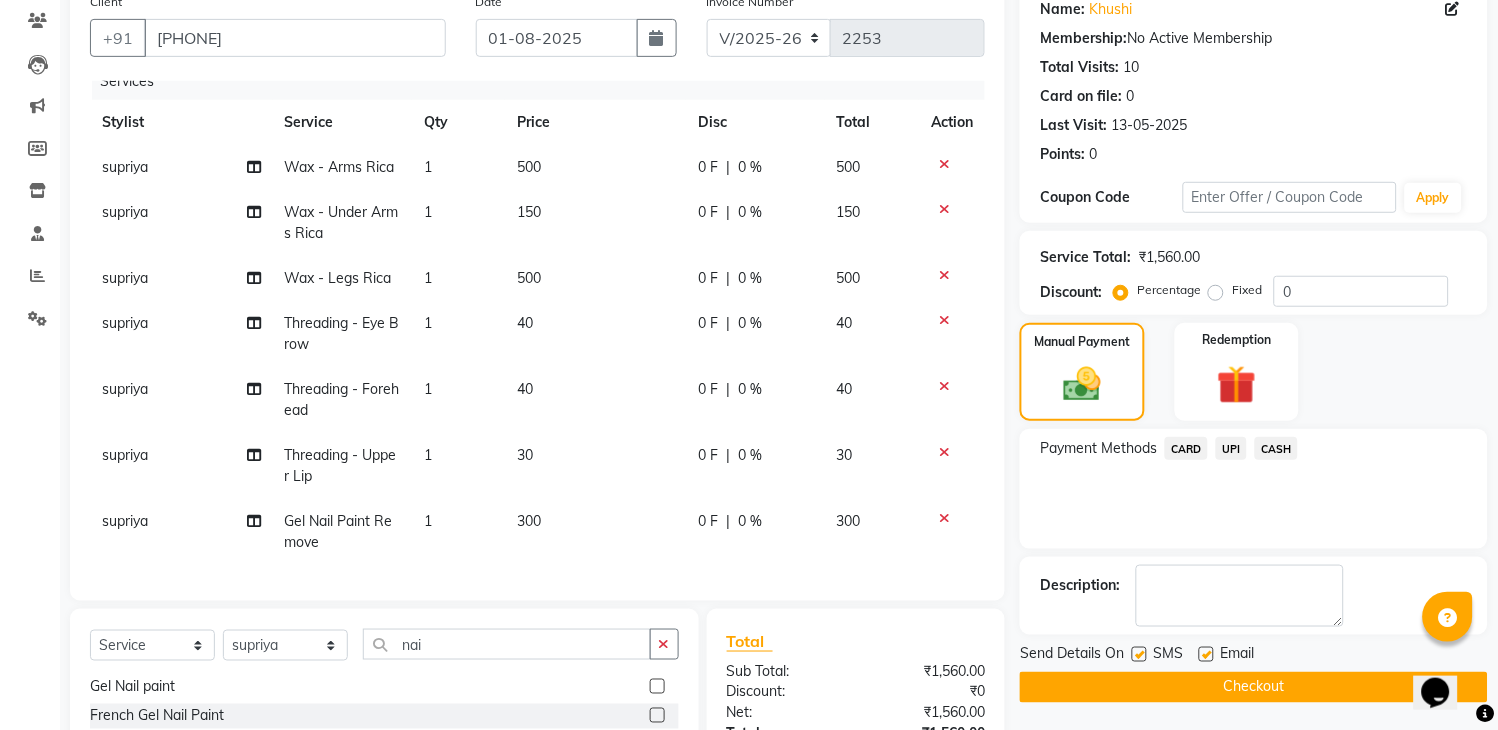 scroll, scrollTop: 371, scrollLeft: 0, axis: vertical 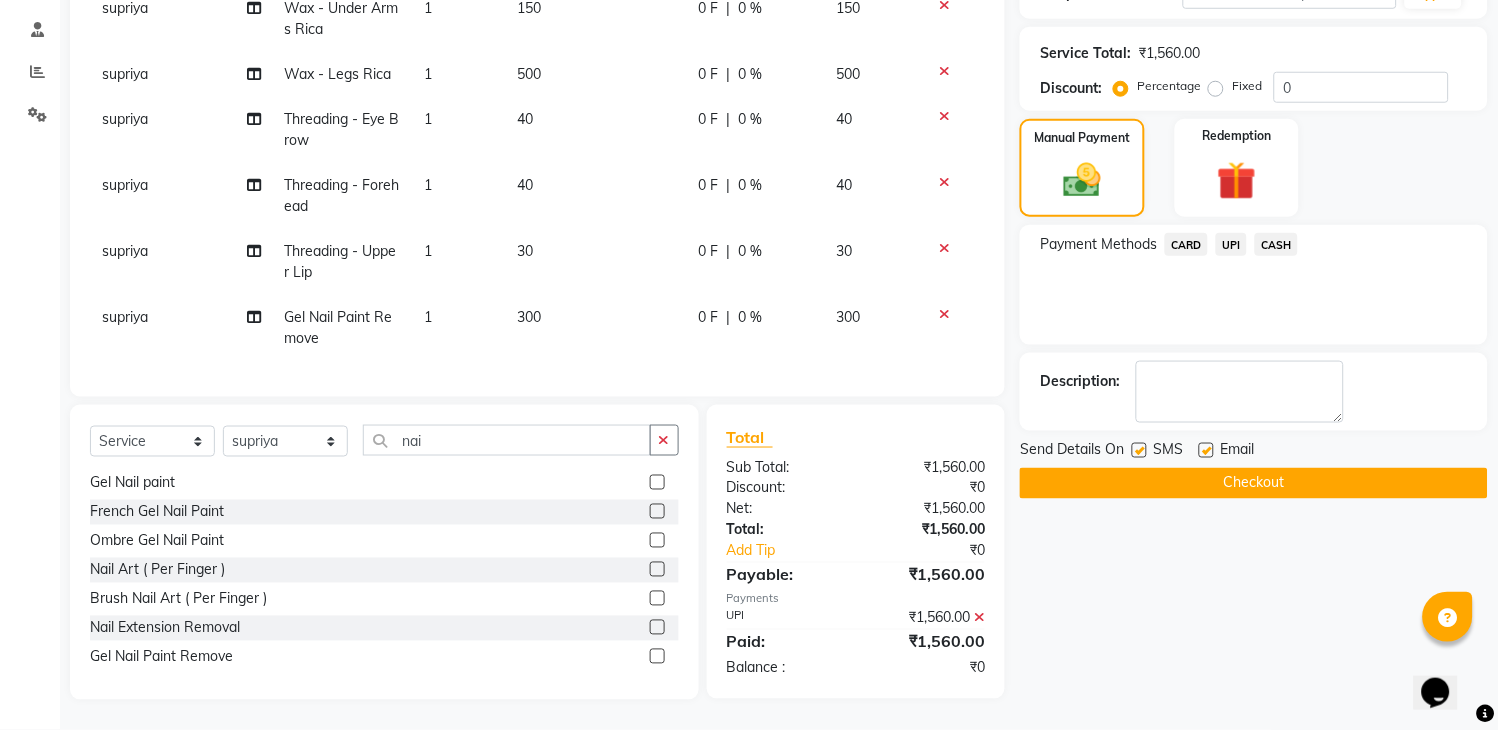click 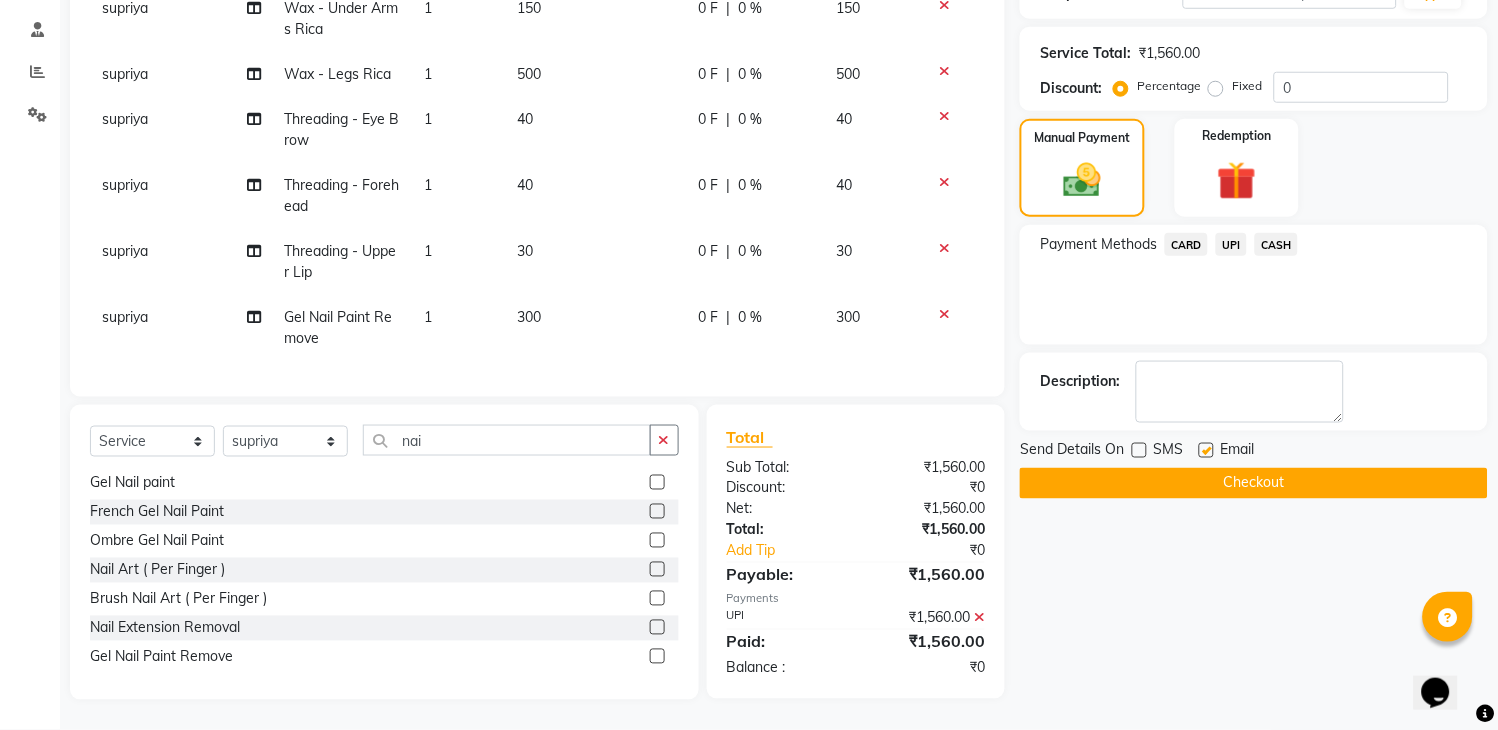 click on "Checkout" 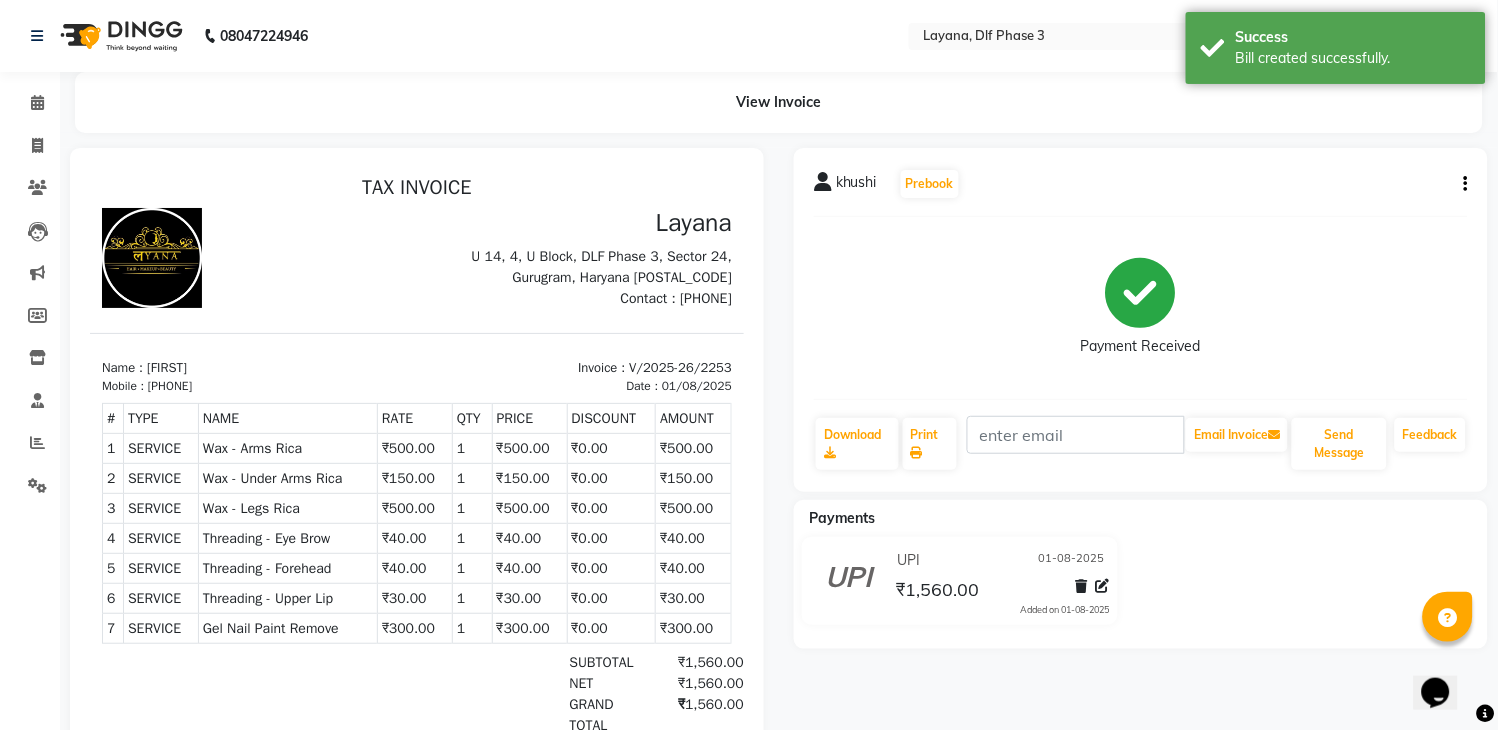 scroll, scrollTop: 0, scrollLeft: 0, axis: both 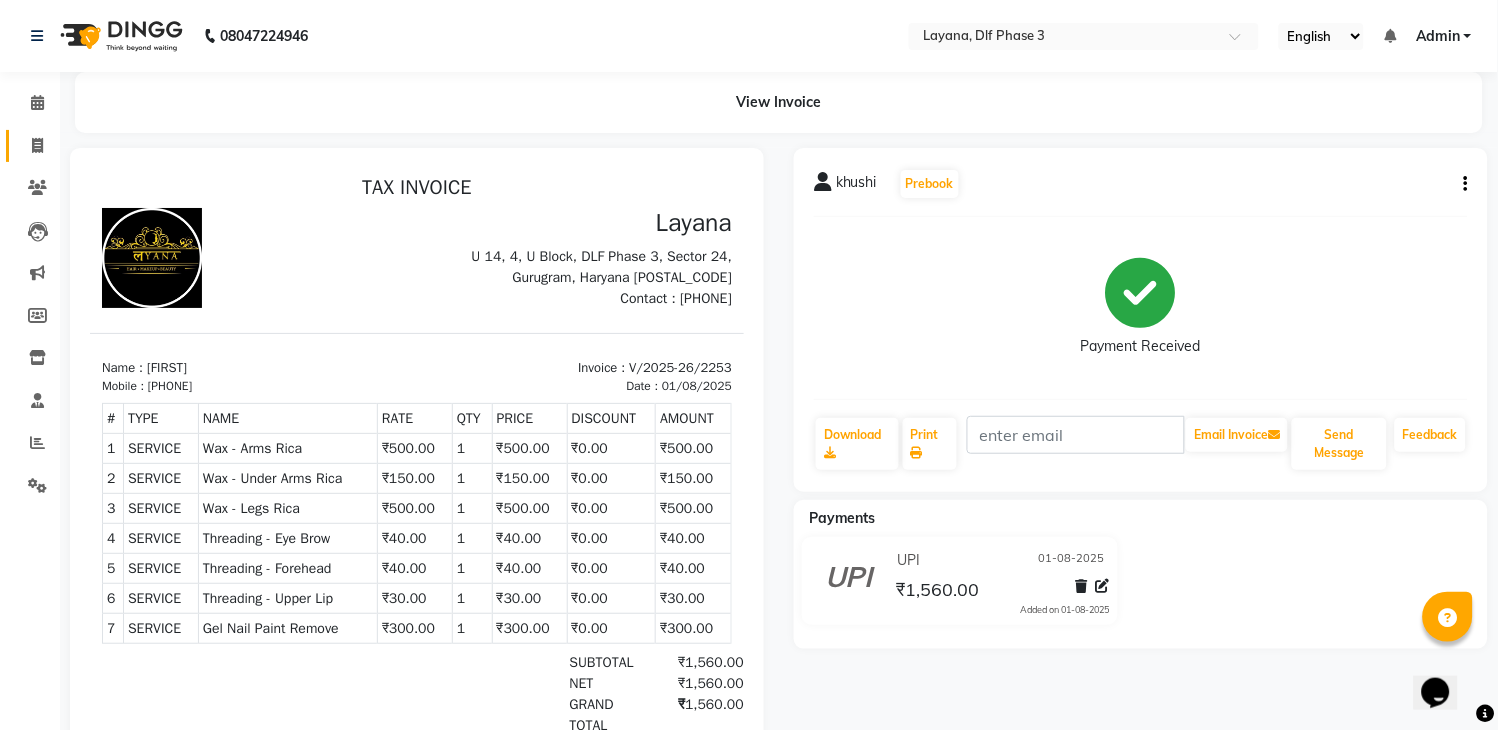 click on "Invoice" 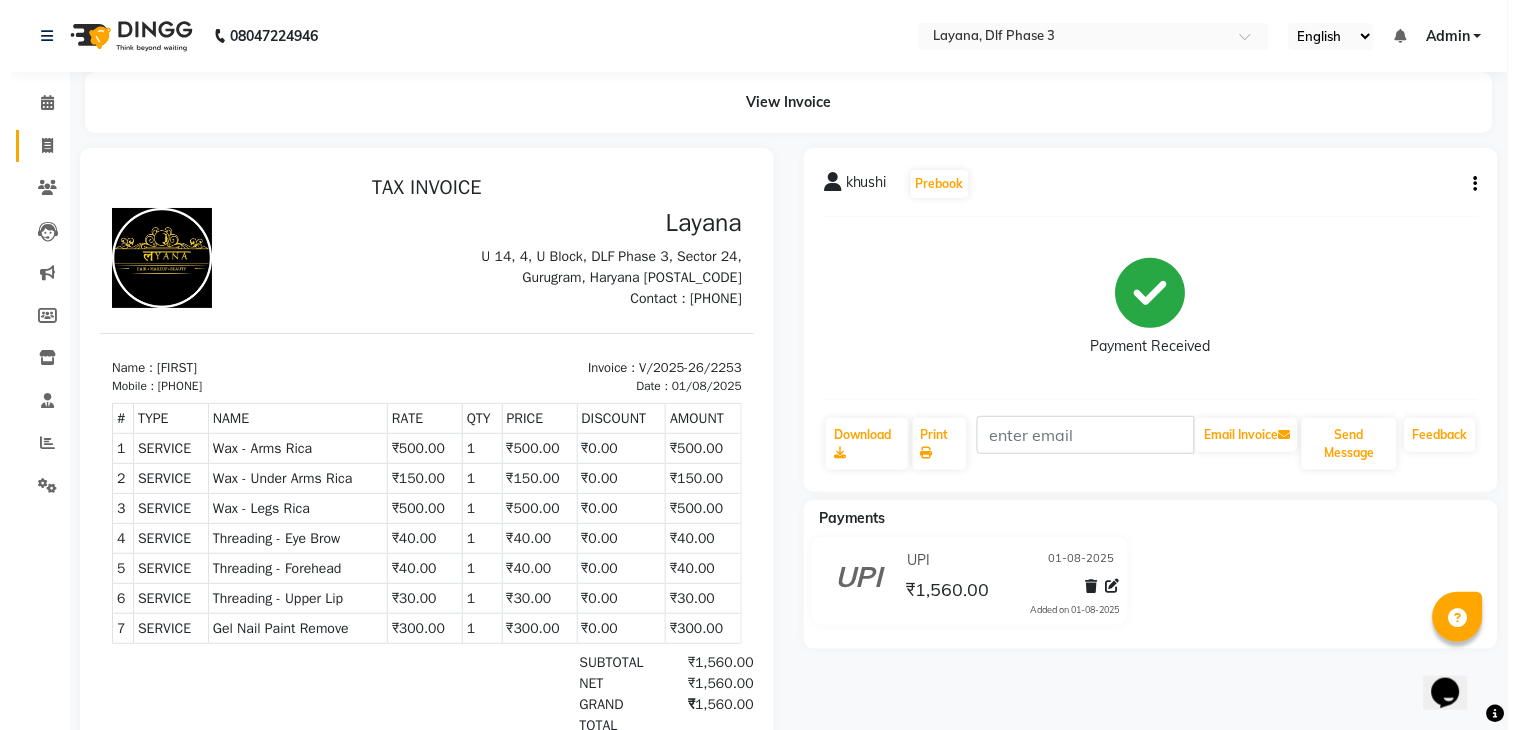 select on "6973" 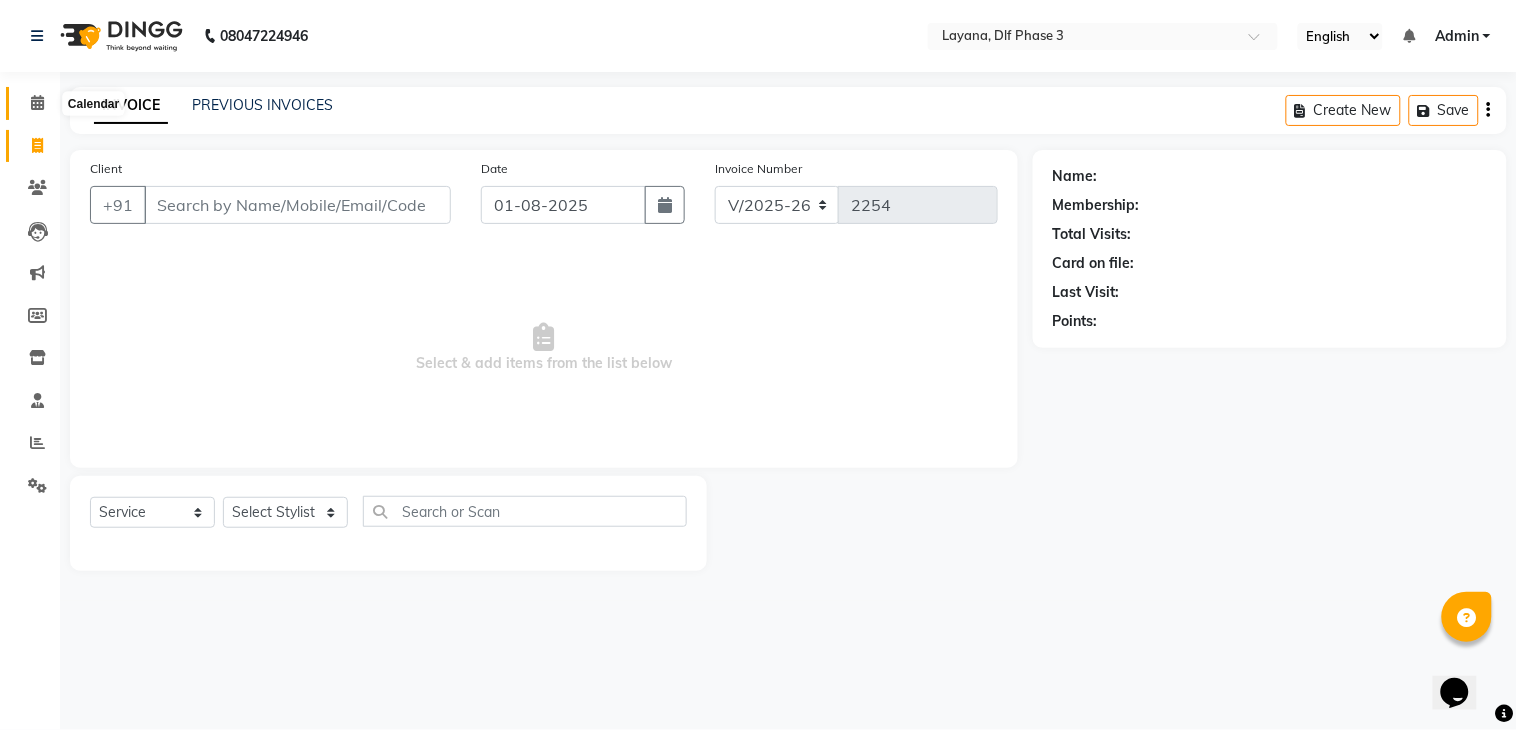 click 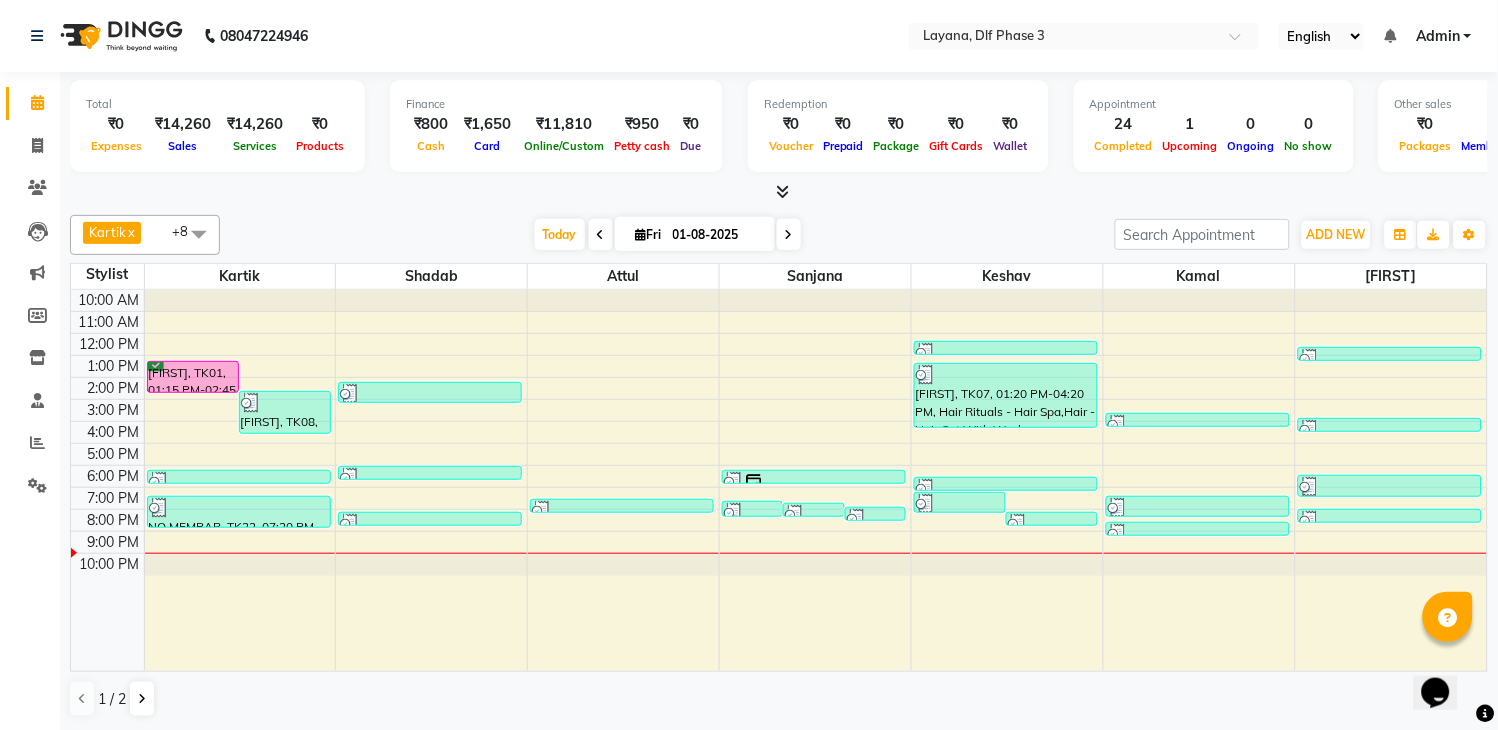 click at bounding box center (1007, 480) 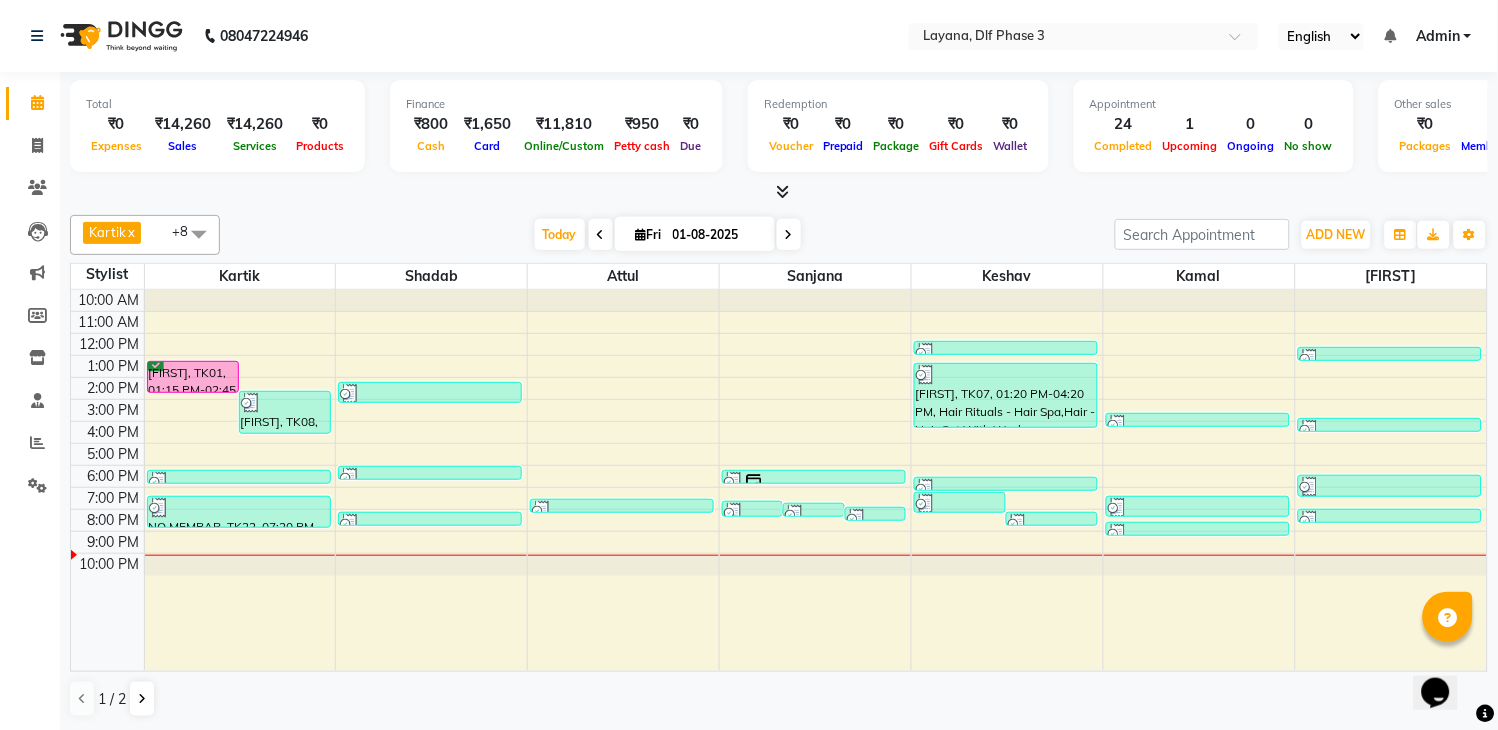 click at bounding box center (1007, 480) 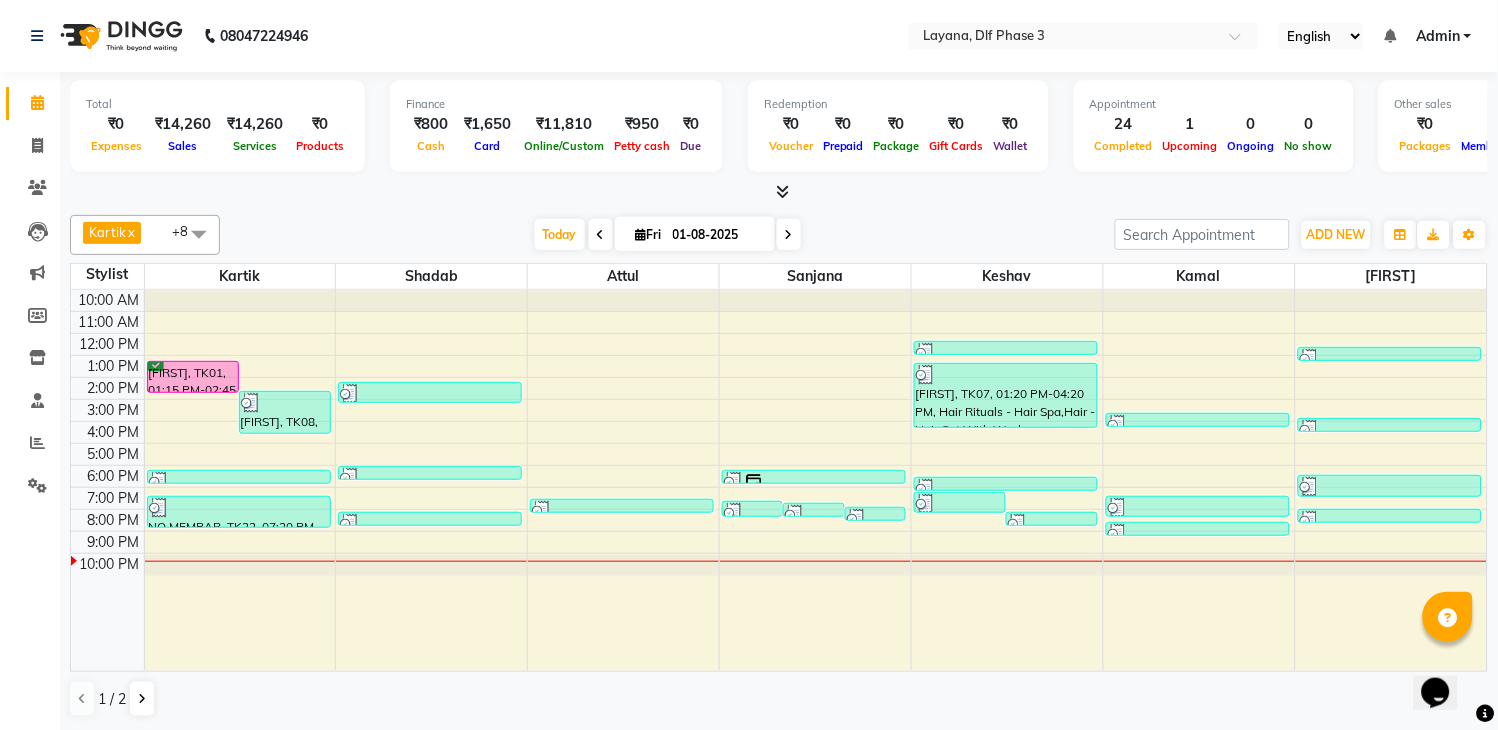click at bounding box center [1007, 480] 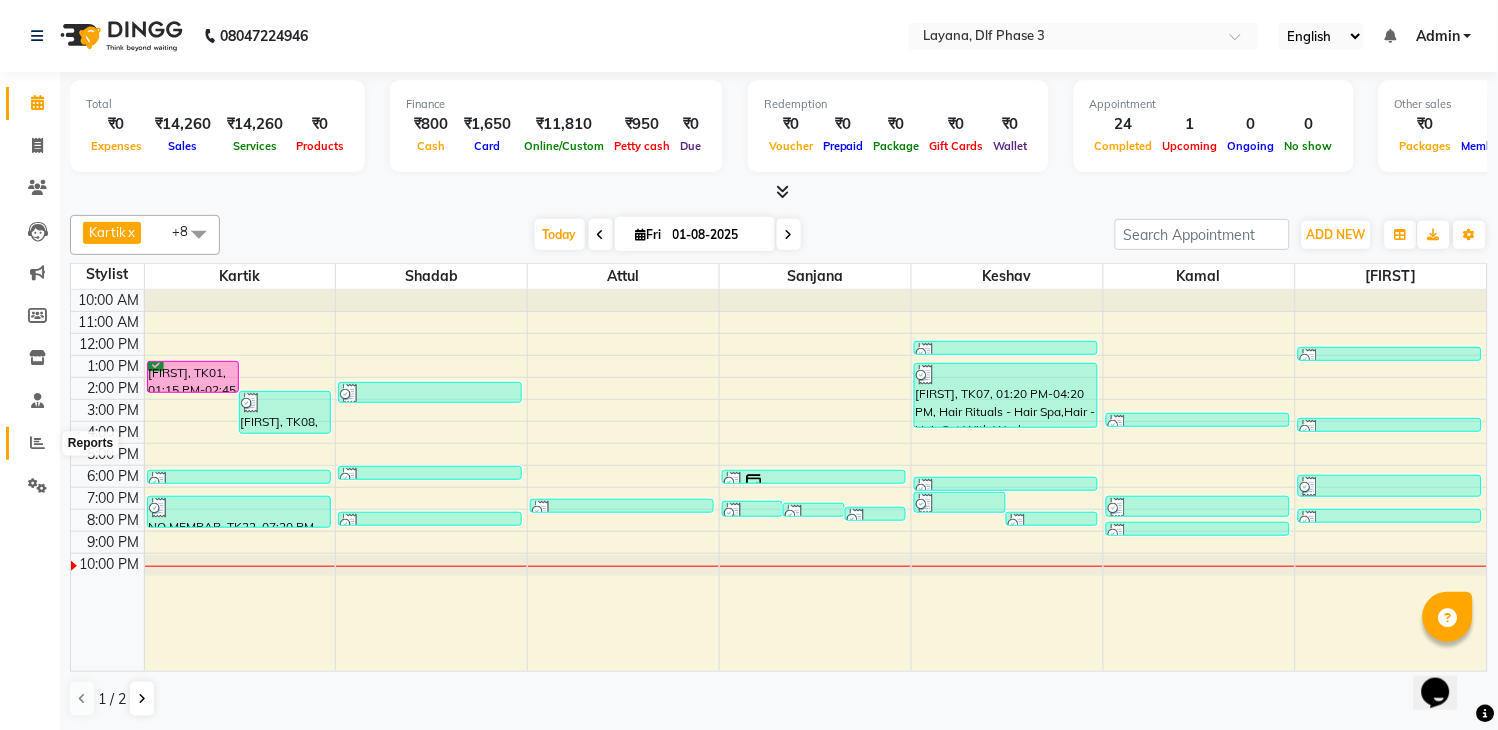 click 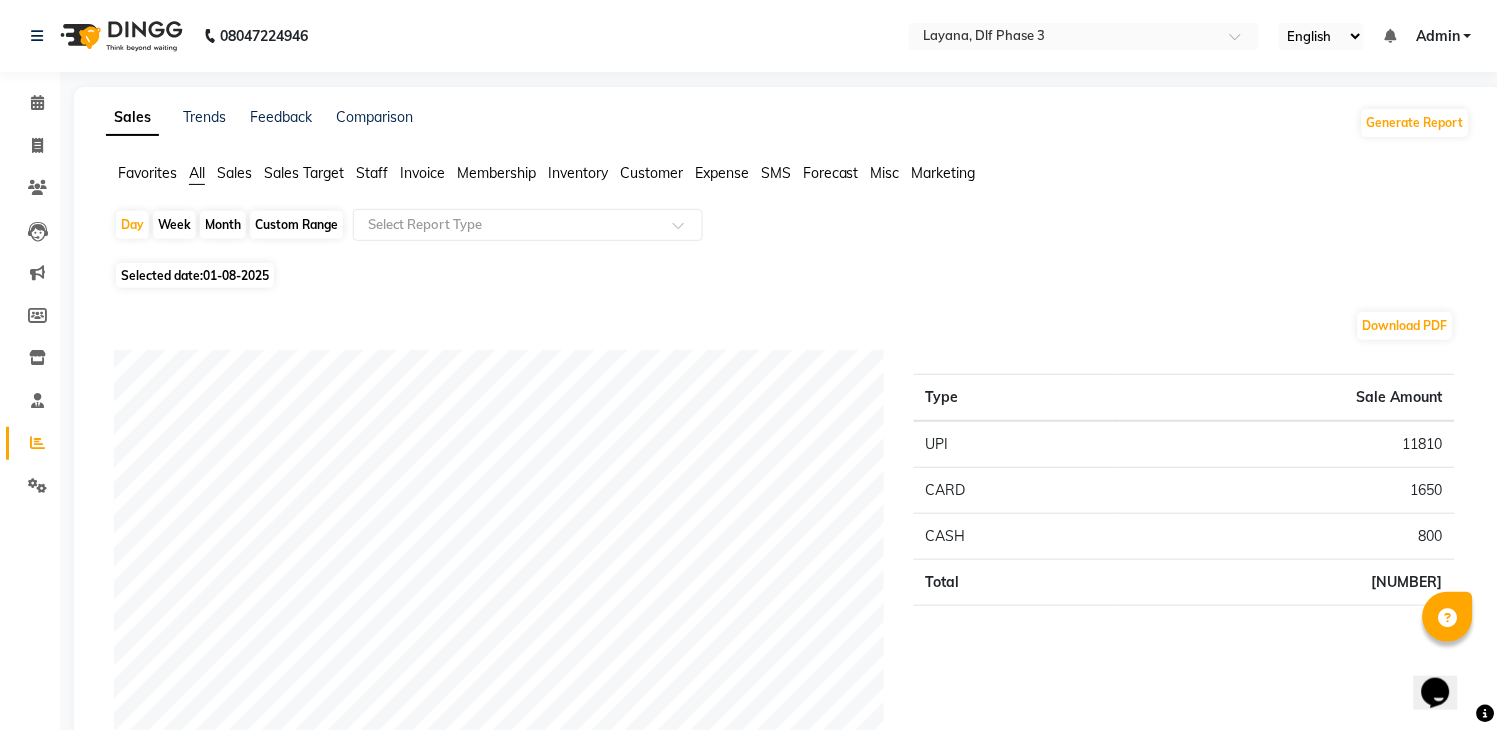 click on "Month" 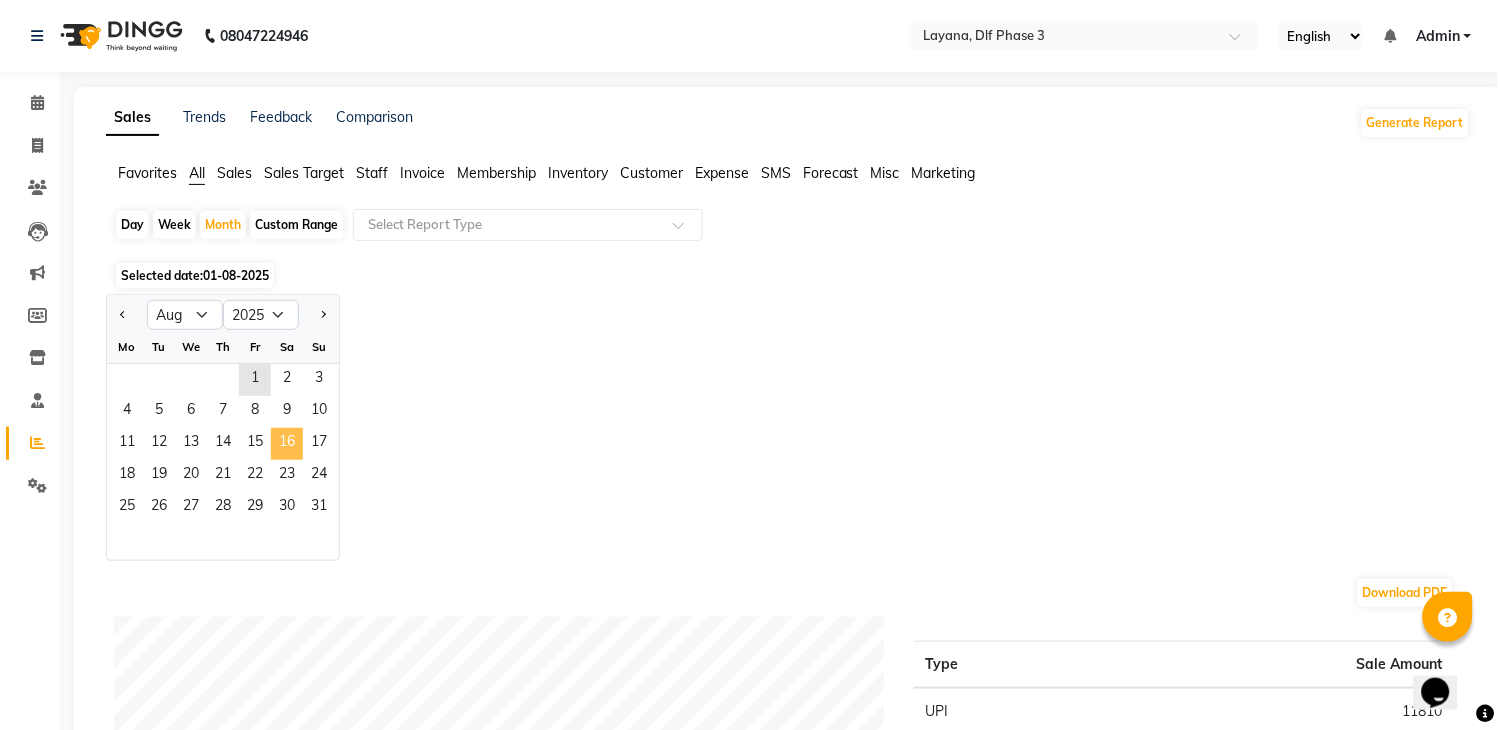 click on "16" 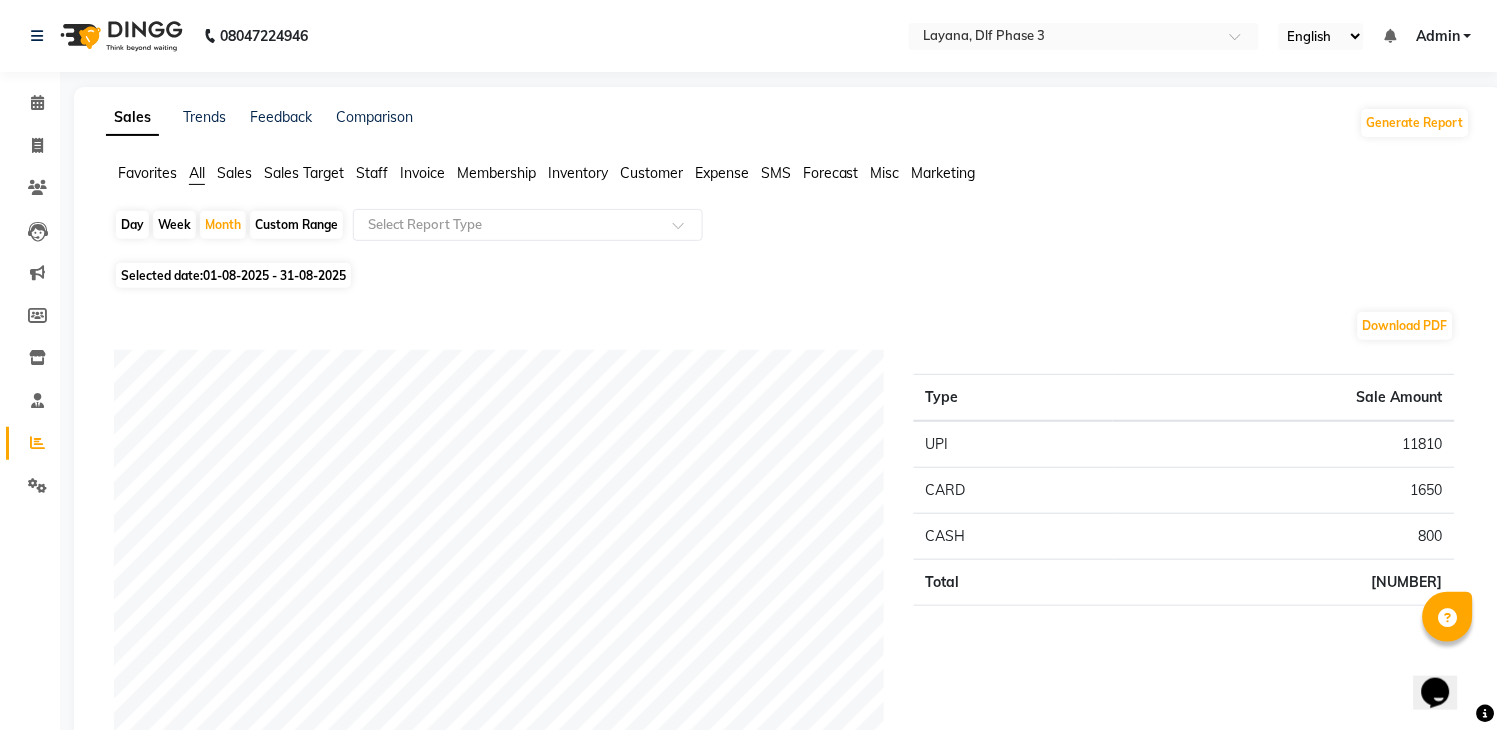 scroll, scrollTop: 638, scrollLeft: 0, axis: vertical 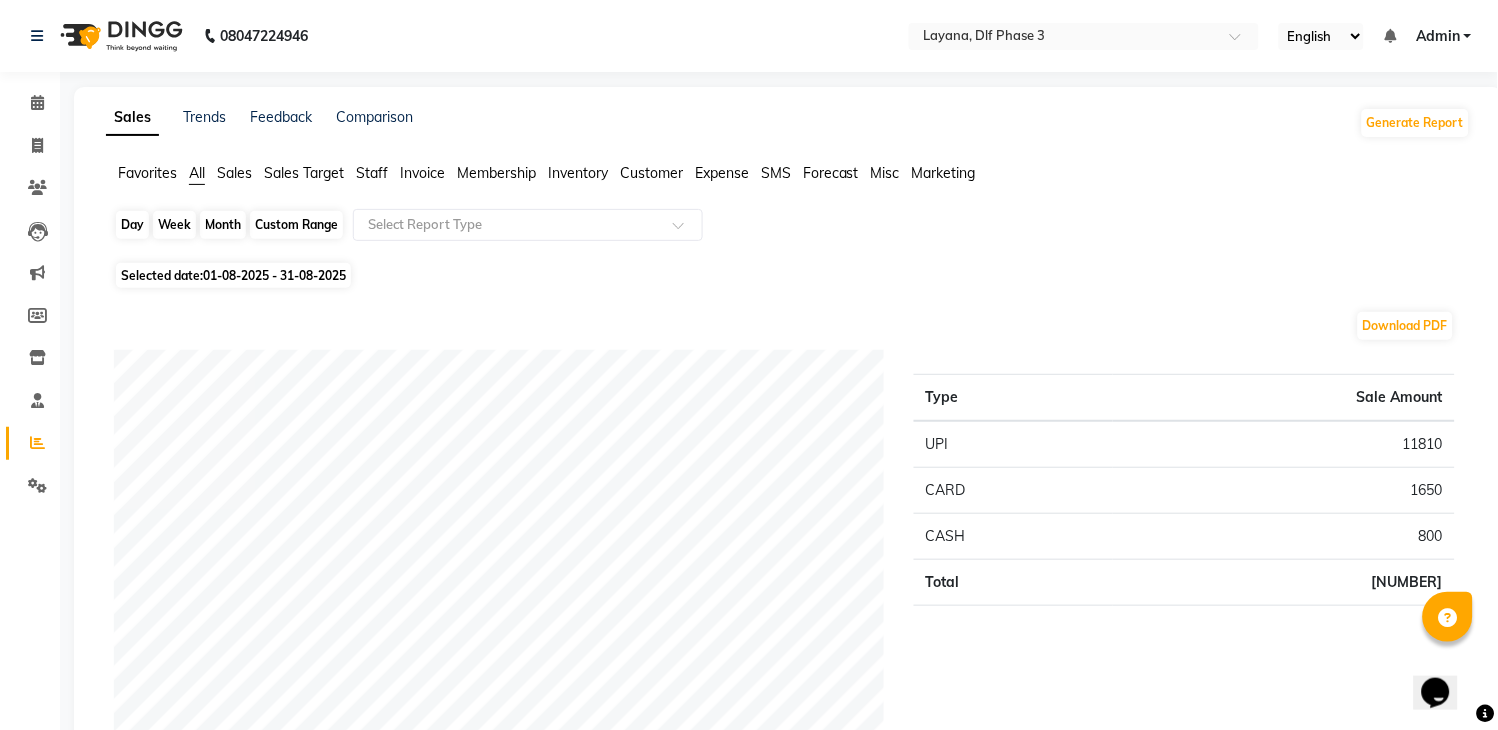click on "Month" 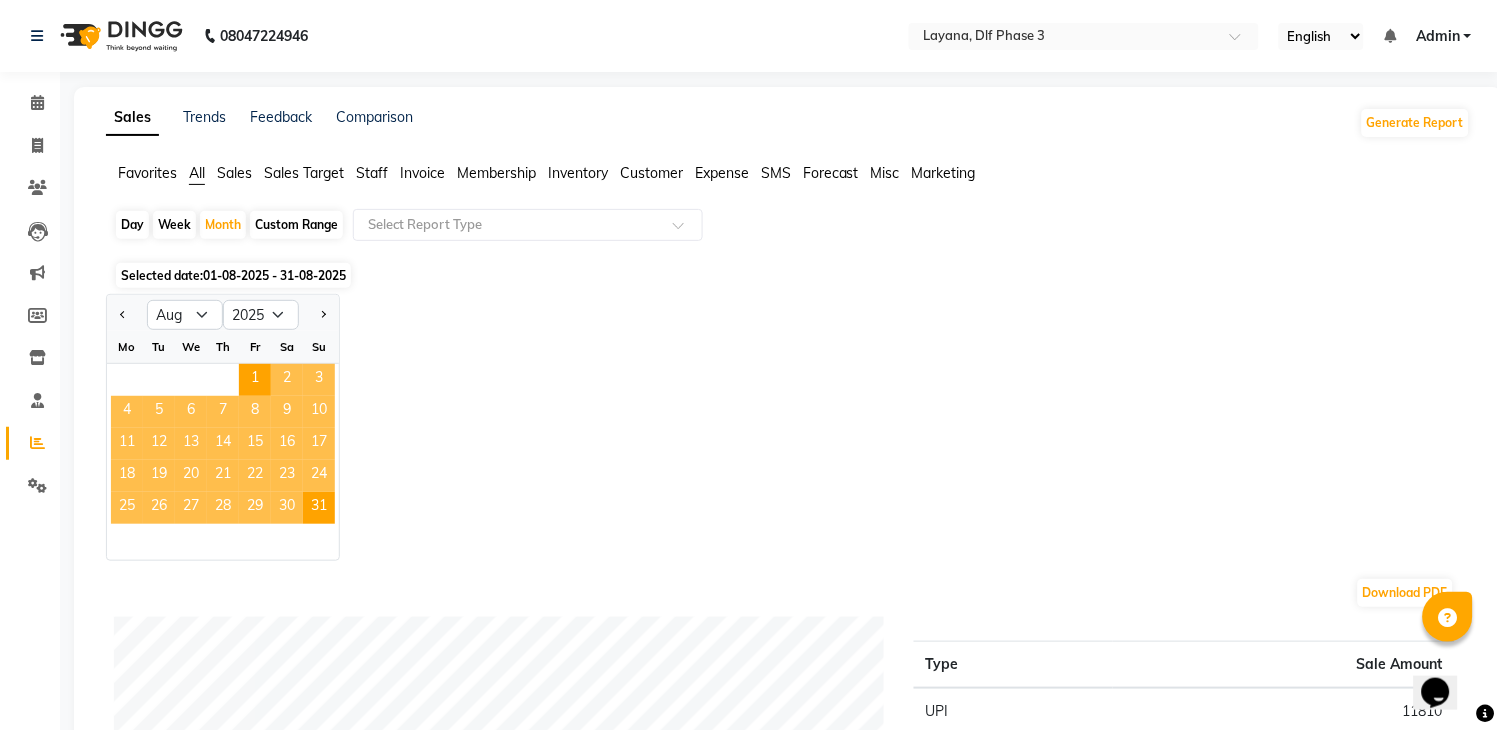 click on "8" 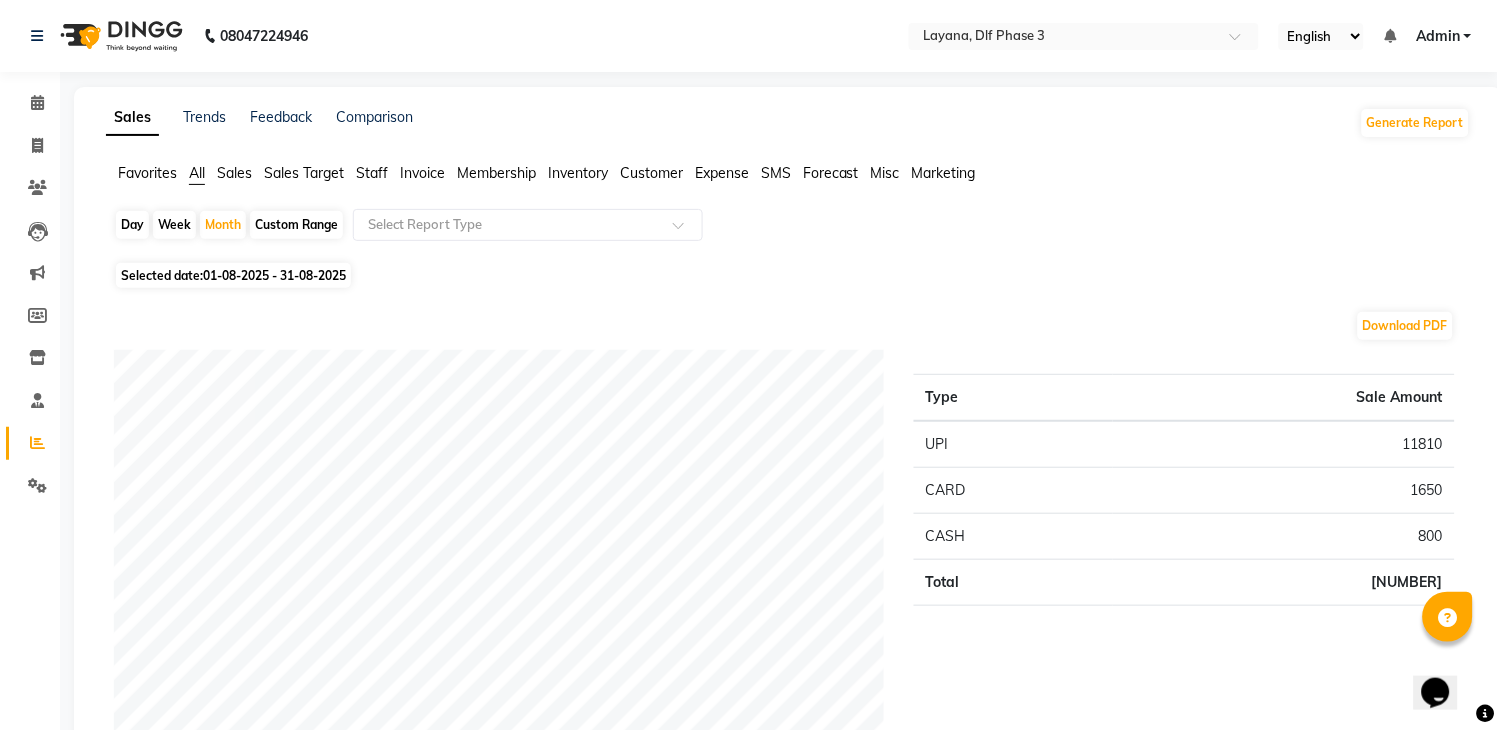scroll, scrollTop: 638, scrollLeft: 0, axis: vertical 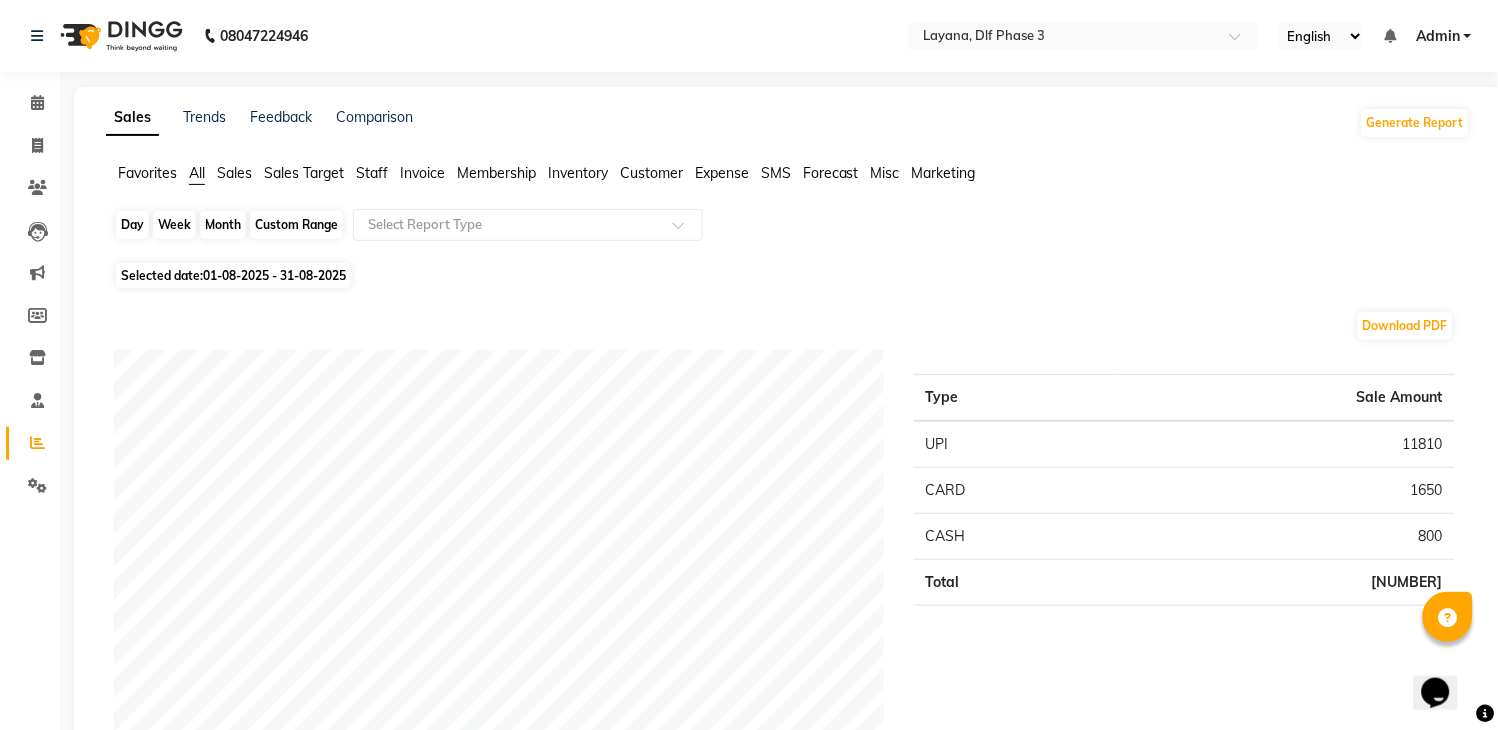 click on "Month" 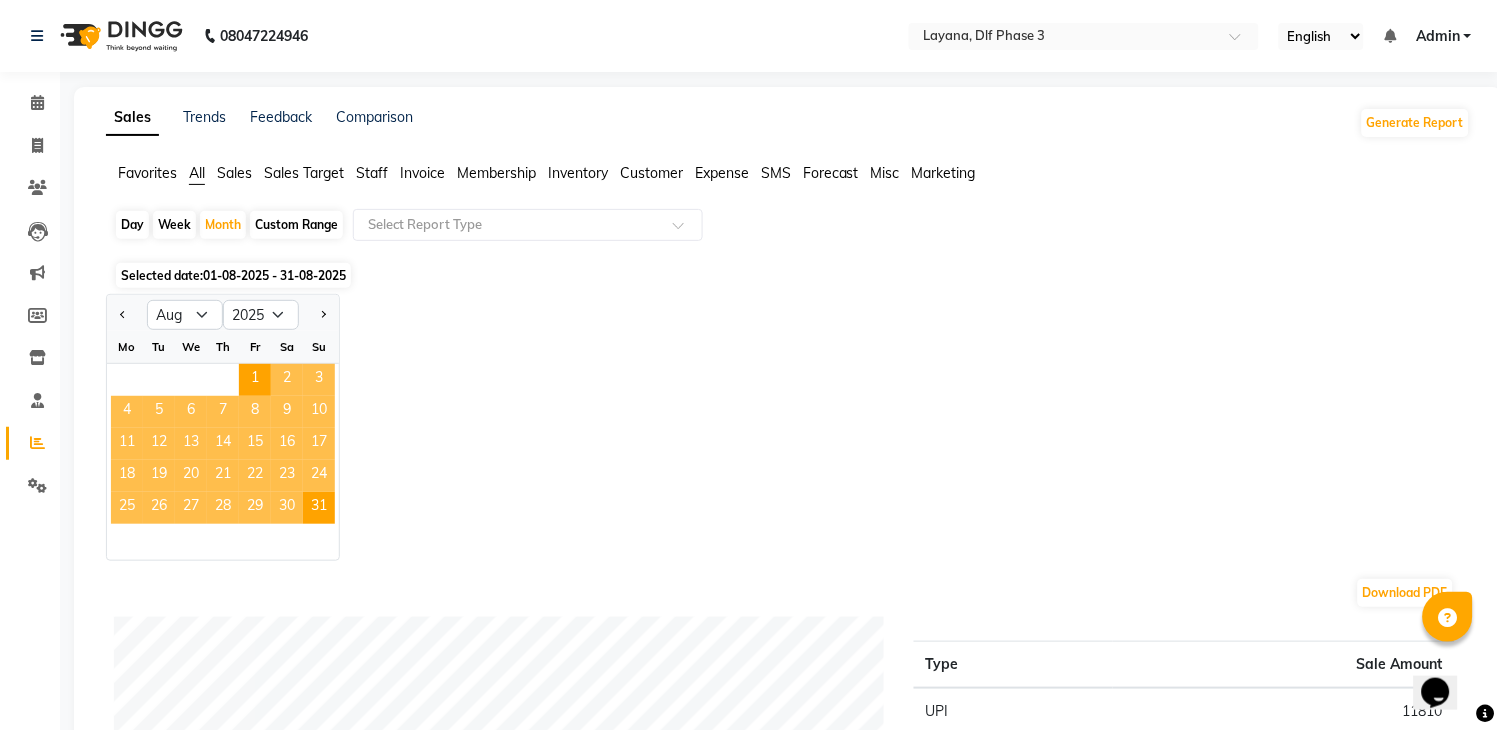 click on "13" 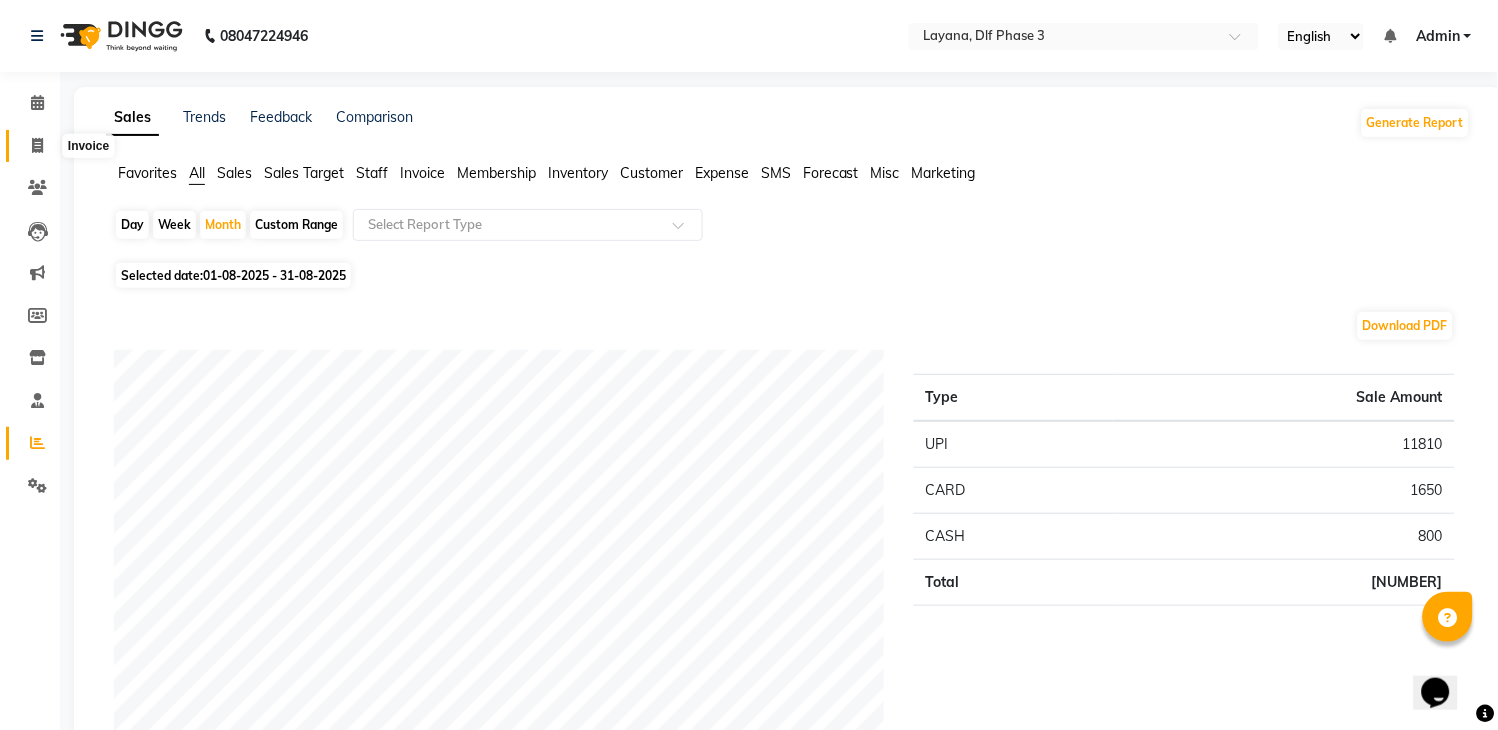 click 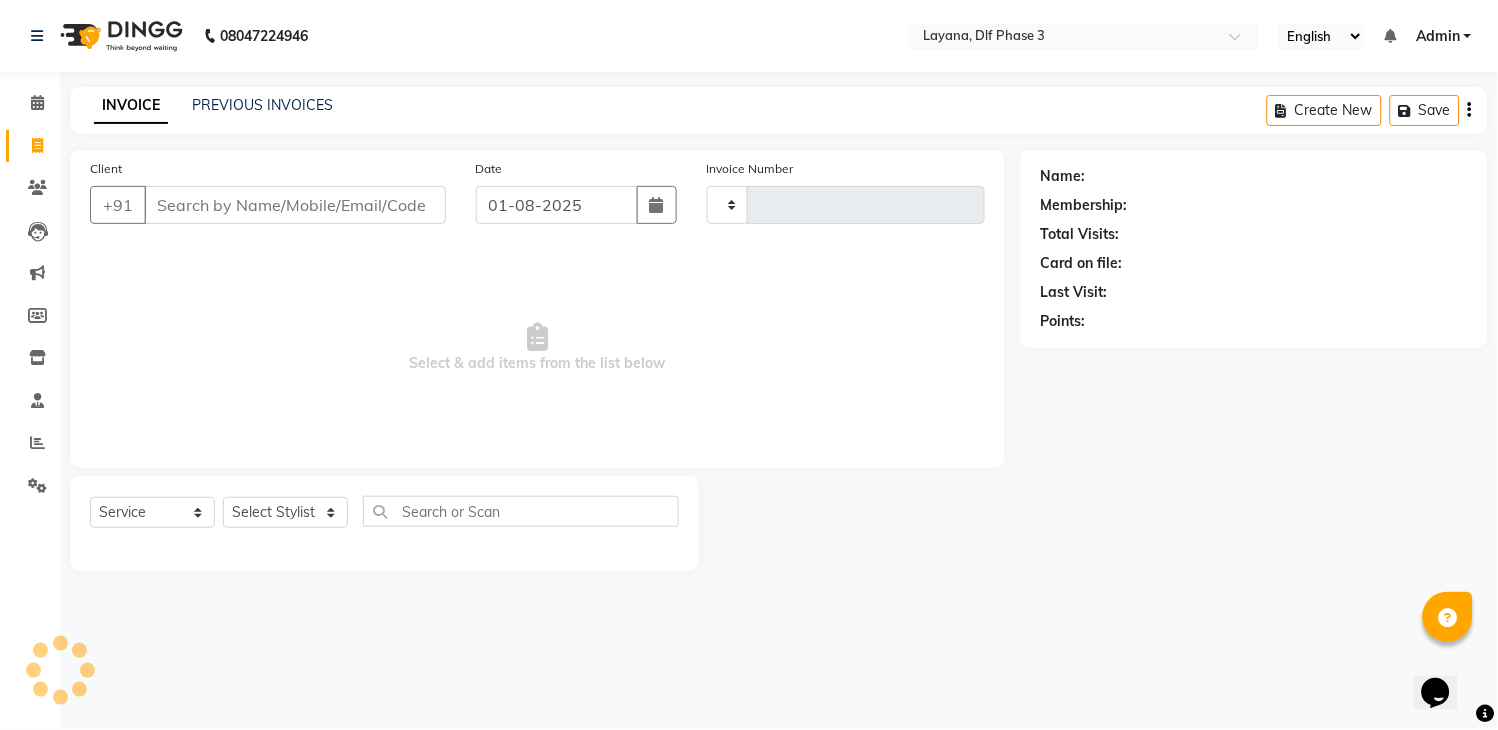 type on "2254" 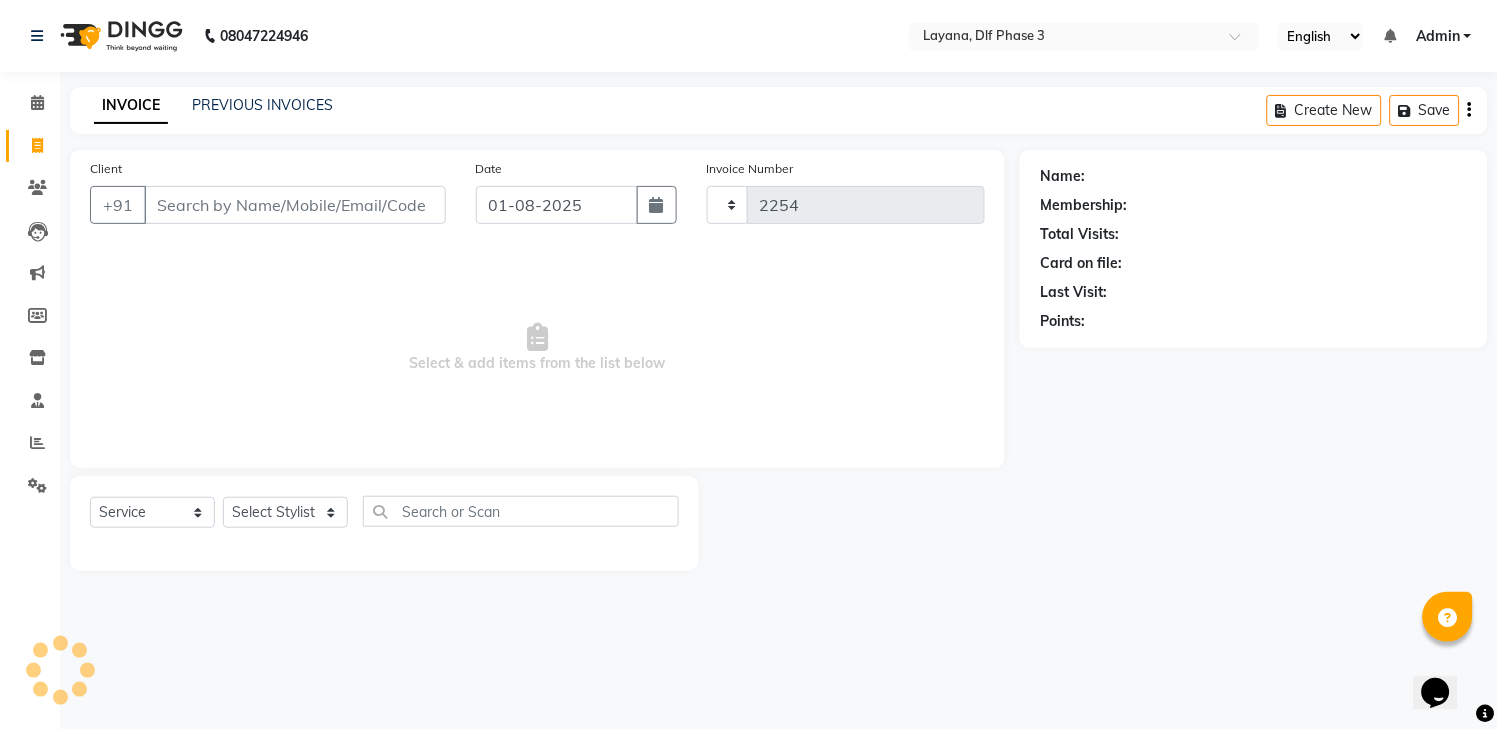 select on "6973" 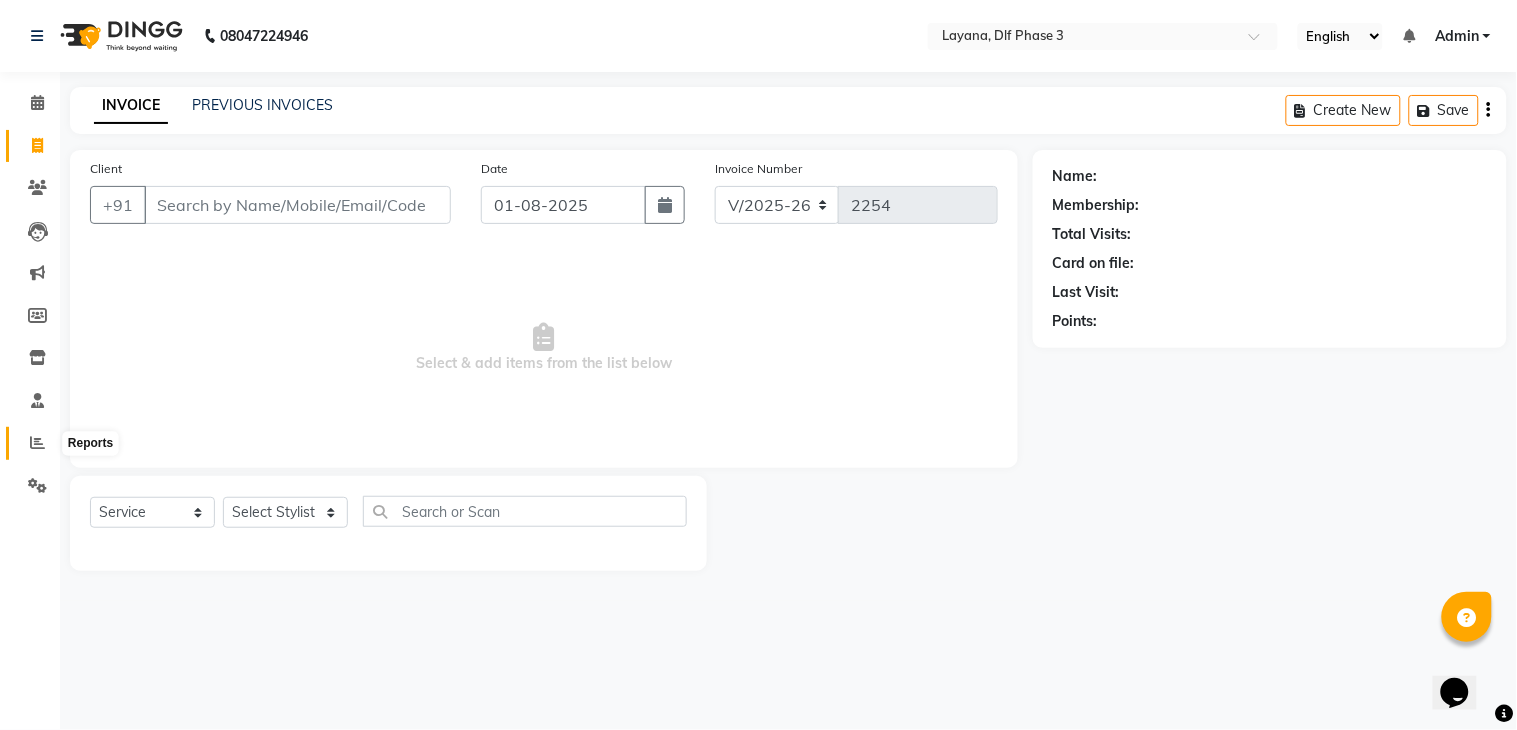 click 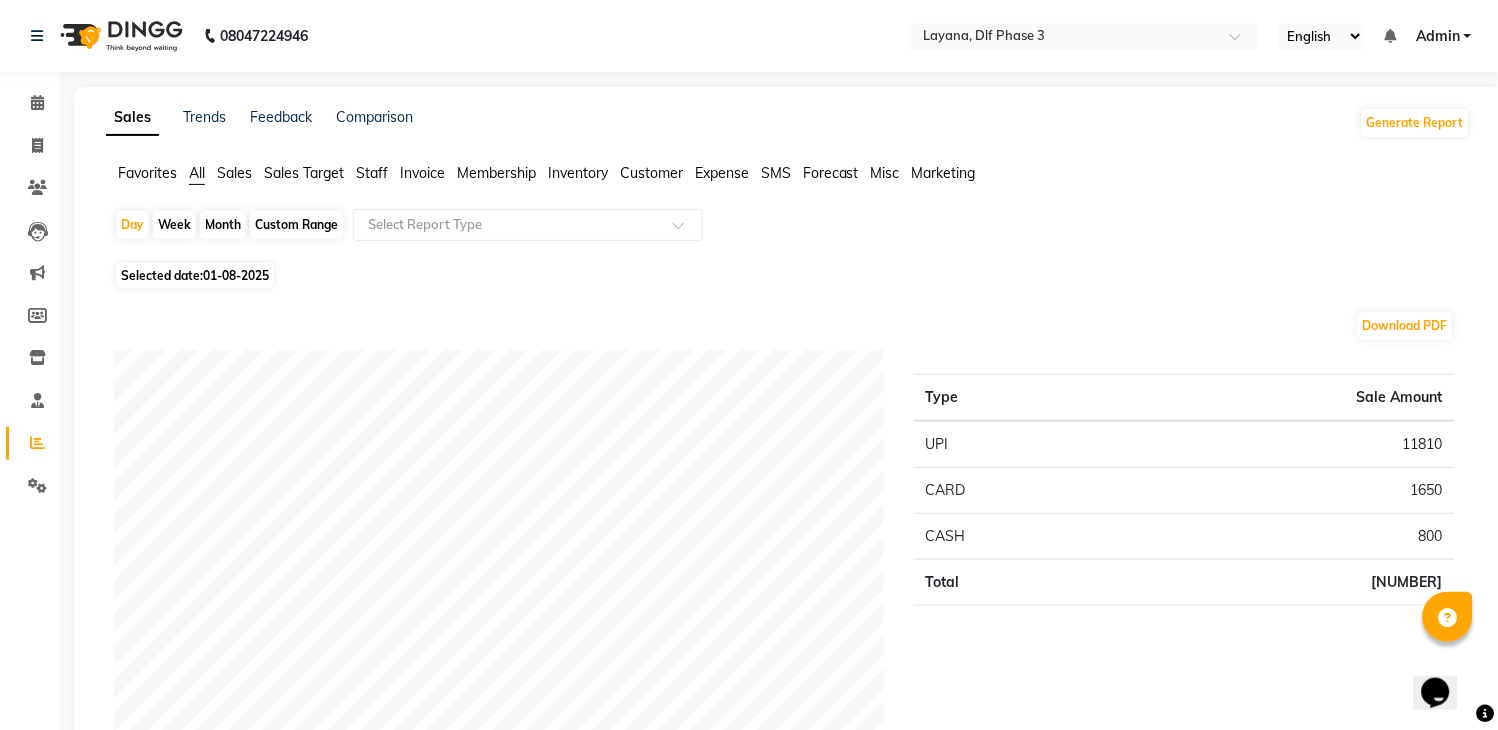 click on "Month" 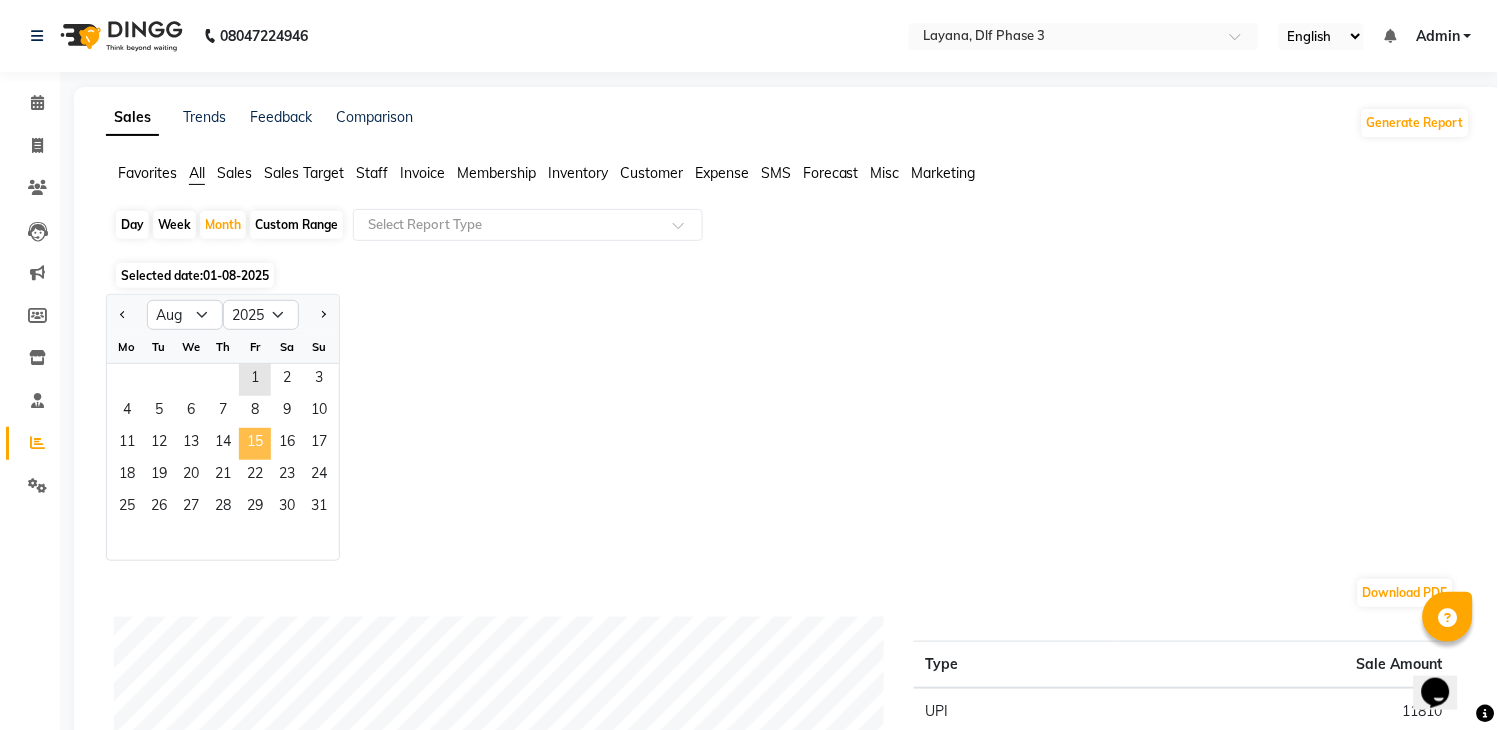 click on "15" 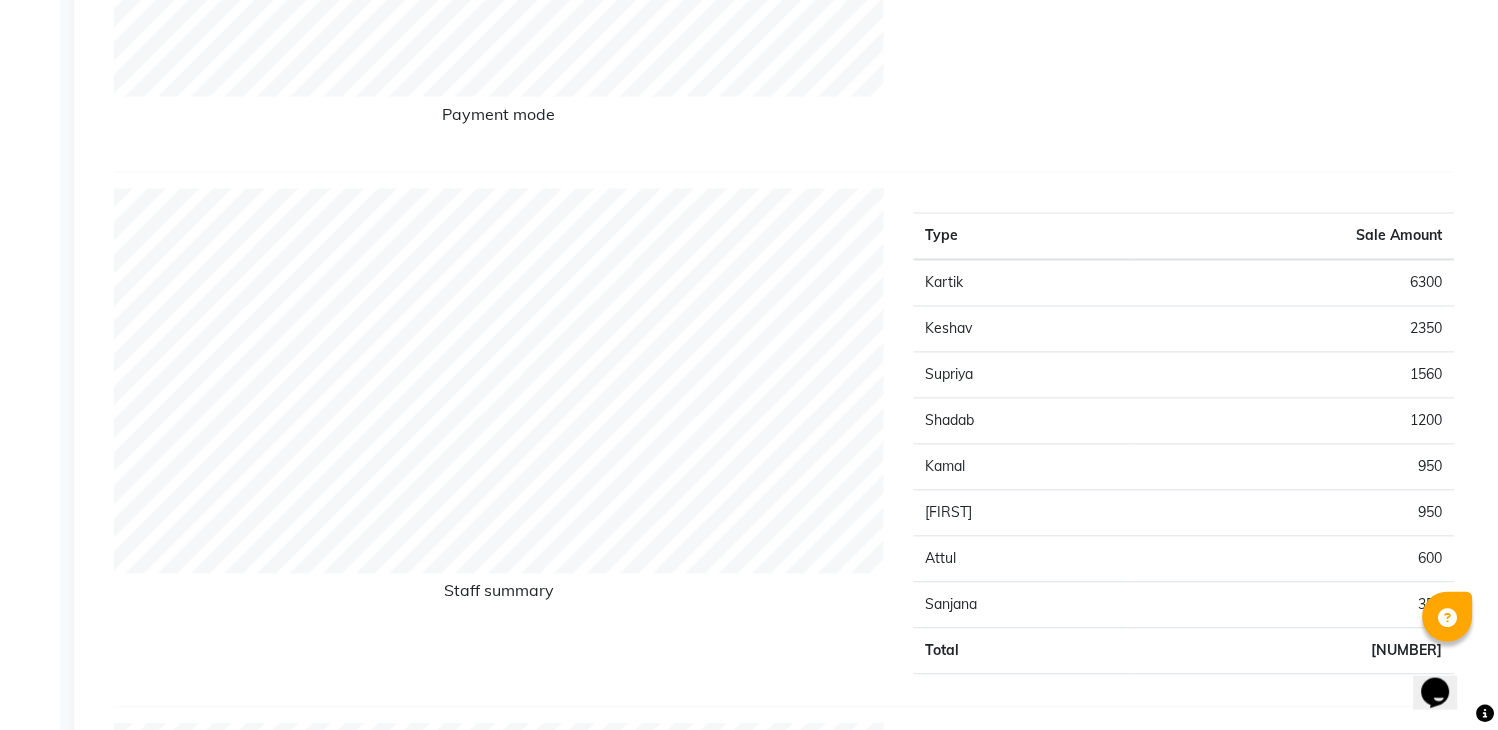 scroll, scrollTop: 0, scrollLeft: 0, axis: both 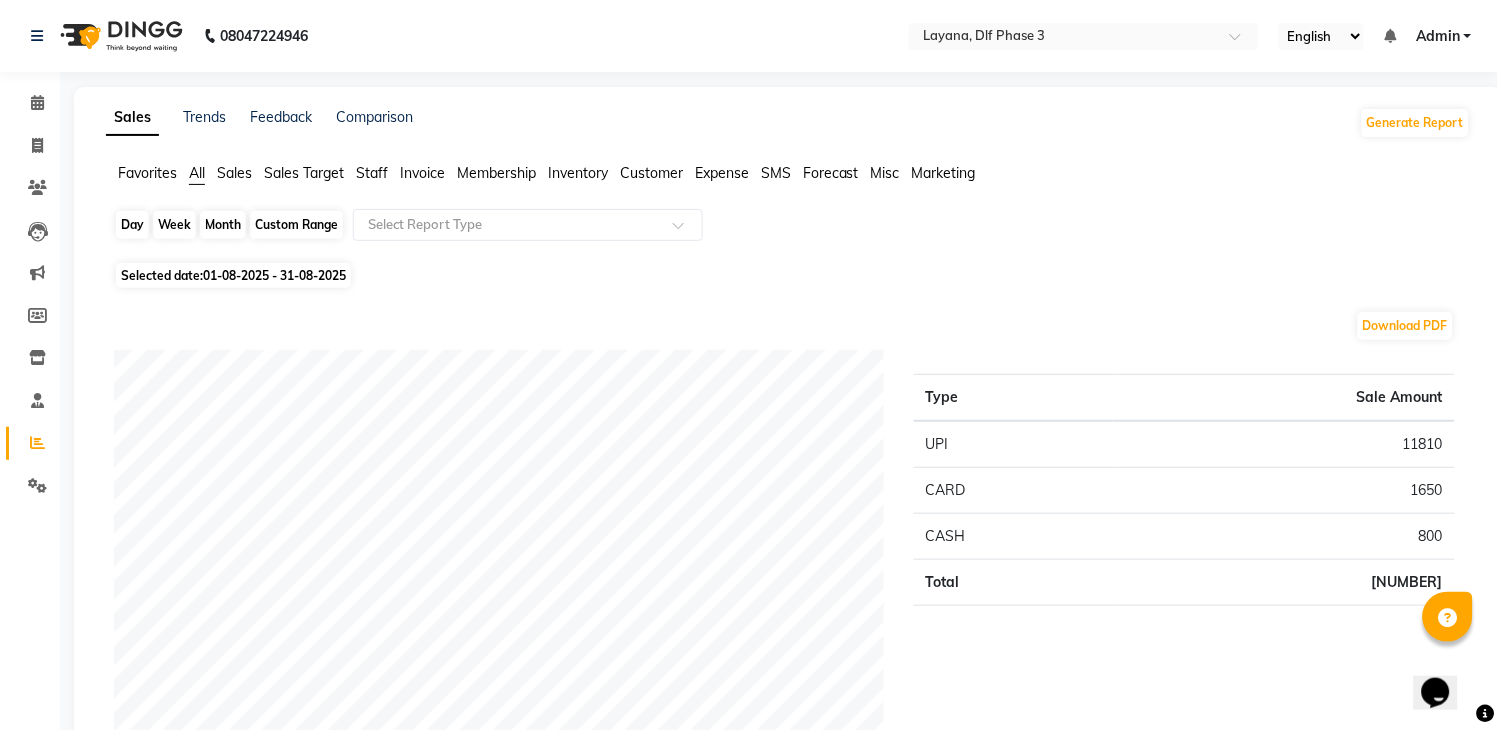 click on "Month" 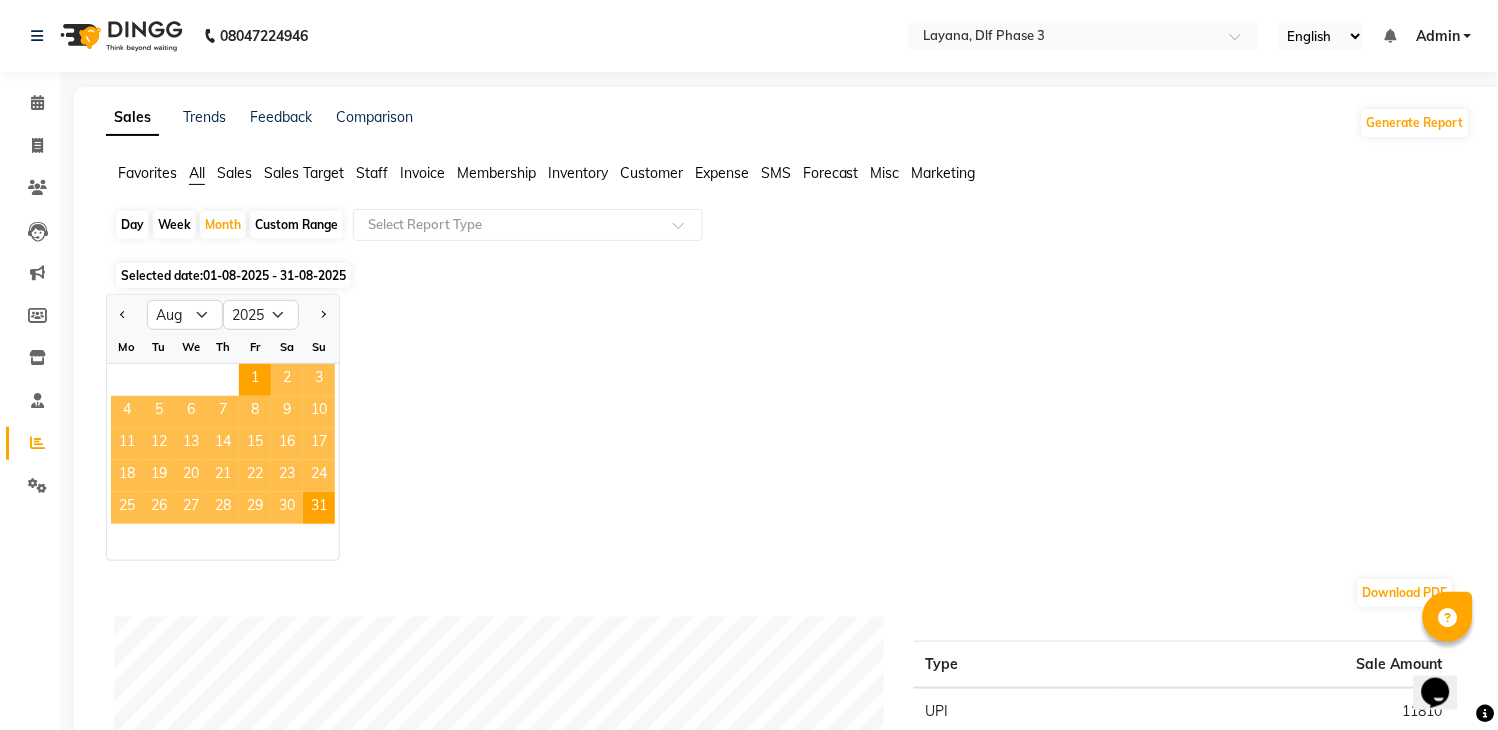 click on "15" 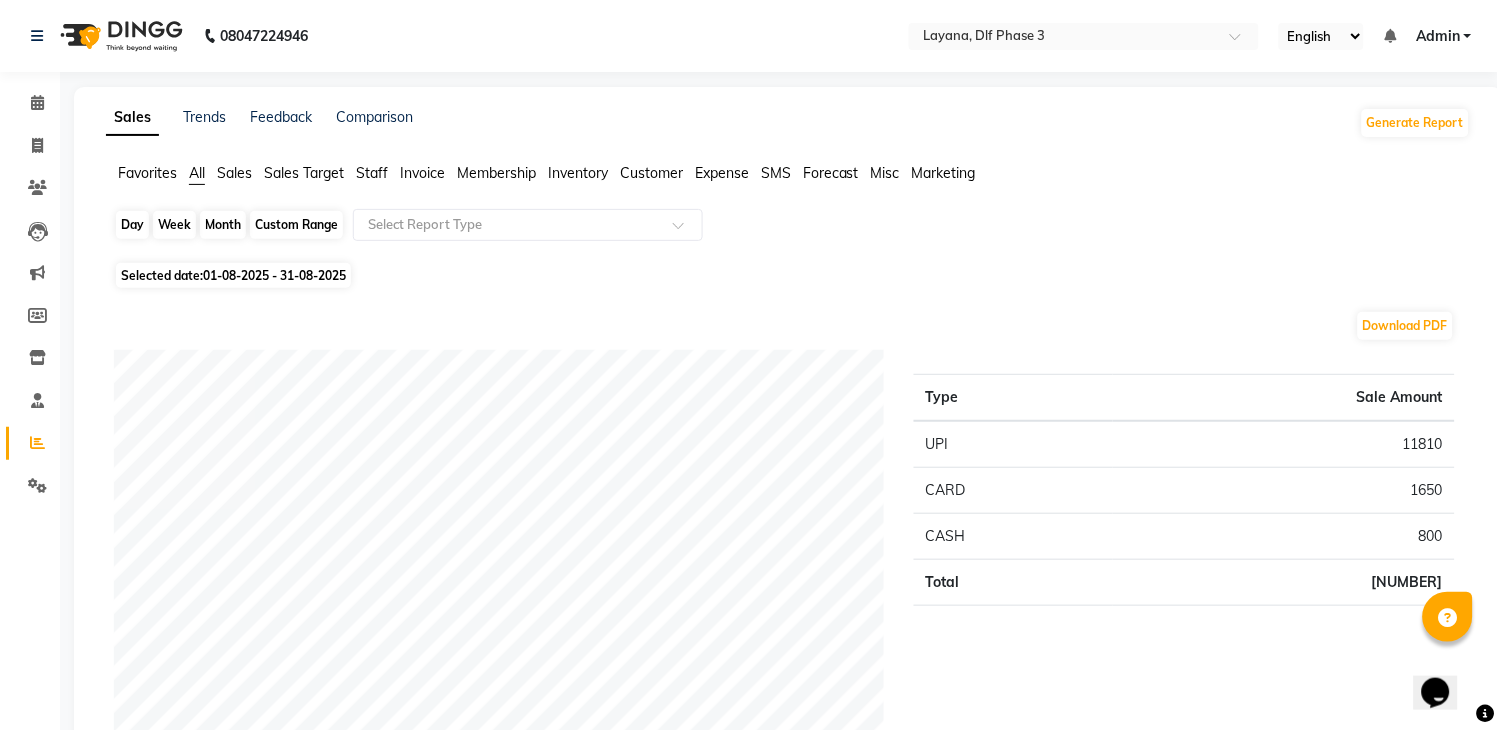 click on "Month" 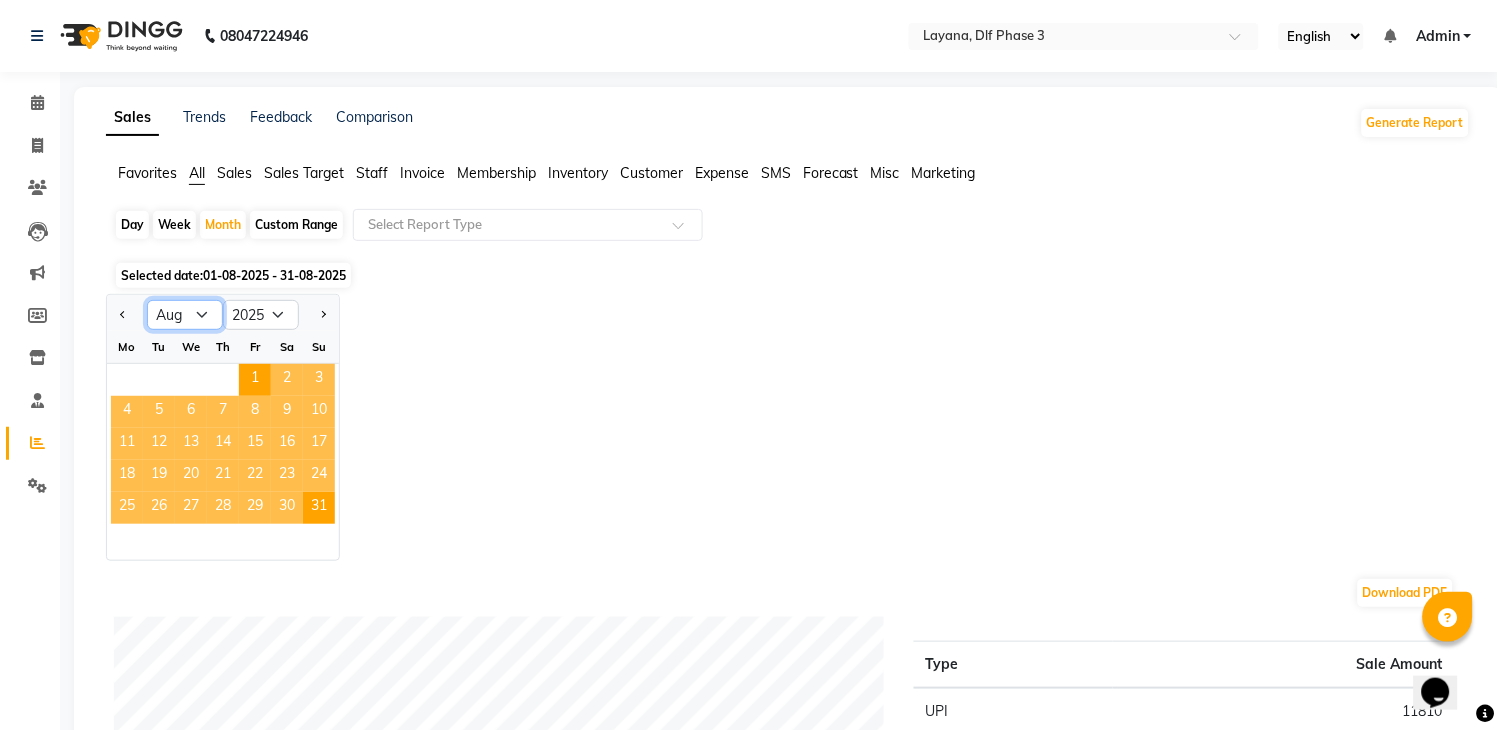 click on "Jan Feb Mar Apr May Jun Jul Aug Sep Oct Nov Dec" 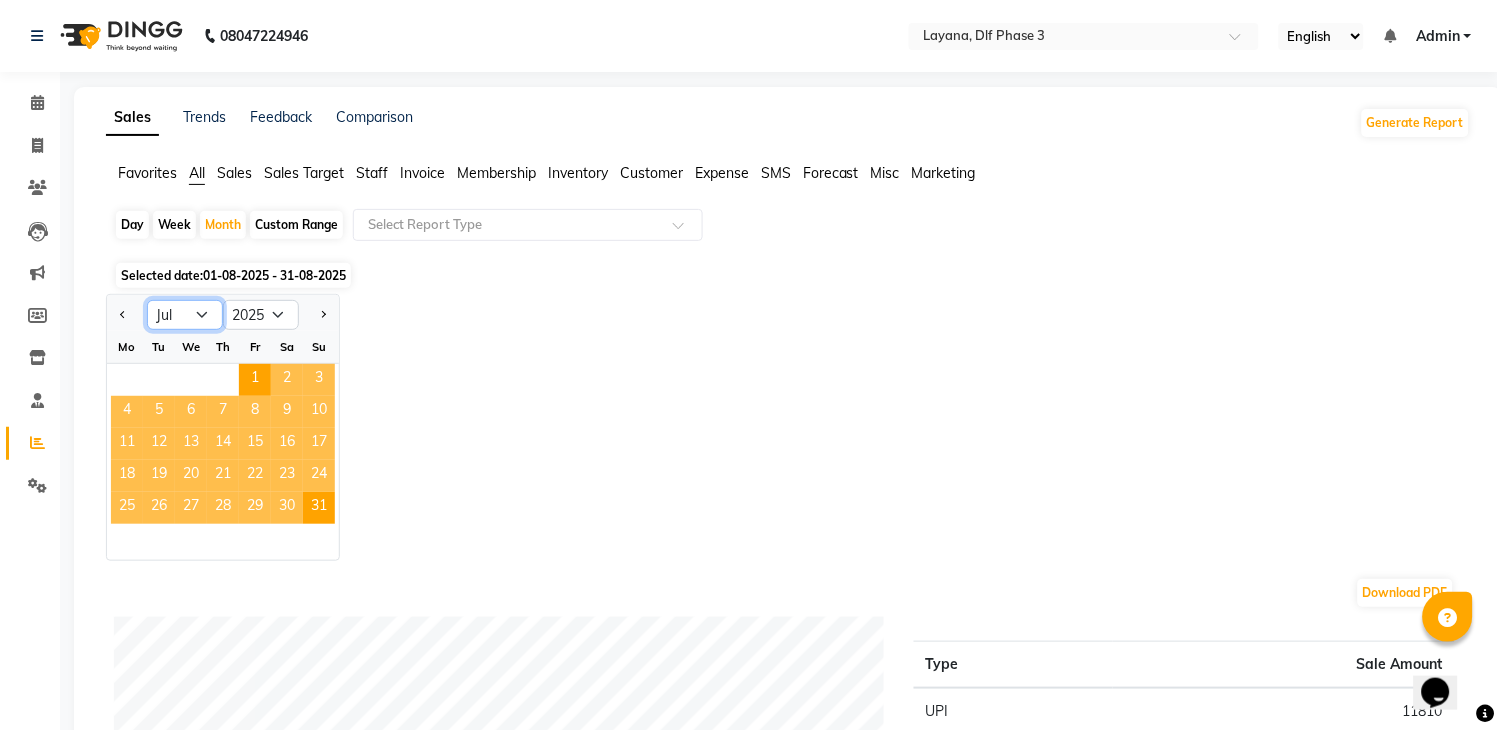 click on "Jan Feb Mar Apr May Jun Jul Aug Sep Oct Nov Dec" 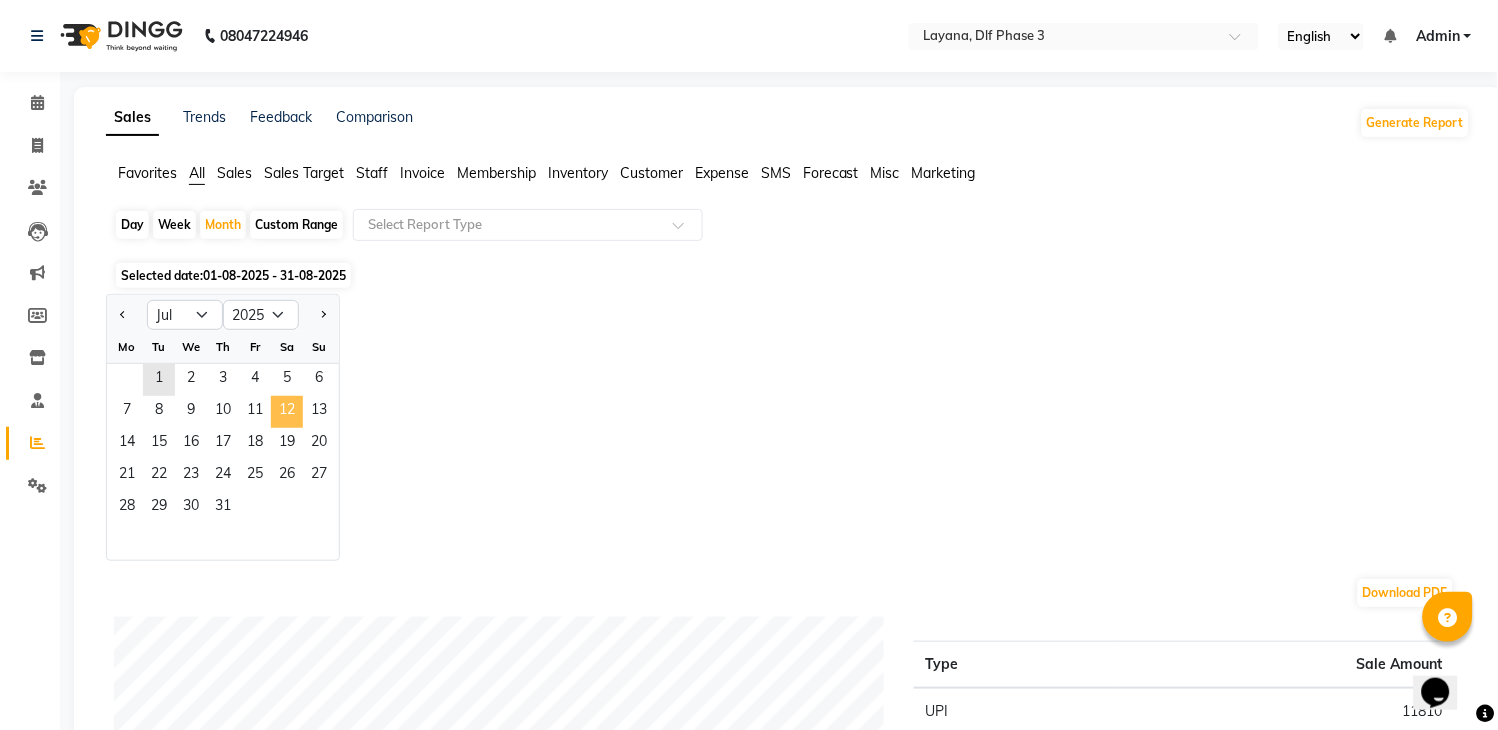 click on "12" 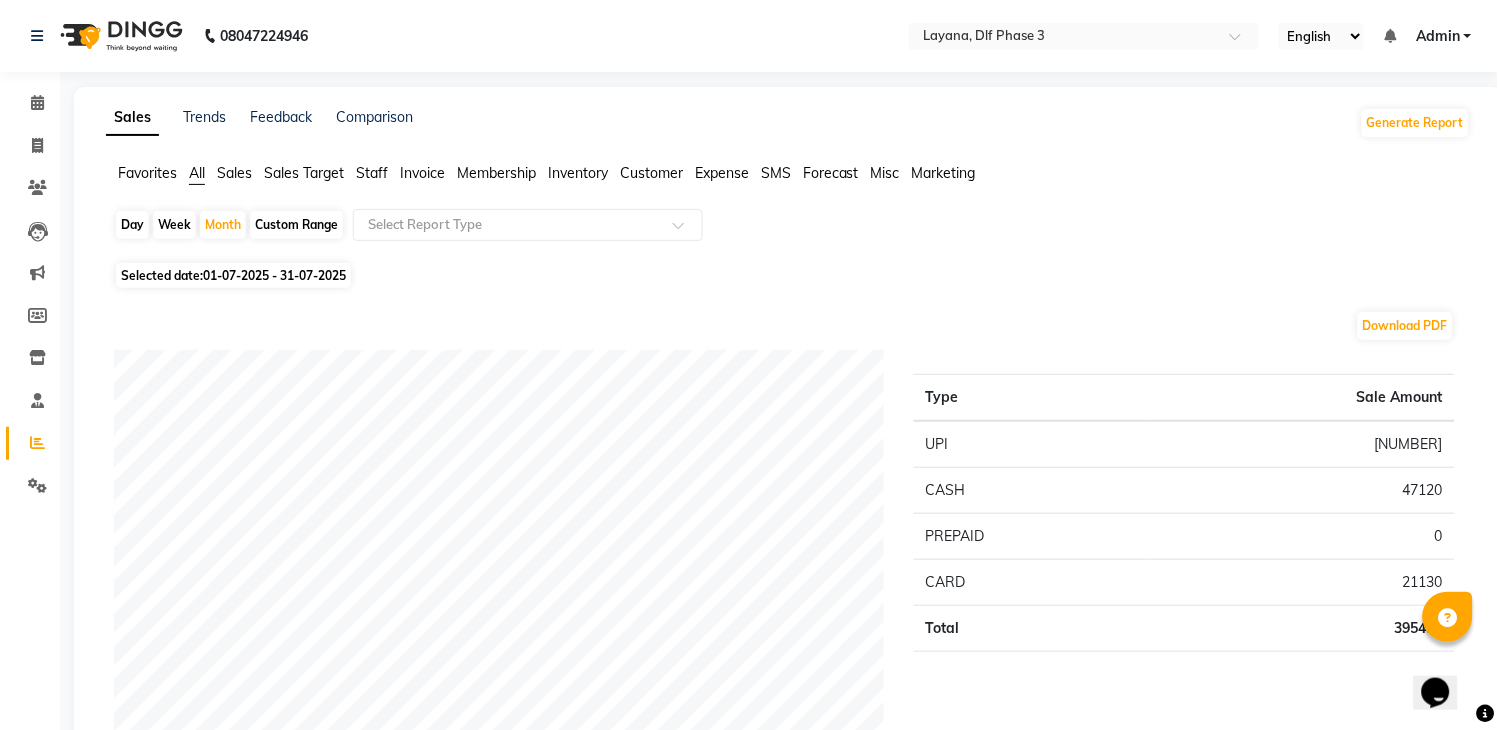 scroll, scrollTop: 638, scrollLeft: 0, axis: vertical 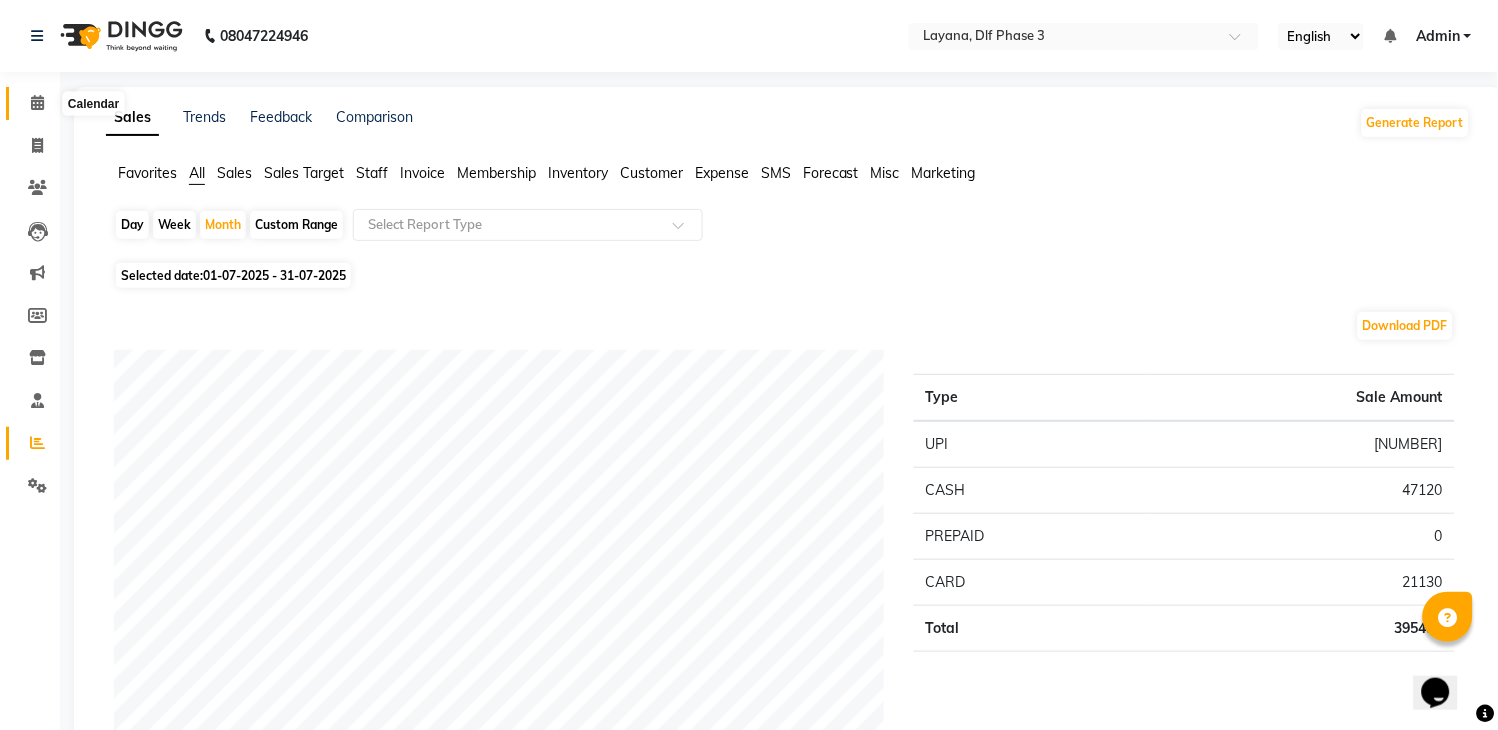 click 